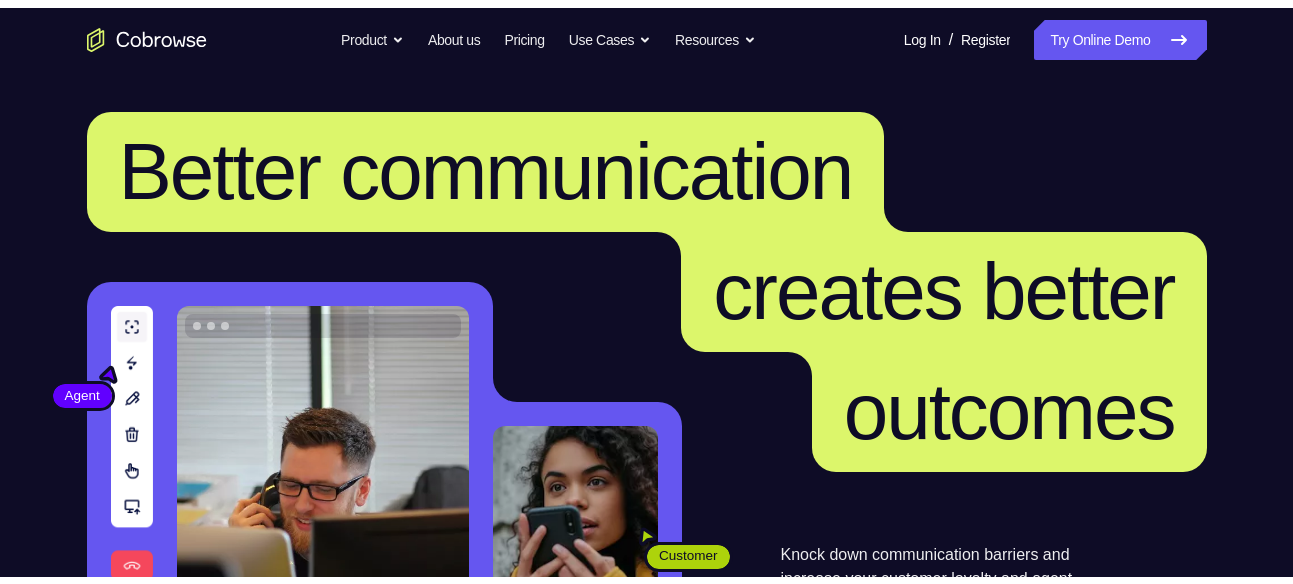 scroll, scrollTop: 0, scrollLeft: 0, axis: both 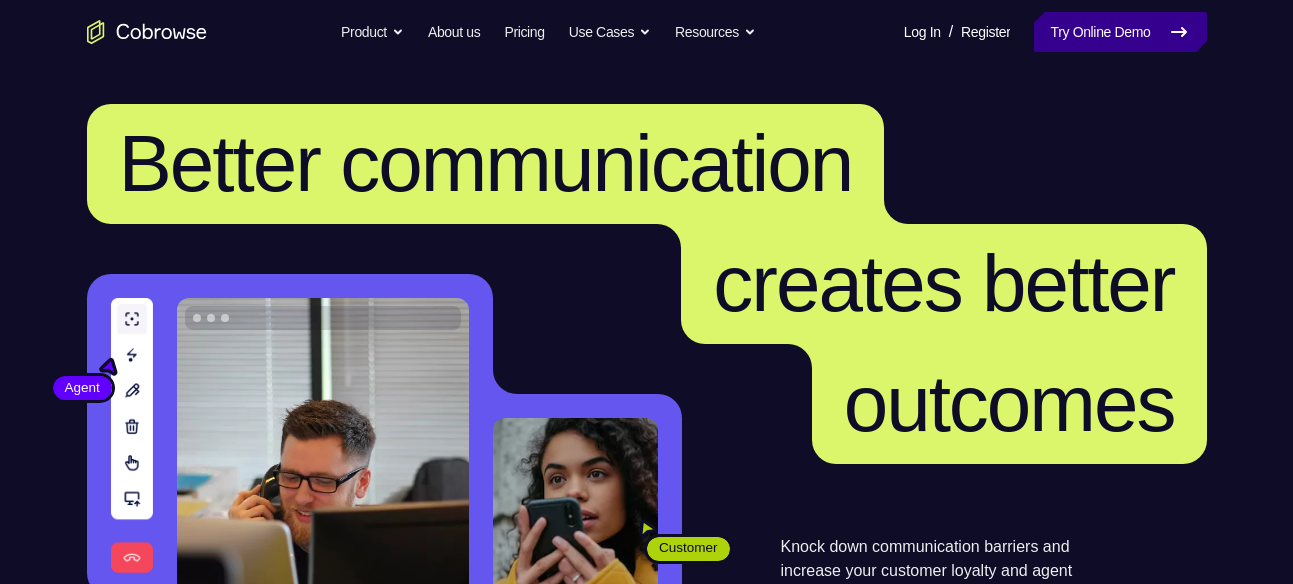 click on "Try Online Demo" at bounding box center [1120, 32] 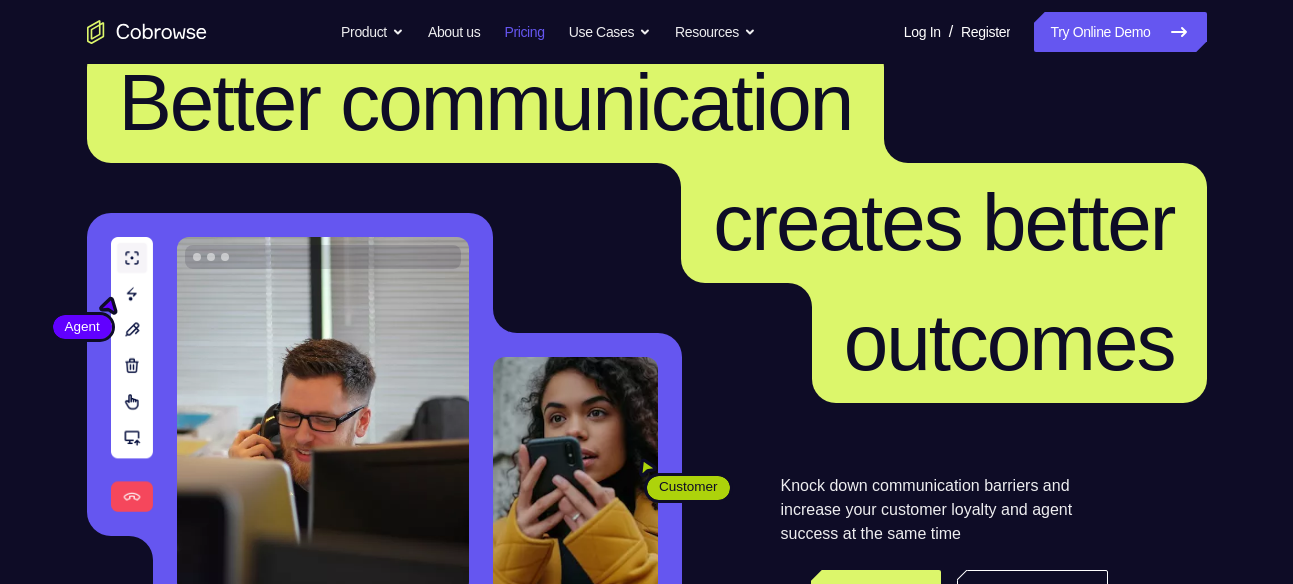 scroll, scrollTop: 0, scrollLeft: 0, axis: both 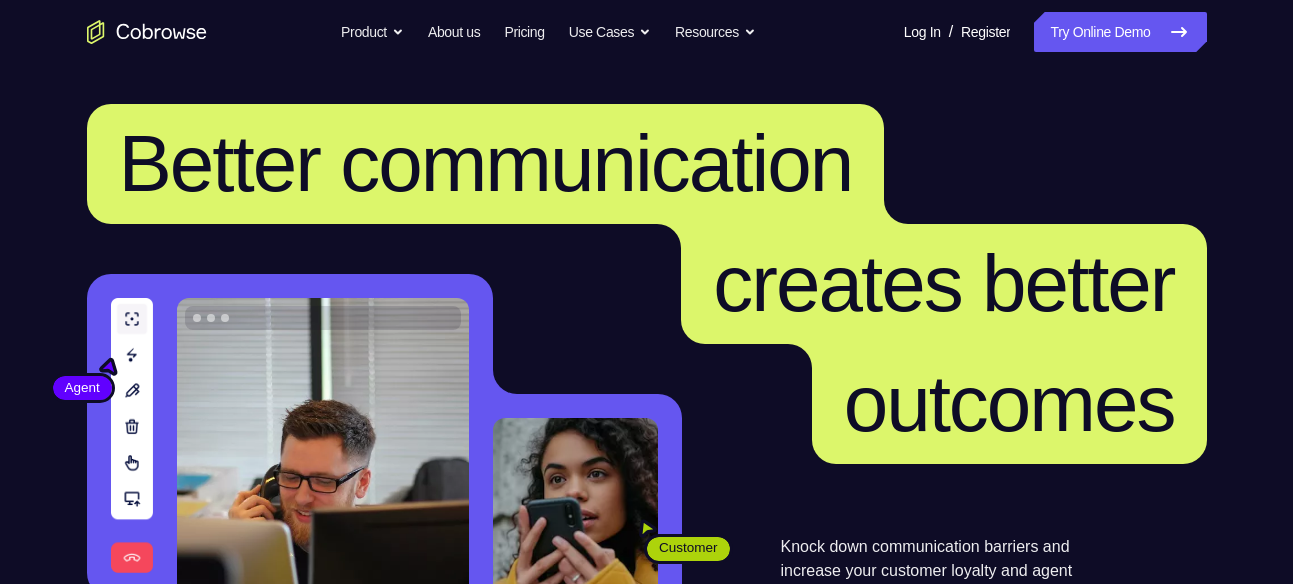 click on "Go back         Powerful,  Flexible  and  Trustworthy.   Avoid all extra friction for both Agents and Customers.        Product Overview                          Feature Spotlights          Mobile Co-browse                     Private by Default                     Universal Co-browsing                     Self-Hosted Deployments                     Explore All                        Integrations        Salesforce                   Talkdesk                   Zendesk                   Intercom                     Explore All                       Product                  About us       Pricing                   Go back         Solutions          Remote Support                     Remote Sales                     CX Platforms / CCaaS                          Industries          Telecom                     Financial Services                     Healthcare                     Human Resources                     Retail                     Insurance" at bounding box center [646, 32] 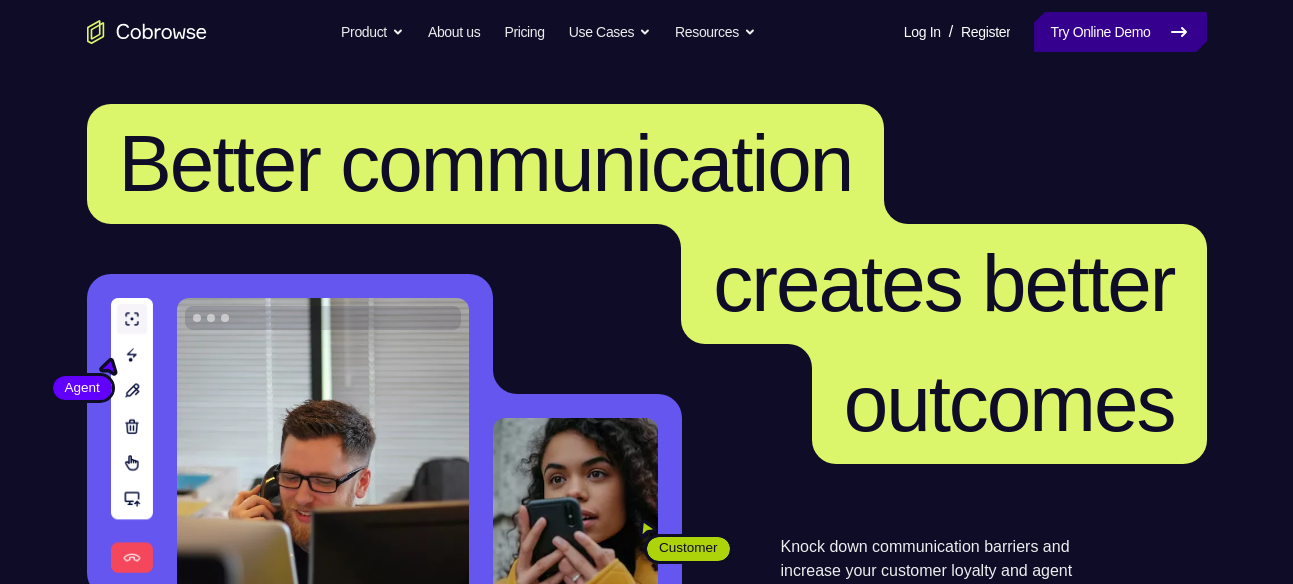 click on "Try Online Demo" at bounding box center (1120, 32) 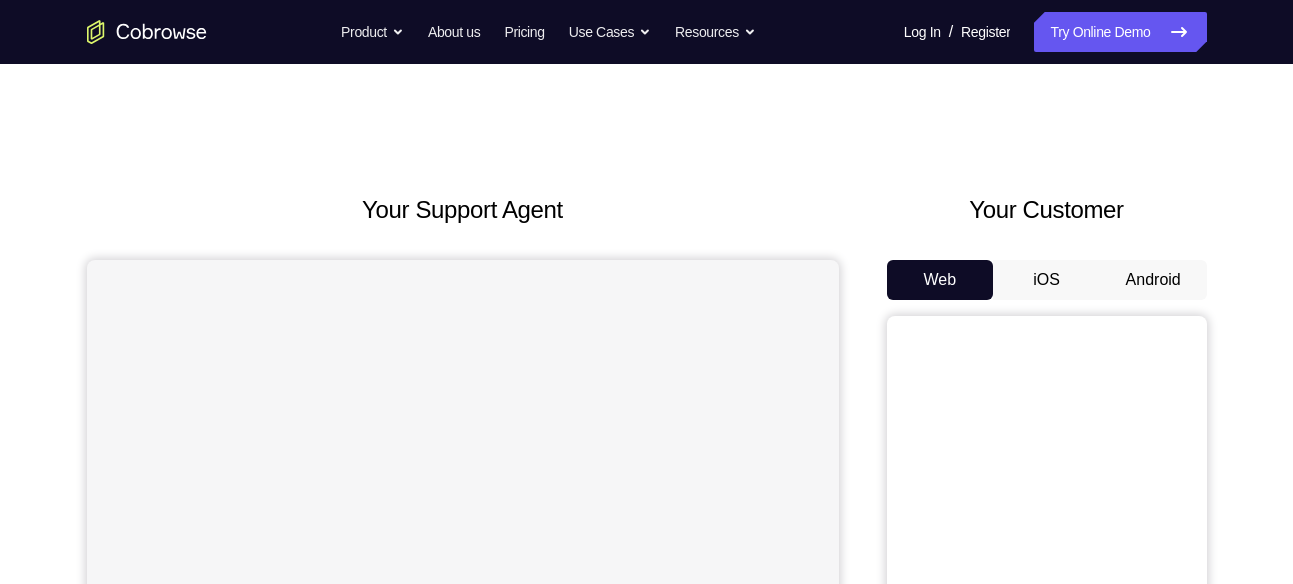 scroll, scrollTop: 0, scrollLeft: 0, axis: both 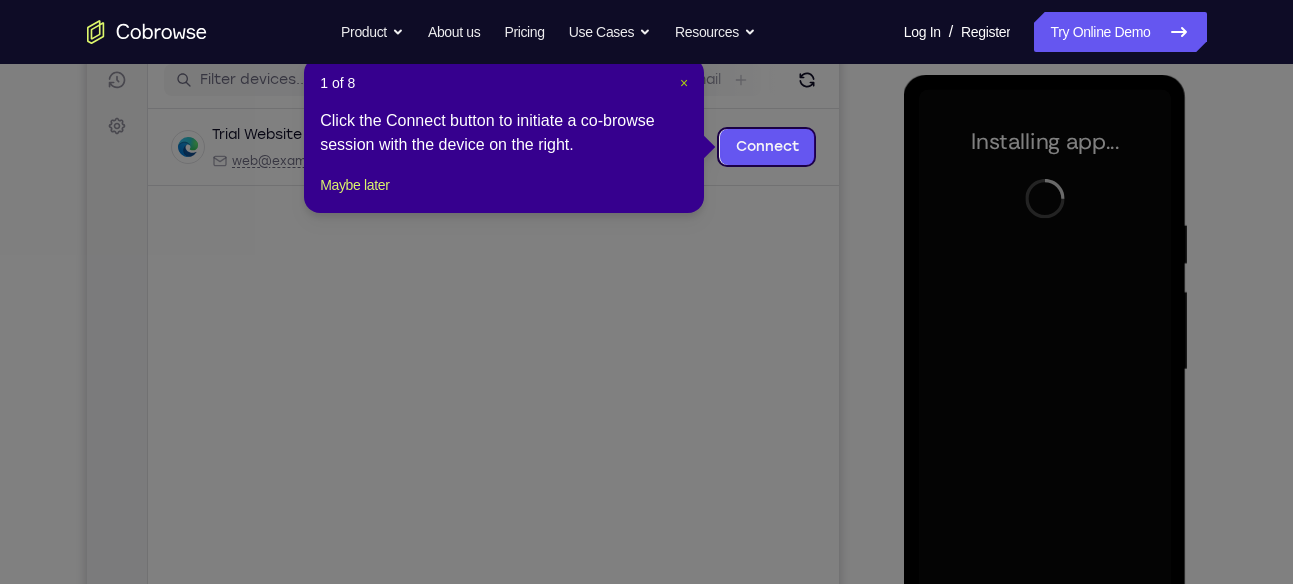 click on "×" at bounding box center (684, 83) 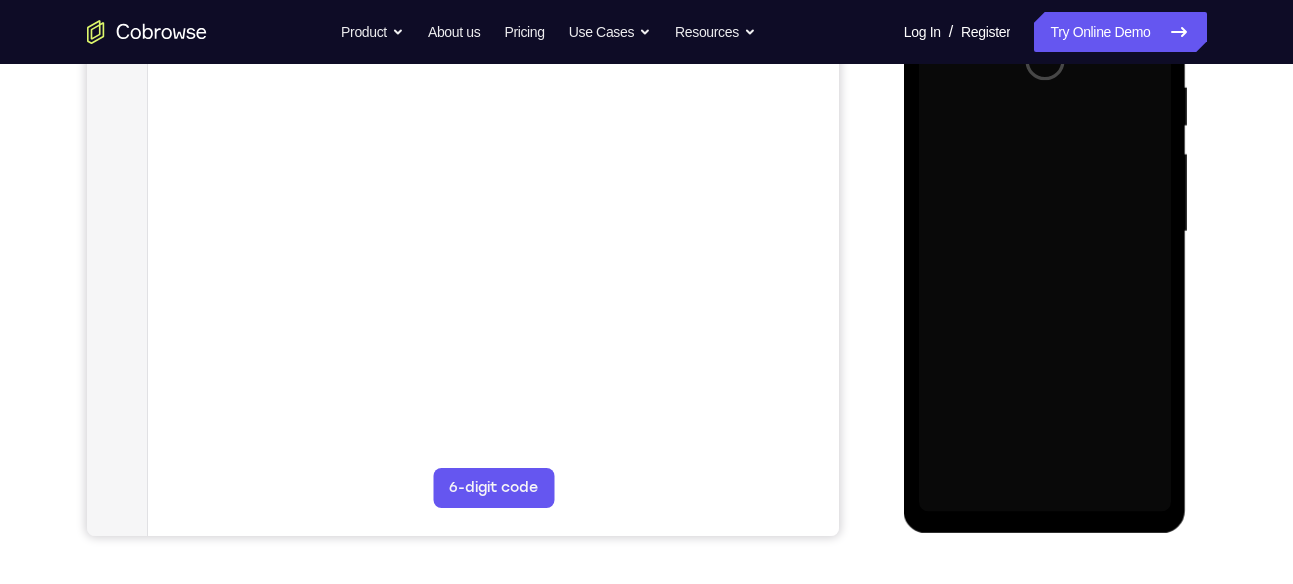 scroll, scrollTop: 395, scrollLeft: 0, axis: vertical 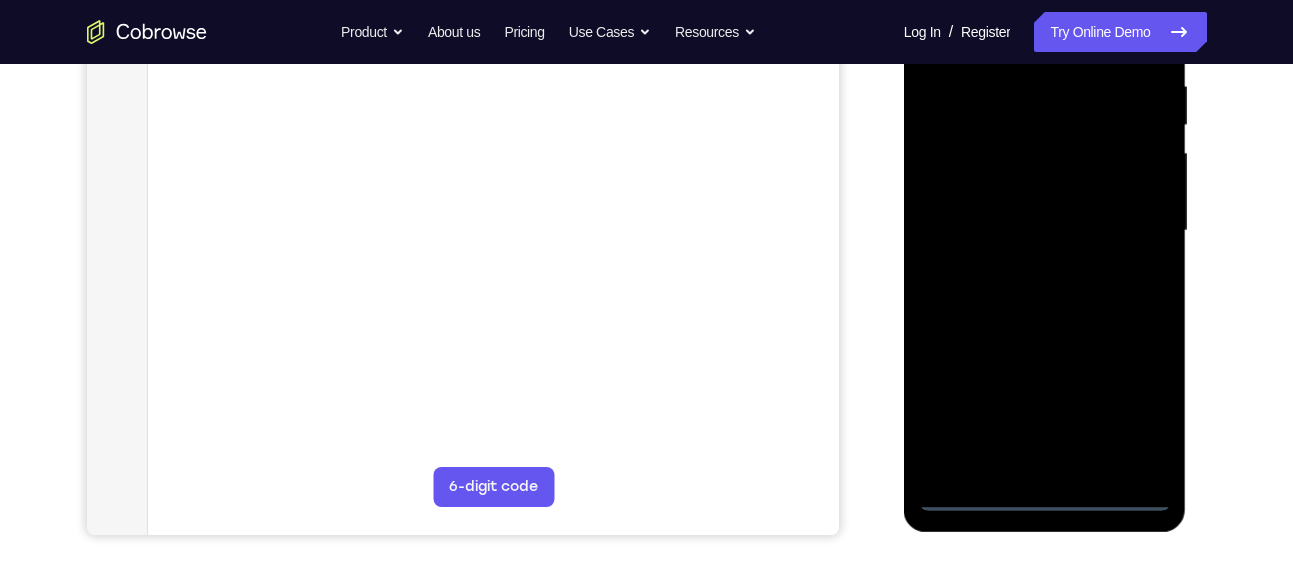 click at bounding box center (1045, 231) 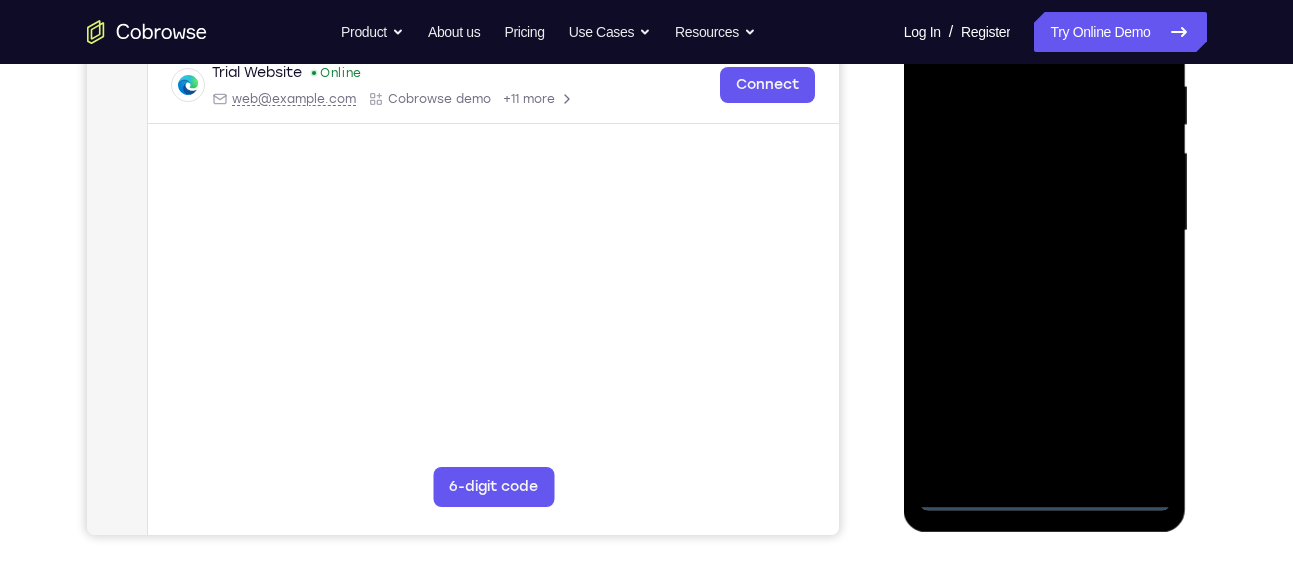 click at bounding box center (1045, 231) 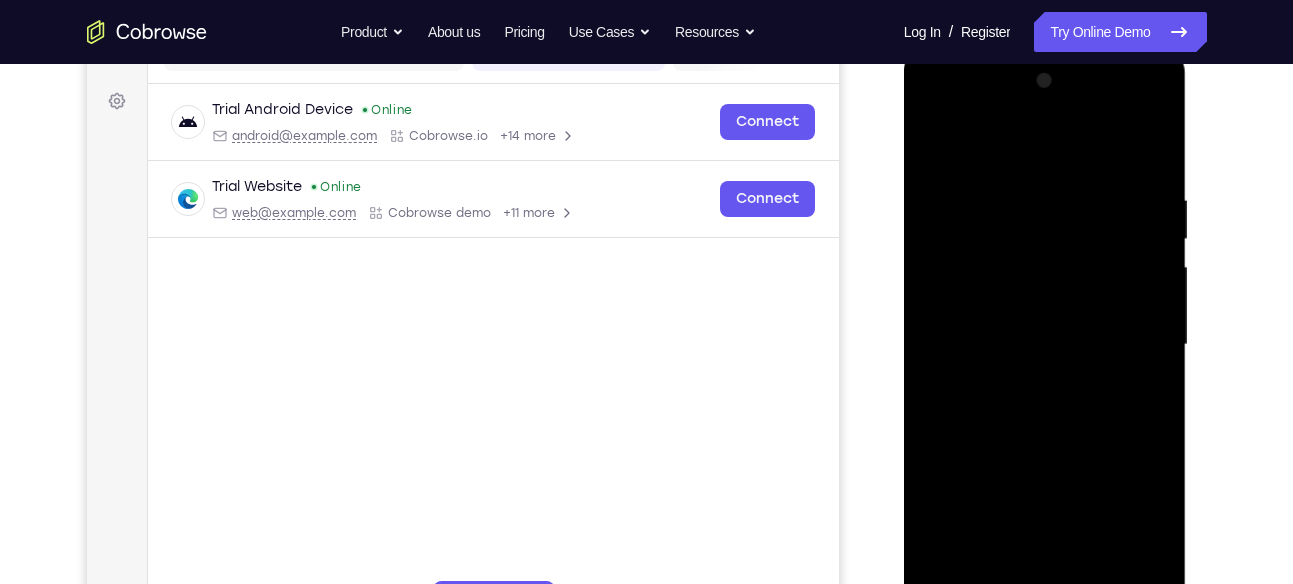click at bounding box center [1045, 345] 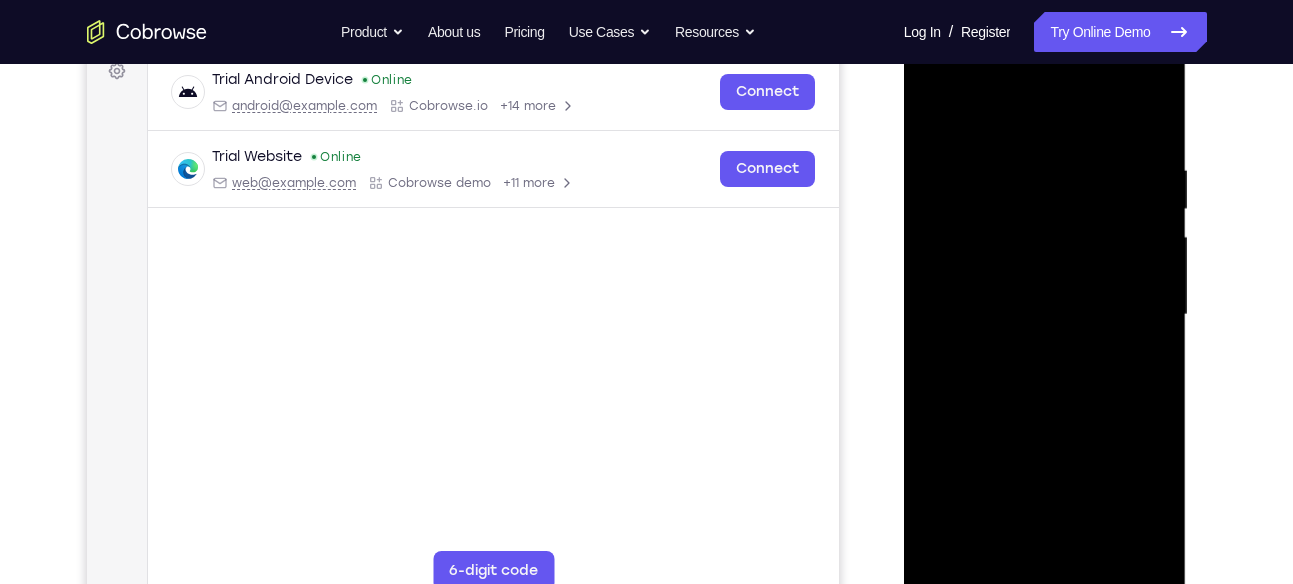 click at bounding box center [1045, 315] 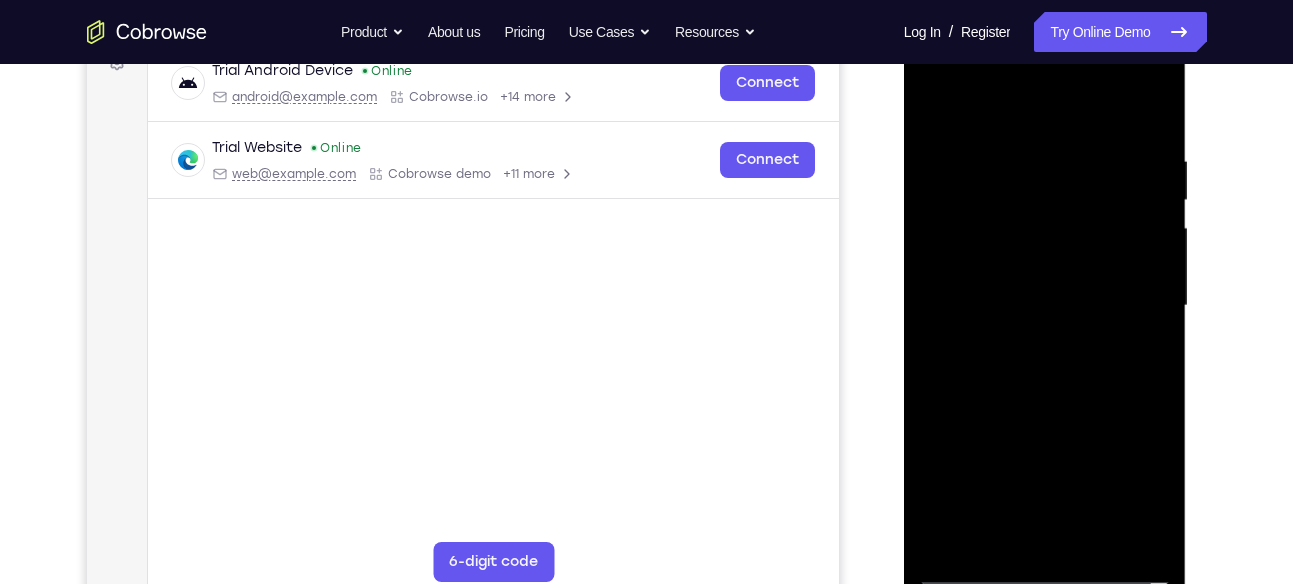 click at bounding box center [1045, 306] 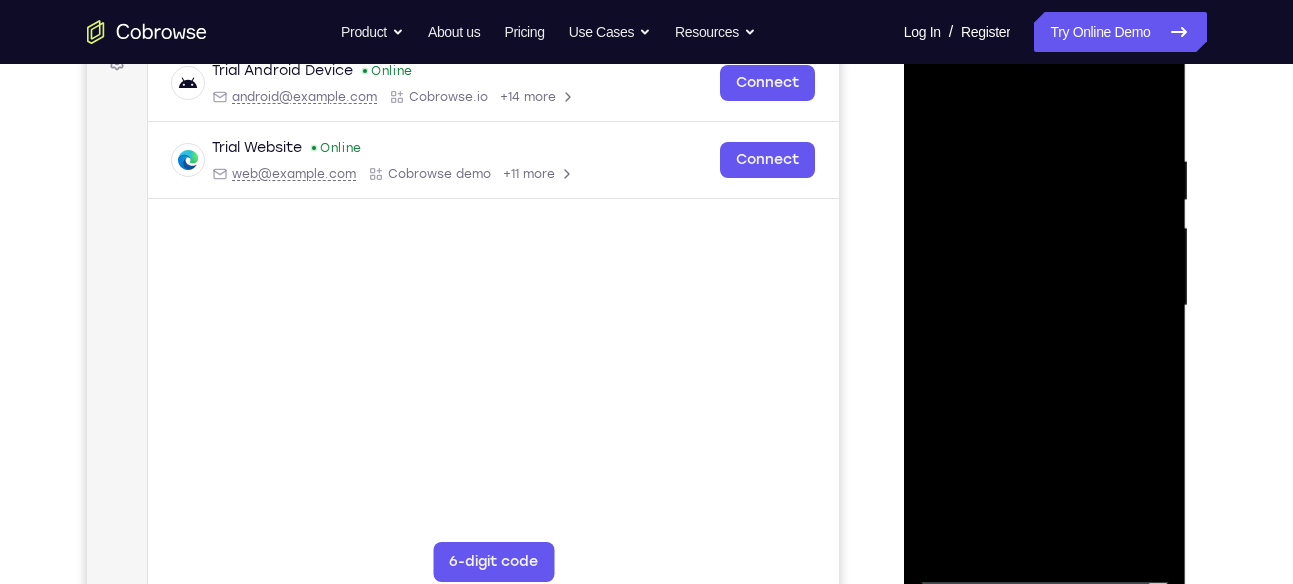 click at bounding box center [1045, 306] 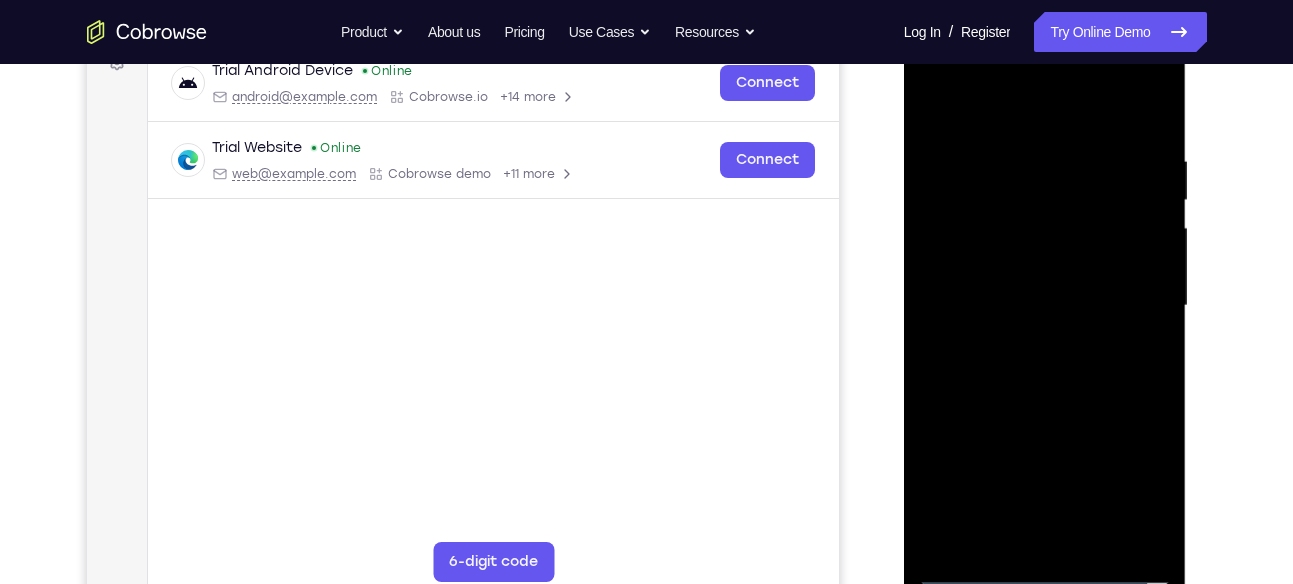 click at bounding box center (1045, 306) 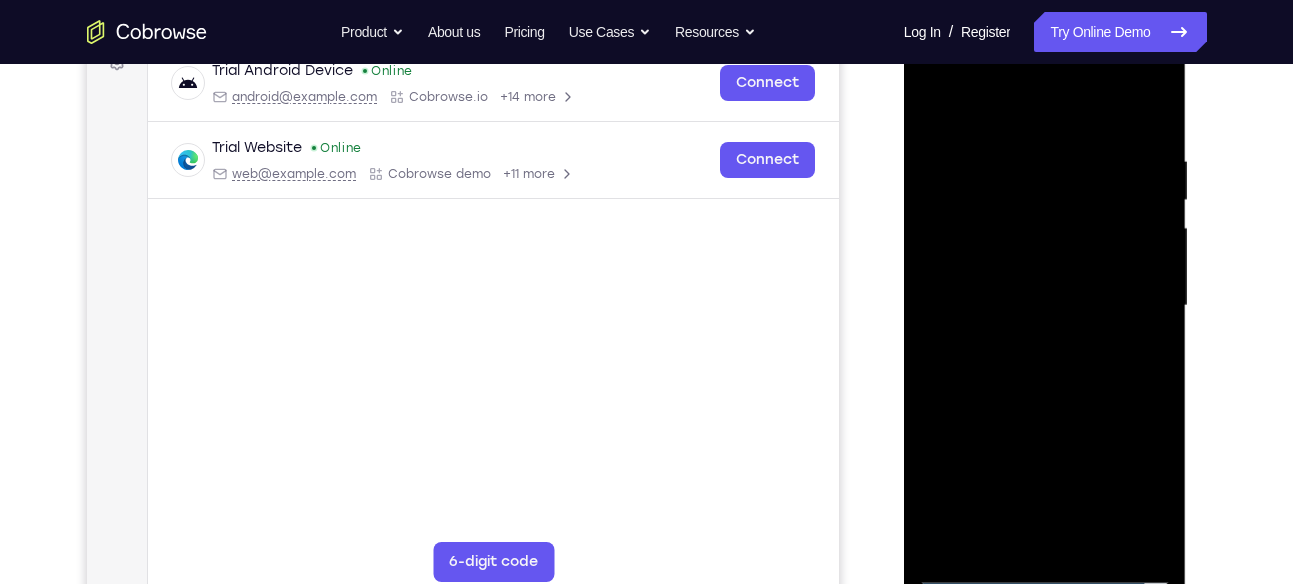 click at bounding box center [1045, 306] 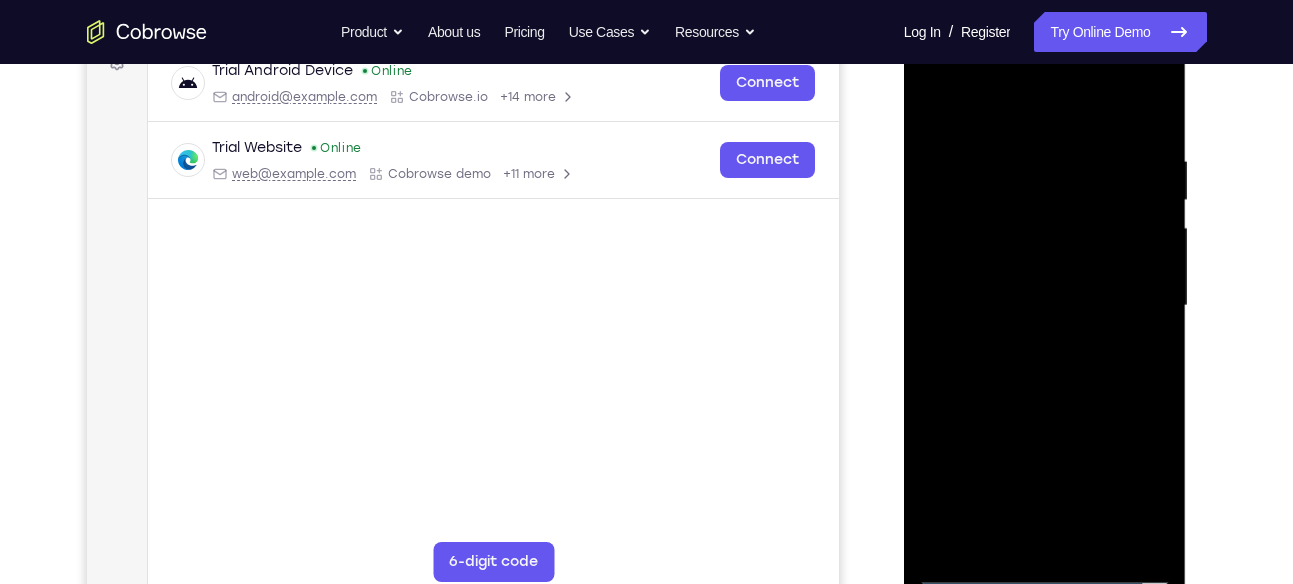 click at bounding box center [1045, 306] 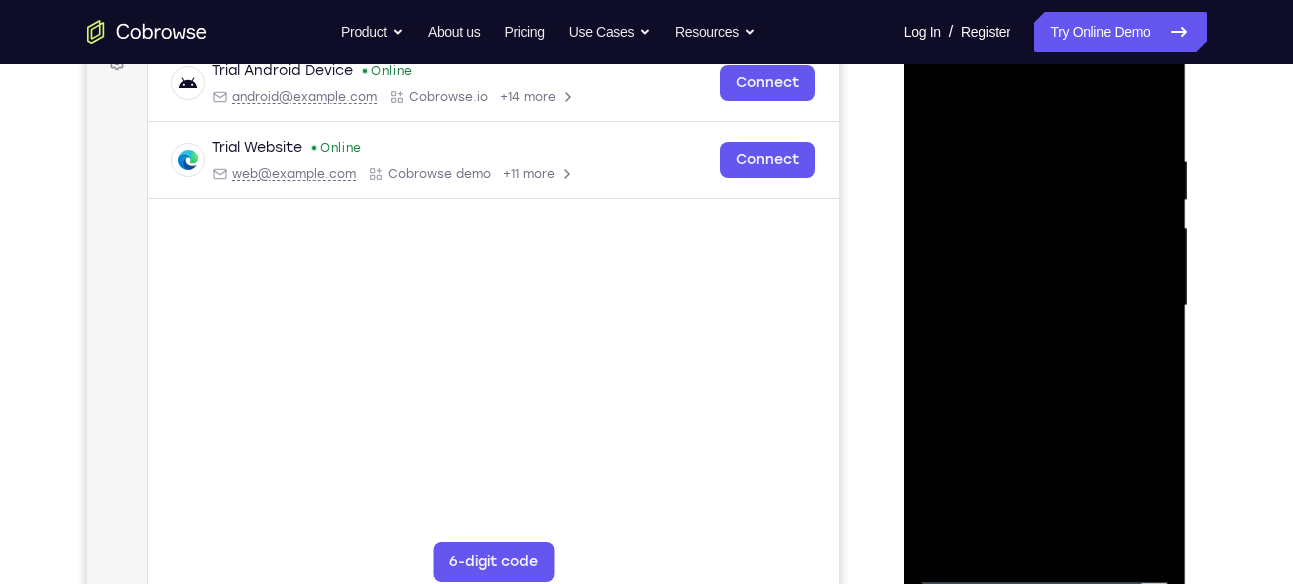 scroll, scrollTop: 300, scrollLeft: 0, axis: vertical 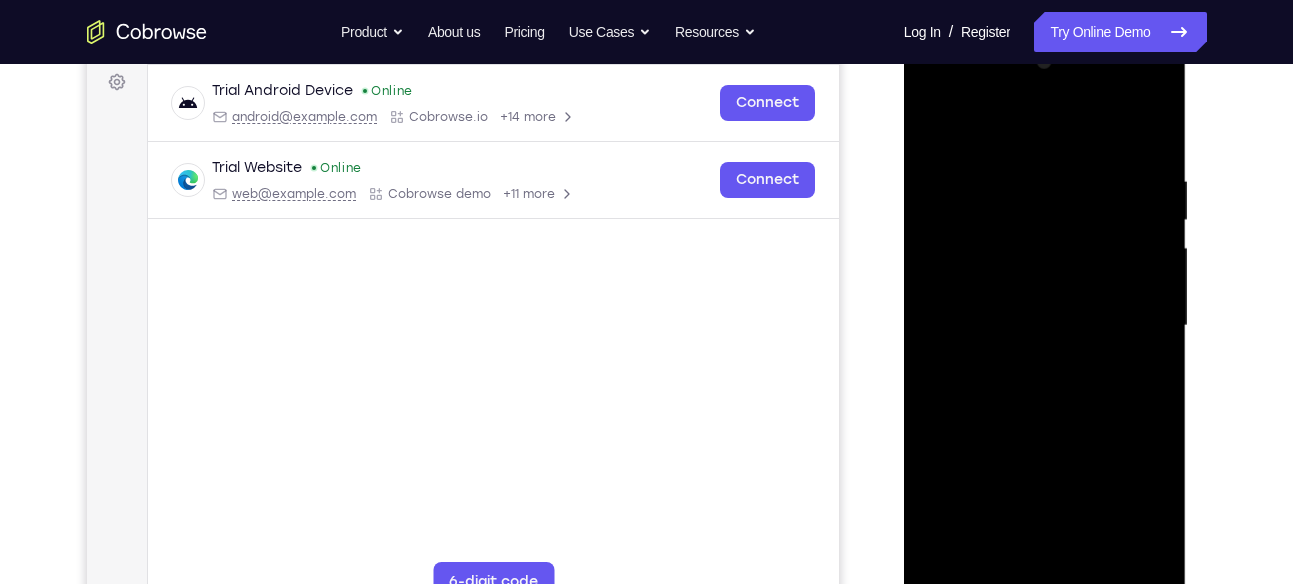 drag, startPoint x: 1017, startPoint y: 142, endPoint x: 1019, endPoint y: 22, distance: 120.01666 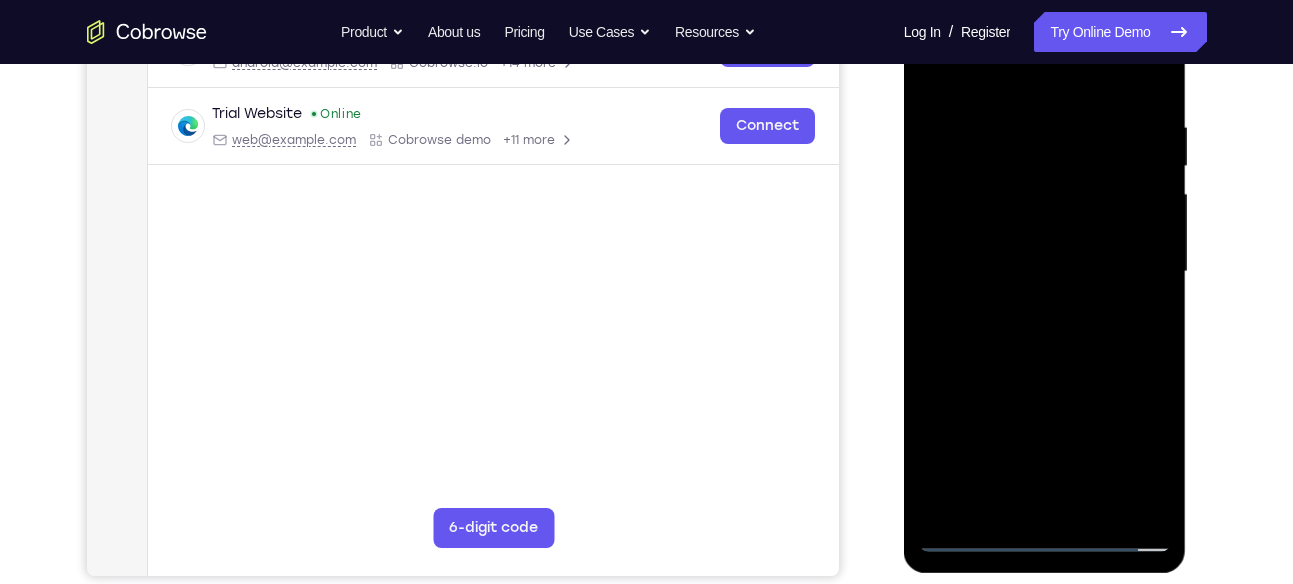 scroll, scrollTop: 400, scrollLeft: 0, axis: vertical 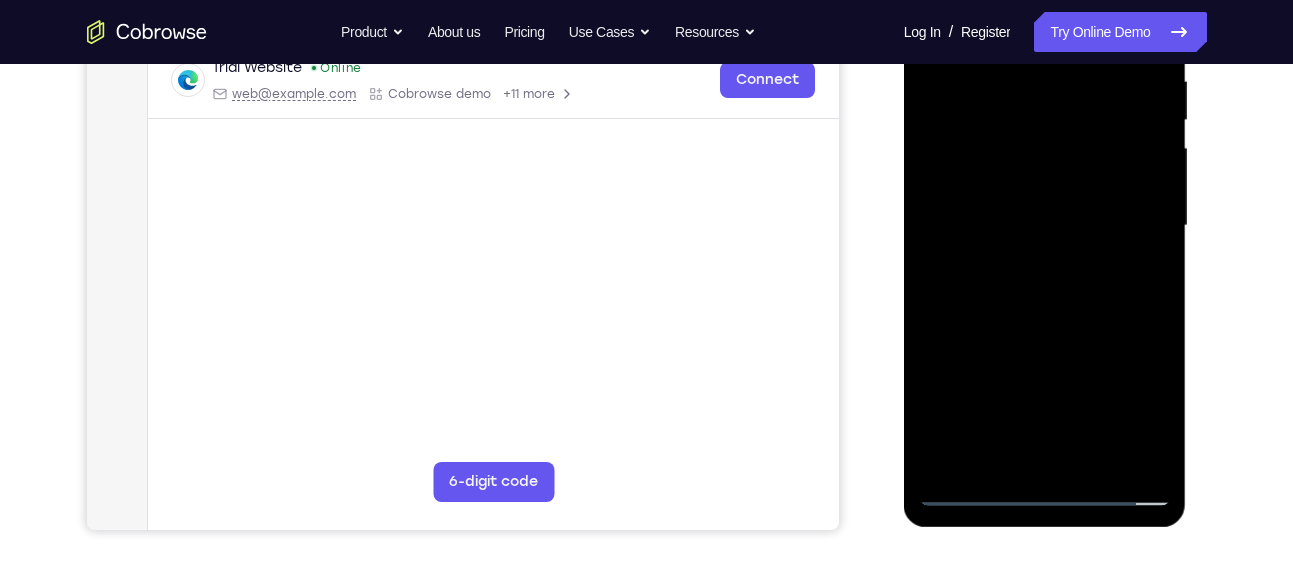 click at bounding box center (1045, 226) 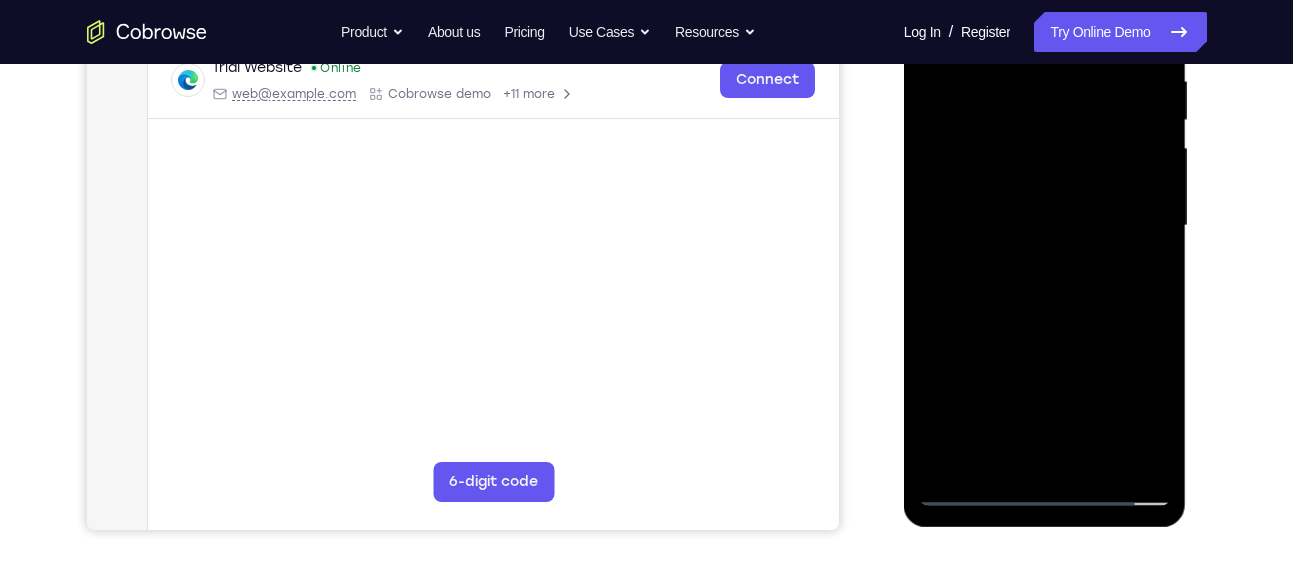 click at bounding box center [1045, 226] 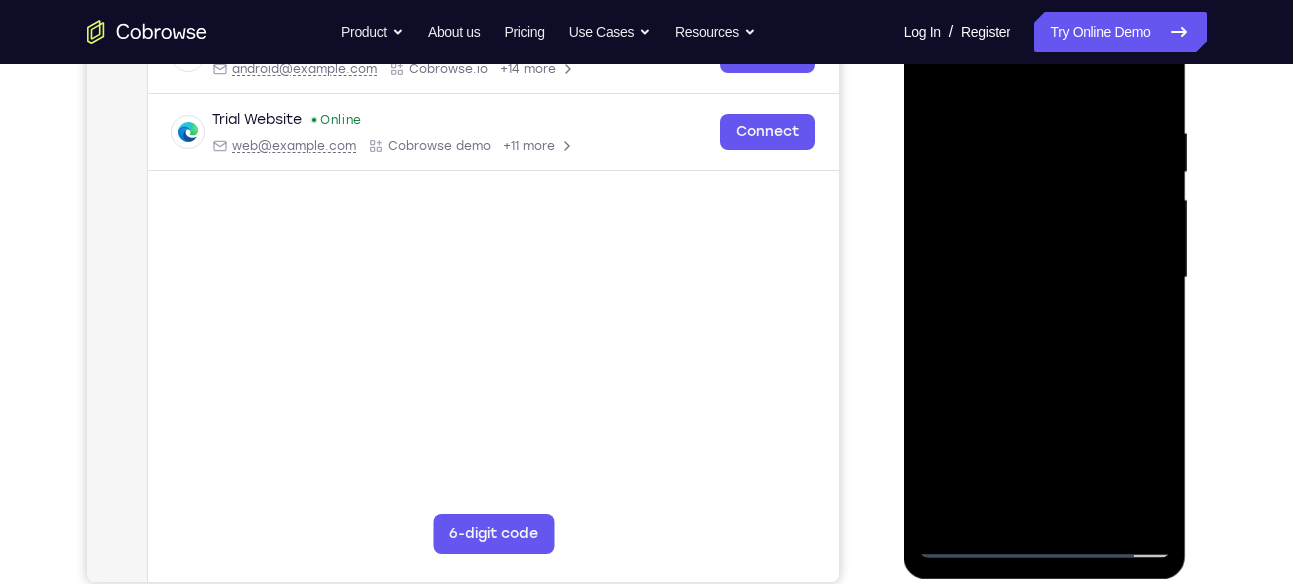 scroll, scrollTop: 347, scrollLeft: 0, axis: vertical 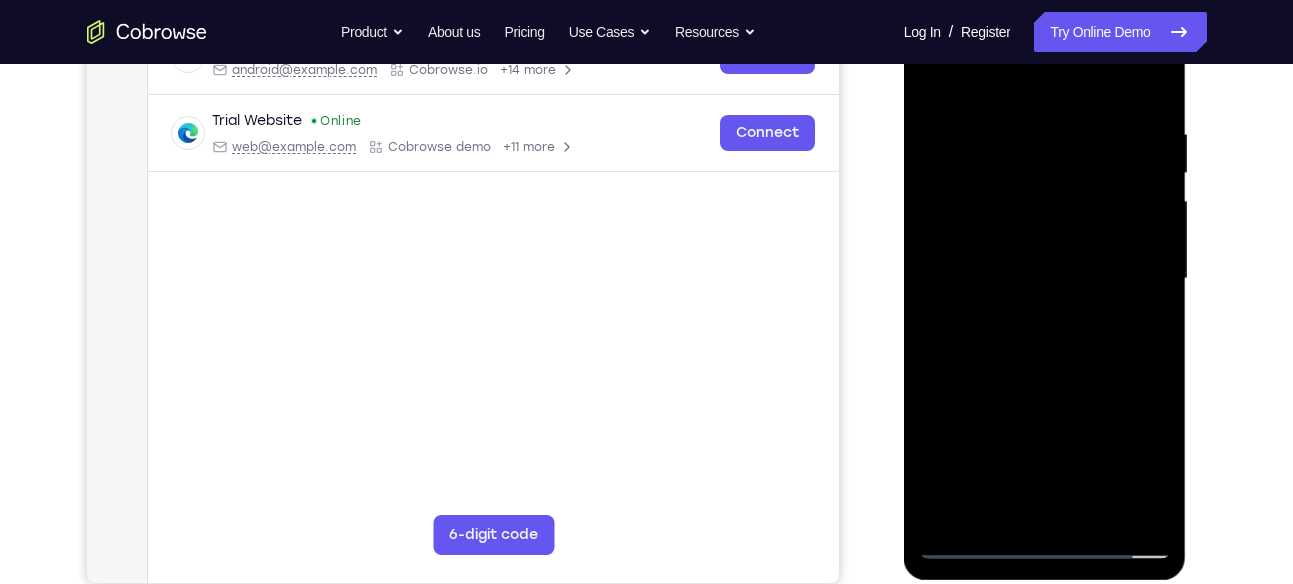 click at bounding box center [1045, 279] 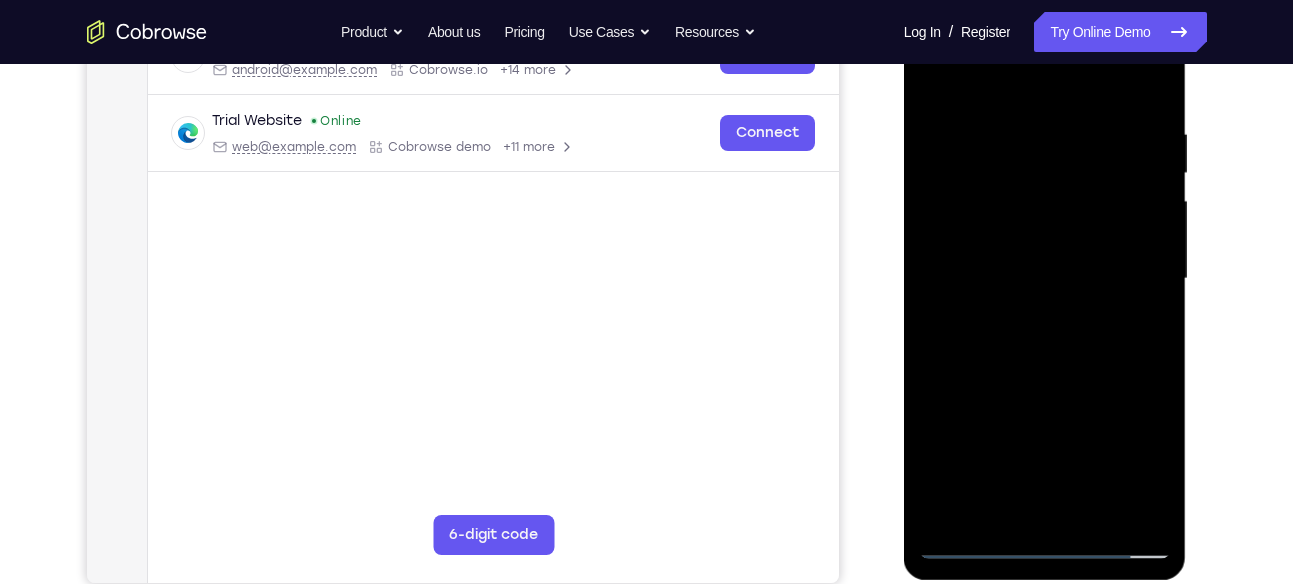 click at bounding box center (1045, 279) 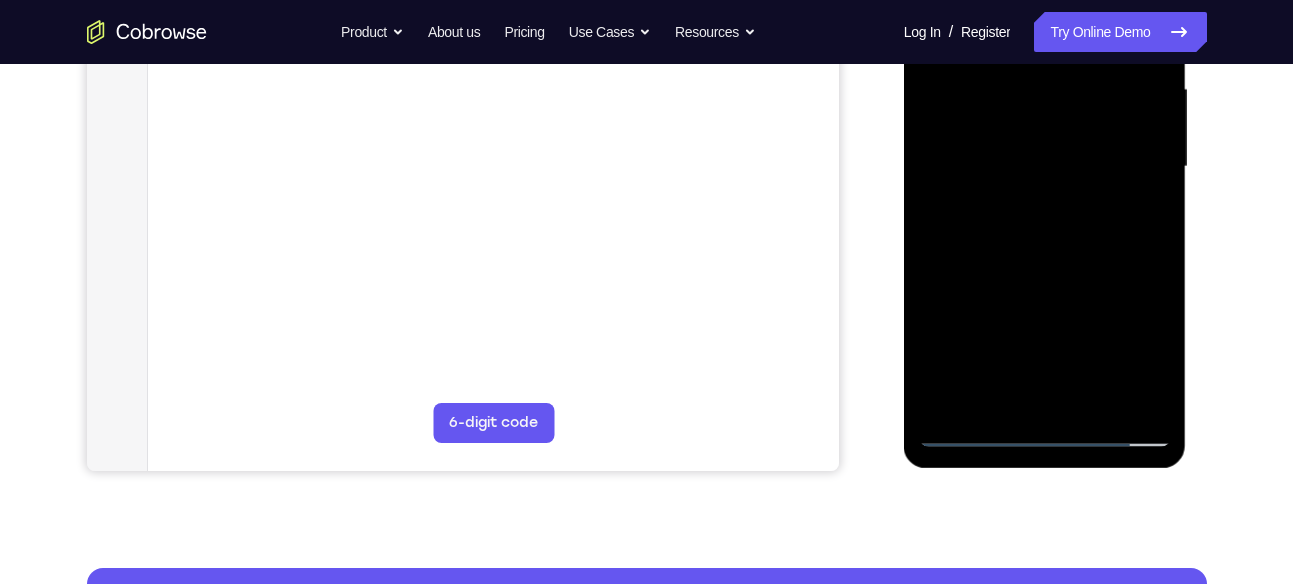 scroll, scrollTop: 462, scrollLeft: 0, axis: vertical 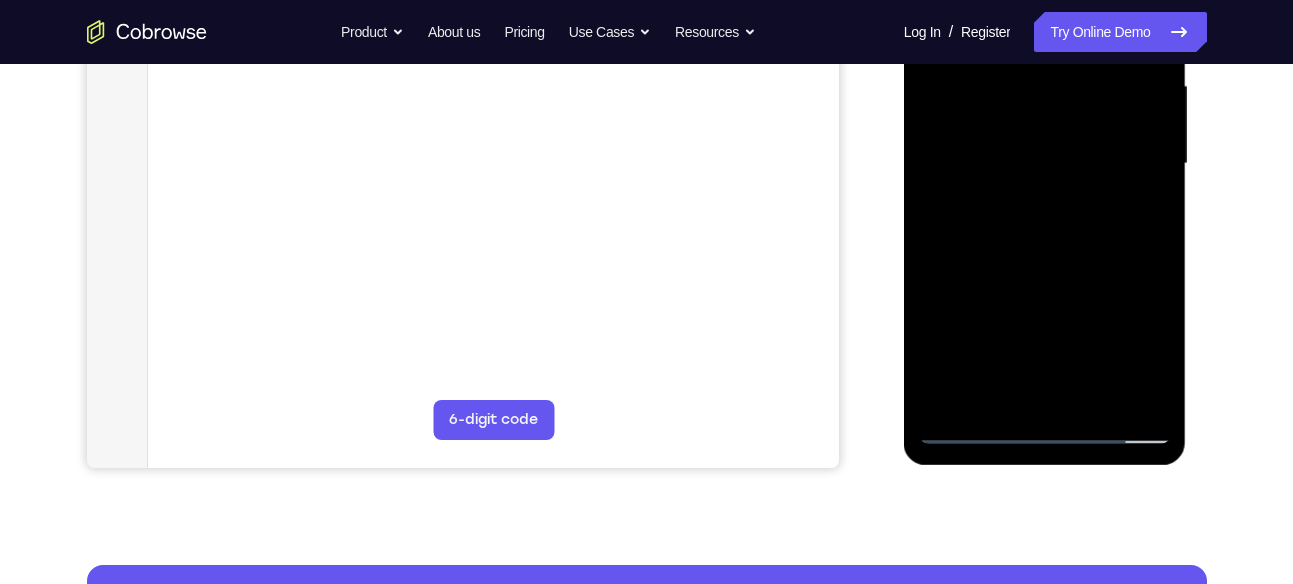 click at bounding box center [1045, 164] 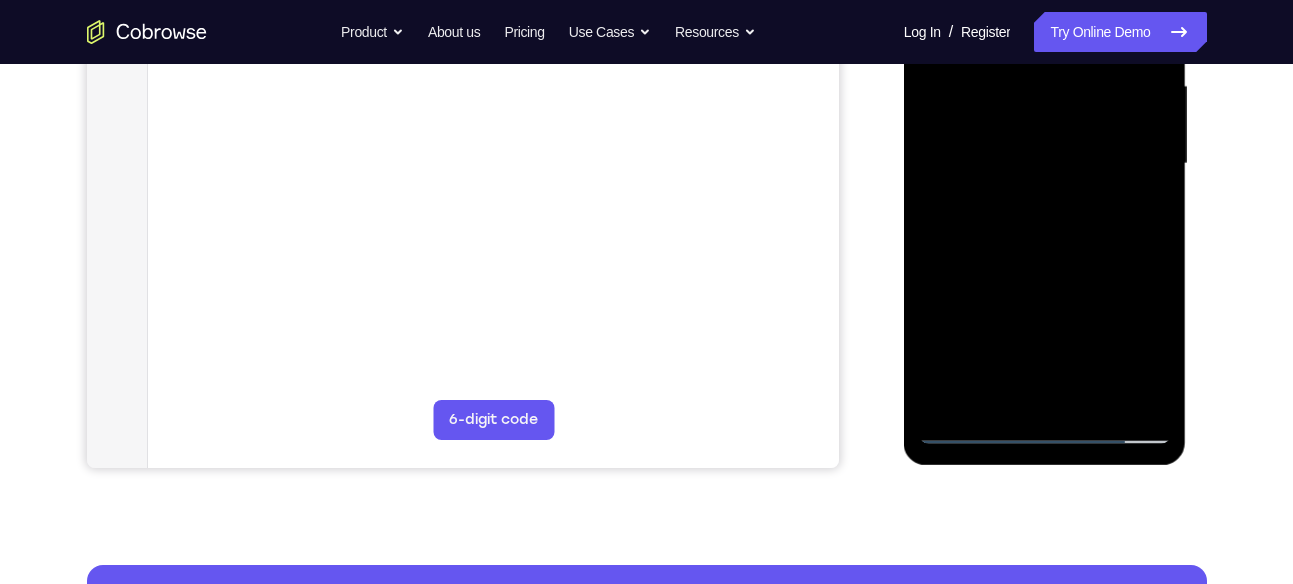 click at bounding box center [1045, 164] 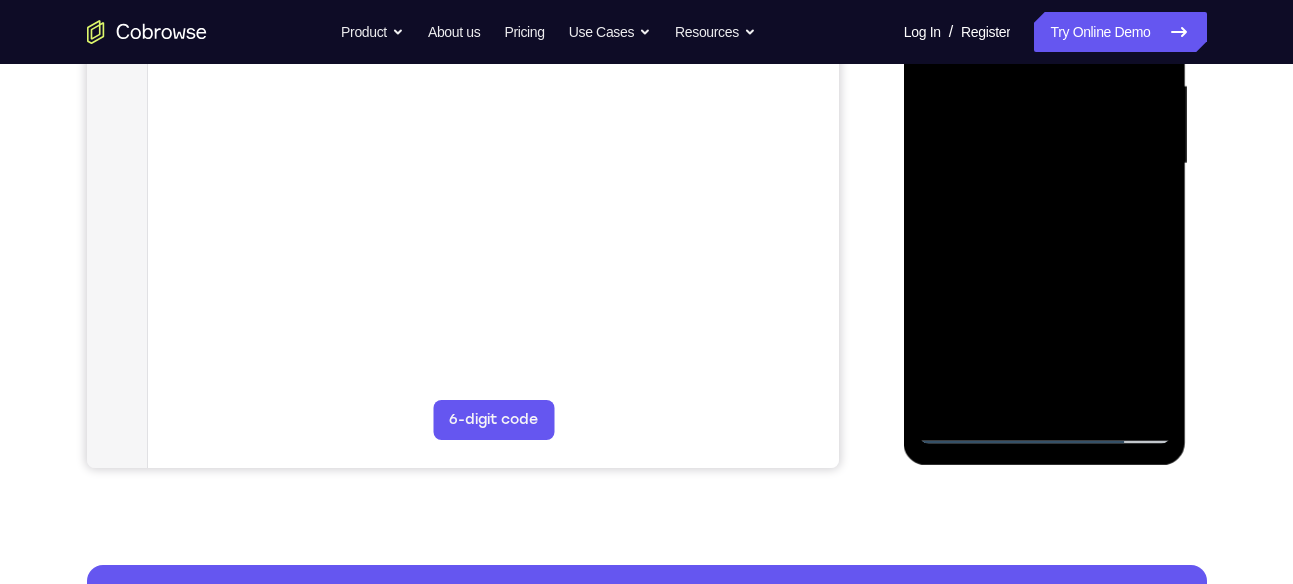 click at bounding box center [1045, 164] 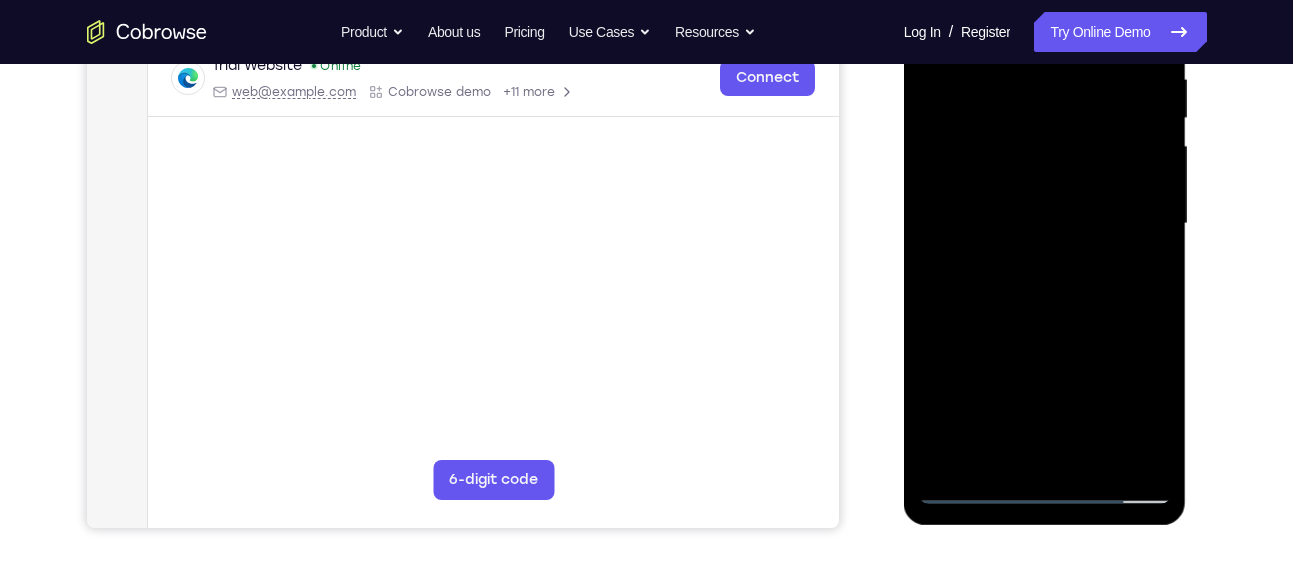scroll, scrollTop: 400, scrollLeft: 0, axis: vertical 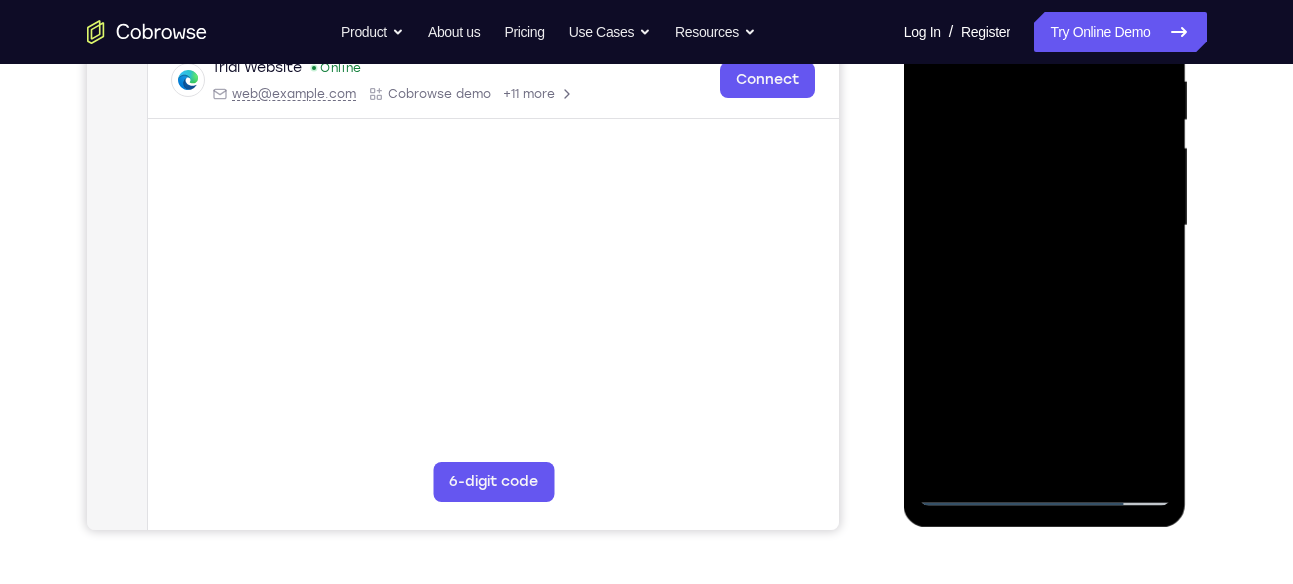 click at bounding box center (1045, 226) 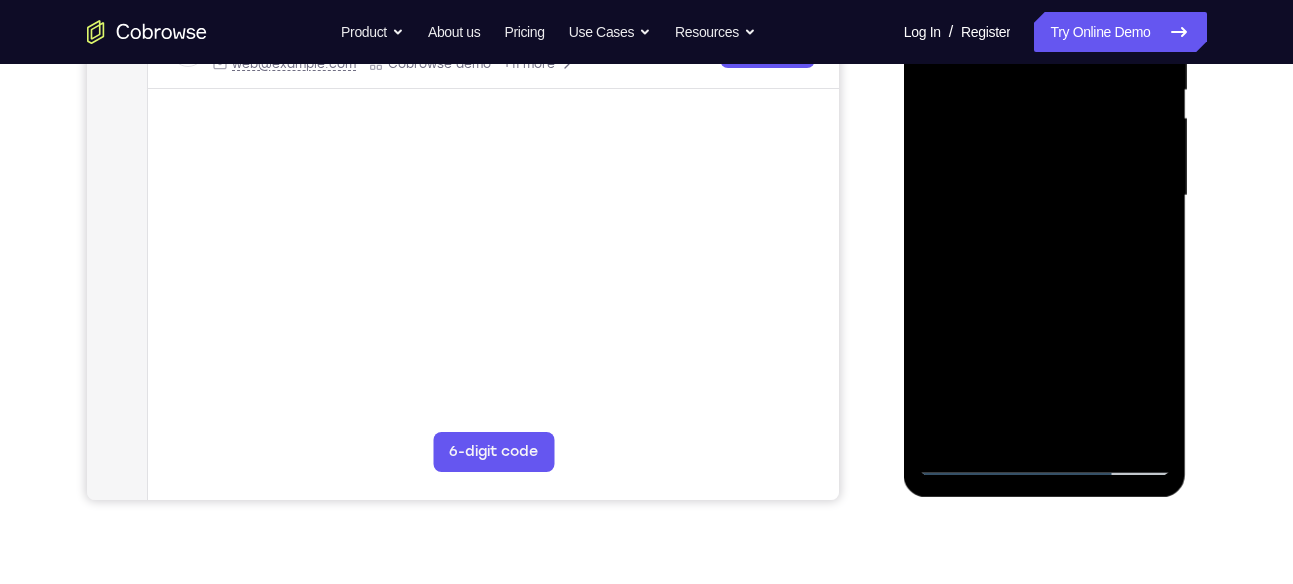 scroll, scrollTop: 456, scrollLeft: 0, axis: vertical 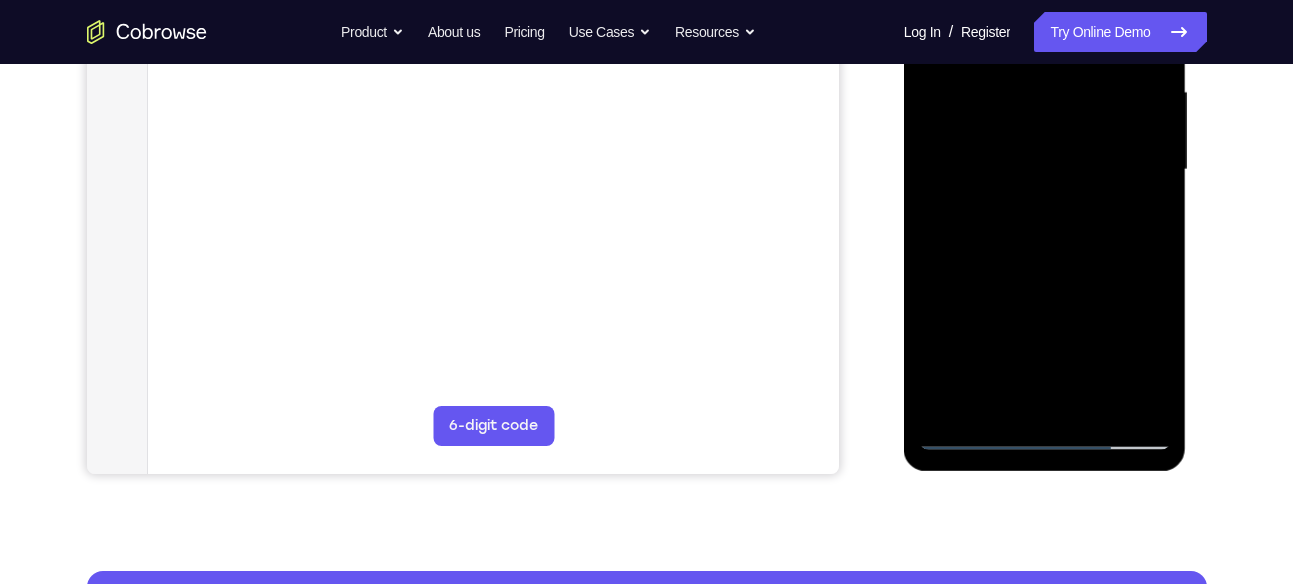 click at bounding box center [1045, 170] 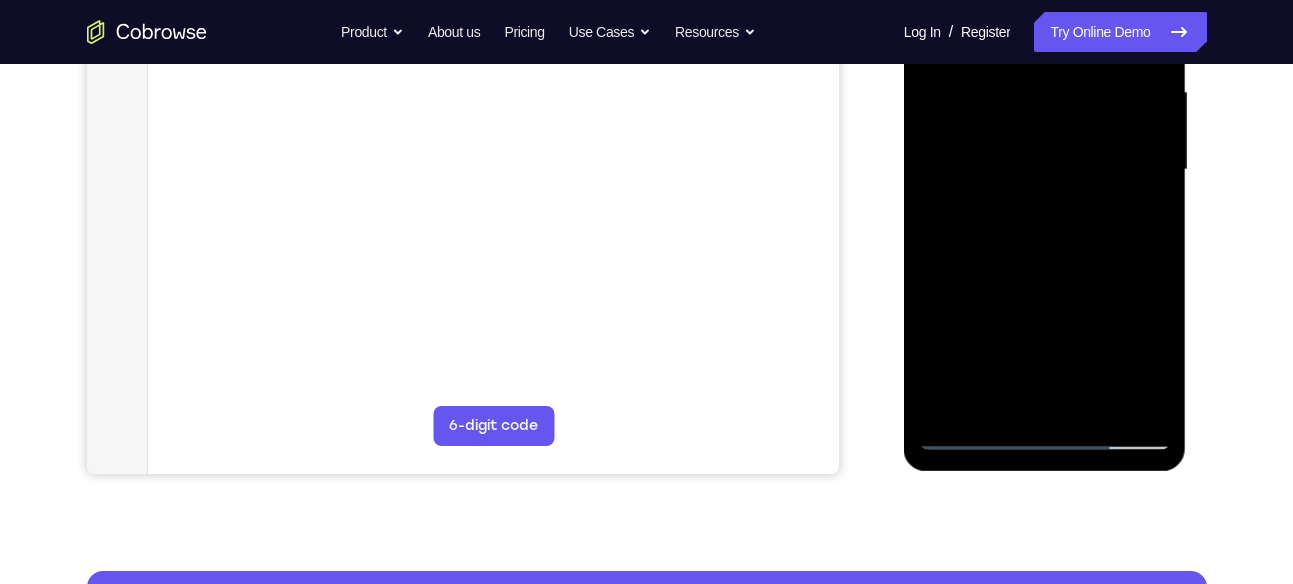 click at bounding box center (1045, 170) 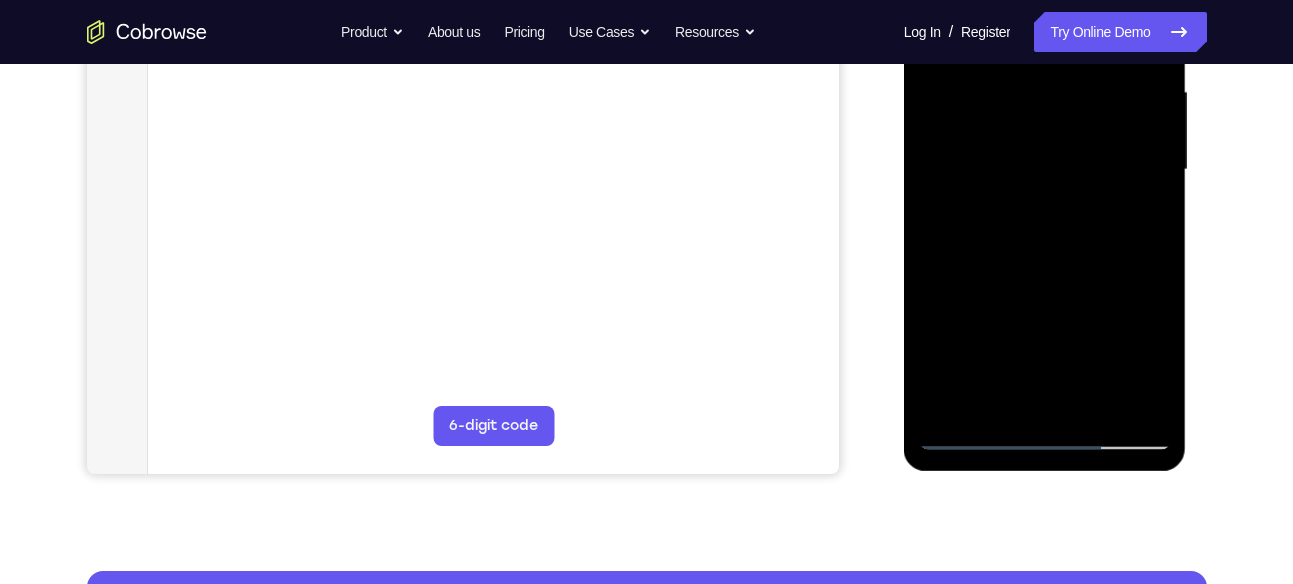 click at bounding box center (1045, 170) 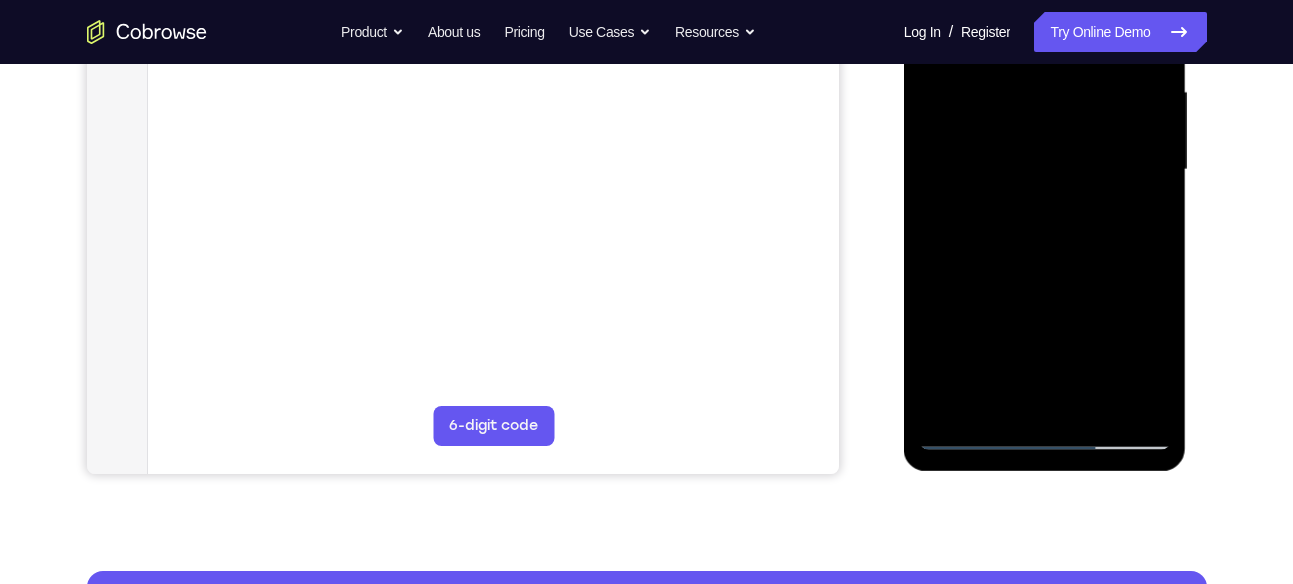 click at bounding box center (1045, 170) 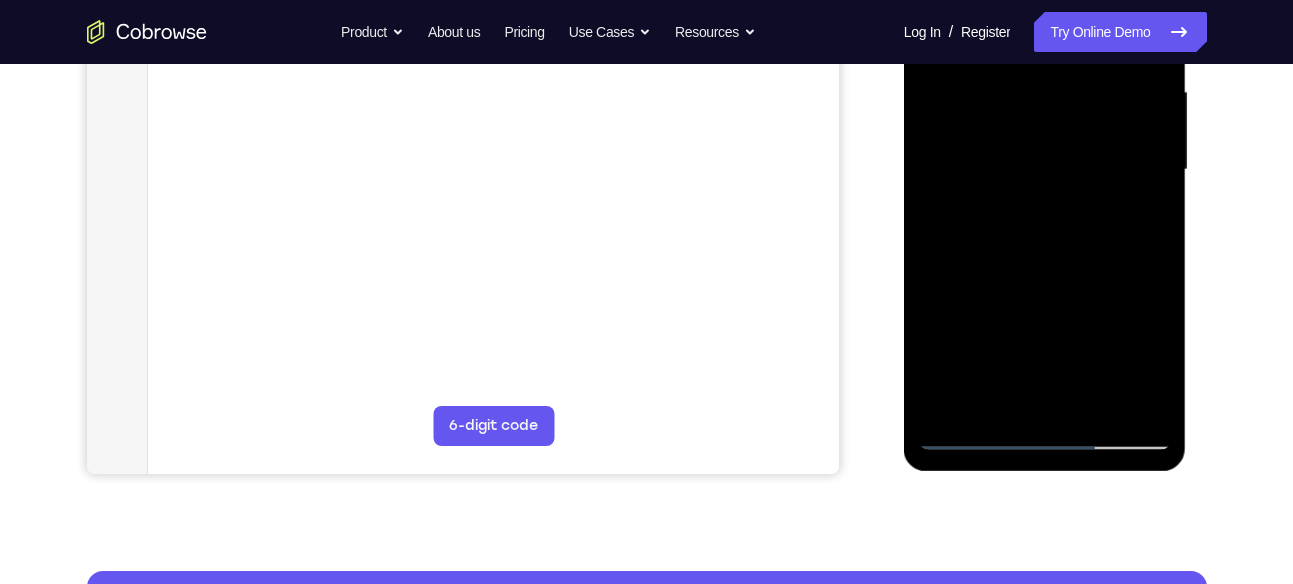 scroll, scrollTop: 454, scrollLeft: 0, axis: vertical 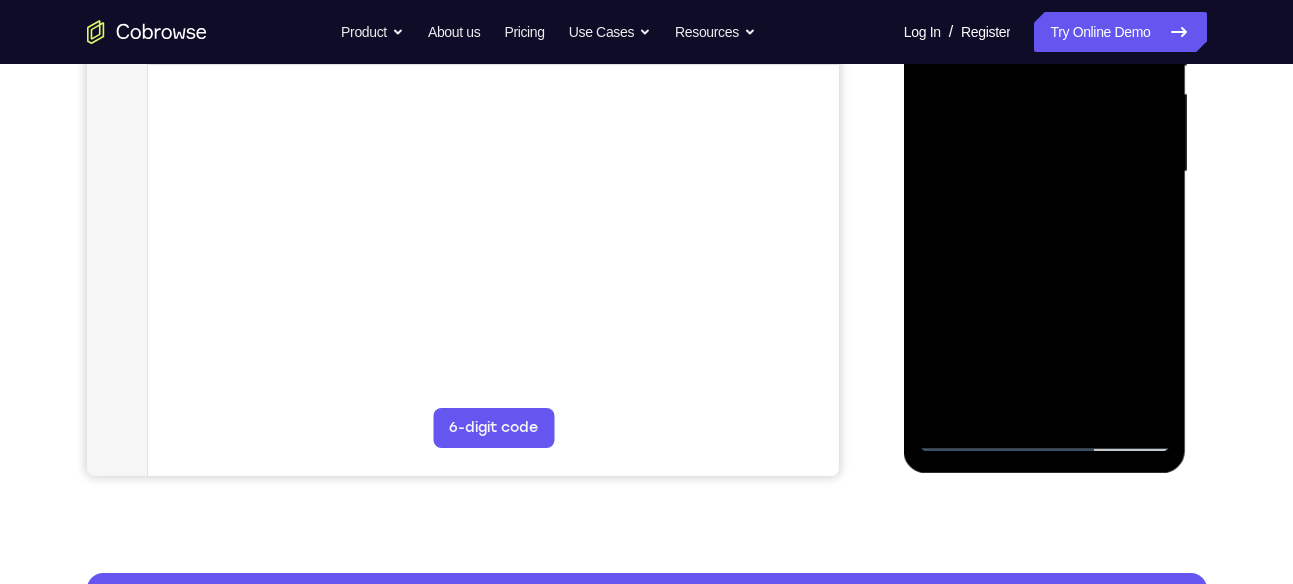 click at bounding box center (1045, 172) 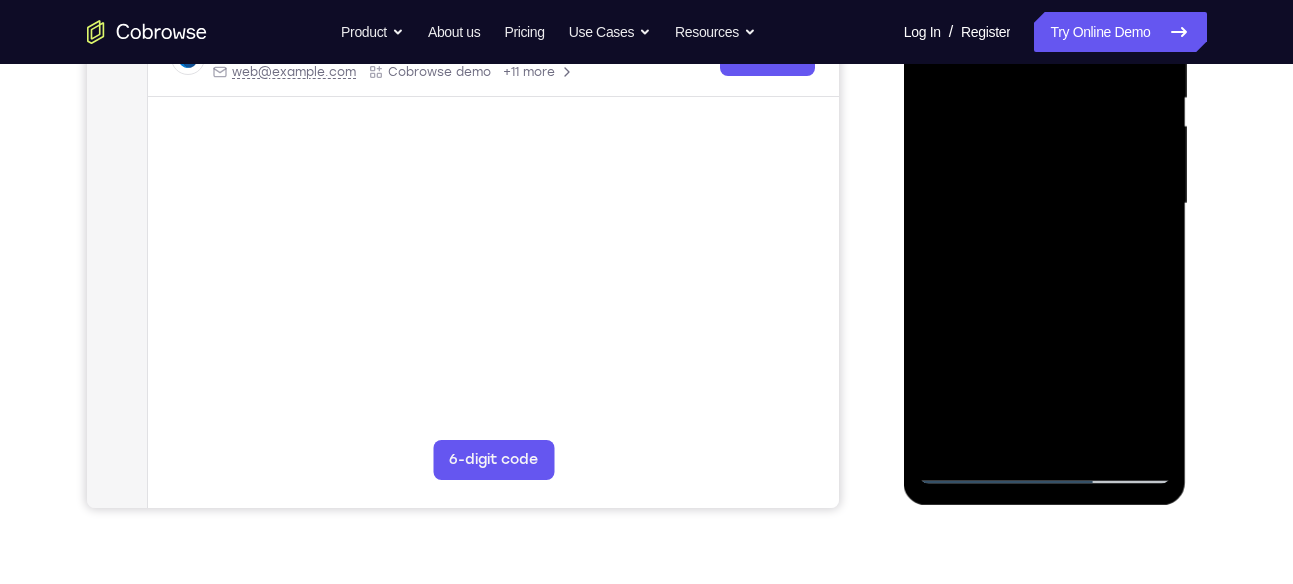 scroll, scrollTop: 423, scrollLeft: 0, axis: vertical 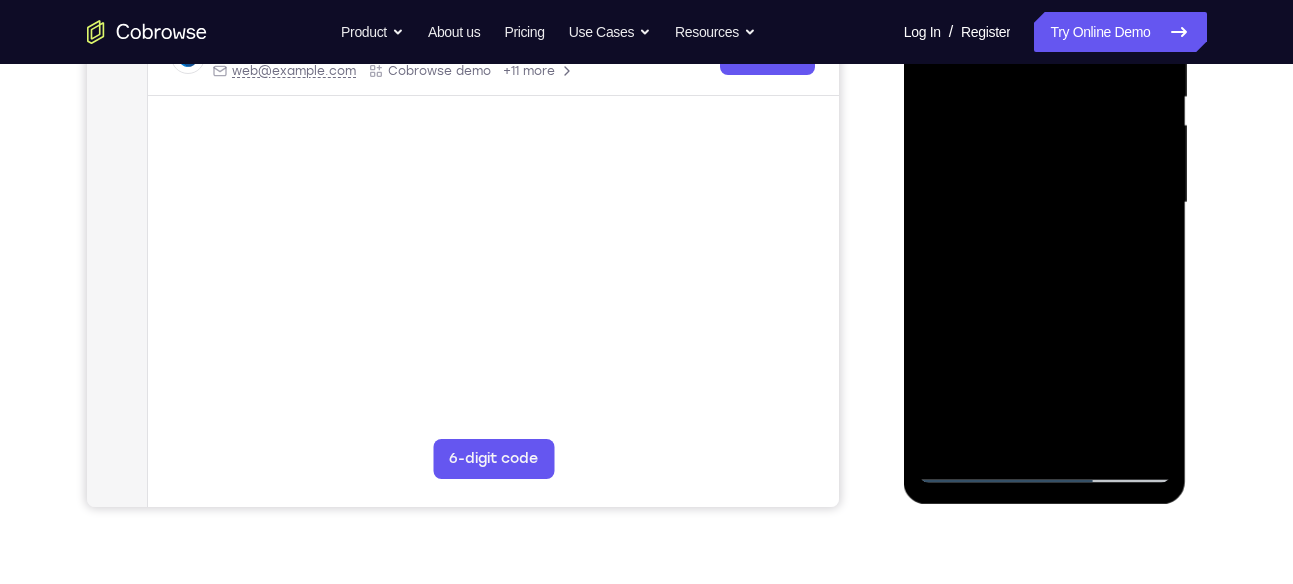 click at bounding box center (1045, 203) 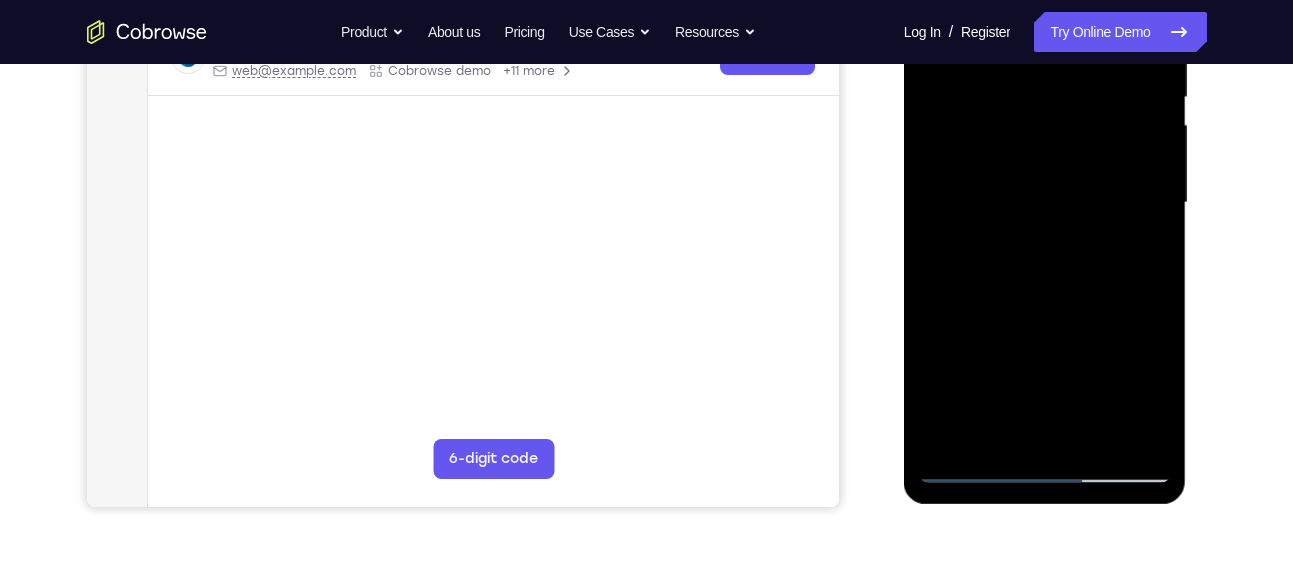 scroll, scrollTop: 482, scrollLeft: 0, axis: vertical 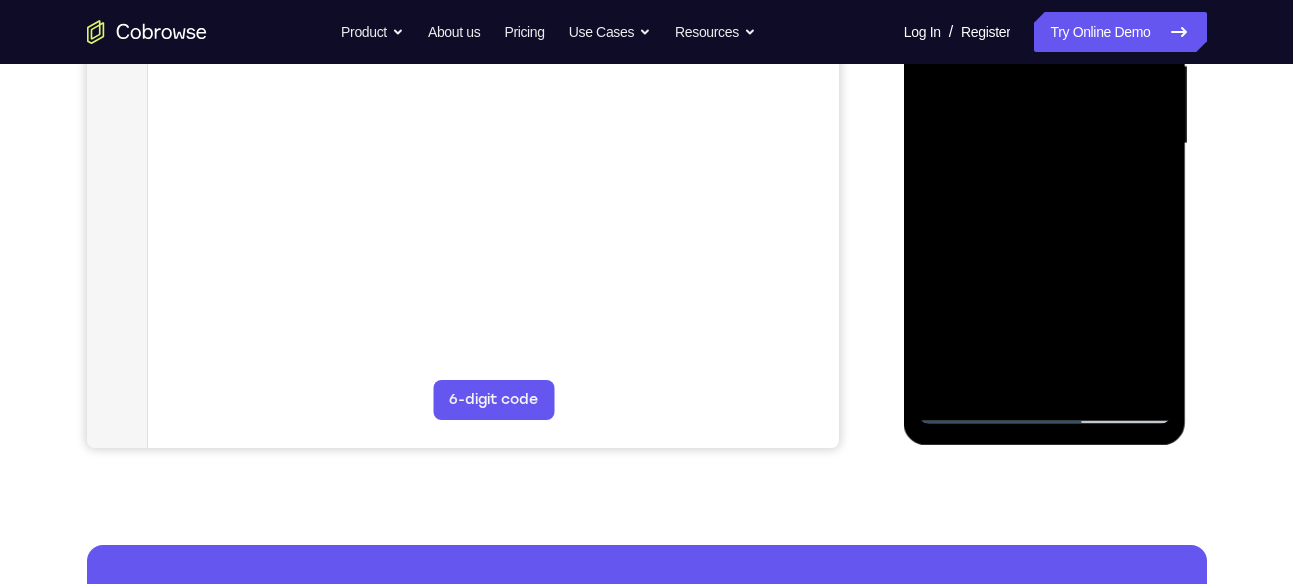 click at bounding box center [1045, 144] 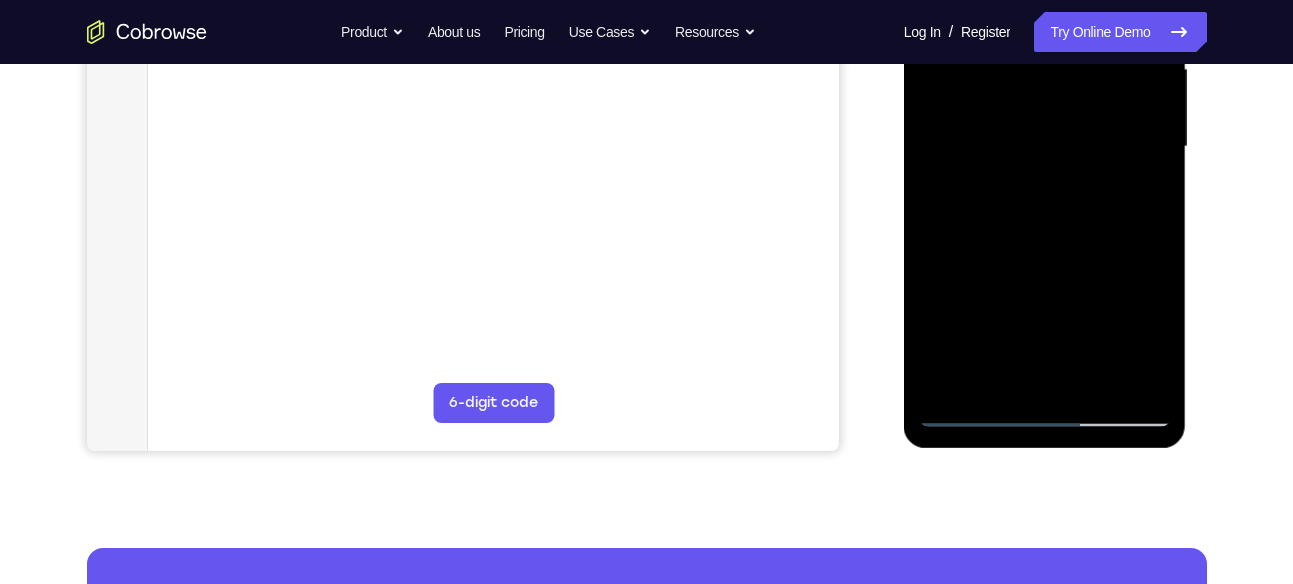 click at bounding box center (1045, 147) 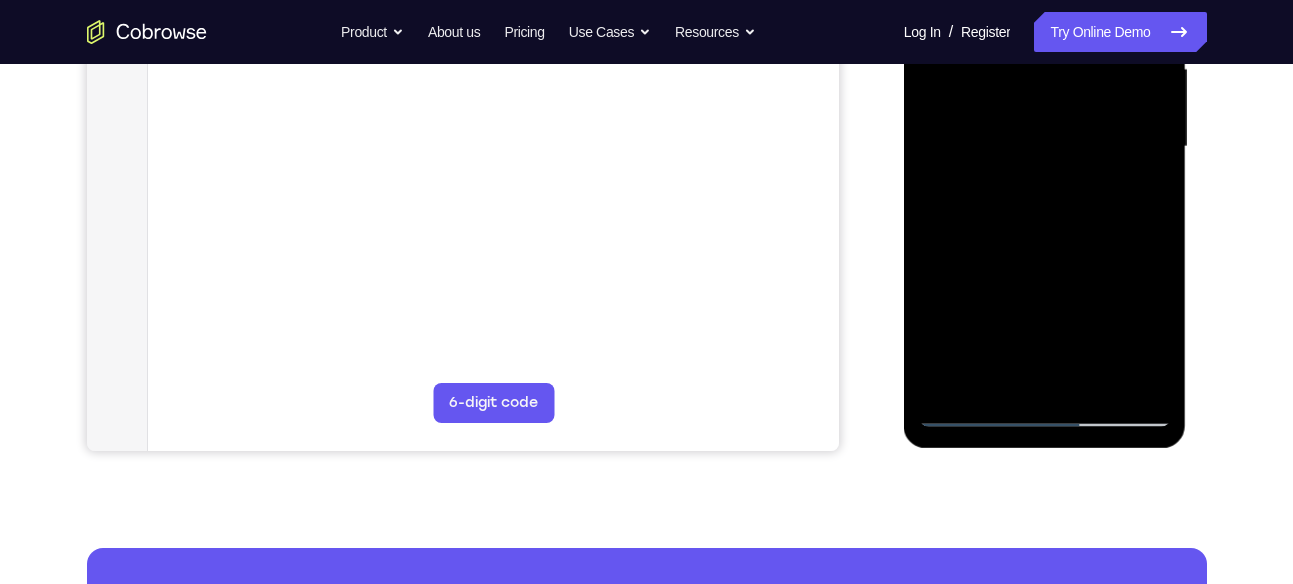 scroll, scrollTop: 433, scrollLeft: 0, axis: vertical 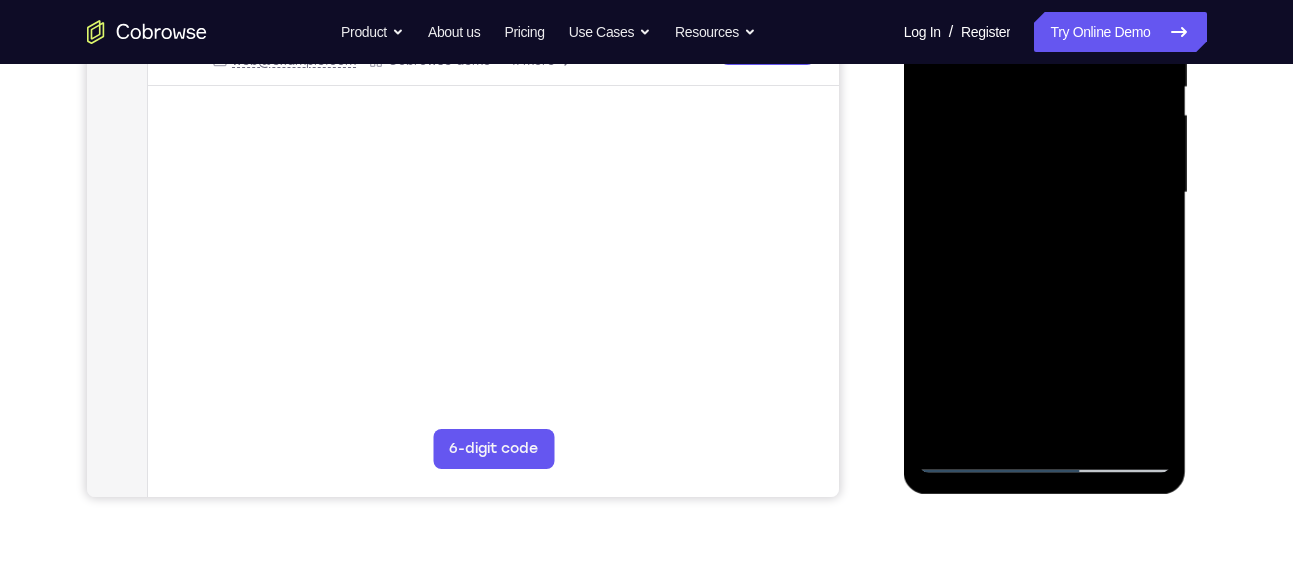 click at bounding box center (1045, 193) 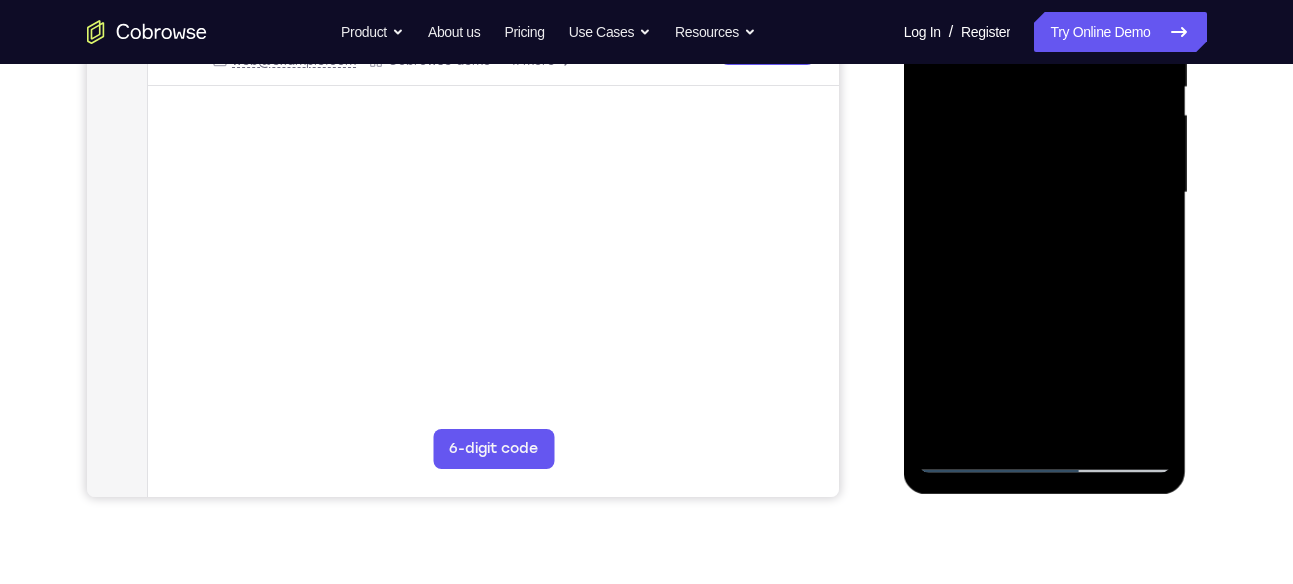 scroll, scrollTop: 422, scrollLeft: 0, axis: vertical 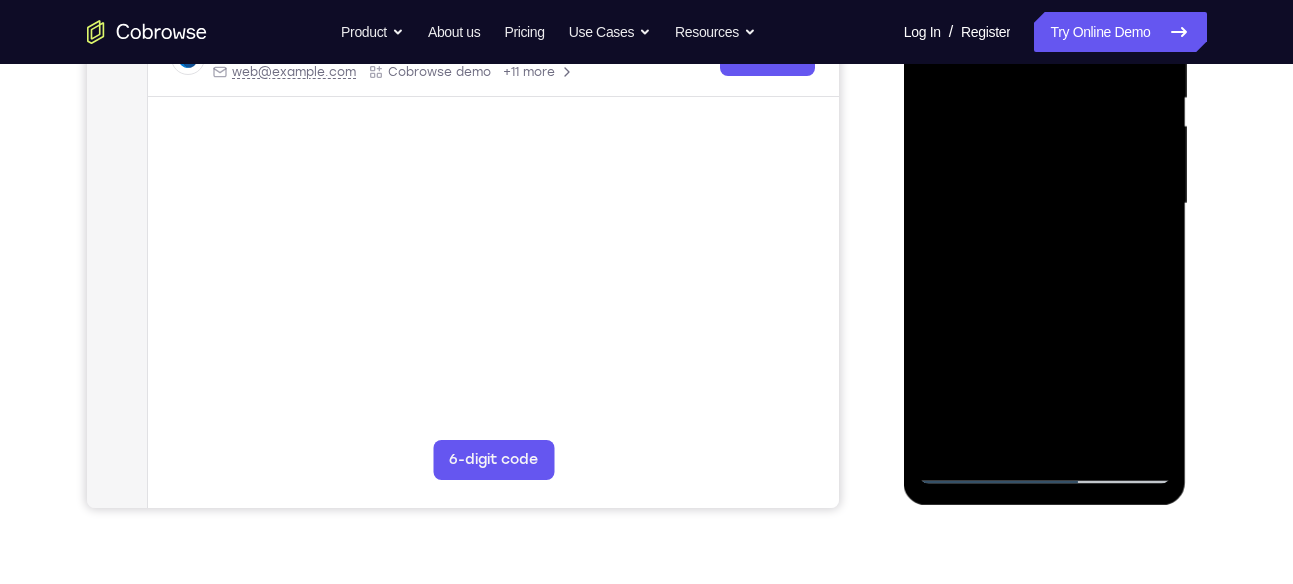 click at bounding box center (1045, 204) 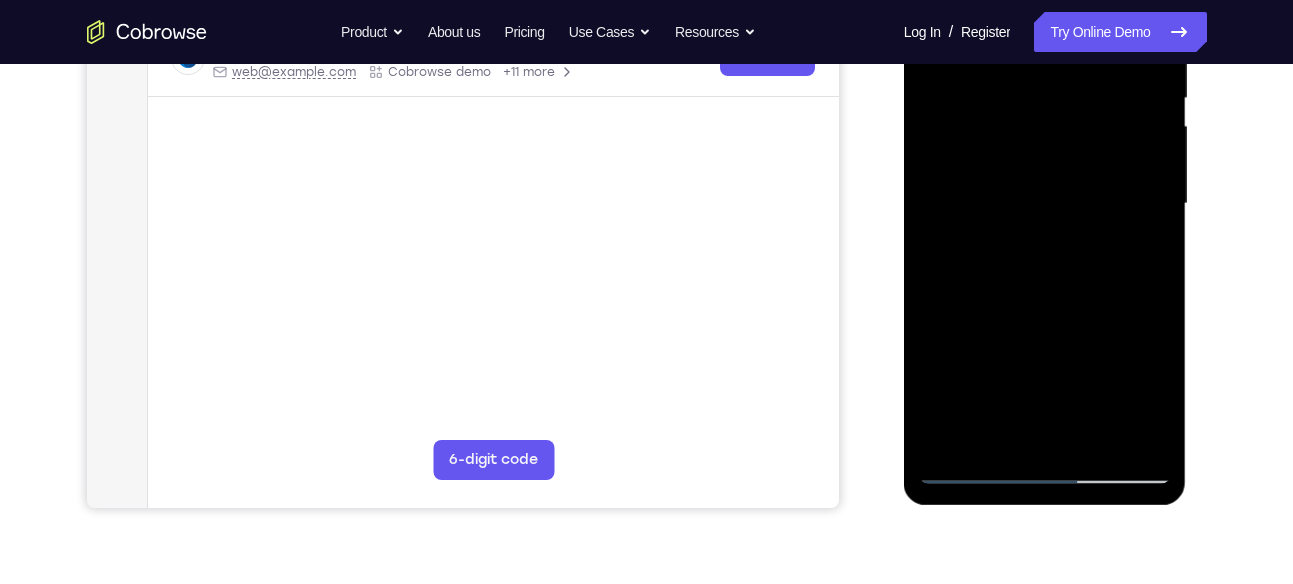 click at bounding box center [1045, 204] 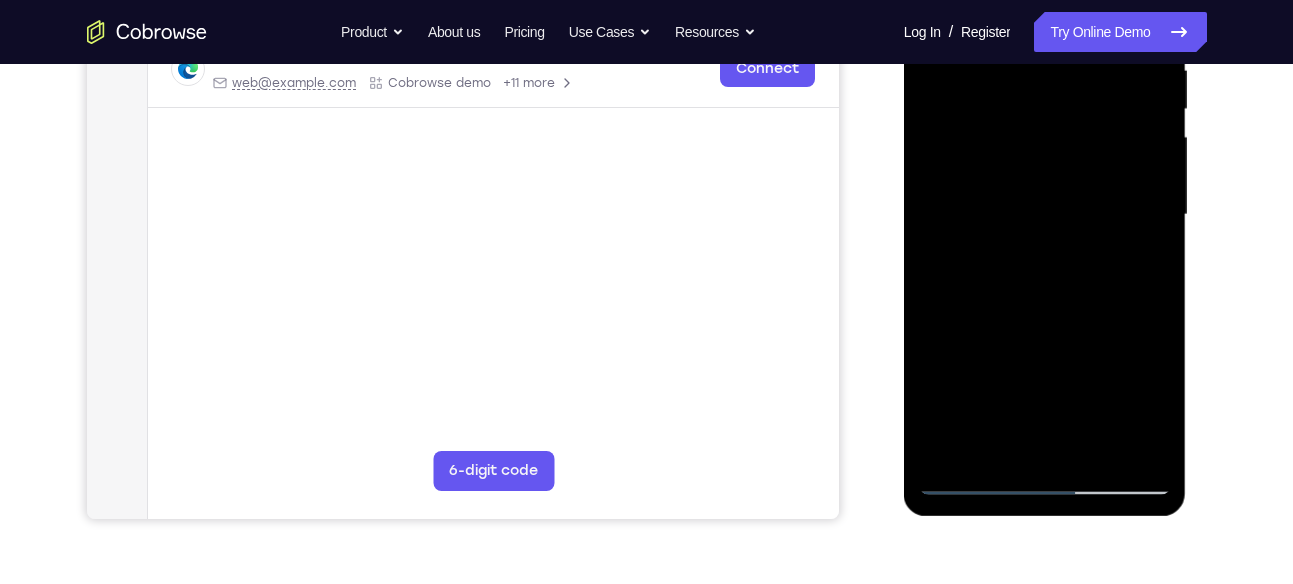 scroll, scrollTop: 409, scrollLeft: 0, axis: vertical 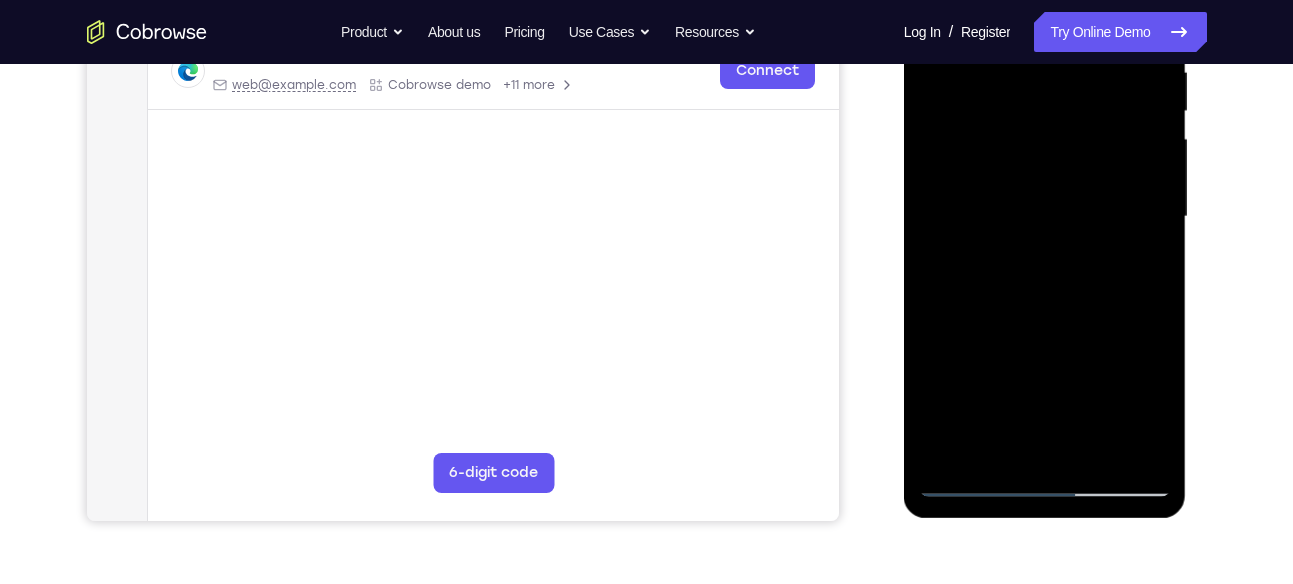 click at bounding box center [1045, 217] 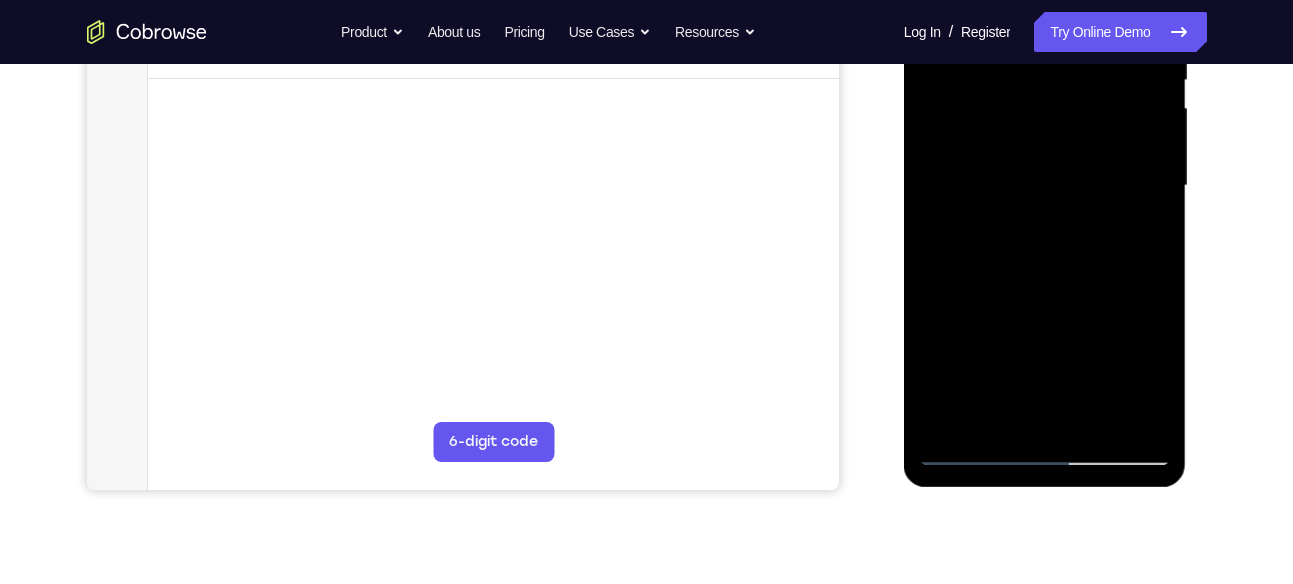 scroll, scrollTop: 438, scrollLeft: 0, axis: vertical 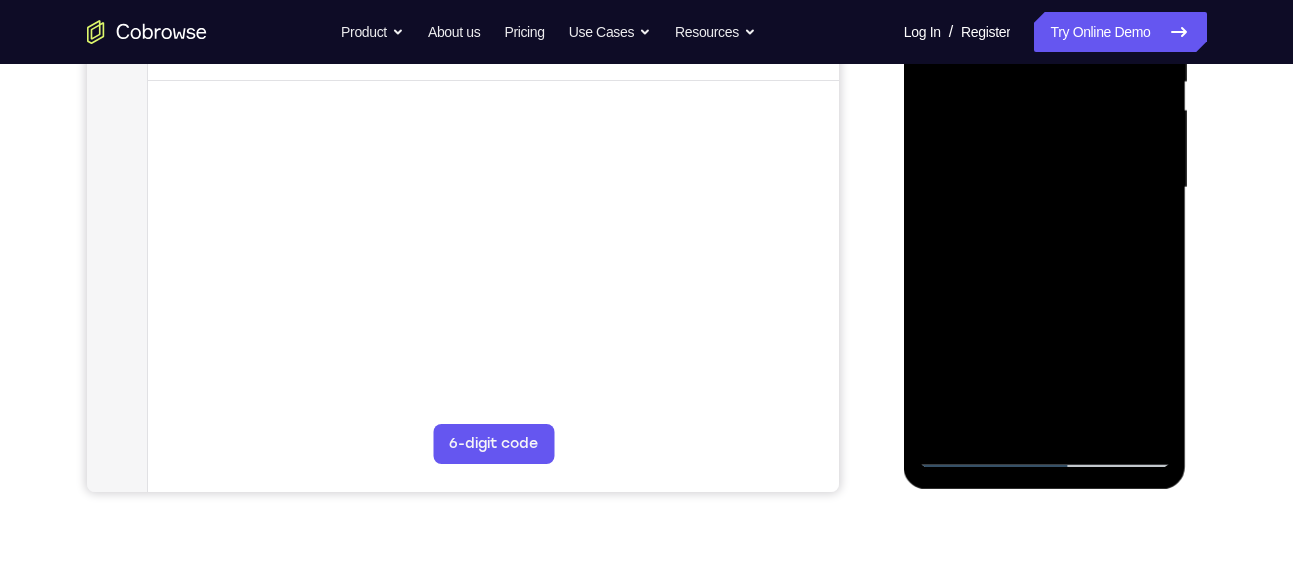click at bounding box center (1045, 188) 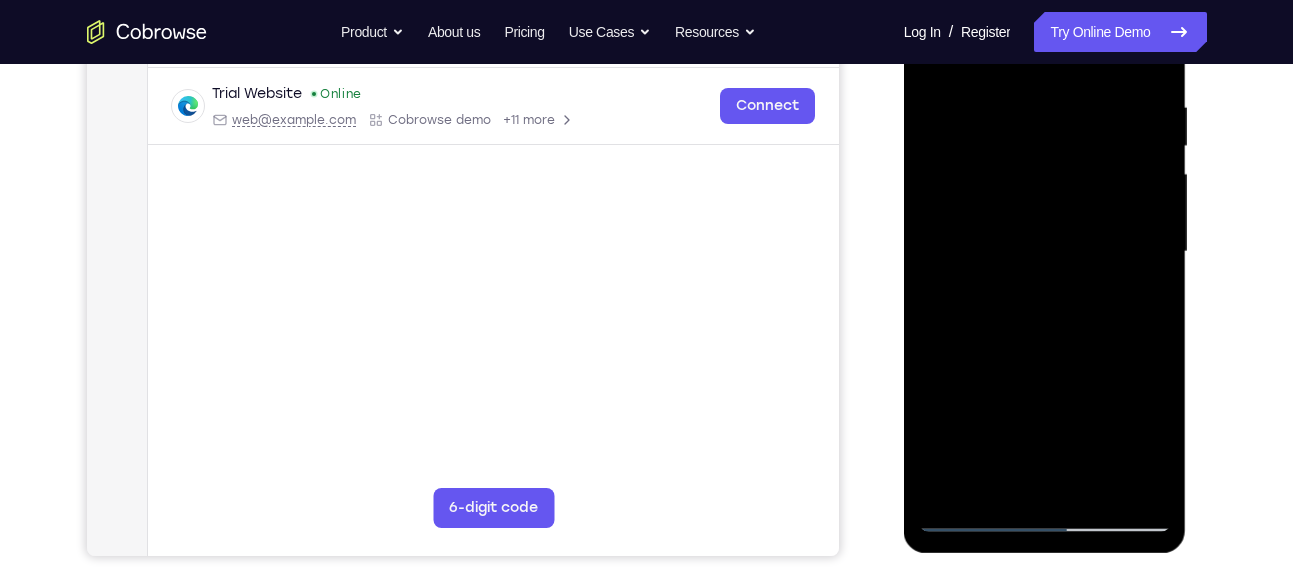 scroll, scrollTop: 373, scrollLeft: 0, axis: vertical 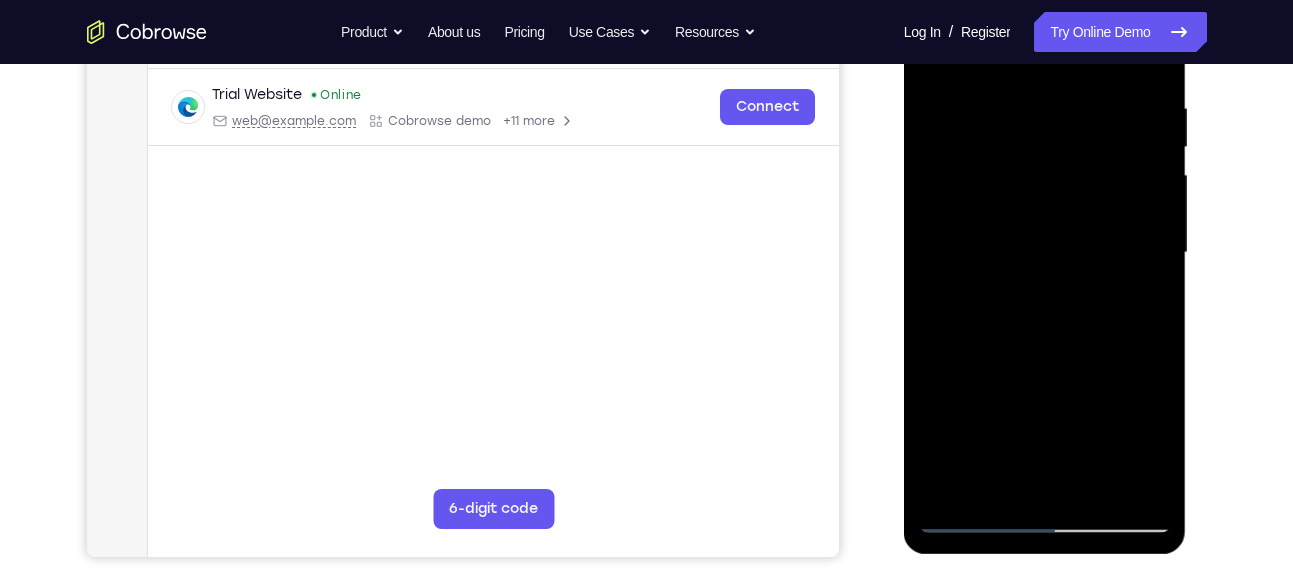 click at bounding box center (1045, 253) 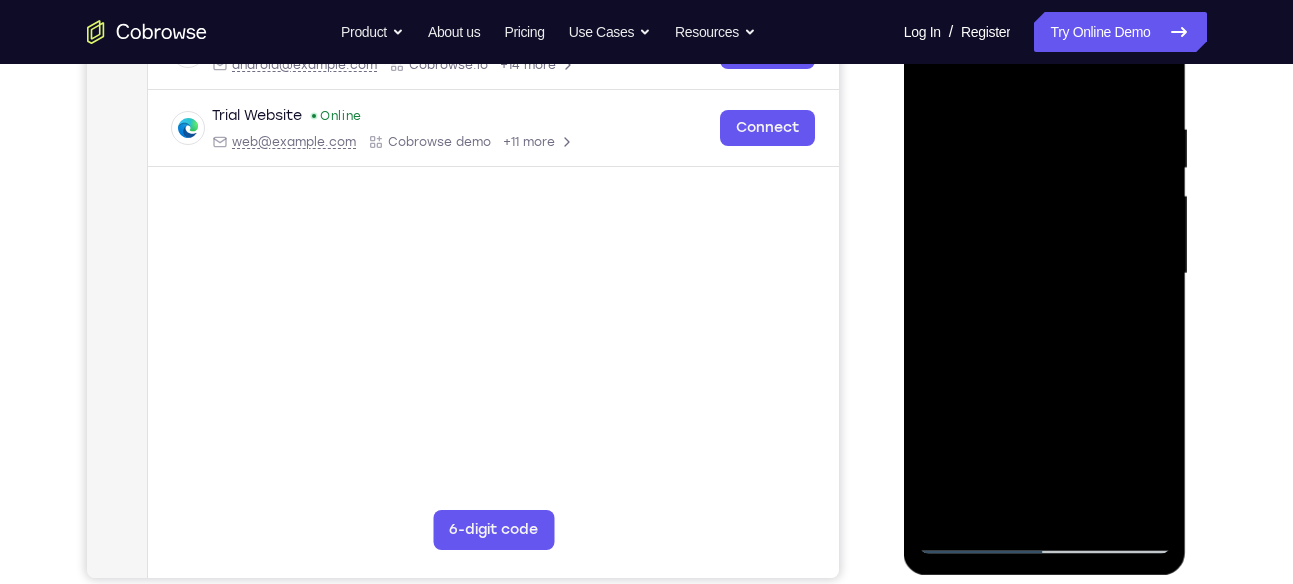 click at bounding box center (1045, 274) 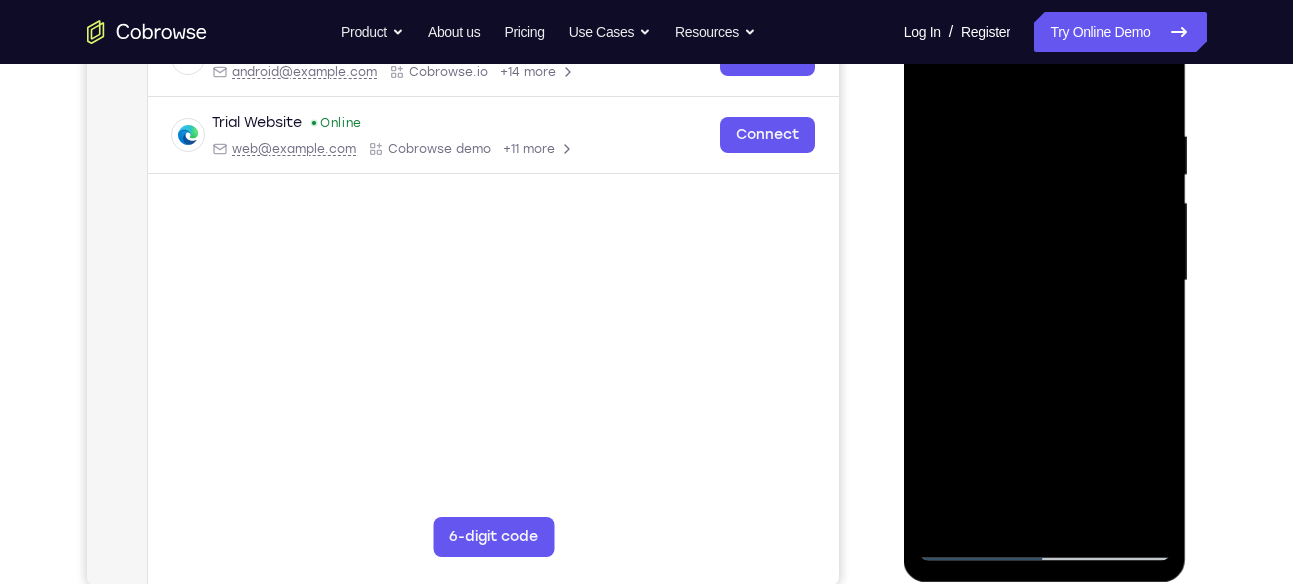 scroll, scrollTop: 344, scrollLeft: 0, axis: vertical 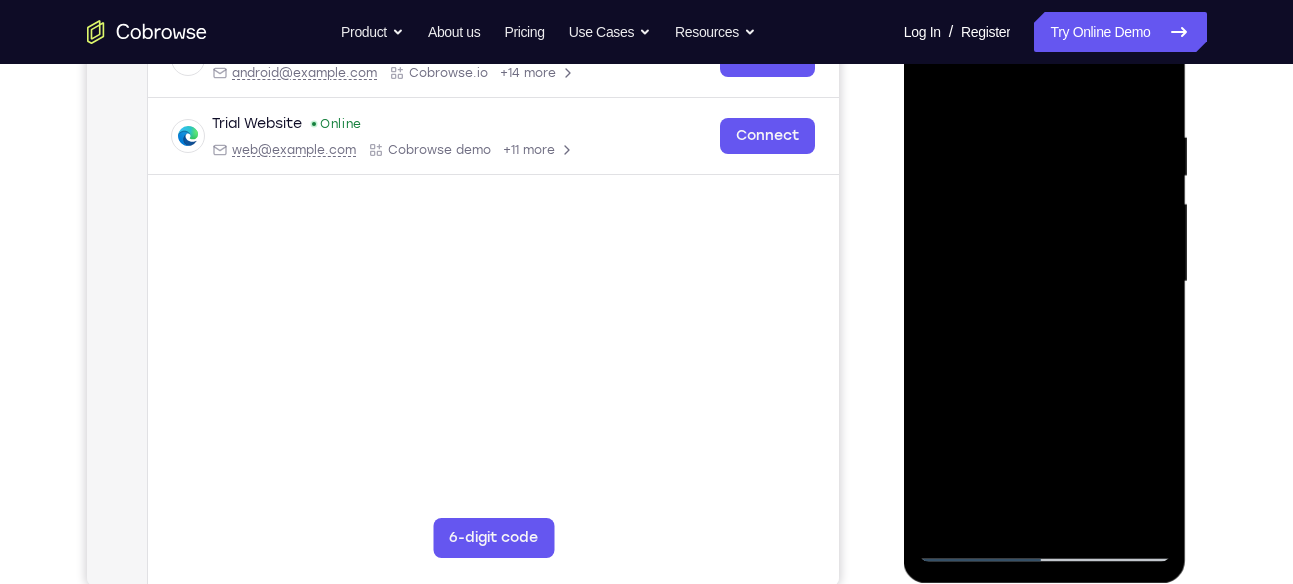 click at bounding box center [1045, 282] 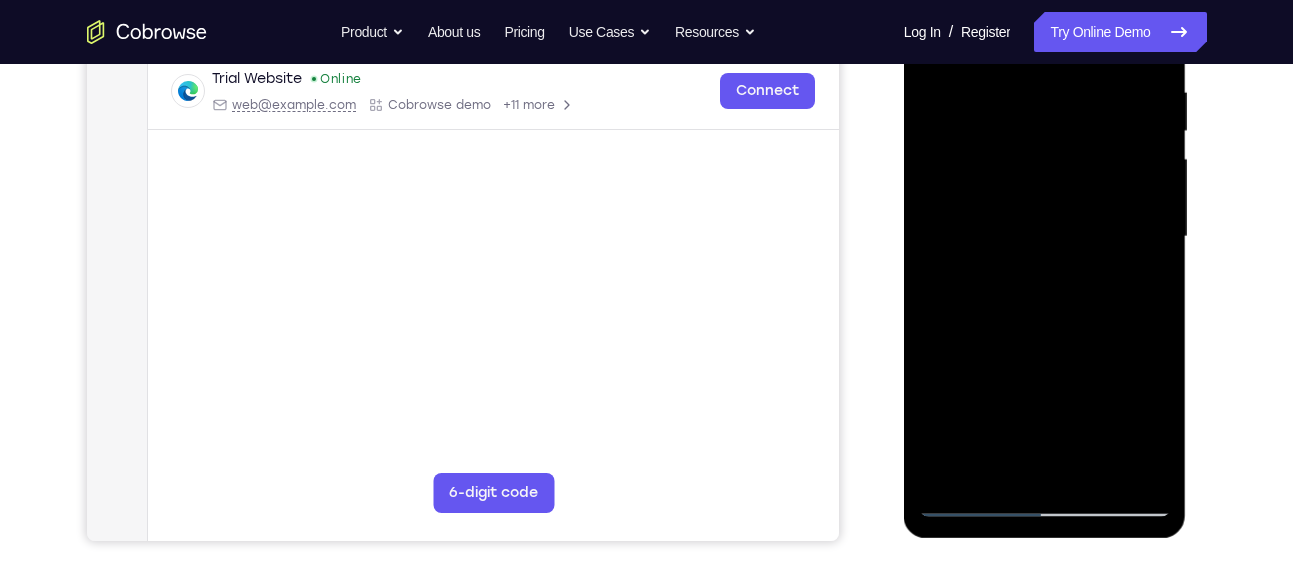 scroll, scrollTop: 390, scrollLeft: 0, axis: vertical 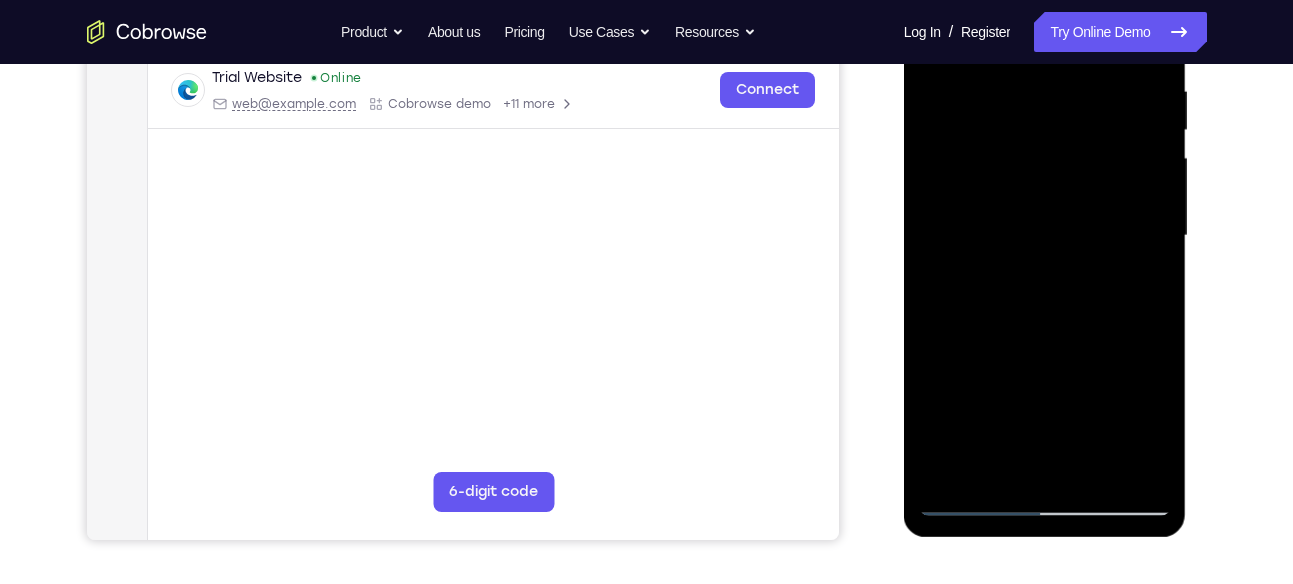 click at bounding box center (1045, 236) 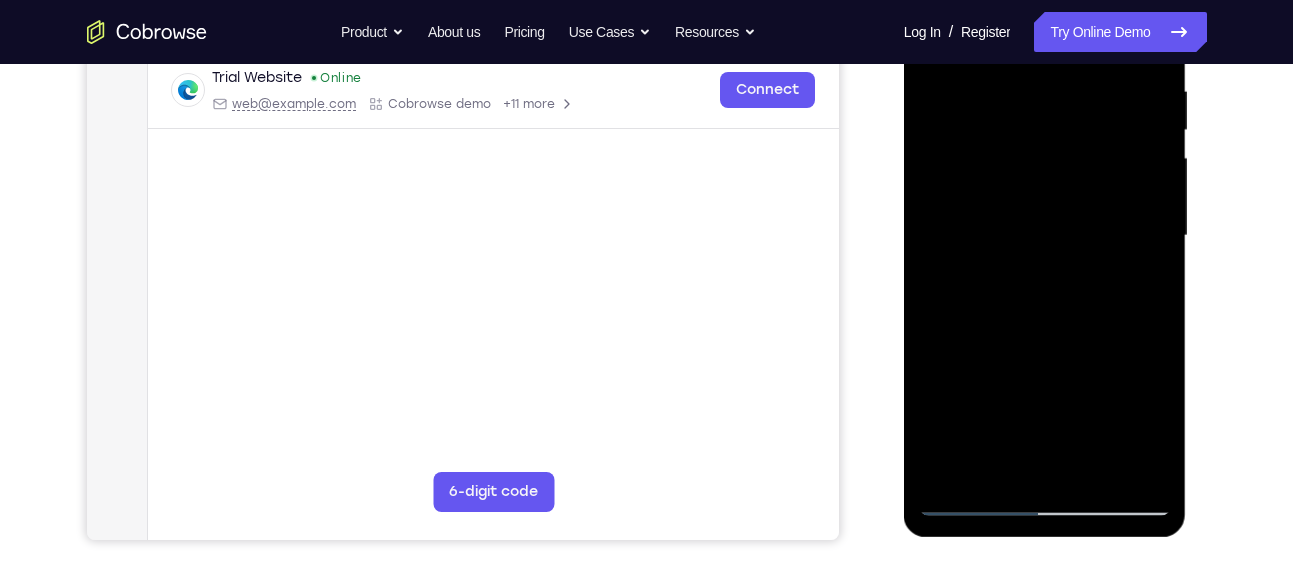 click at bounding box center (1045, 236) 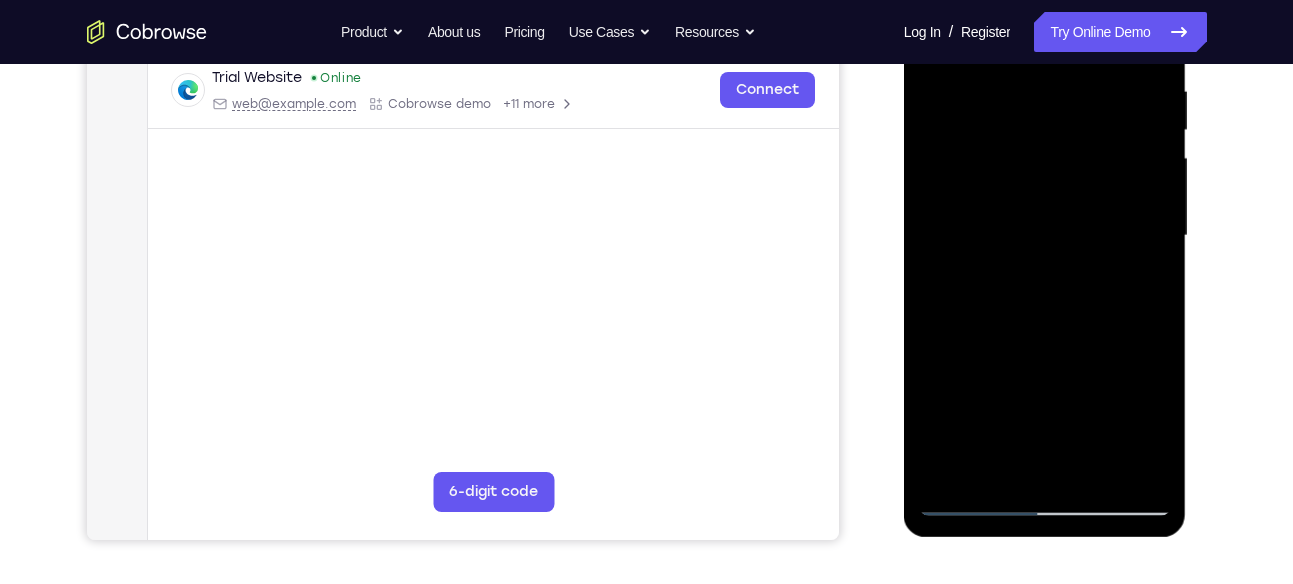 click at bounding box center [1045, 236] 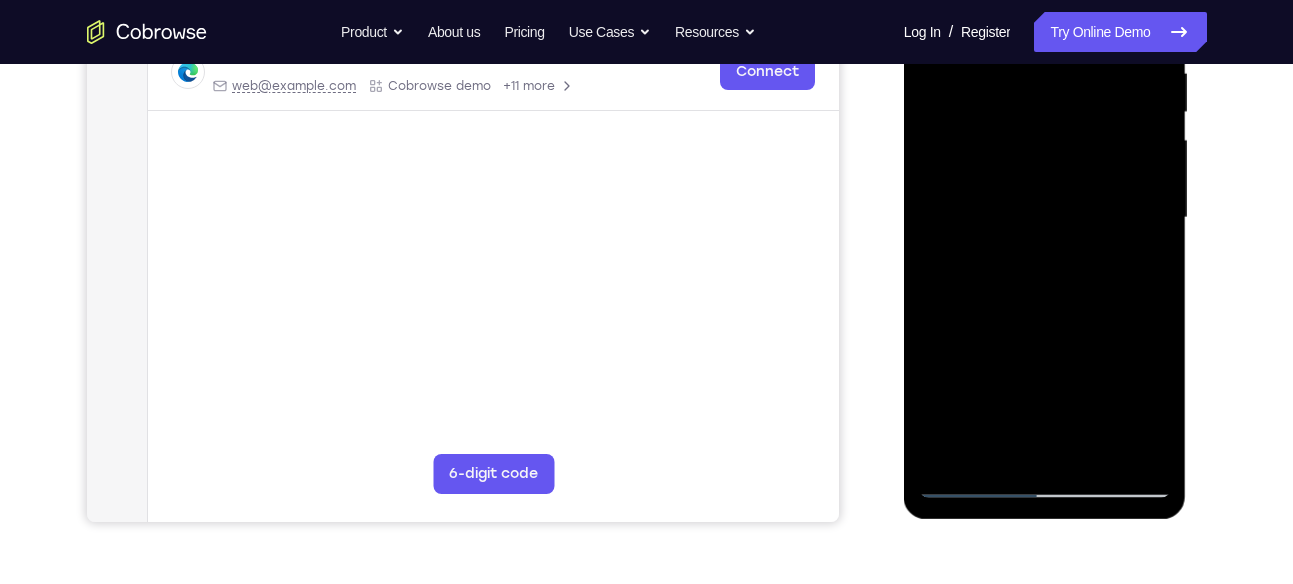 click at bounding box center [1045, 218] 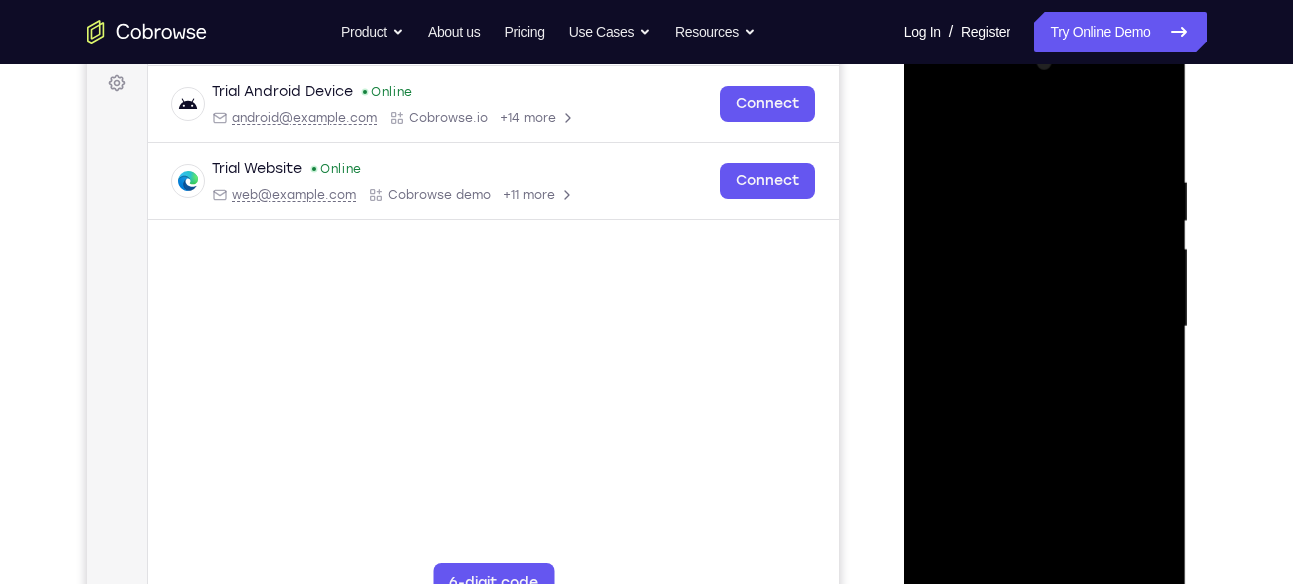 scroll, scrollTop: 298, scrollLeft: 0, axis: vertical 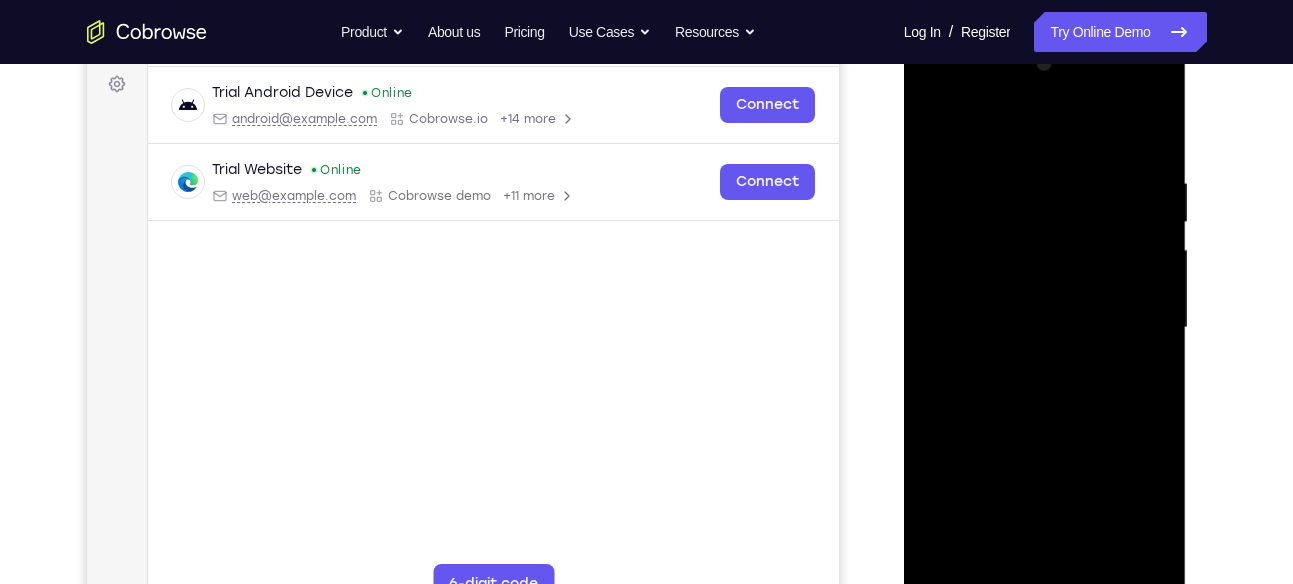 click at bounding box center [1045, 328] 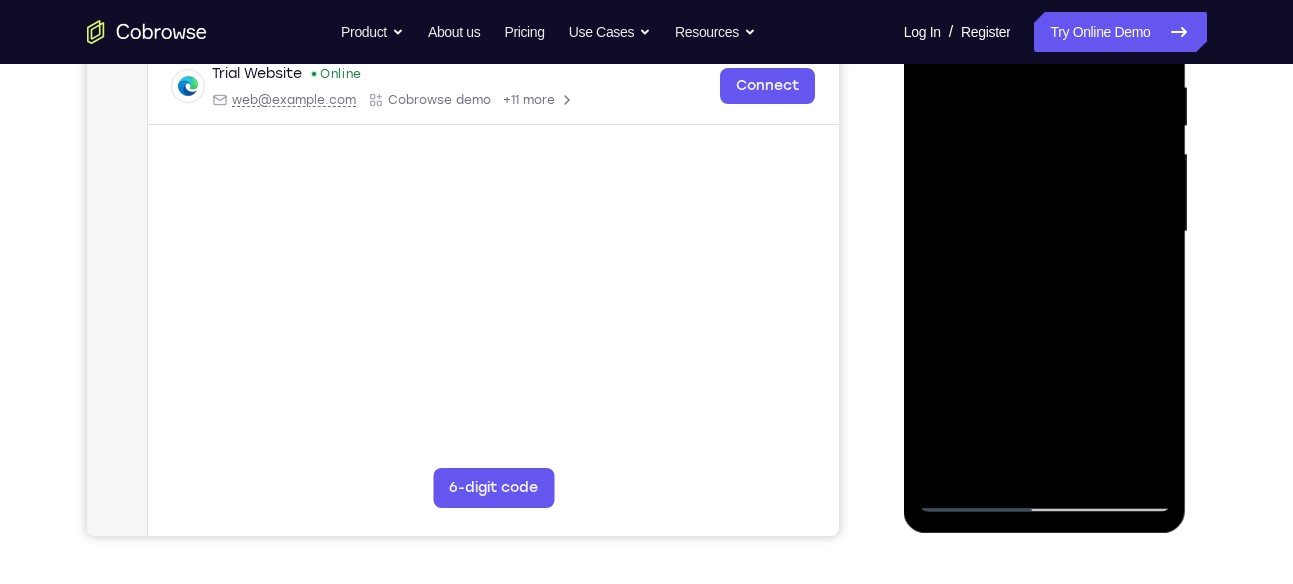 scroll, scrollTop: 396, scrollLeft: 0, axis: vertical 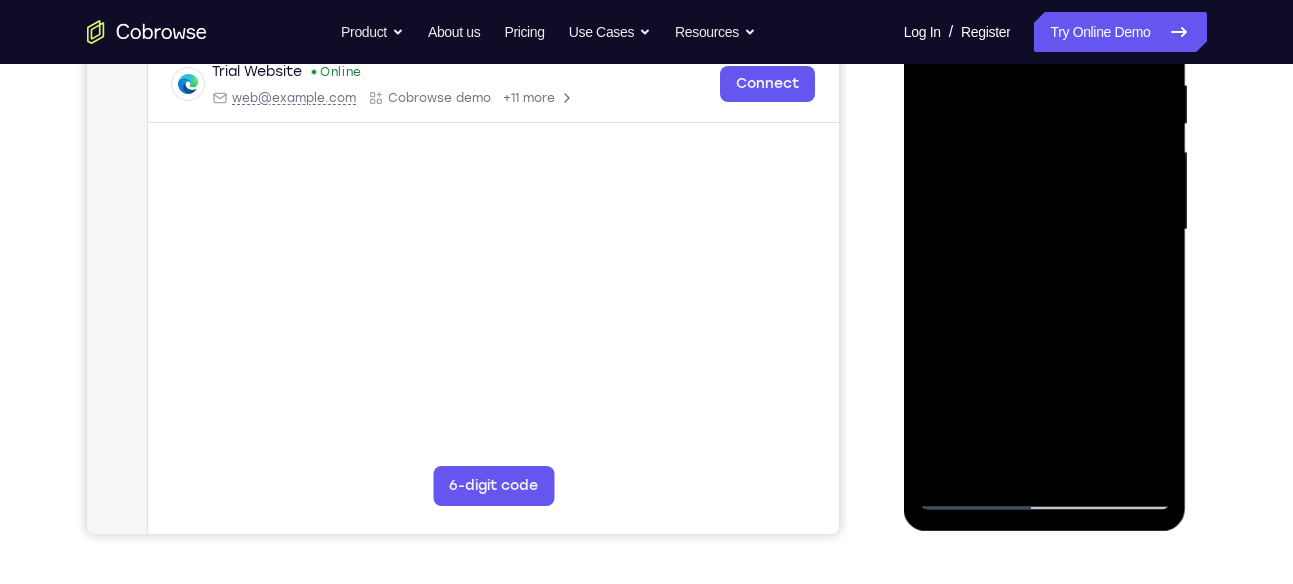 click at bounding box center (1045, 230) 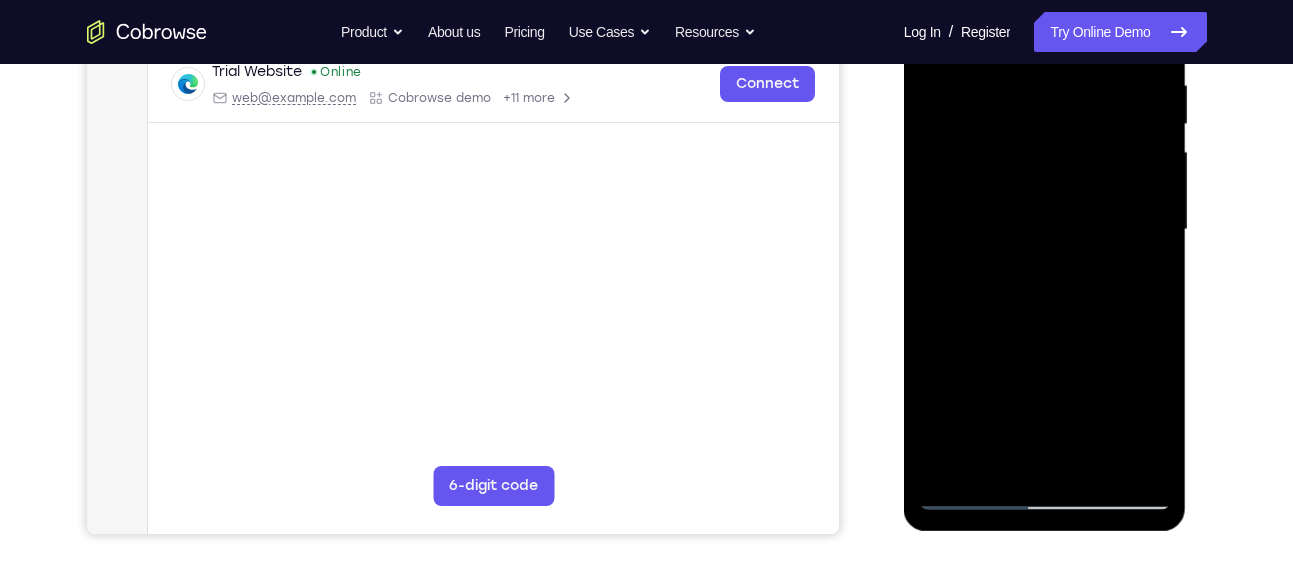 click at bounding box center (1045, 230) 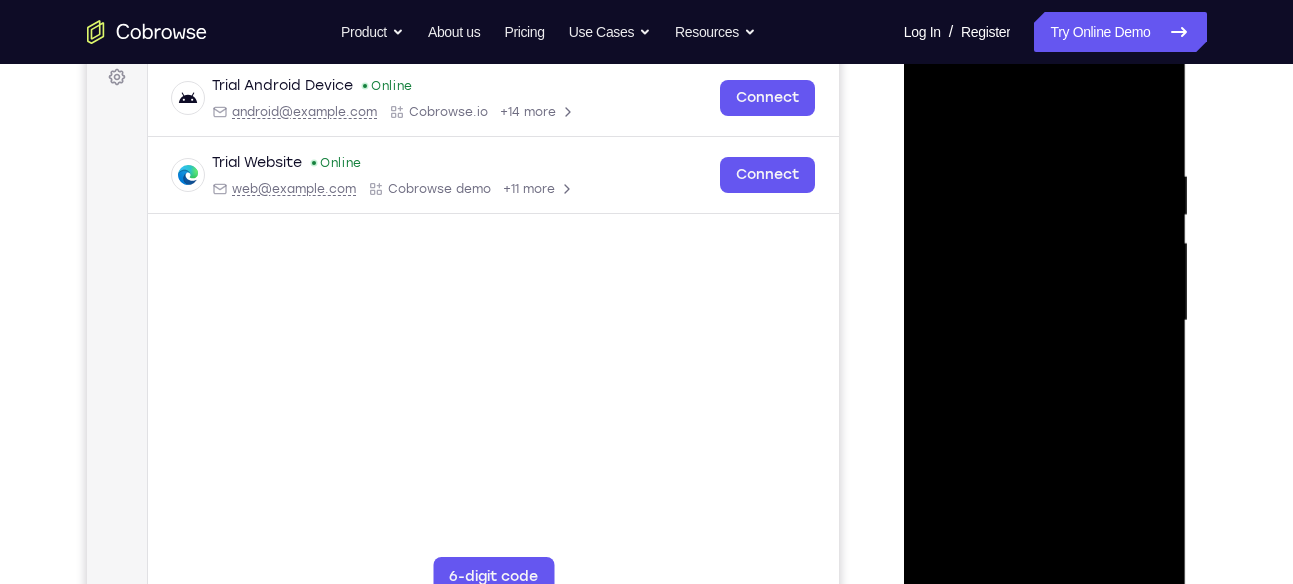 scroll, scrollTop: 301, scrollLeft: 0, axis: vertical 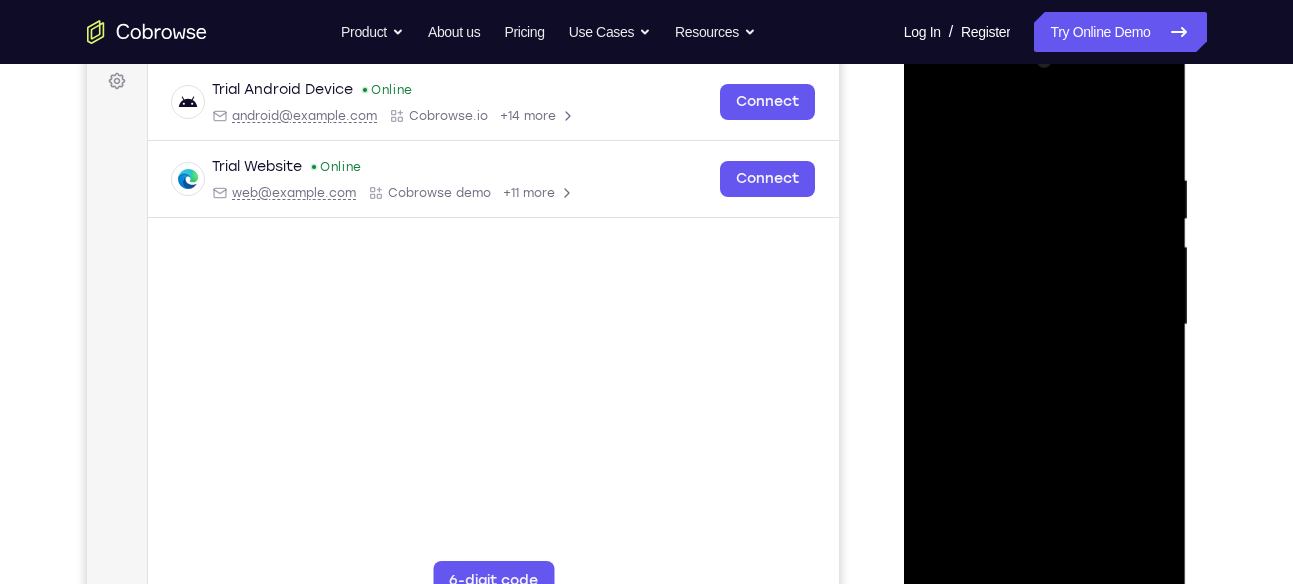 click at bounding box center (1045, 325) 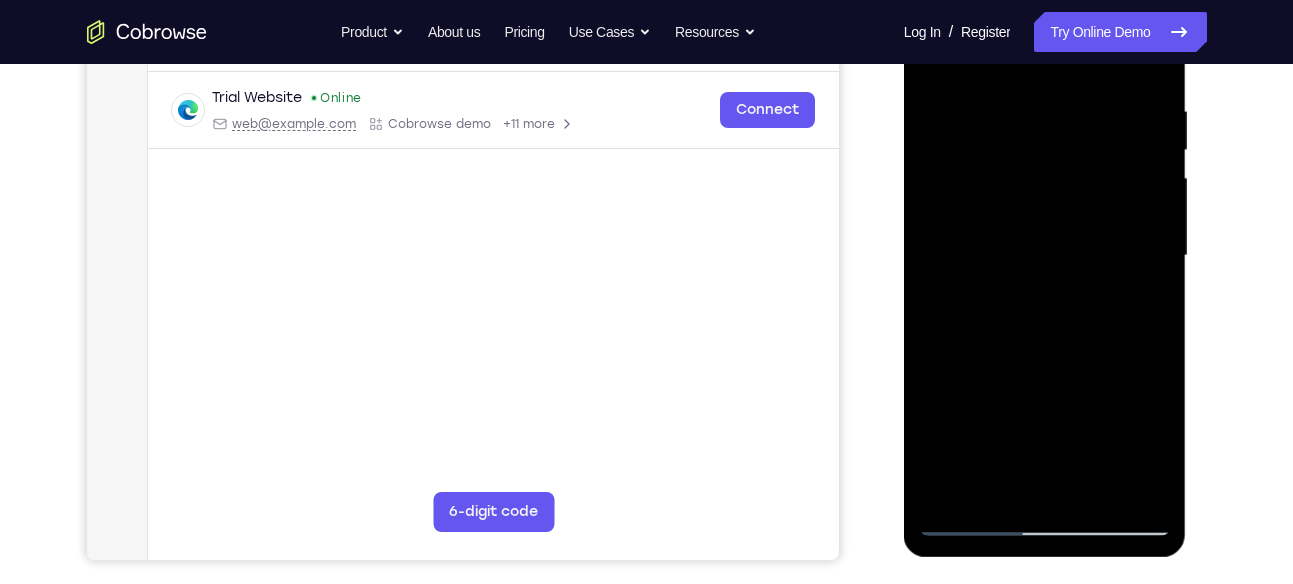 scroll, scrollTop: 357, scrollLeft: 0, axis: vertical 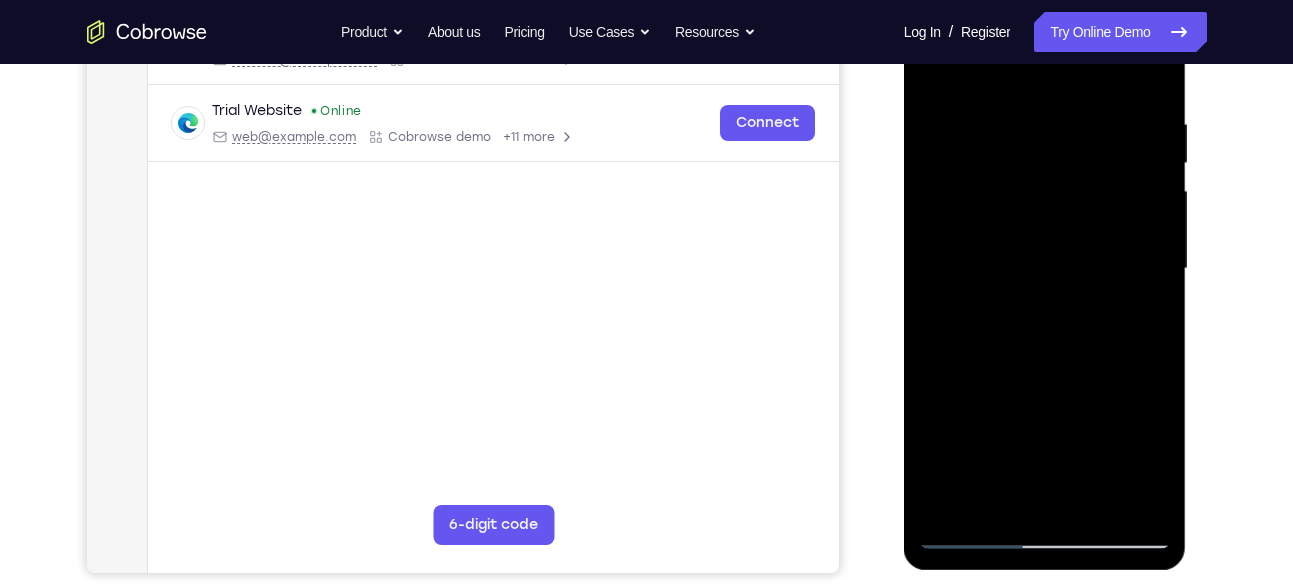 click at bounding box center [1045, 269] 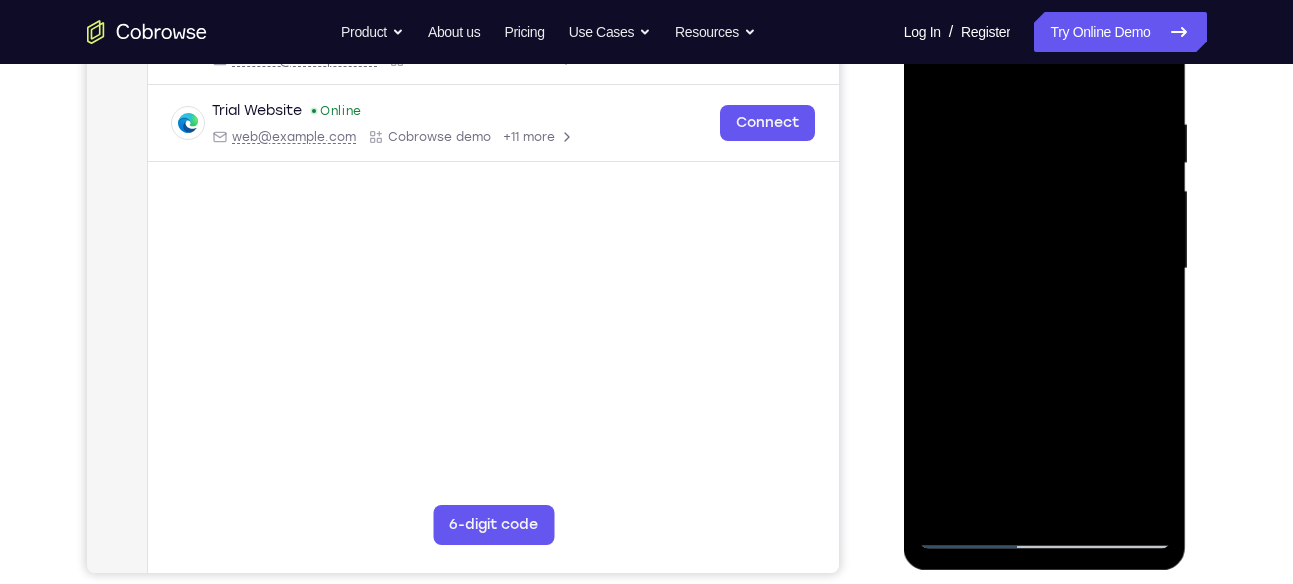 click at bounding box center [1045, 269] 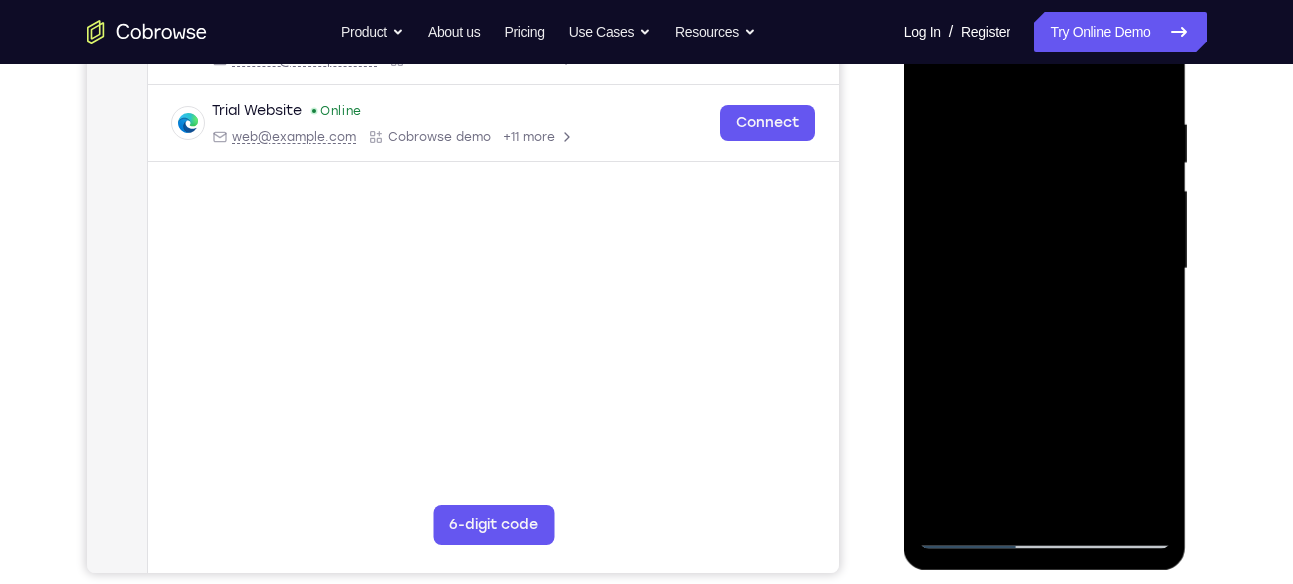 click at bounding box center (1045, 269) 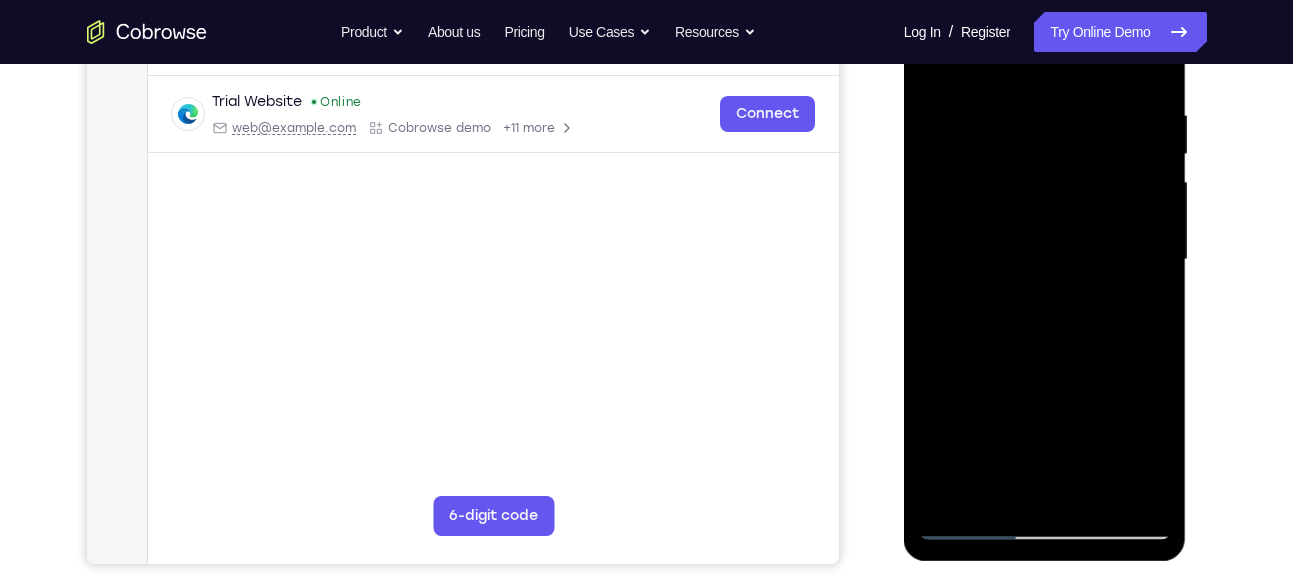 scroll, scrollTop: 367, scrollLeft: 0, axis: vertical 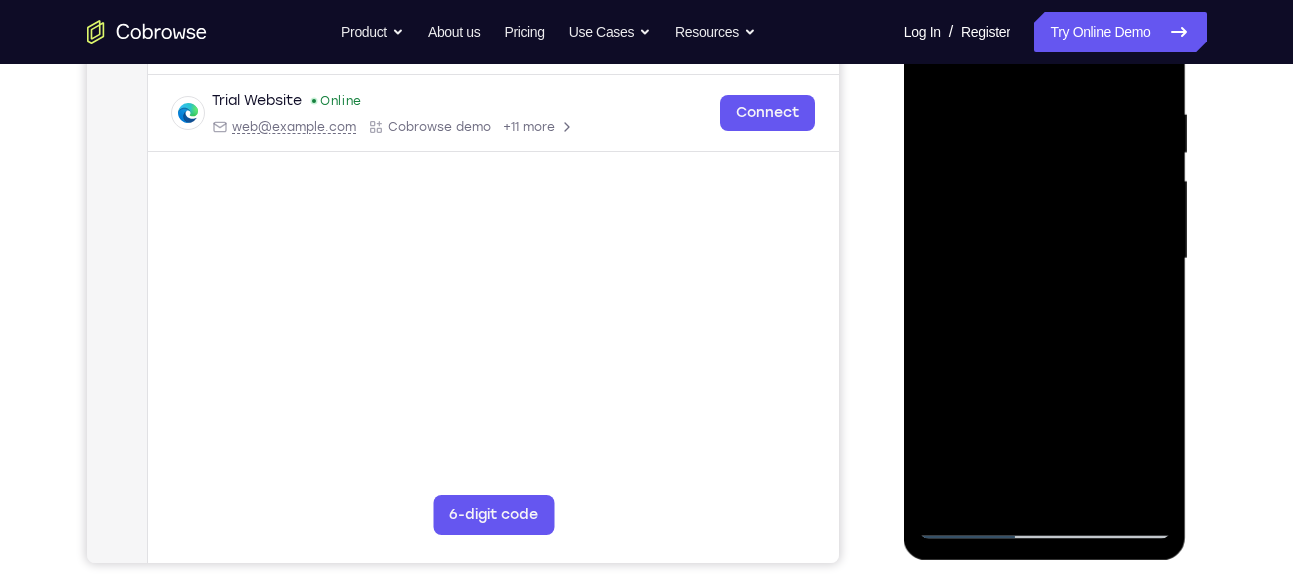 click at bounding box center (1045, 259) 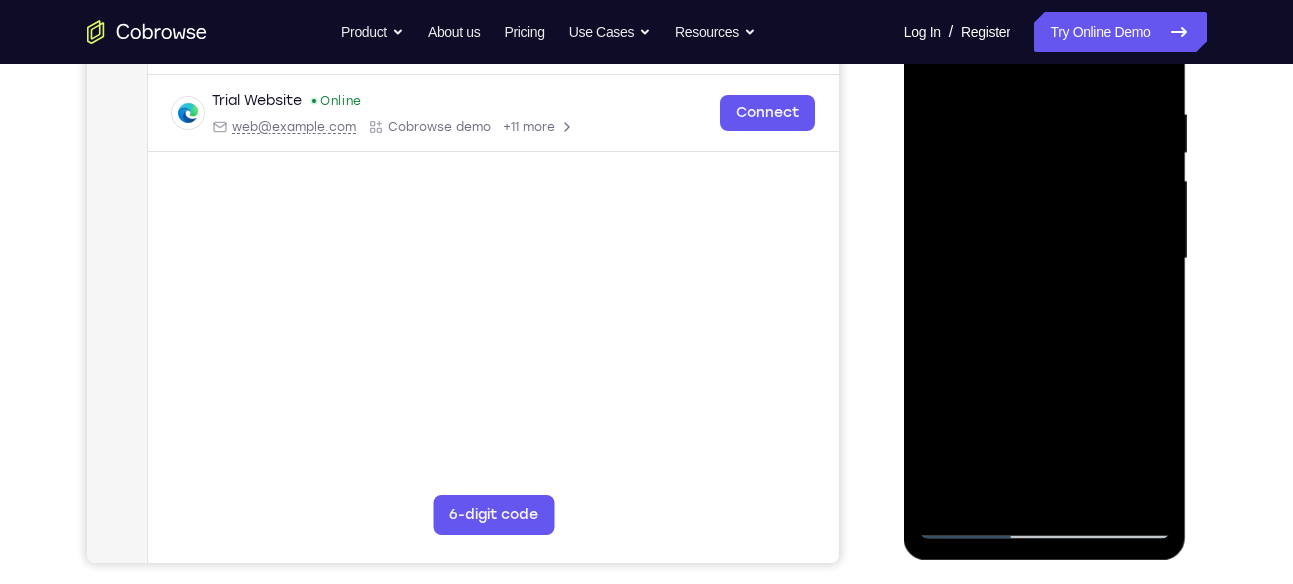 click at bounding box center [1045, 259] 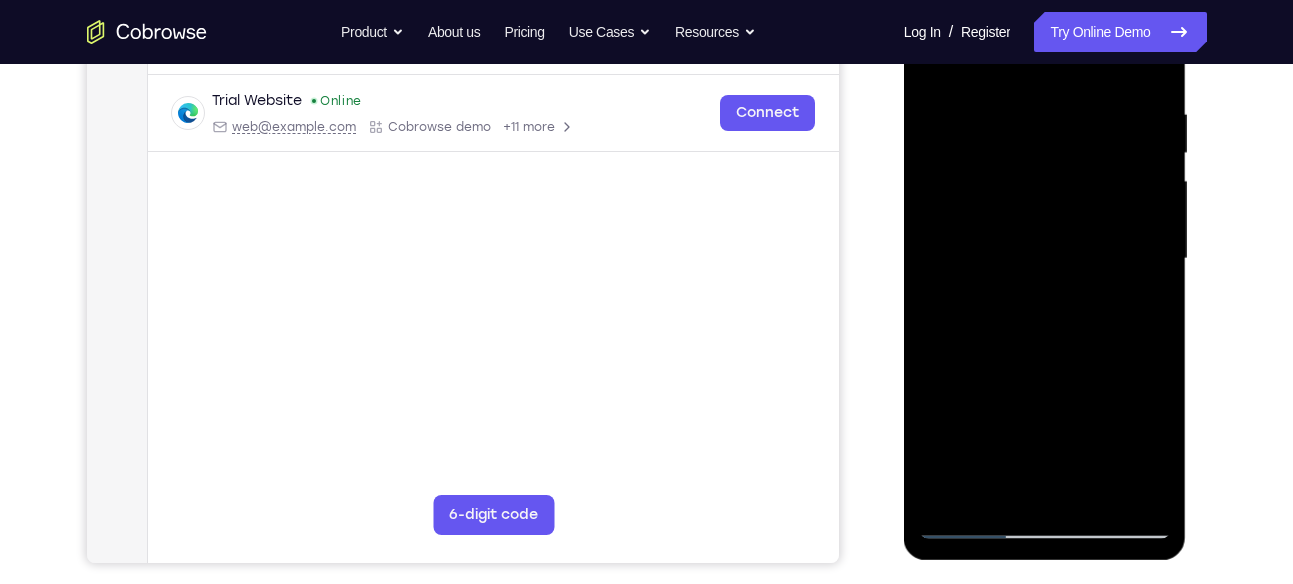 click at bounding box center [1045, 259] 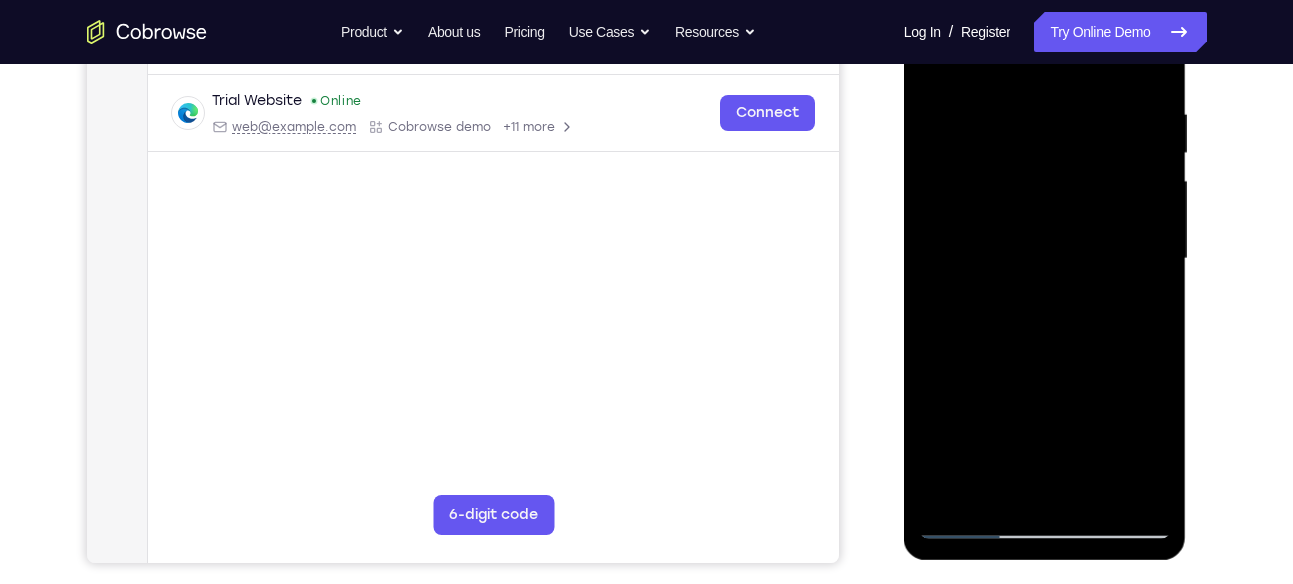 click at bounding box center [1045, 259] 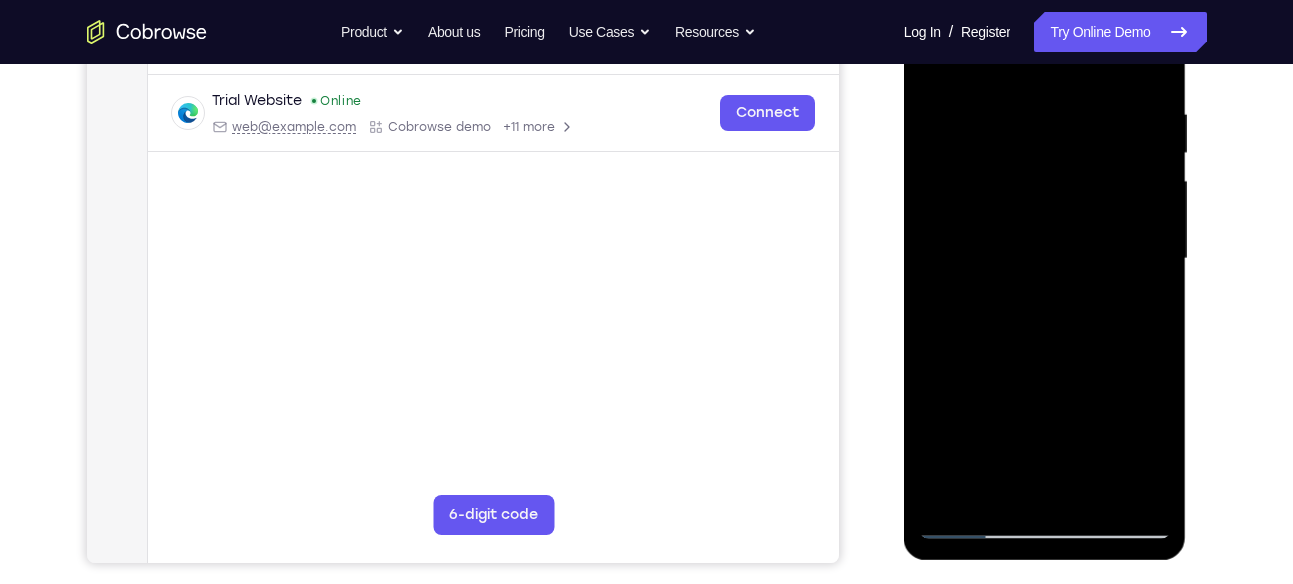 click at bounding box center (1045, 259) 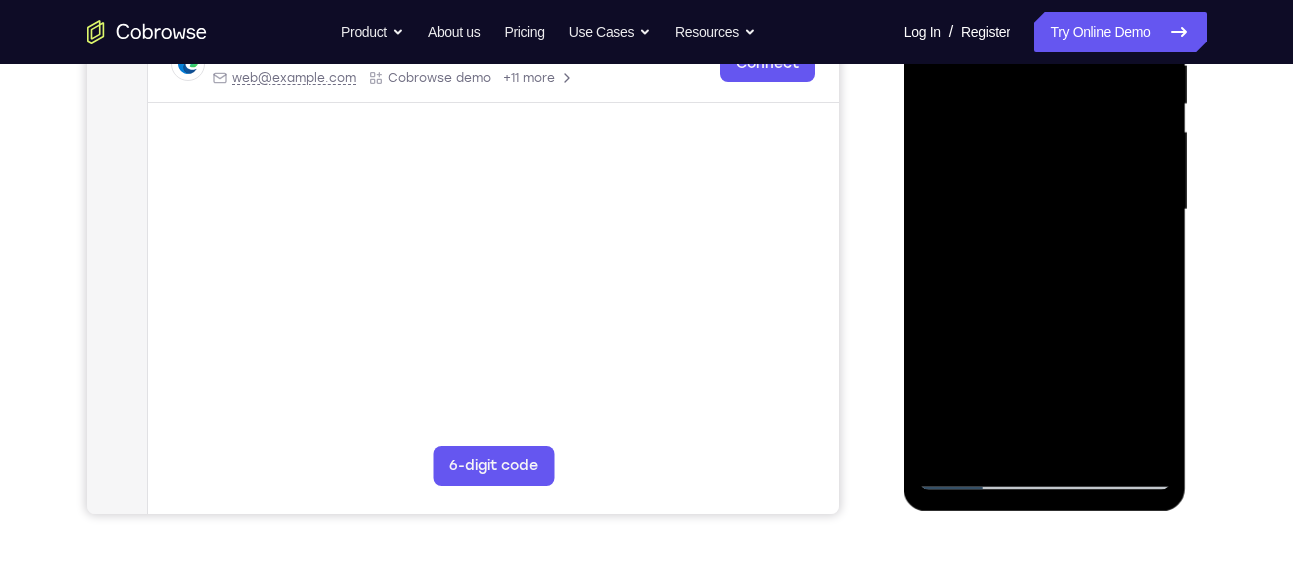 scroll, scrollTop: 417, scrollLeft: 0, axis: vertical 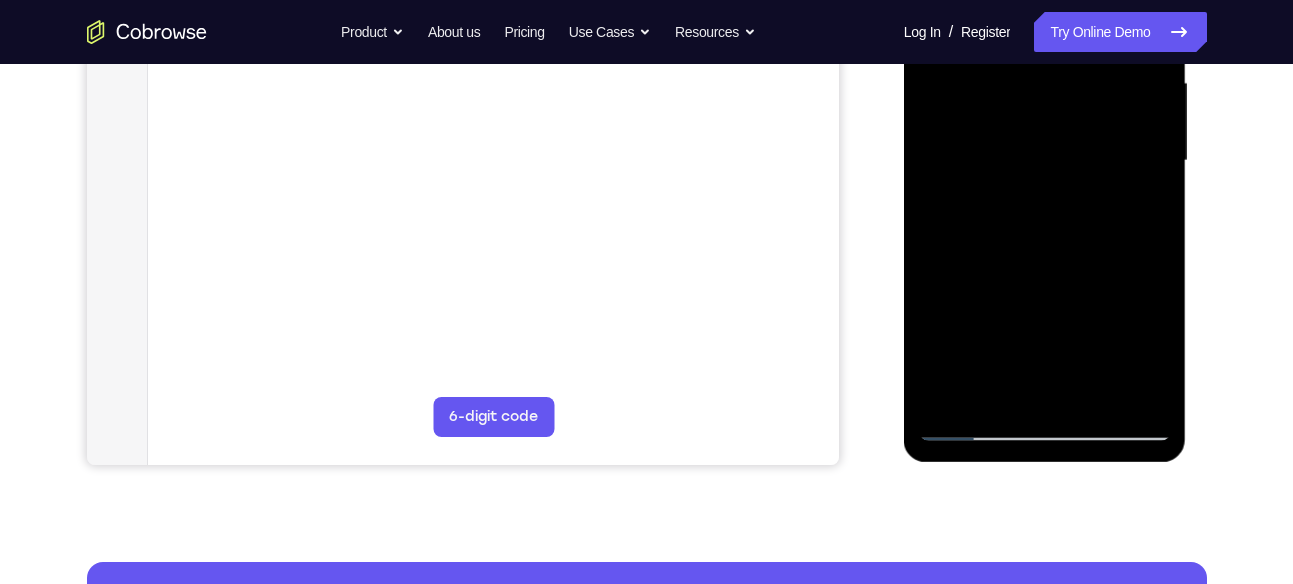 click at bounding box center (1045, 161) 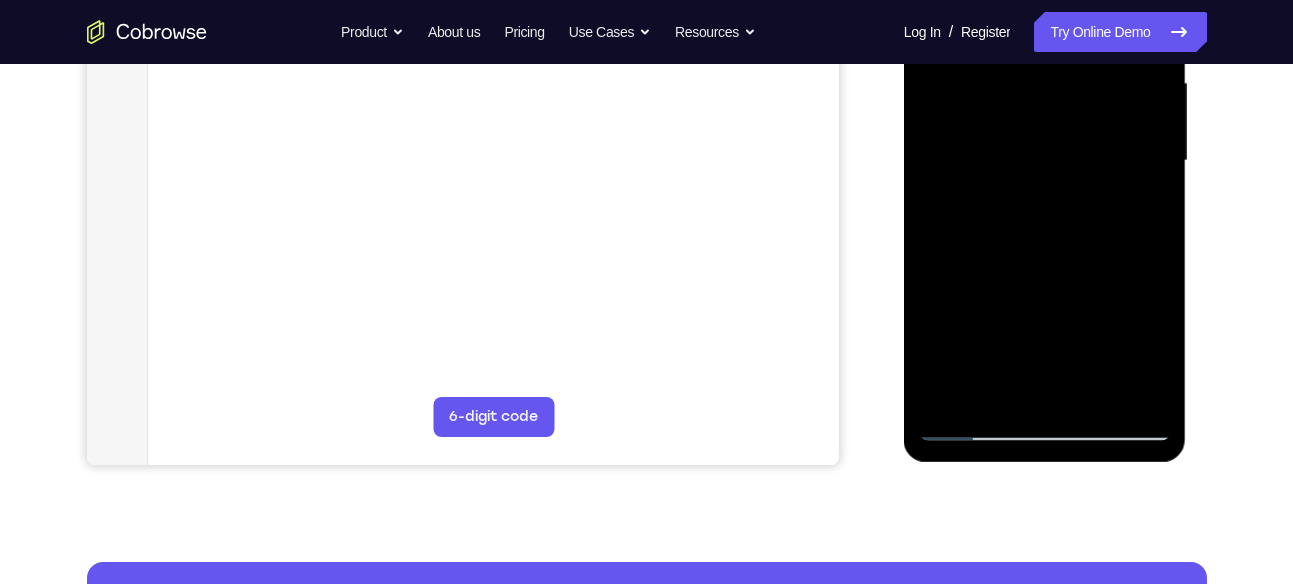 click at bounding box center (1045, 161) 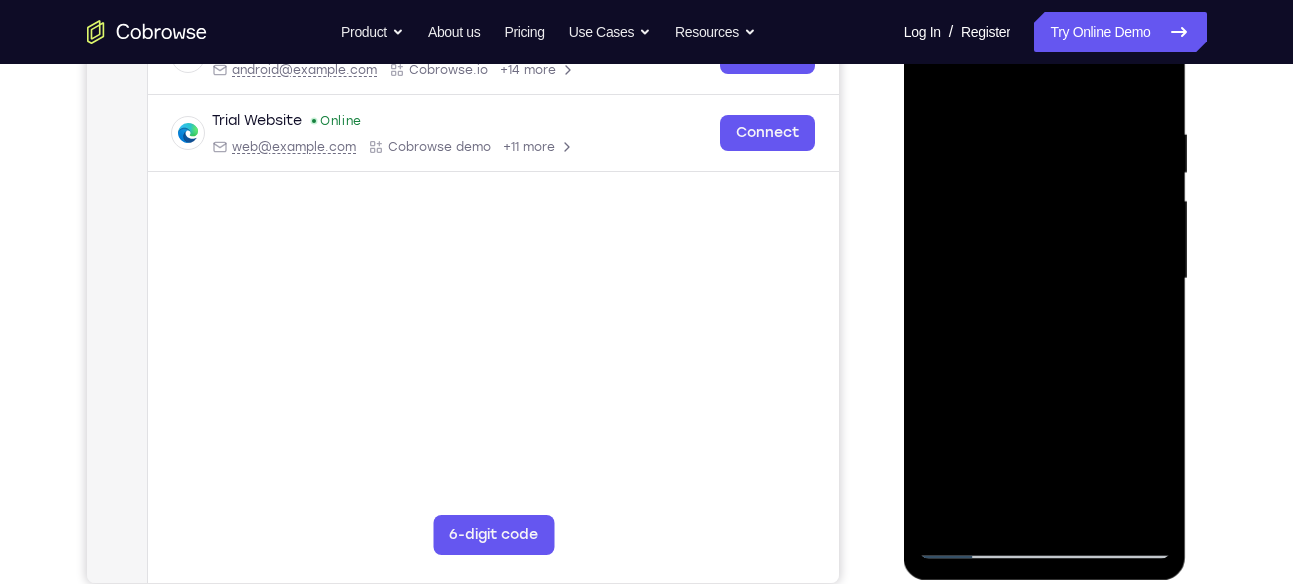 scroll, scrollTop: 346, scrollLeft: 0, axis: vertical 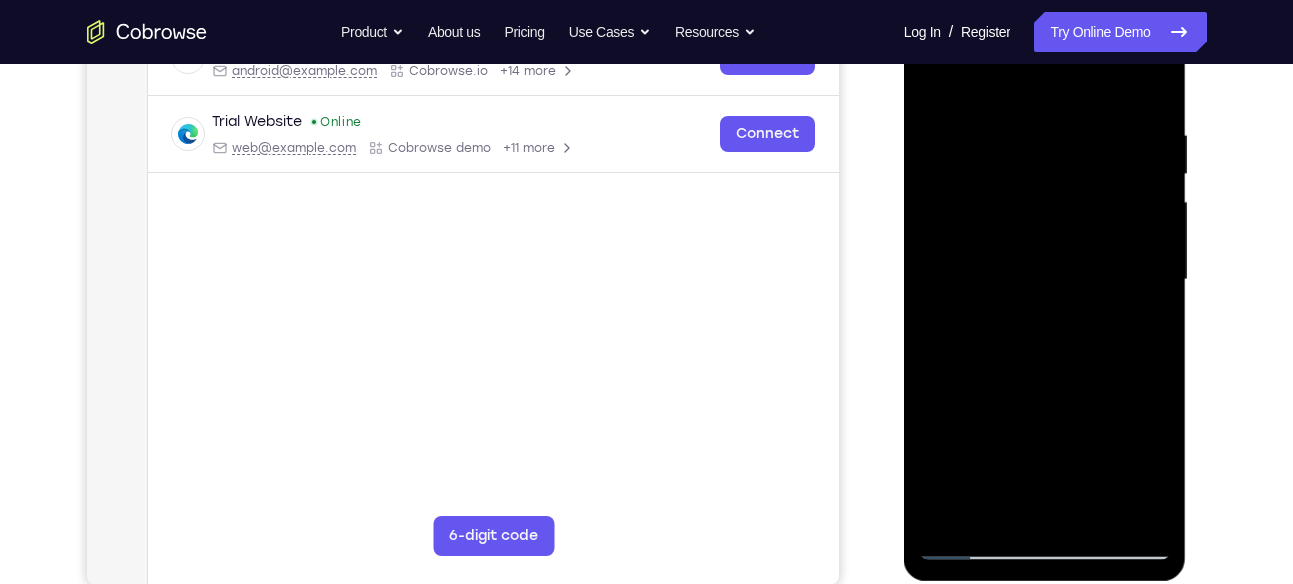 click at bounding box center [1045, 280] 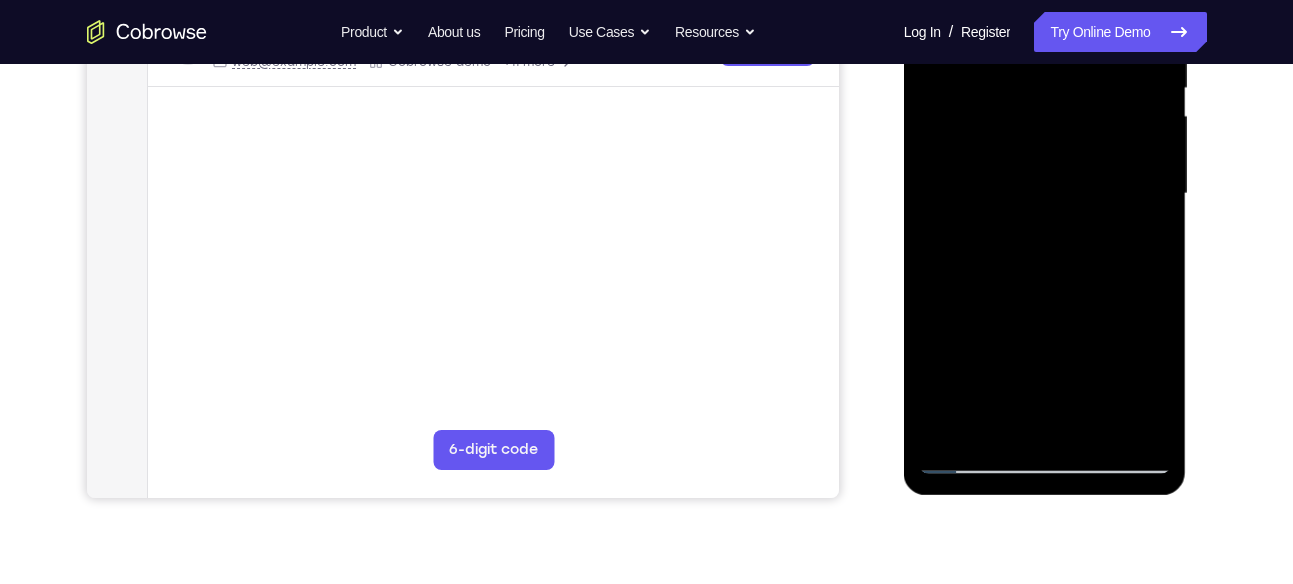 scroll, scrollTop: 429, scrollLeft: 0, axis: vertical 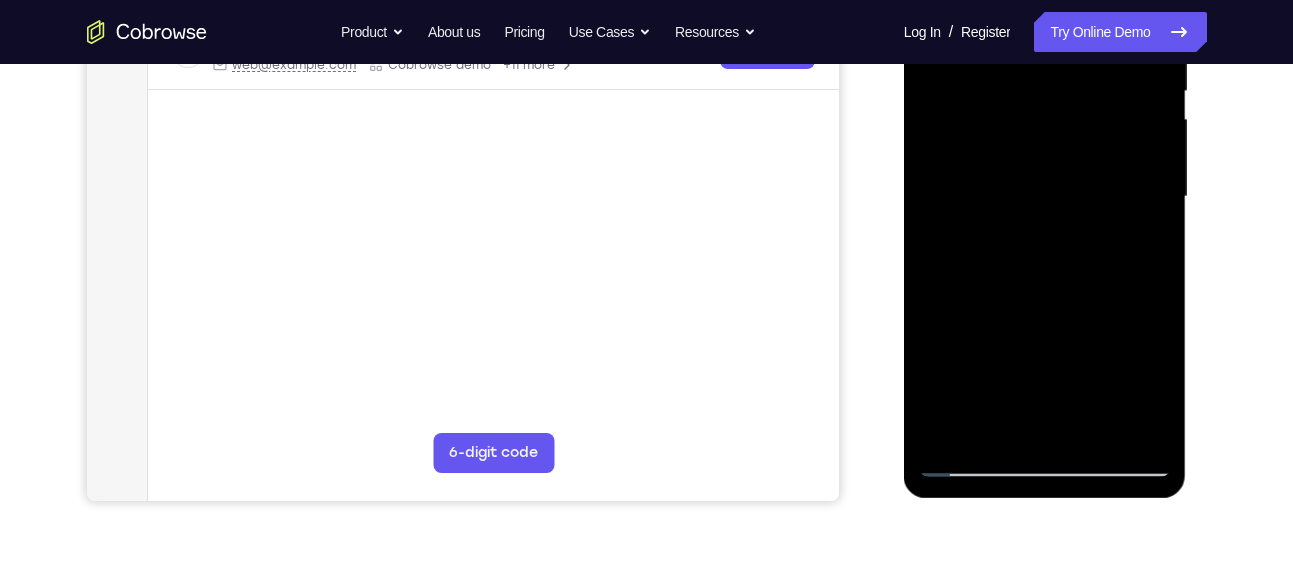 click at bounding box center (1045, 197) 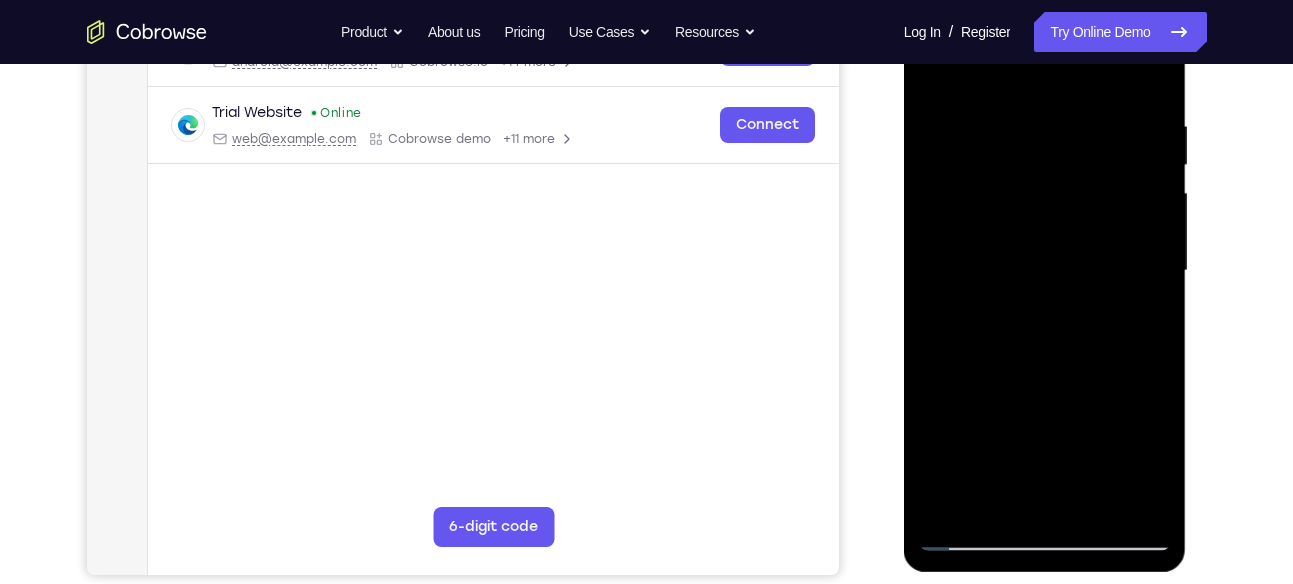 scroll, scrollTop: 353, scrollLeft: 0, axis: vertical 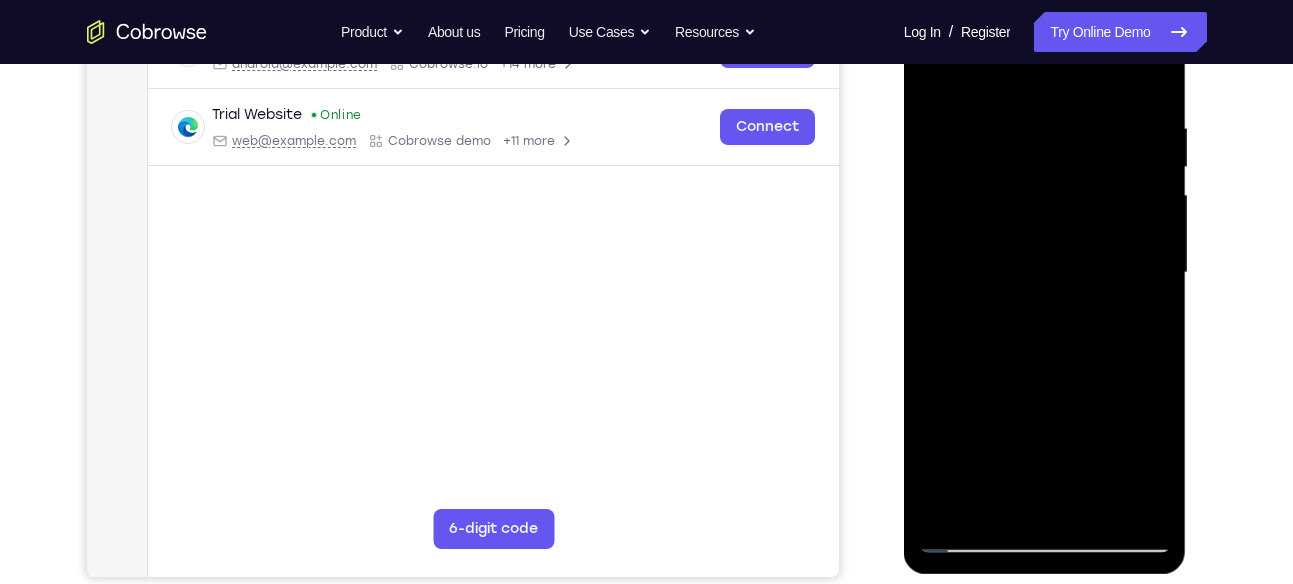 click at bounding box center [1045, 273] 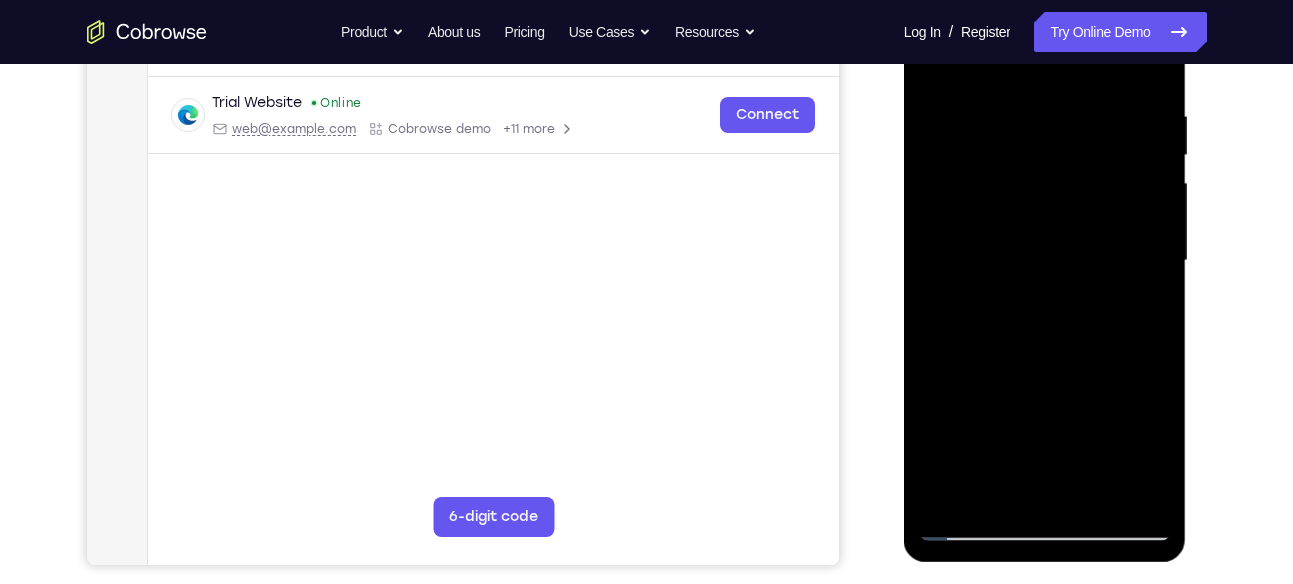 scroll, scrollTop: 366, scrollLeft: 0, axis: vertical 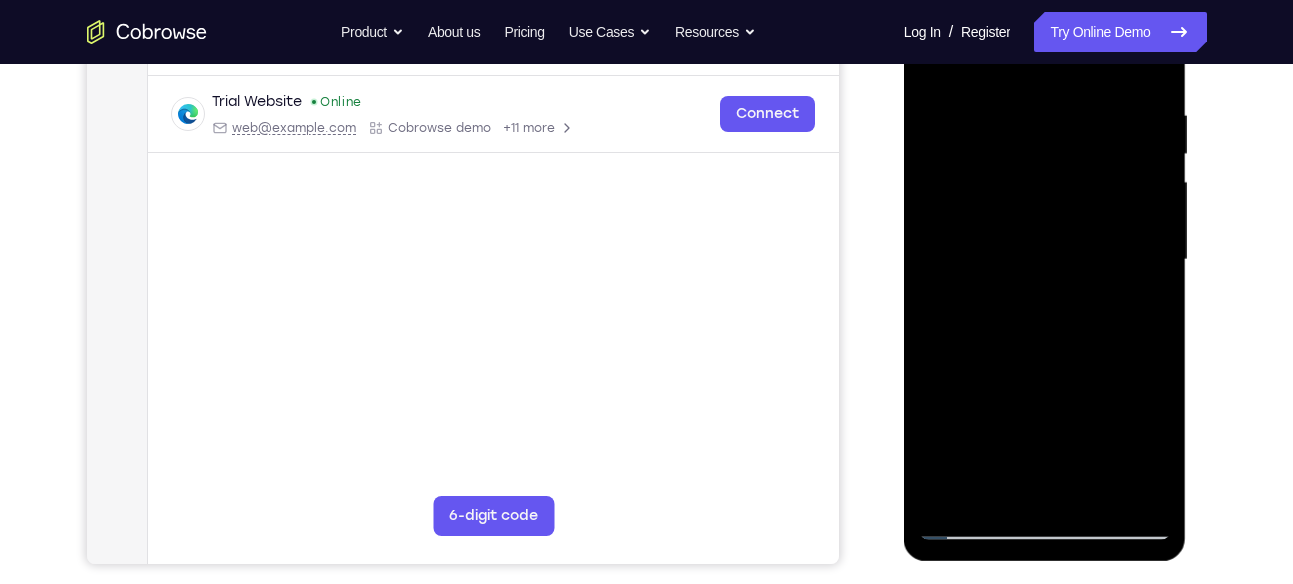 click at bounding box center [1045, 260] 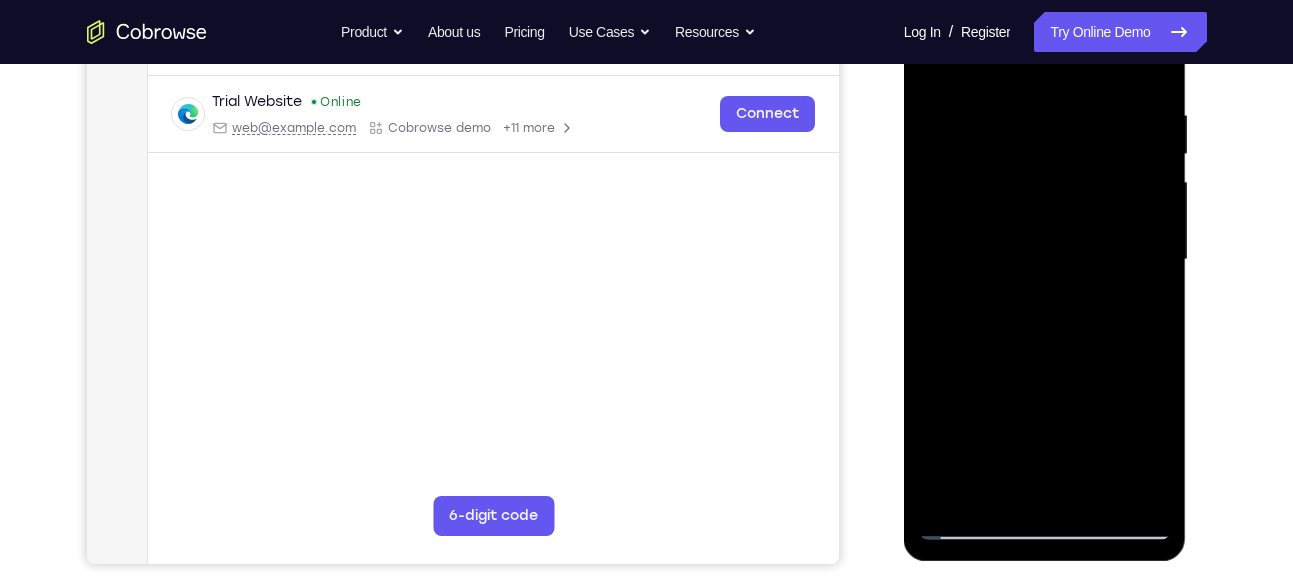 click at bounding box center [1045, 260] 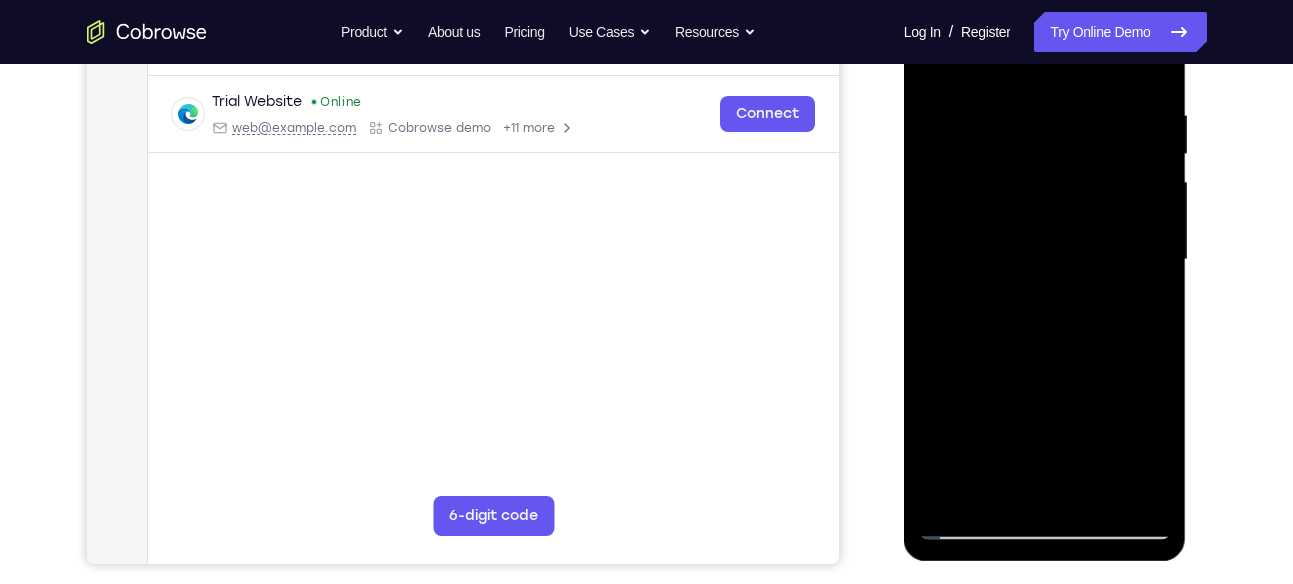 scroll, scrollTop: 375, scrollLeft: 0, axis: vertical 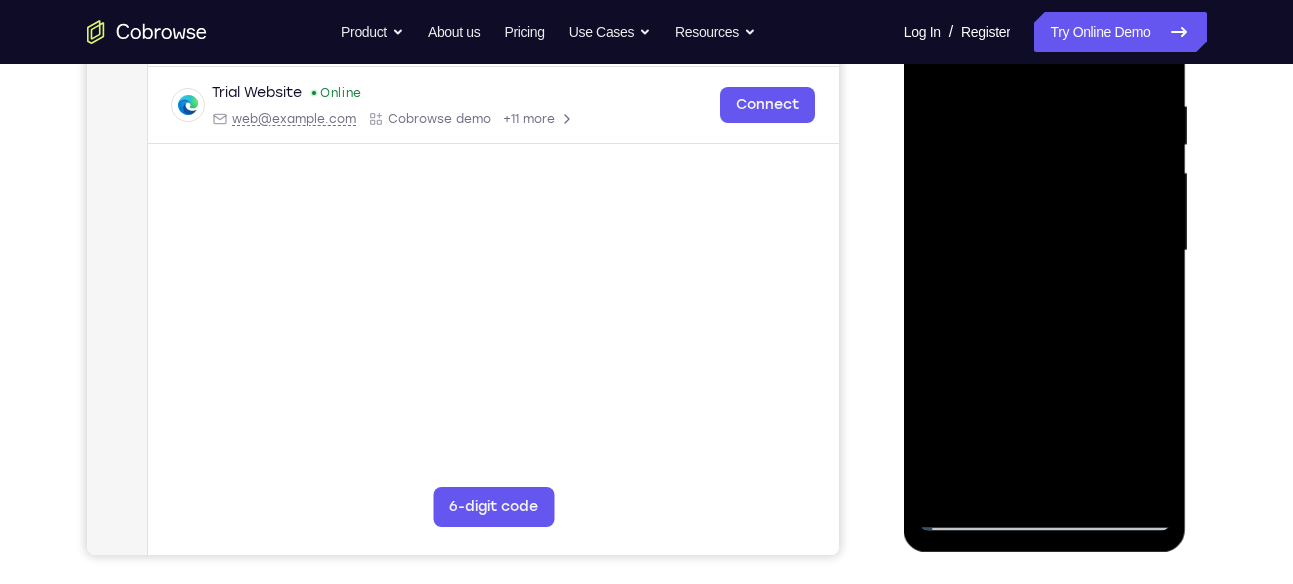 click at bounding box center (1045, 251) 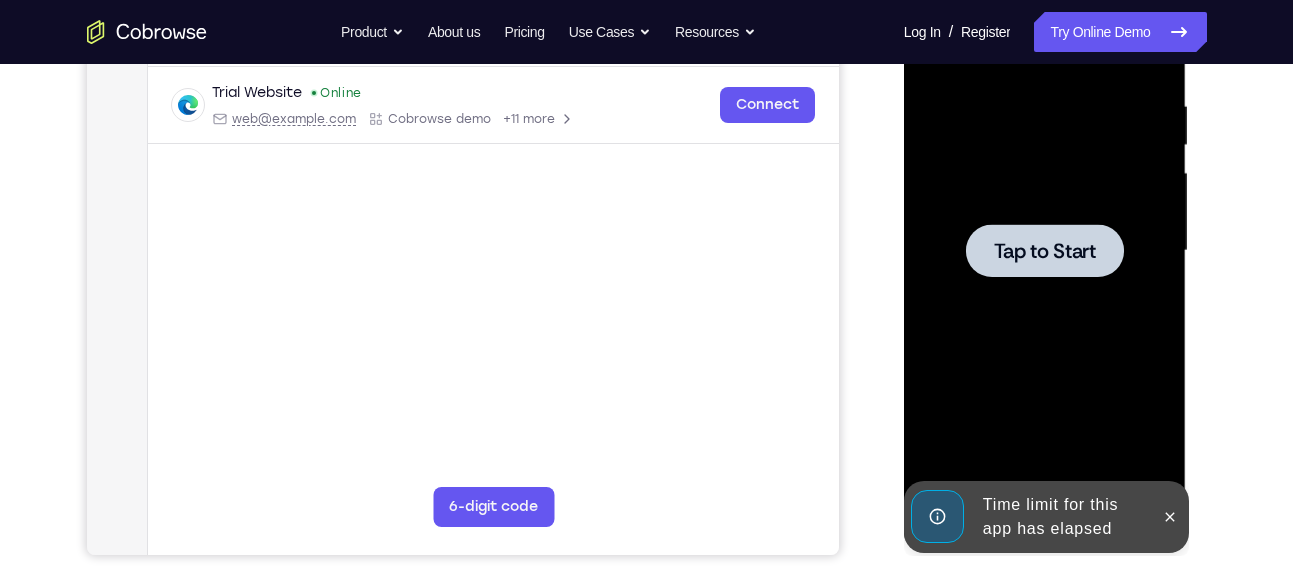 click at bounding box center [1045, 251] 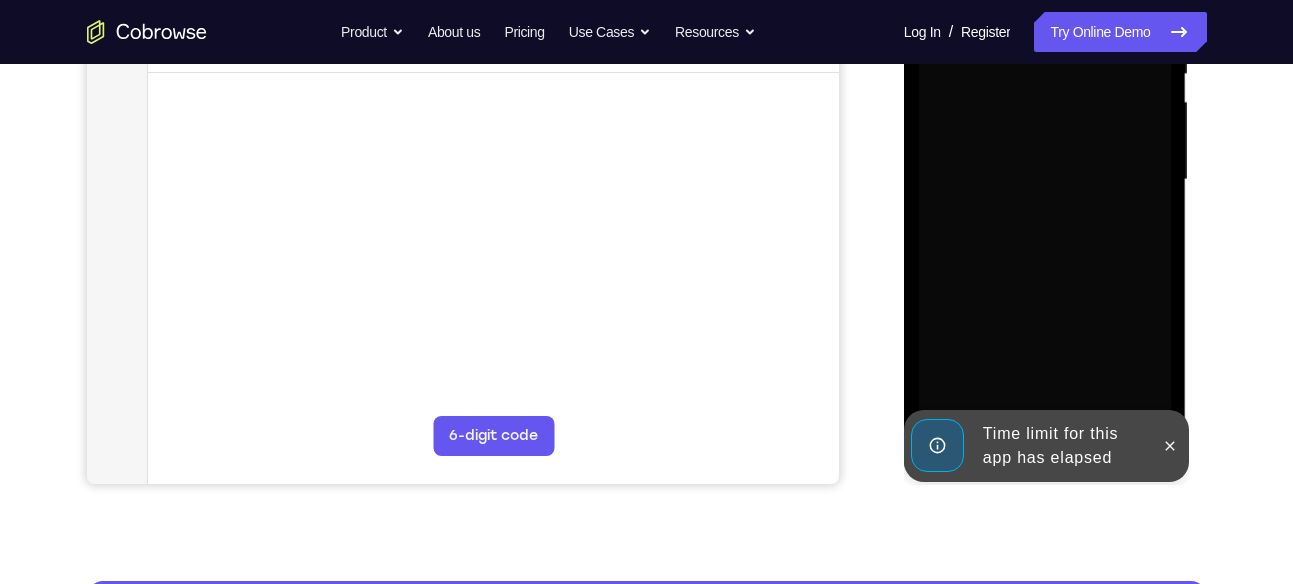 scroll, scrollTop: 472, scrollLeft: 0, axis: vertical 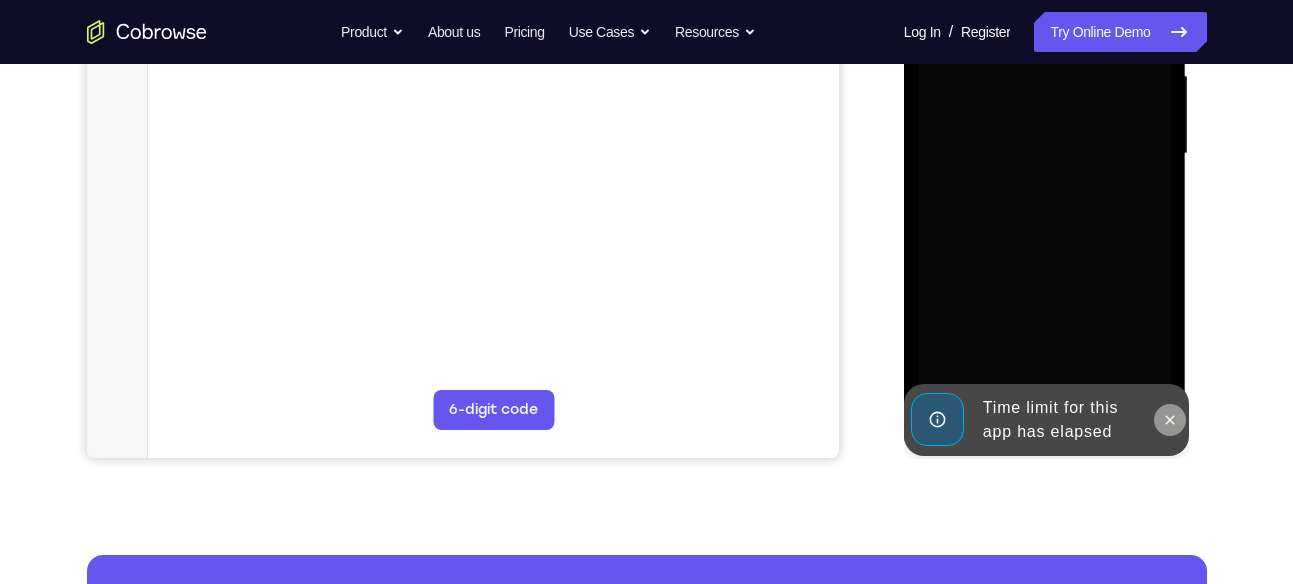 click 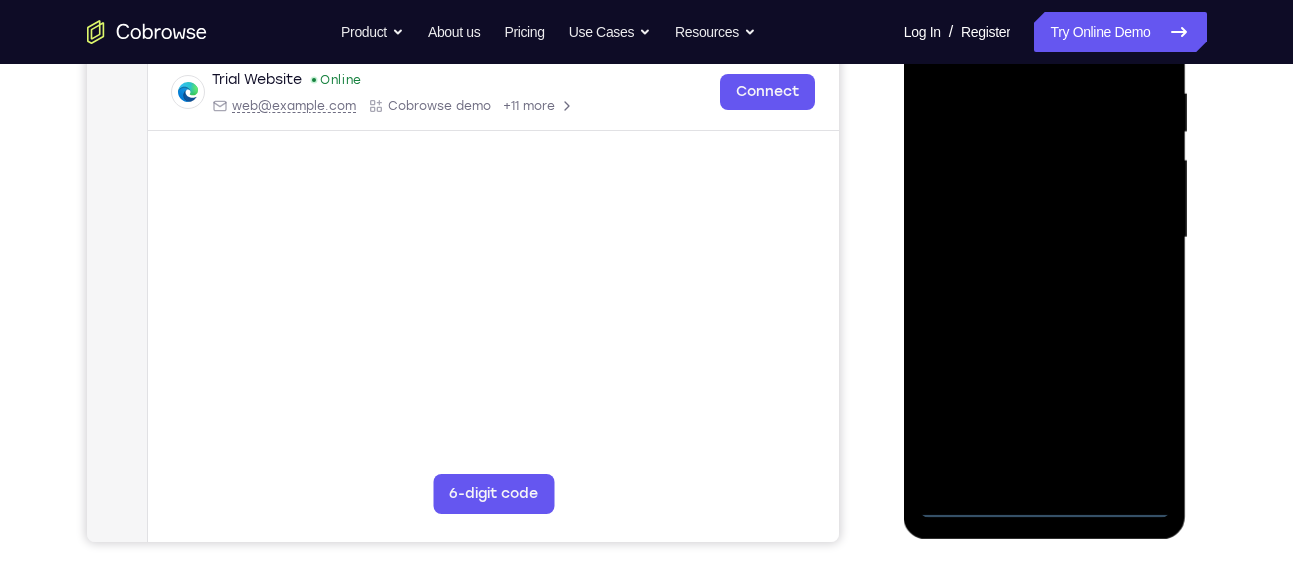 scroll, scrollTop: 441, scrollLeft: 0, axis: vertical 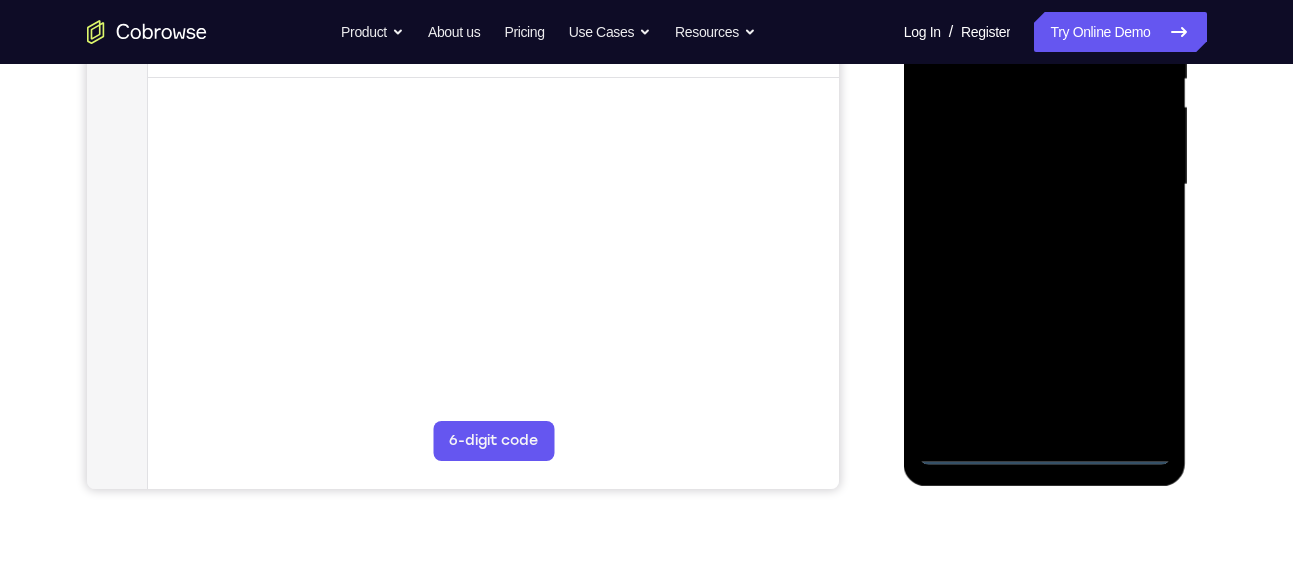 click at bounding box center [1045, 185] 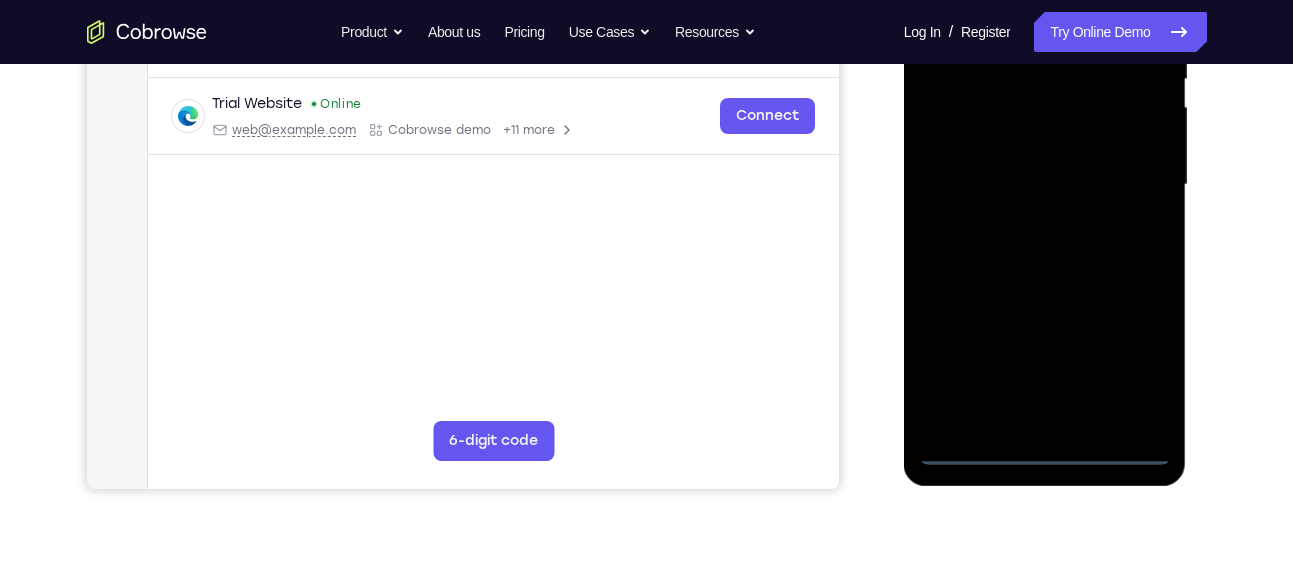click at bounding box center (1045, 185) 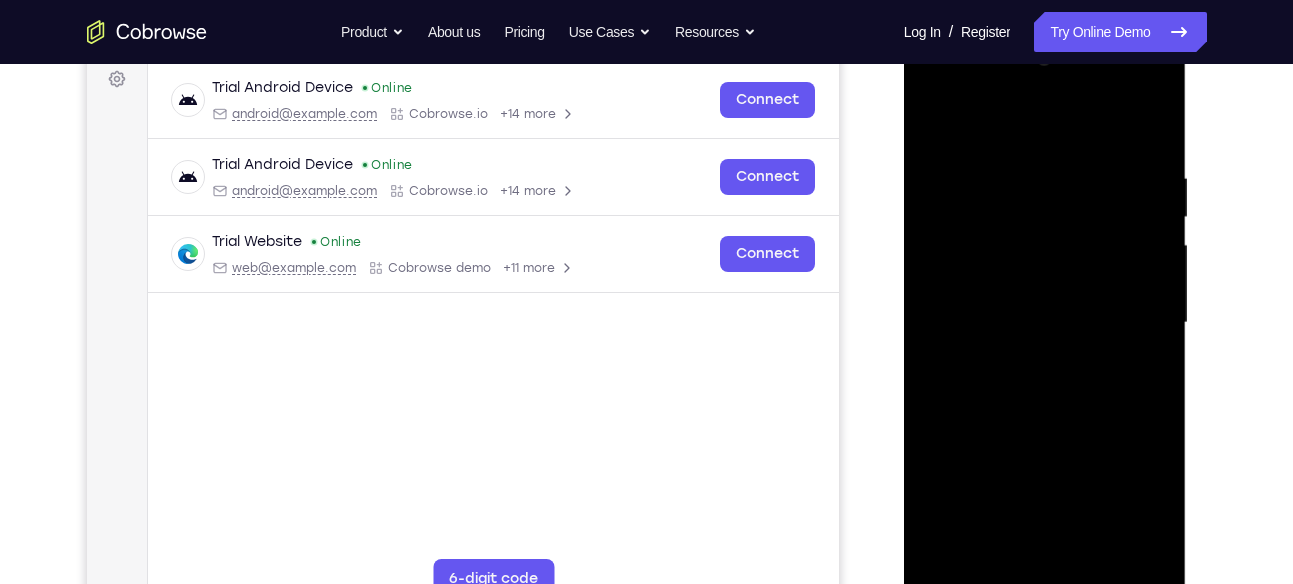 scroll, scrollTop: 280, scrollLeft: 0, axis: vertical 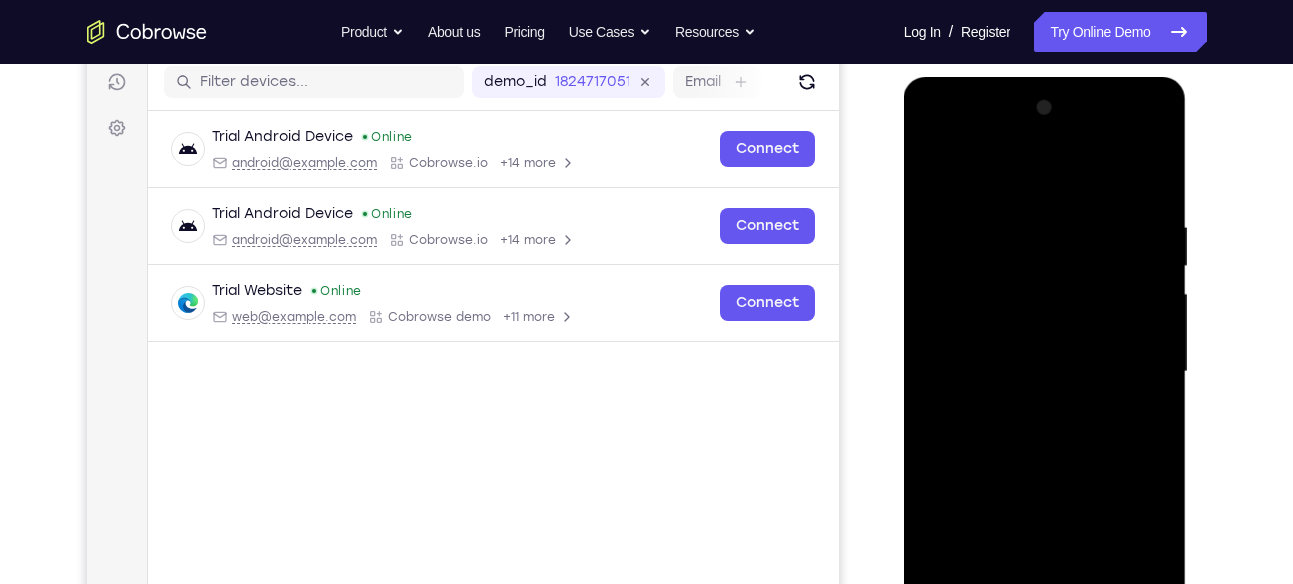click at bounding box center [1045, 372] 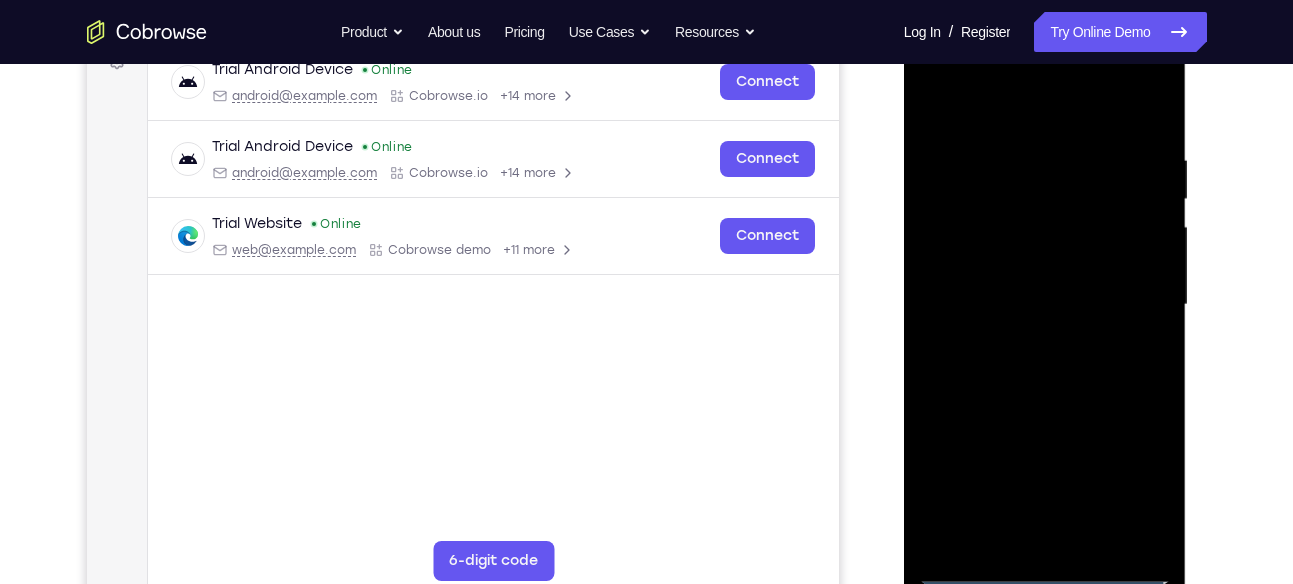 click at bounding box center [1045, 305] 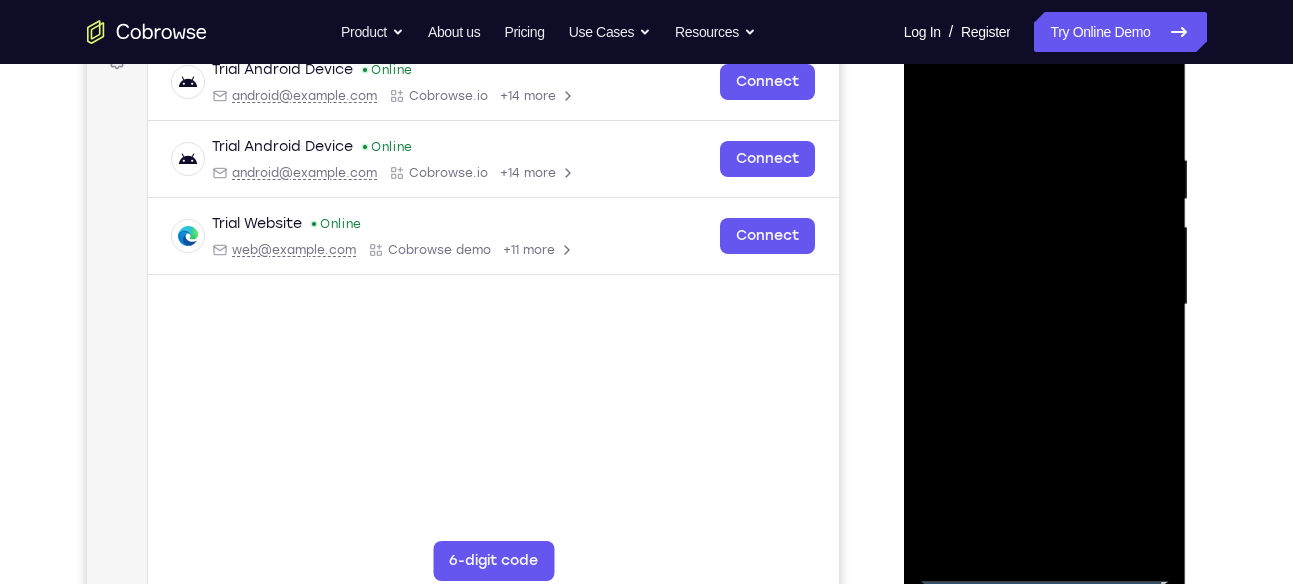 click at bounding box center [1045, 305] 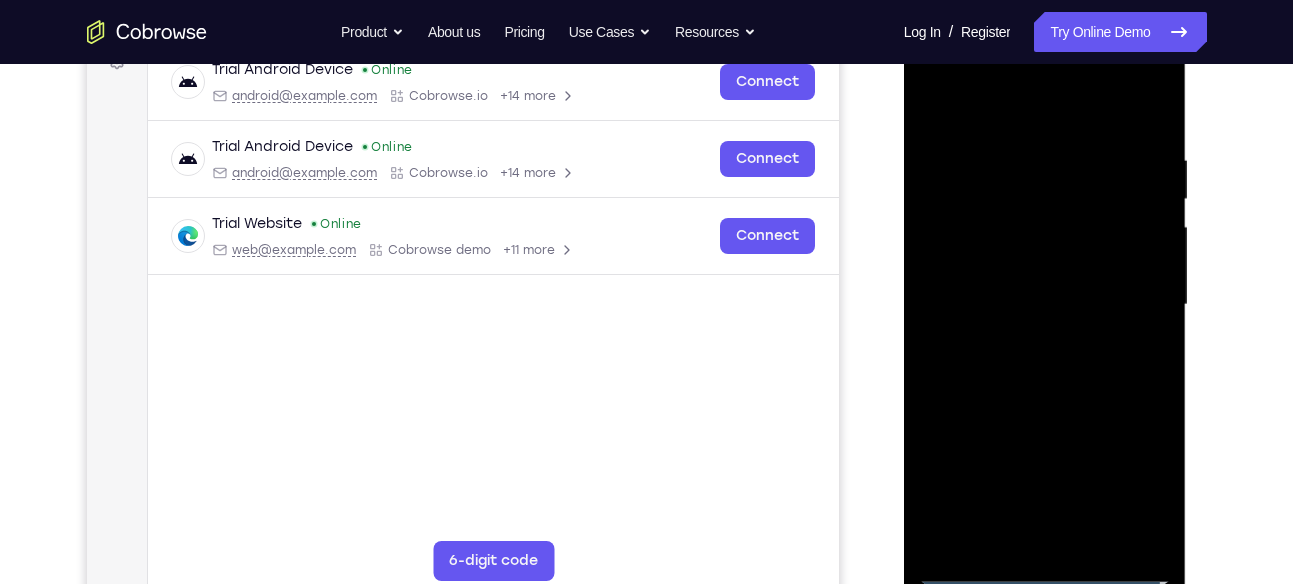 click at bounding box center [1045, 305] 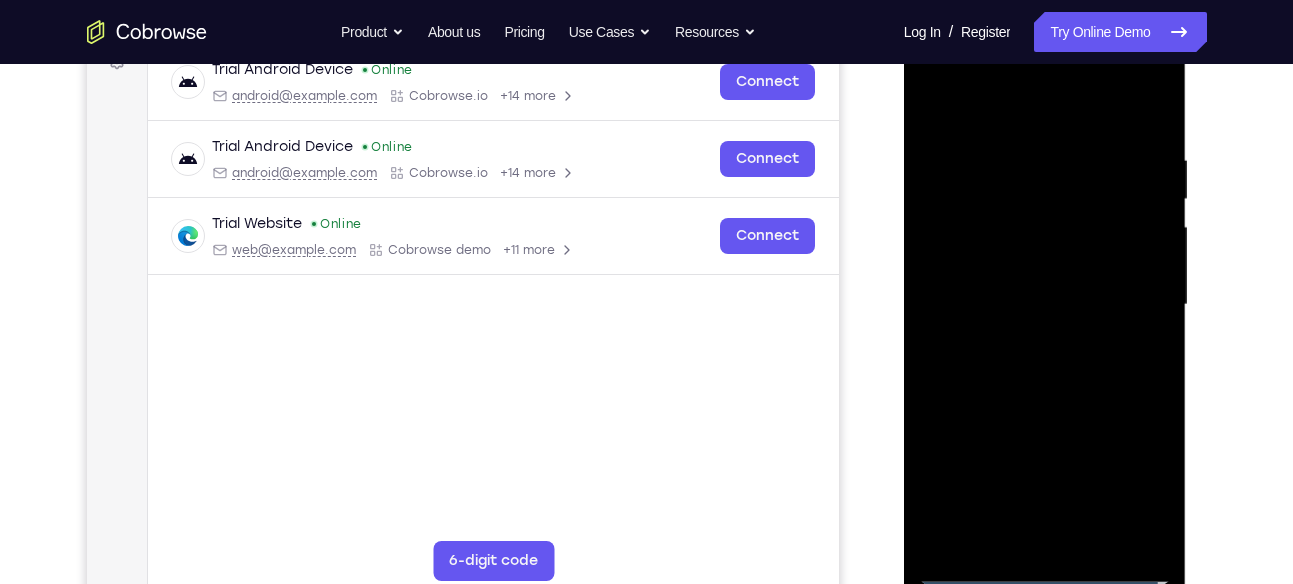 click at bounding box center [1045, 305] 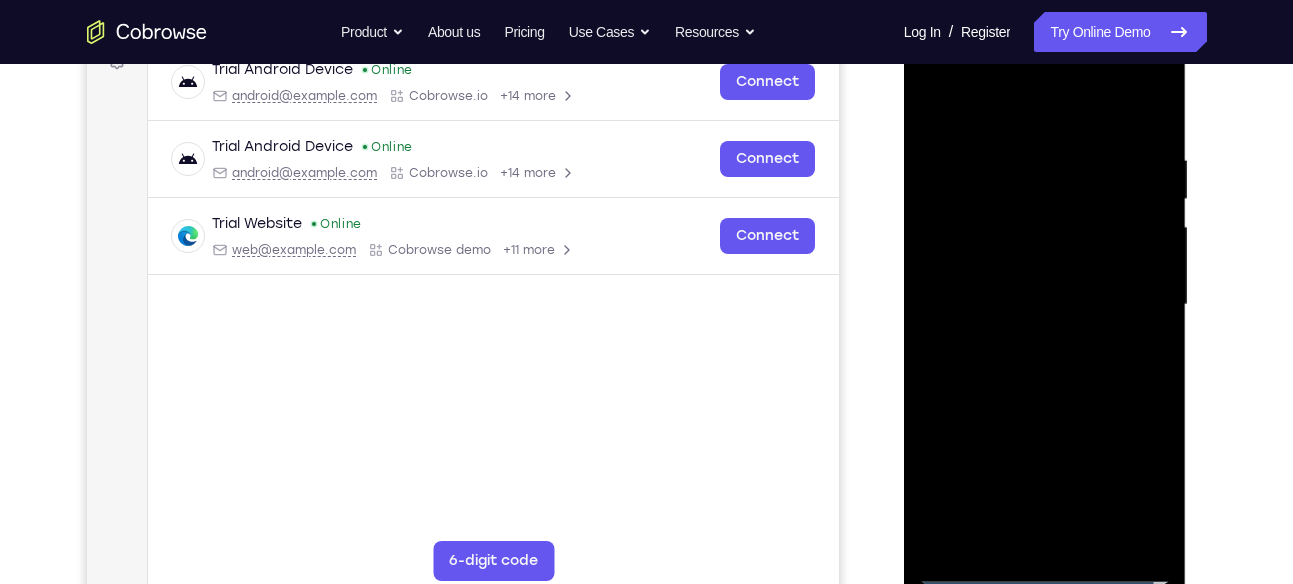 click at bounding box center [1045, 305] 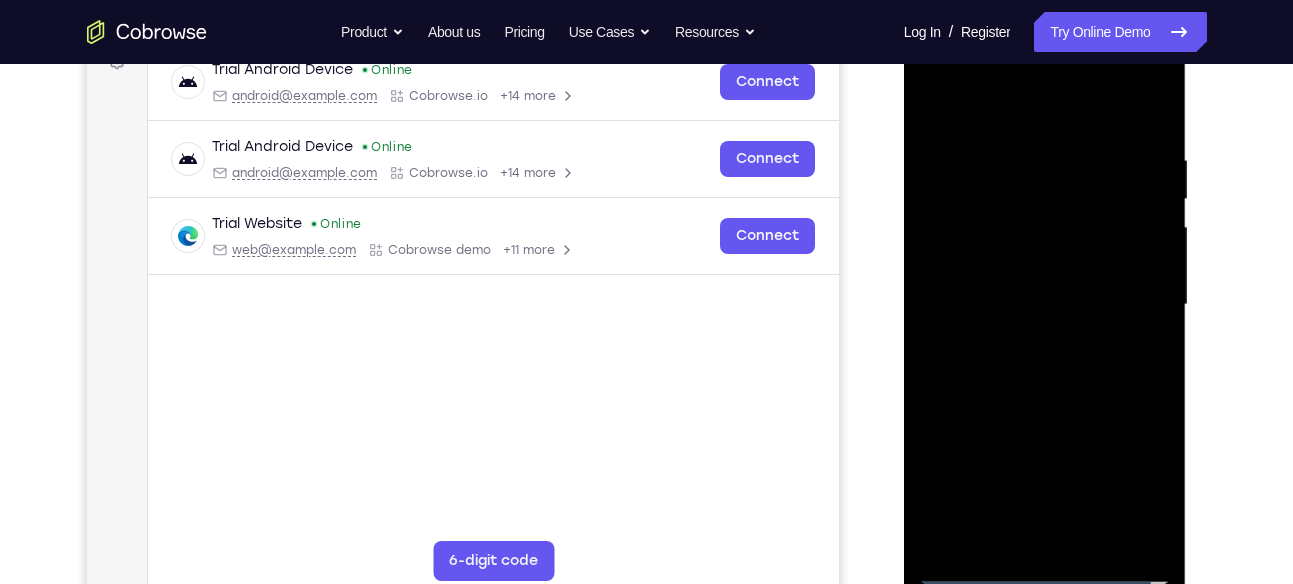 click at bounding box center (1045, 305) 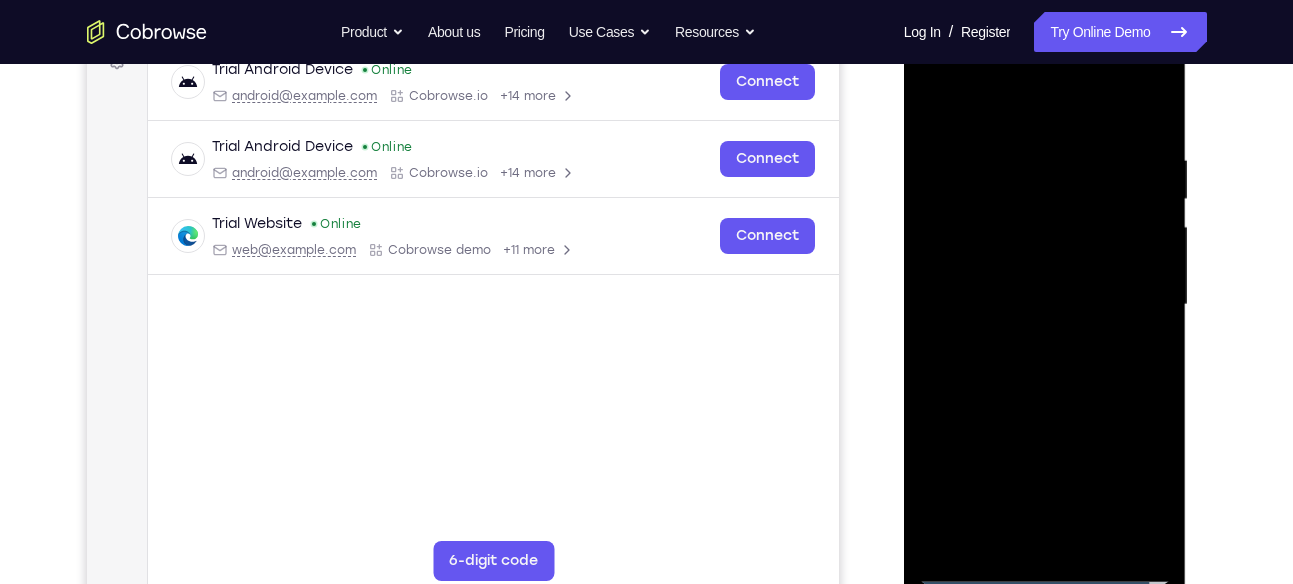 click at bounding box center (1045, 305) 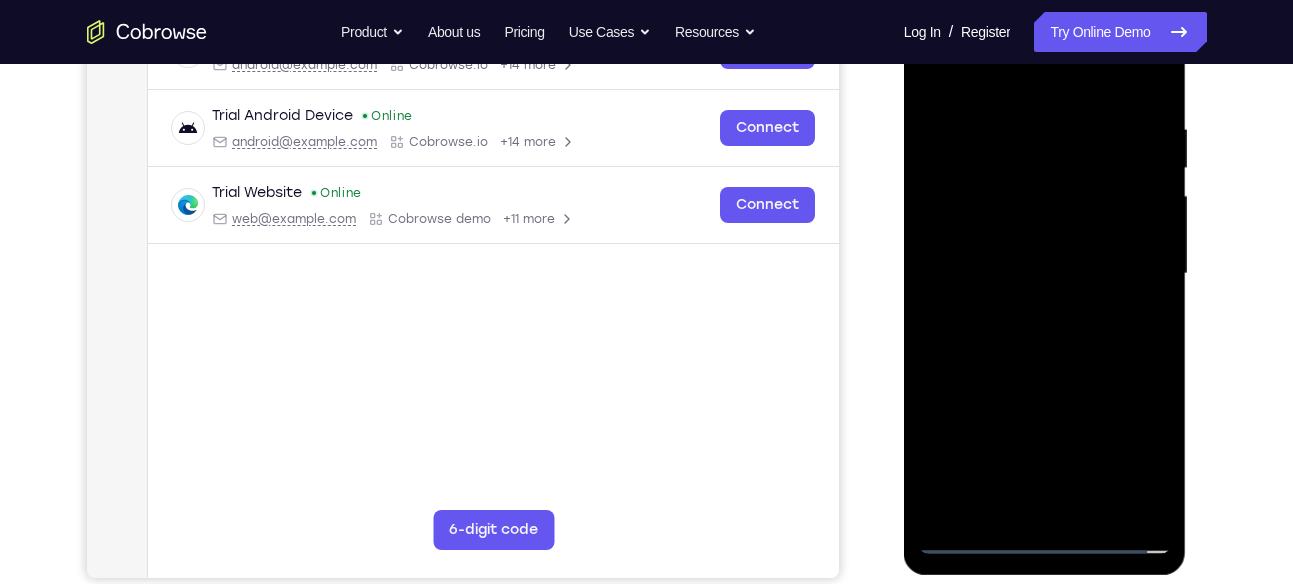 scroll, scrollTop: 366, scrollLeft: 0, axis: vertical 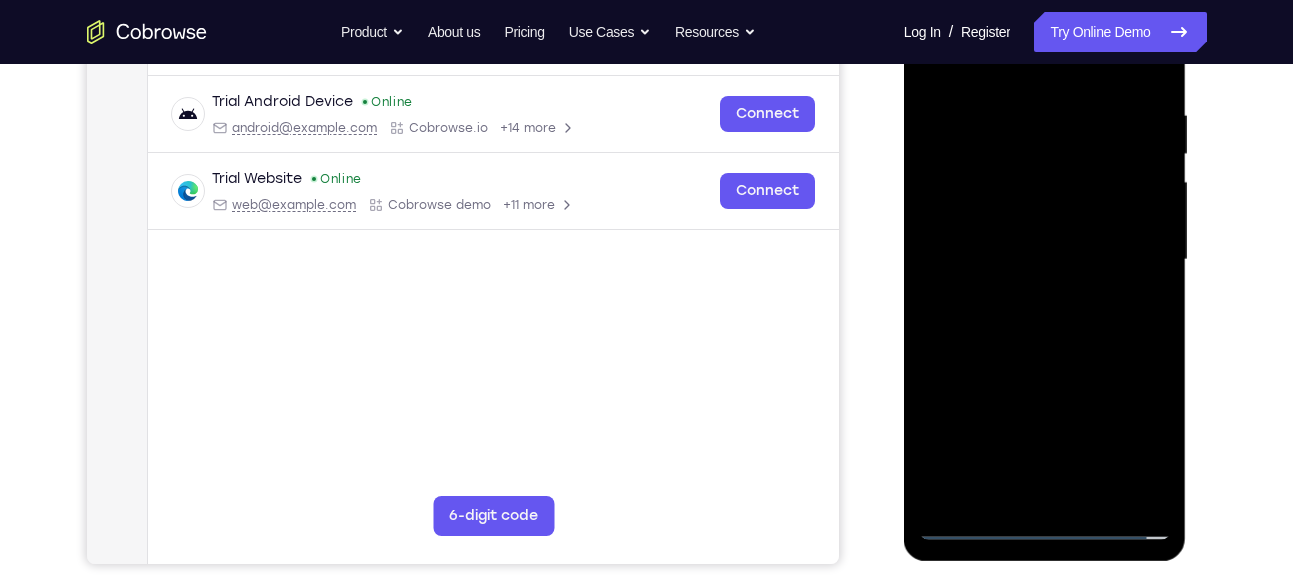 click at bounding box center (1045, 260) 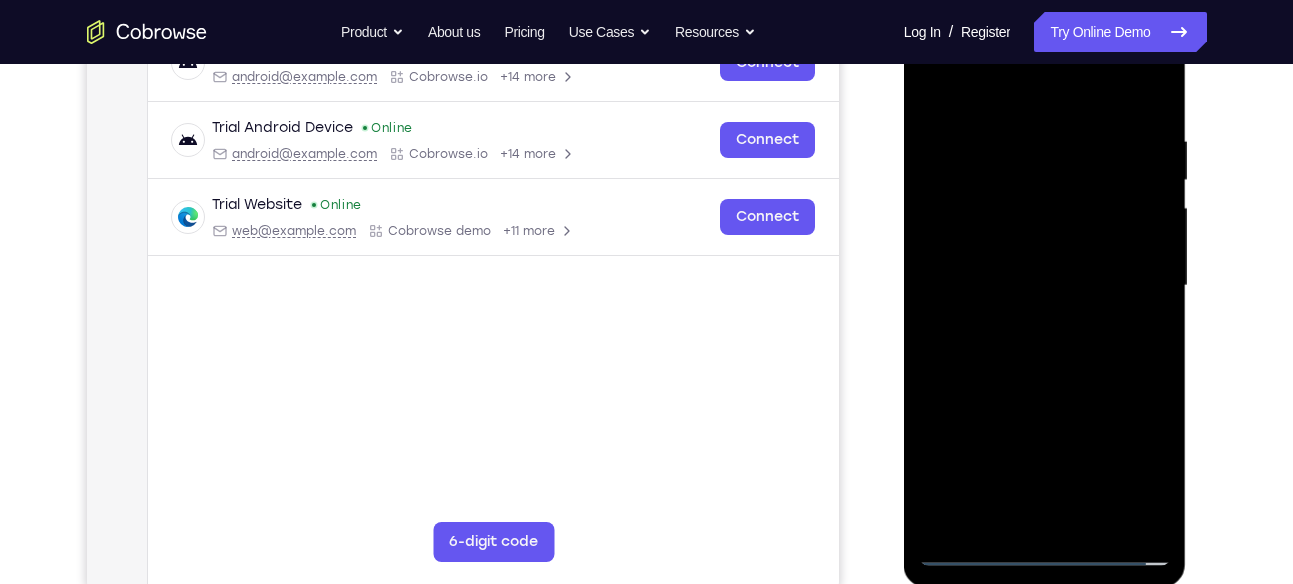 scroll, scrollTop: 336, scrollLeft: 0, axis: vertical 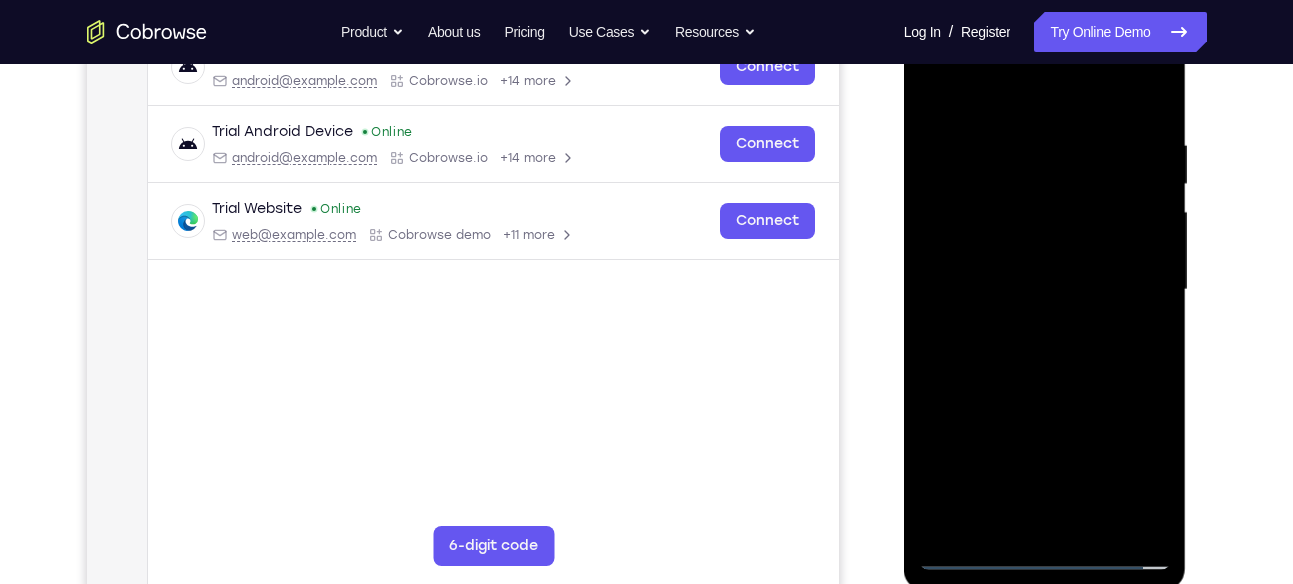 click at bounding box center (1045, 290) 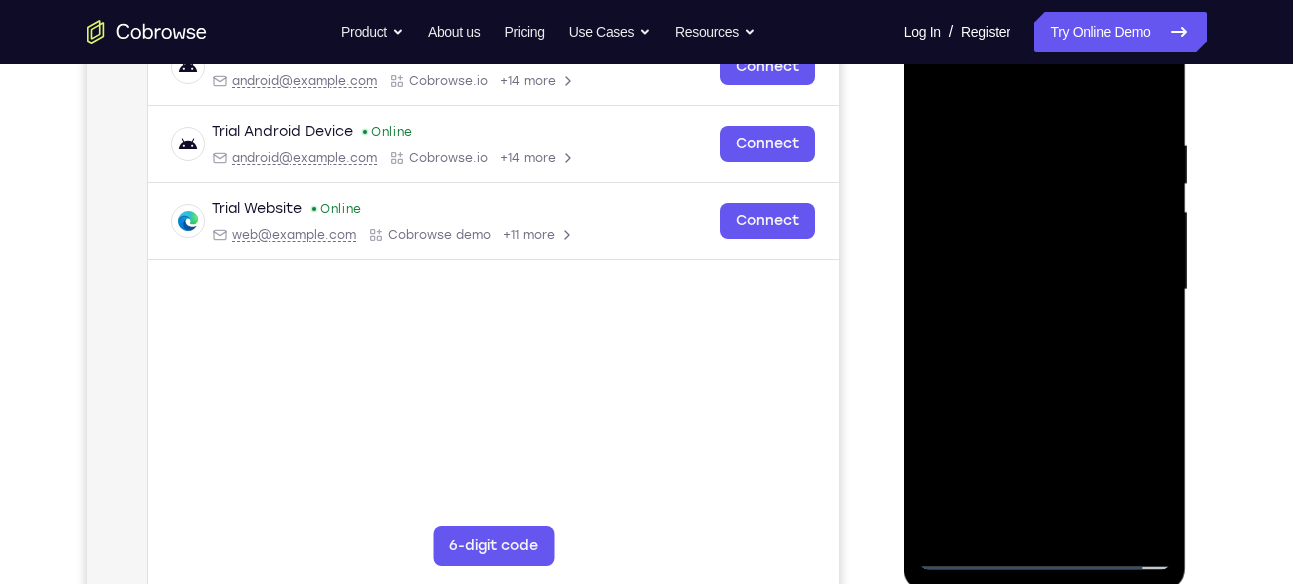 click at bounding box center [1045, 290] 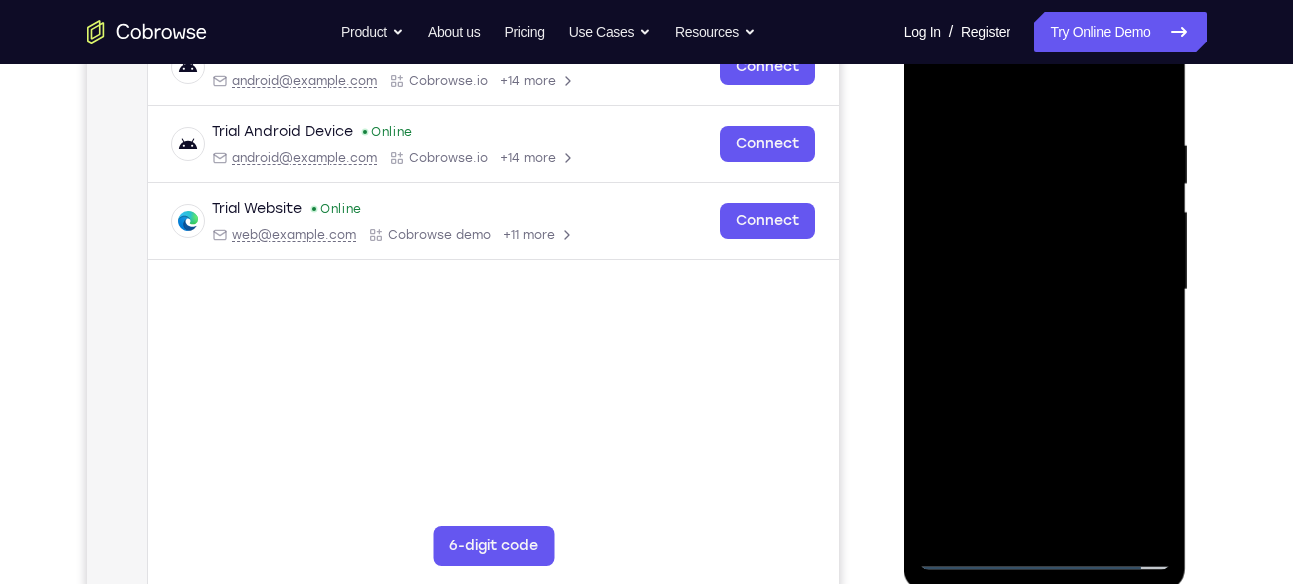 scroll, scrollTop: 415, scrollLeft: 0, axis: vertical 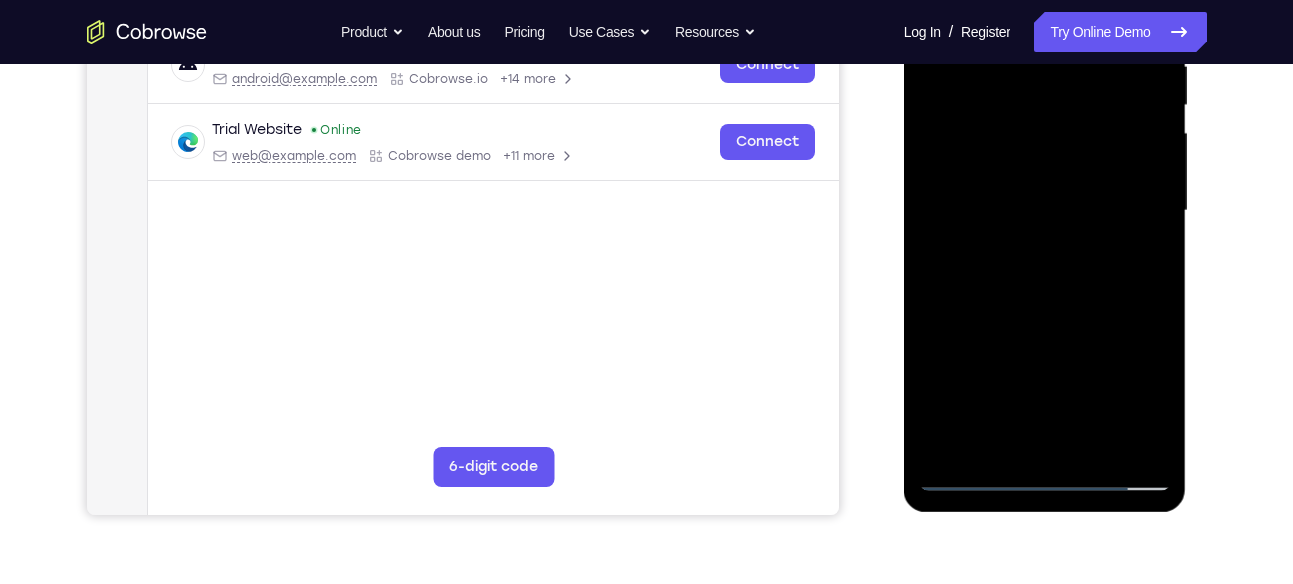 click at bounding box center [1045, 211] 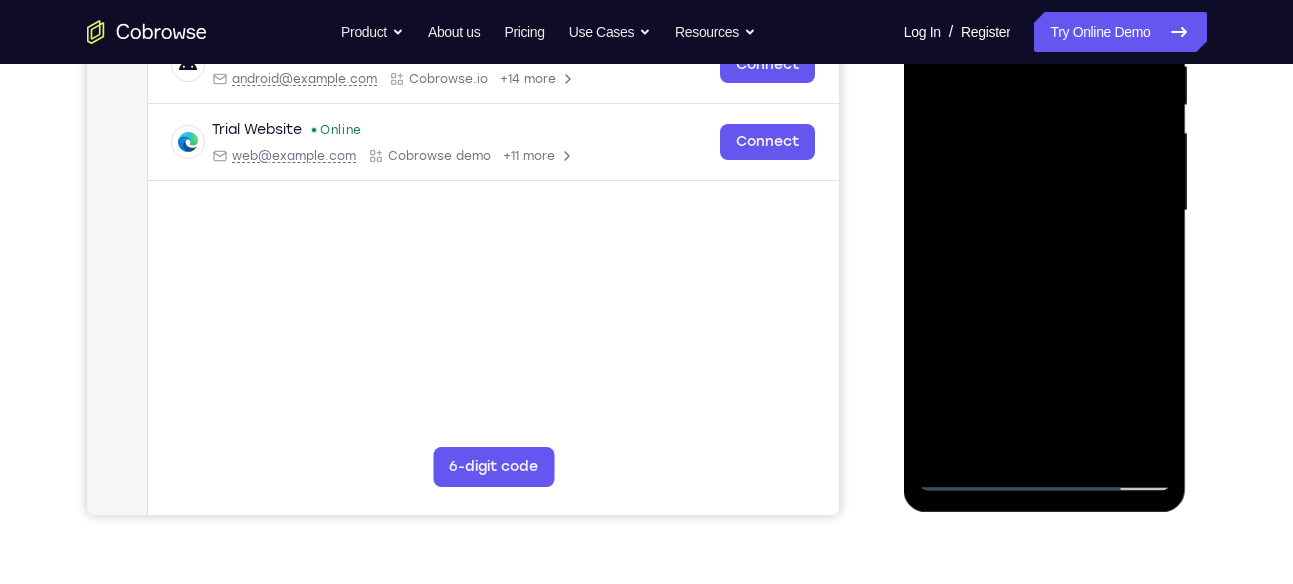 click at bounding box center (1045, 211) 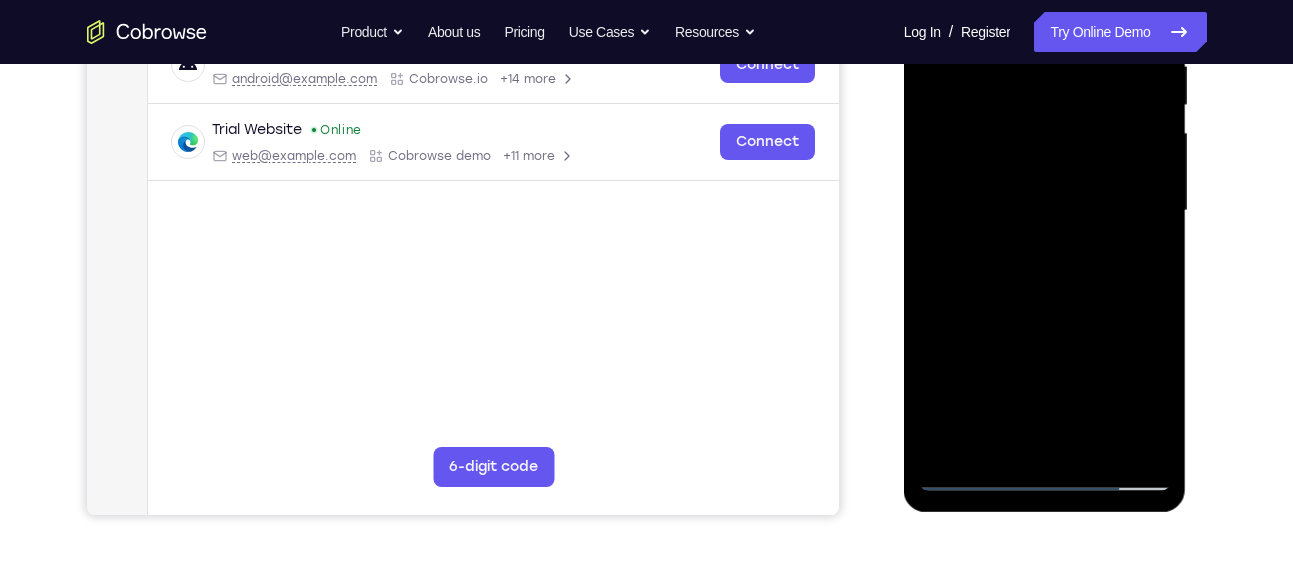 click at bounding box center [1045, 211] 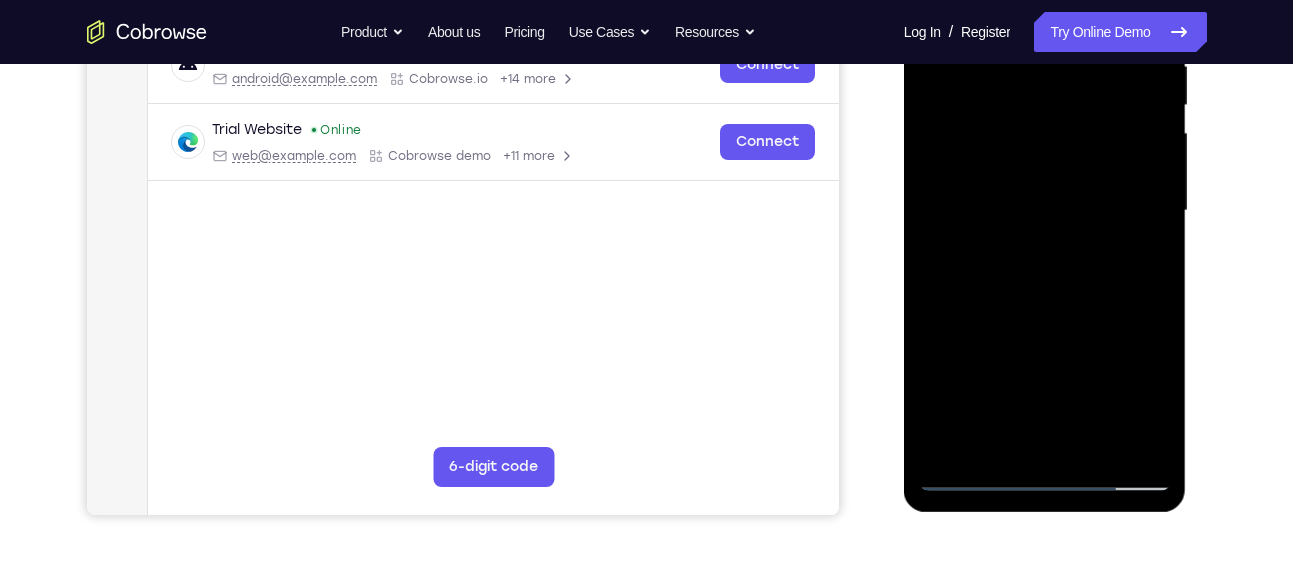 click at bounding box center (1045, 211) 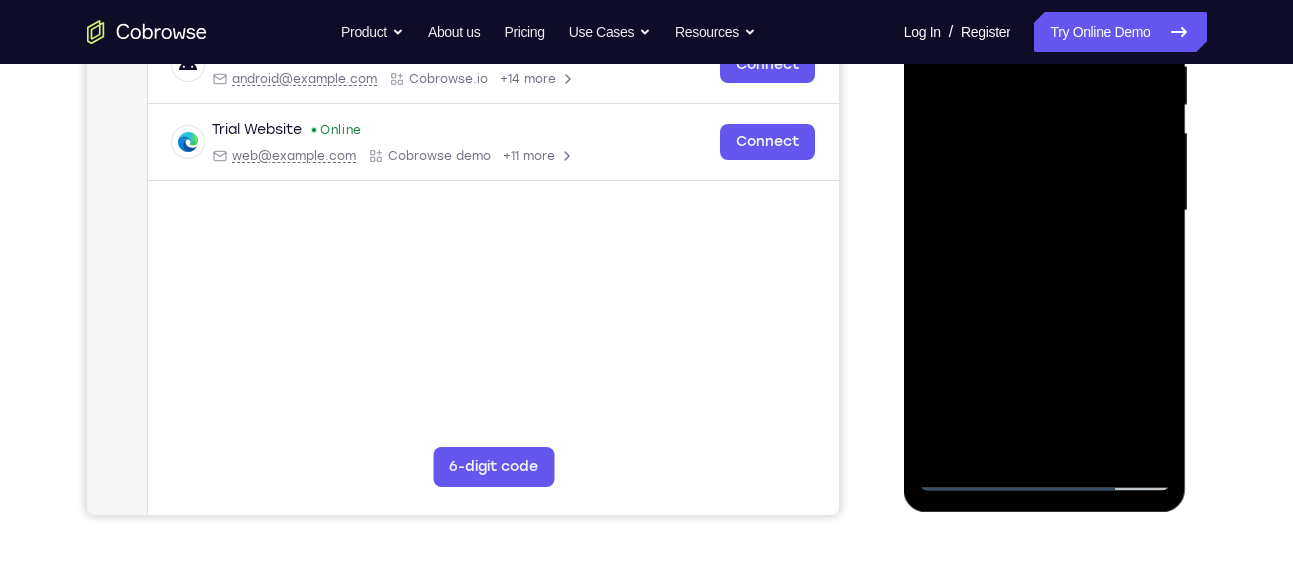 click at bounding box center [1045, 211] 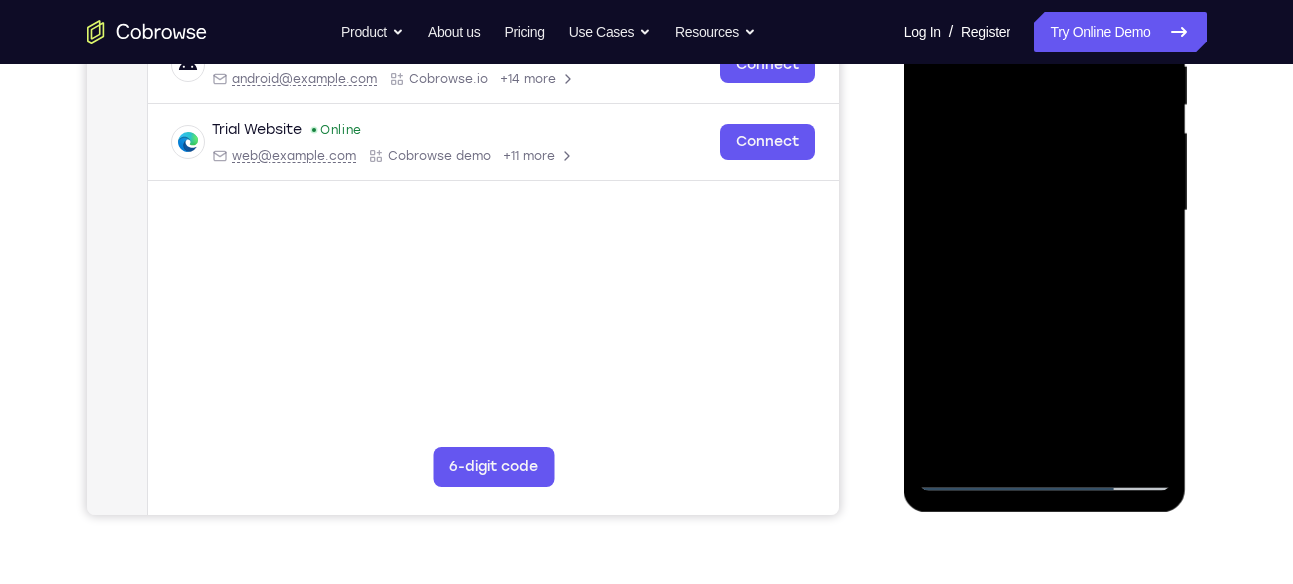 click at bounding box center [1045, 211] 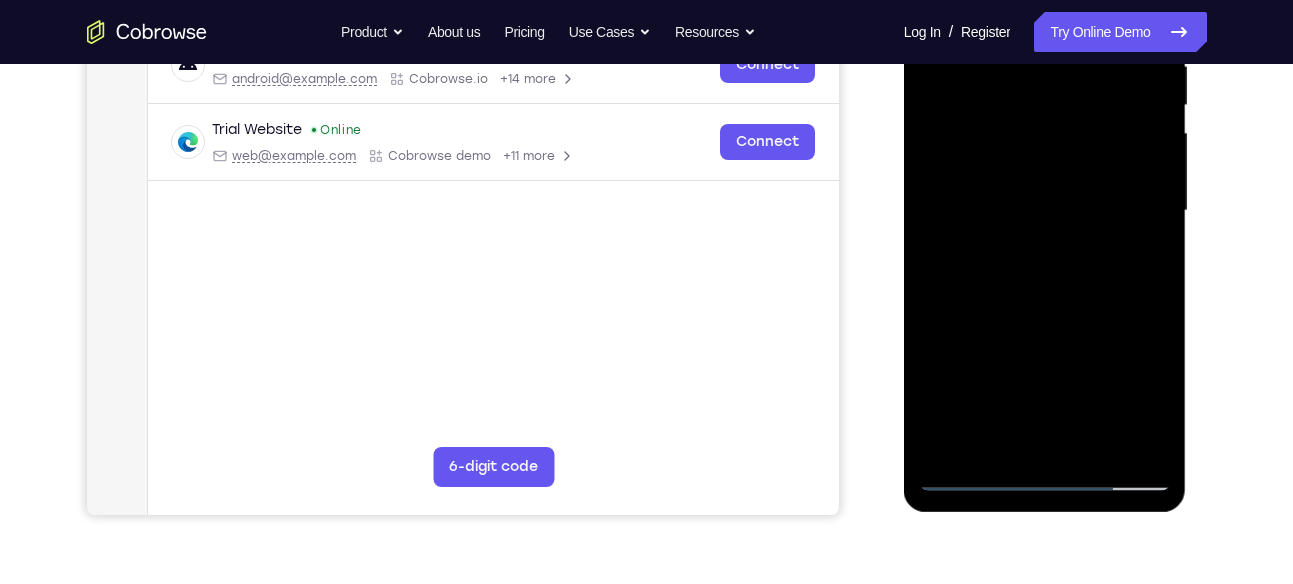 click at bounding box center [1045, 211] 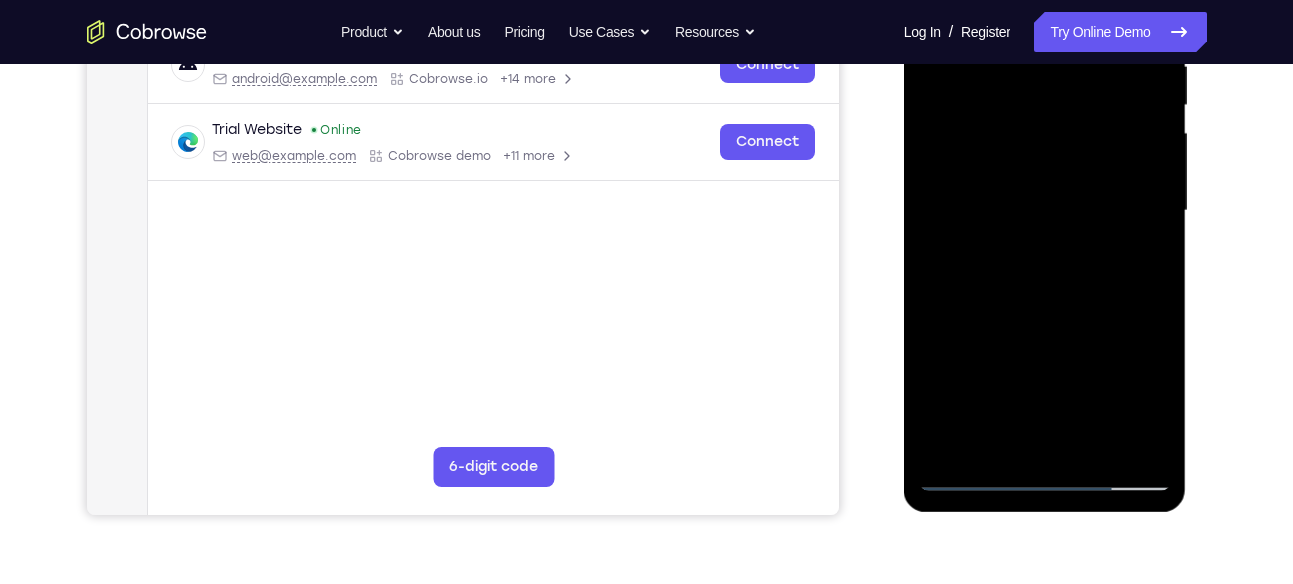 click at bounding box center [1045, 211] 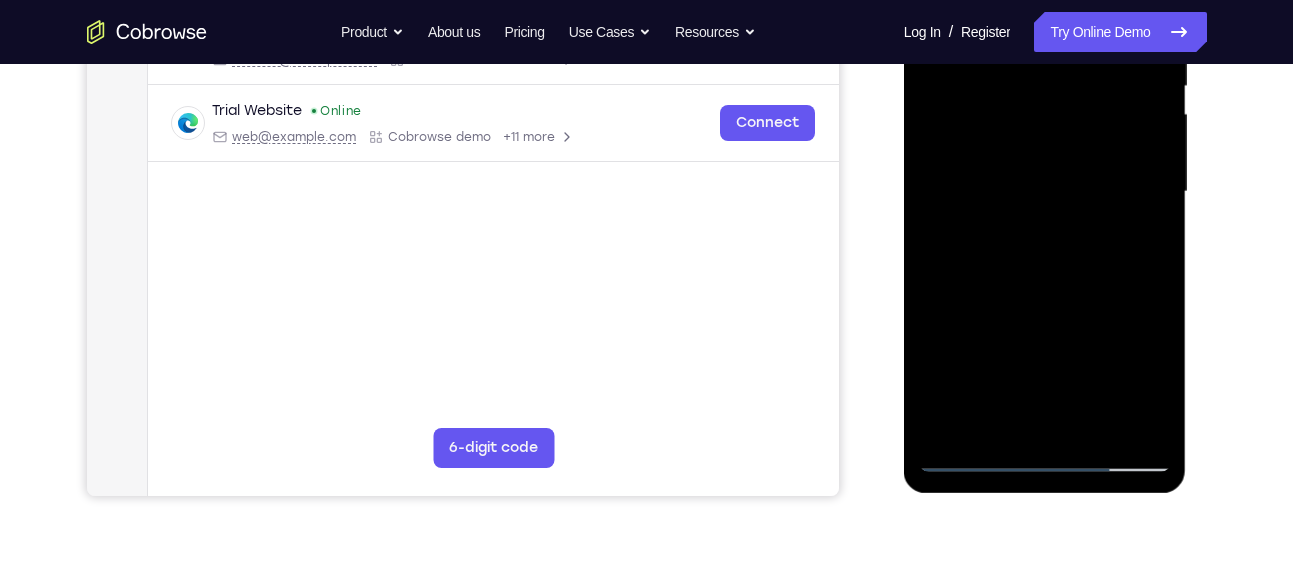 scroll, scrollTop: 437, scrollLeft: 0, axis: vertical 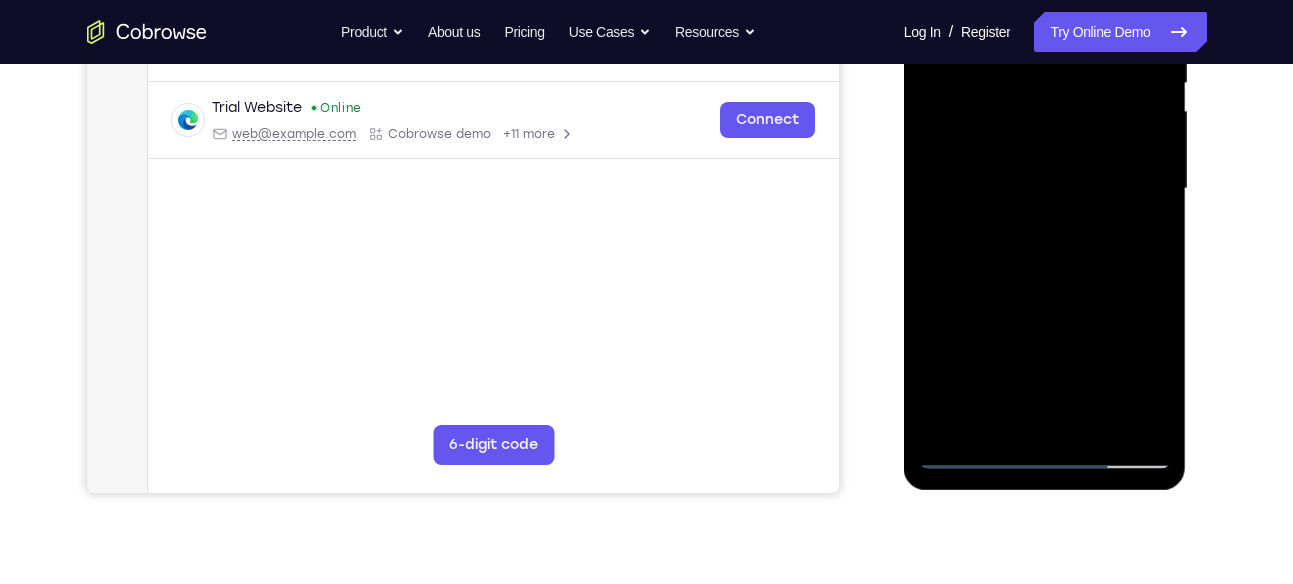 click at bounding box center (1045, 189) 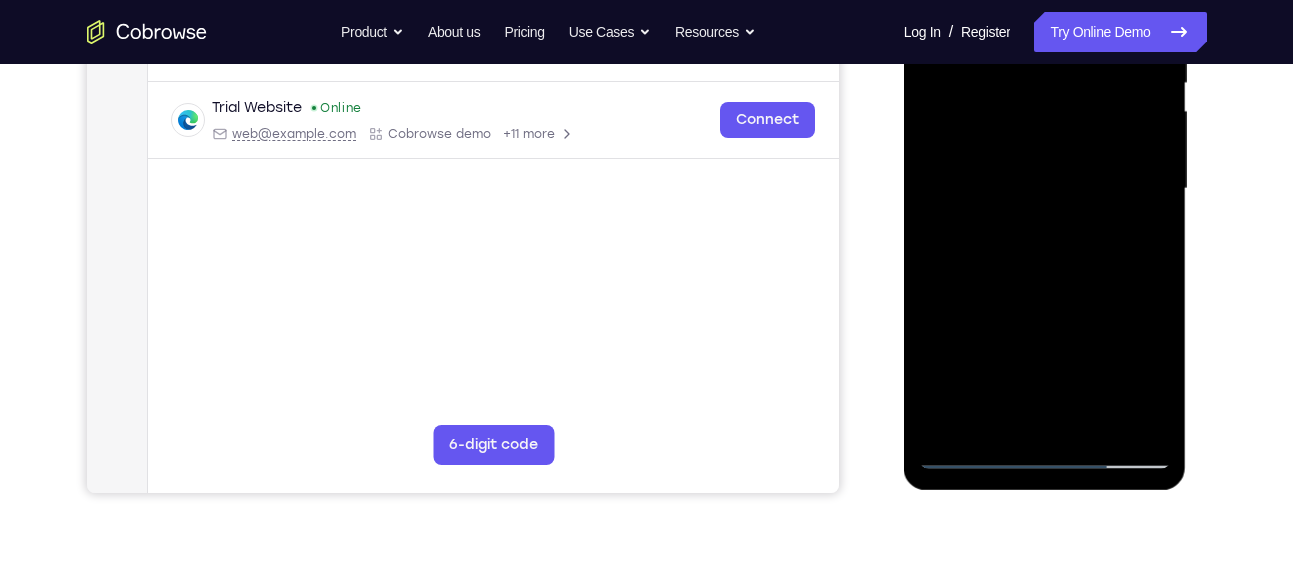 click at bounding box center [1045, 189] 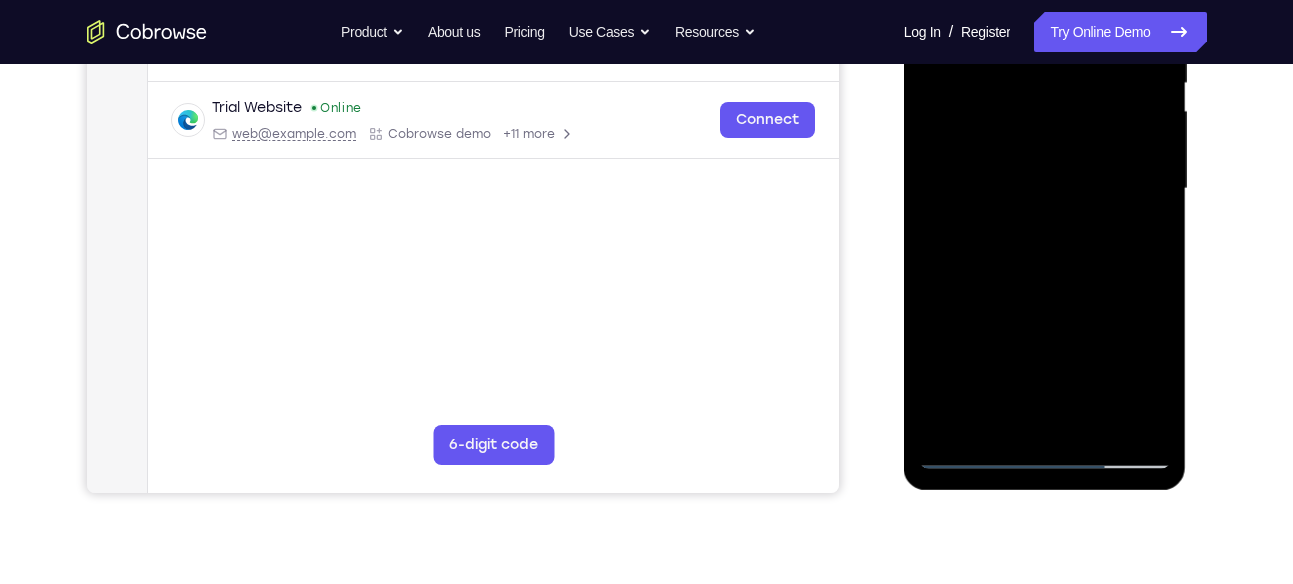 click at bounding box center (1045, 189) 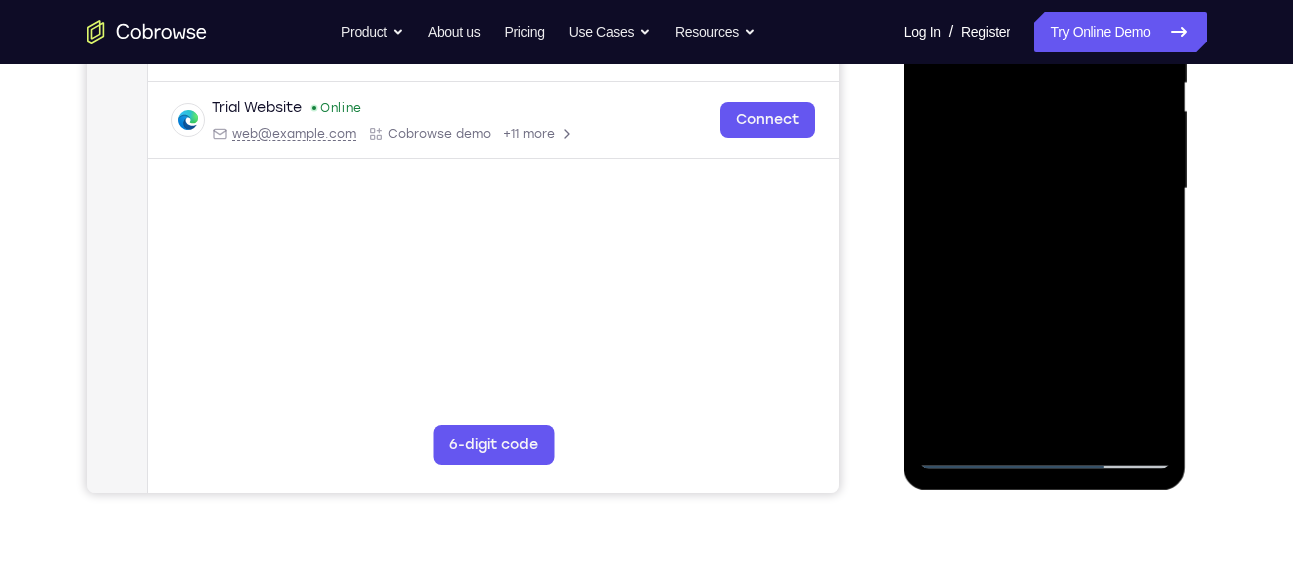click at bounding box center [1045, 189] 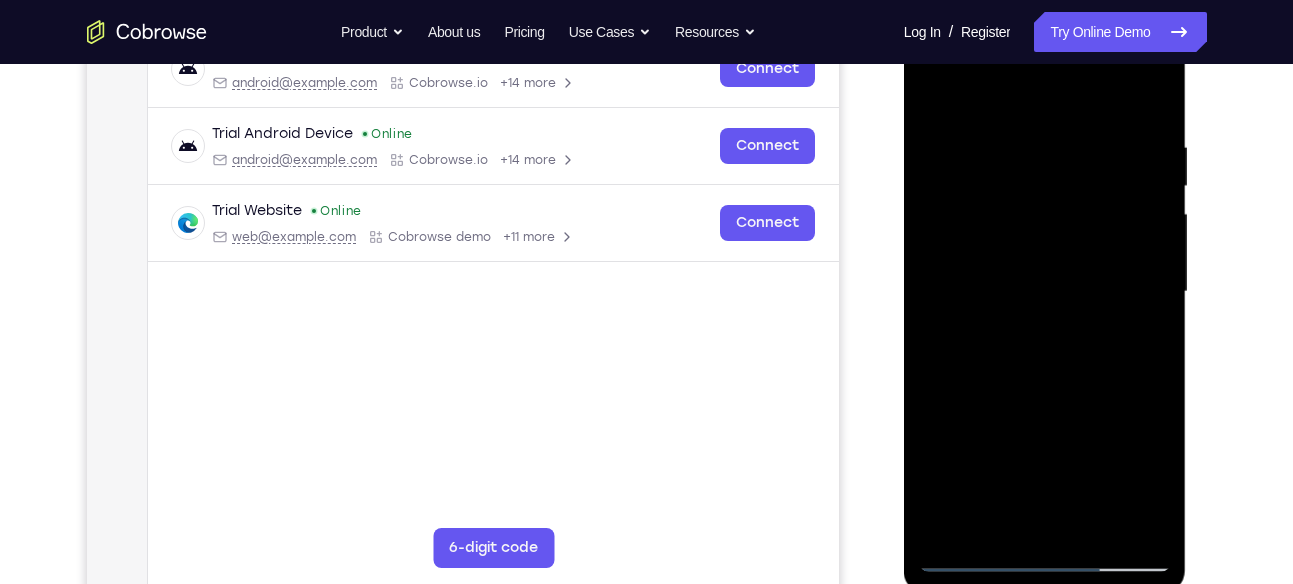 scroll, scrollTop: 332, scrollLeft: 0, axis: vertical 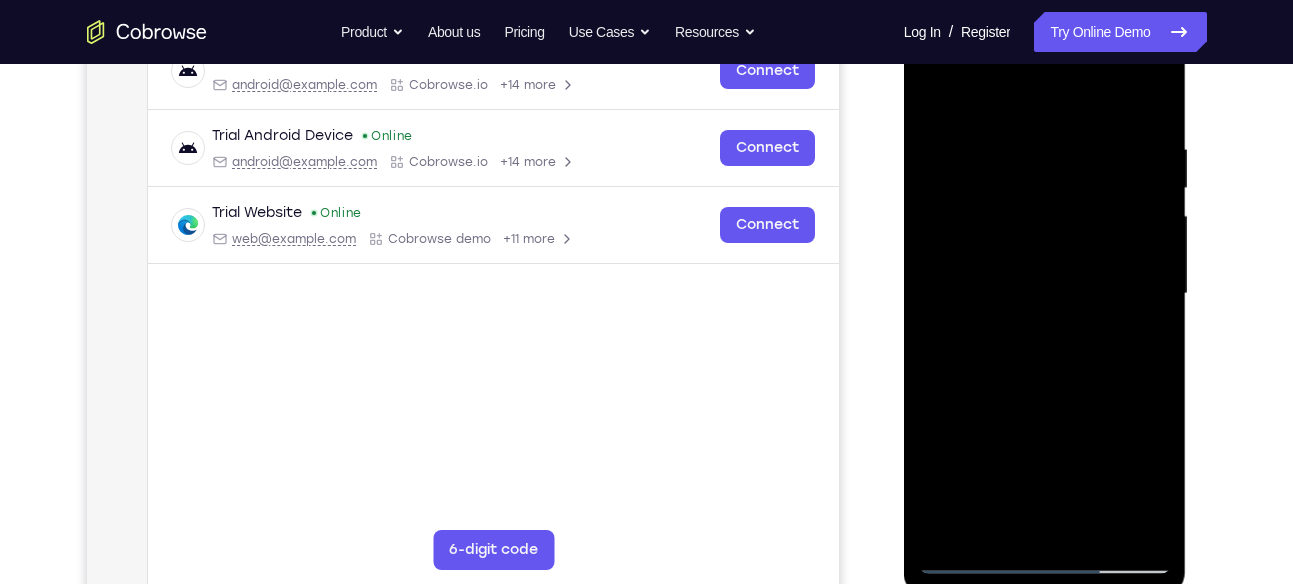 click at bounding box center [1045, 294] 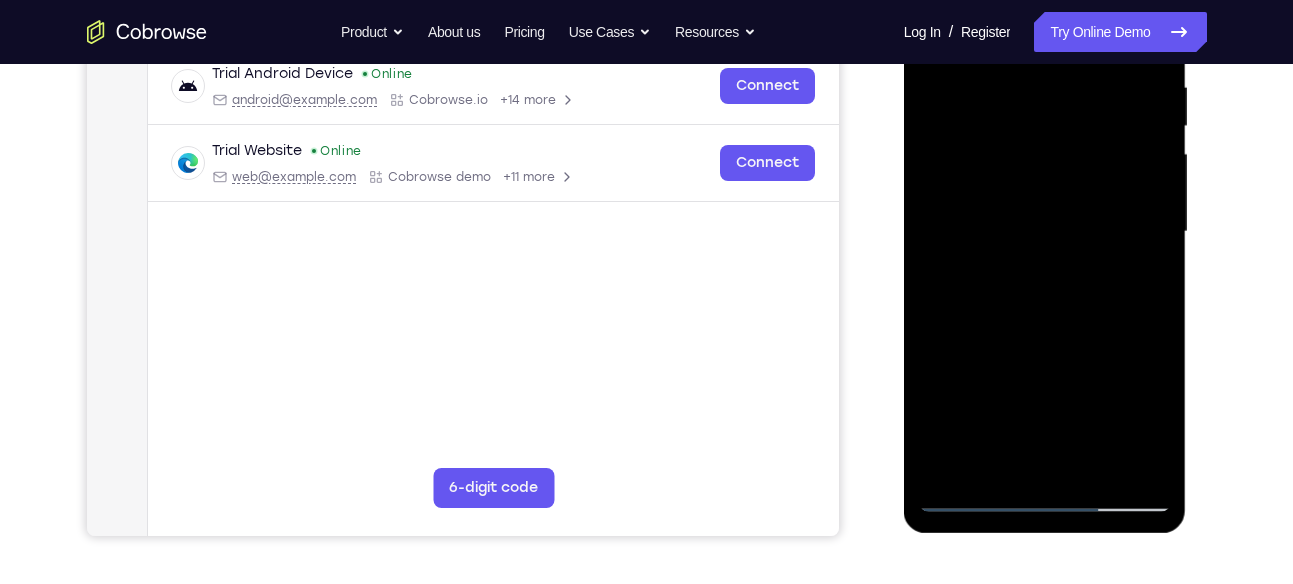 scroll, scrollTop: 401, scrollLeft: 0, axis: vertical 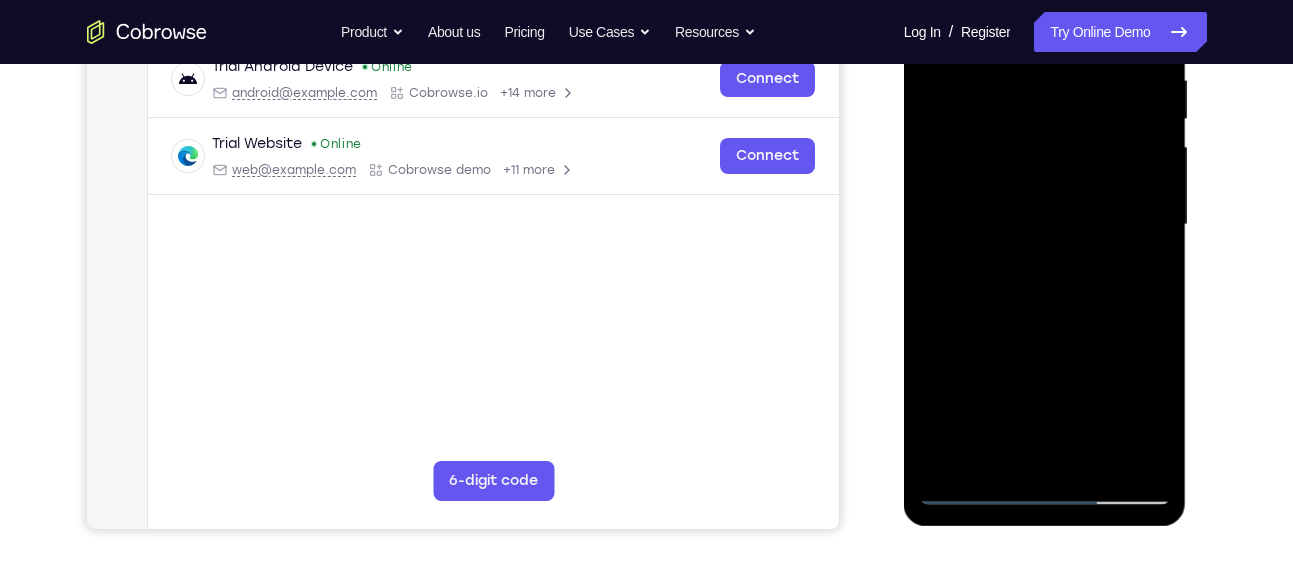 click at bounding box center [1045, 225] 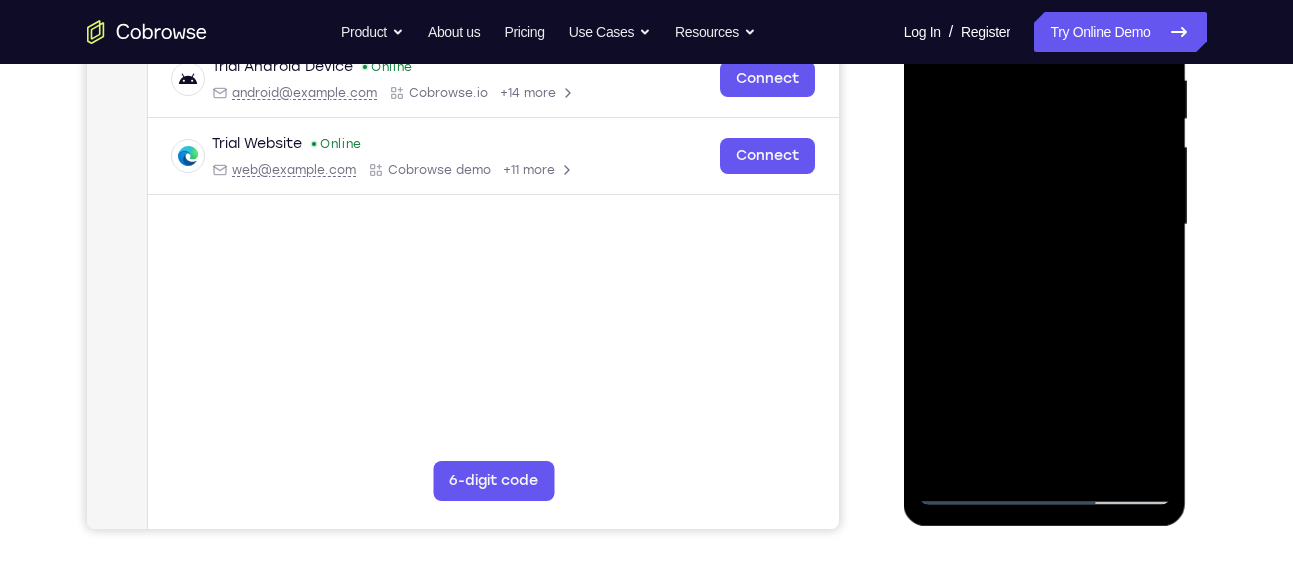 scroll, scrollTop: 409, scrollLeft: 0, axis: vertical 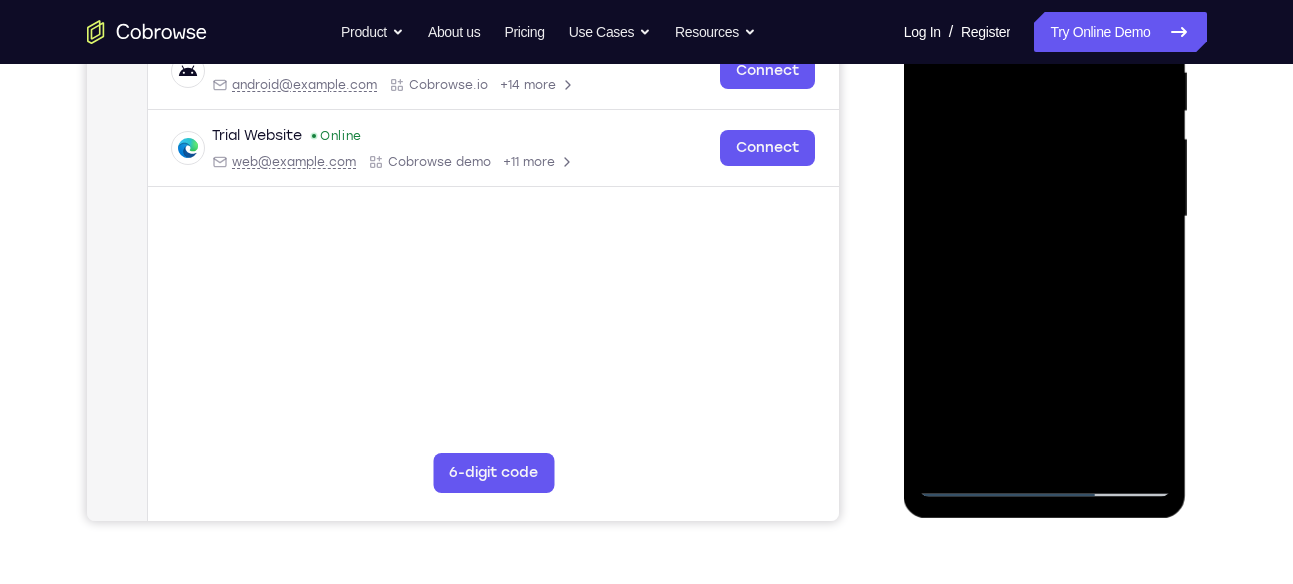 click at bounding box center (1045, 217) 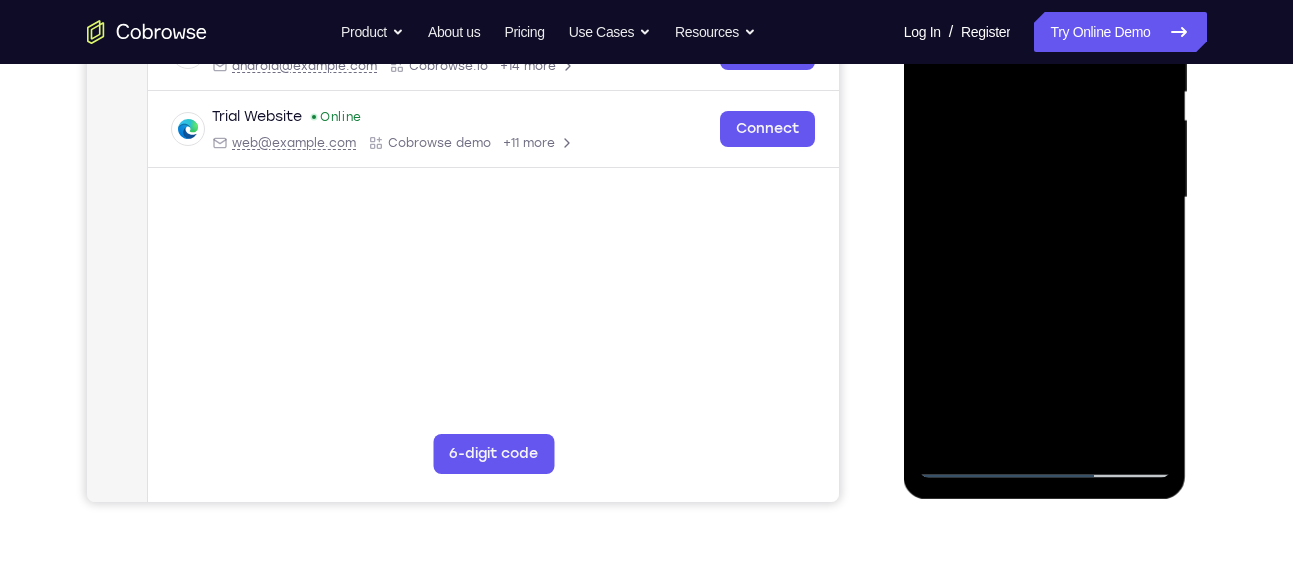 scroll, scrollTop: 430, scrollLeft: 0, axis: vertical 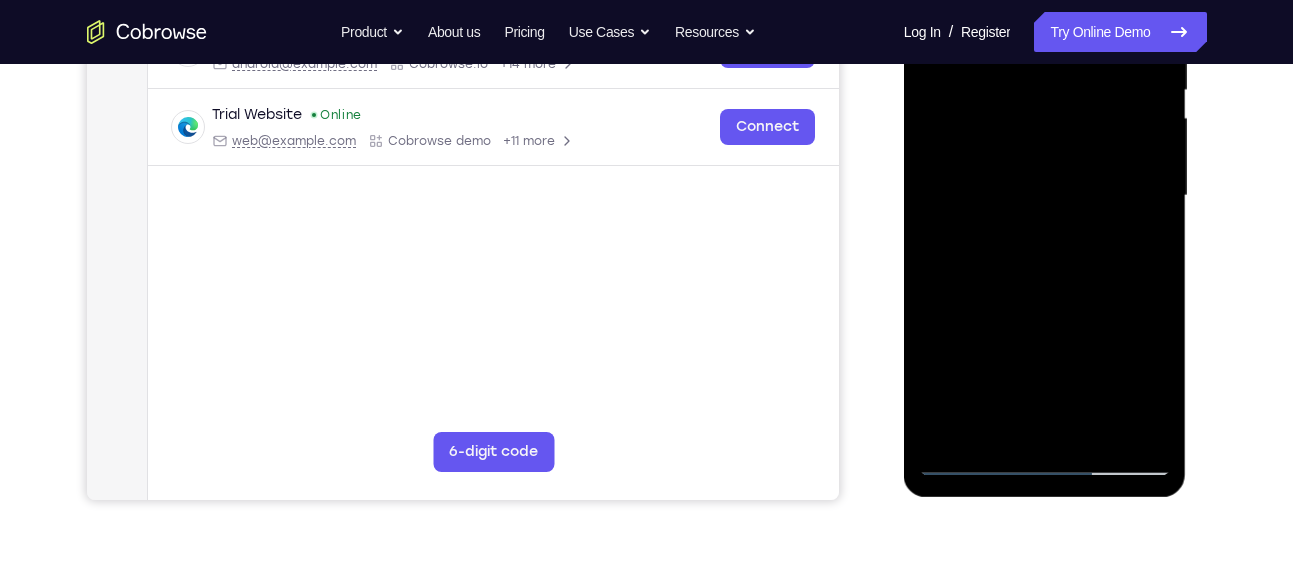 click at bounding box center [1045, 196] 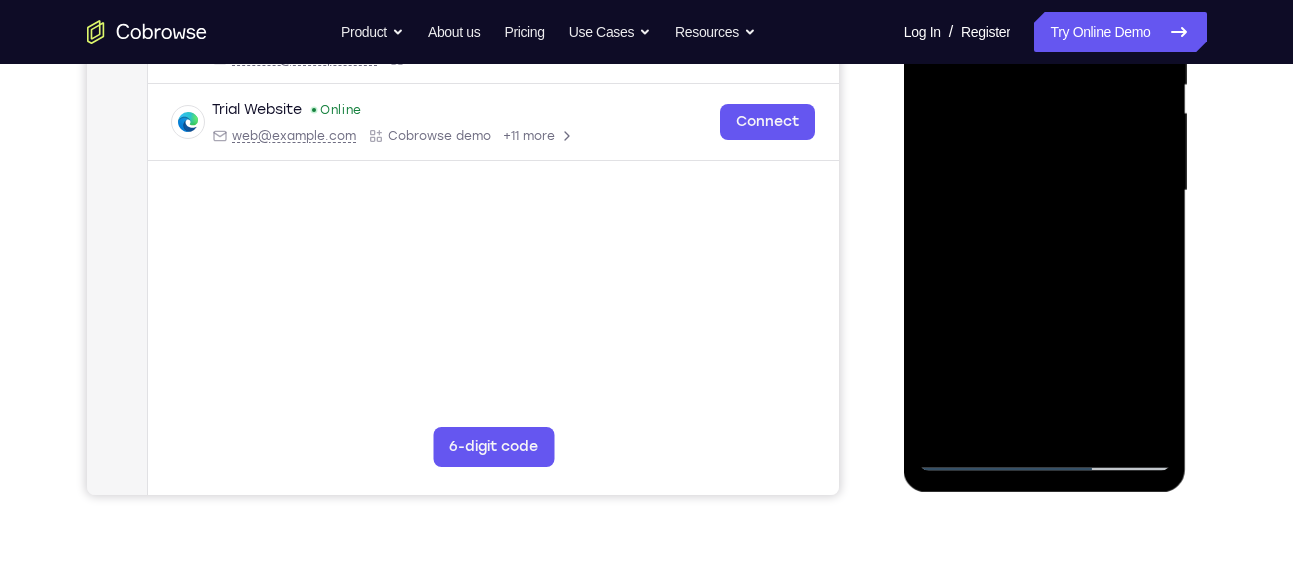 scroll, scrollTop: 436, scrollLeft: 0, axis: vertical 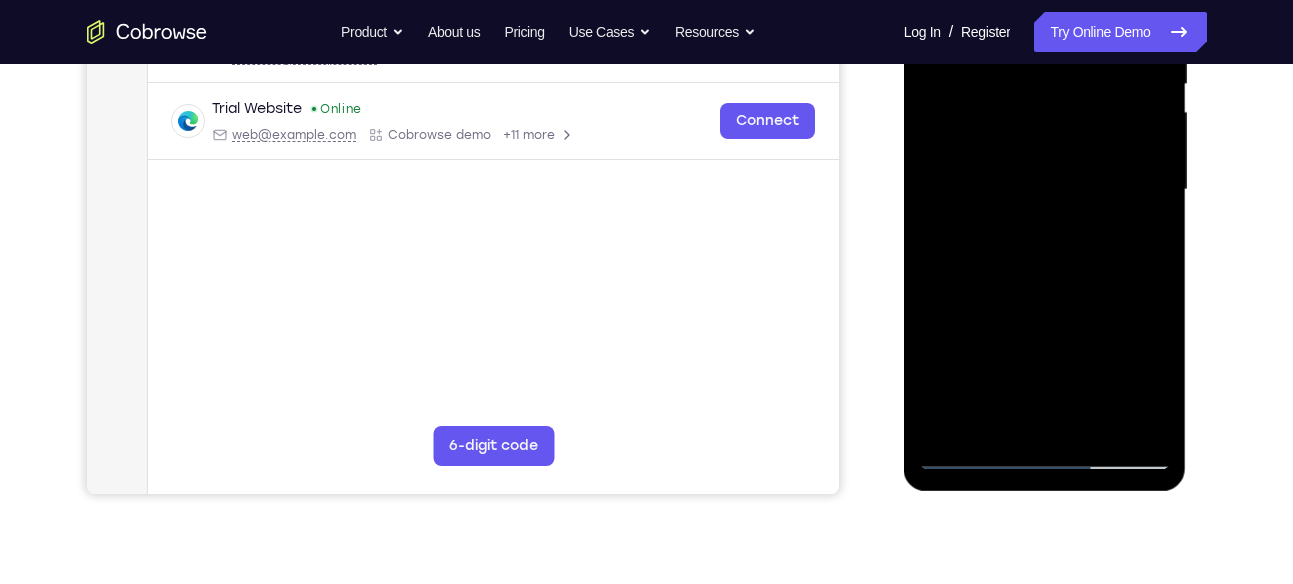 click at bounding box center [1045, 190] 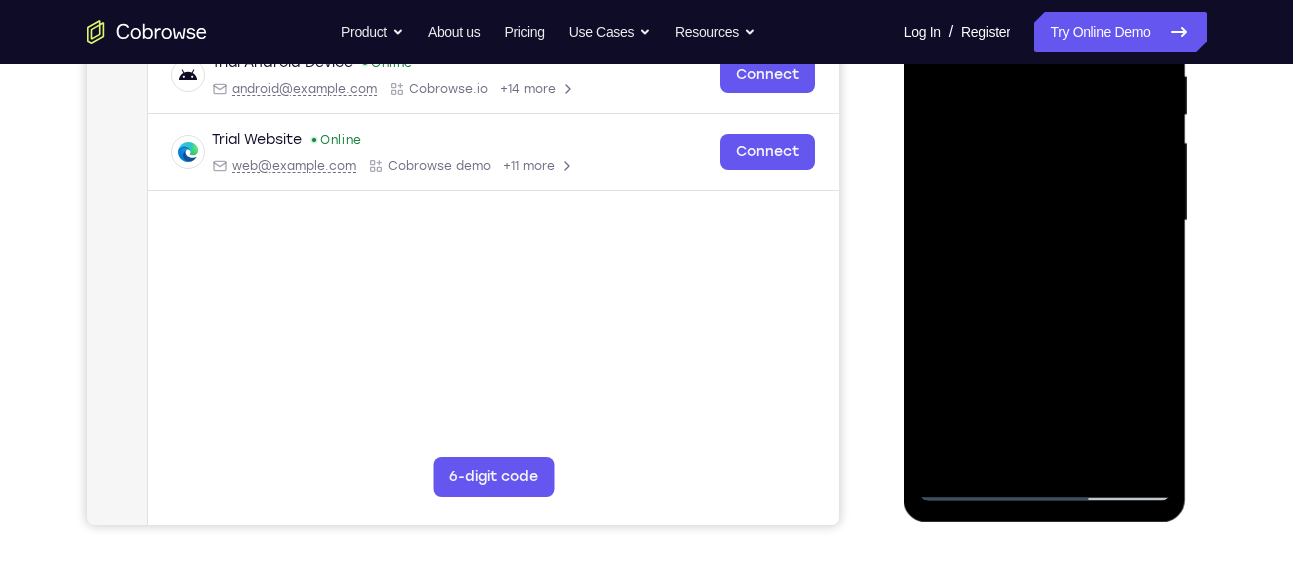 scroll, scrollTop: 403, scrollLeft: 0, axis: vertical 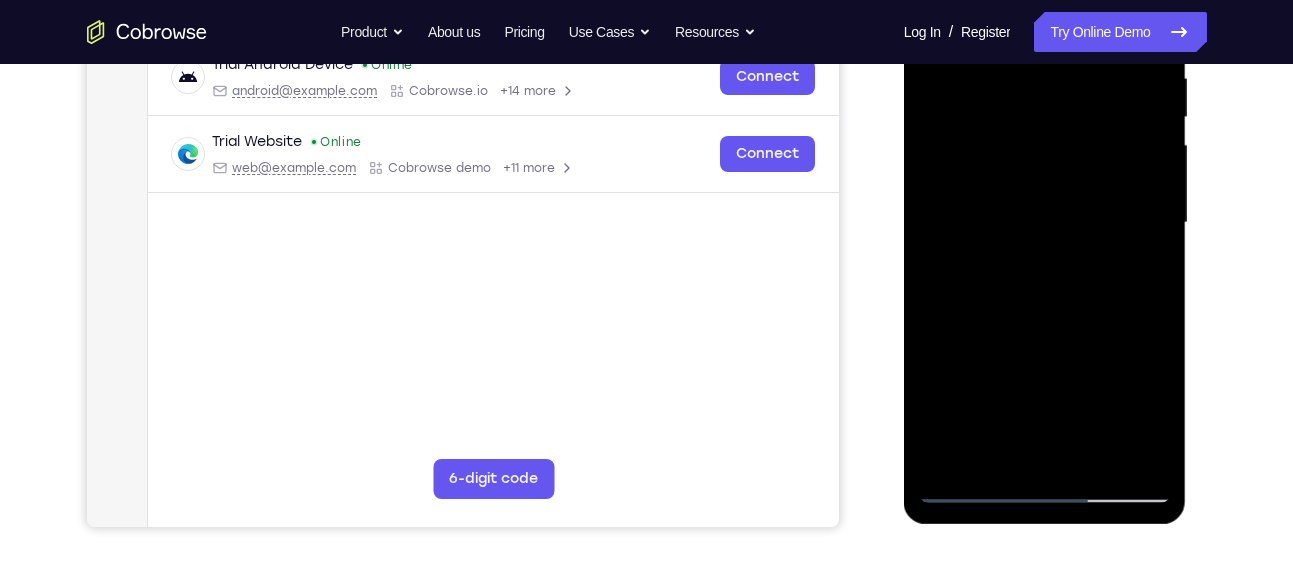 click at bounding box center (1045, 223) 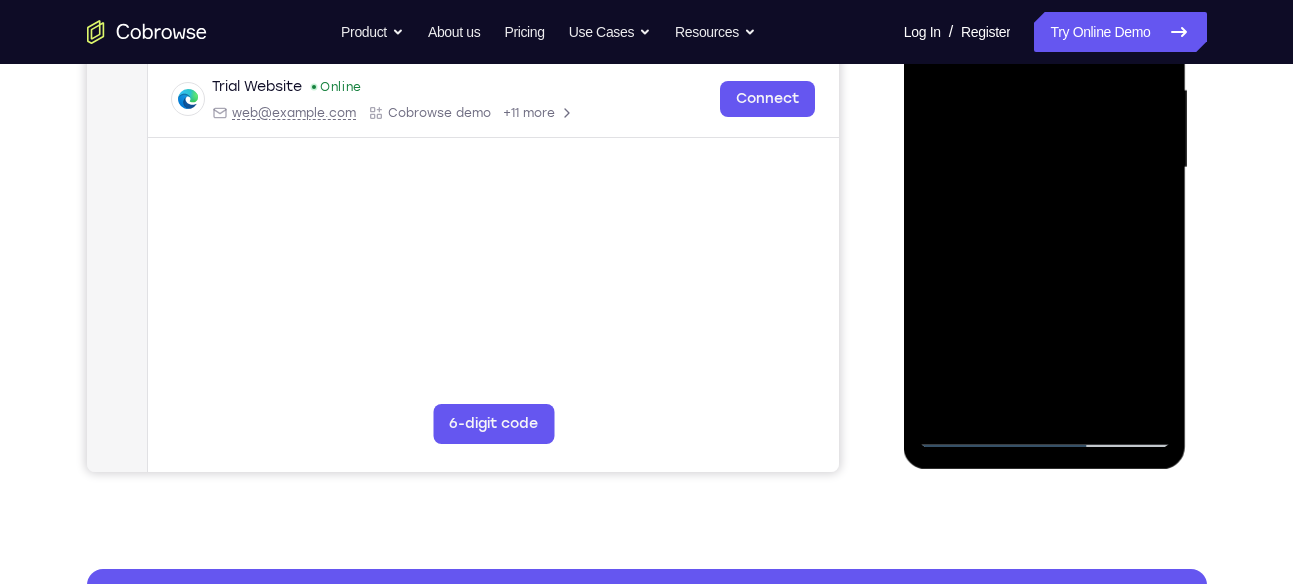 scroll, scrollTop: 459, scrollLeft: 0, axis: vertical 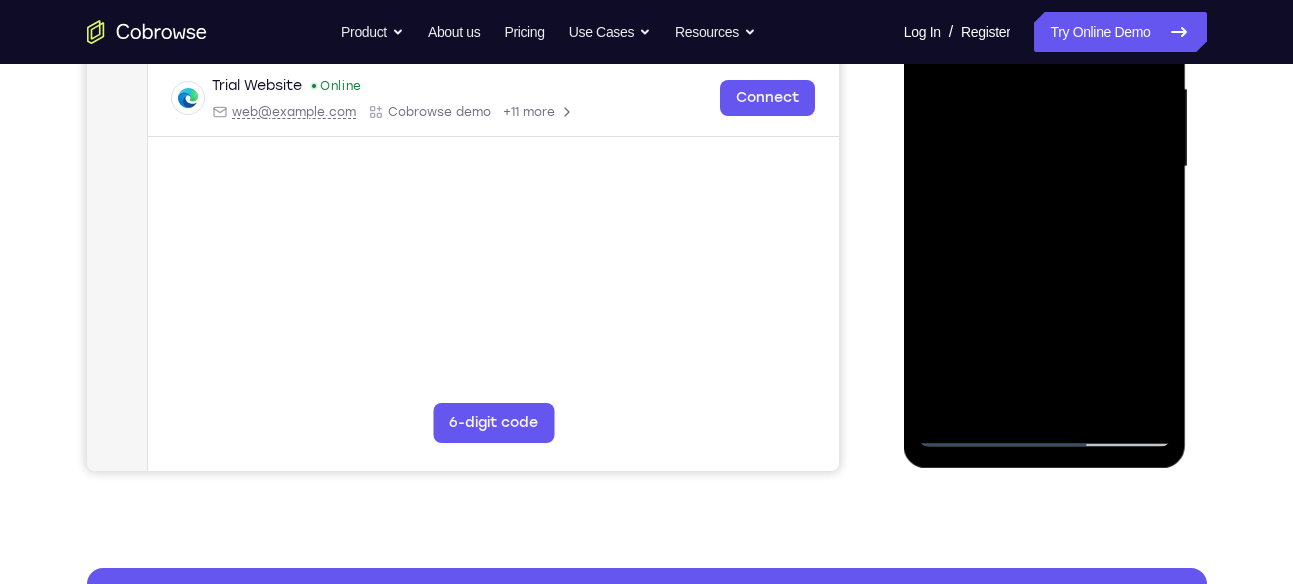 drag, startPoint x: 1052, startPoint y: 301, endPoint x: 1077, endPoint y: 245, distance: 61.326992 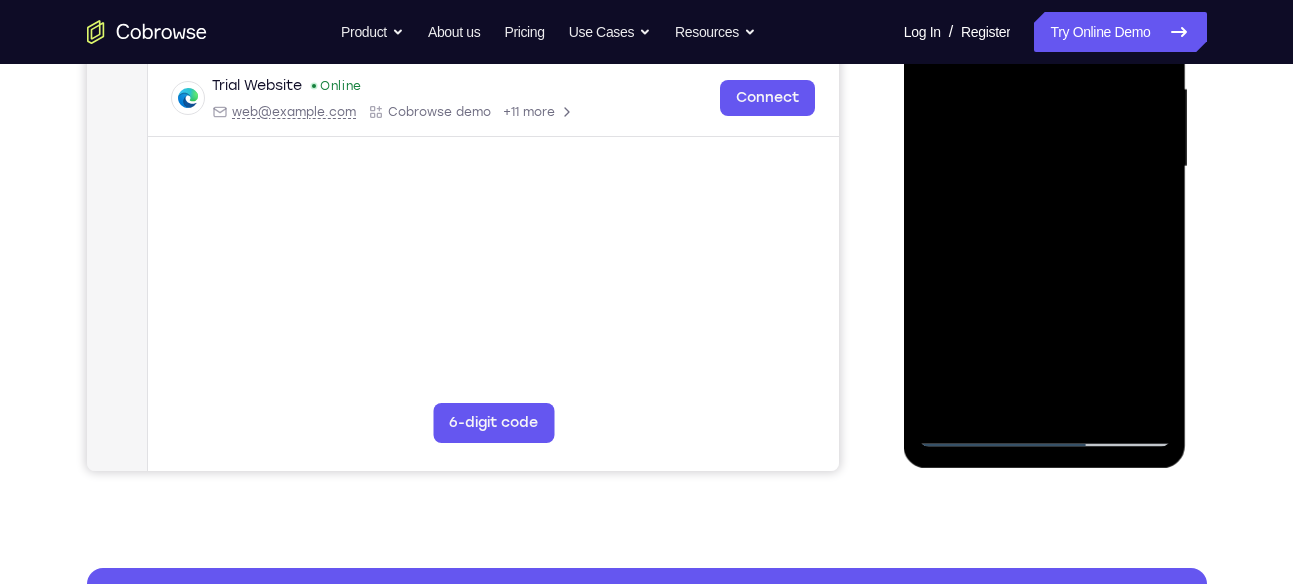 click at bounding box center [1045, 167] 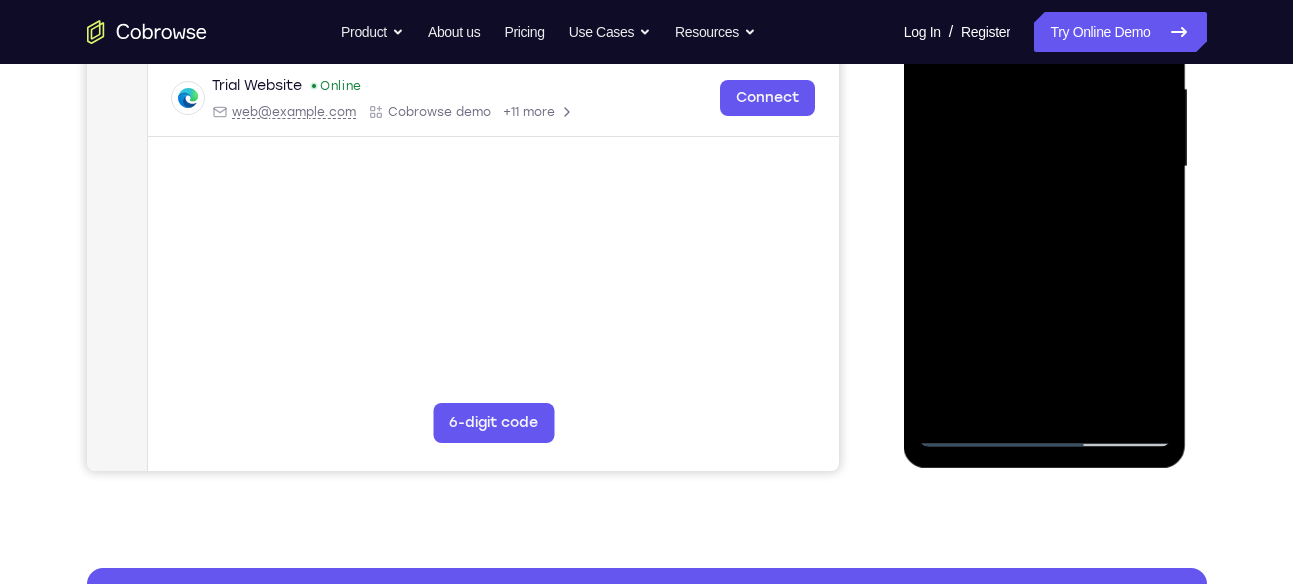 click at bounding box center (1045, 167) 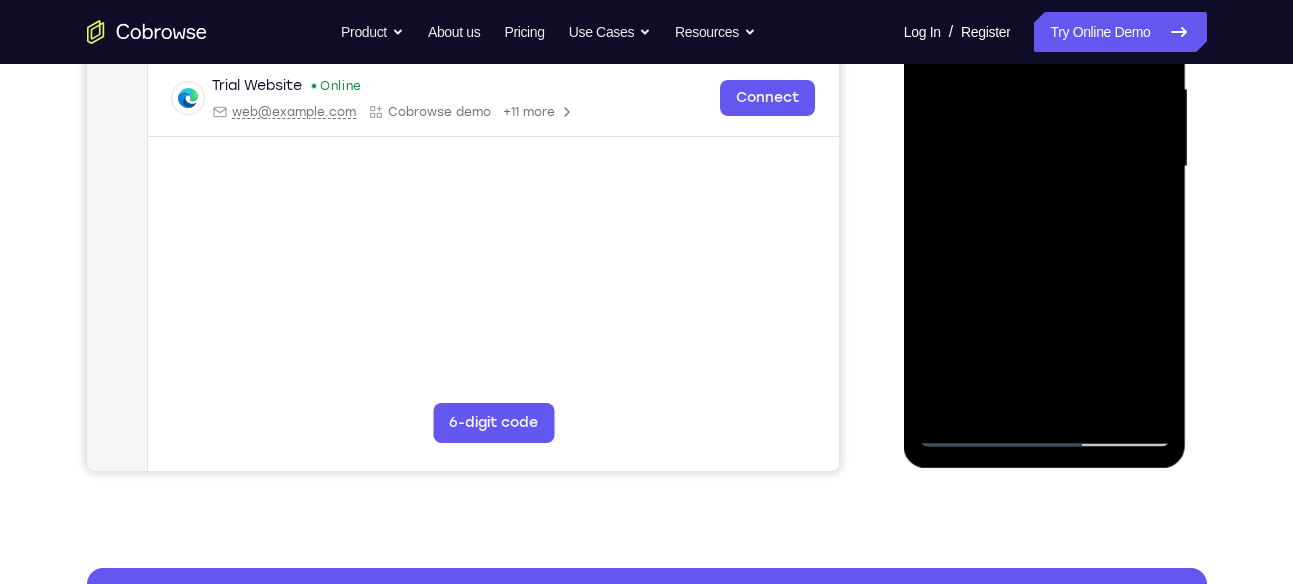 click at bounding box center (1045, 167) 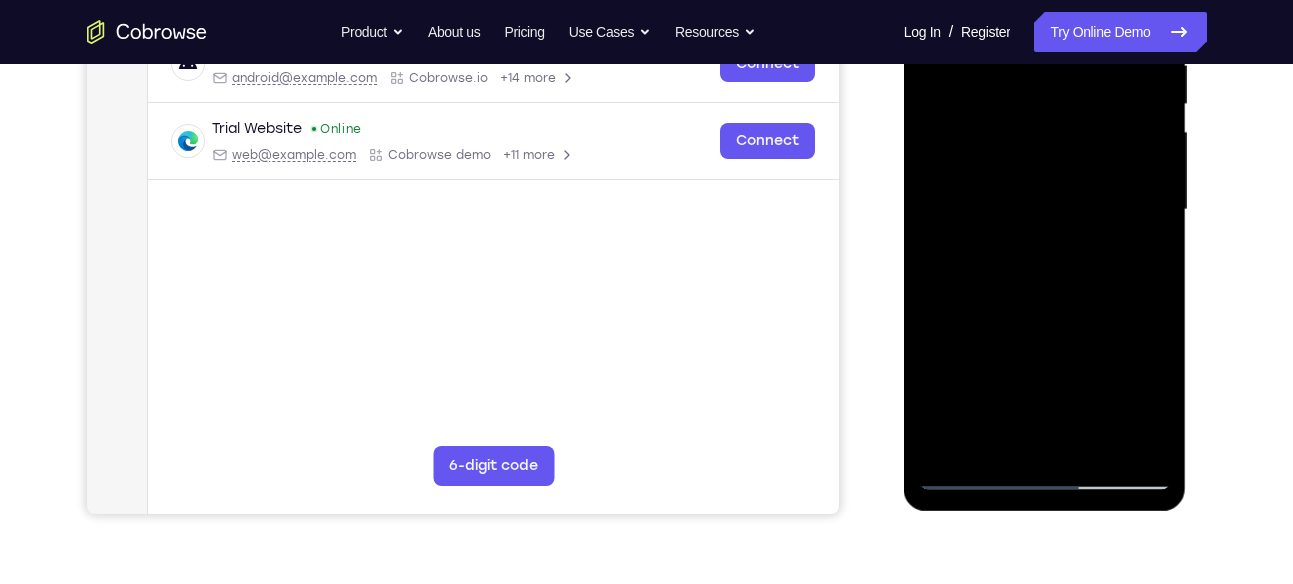 scroll, scrollTop: 415, scrollLeft: 0, axis: vertical 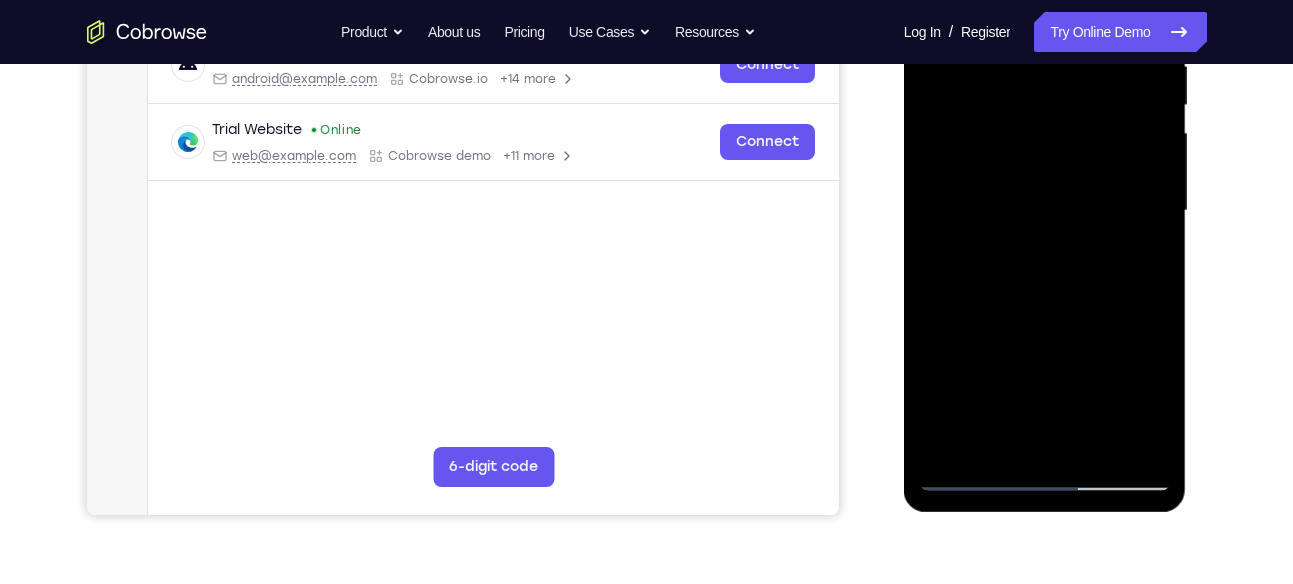 click at bounding box center (1045, 211) 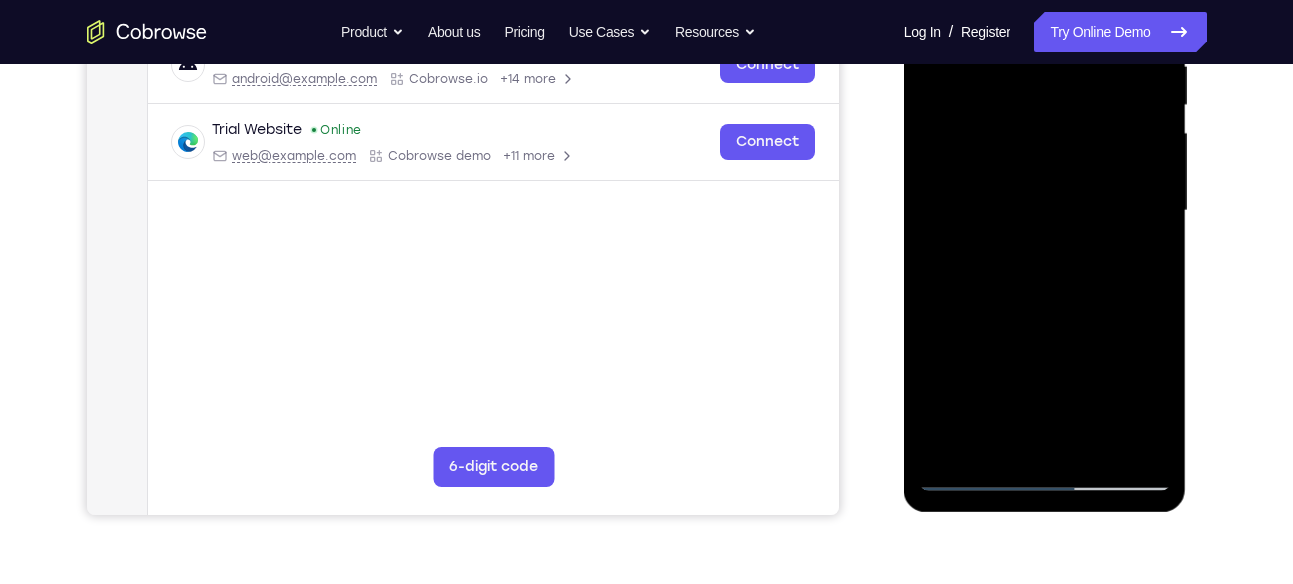 click at bounding box center [1045, 211] 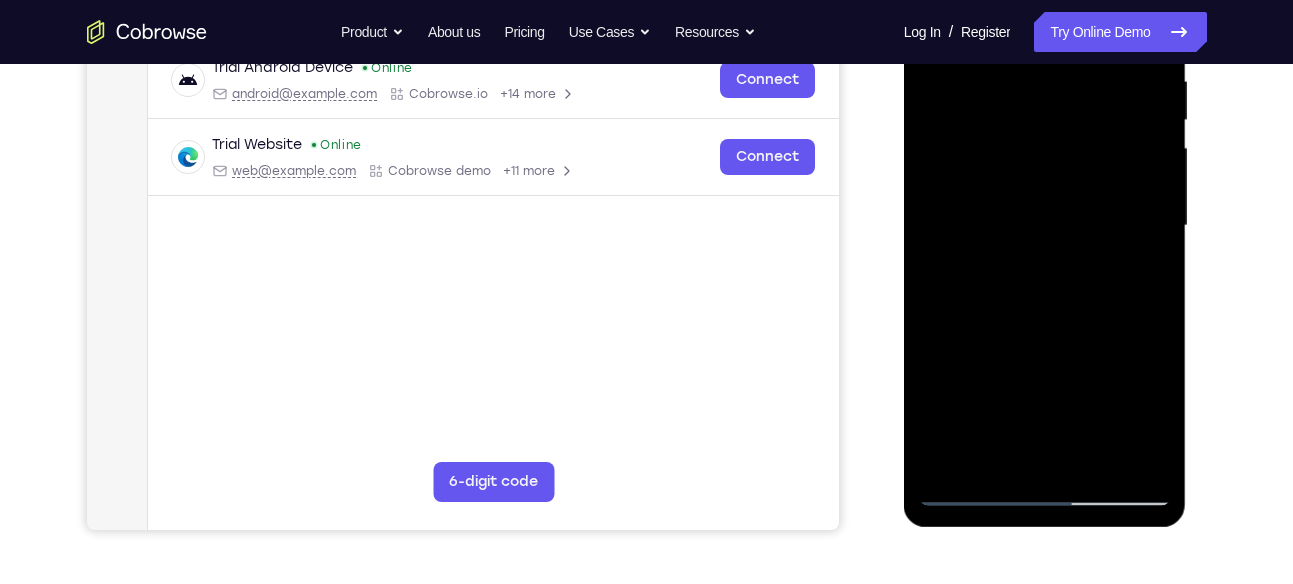 scroll, scrollTop: 397, scrollLeft: 0, axis: vertical 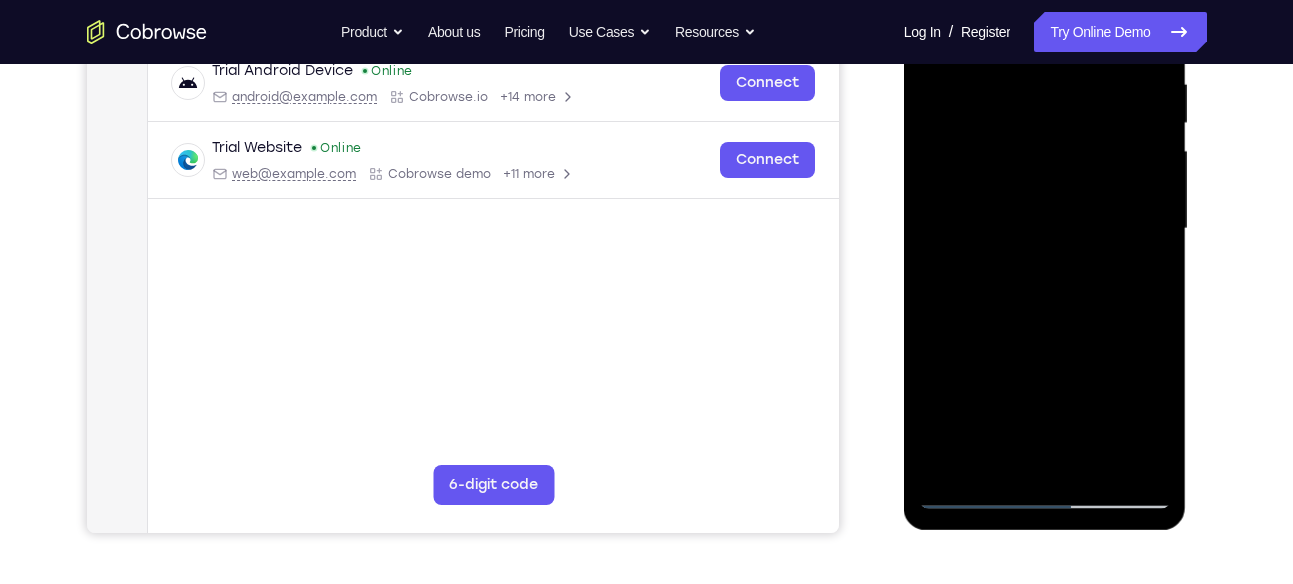 click at bounding box center [1045, 229] 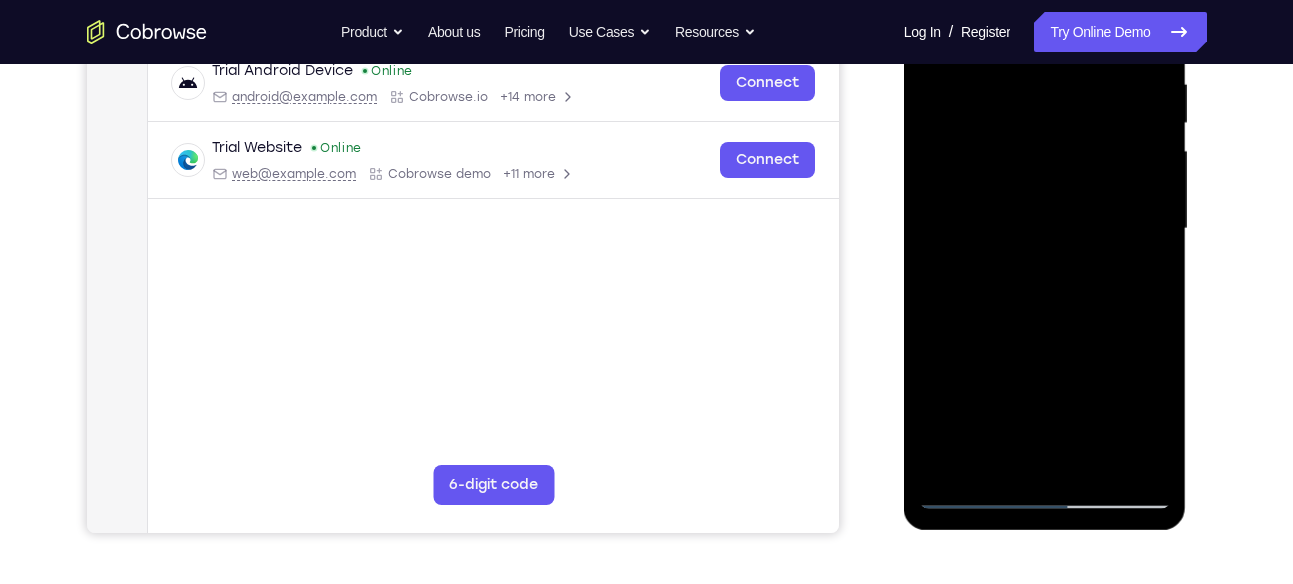 click at bounding box center (1045, 229) 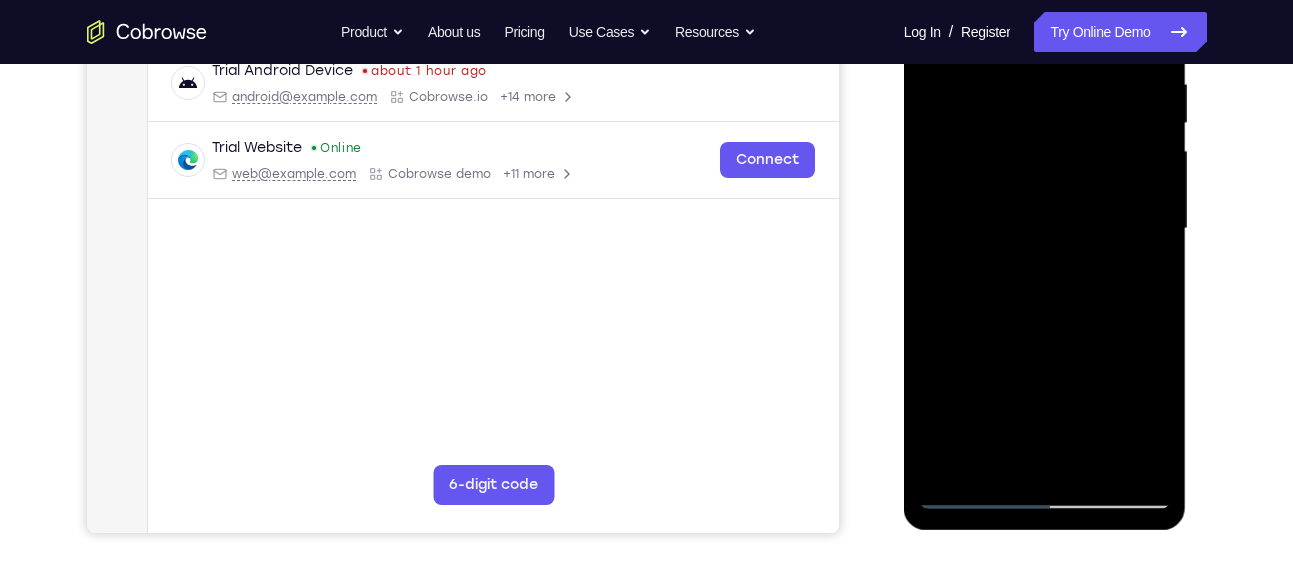 click at bounding box center [1045, 229] 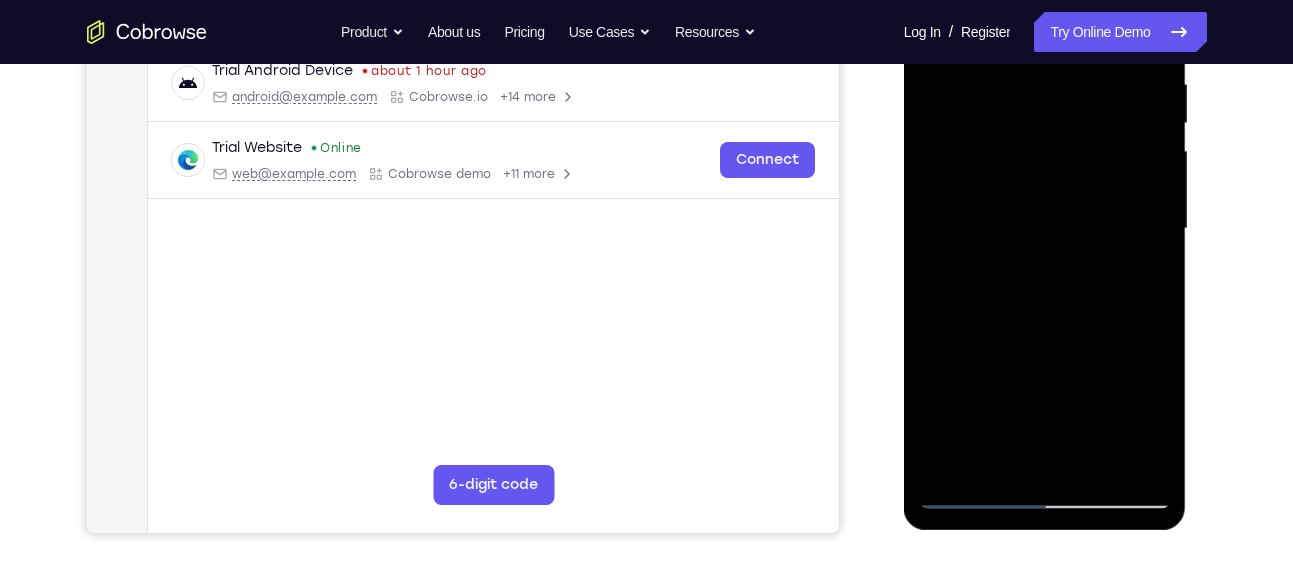 click at bounding box center (1045, 229) 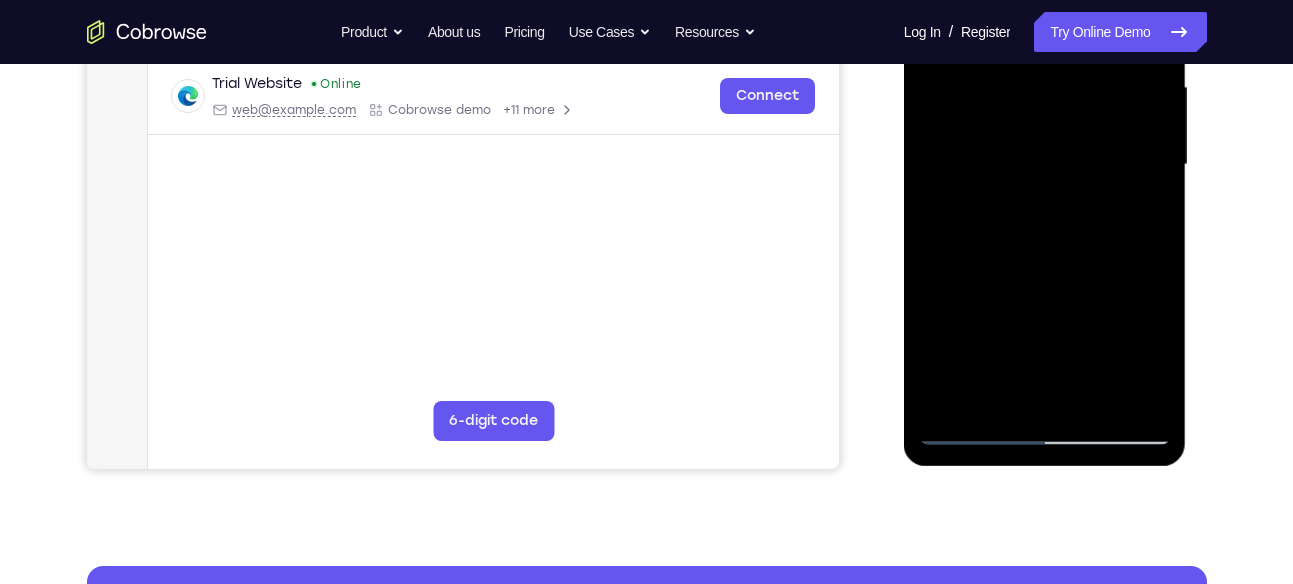 scroll, scrollTop: 464, scrollLeft: 0, axis: vertical 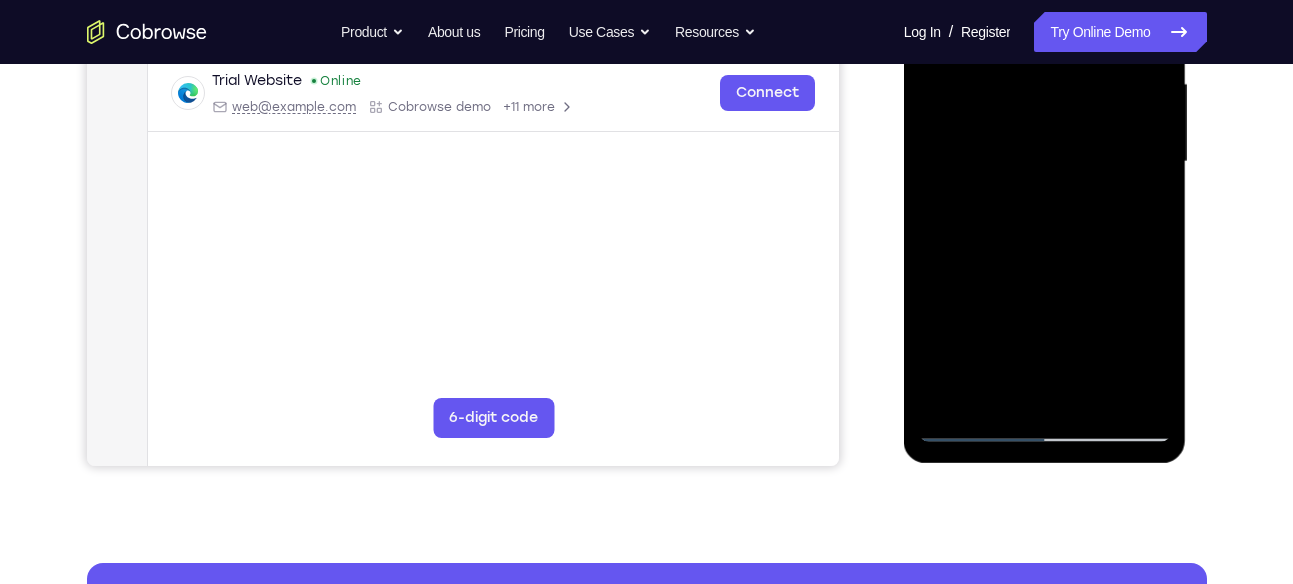 click at bounding box center [1045, 162] 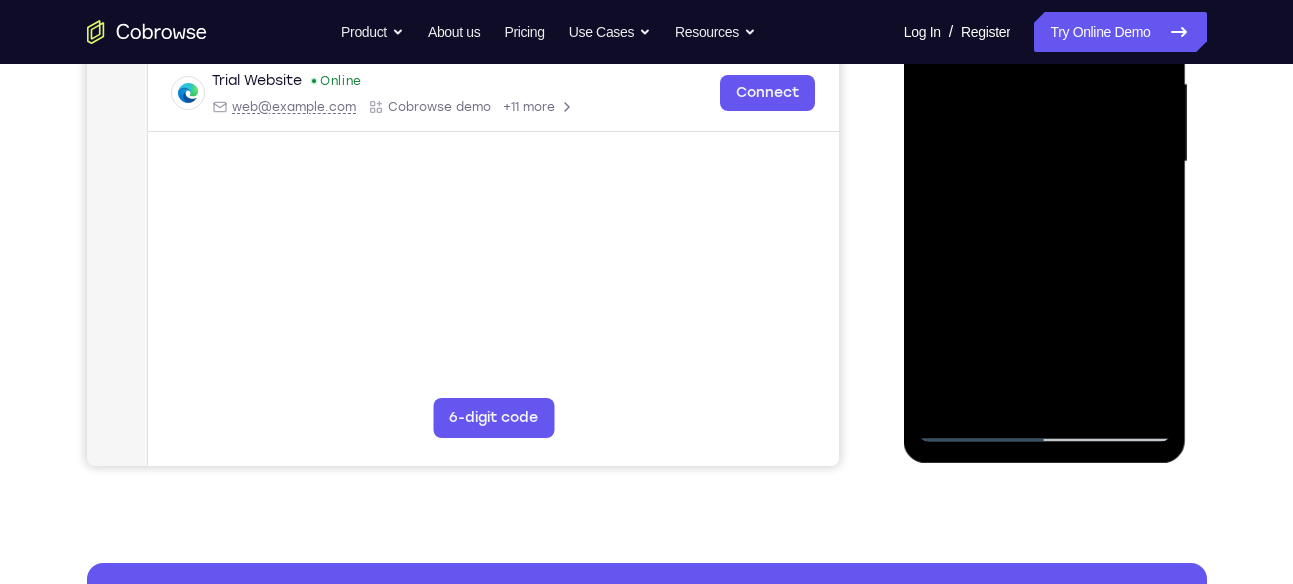 click at bounding box center [1045, 162] 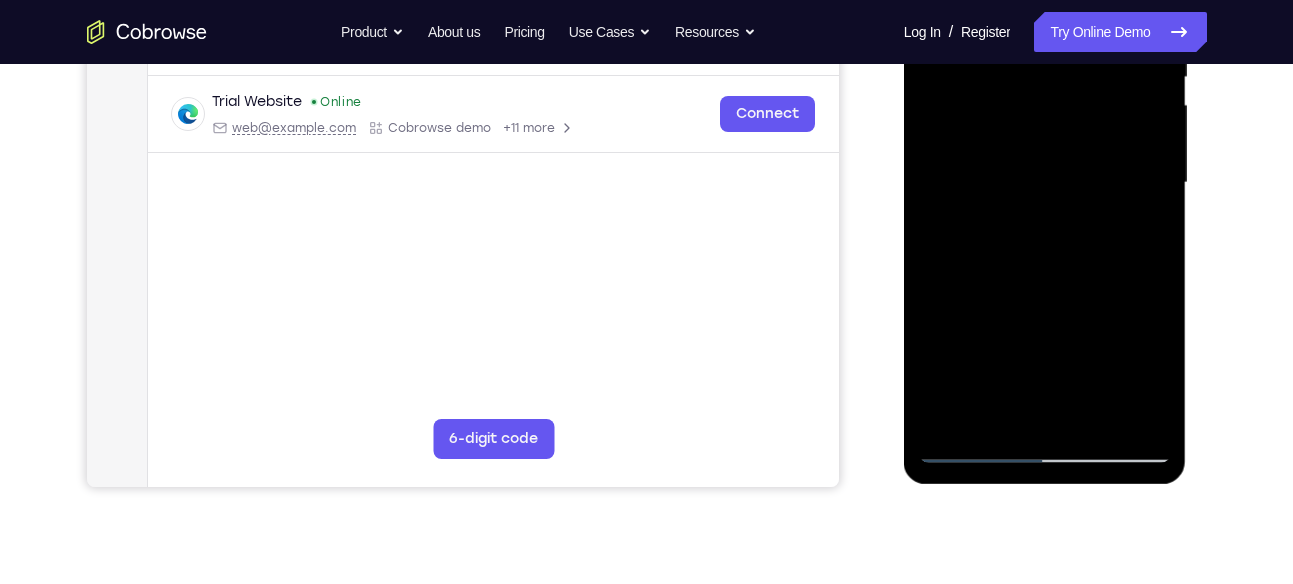 scroll, scrollTop: 436, scrollLeft: 0, axis: vertical 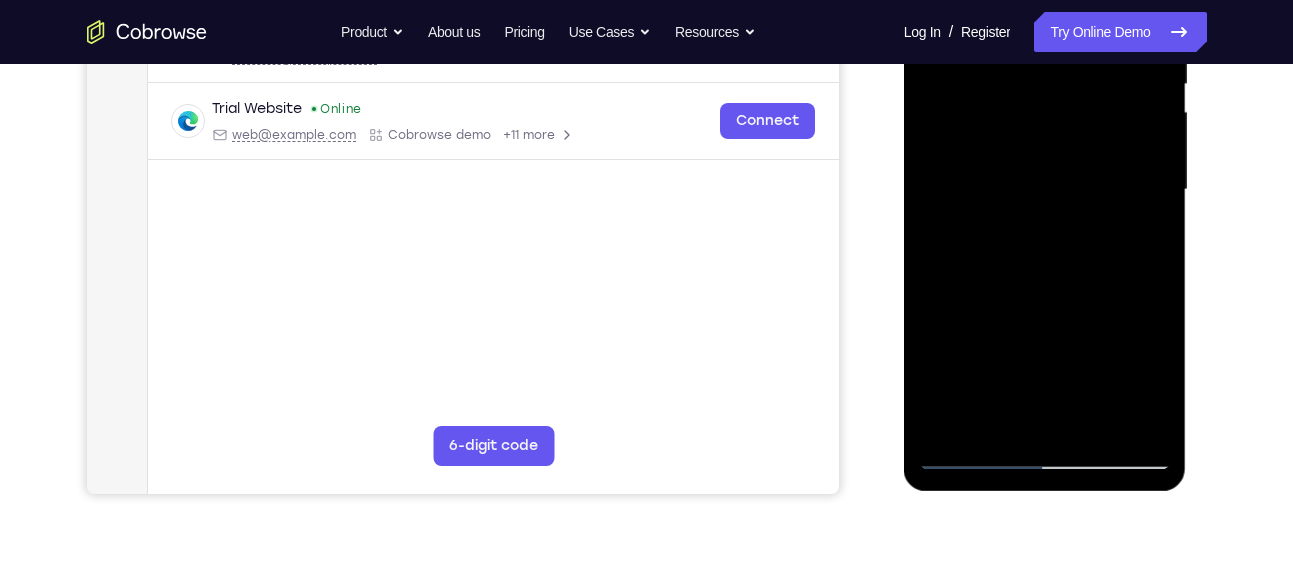 click at bounding box center [1045, 190] 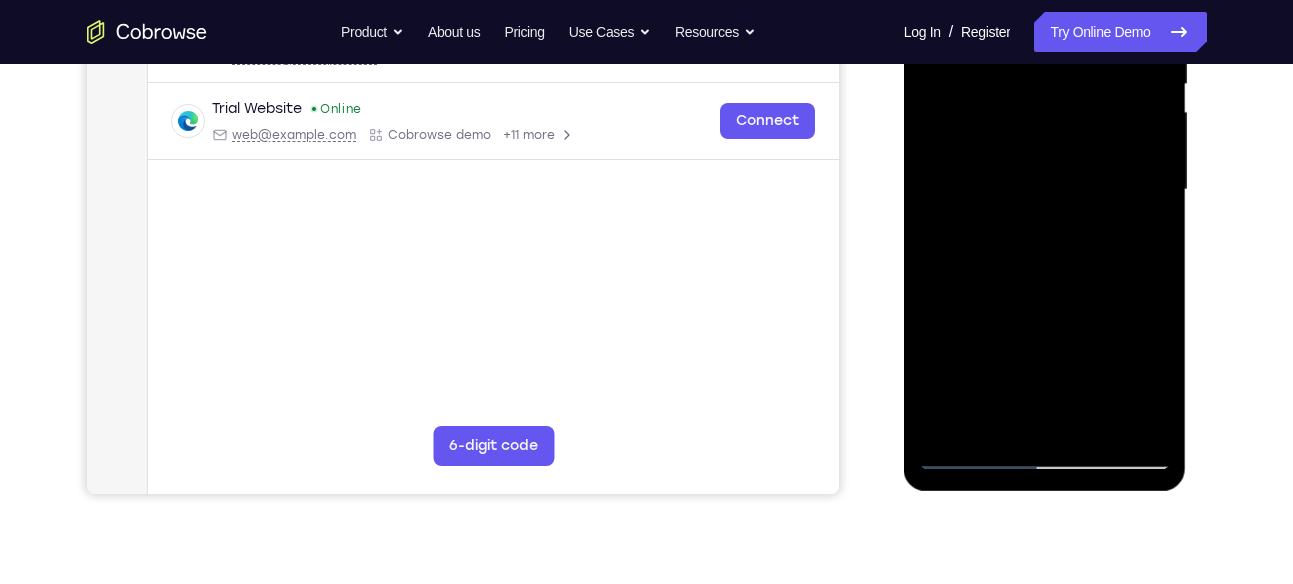 click at bounding box center (1045, 190) 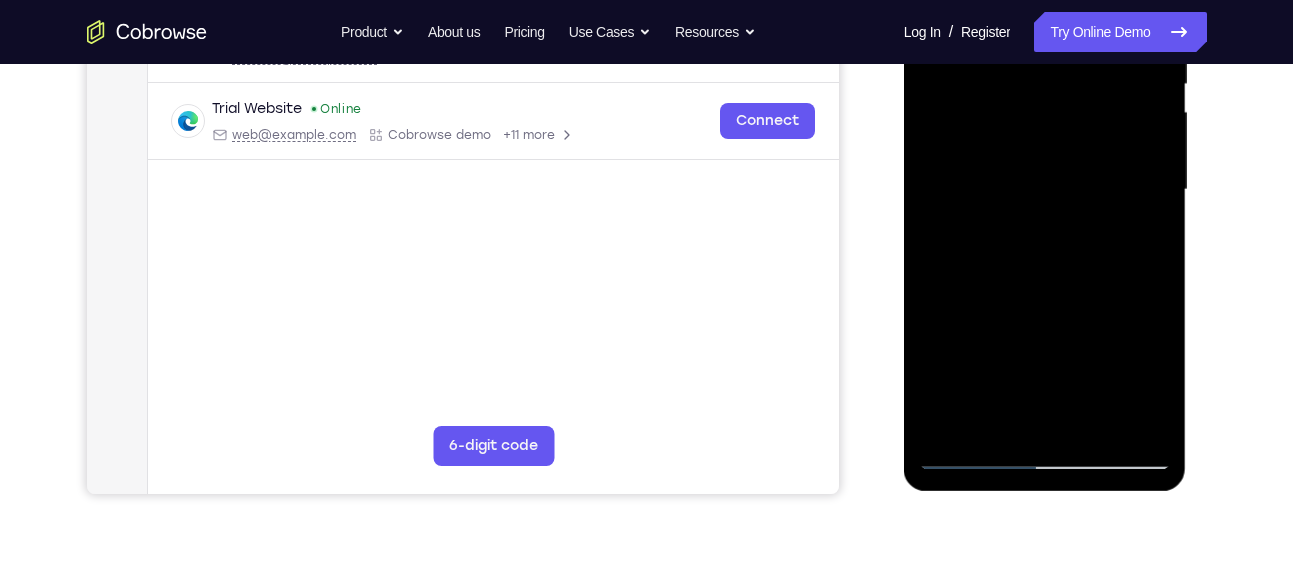 click at bounding box center [1045, 190] 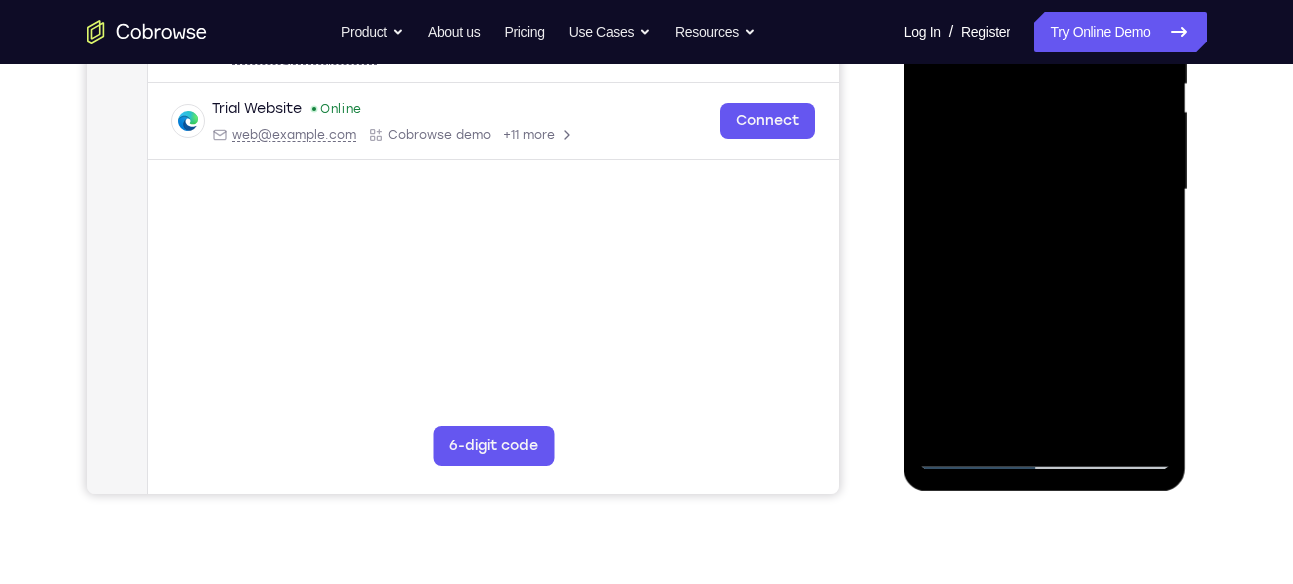 click at bounding box center [1045, 190] 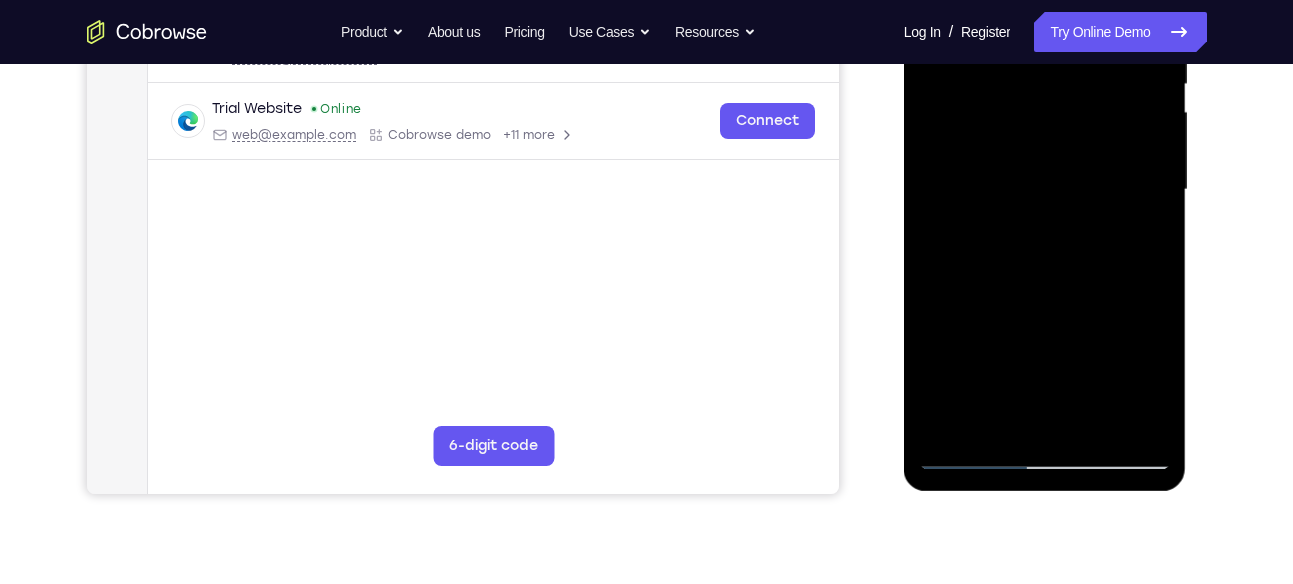 click at bounding box center [1045, 190] 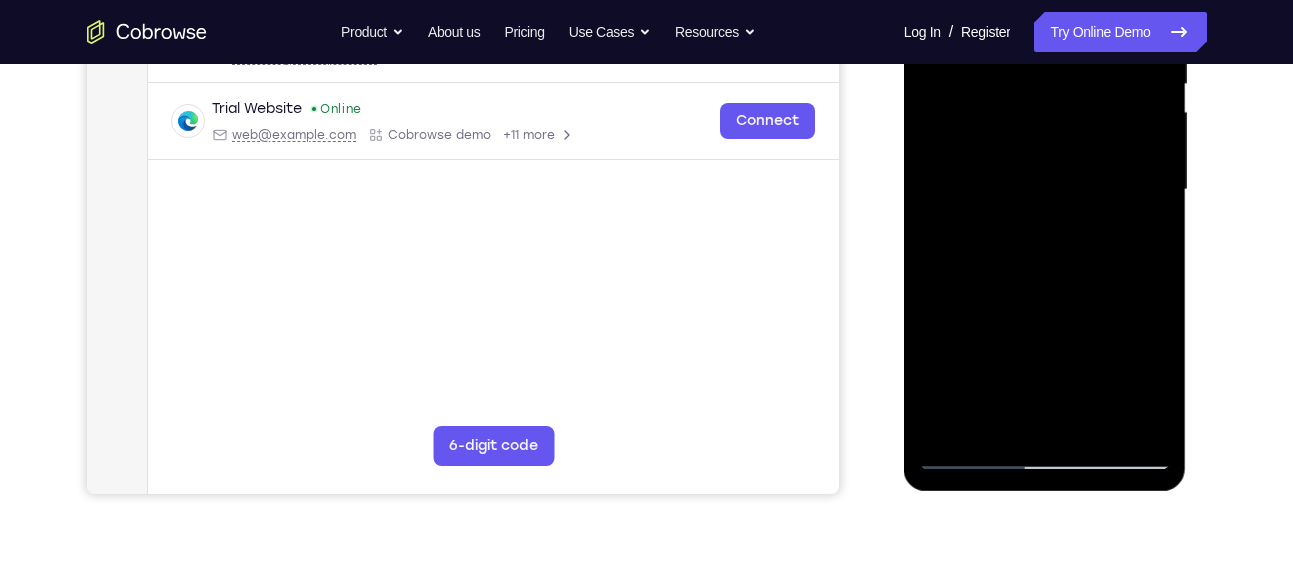 click at bounding box center [1045, 190] 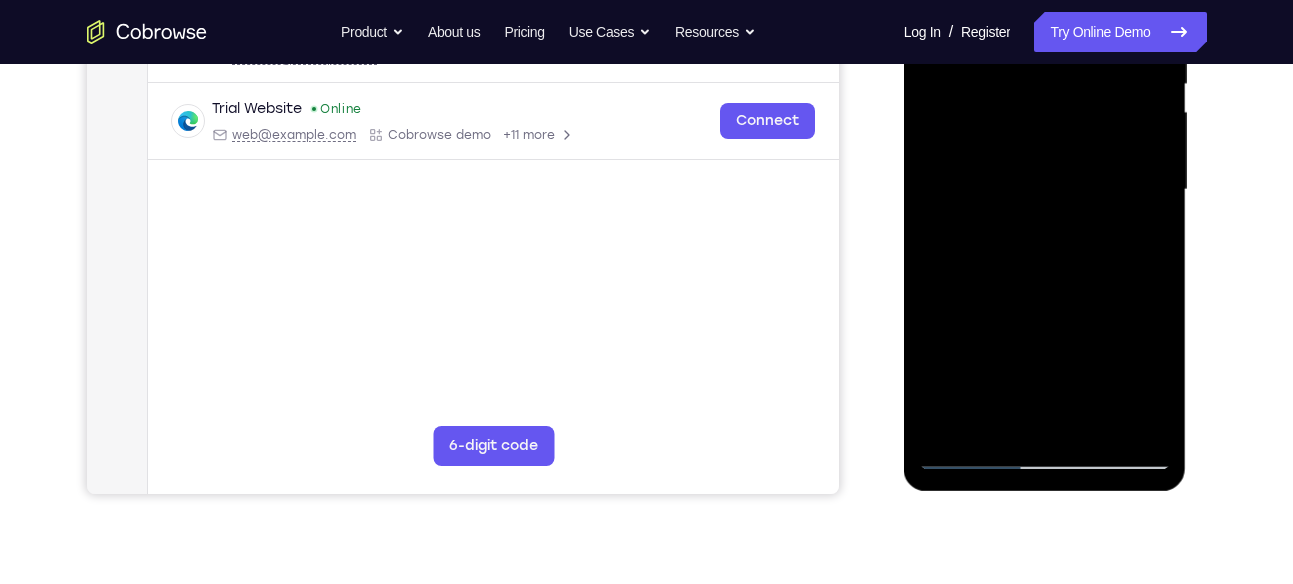 click at bounding box center (1045, 190) 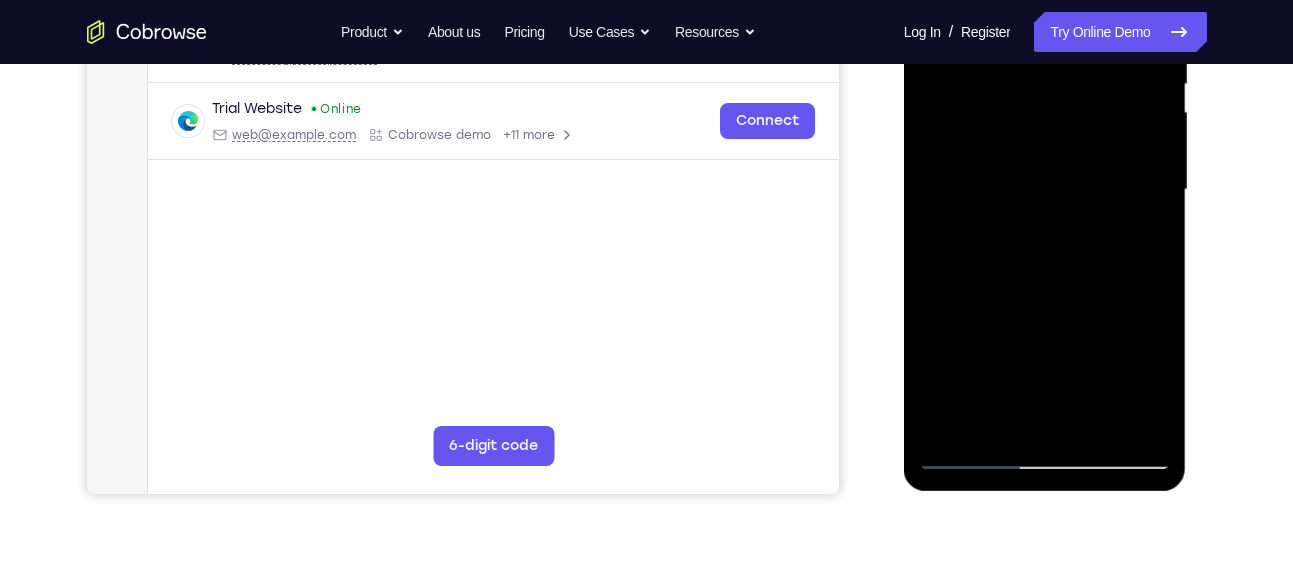 drag, startPoint x: 994, startPoint y: 351, endPoint x: 1034, endPoint y: 238, distance: 119.870766 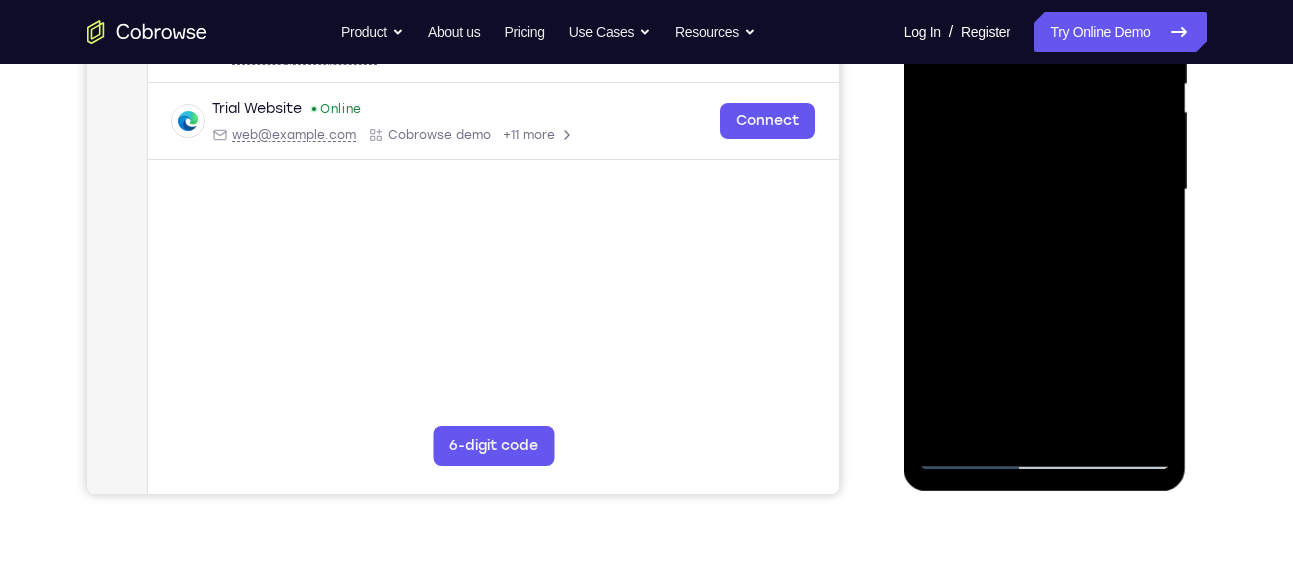 click at bounding box center (1045, 190) 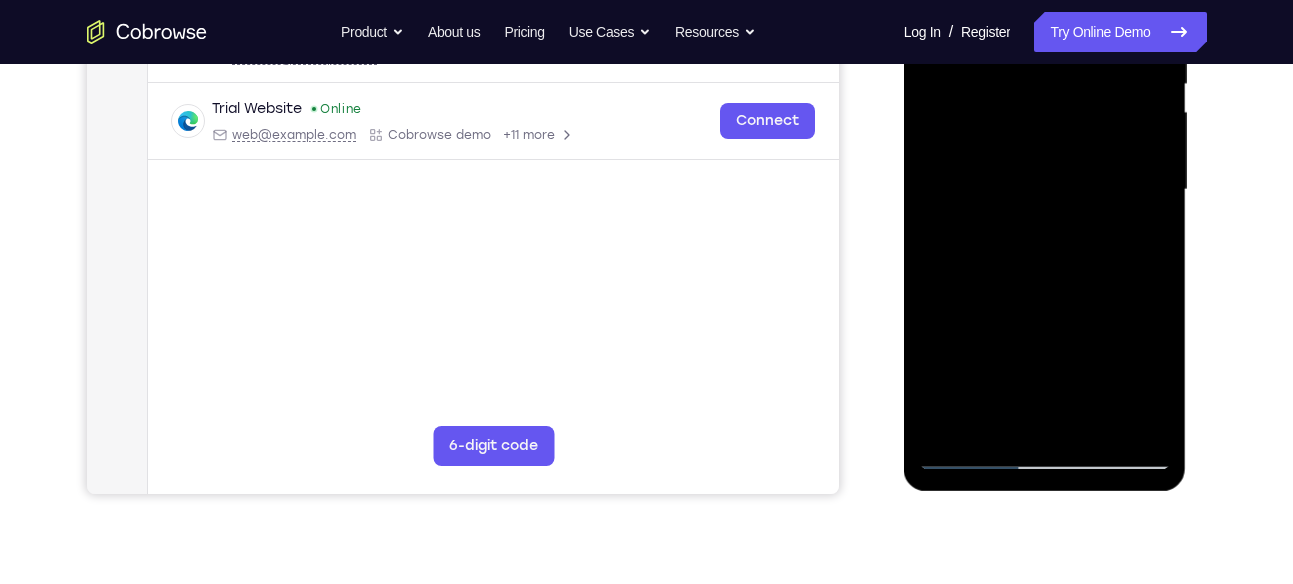 click at bounding box center [1045, 190] 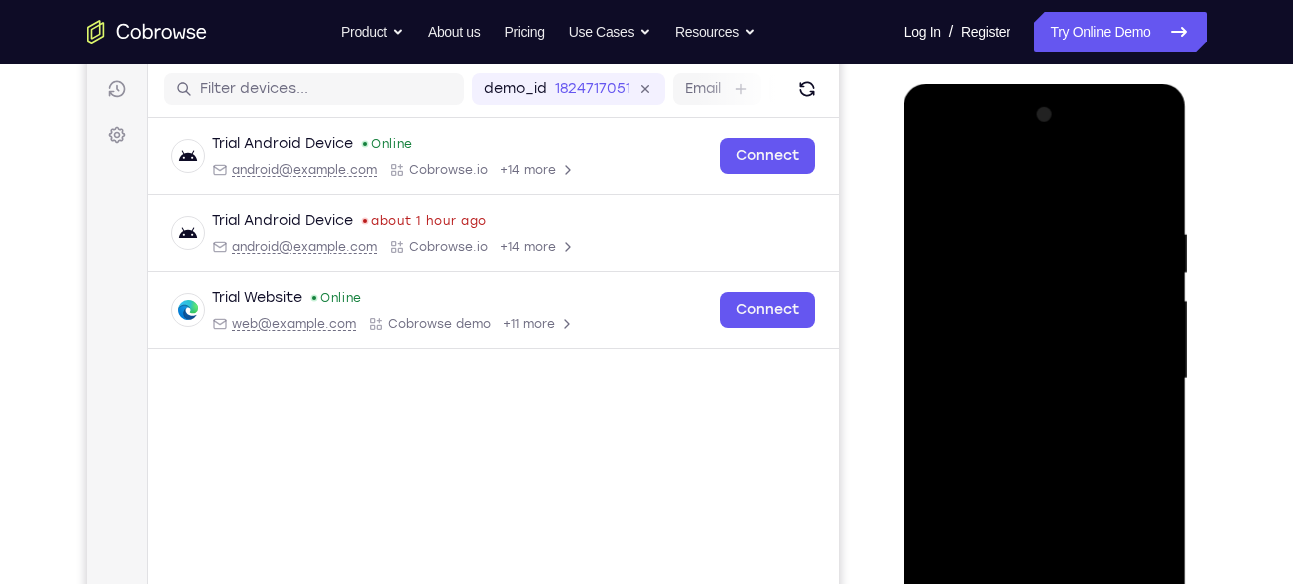 scroll, scrollTop: 246, scrollLeft: 0, axis: vertical 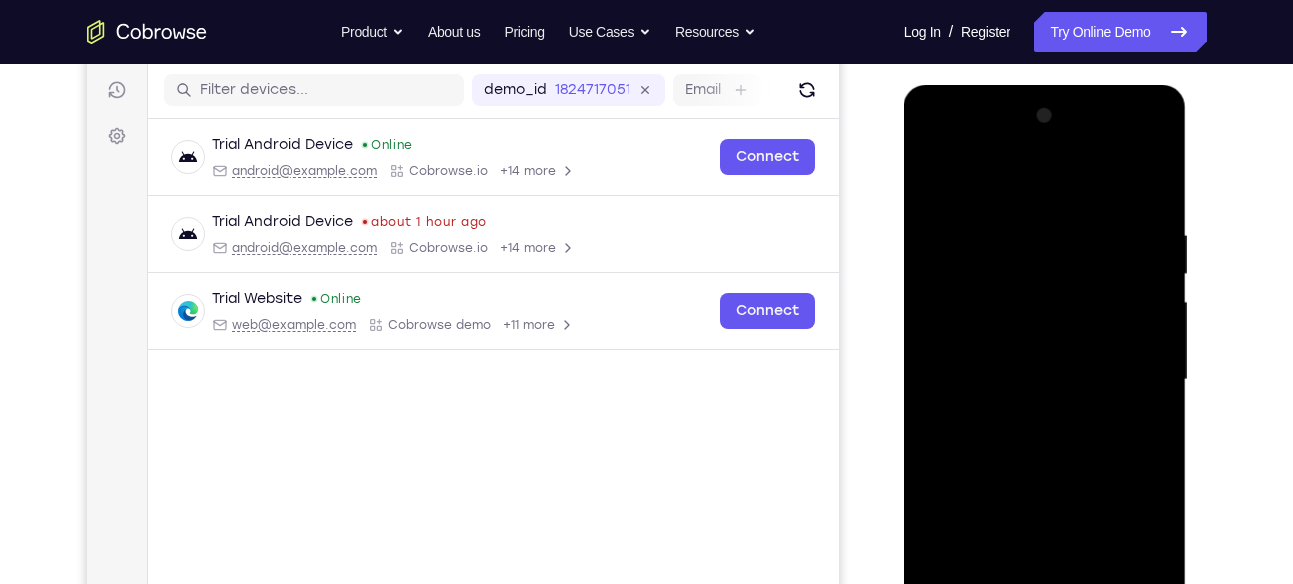 click at bounding box center (1045, 380) 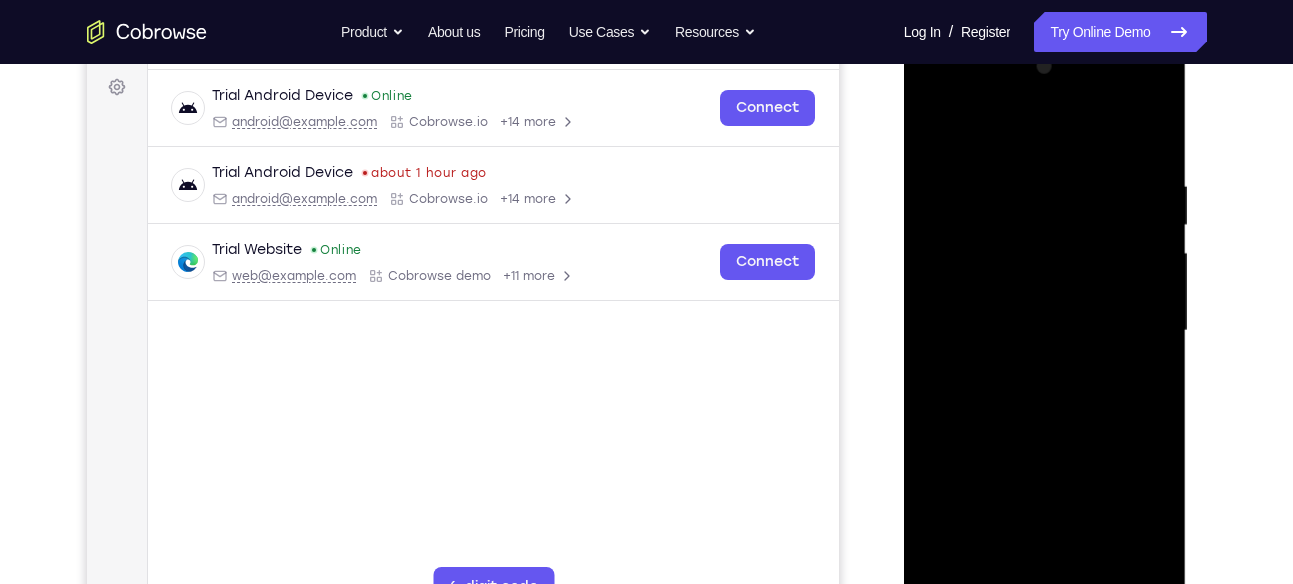 click at bounding box center [1045, 331] 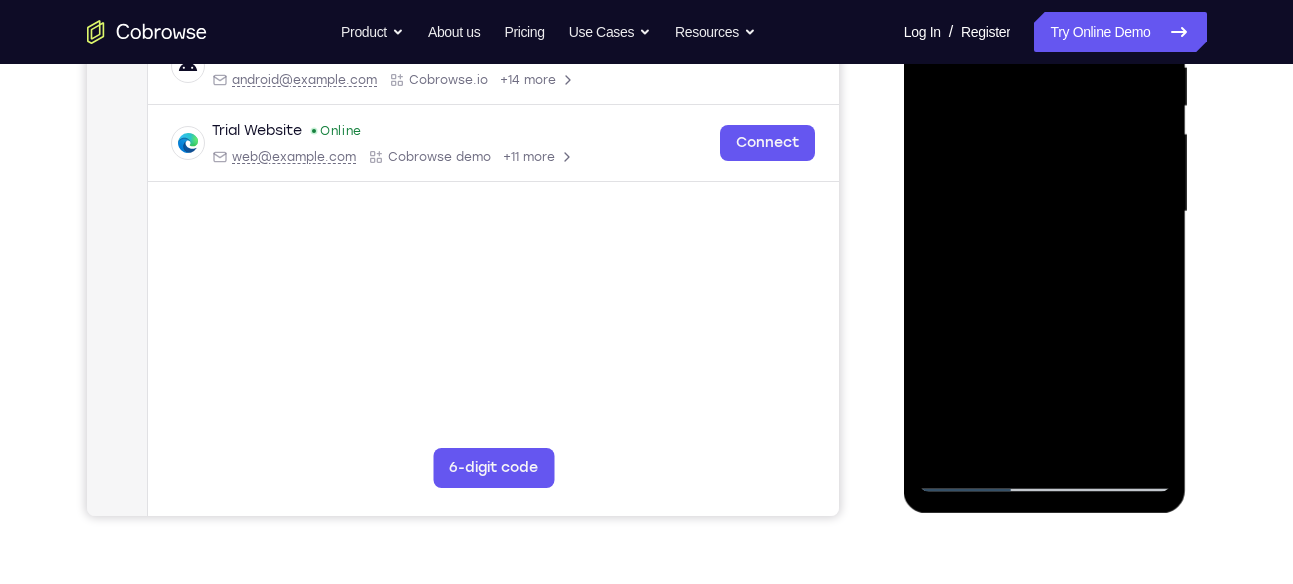 scroll, scrollTop: 438, scrollLeft: 0, axis: vertical 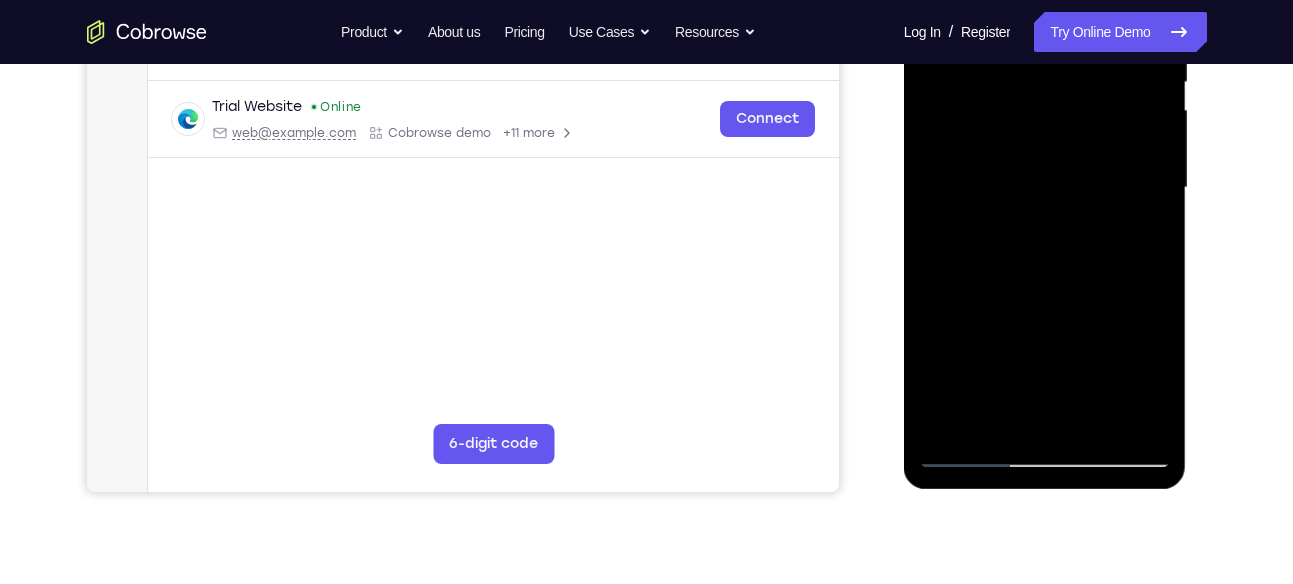 click at bounding box center (1045, 188) 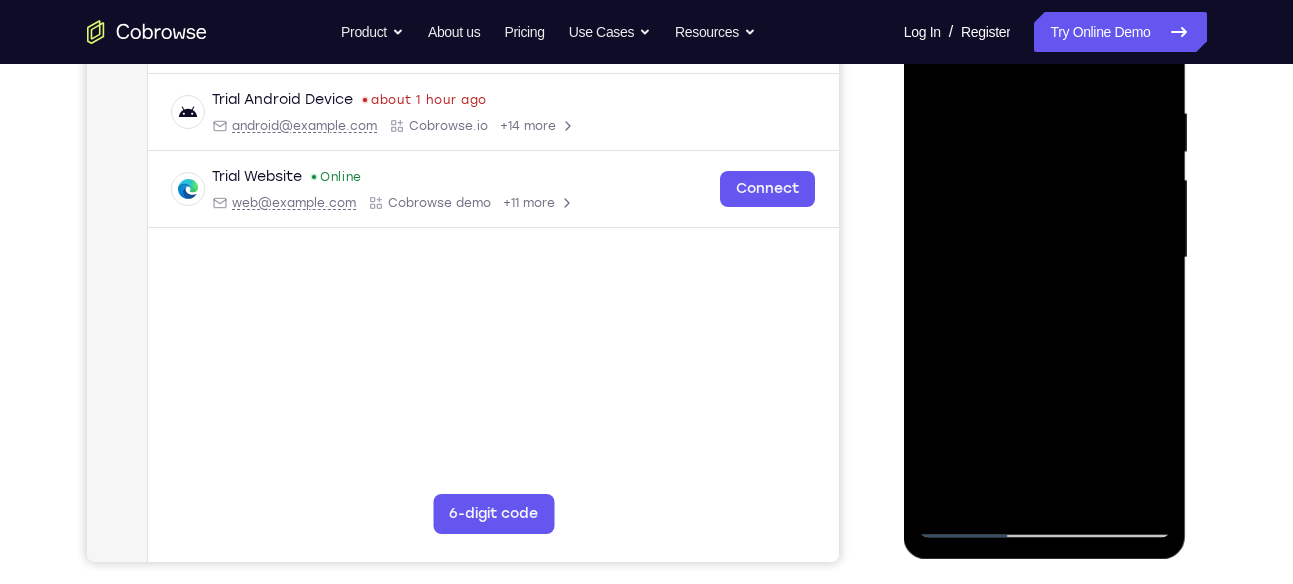 scroll, scrollTop: 364, scrollLeft: 0, axis: vertical 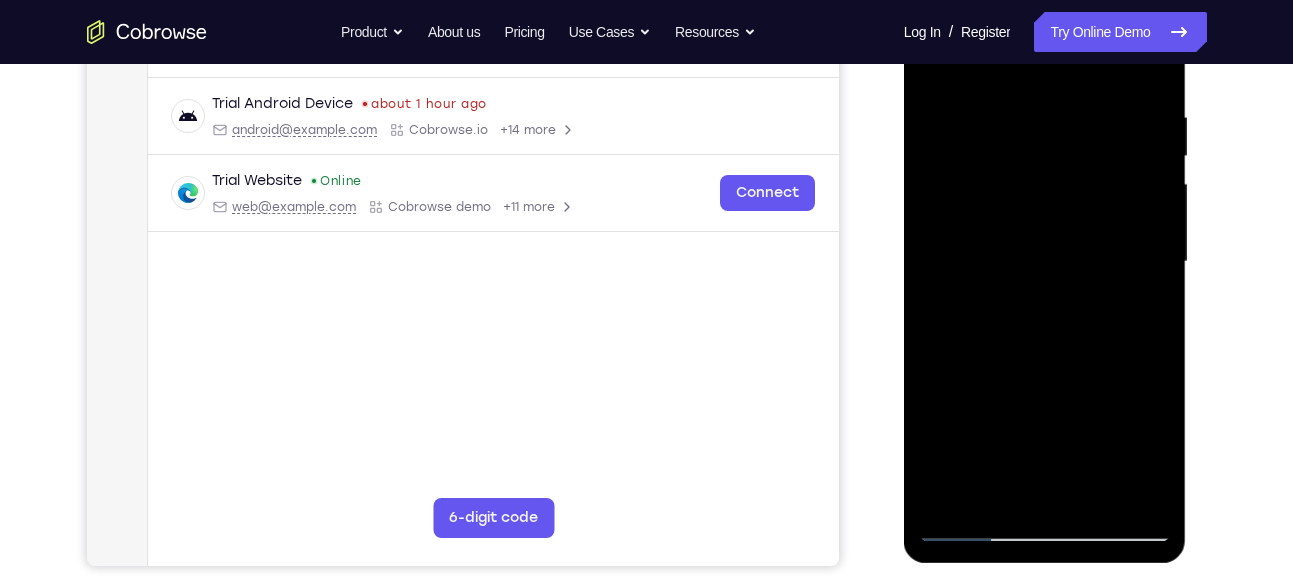 click at bounding box center (1045, 262) 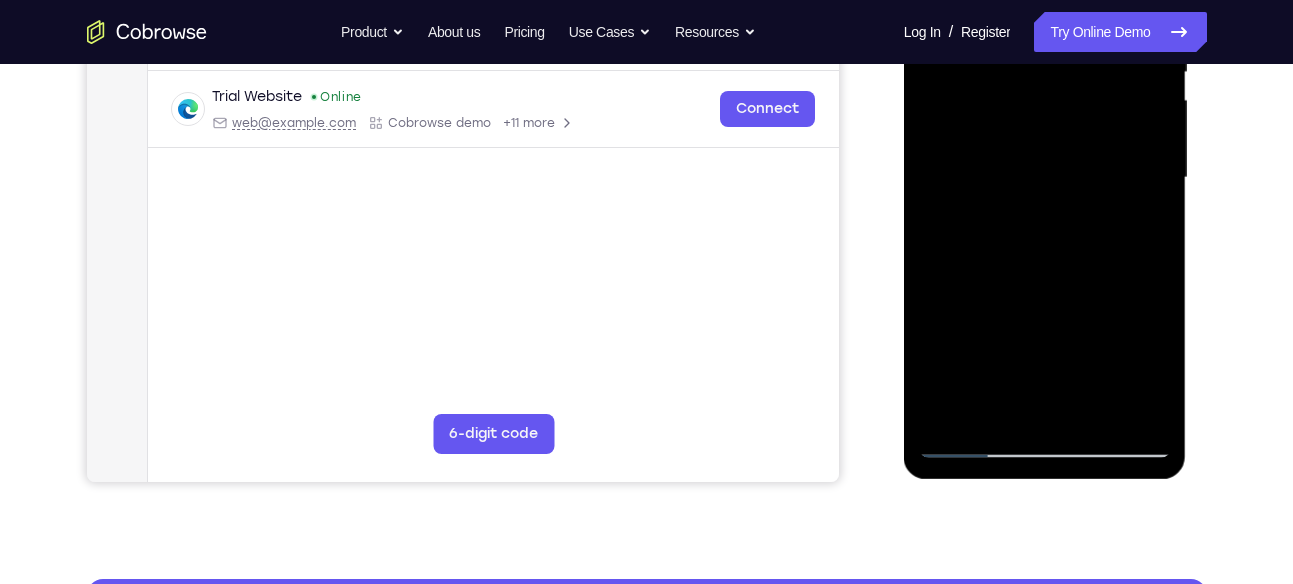 scroll, scrollTop: 457, scrollLeft: 0, axis: vertical 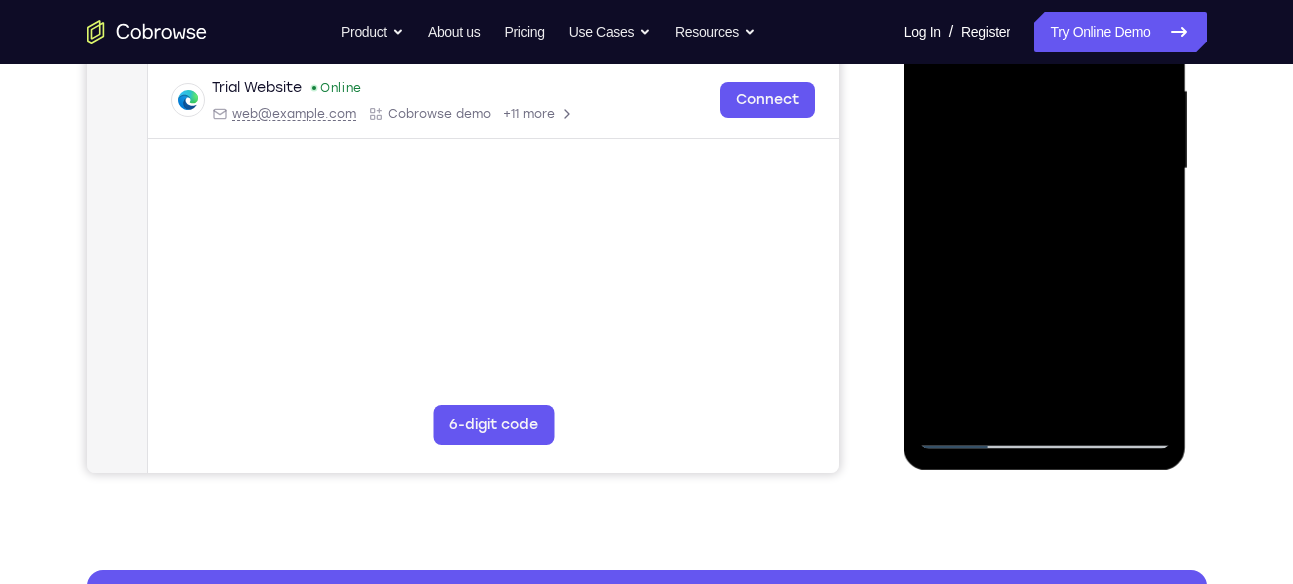 click at bounding box center [1045, 169] 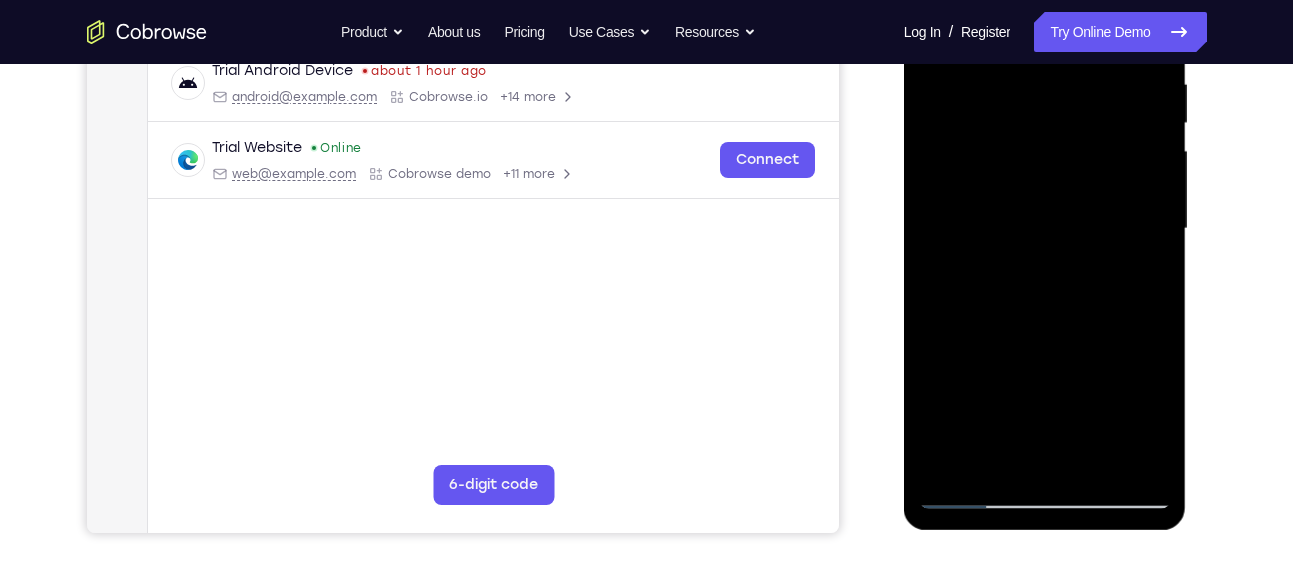 scroll, scrollTop: 396, scrollLeft: 0, axis: vertical 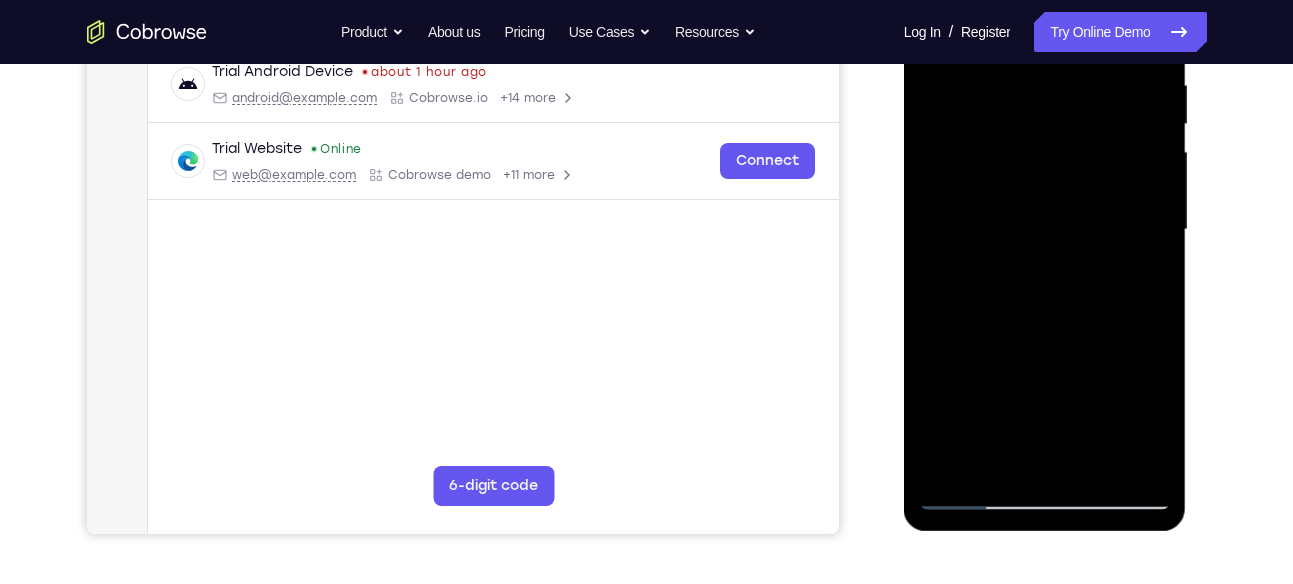 click at bounding box center [1045, 230] 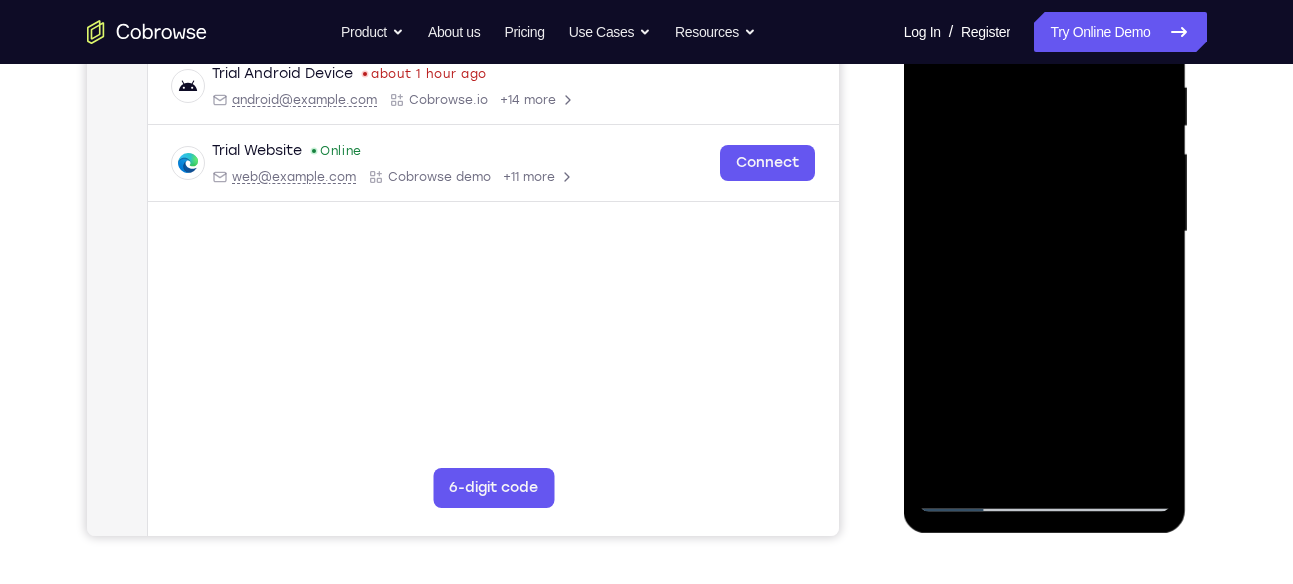 scroll, scrollTop: 390, scrollLeft: 0, axis: vertical 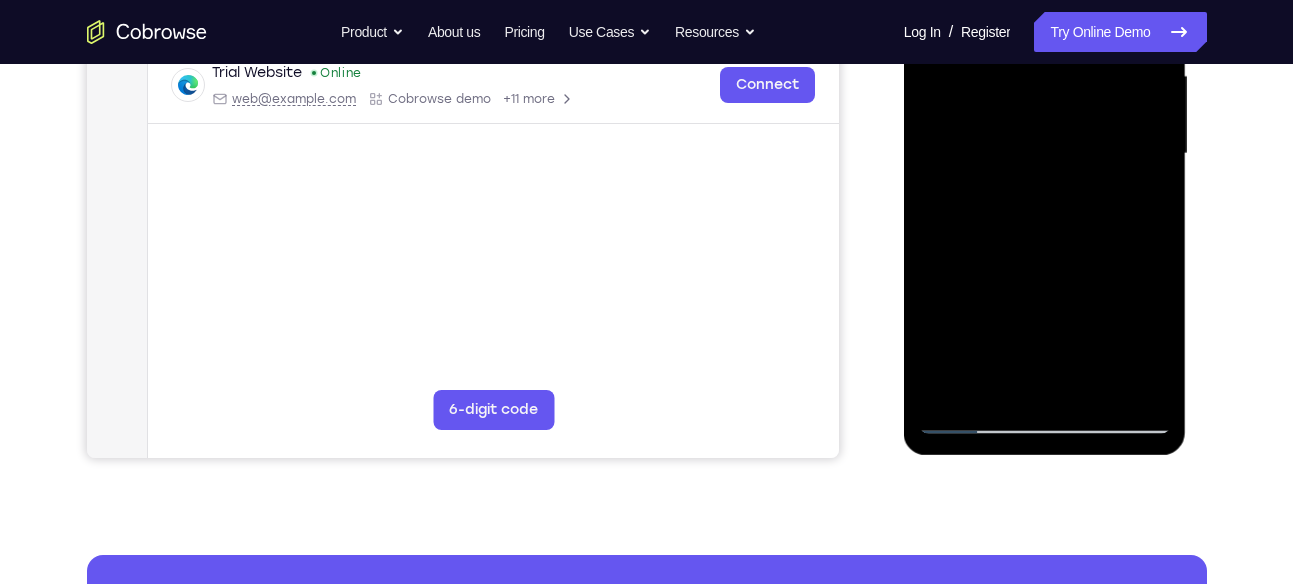 click at bounding box center [1045, 154] 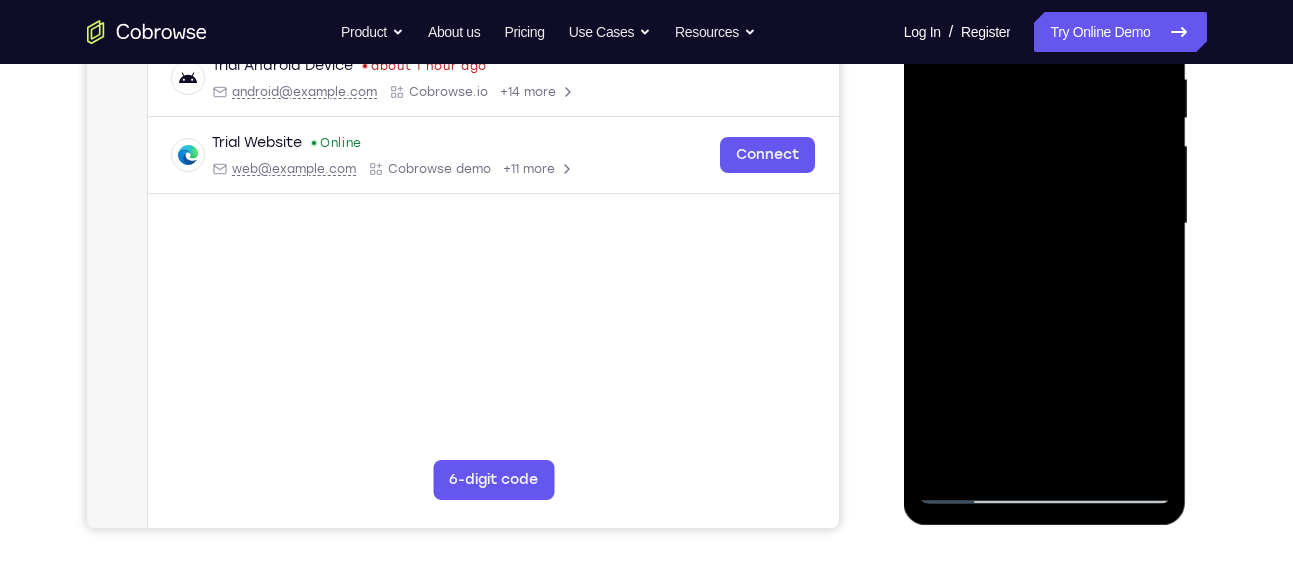 scroll, scrollTop: 401, scrollLeft: 0, axis: vertical 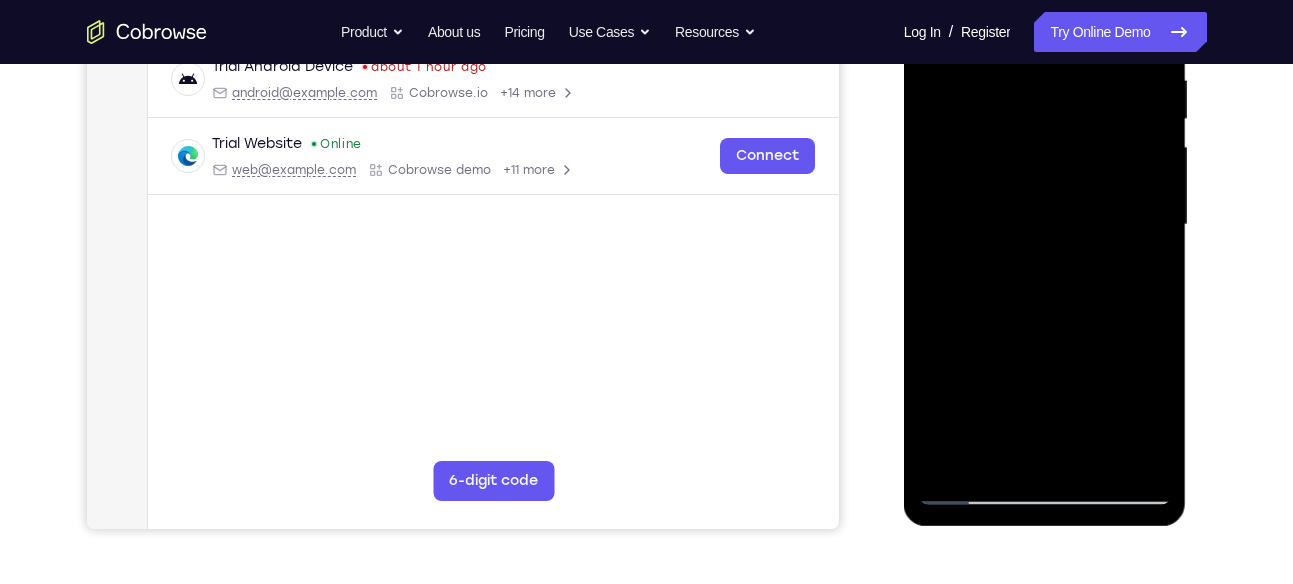 click at bounding box center [1045, 225] 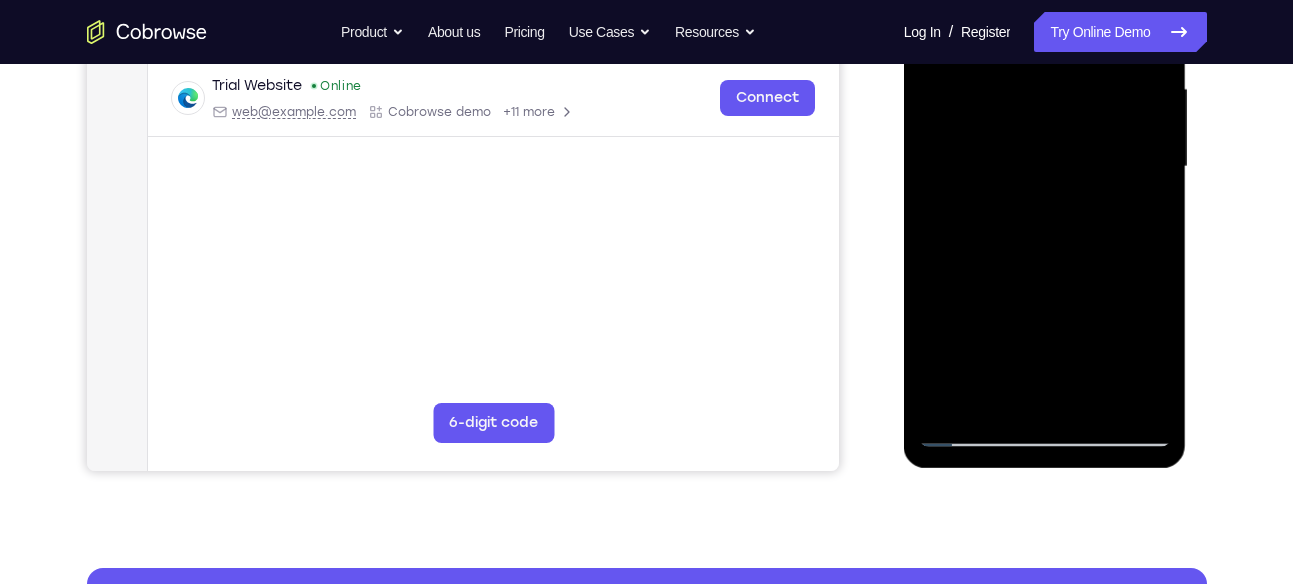 scroll, scrollTop: 460, scrollLeft: 0, axis: vertical 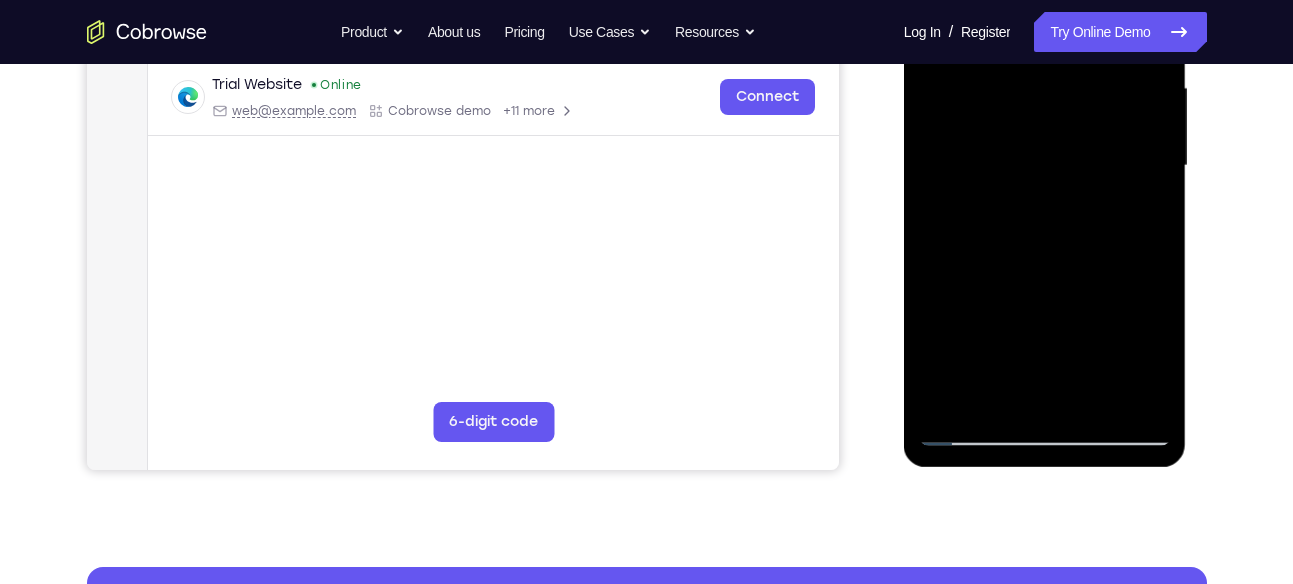 click at bounding box center (1045, 166) 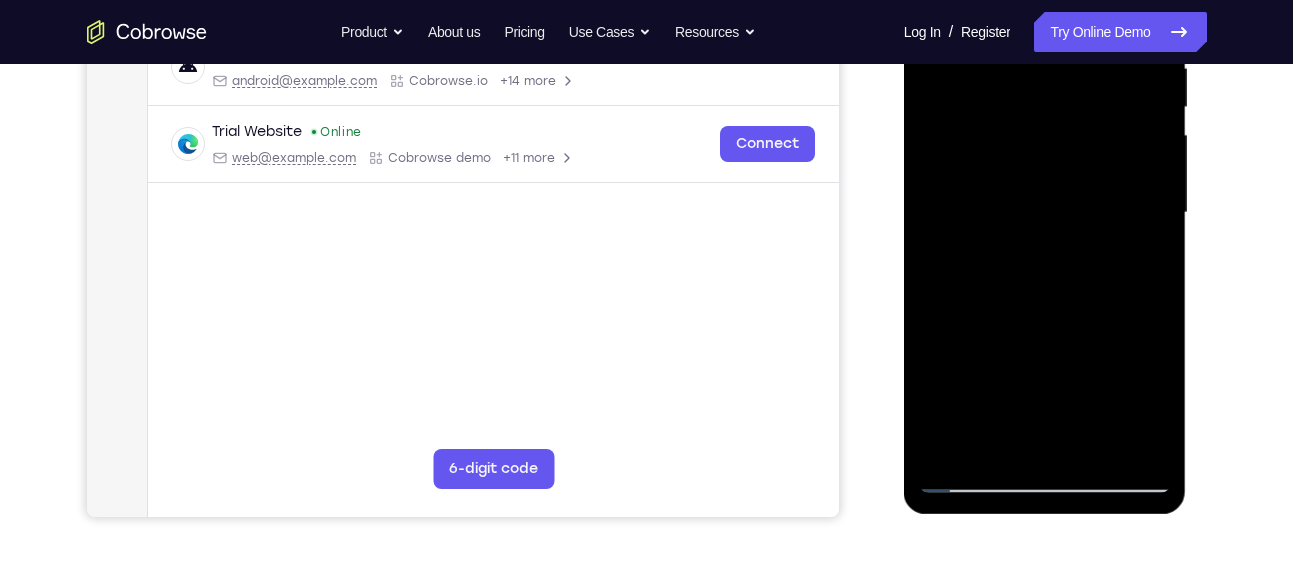 scroll, scrollTop: 411, scrollLeft: 0, axis: vertical 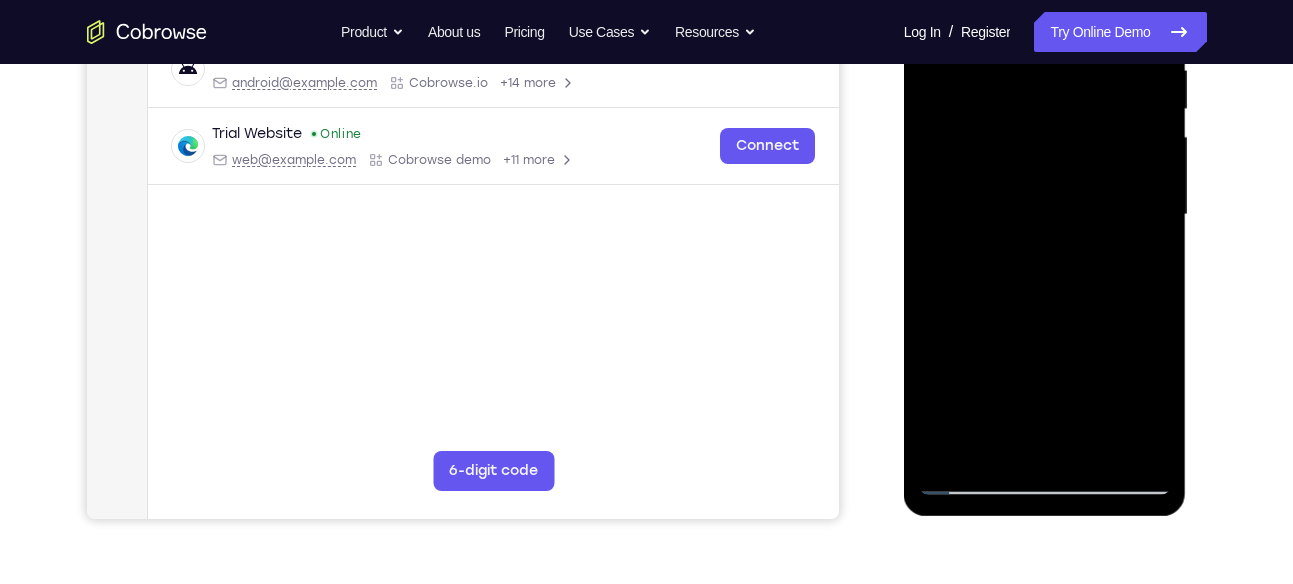 click at bounding box center (1045, 215) 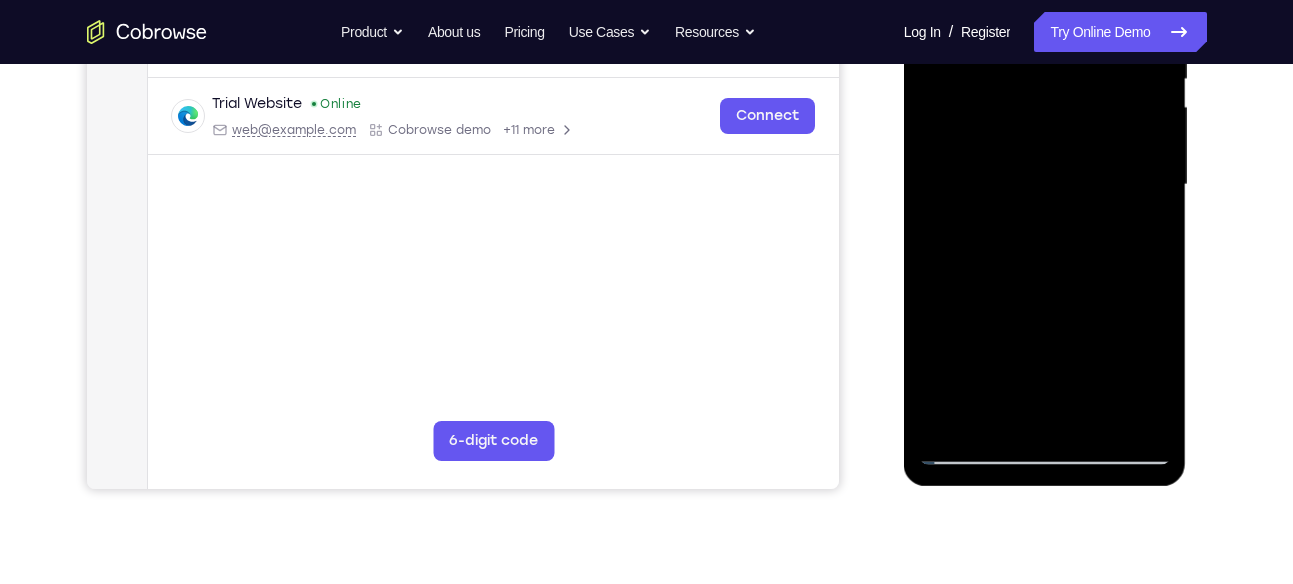 scroll, scrollTop: 457, scrollLeft: 0, axis: vertical 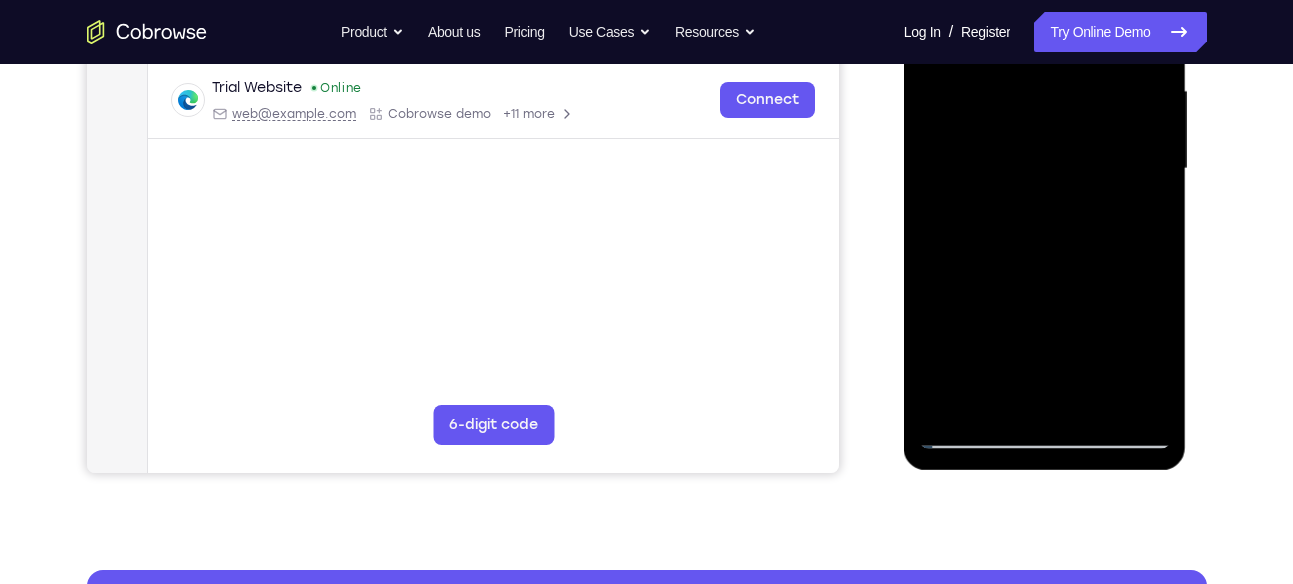 click at bounding box center [1045, 169] 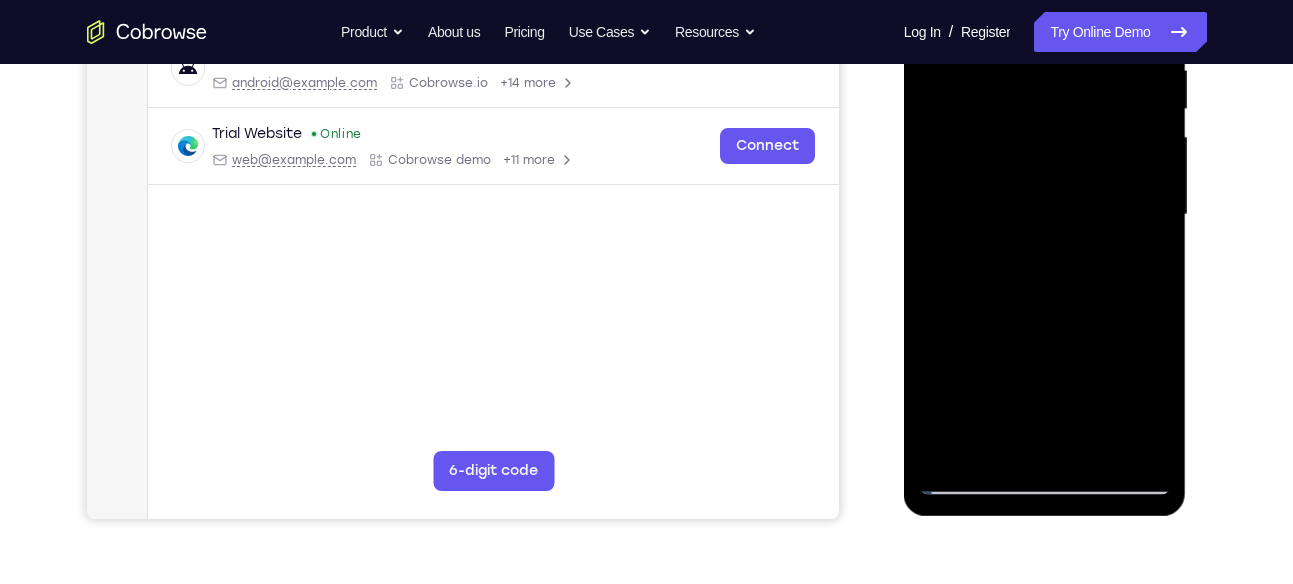 scroll, scrollTop: 396, scrollLeft: 0, axis: vertical 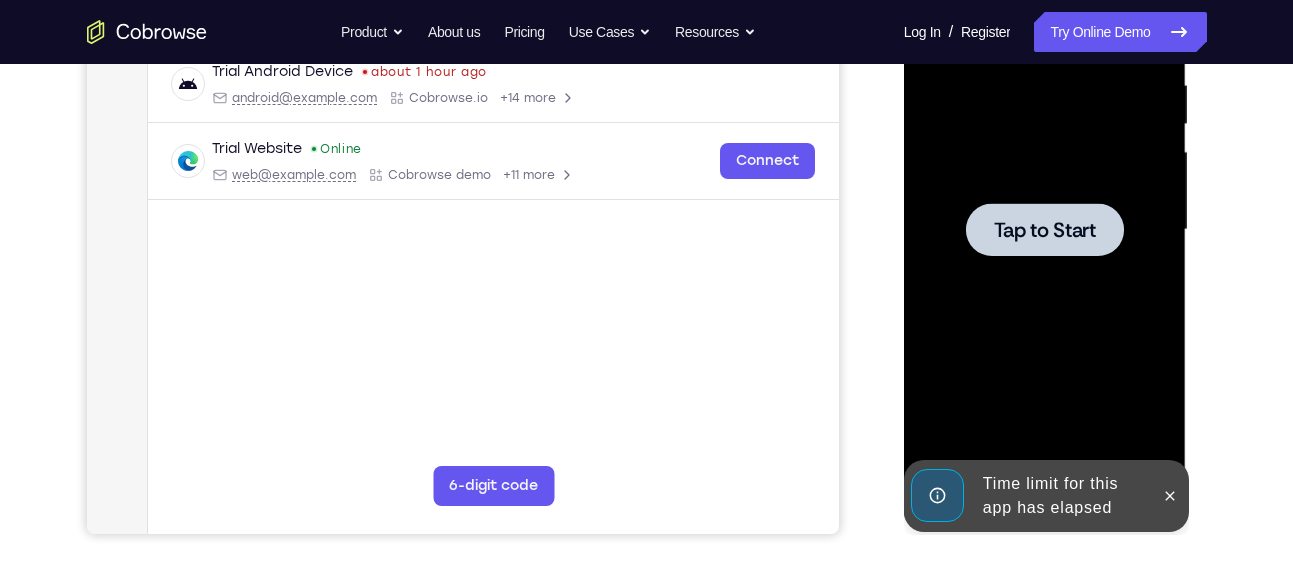 click at bounding box center [1045, 230] 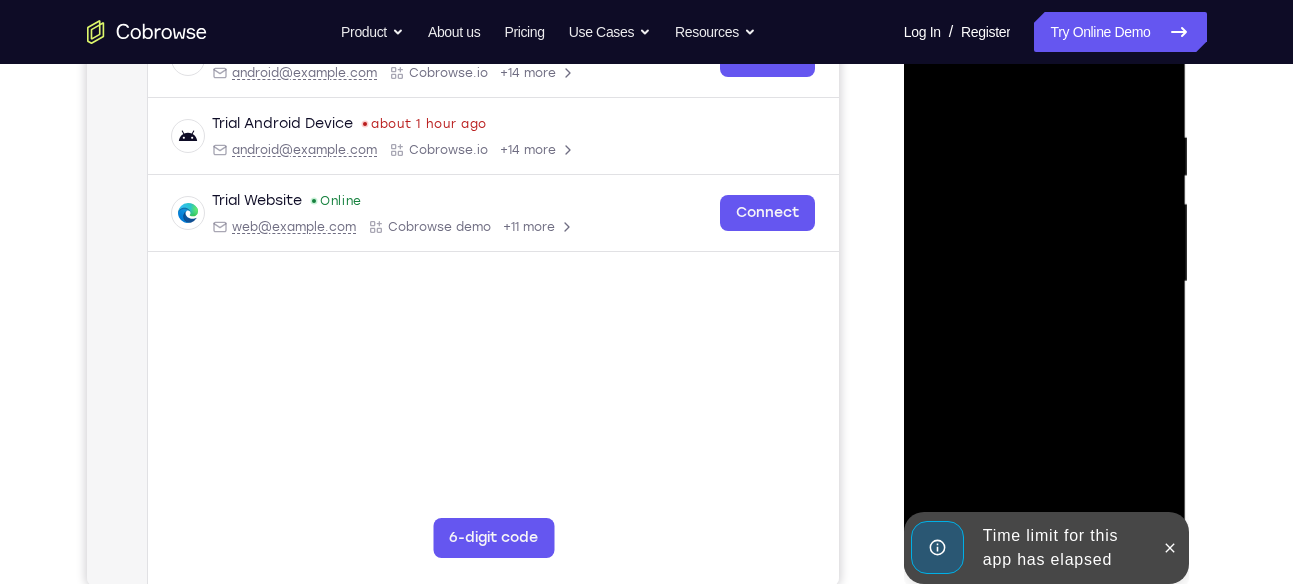 scroll, scrollTop: 555, scrollLeft: 0, axis: vertical 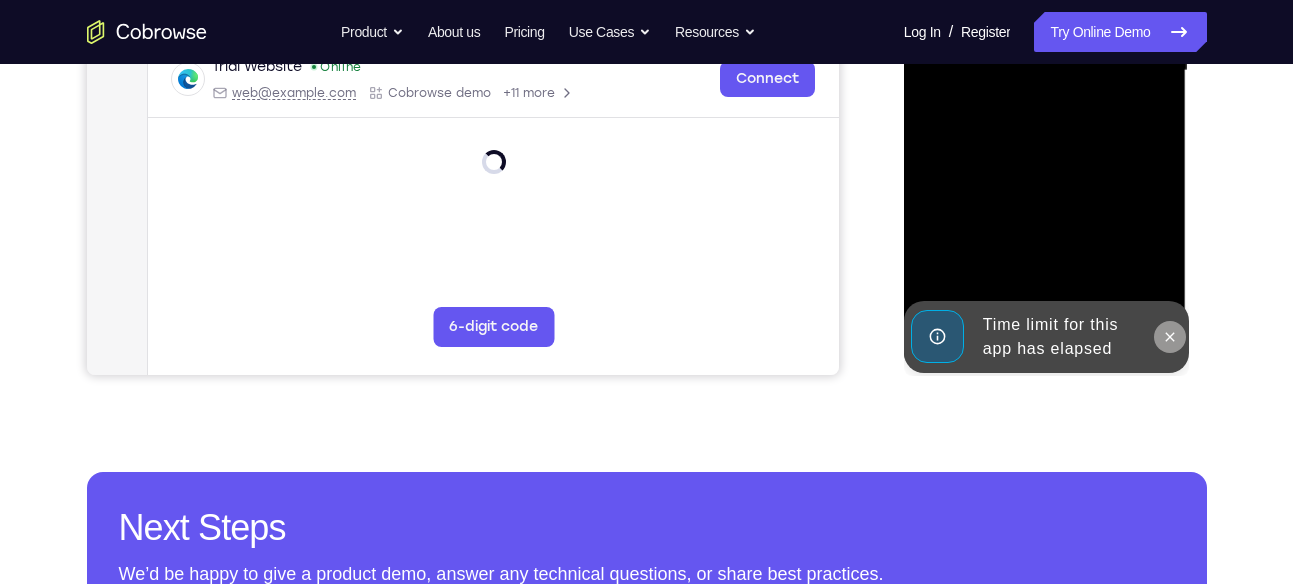 click 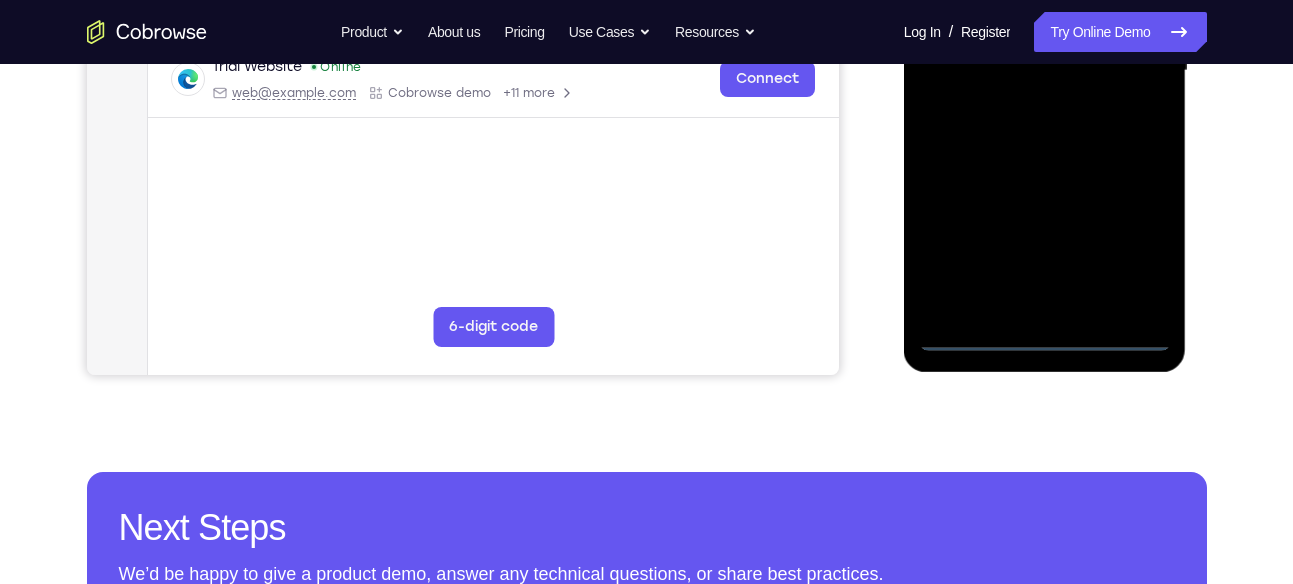 click at bounding box center [1045, 71] 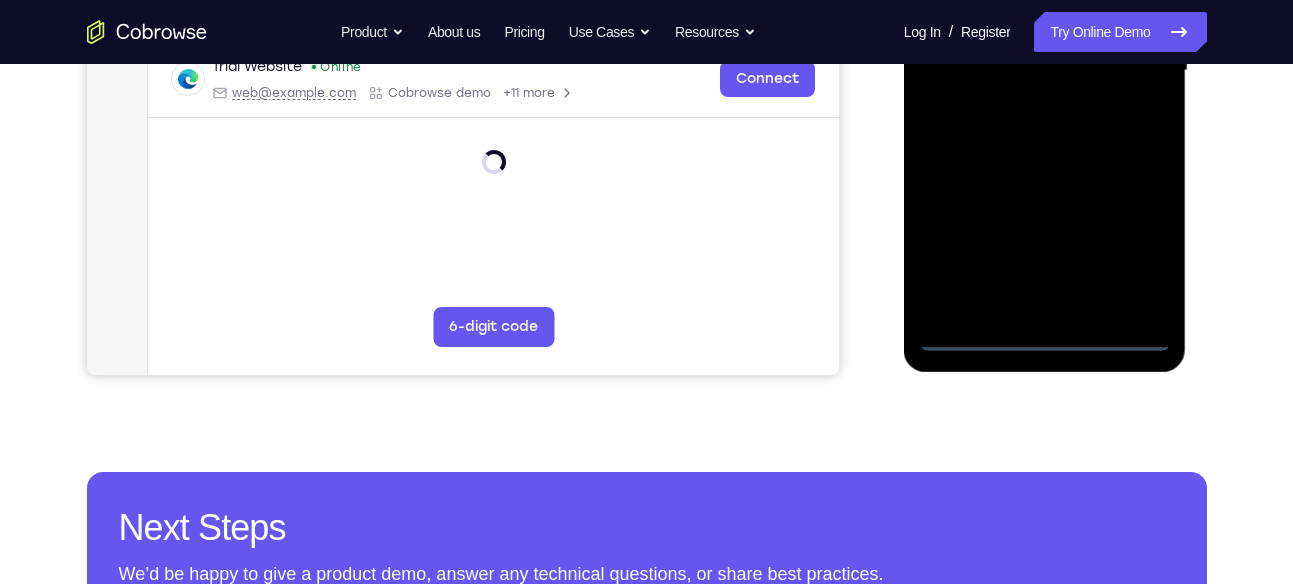 scroll, scrollTop: 546, scrollLeft: 0, axis: vertical 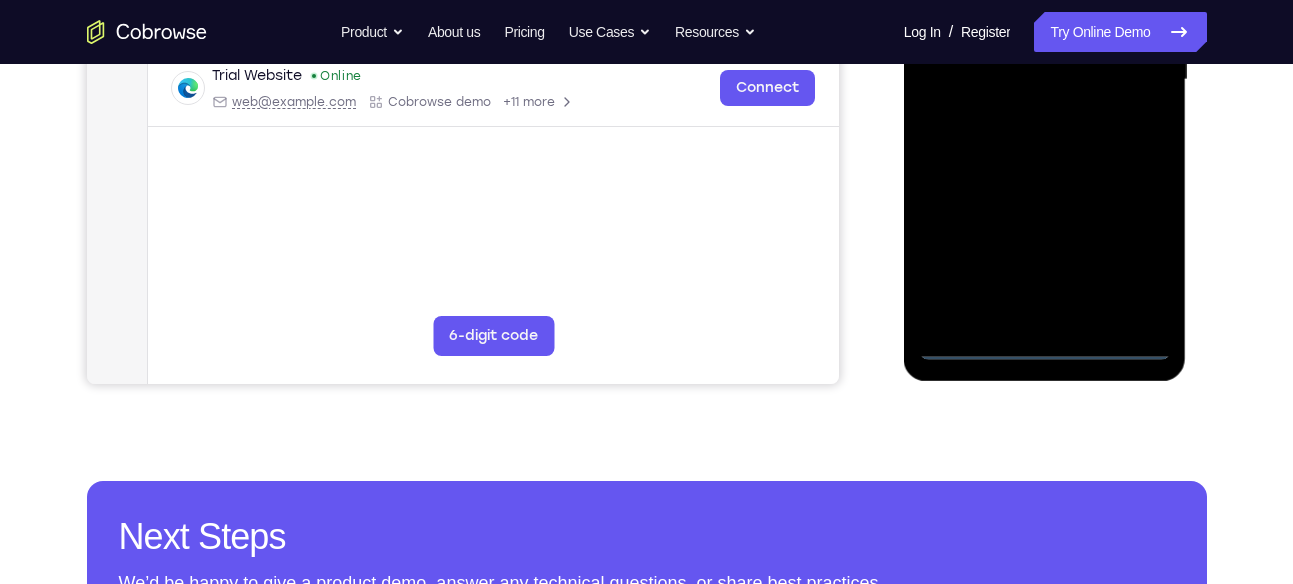 click at bounding box center (1045, 80) 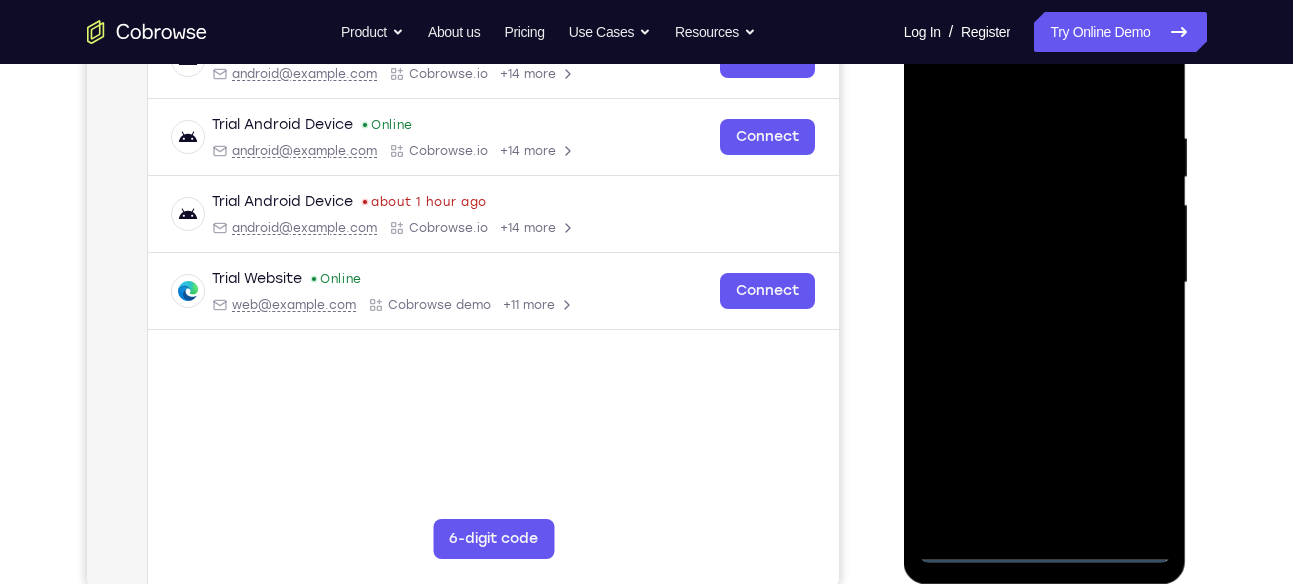 scroll, scrollTop: 254, scrollLeft: 0, axis: vertical 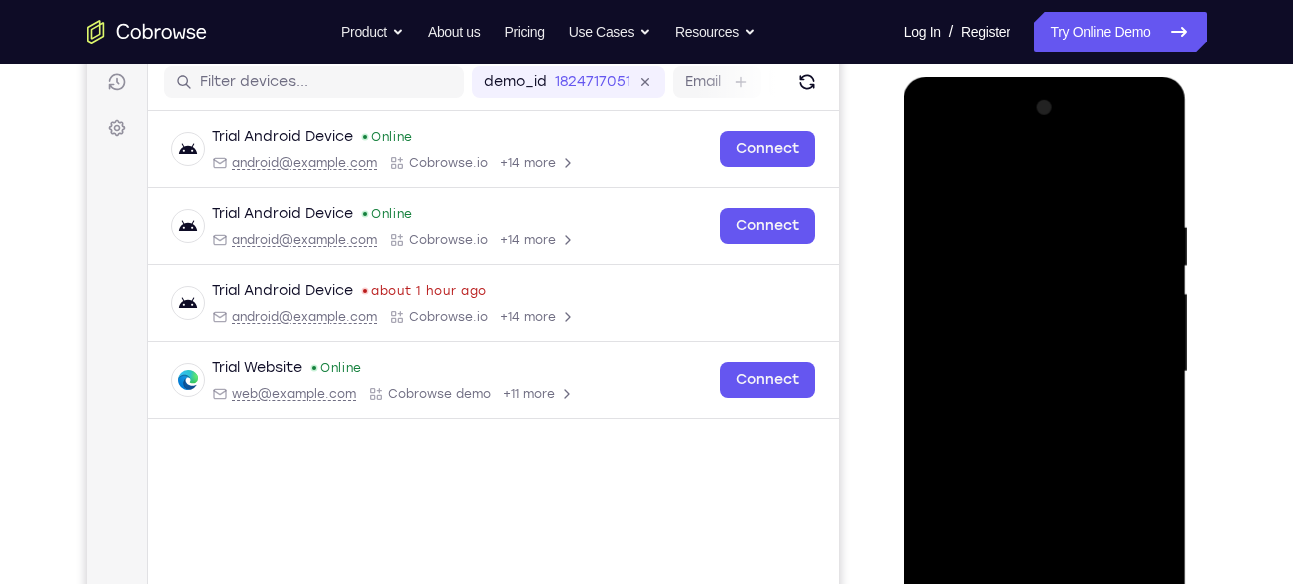 click at bounding box center (1045, 372) 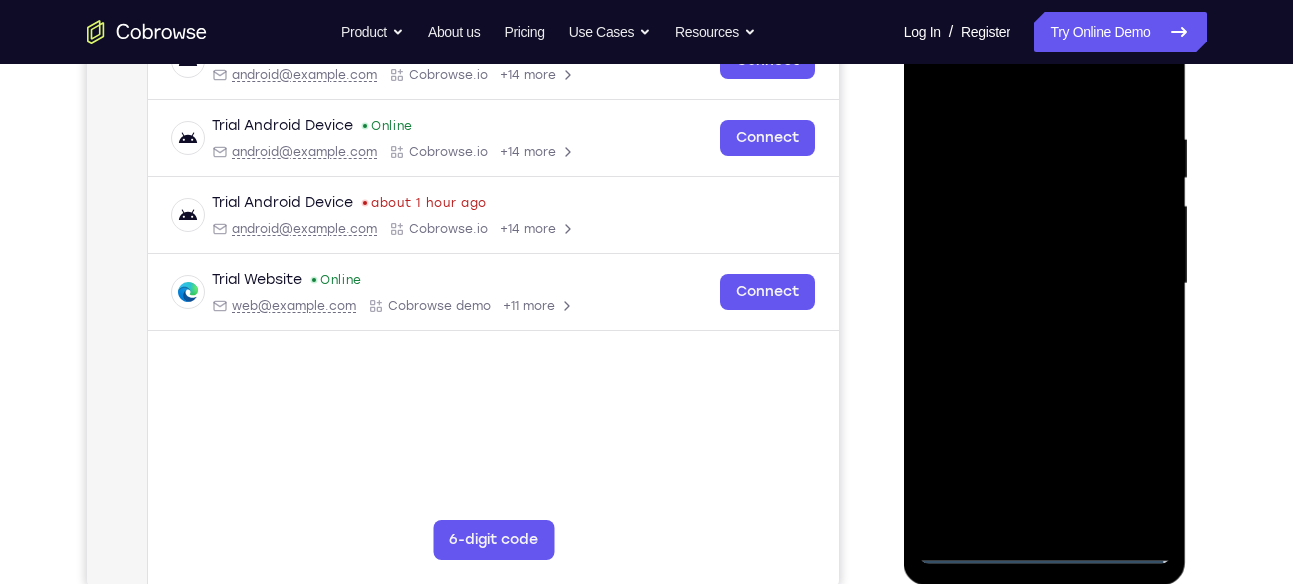 scroll, scrollTop: 368, scrollLeft: 0, axis: vertical 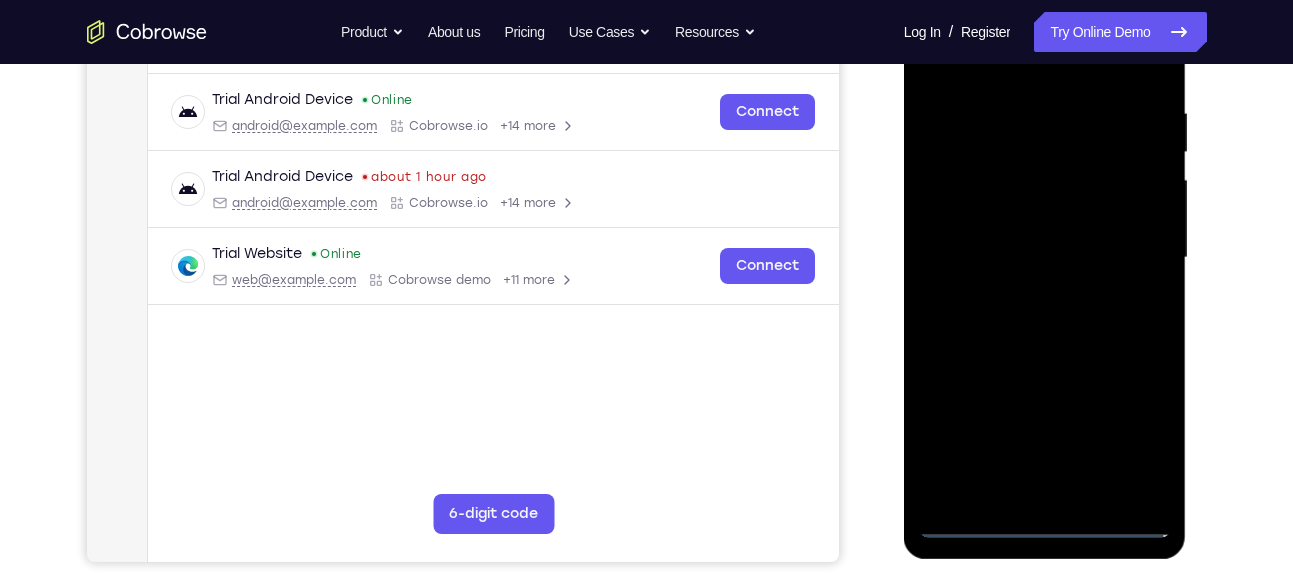 click at bounding box center (1045, 258) 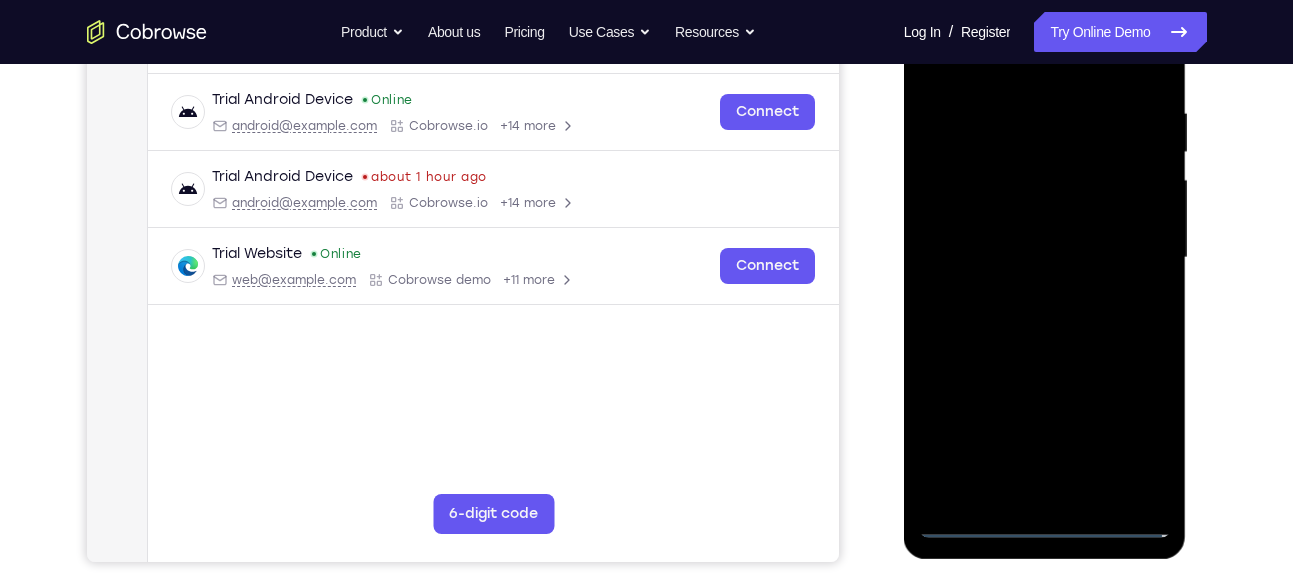 scroll, scrollTop: 382, scrollLeft: 0, axis: vertical 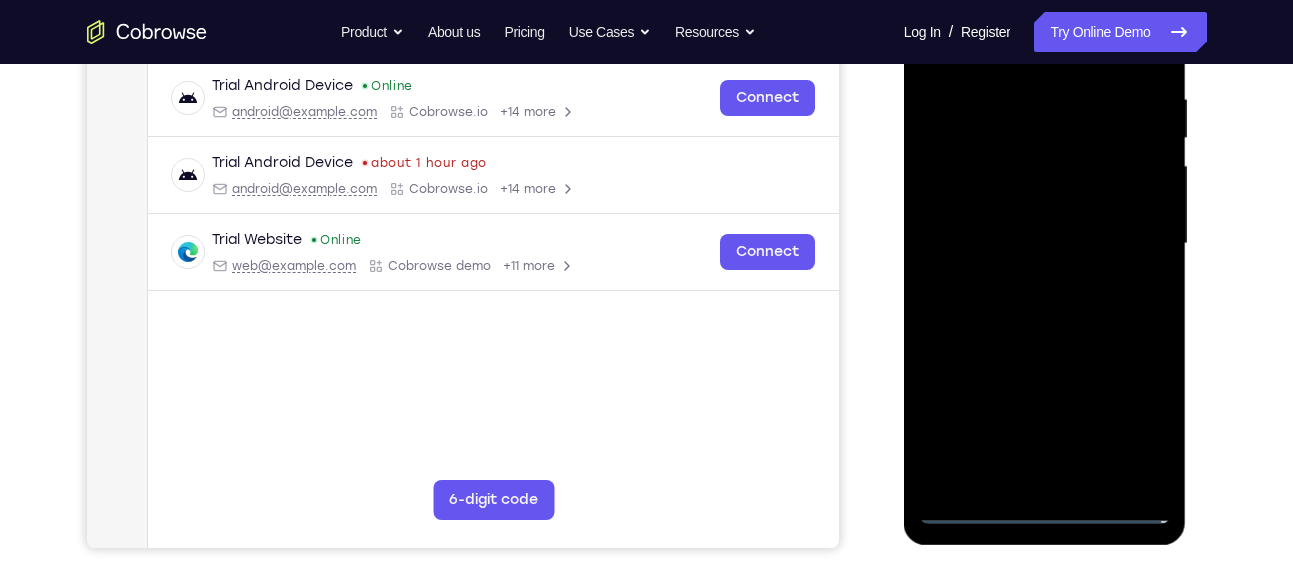 click at bounding box center (1045, 244) 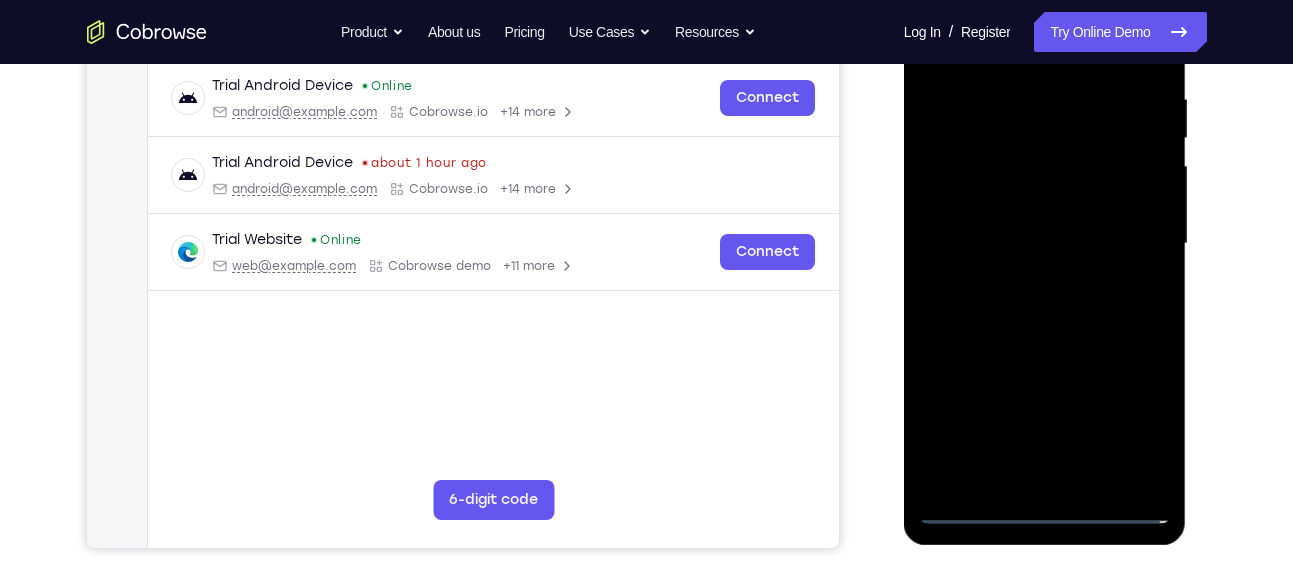 click at bounding box center [1045, 244] 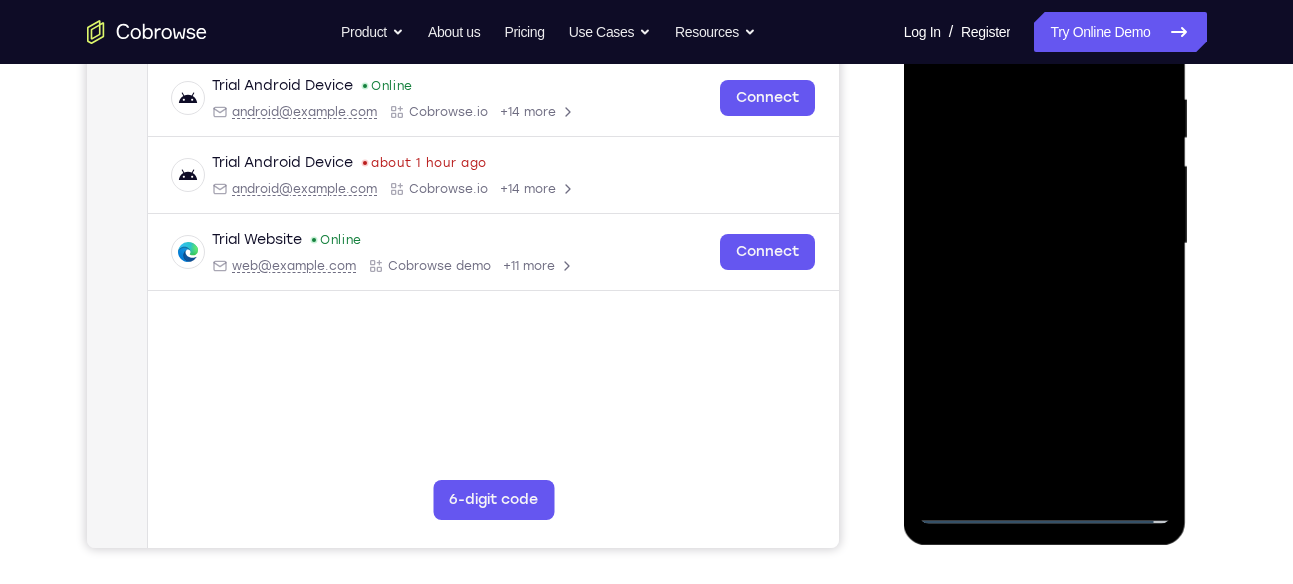 click at bounding box center (1045, 244) 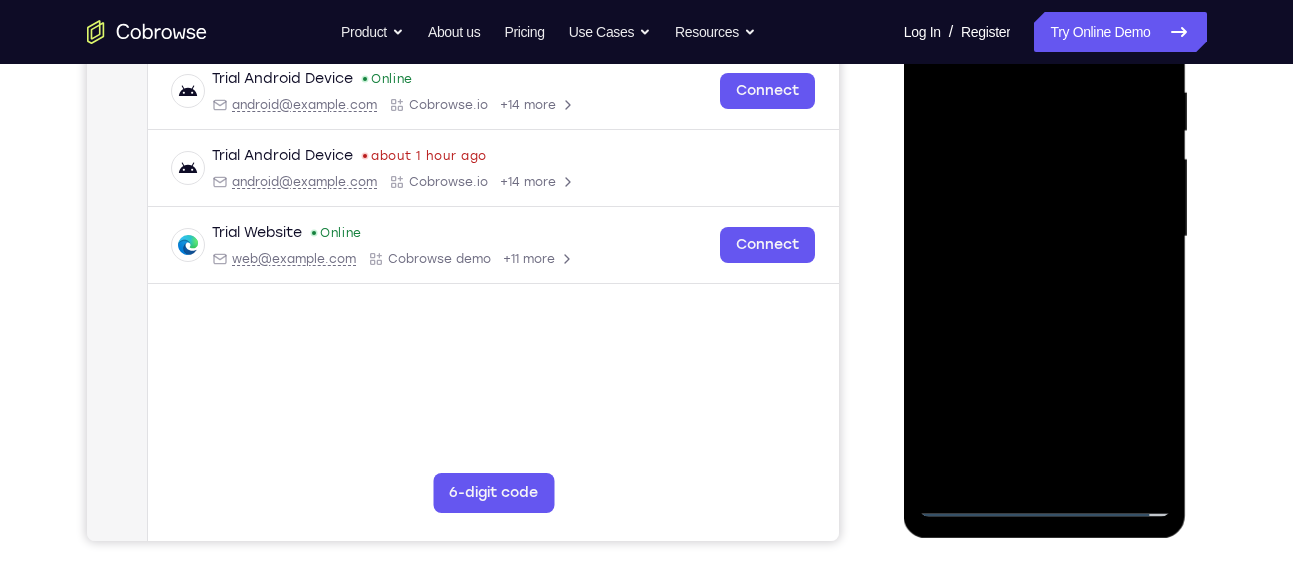 click at bounding box center [1045, 237] 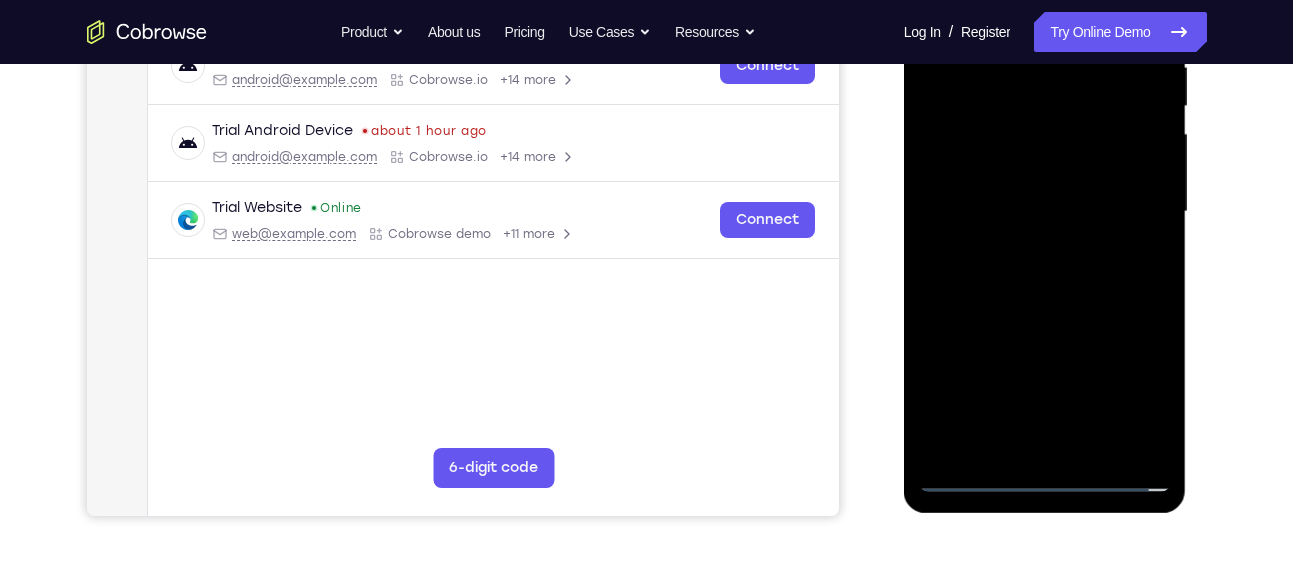 click at bounding box center [1045, 212] 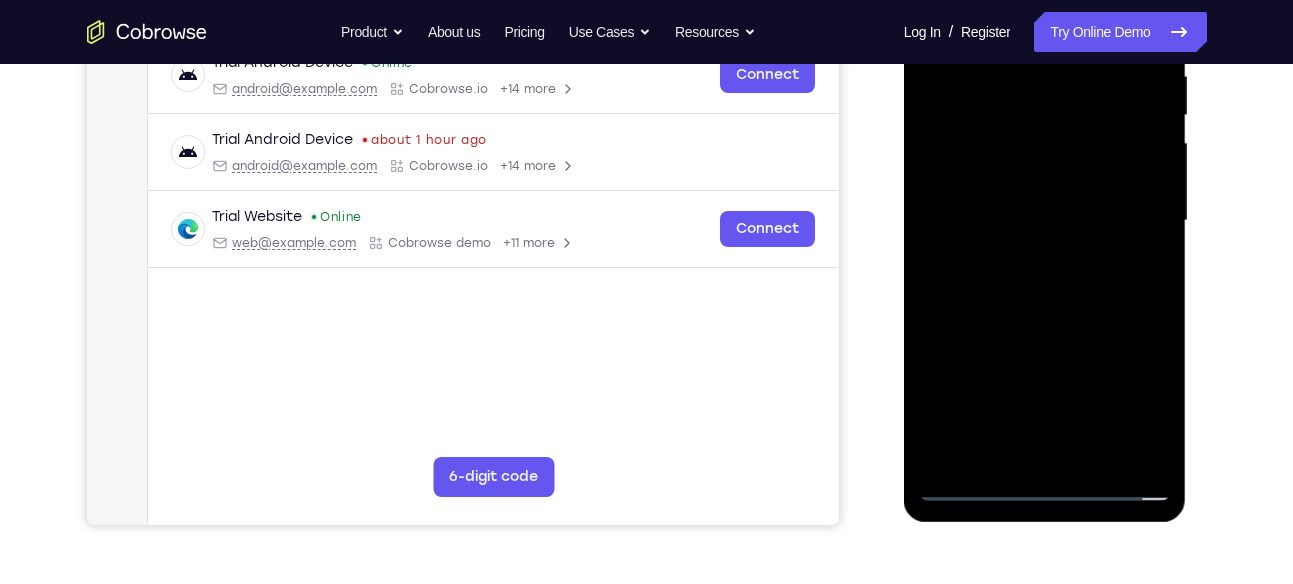 scroll, scrollTop: 409, scrollLeft: 0, axis: vertical 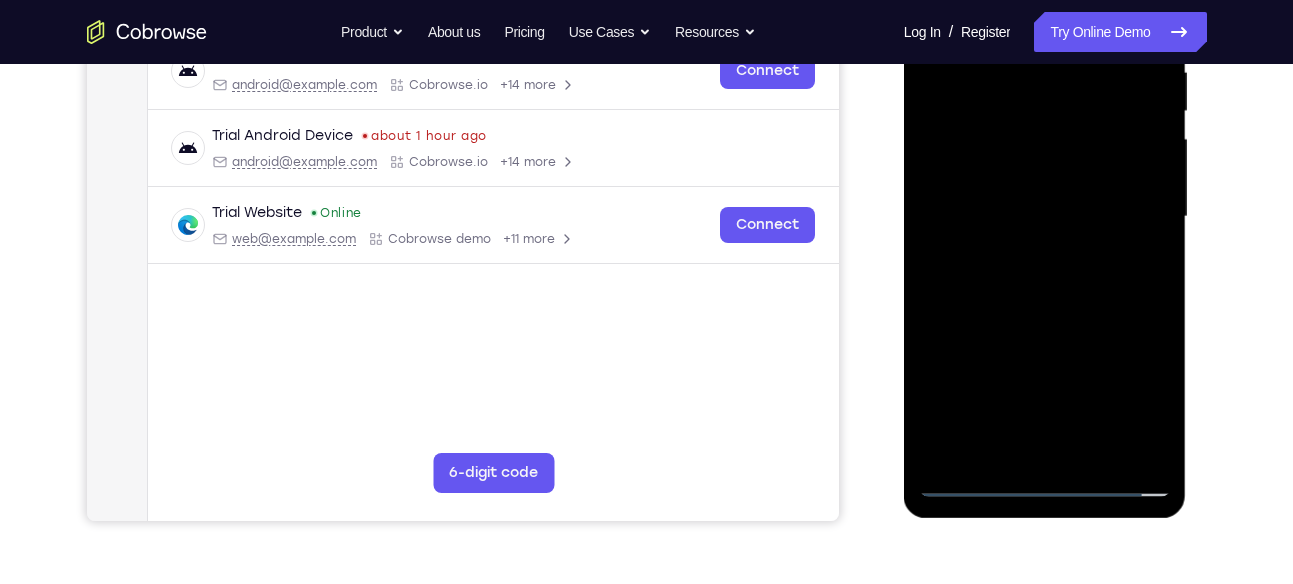 click at bounding box center [1045, 217] 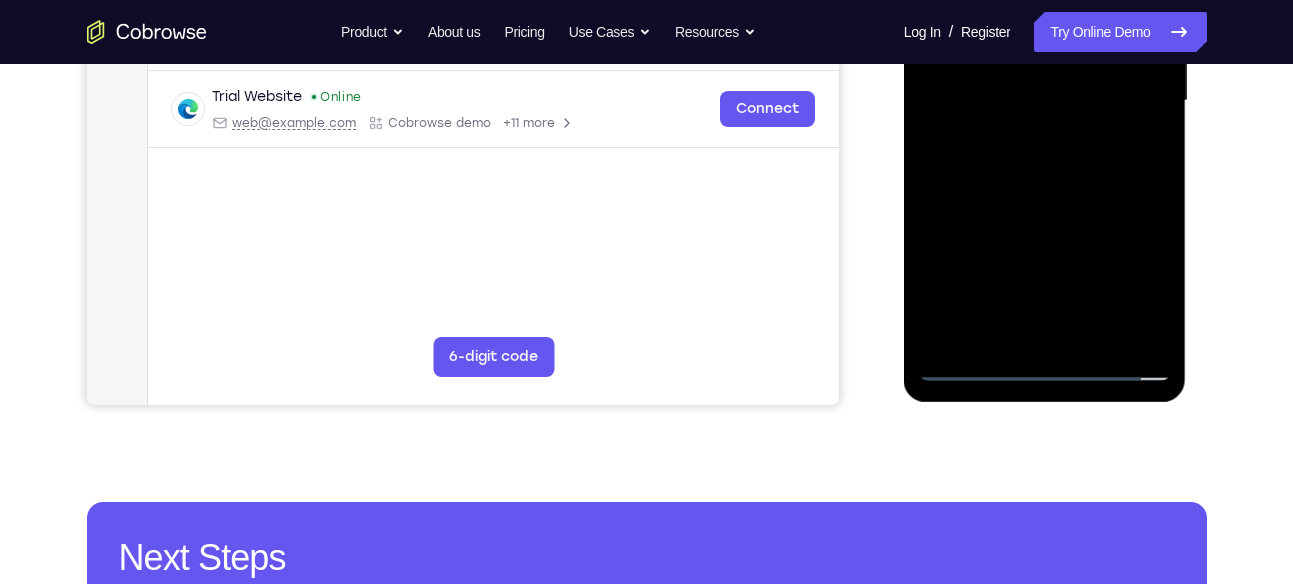 scroll, scrollTop: 548, scrollLeft: 0, axis: vertical 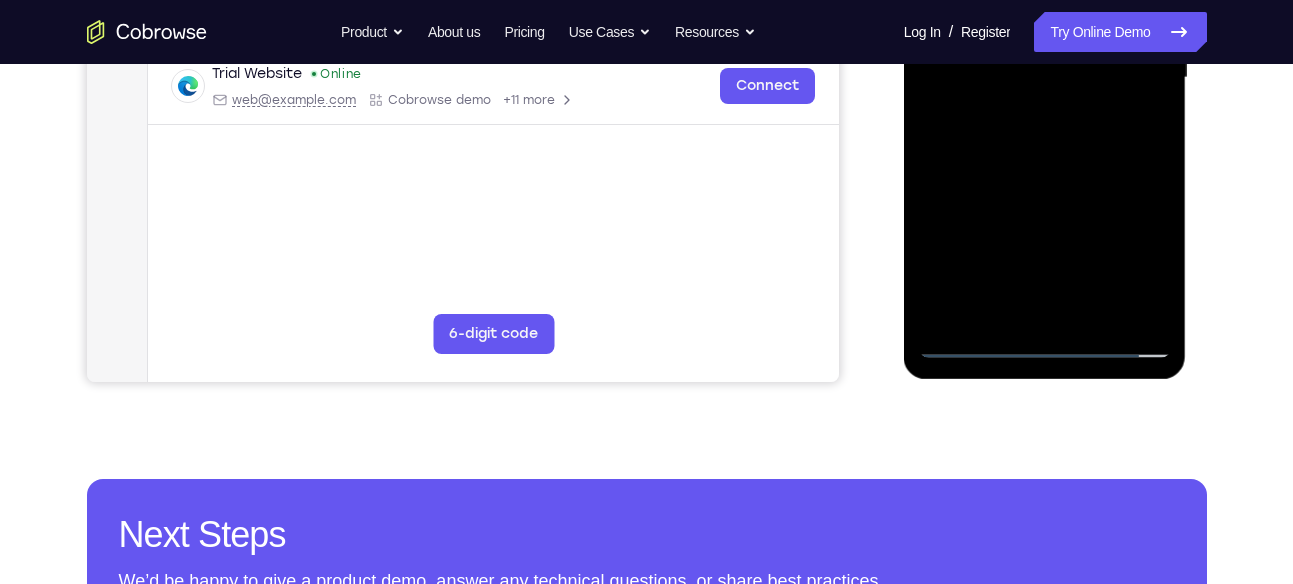 click at bounding box center [1045, 78] 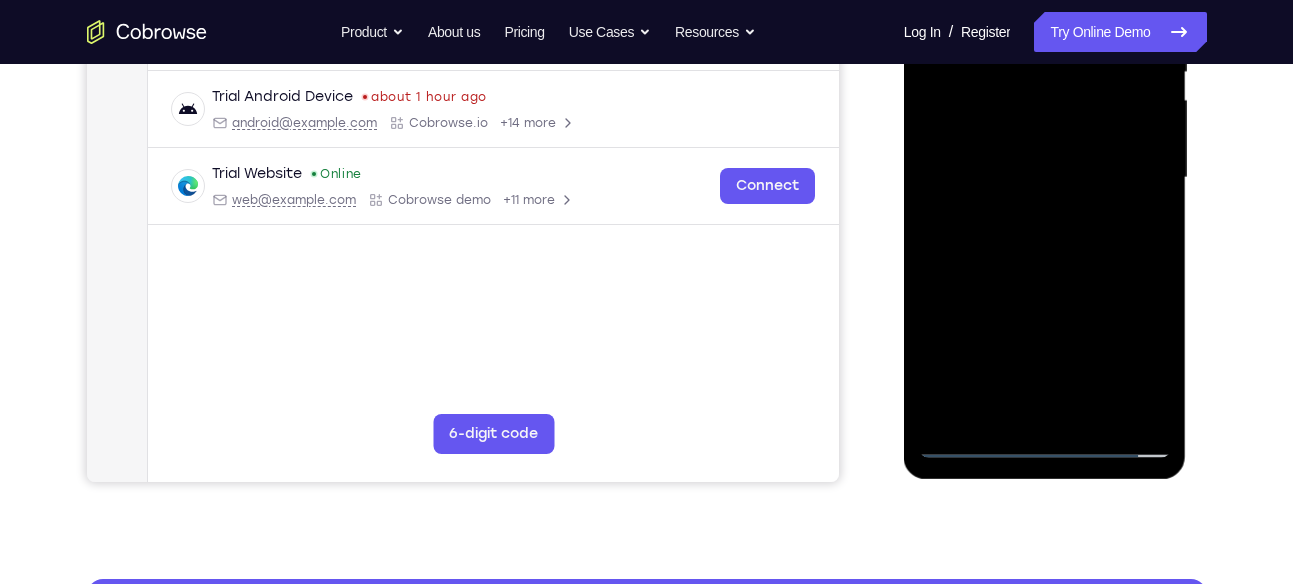 scroll, scrollTop: 414, scrollLeft: 0, axis: vertical 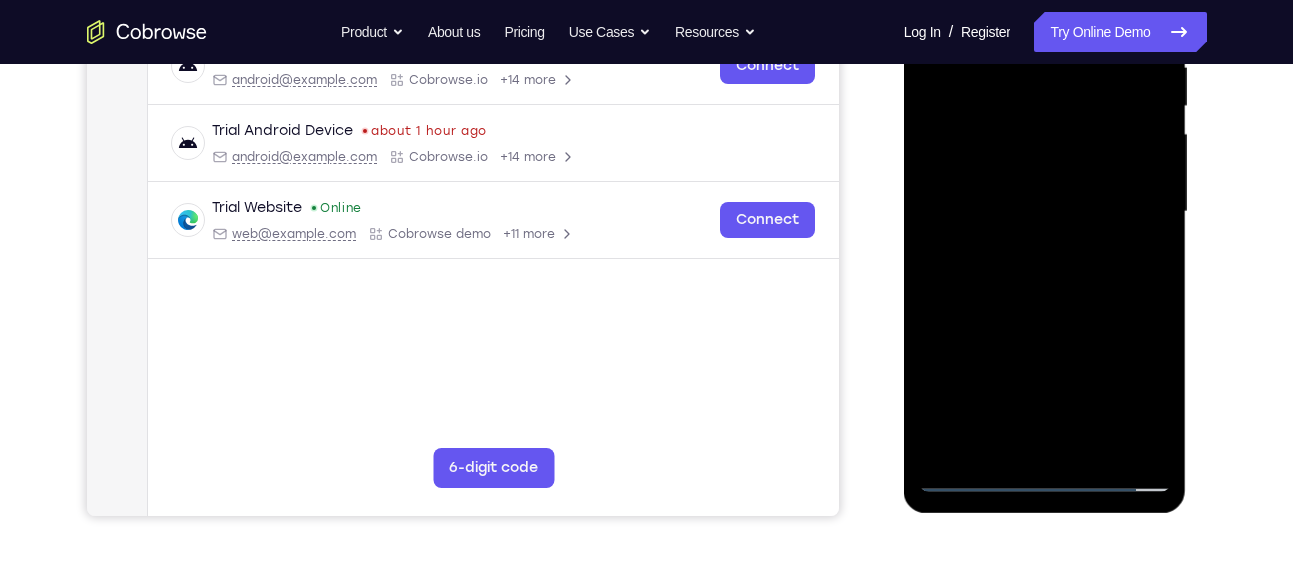 click at bounding box center (1045, 212) 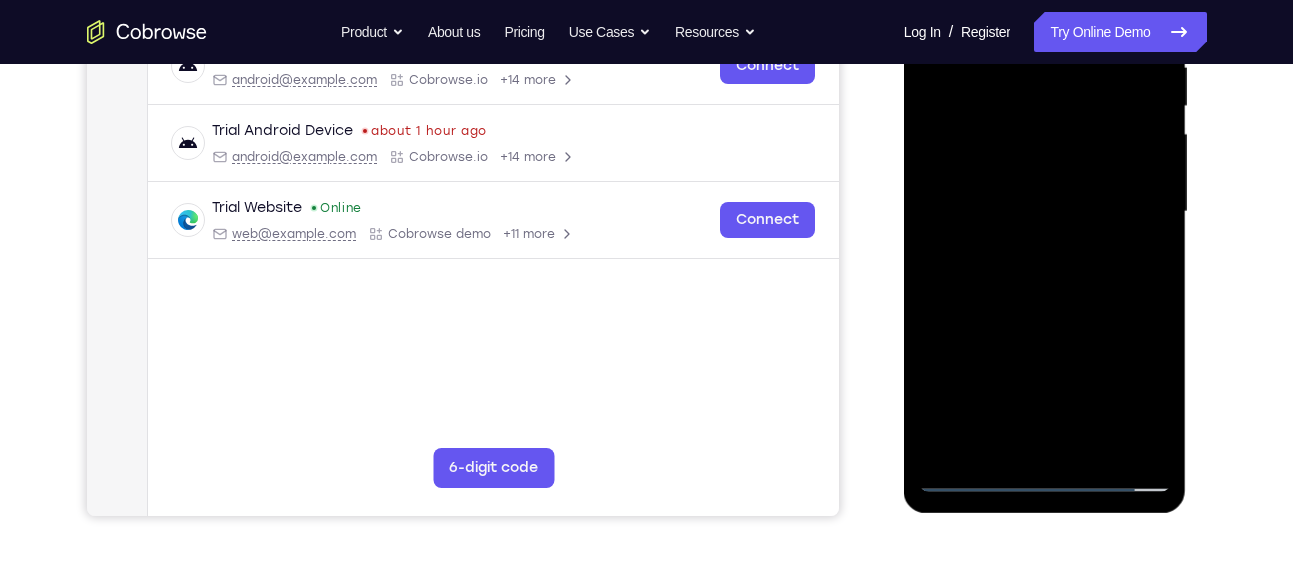 click at bounding box center [1045, 212] 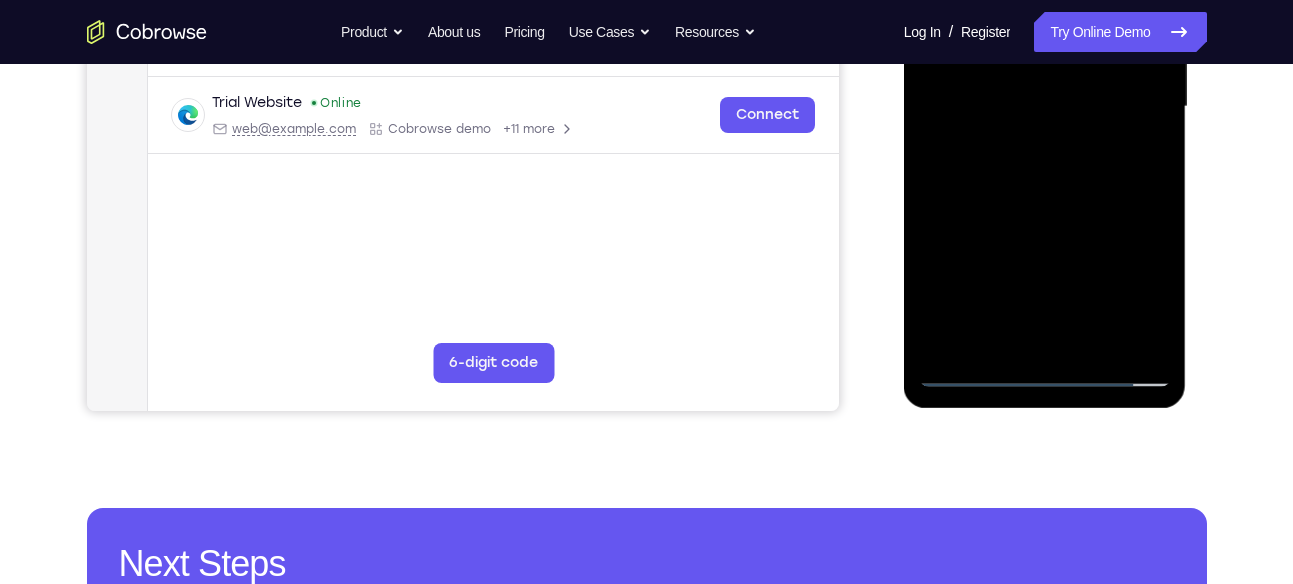 scroll, scrollTop: 520, scrollLeft: 0, axis: vertical 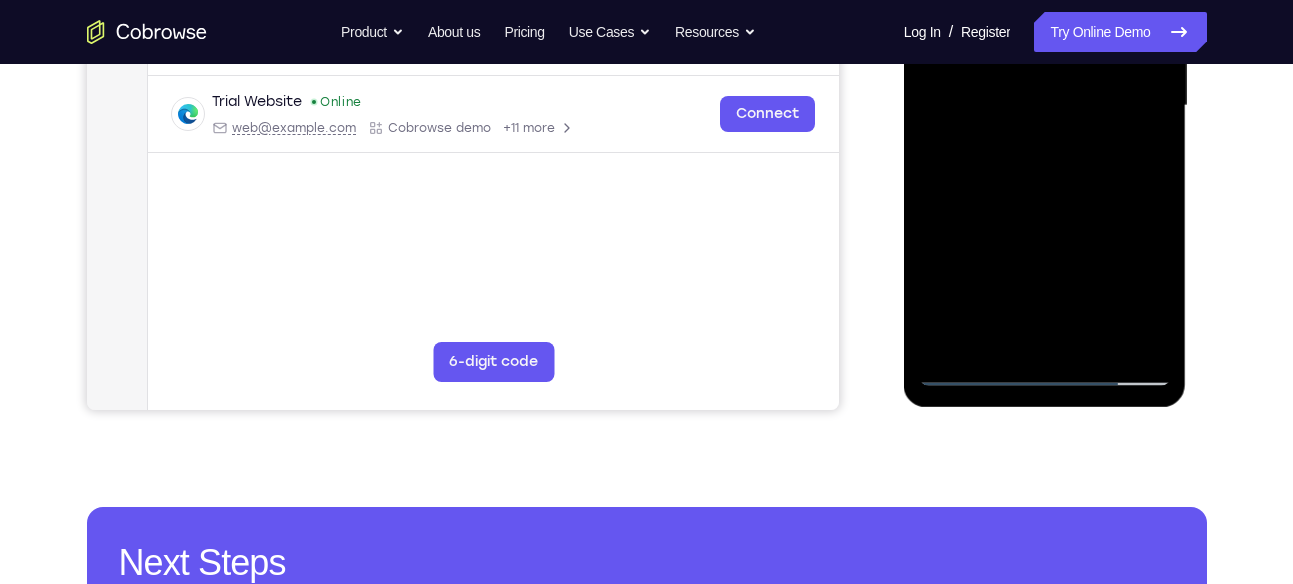 click at bounding box center (1045, 106) 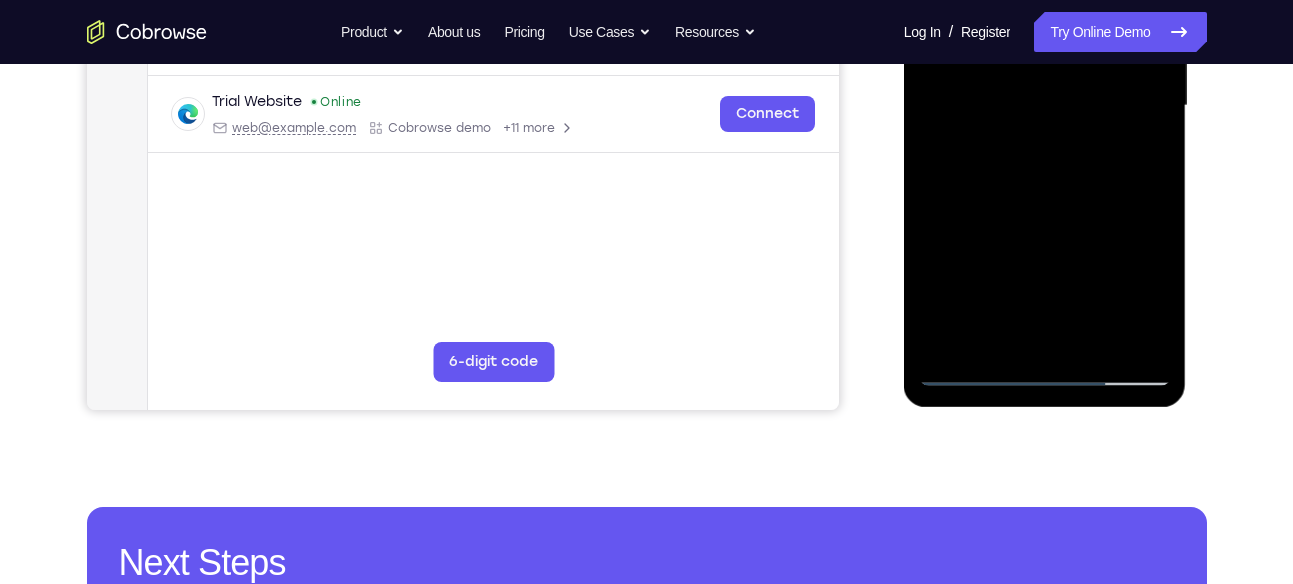 click at bounding box center (1045, 106) 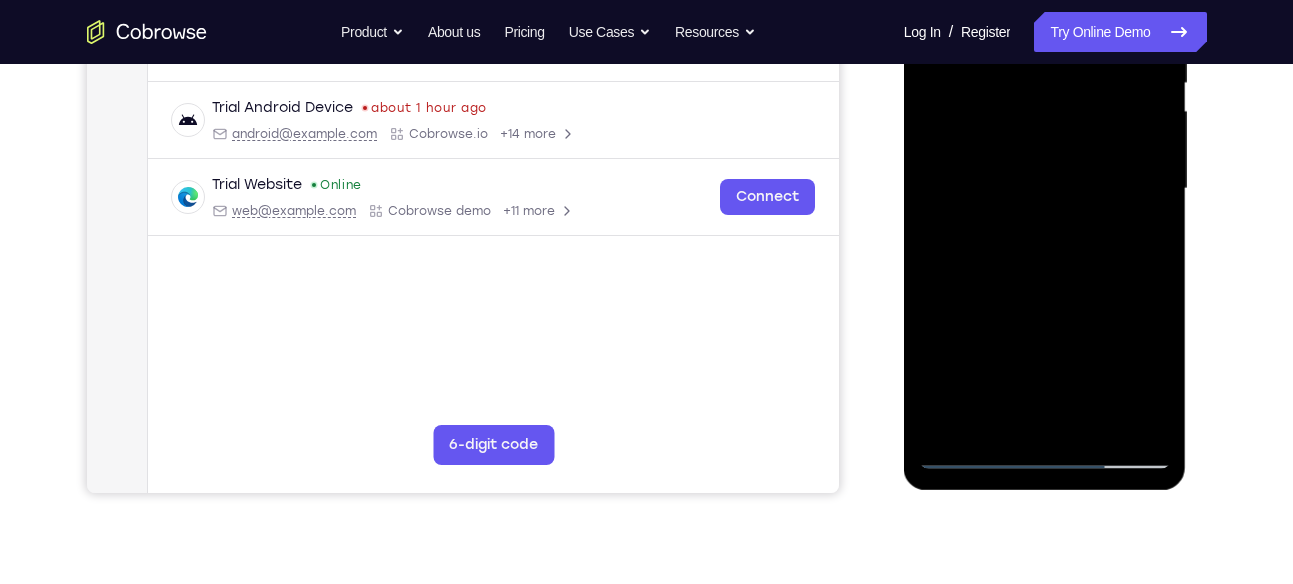 scroll, scrollTop: 436, scrollLeft: 0, axis: vertical 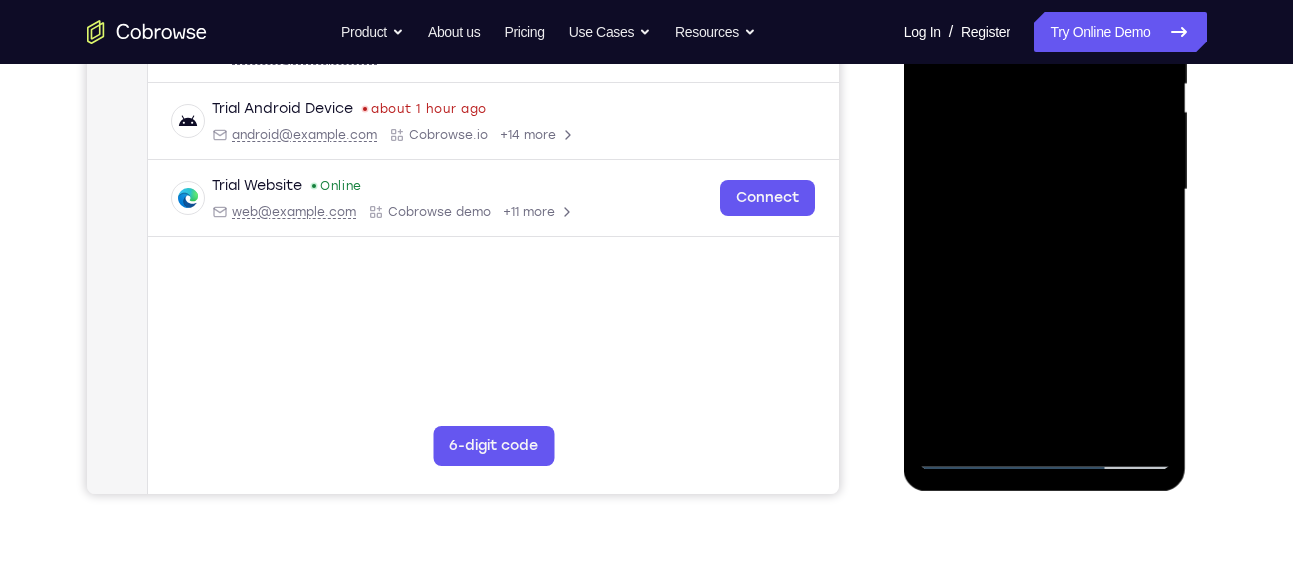 drag, startPoint x: 1095, startPoint y: 105, endPoint x: 1086, endPoint y: 157, distance: 52.773098 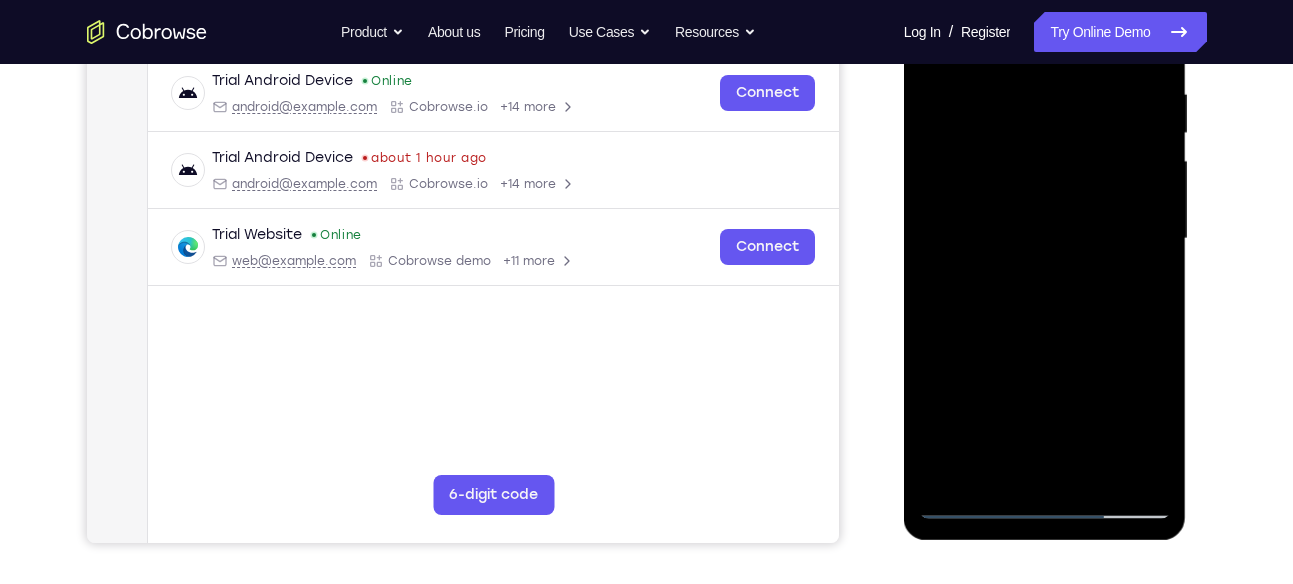 scroll, scrollTop: 386, scrollLeft: 0, axis: vertical 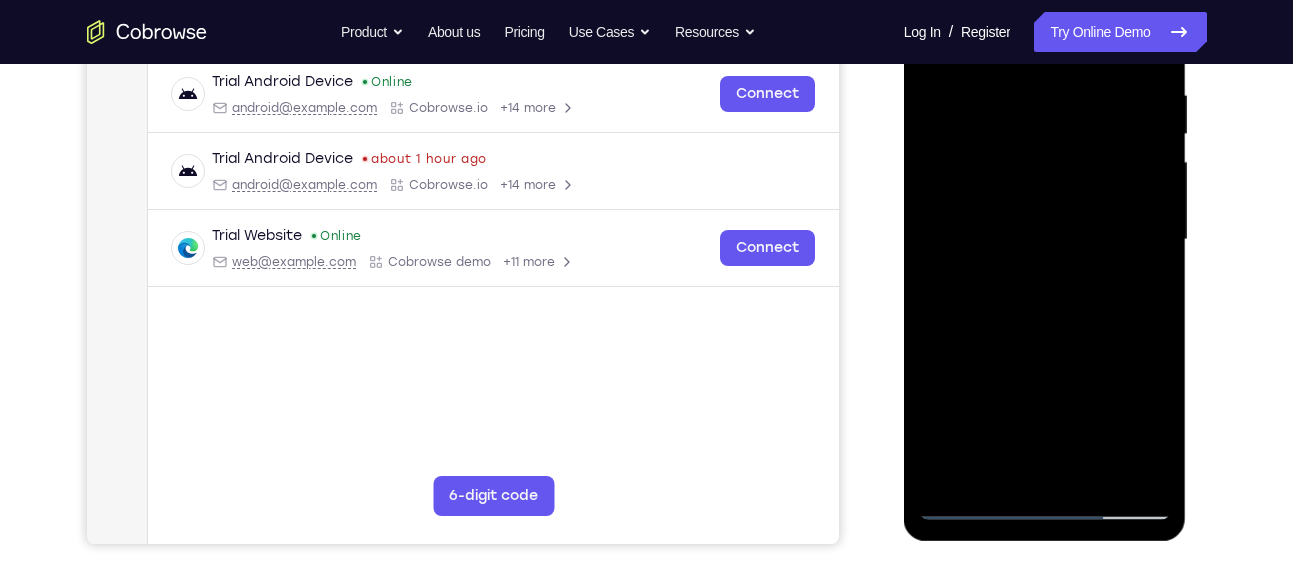 drag, startPoint x: 1105, startPoint y: 140, endPoint x: 1090, endPoint y: 185, distance: 47.434166 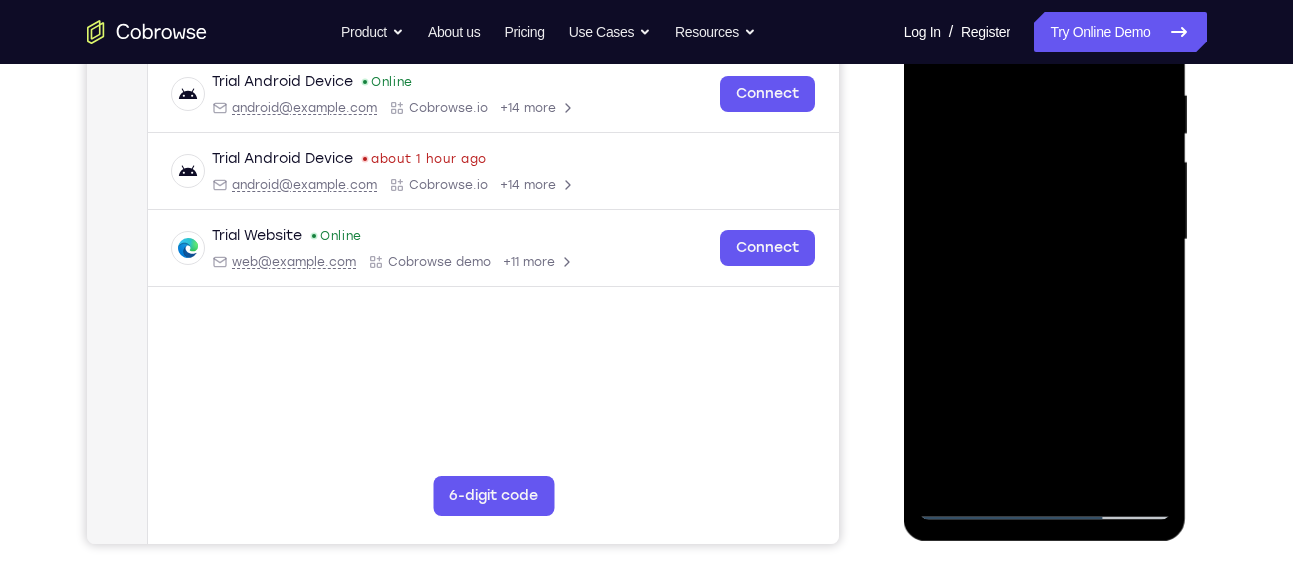 drag, startPoint x: 1017, startPoint y: 144, endPoint x: 1015, endPoint y: 180, distance: 36.05551 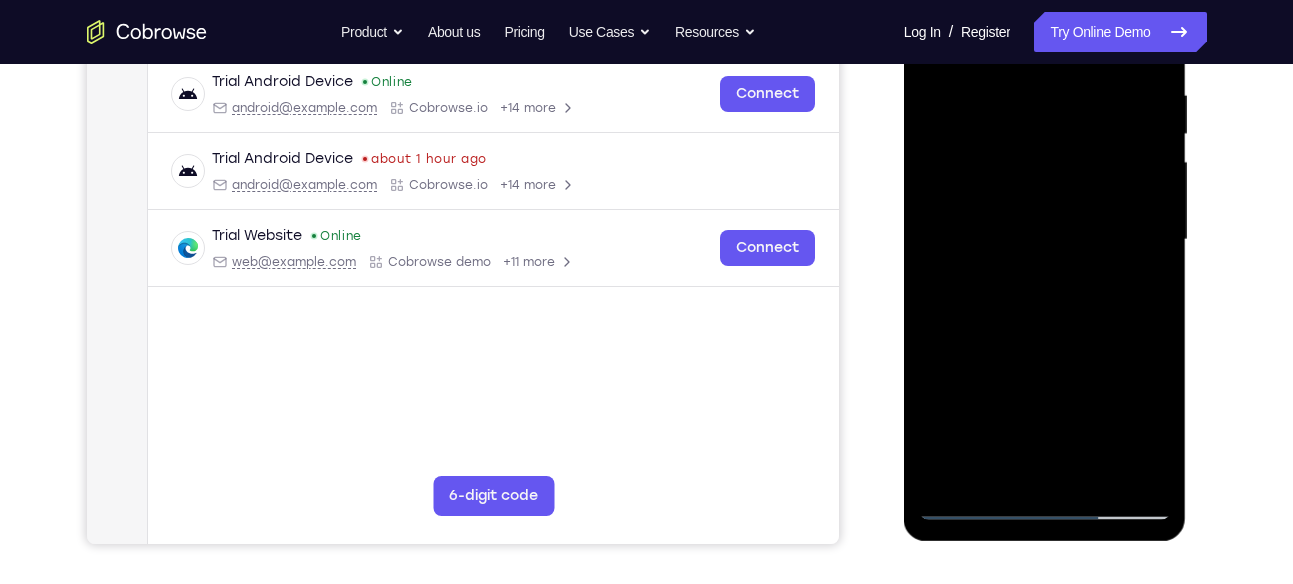 drag, startPoint x: 1070, startPoint y: 108, endPoint x: 1060, endPoint y: 204, distance: 96.519424 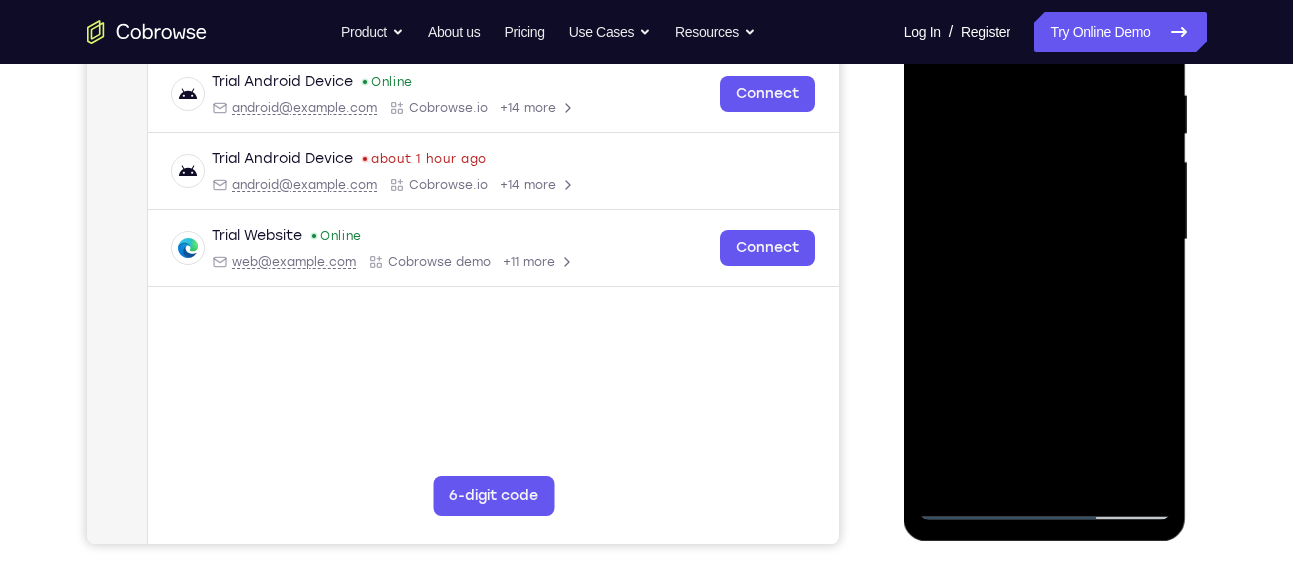 drag, startPoint x: 1063, startPoint y: 126, endPoint x: 1046, endPoint y: 211, distance: 86.683334 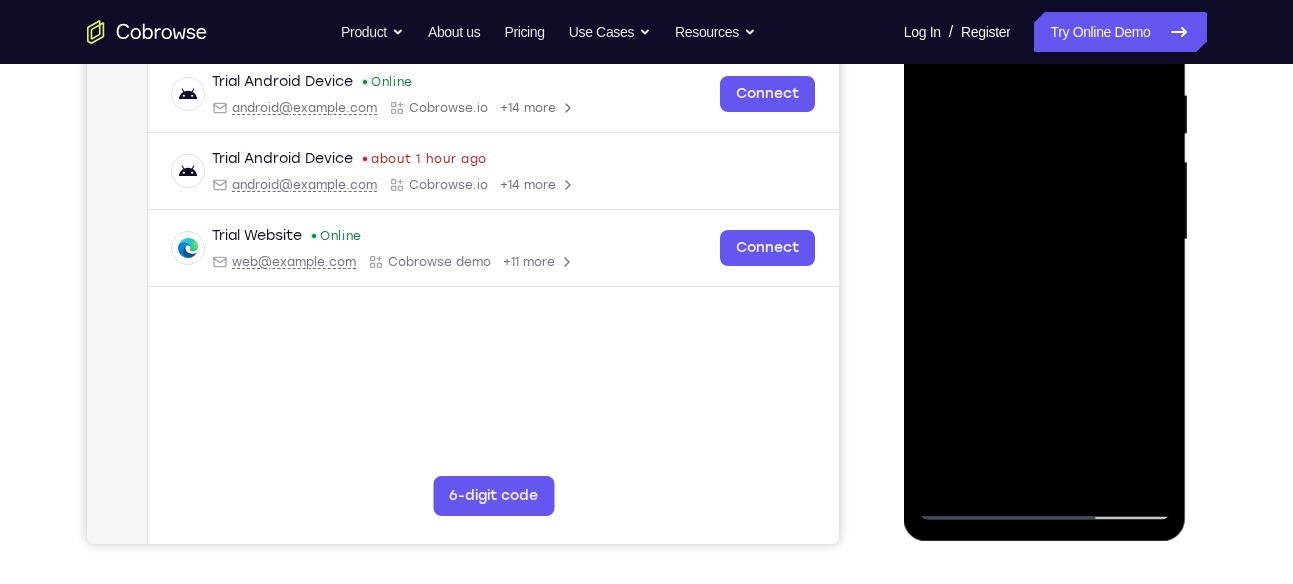 drag, startPoint x: 1066, startPoint y: 120, endPoint x: 1042, endPoint y: 223, distance: 105.75916 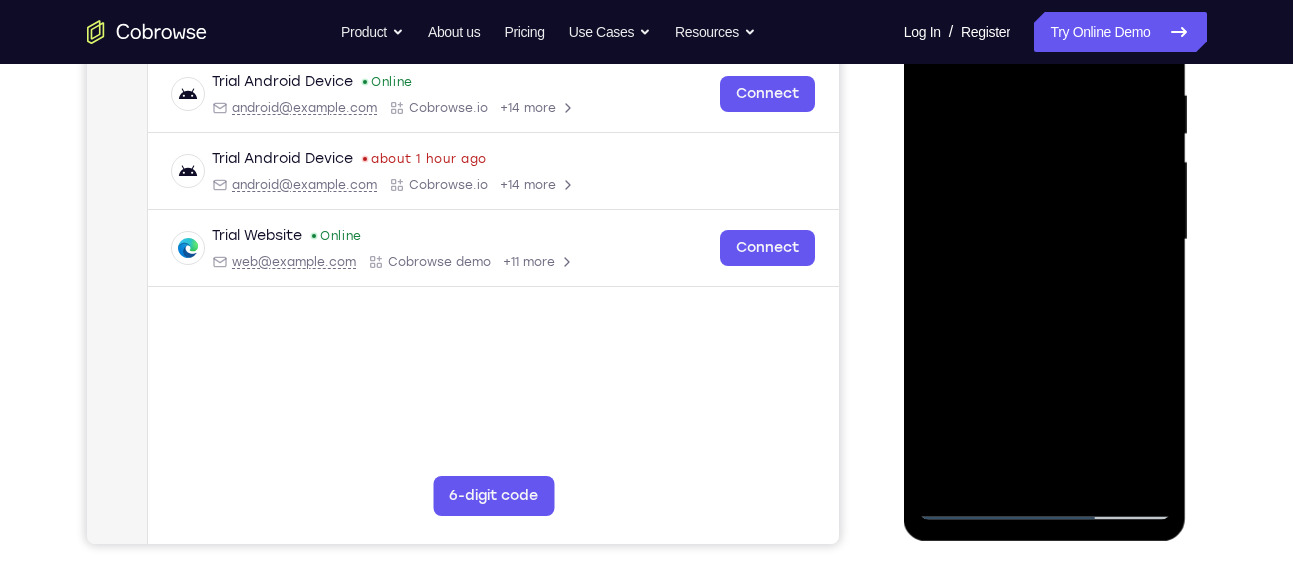 drag, startPoint x: 1050, startPoint y: 224, endPoint x: 1109, endPoint y: 29, distance: 203.73021 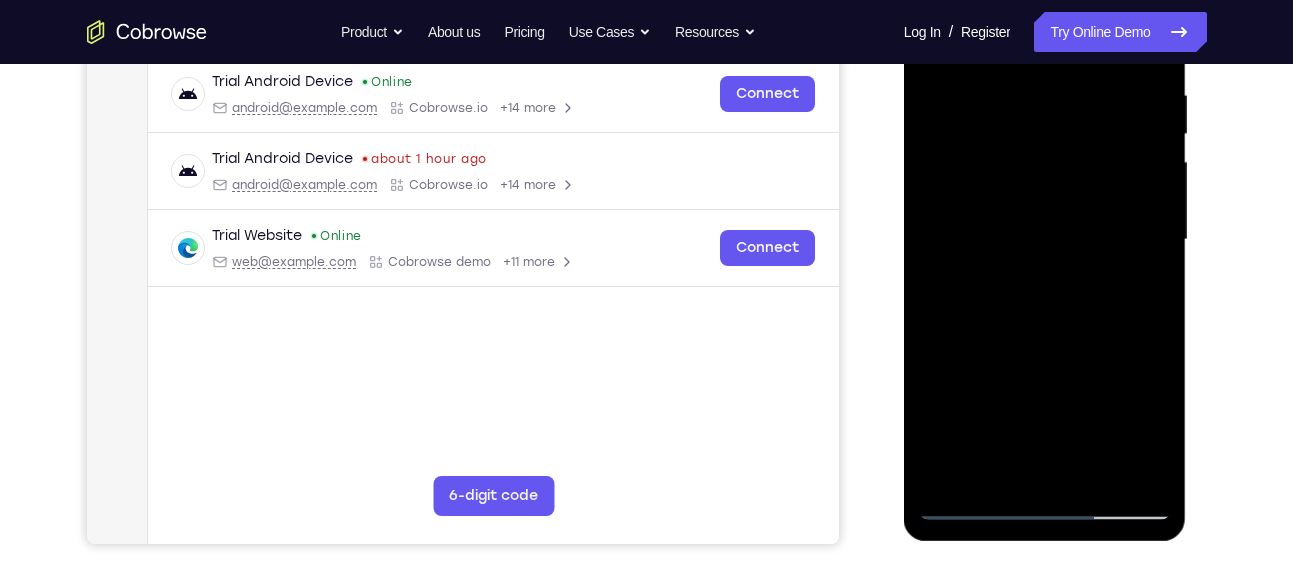 drag, startPoint x: 1066, startPoint y: 204, endPoint x: 1126, endPoint y: 29, distance: 185 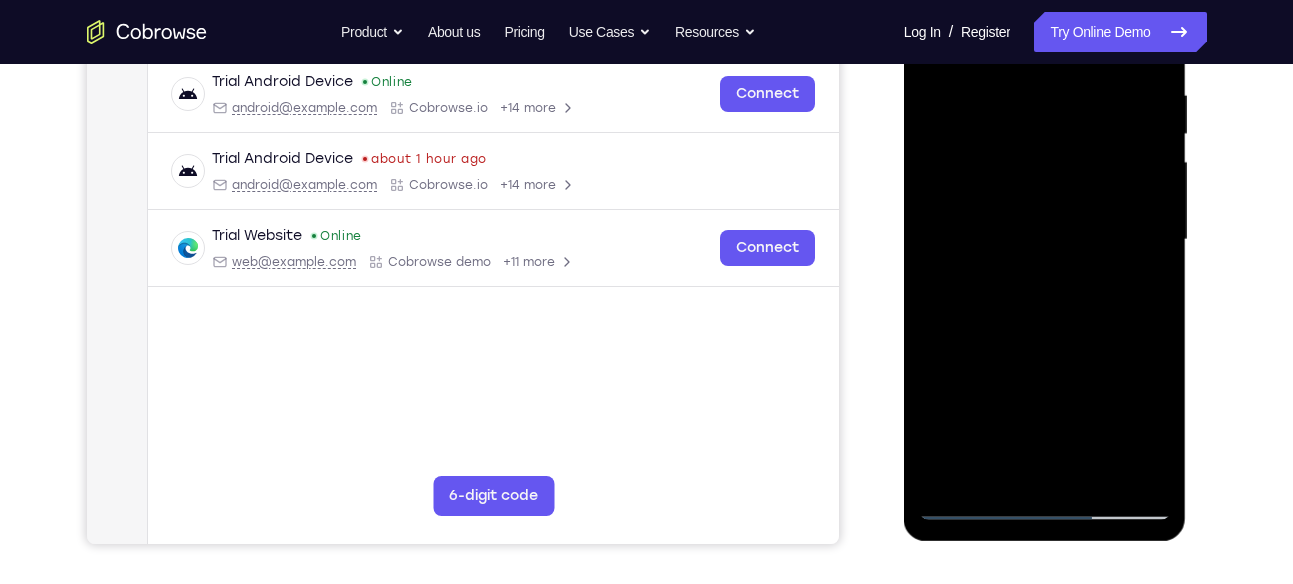 drag, startPoint x: 1079, startPoint y: 189, endPoint x: 1092, endPoint y: 138, distance: 52.63079 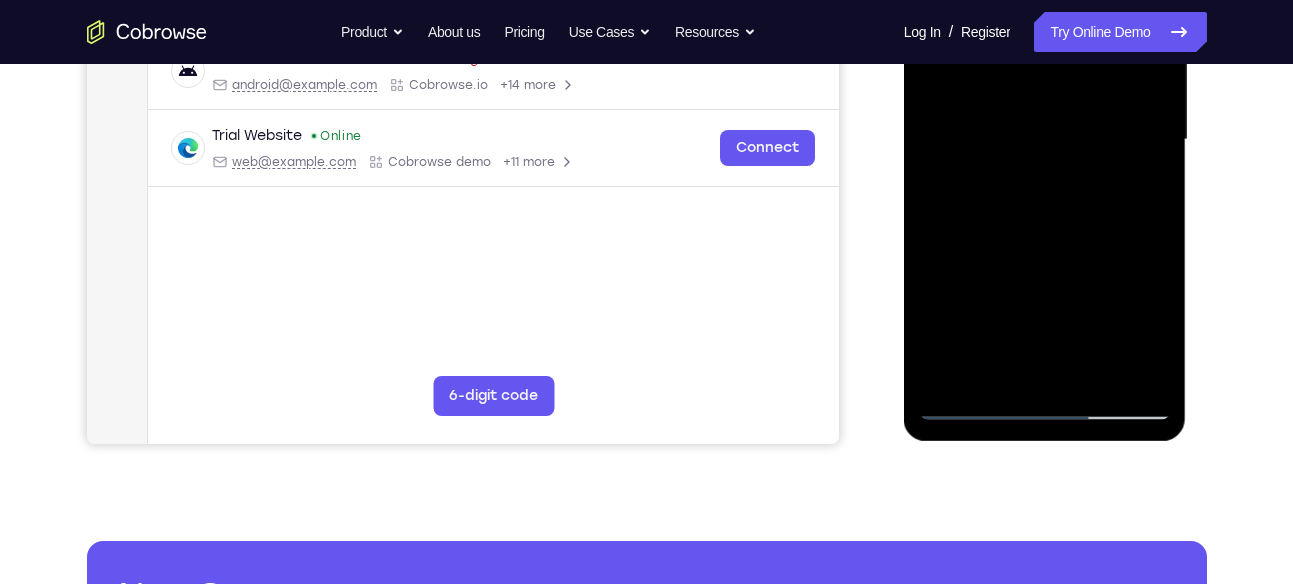 scroll, scrollTop: 488, scrollLeft: 0, axis: vertical 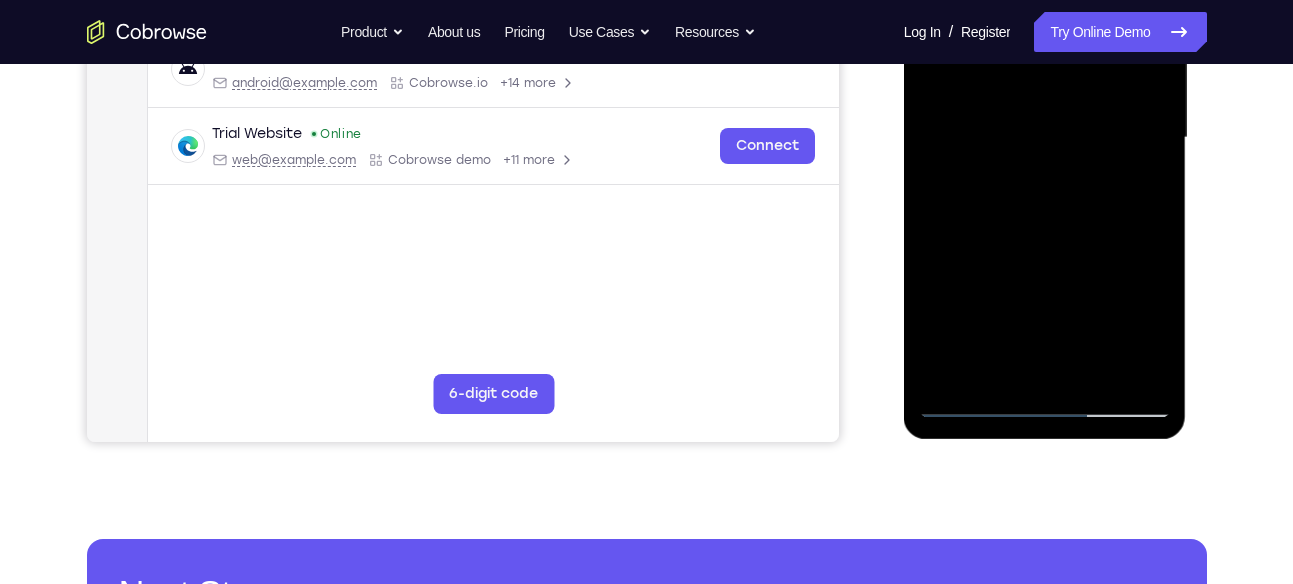 click at bounding box center [1045, 138] 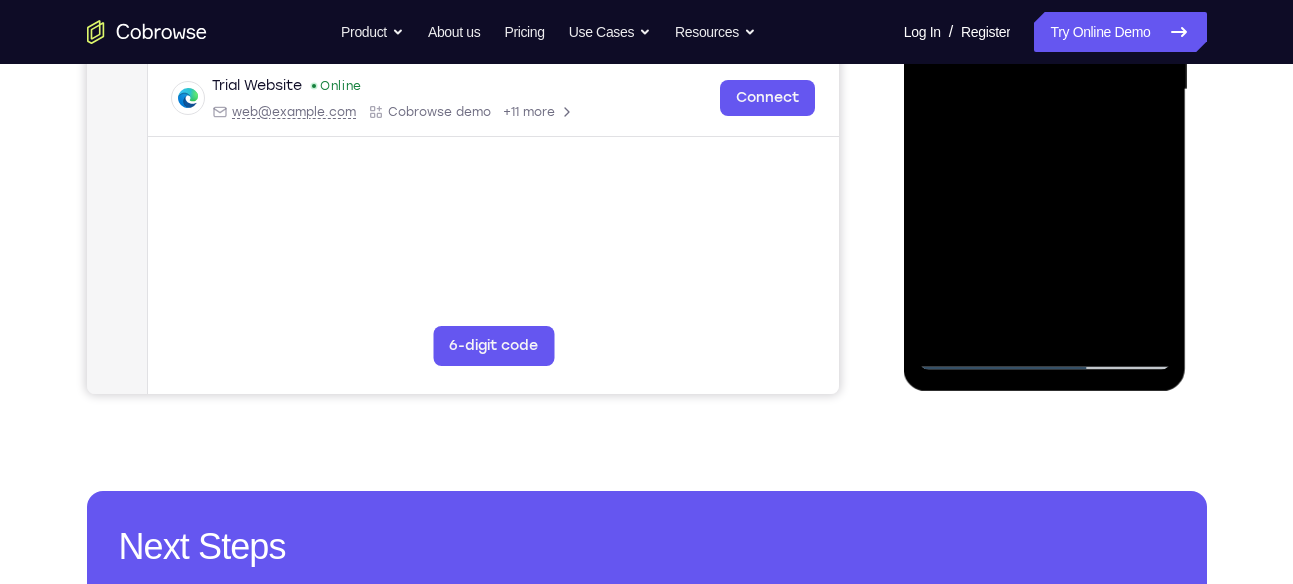 scroll, scrollTop: 578, scrollLeft: 0, axis: vertical 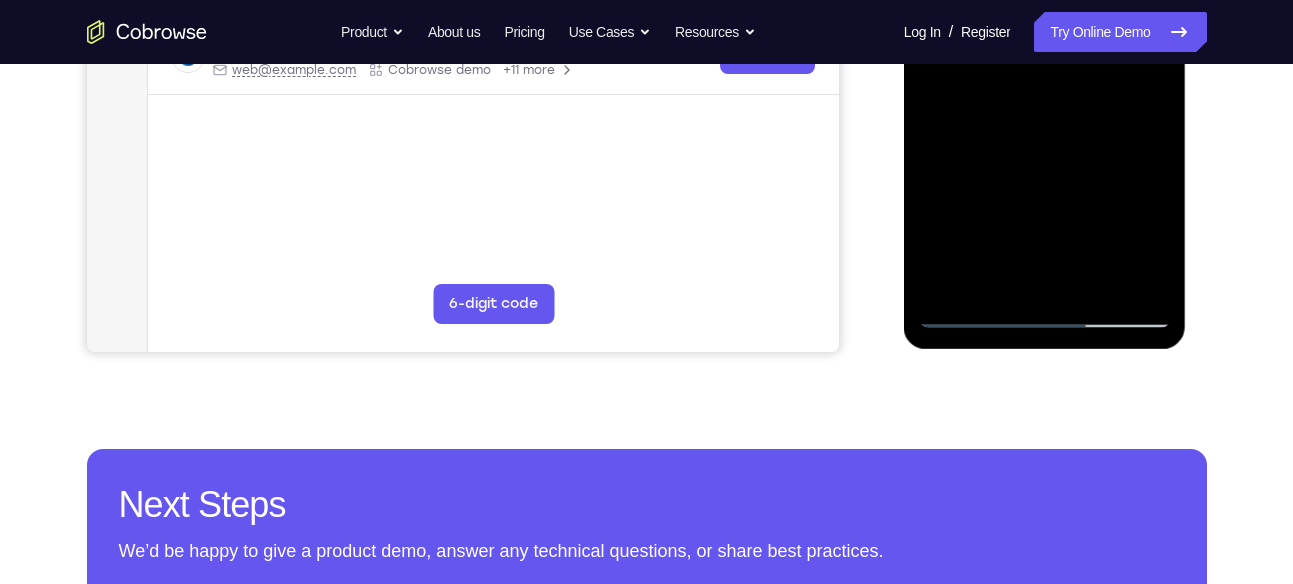 click at bounding box center [1045, 48] 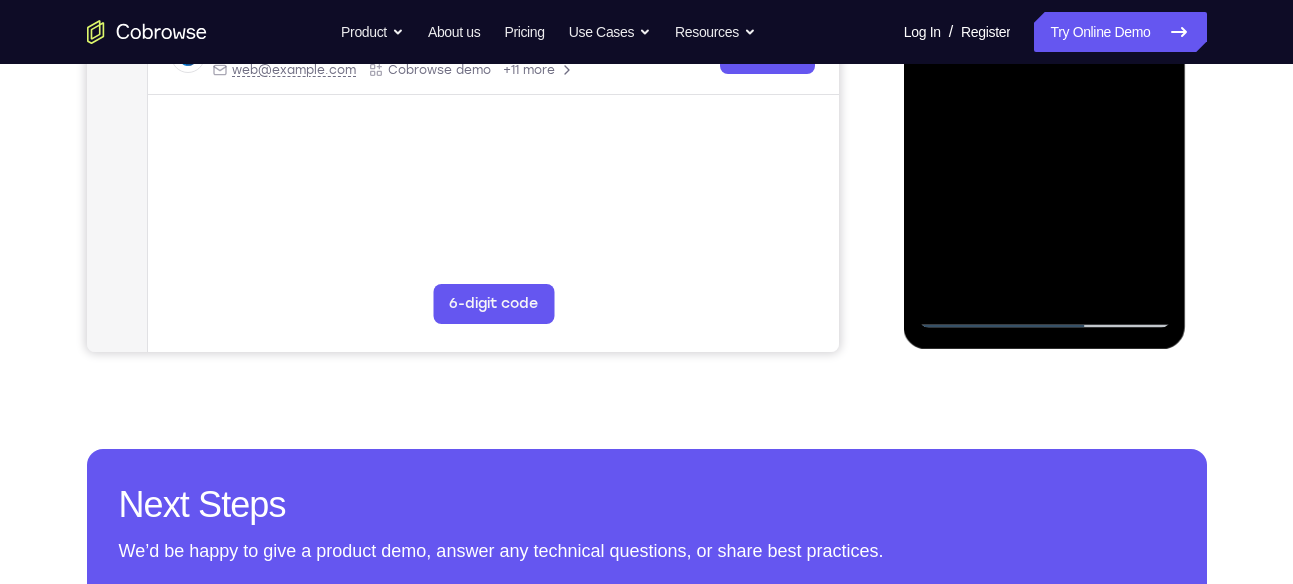 click at bounding box center [1045, 48] 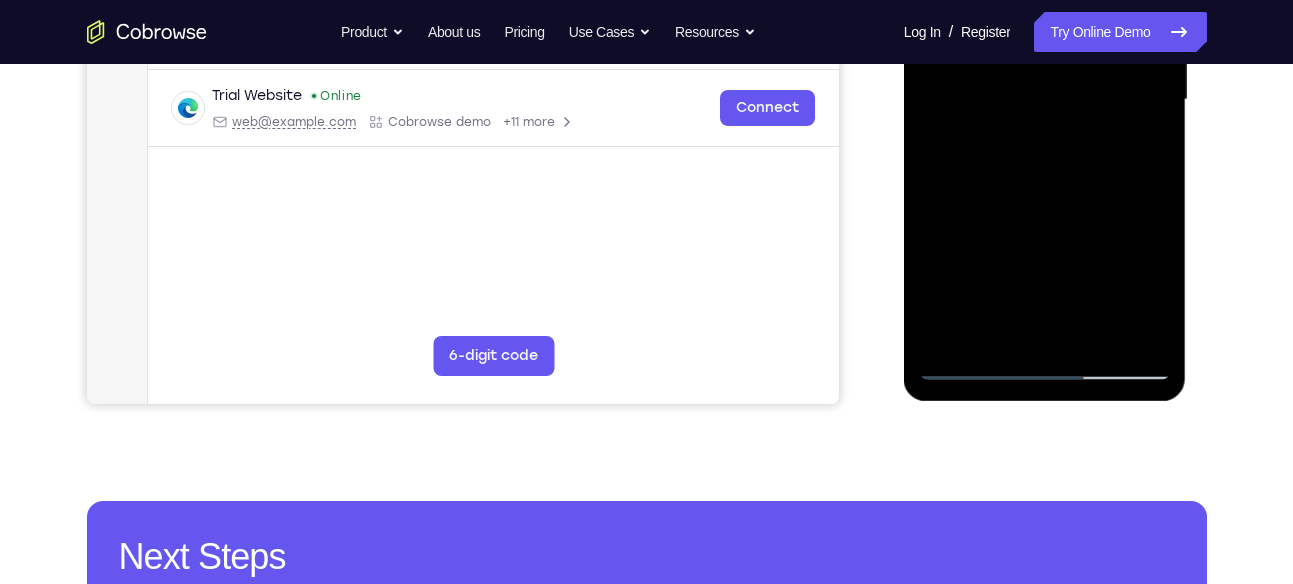 scroll, scrollTop: 496, scrollLeft: 0, axis: vertical 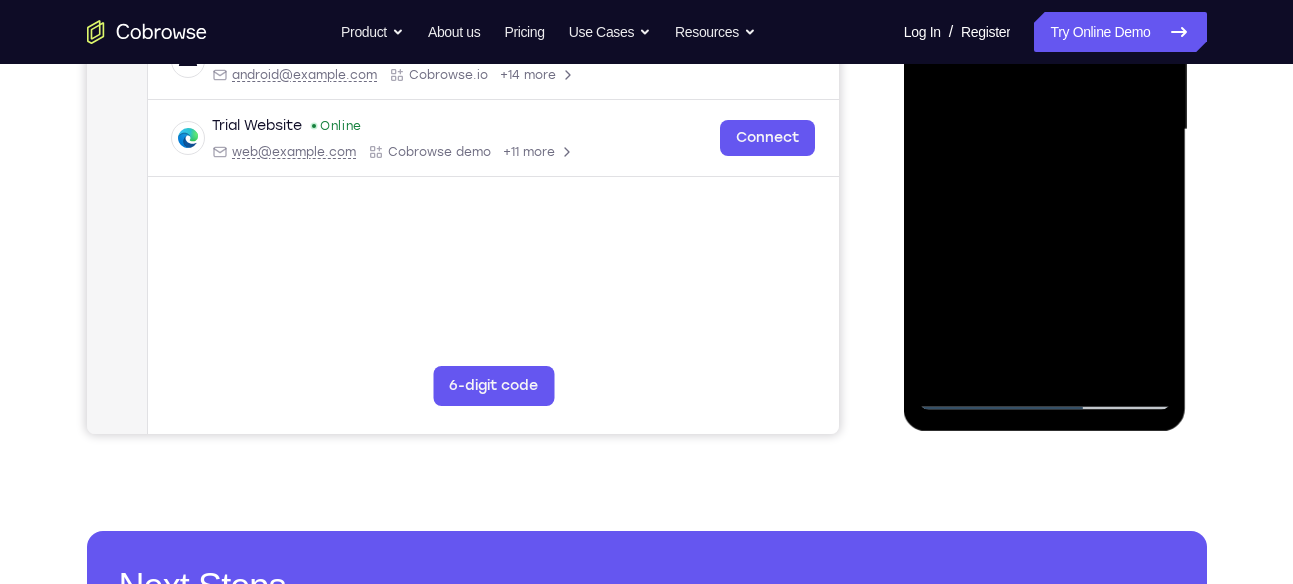 click at bounding box center (1045, 130) 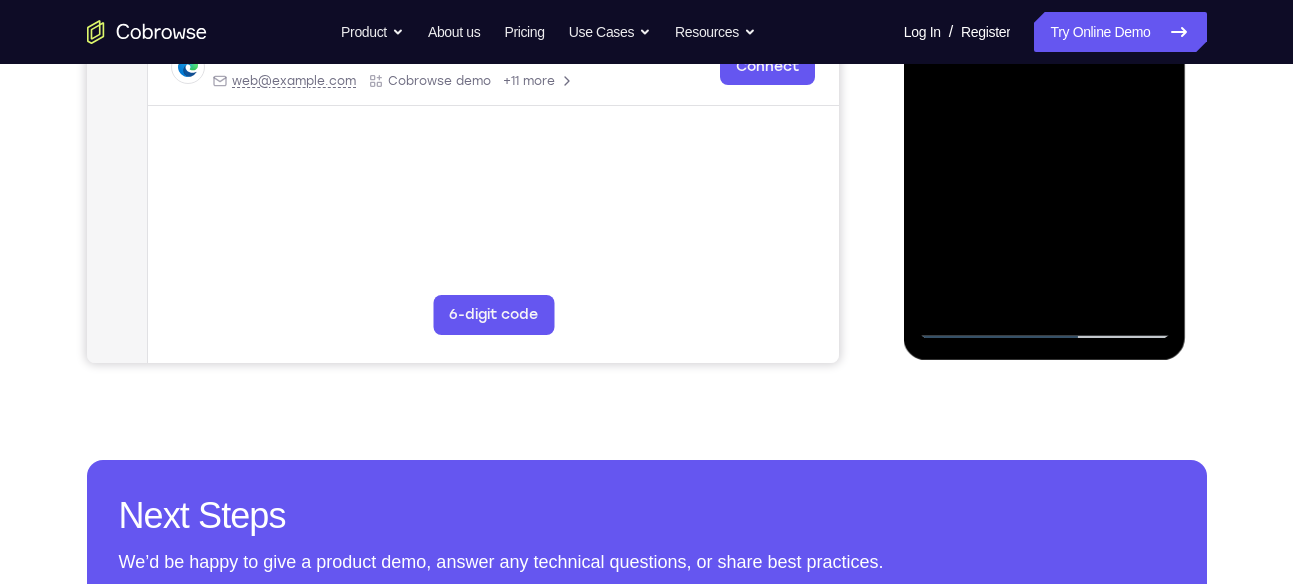 scroll, scrollTop: 568, scrollLeft: 0, axis: vertical 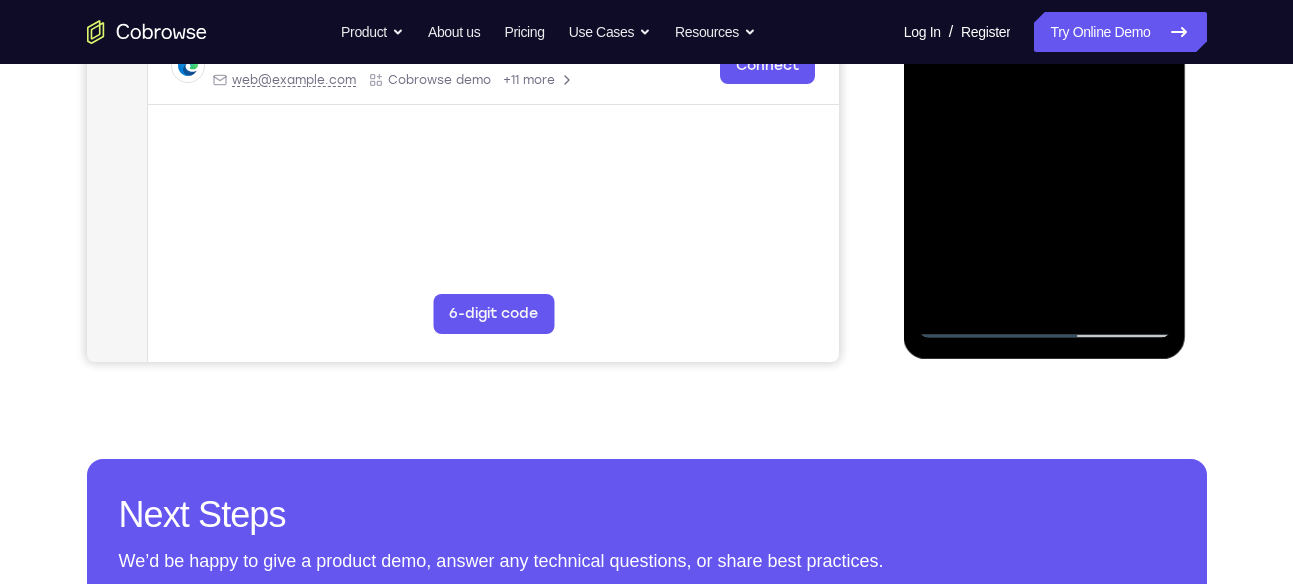 click at bounding box center [1045, 58] 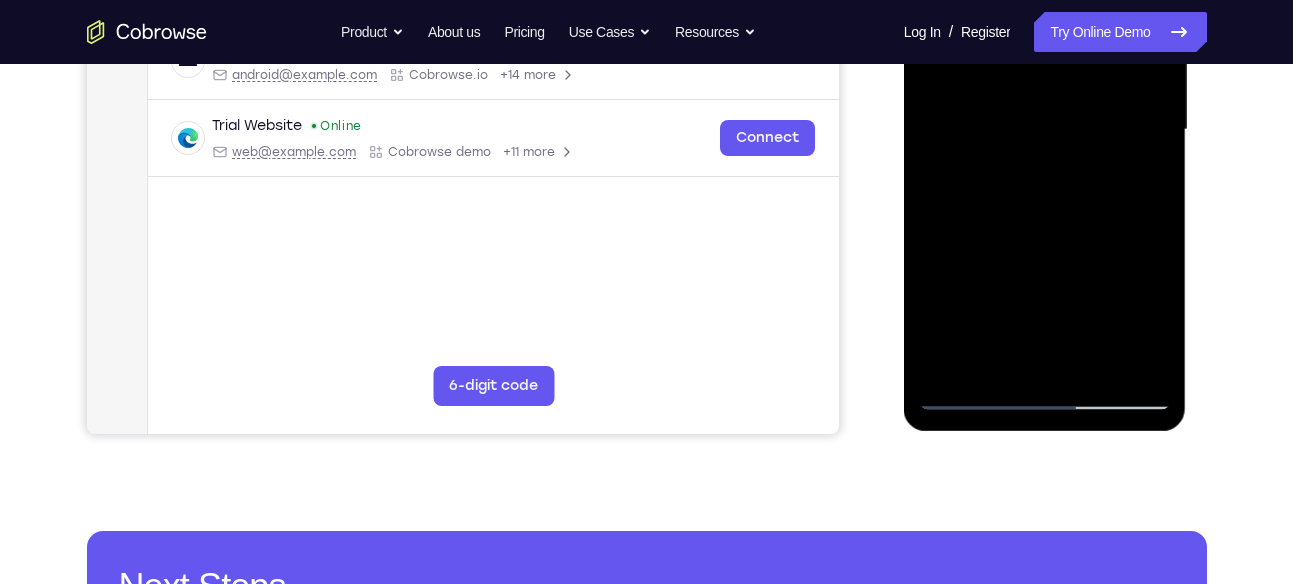 scroll, scrollTop: 492, scrollLeft: 0, axis: vertical 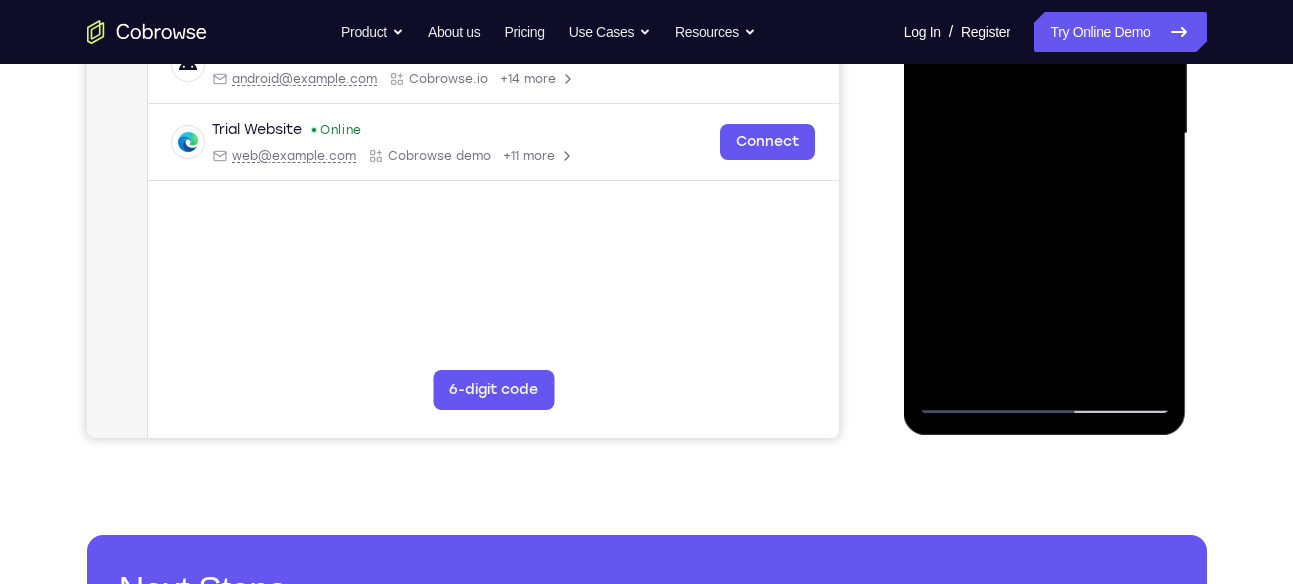 click at bounding box center (1045, 134) 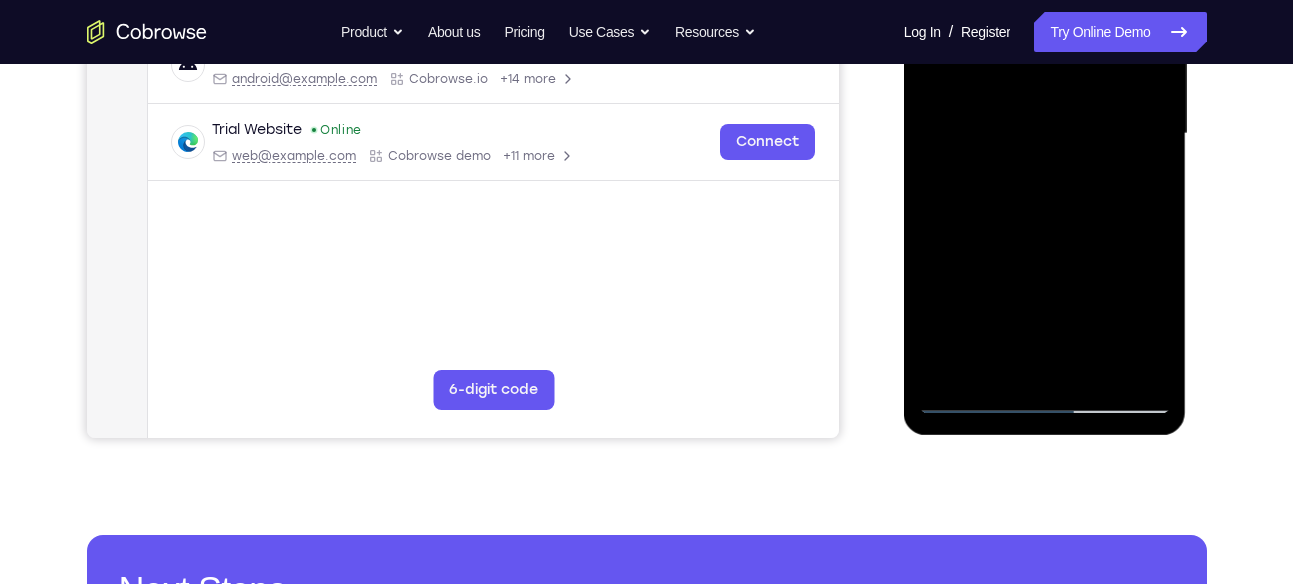 scroll, scrollTop: 520, scrollLeft: 0, axis: vertical 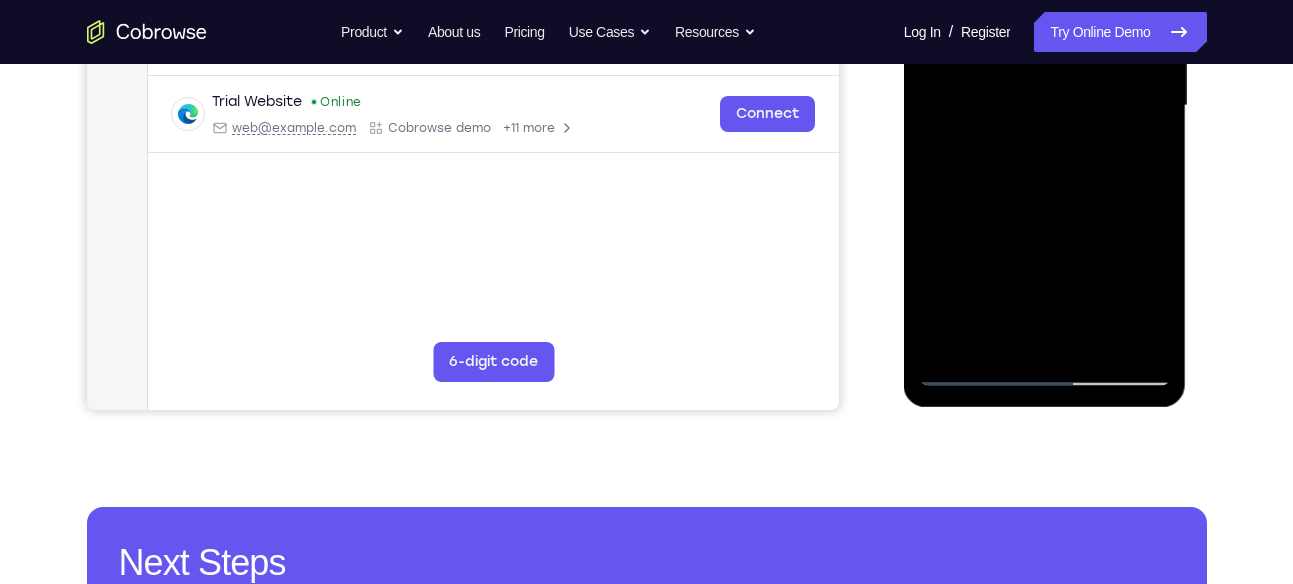 click at bounding box center (1045, 106) 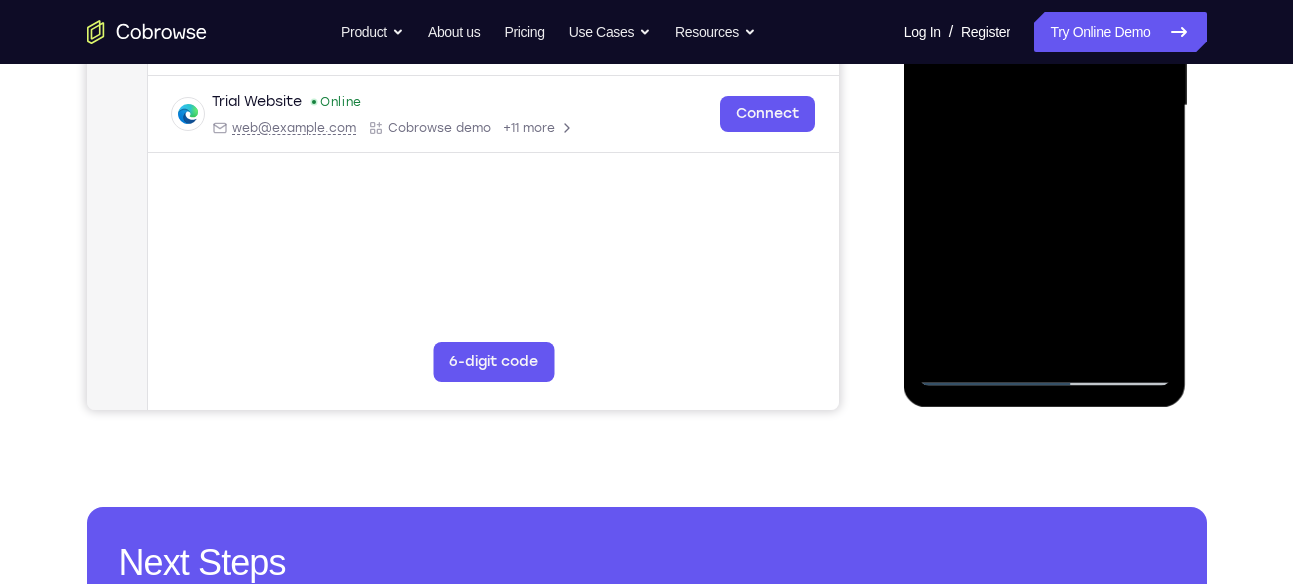 click at bounding box center (1045, 106) 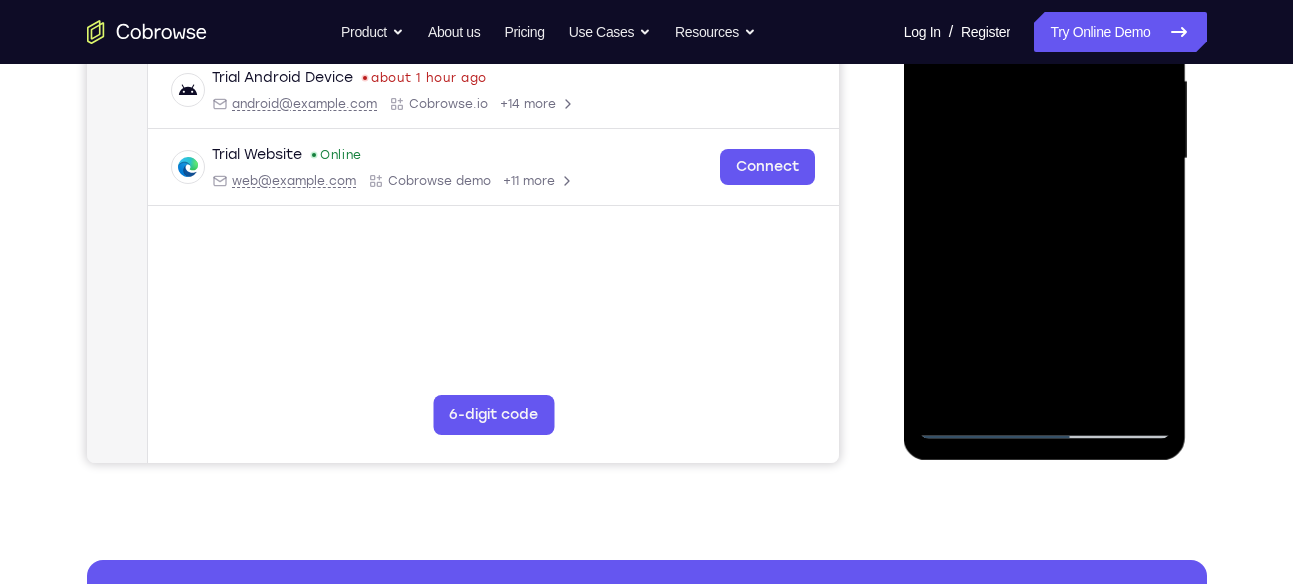 scroll, scrollTop: 466, scrollLeft: 0, axis: vertical 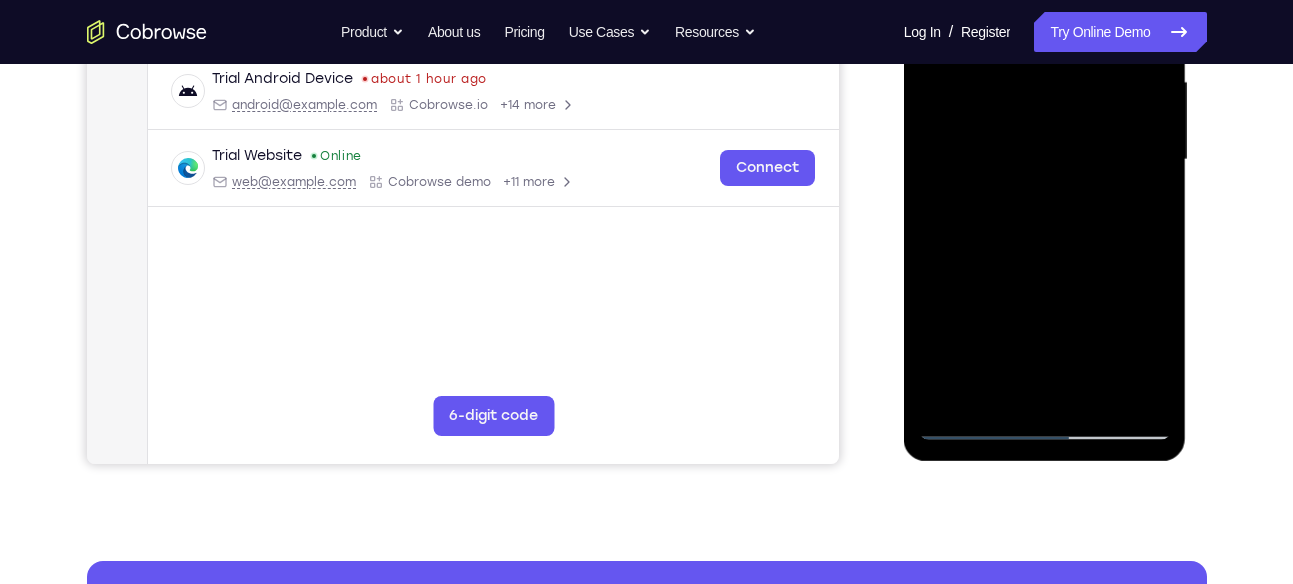 click at bounding box center (1045, 160) 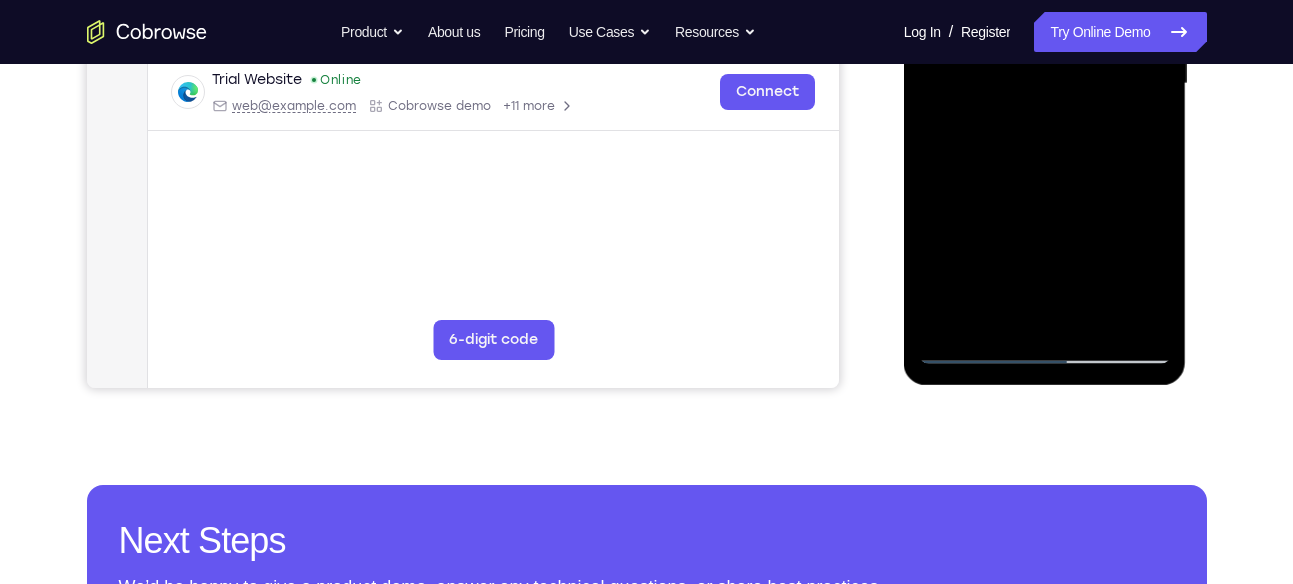 scroll, scrollTop: 543, scrollLeft: 0, axis: vertical 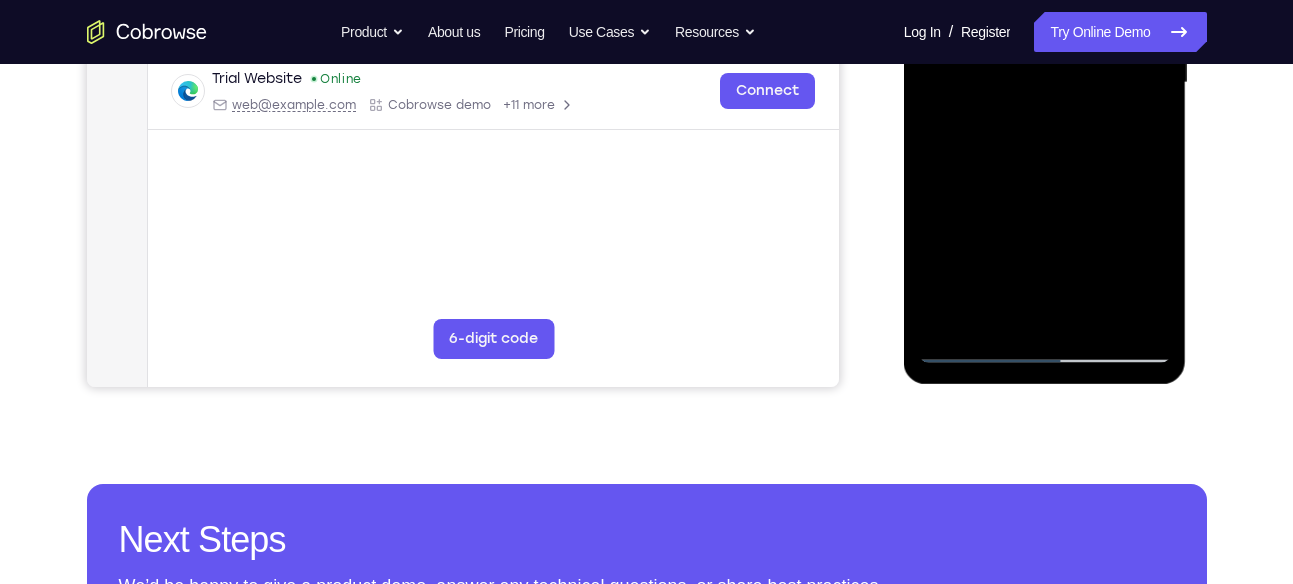 click at bounding box center (1045, 83) 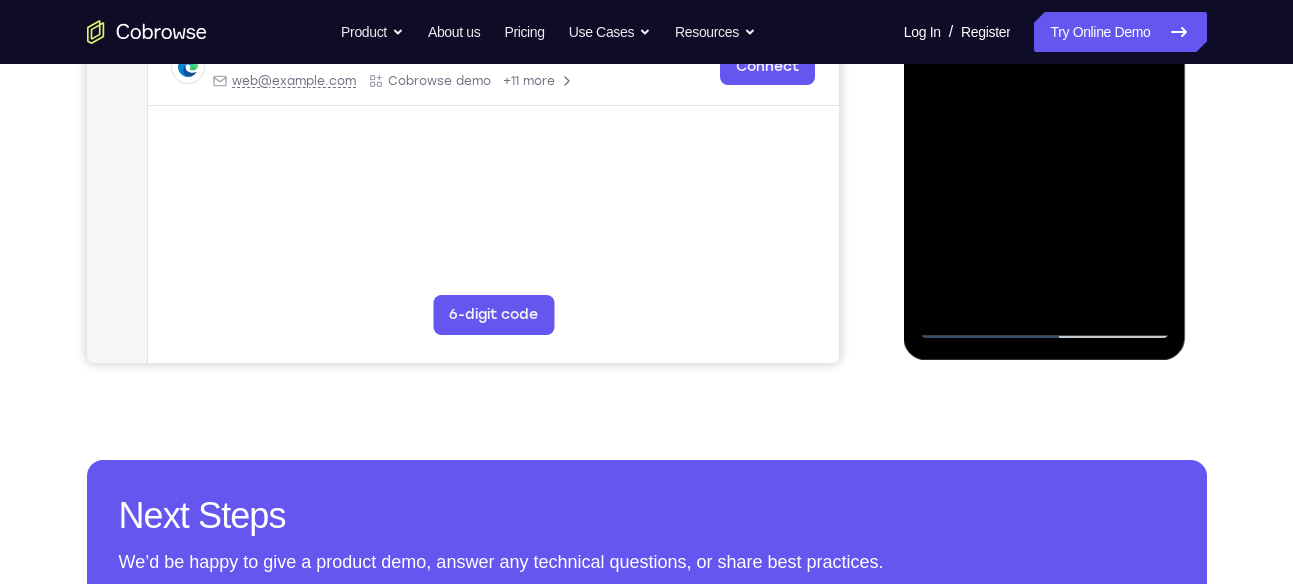 scroll, scrollTop: 592, scrollLeft: 0, axis: vertical 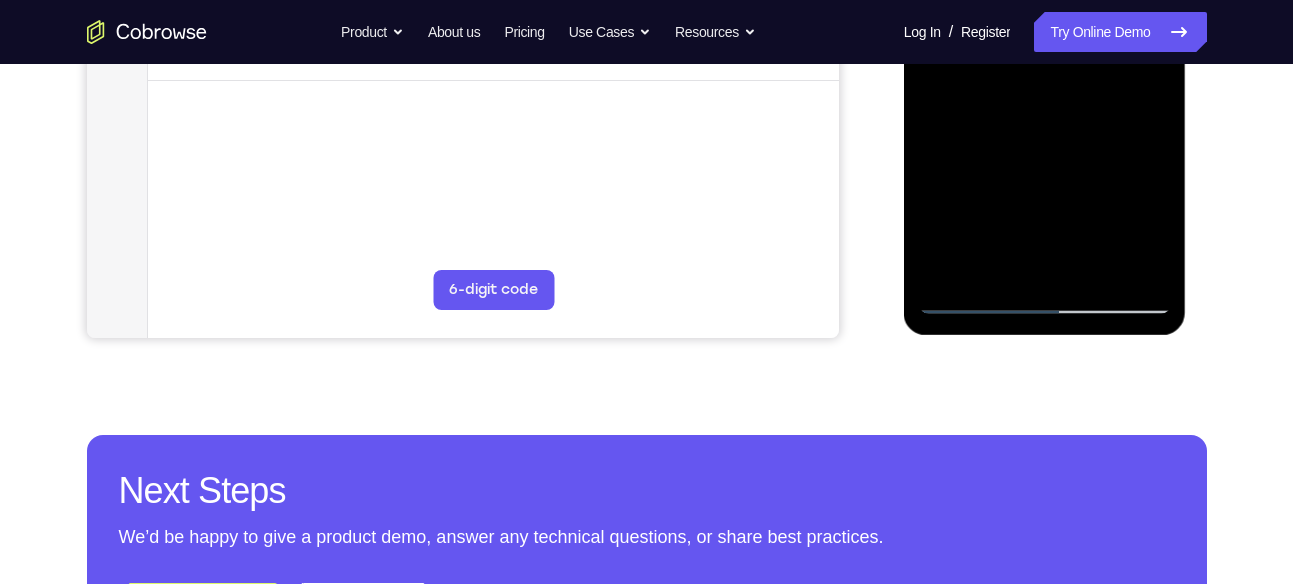 click at bounding box center [1045, 34] 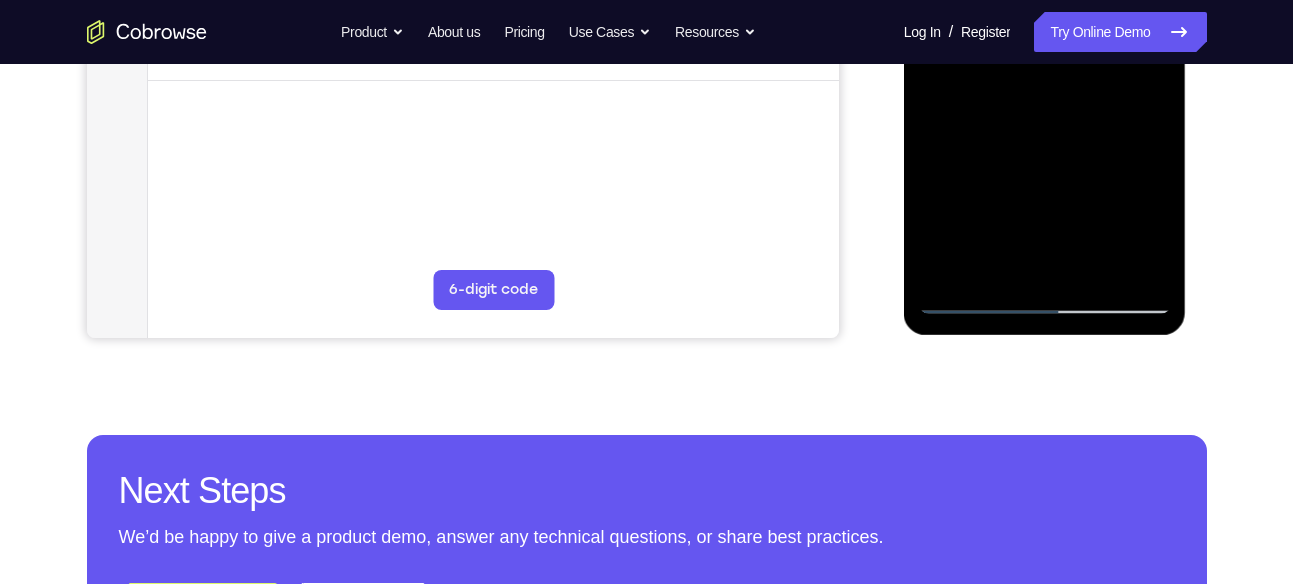 click at bounding box center [1045, 34] 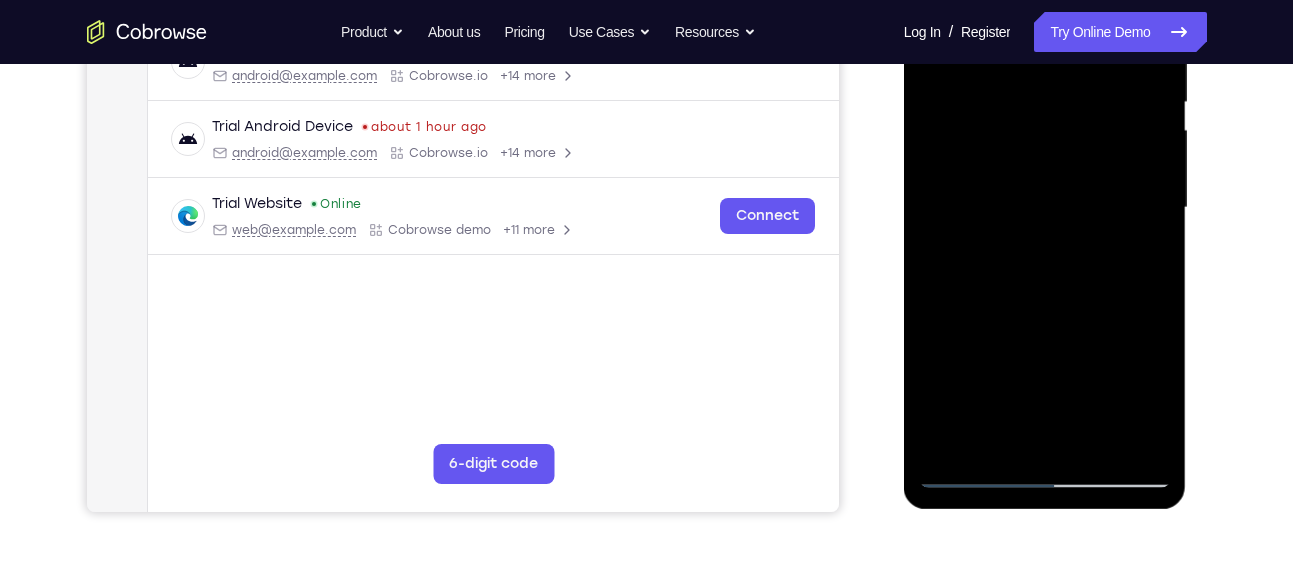 scroll, scrollTop: 447, scrollLeft: 0, axis: vertical 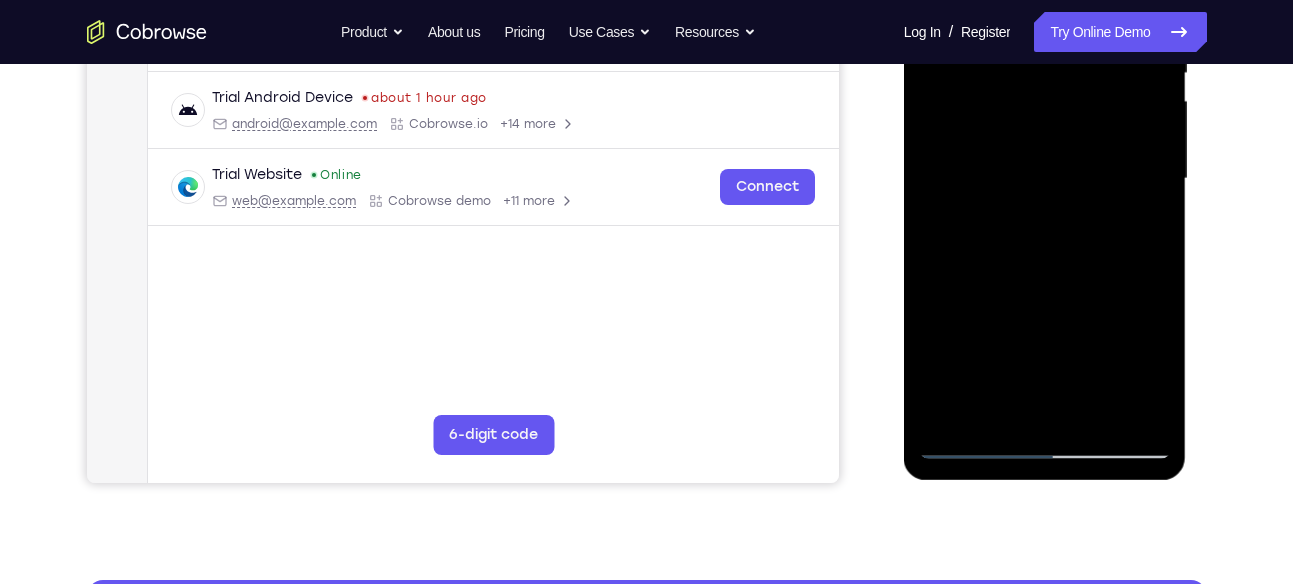 click at bounding box center [1045, 179] 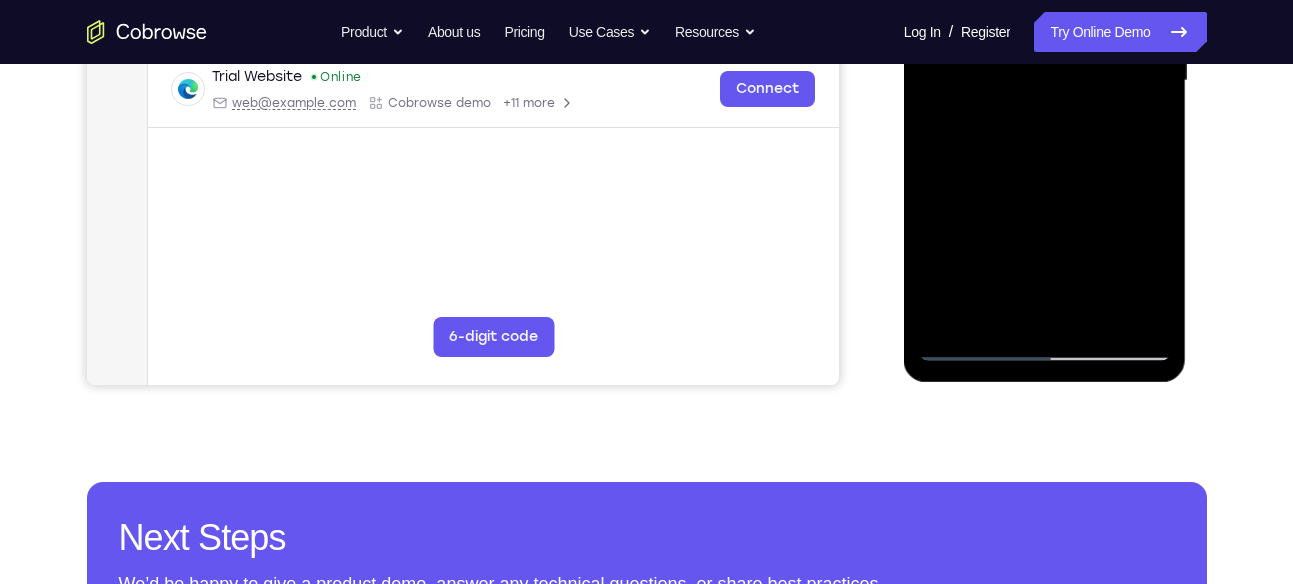 scroll, scrollTop: 597, scrollLeft: 0, axis: vertical 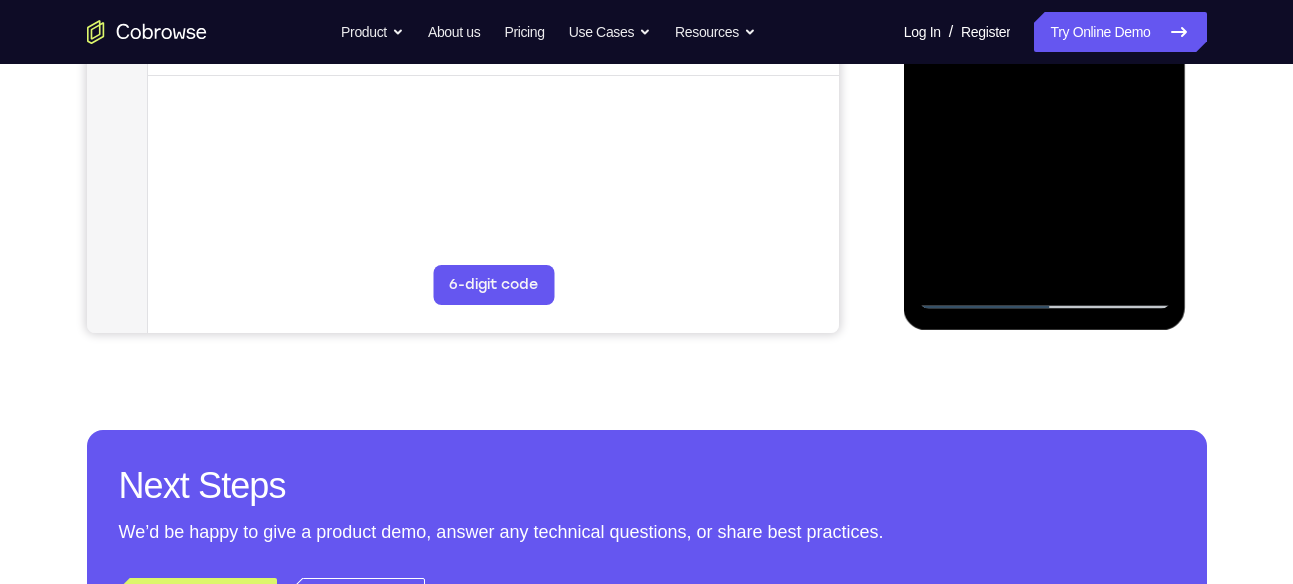 click at bounding box center (1045, 29) 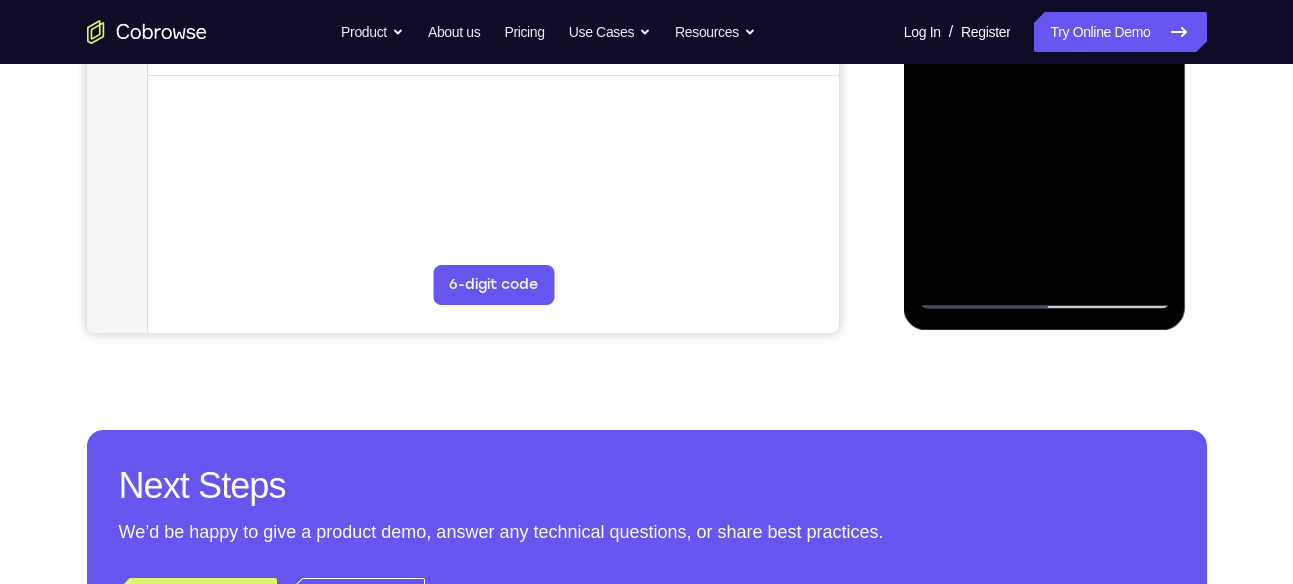 click at bounding box center [1045, 29] 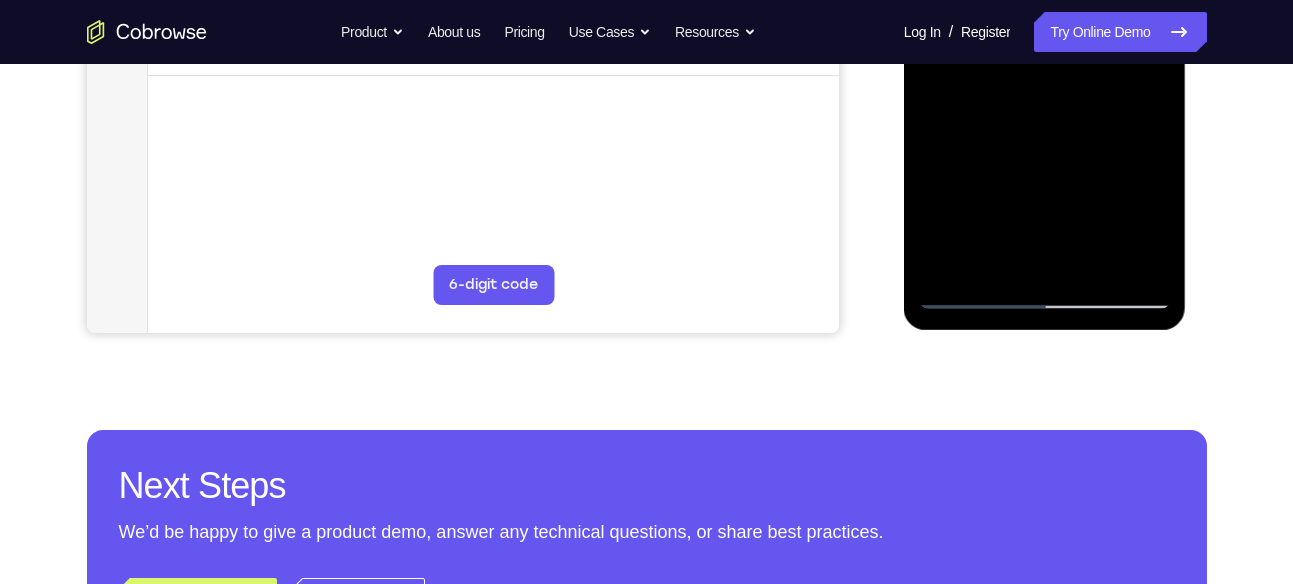 click at bounding box center [1045, 29] 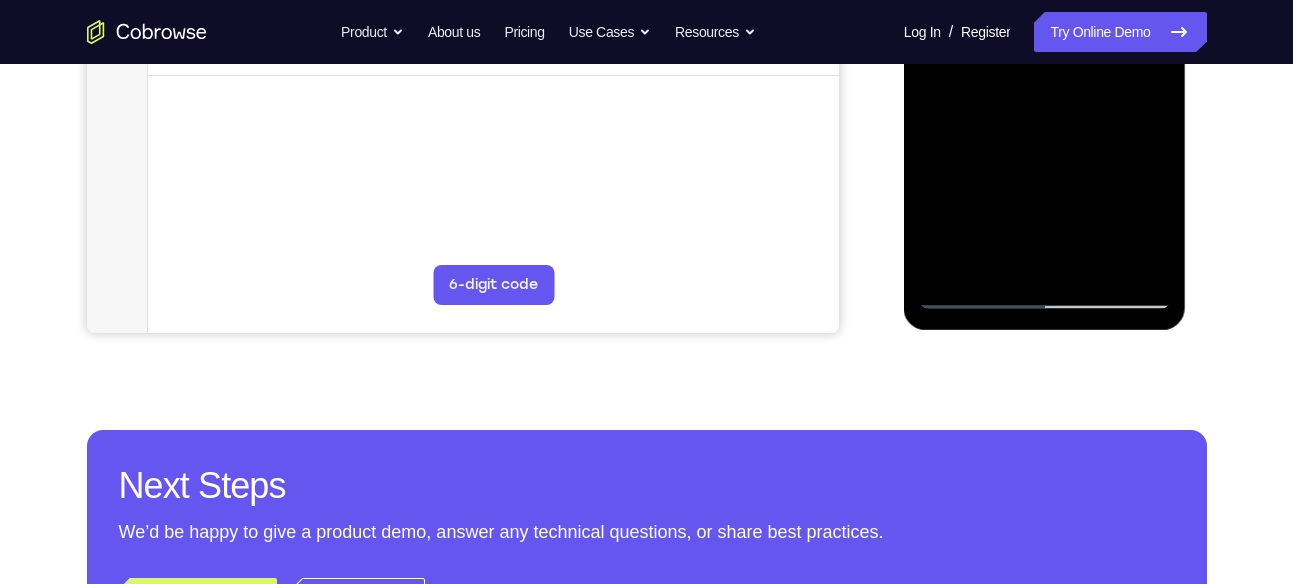 click at bounding box center [1045, 29] 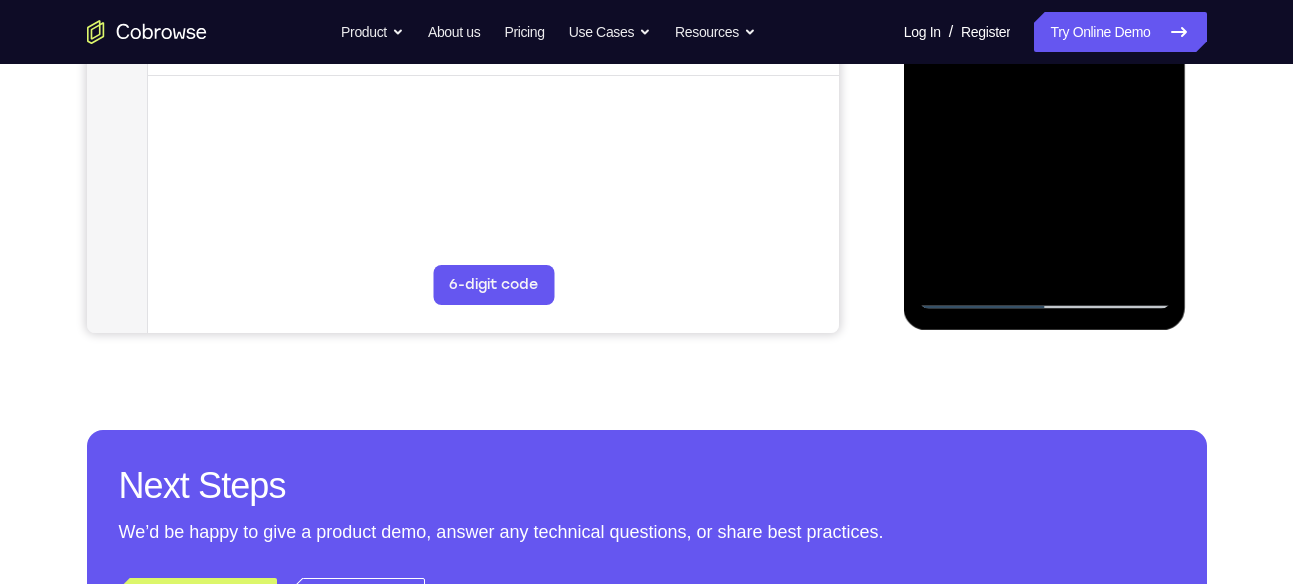 click at bounding box center (1045, 29) 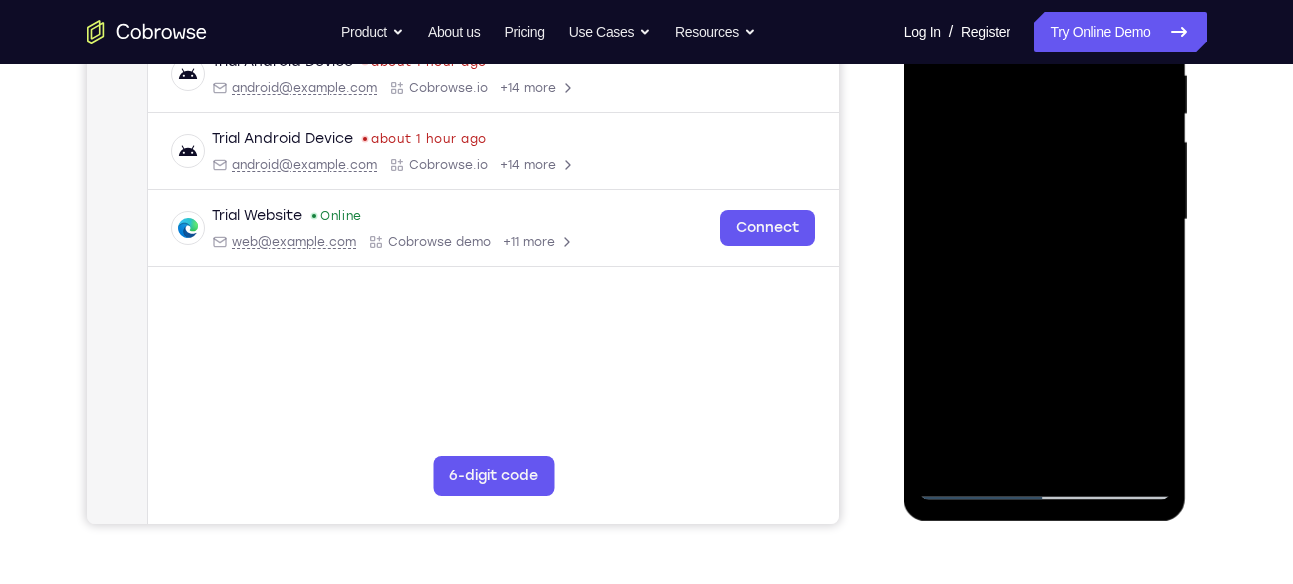 scroll, scrollTop: 397, scrollLeft: 0, axis: vertical 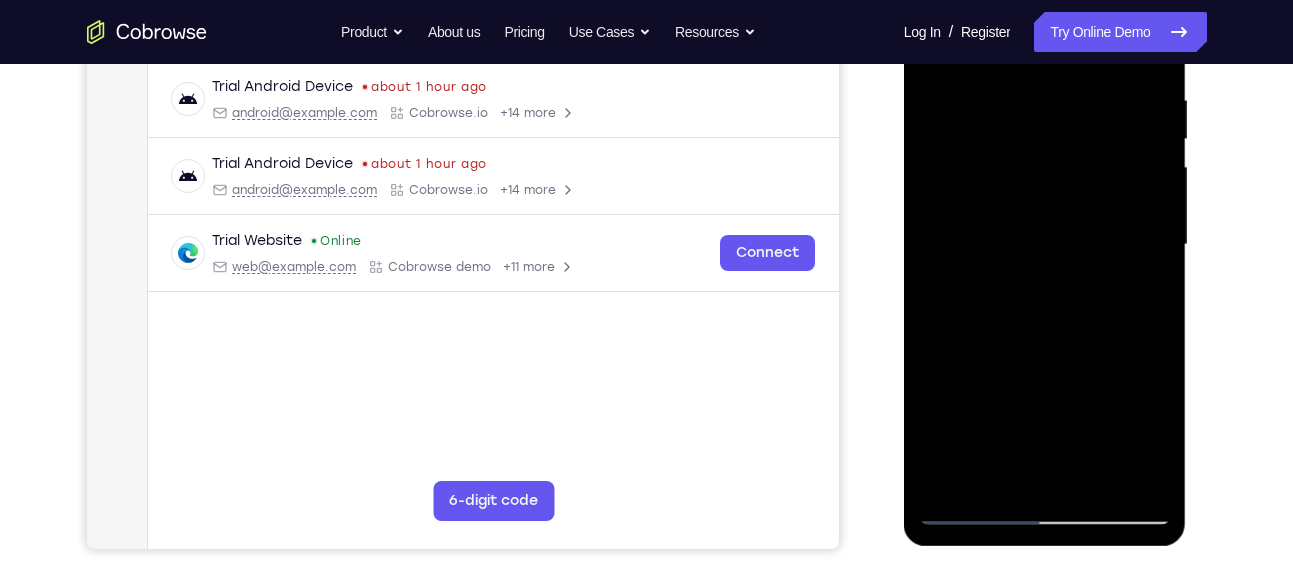click at bounding box center (1045, 245) 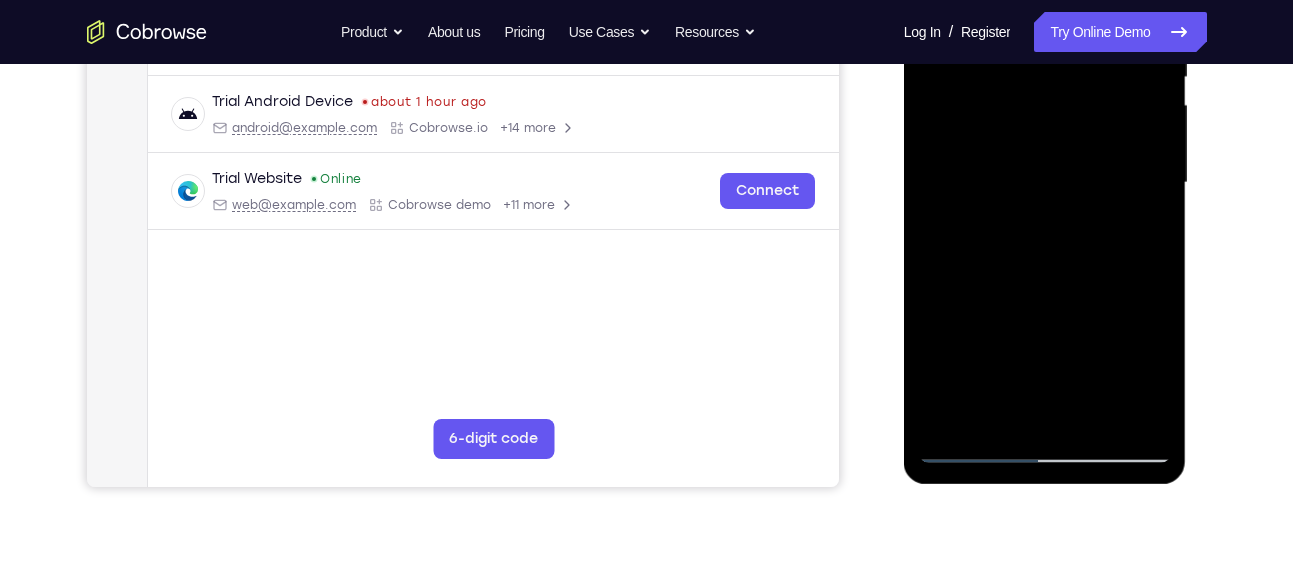 scroll, scrollTop: 501, scrollLeft: 0, axis: vertical 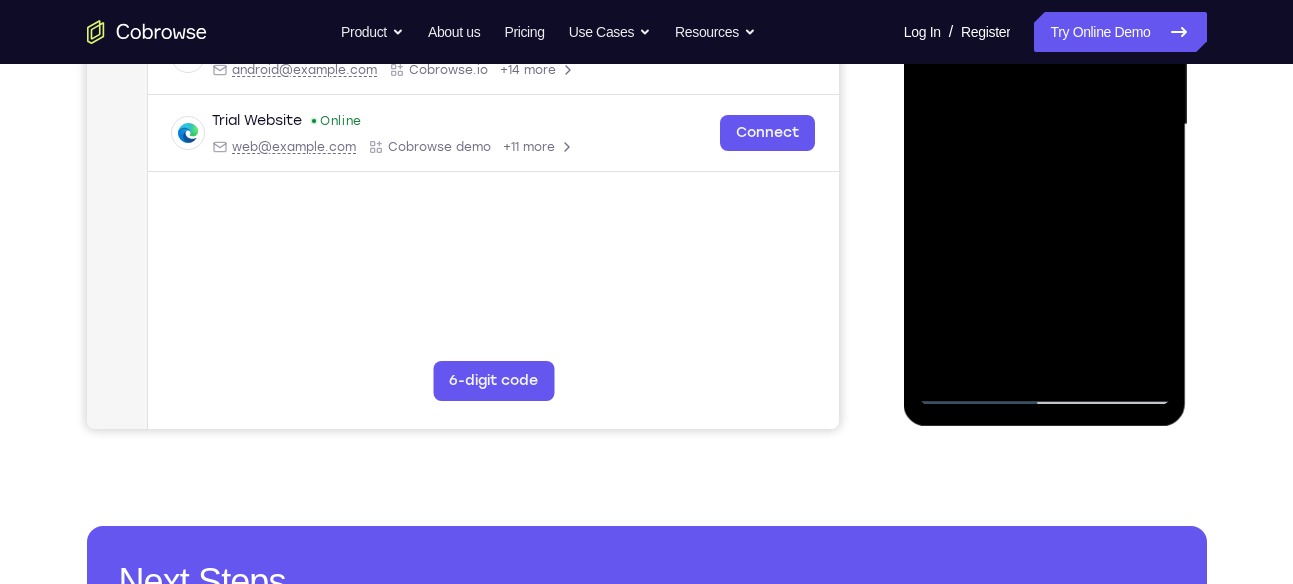 click at bounding box center [1045, 125] 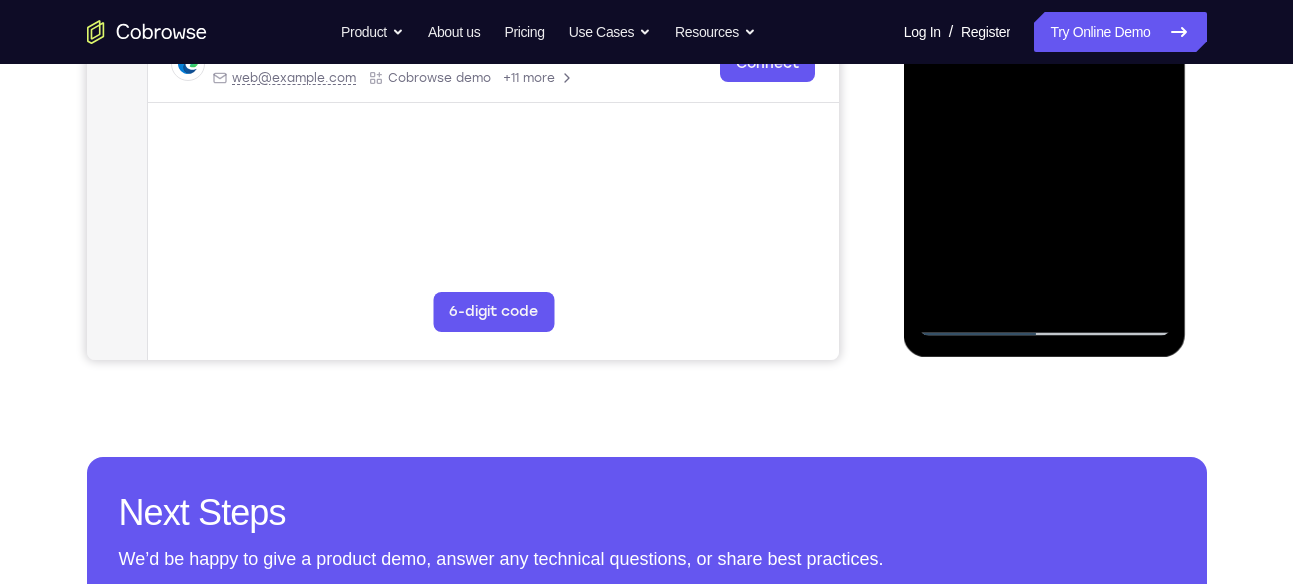 drag, startPoint x: 957, startPoint y: 290, endPoint x: 1079, endPoint y: 245, distance: 130.0346 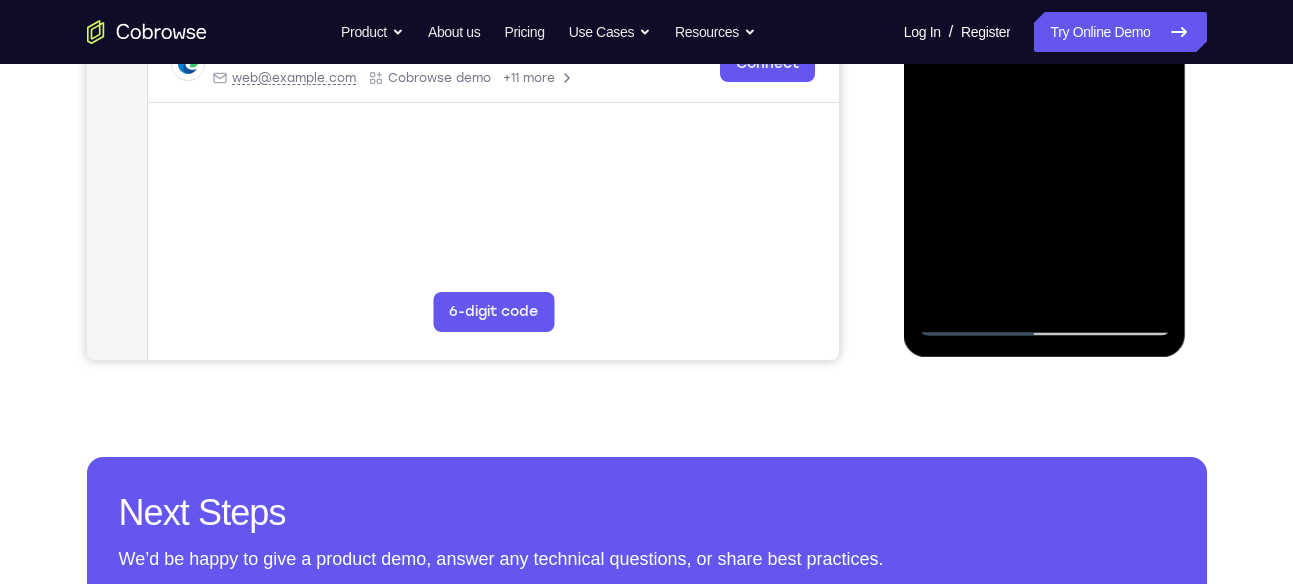 click at bounding box center [1045, 56] 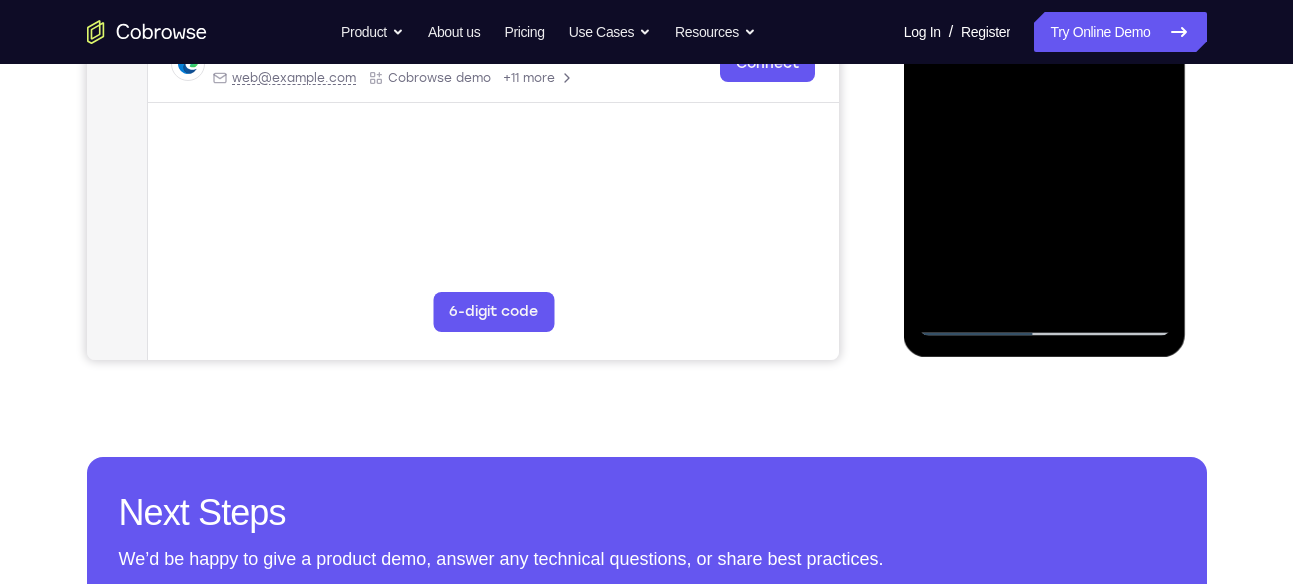 drag, startPoint x: 954, startPoint y: 293, endPoint x: 1011, endPoint y: 243, distance: 75.82216 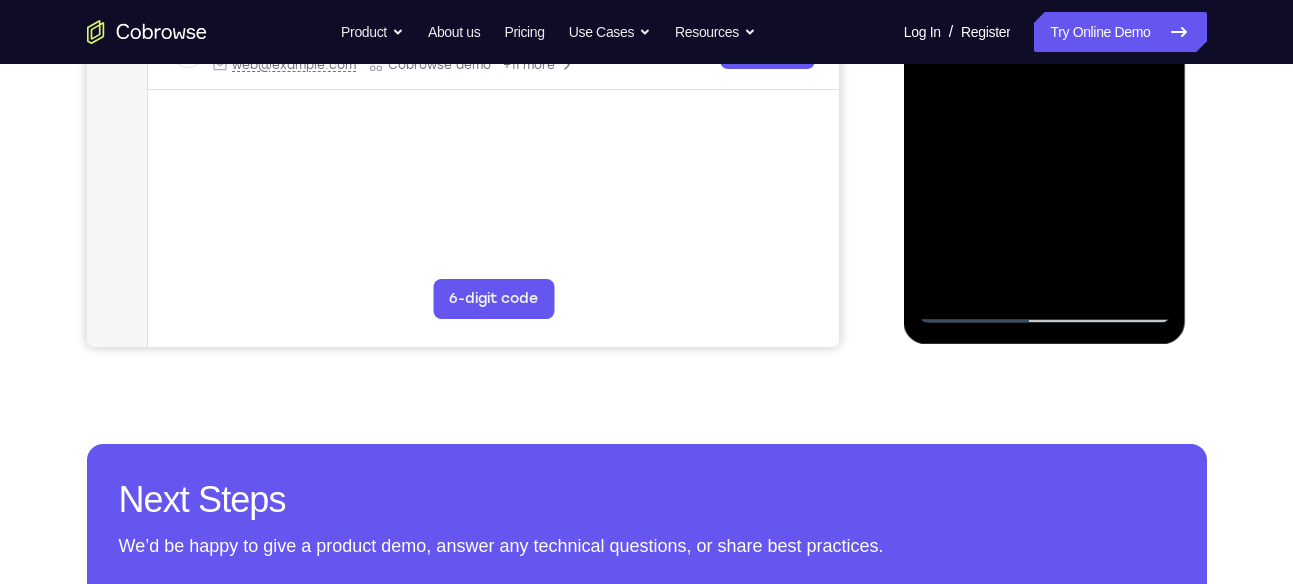 scroll, scrollTop: 585, scrollLeft: 0, axis: vertical 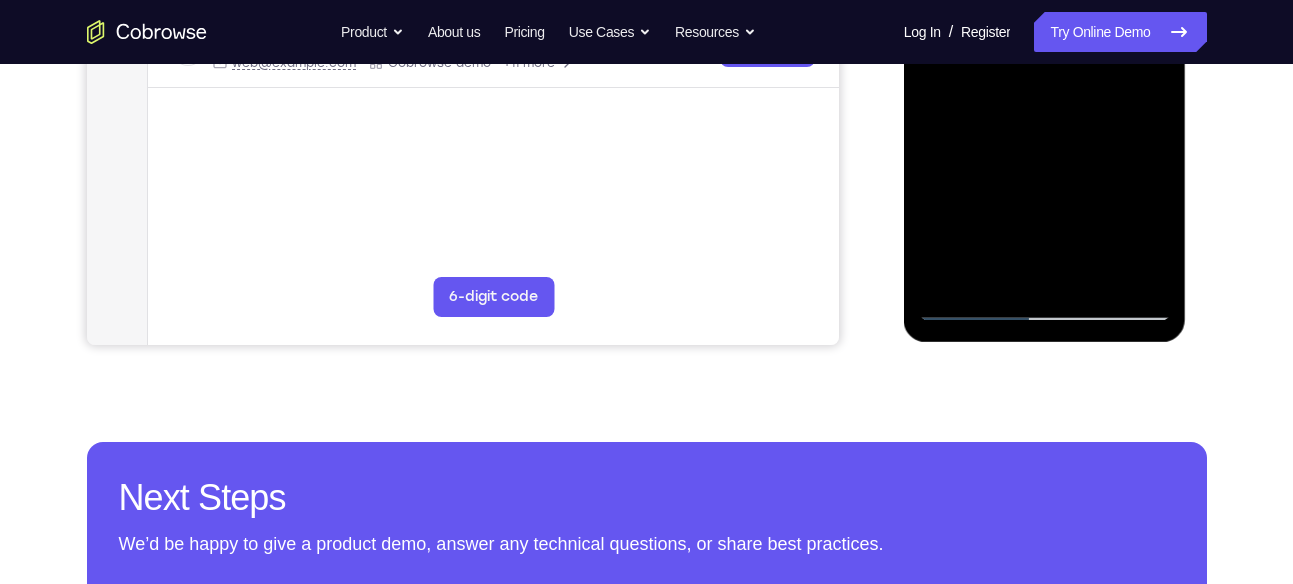 click at bounding box center [1045, 41] 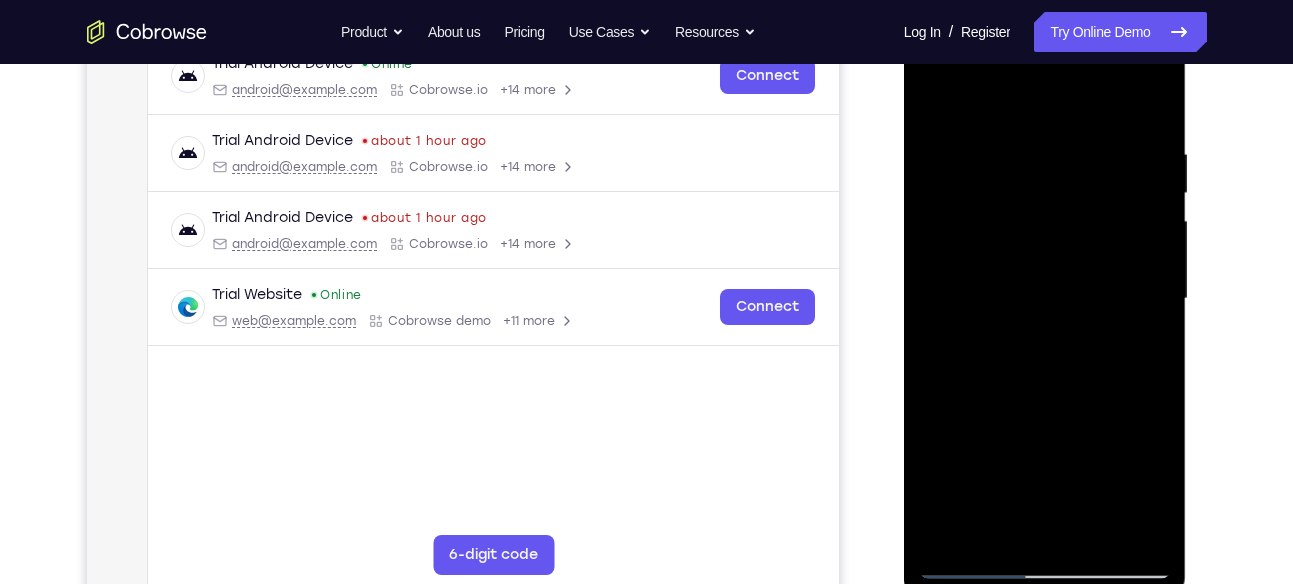 scroll, scrollTop: 324, scrollLeft: 0, axis: vertical 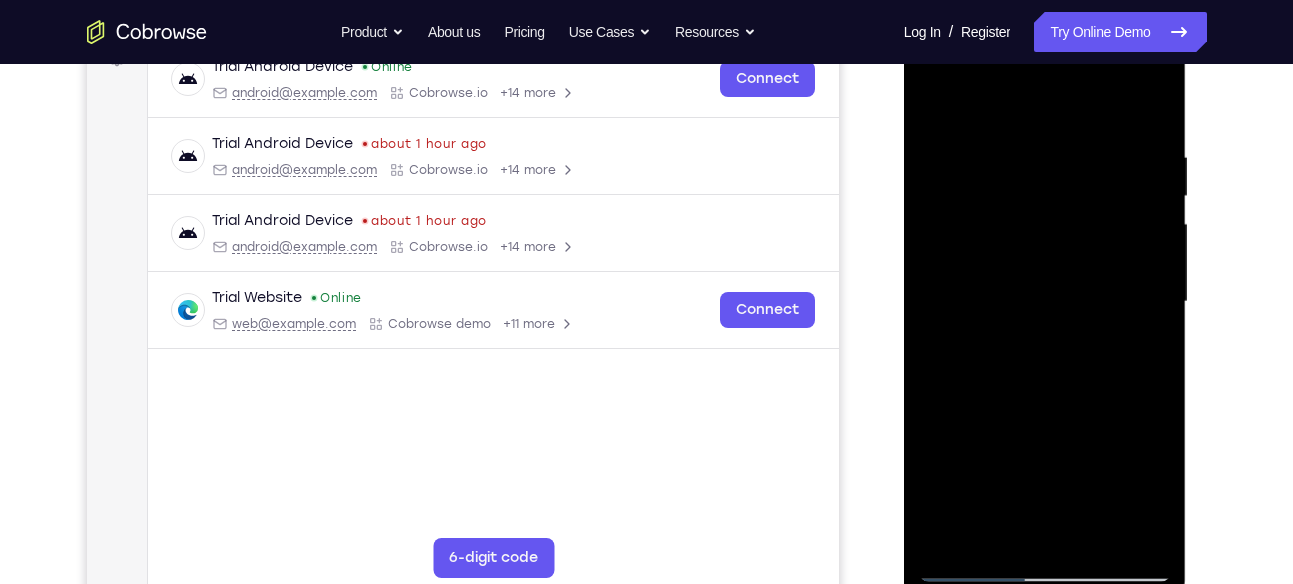 drag, startPoint x: 1107, startPoint y: 145, endPoint x: 1018, endPoint y: 144, distance: 89.005615 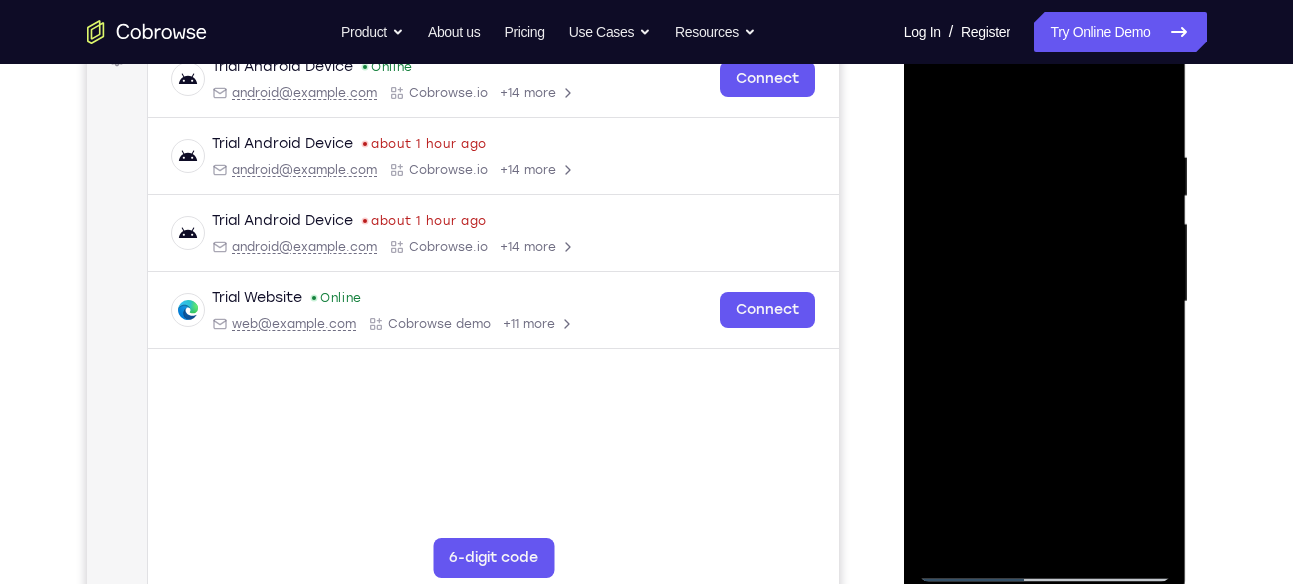 drag, startPoint x: 1113, startPoint y: 143, endPoint x: 1002, endPoint y: 150, distance: 111.220505 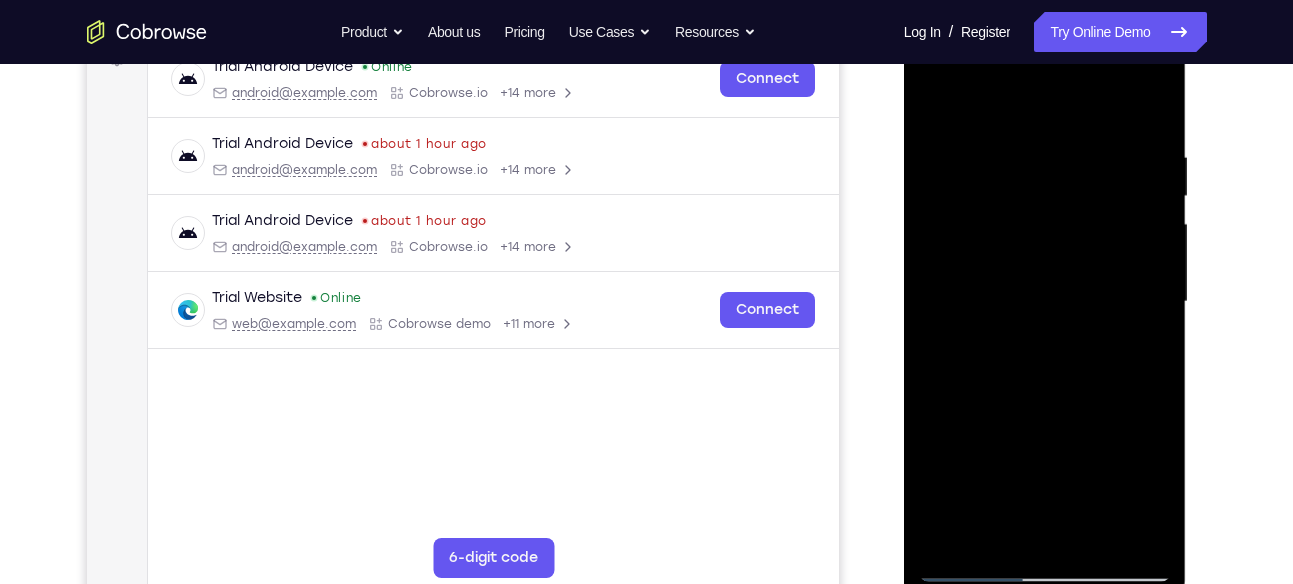 drag, startPoint x: 1112, startPoint y: 145, endPoint x: 1028, endPoint y: 156, distance: 84.71718 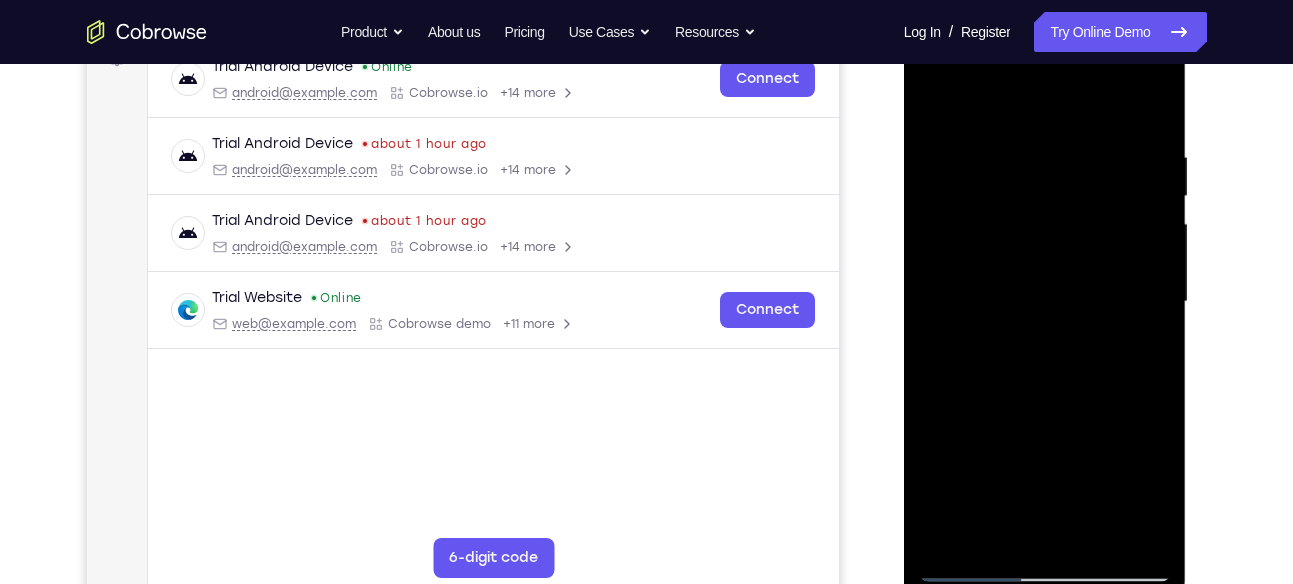 click at bounding box center (1045, 302) 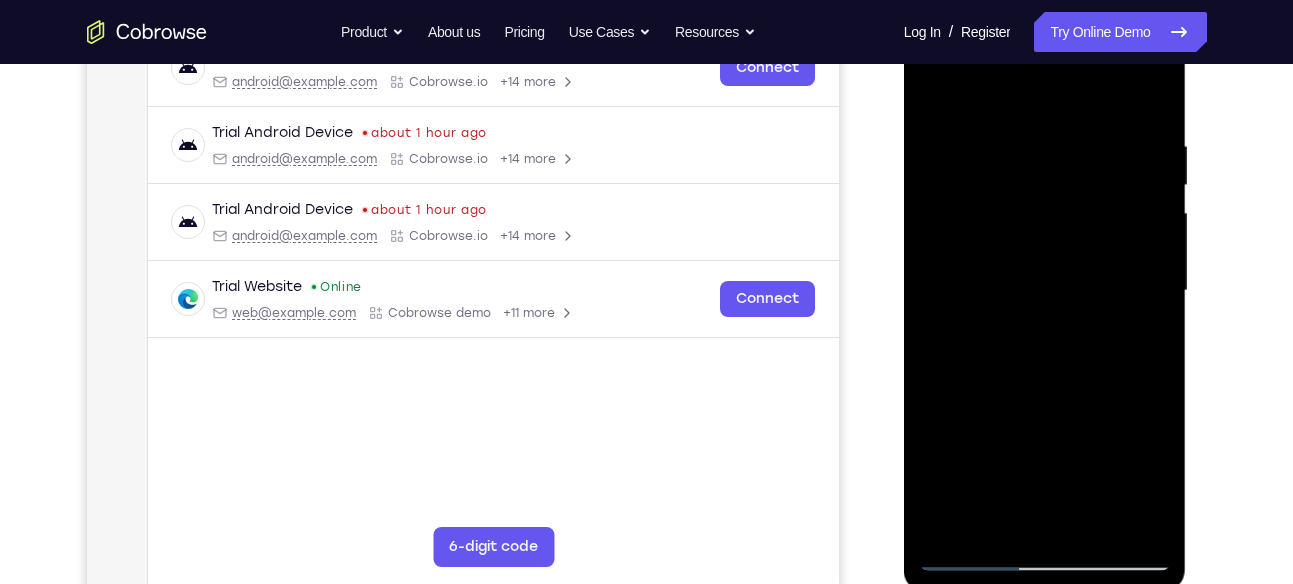 scroll, scrollTop: 333, scrollLeft: 0, axis: vertical 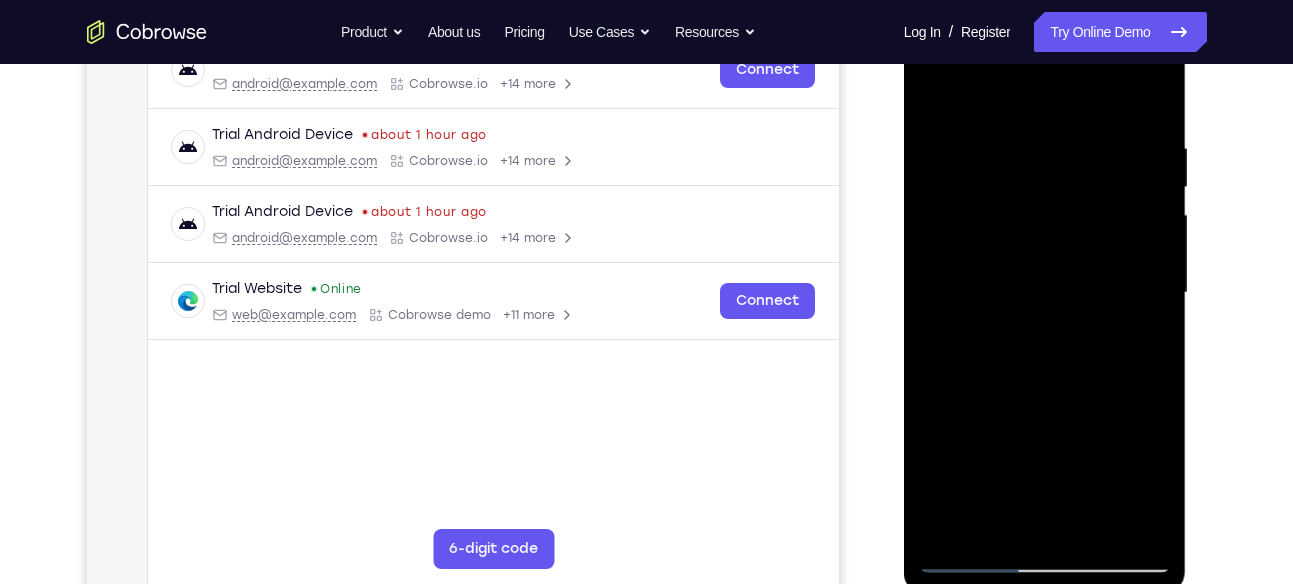 click at bounding box center [1045, 293] 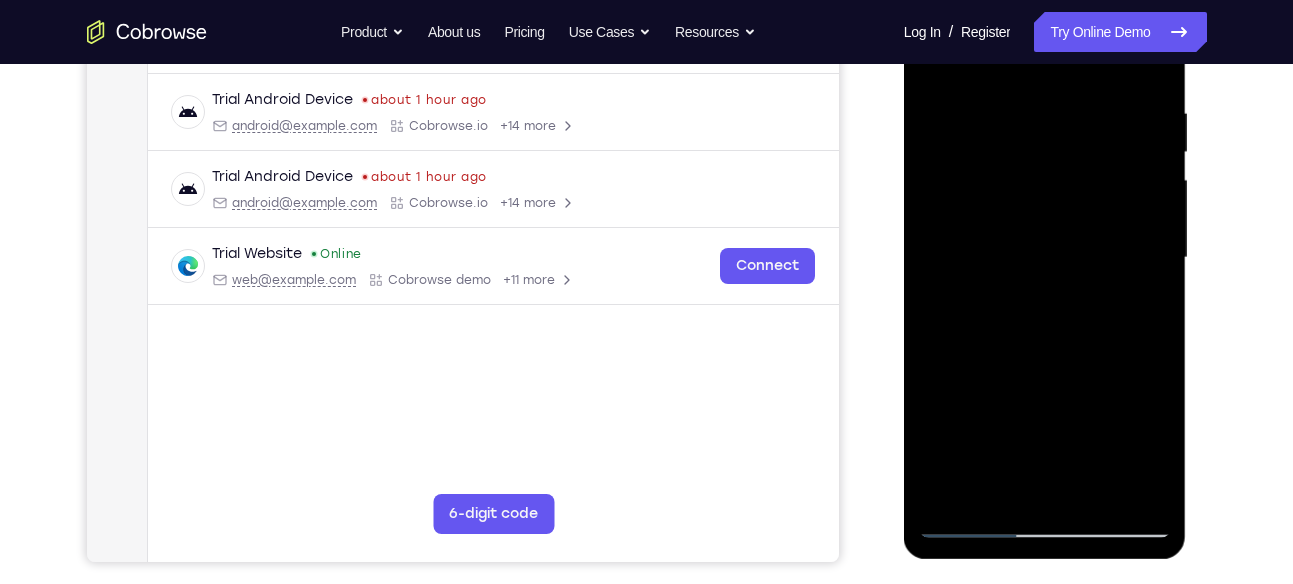 click at bounding box center [1045, 258] 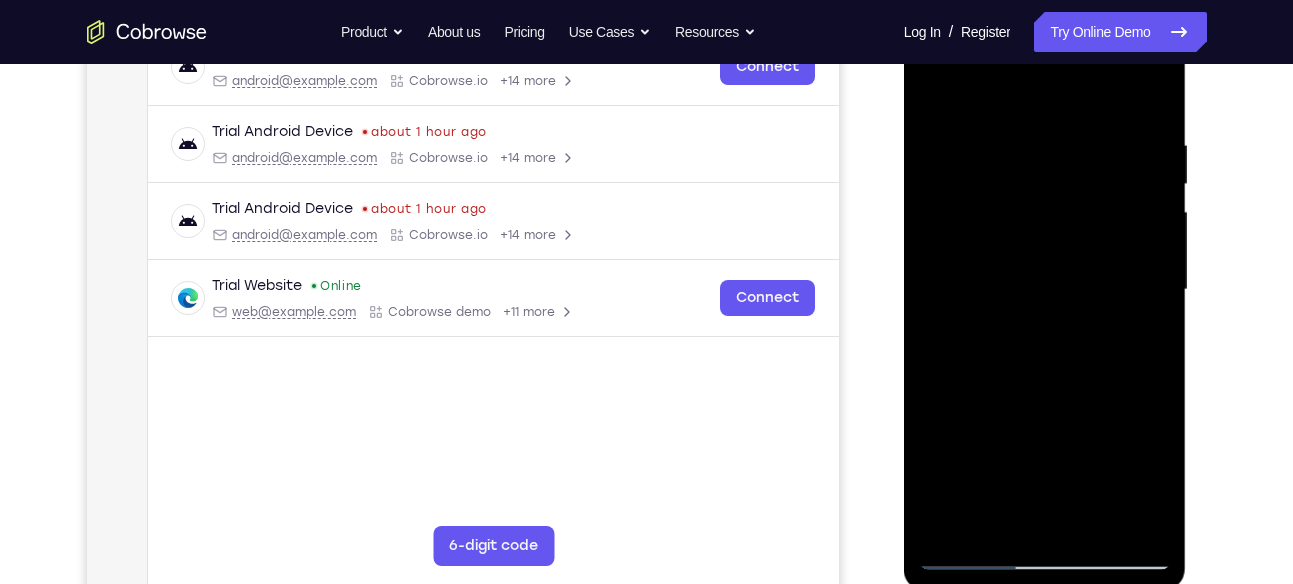 scroll, scrollTop: 333, scrollLeft: 0, axis: vertical 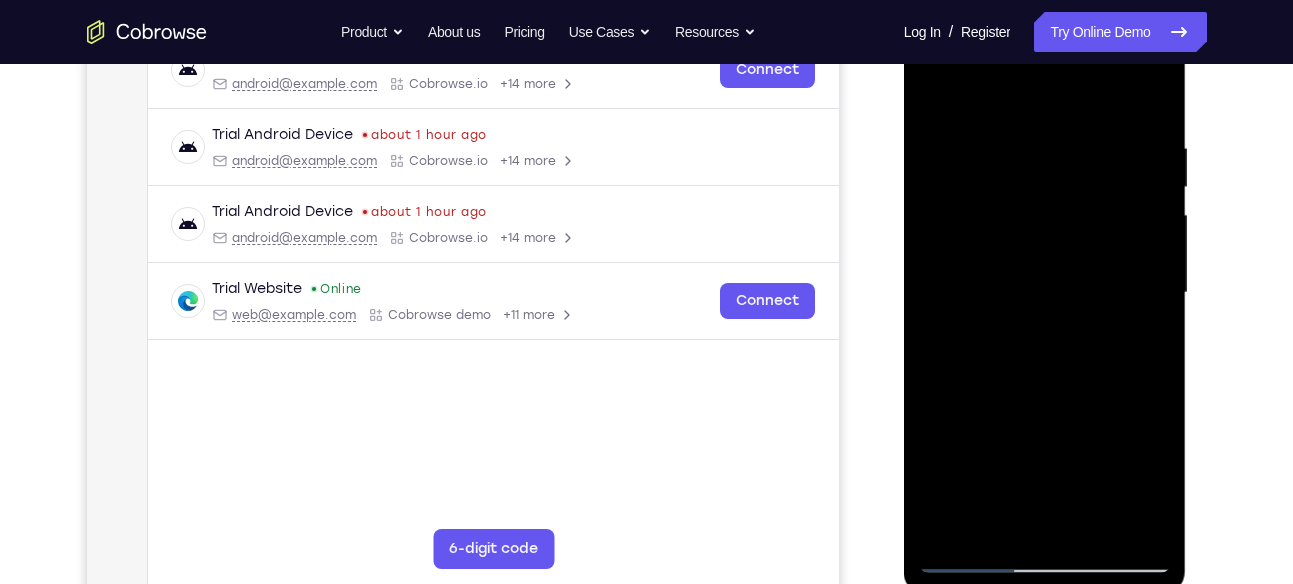 click at bounding box center [1045, 293] 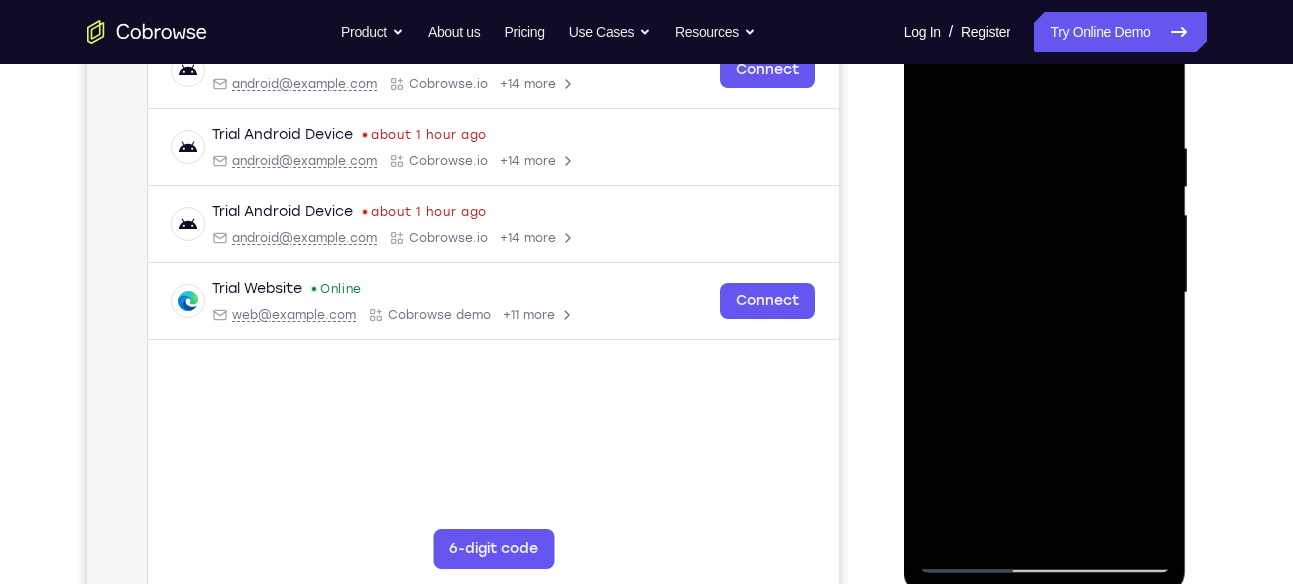 click at bounding box center (1045, 293) 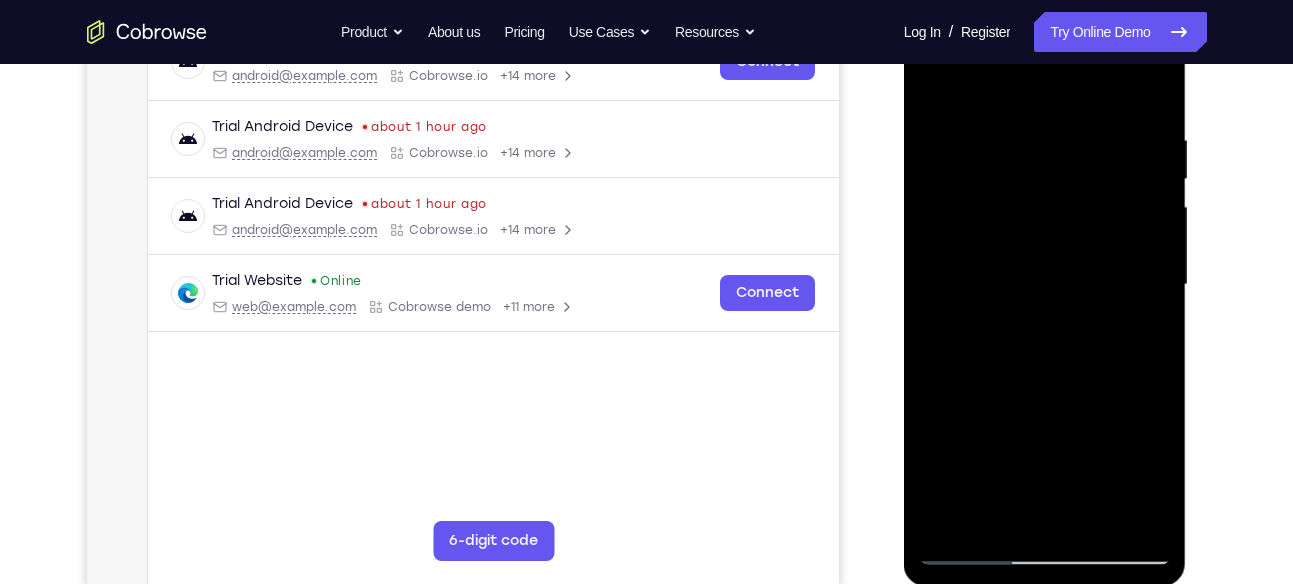 scroll, scrollTop: 342, scrollLeft: 0, axis: vertical 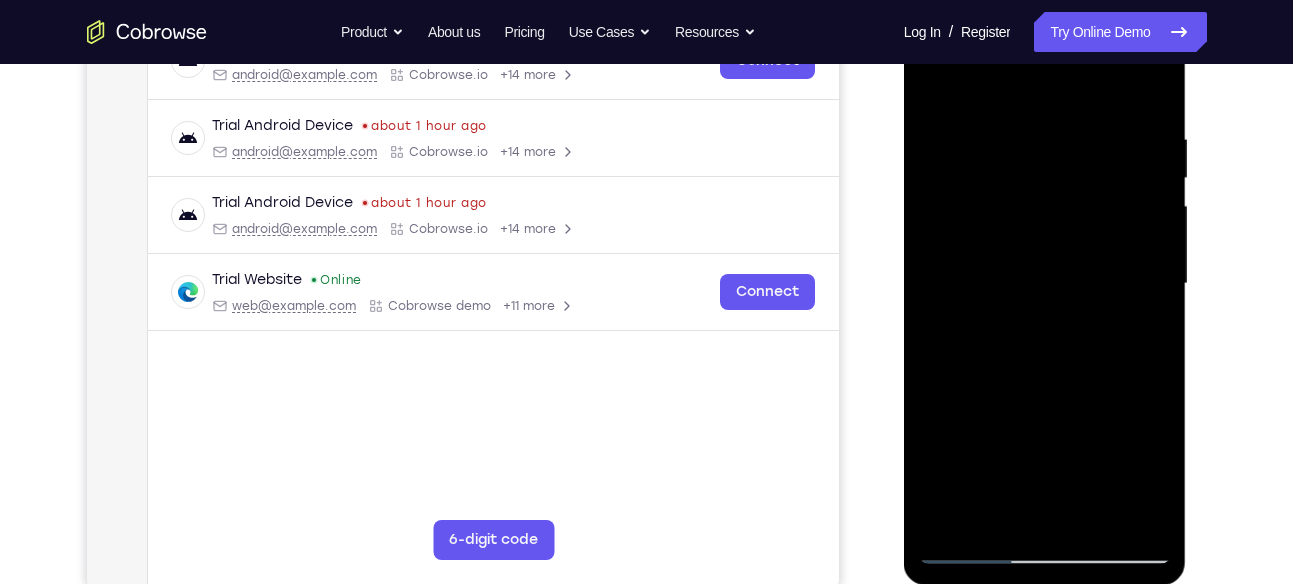 drag, startPoint x: 1146, startPoint y: 125, endPoint x: 1093, endPoint y: 130, distance: 53.235325 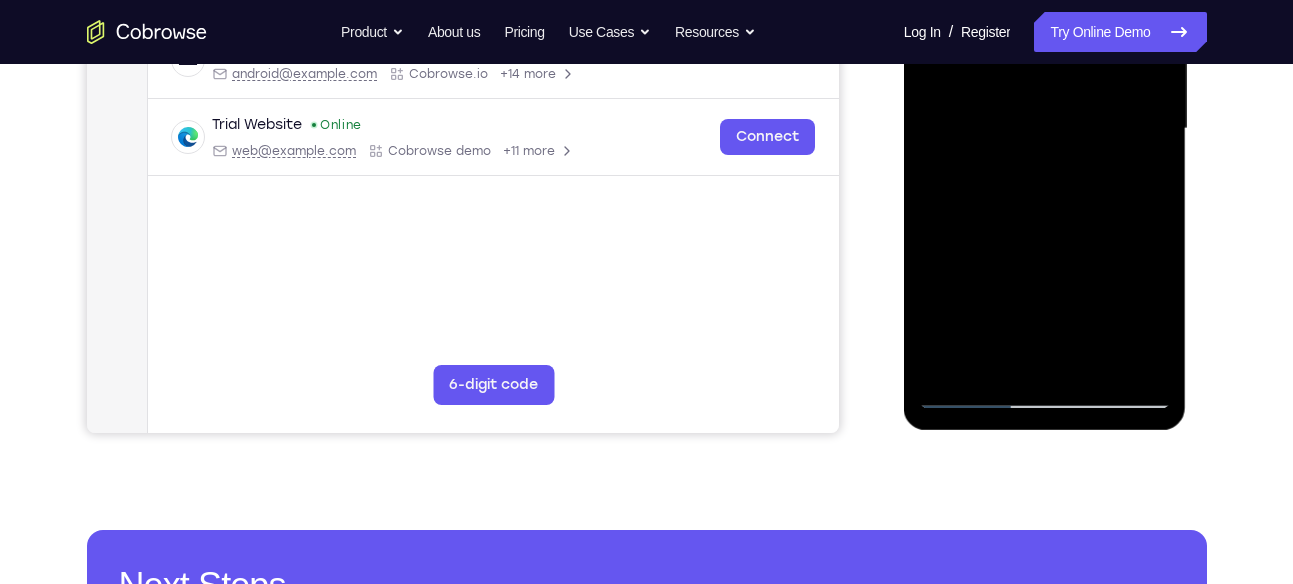 scroll, scrollTop: 505, scrollLeft: 0, axis: vertical 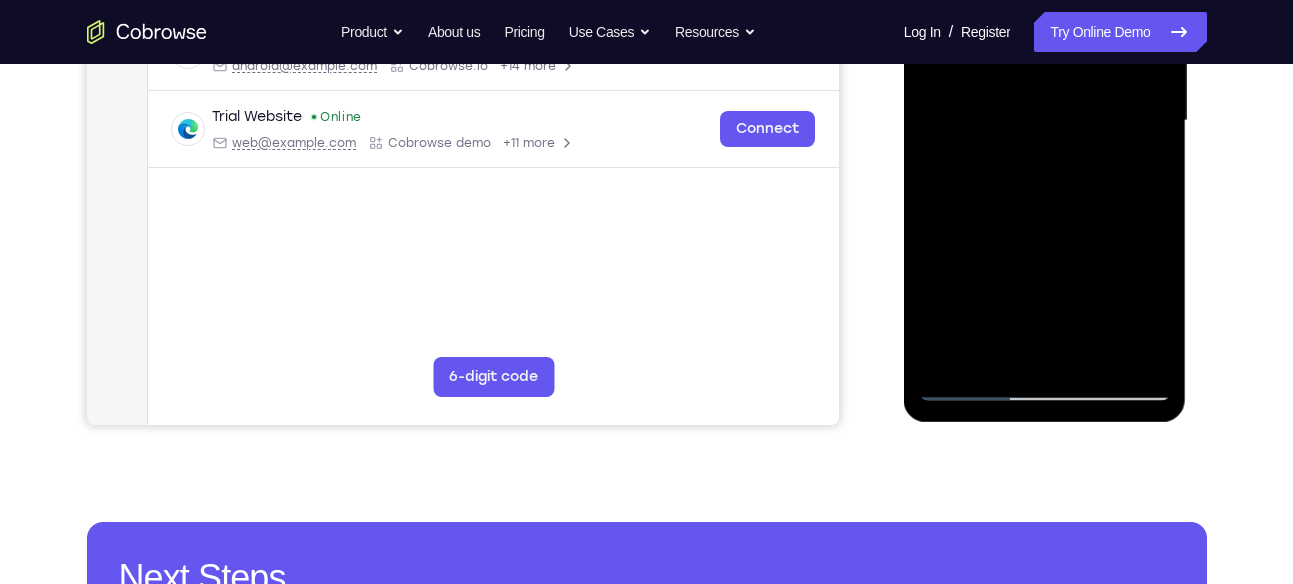 click at bounding box center (1045, 121) 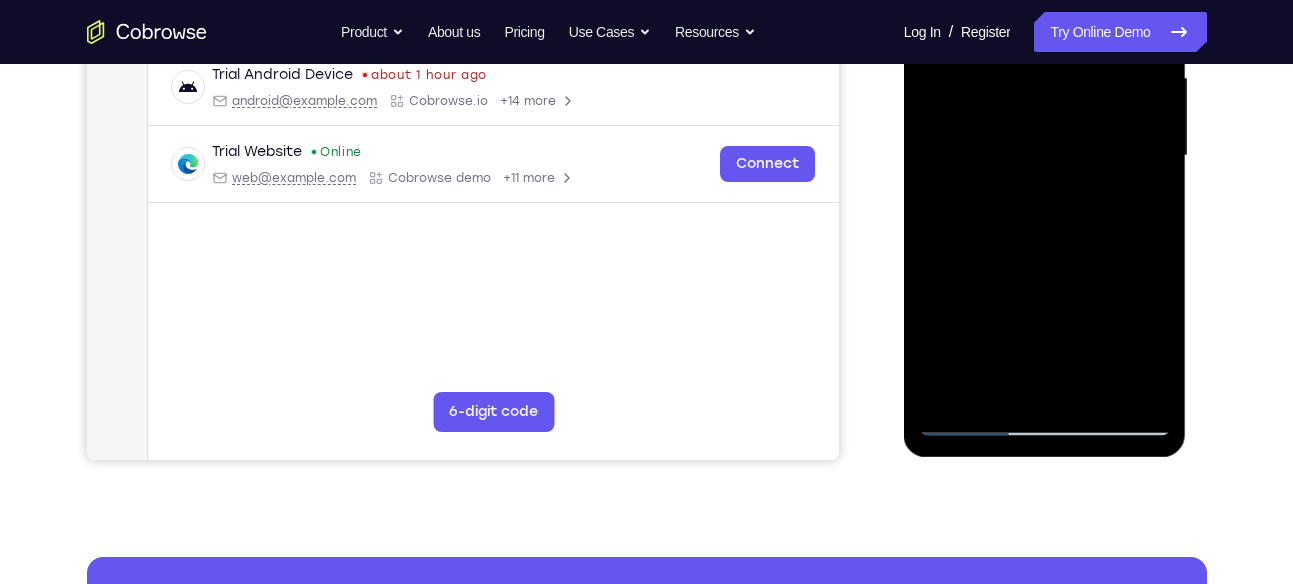 scroll, scrollTop: 468, scrollLeft: 0, axis: vertical 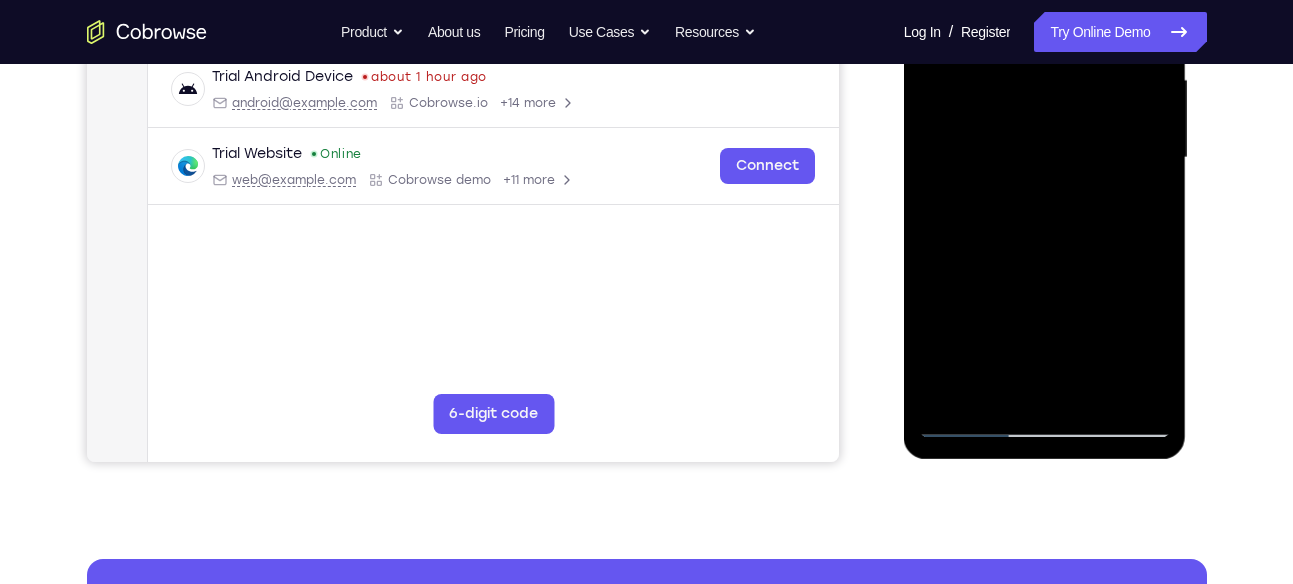click at bounding box center [1045, 158] 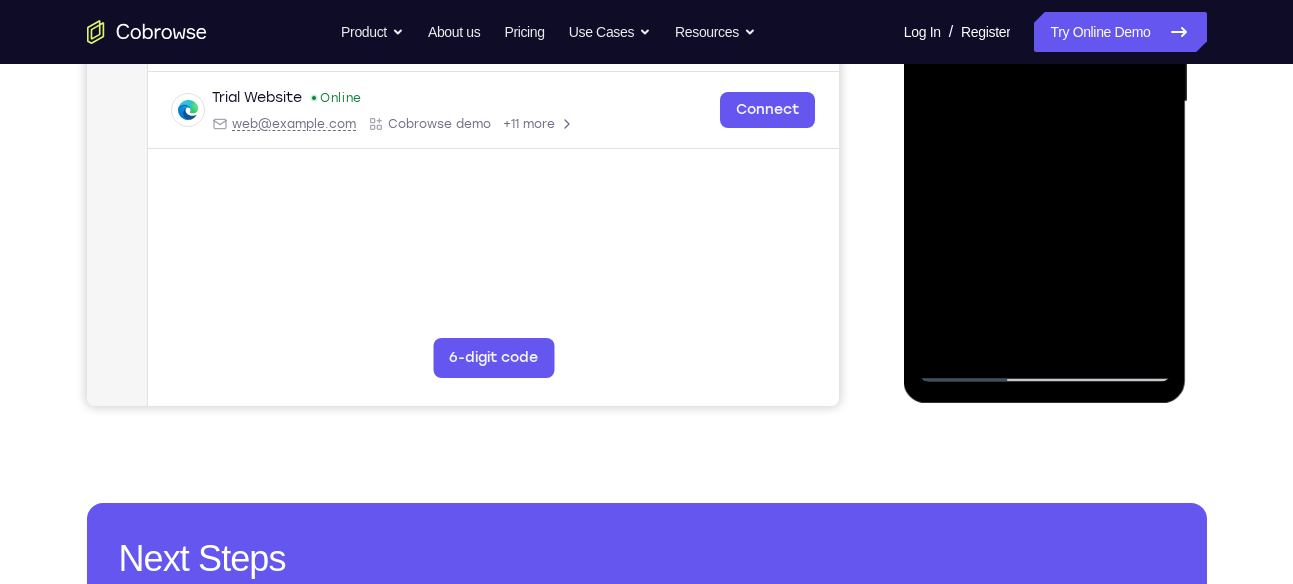 scroll, scrollTop: 525, scrollLeft: 0, axis: vertical 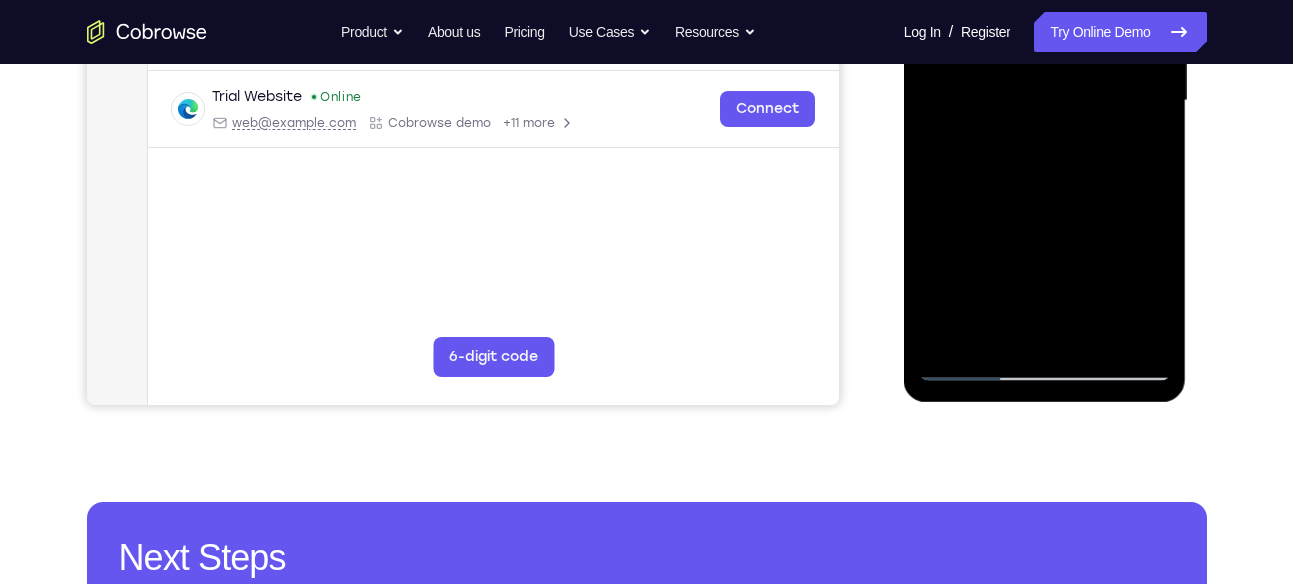 click at bounding box center [1045, 101] 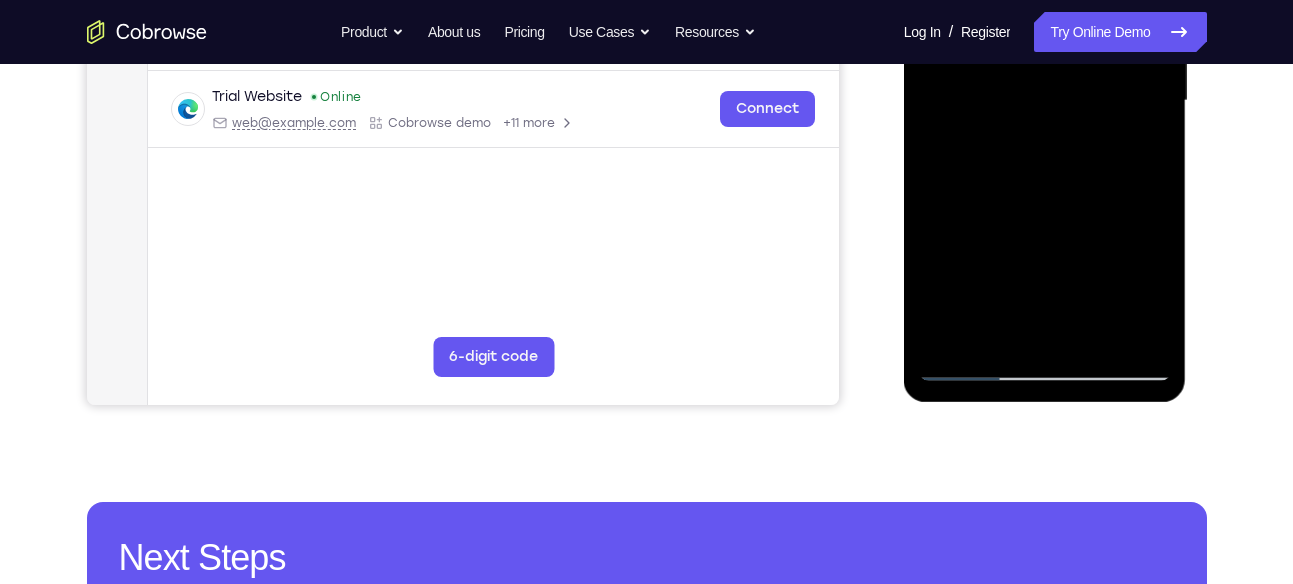 click at bounding box center (1045, 101) 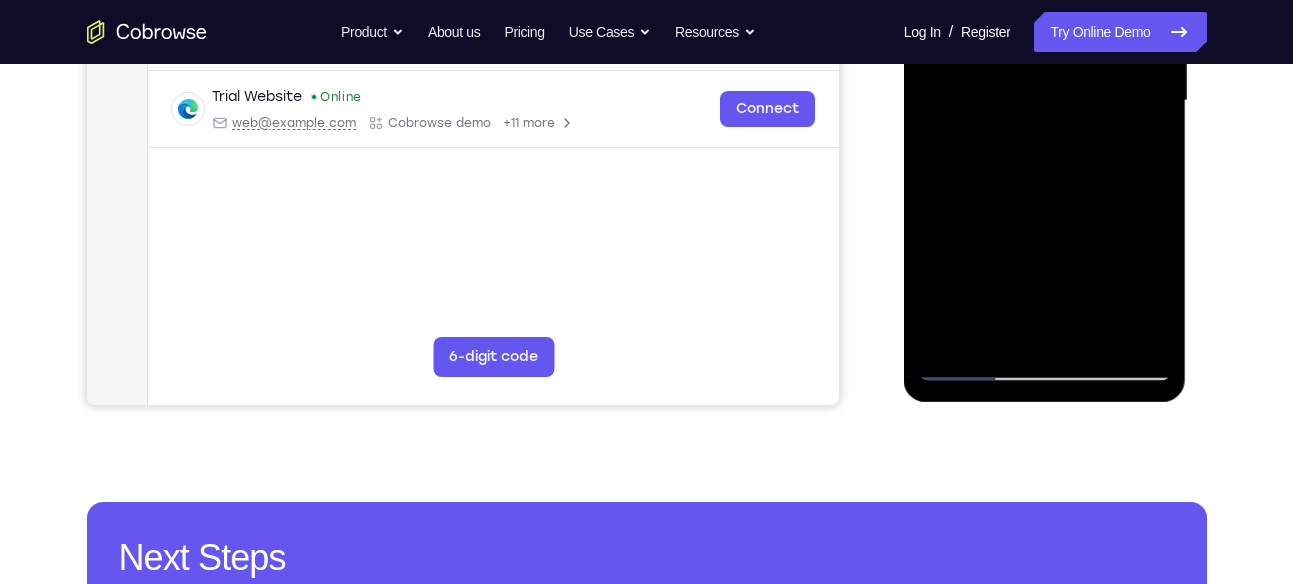 click at bounding box center [1045, 101] 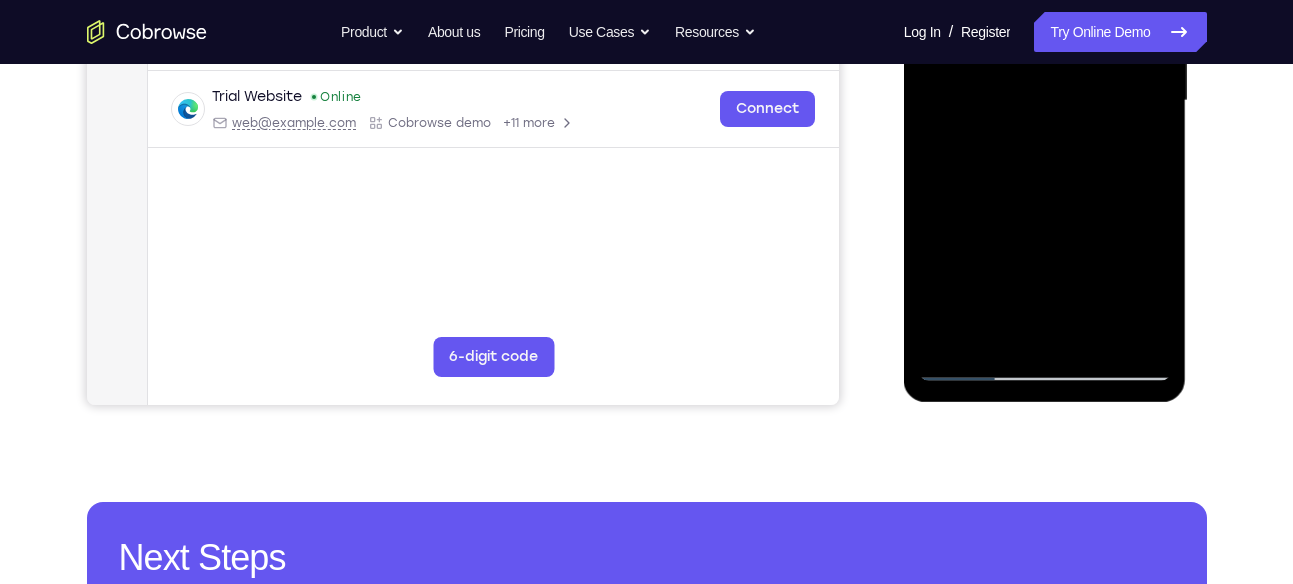 click at bounding box center (1045, 101) 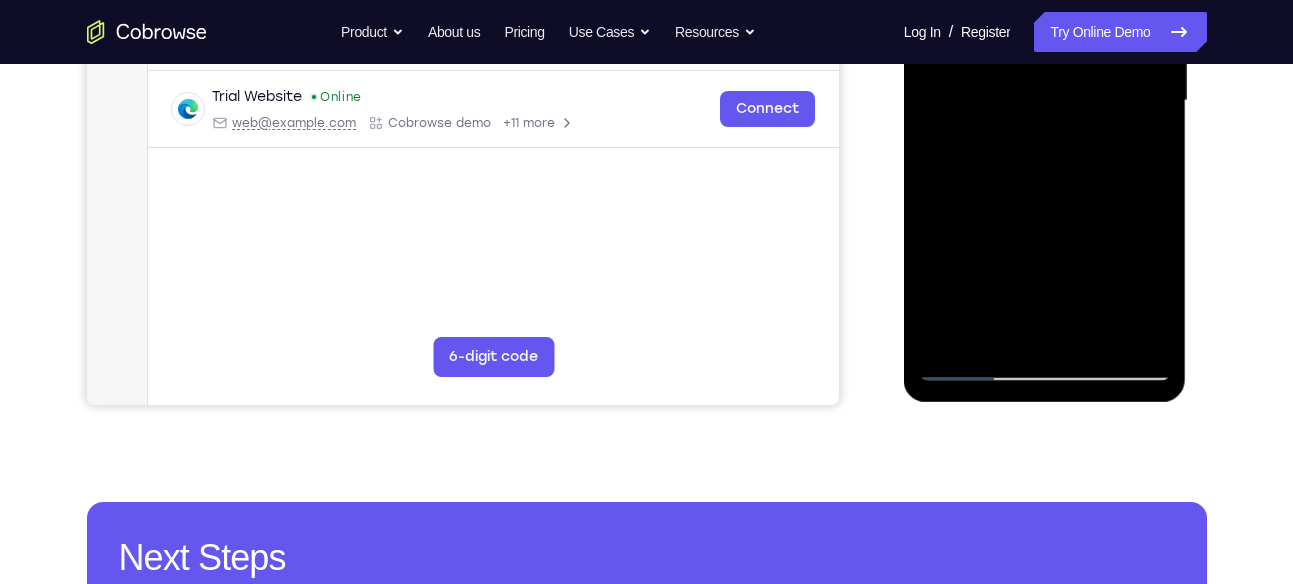 click at bounding box center (1045, 101) 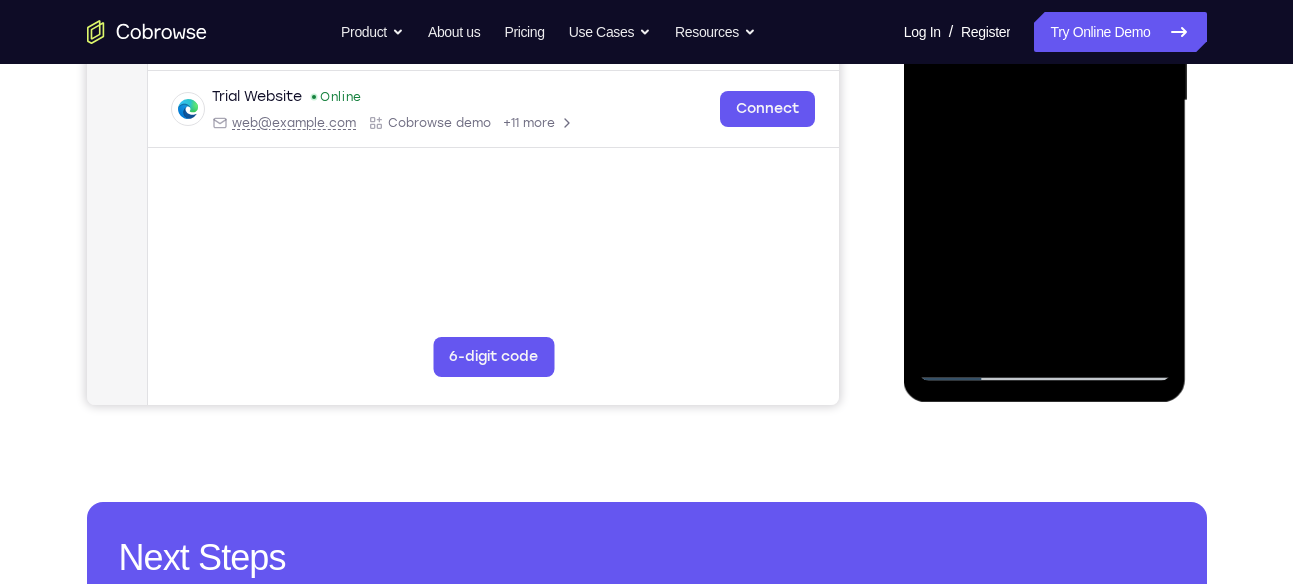 click at bounding box center (1045, 101) 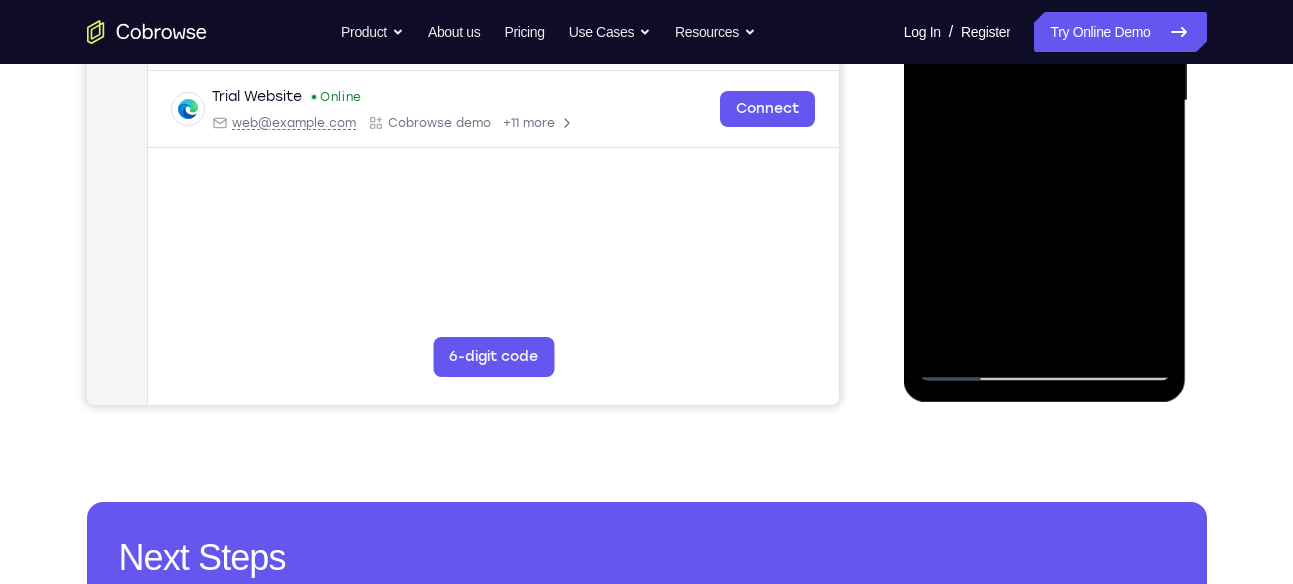 click at bounding box center [1045, 101] 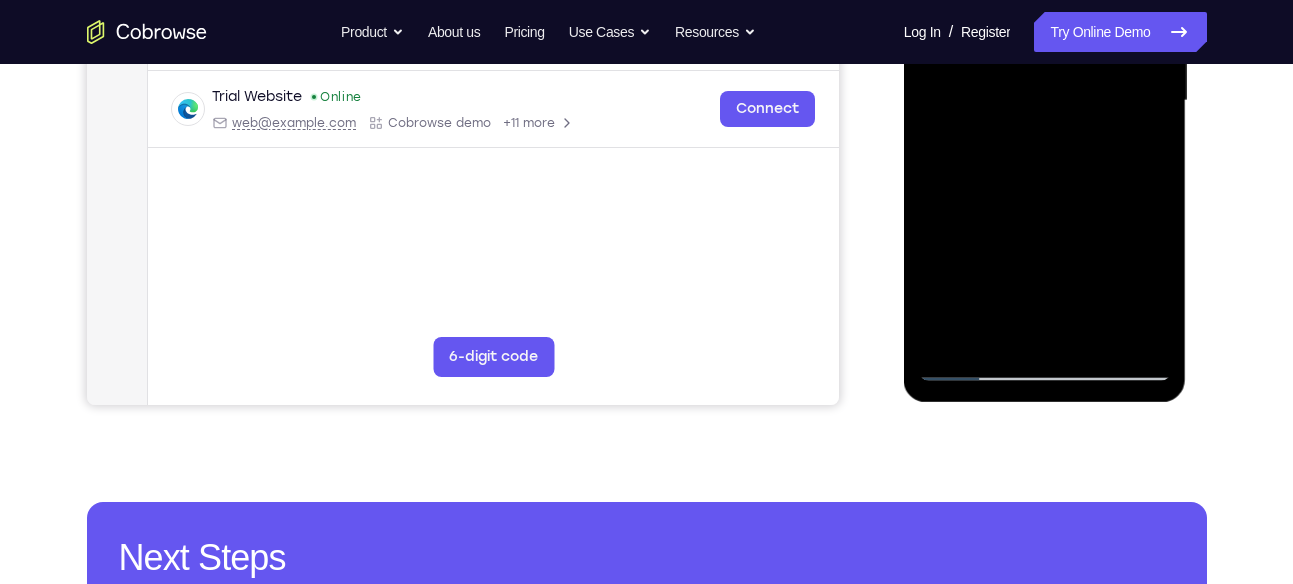 click at bounding box center [1045, 101] 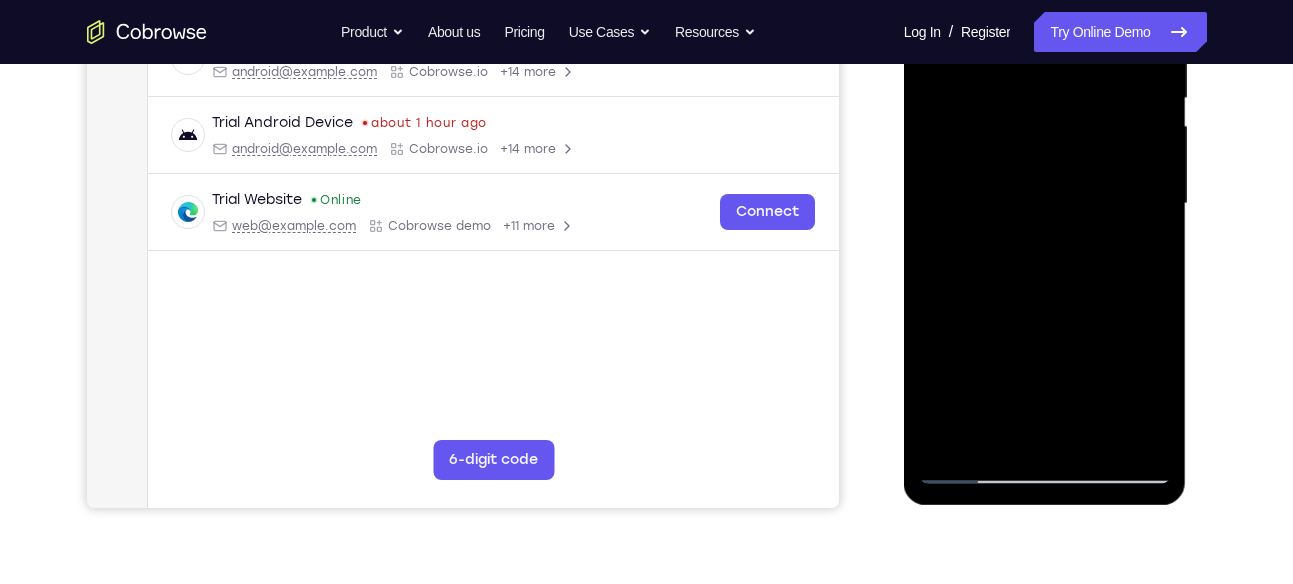 scroll, scrollTop: 370, scrollLeft: 0, axis: vertical 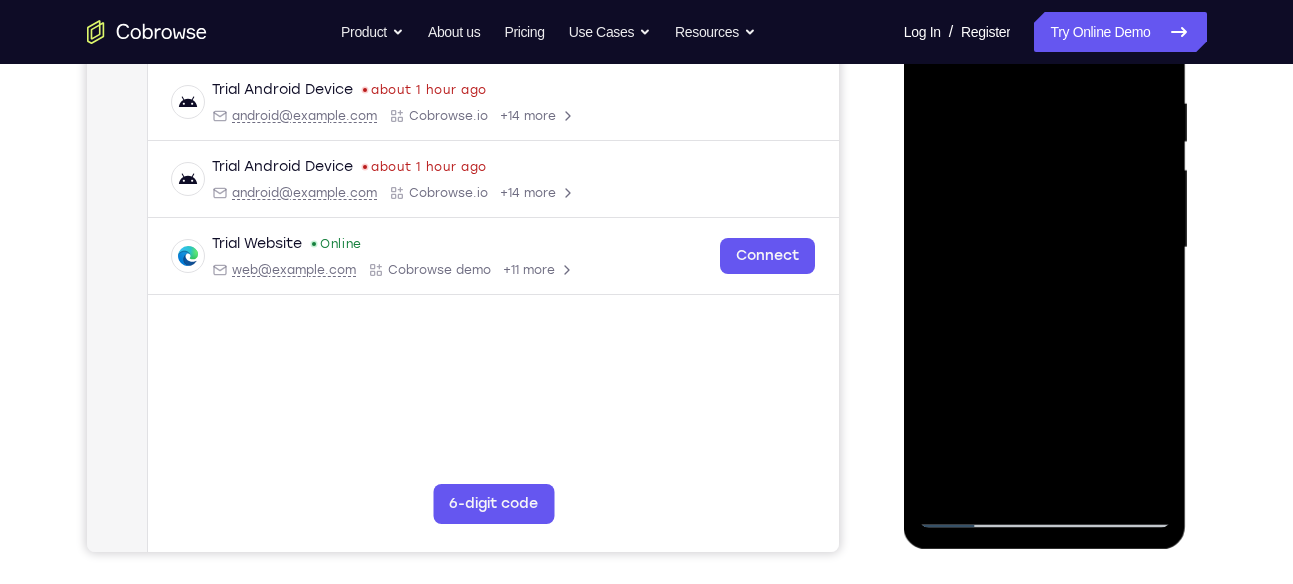 click at bounding box center [1045, 248] 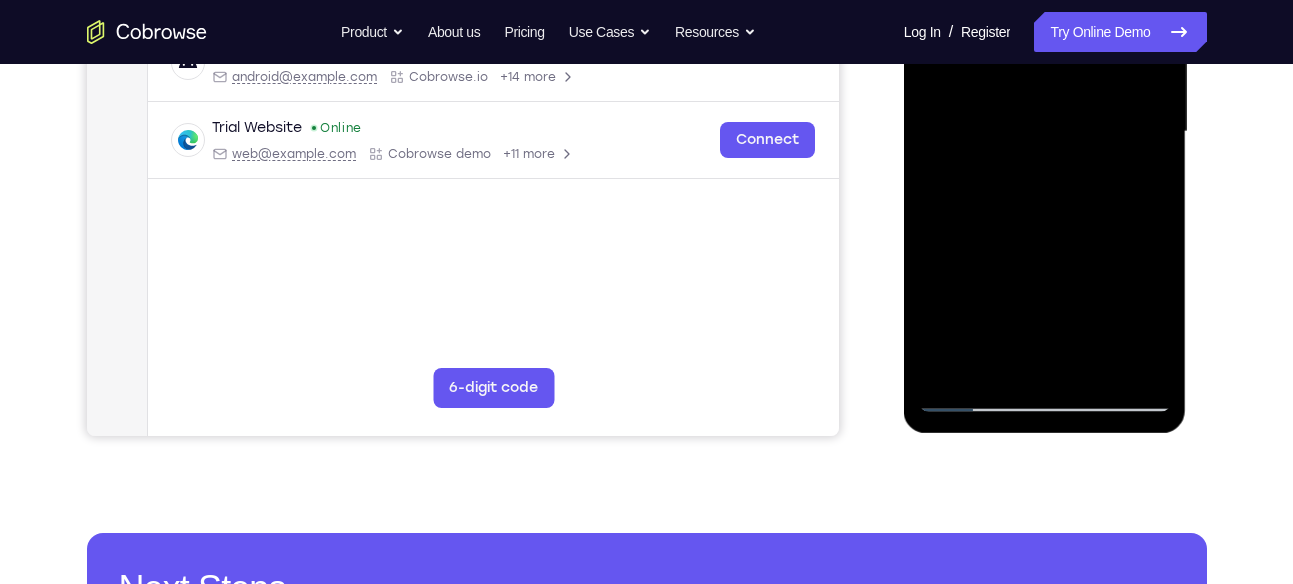 scroll, scrollTop: 495, scrollLeft: 0, axis: vertical 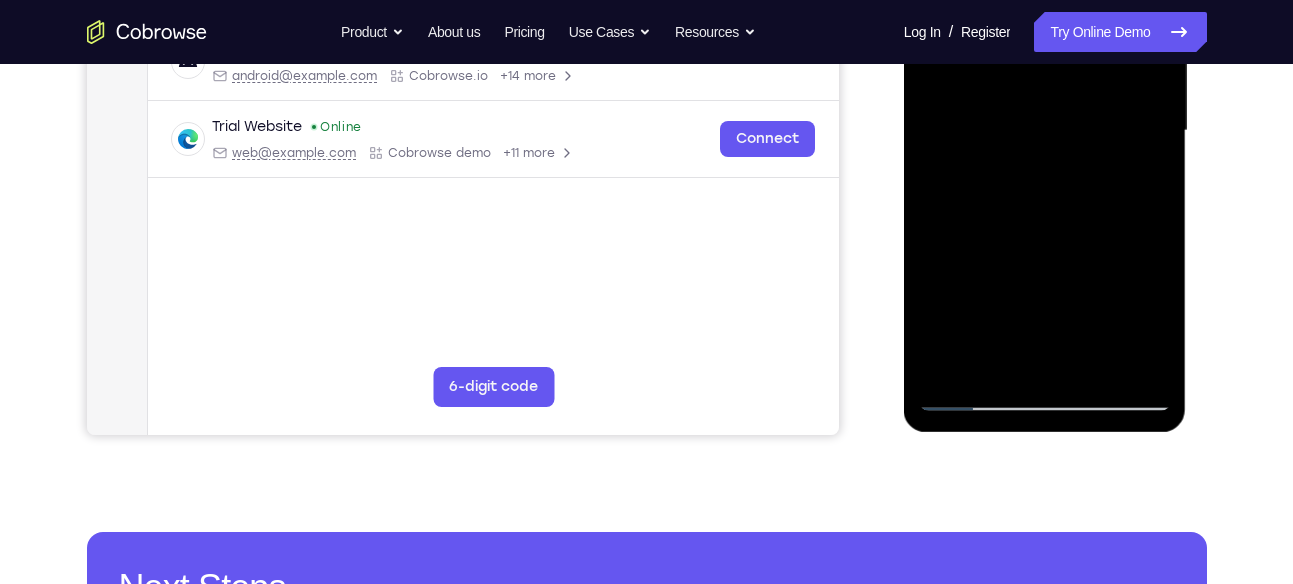 click at bounding box center (1045, 131) 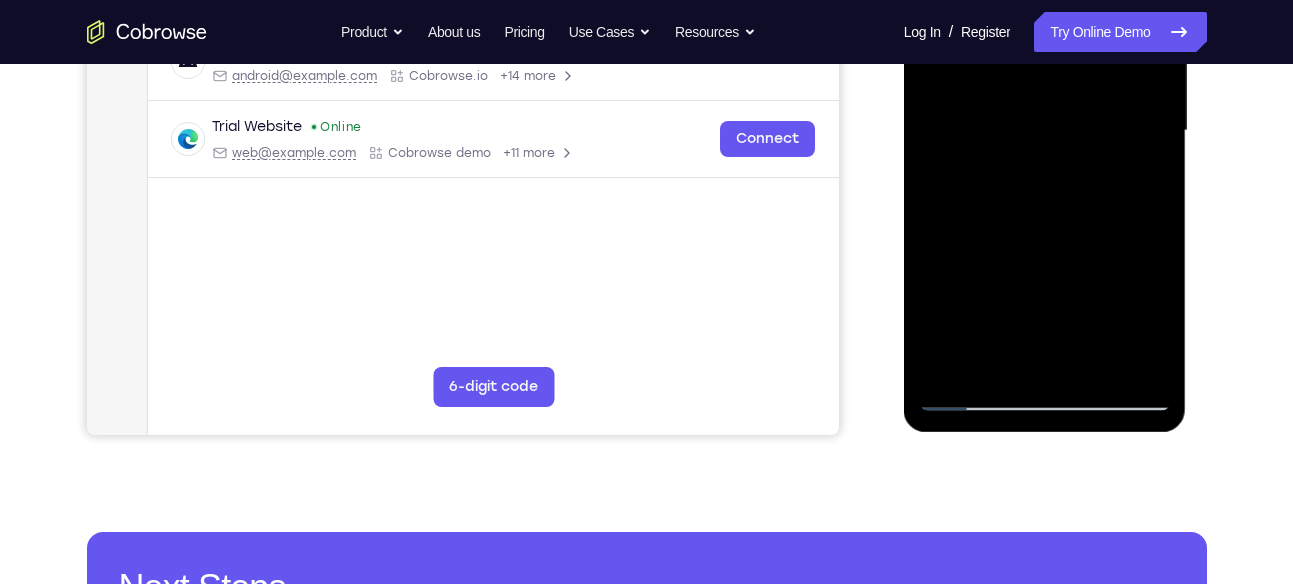 click at bounding box center [1045, 131] 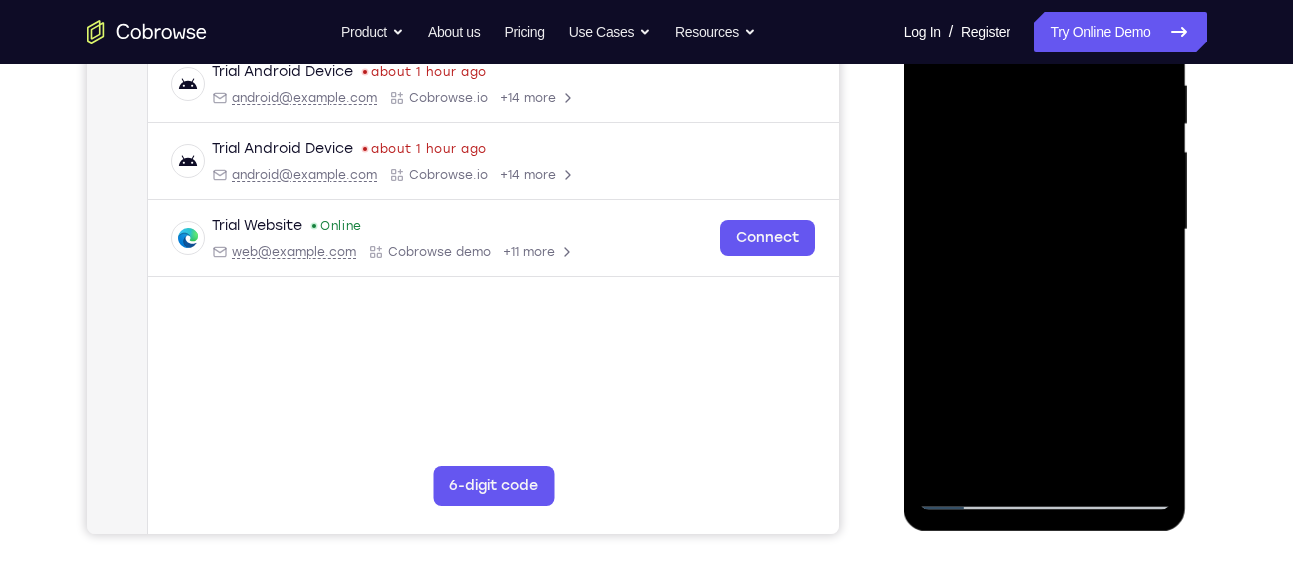 scroll, scrollTop: 407, scrollLeft: 0, axis: vertical 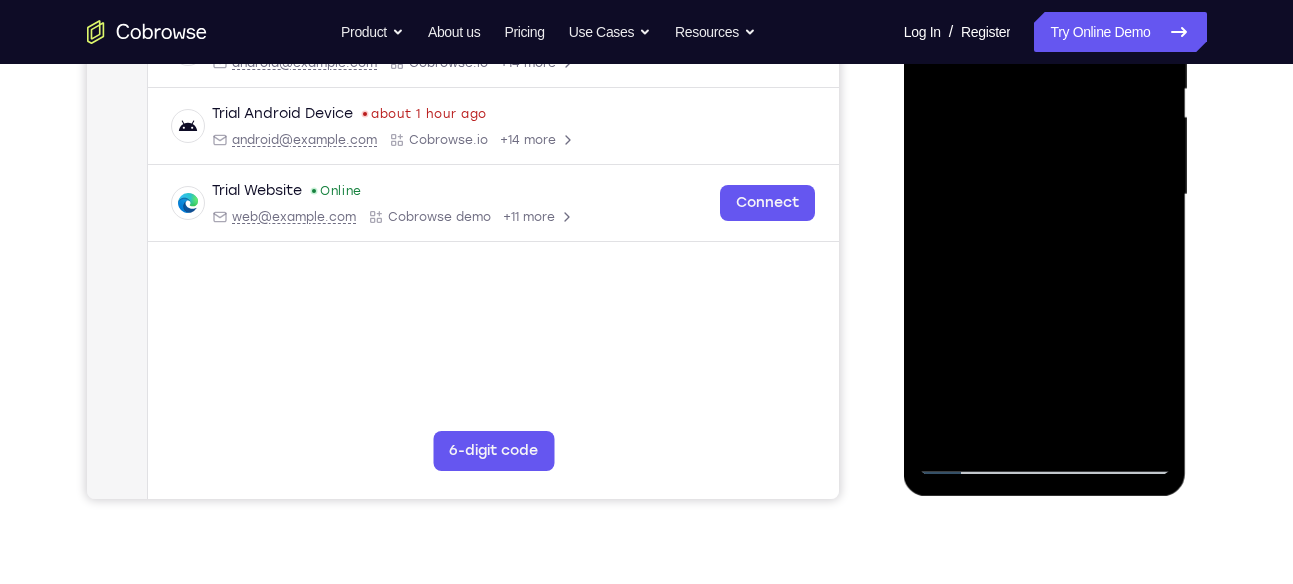 click at bounding box center [1045, 195] 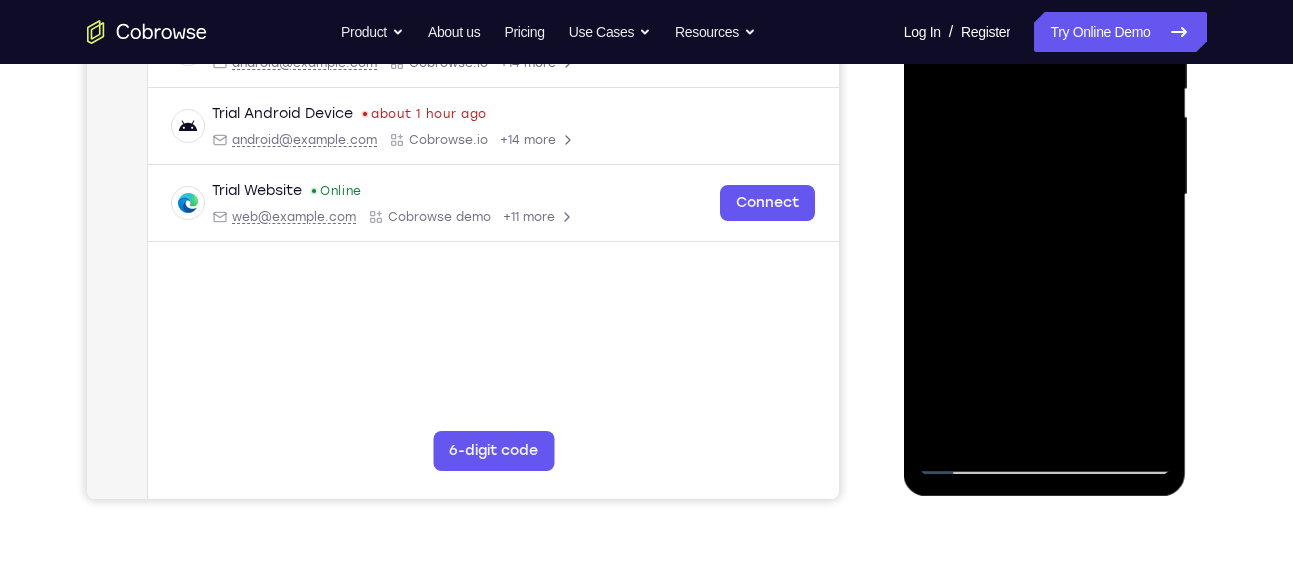click at bounding box center (1045, 195) 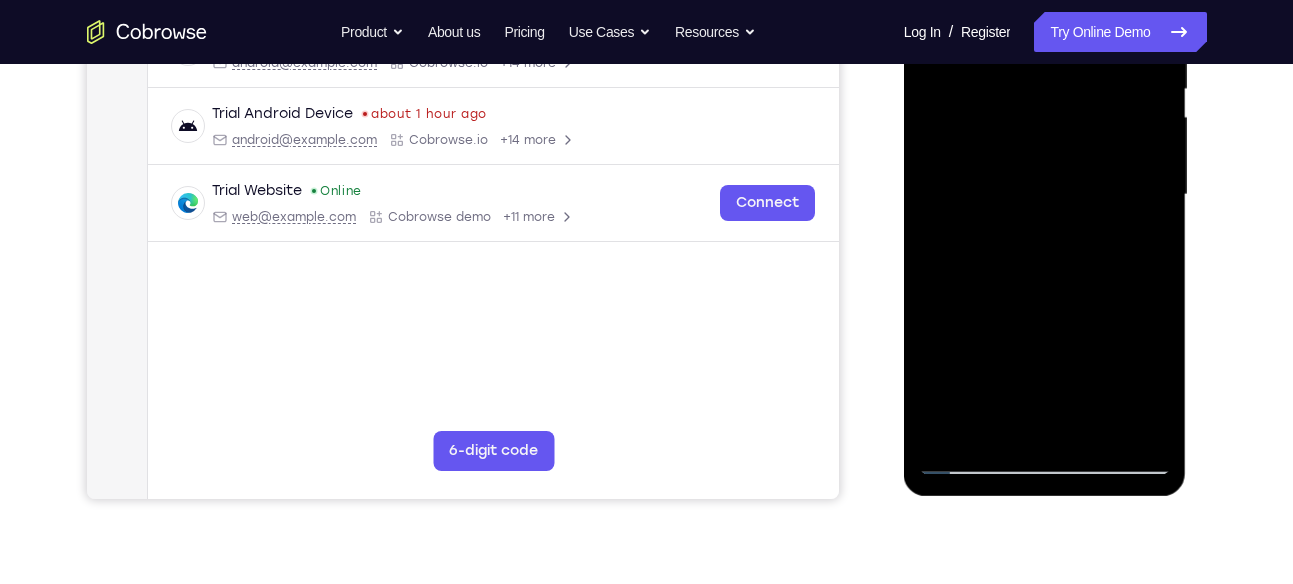 click at bounding box center [1045, 195] 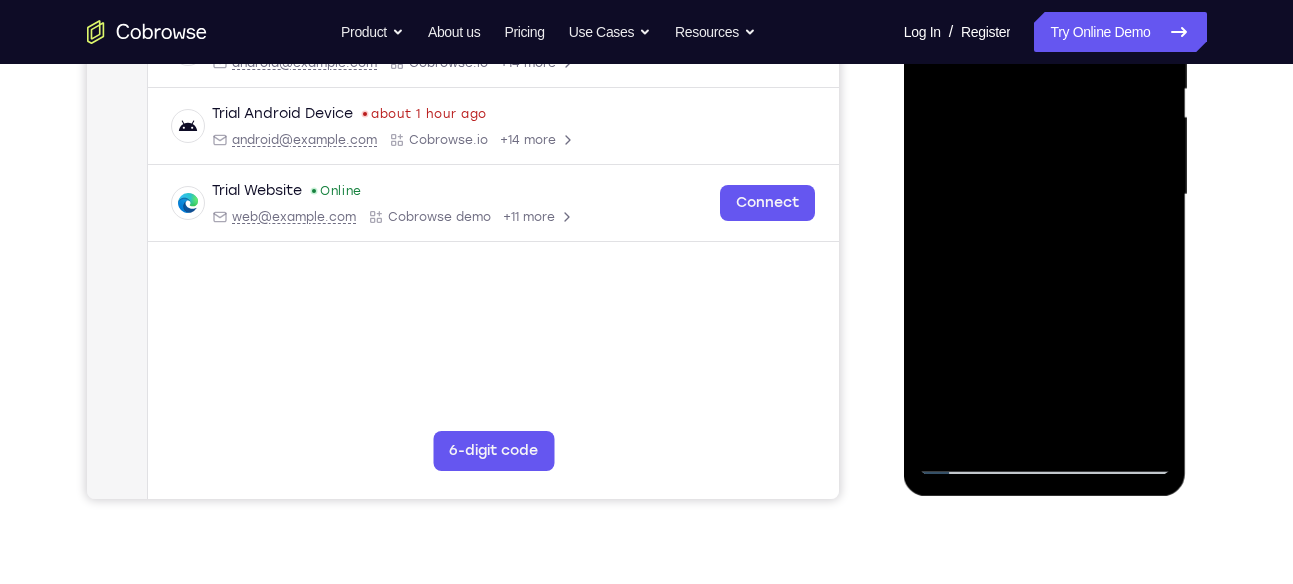 click at bounding box center [1045, 195] 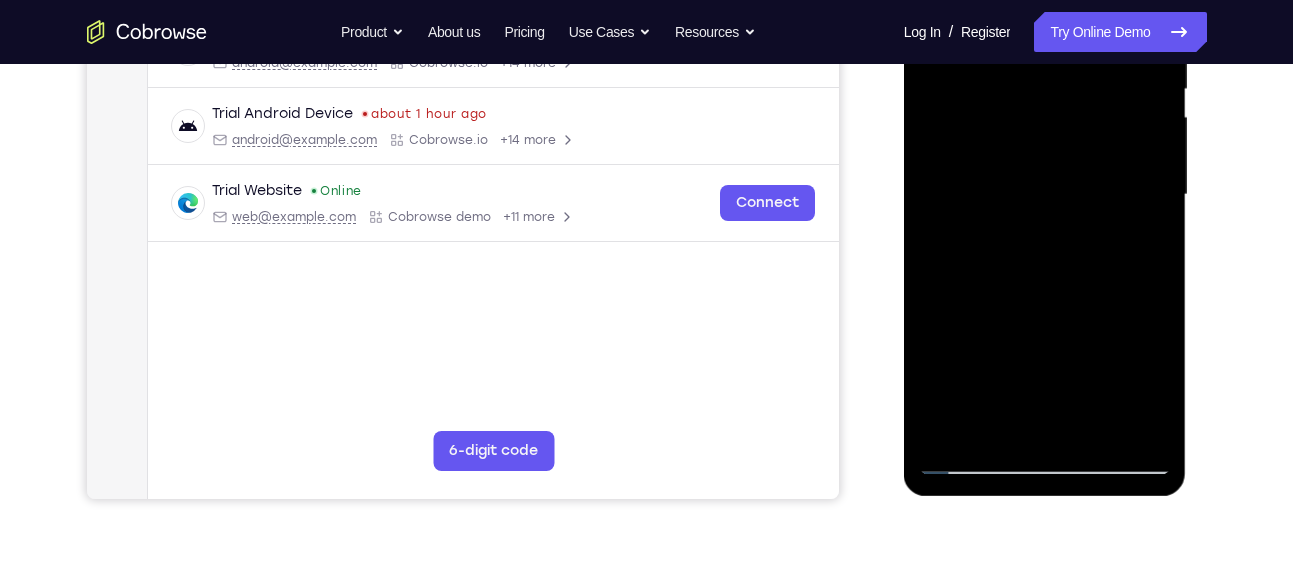 scroll, scrollTop: 458, scrollLeft: 0, axis: vertical 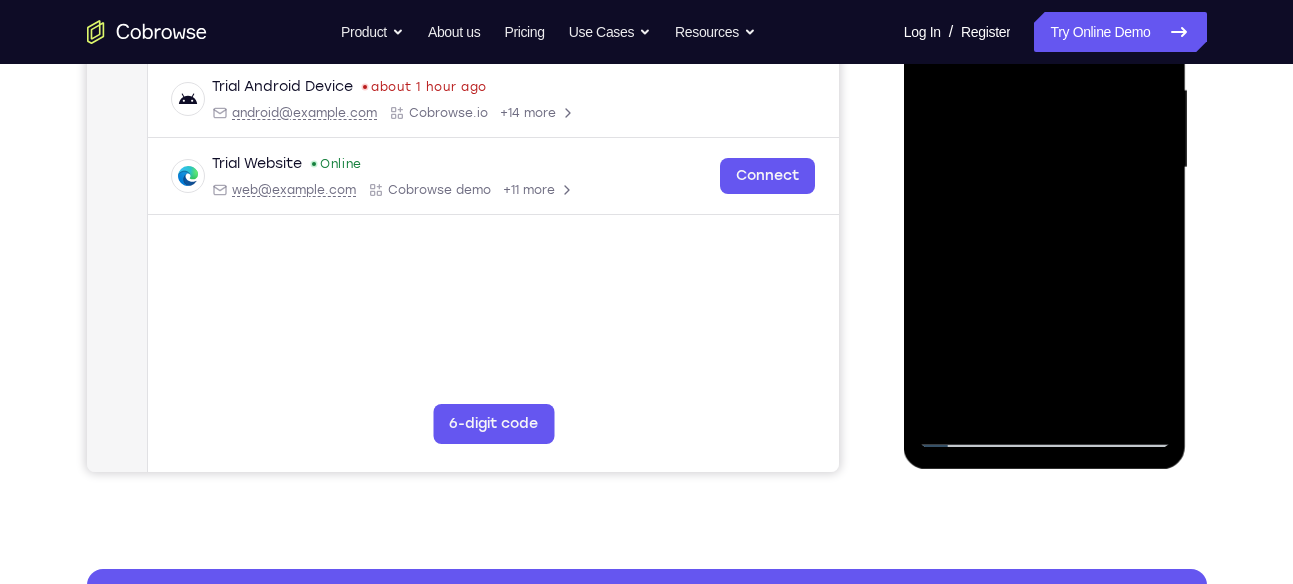 click at bounding box center [1045, 168] 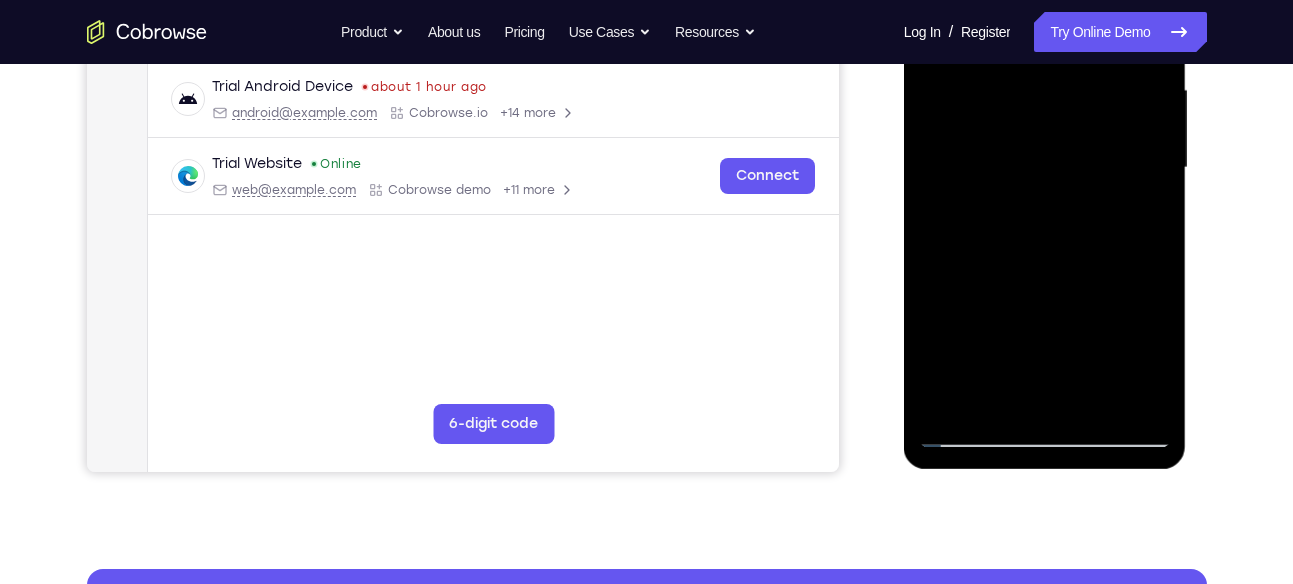 click at bounding box center [1045, 168] 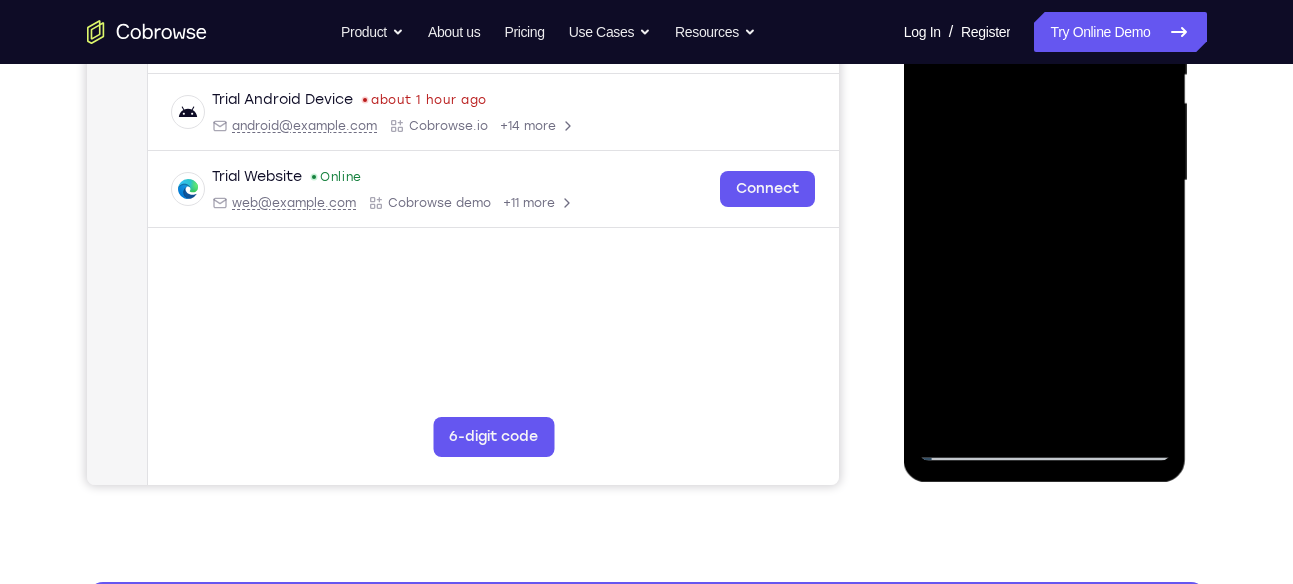 scroll, scrollTop: 446, scrollLeft: 0, axis: vertical 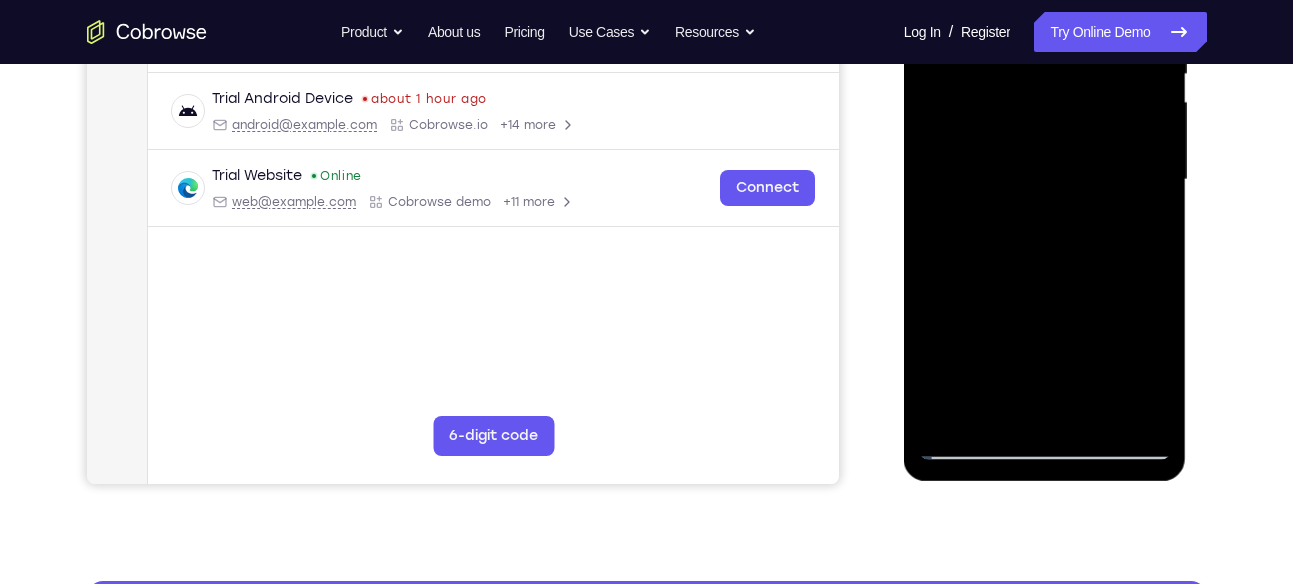 click at bounding box center [1045, 180] 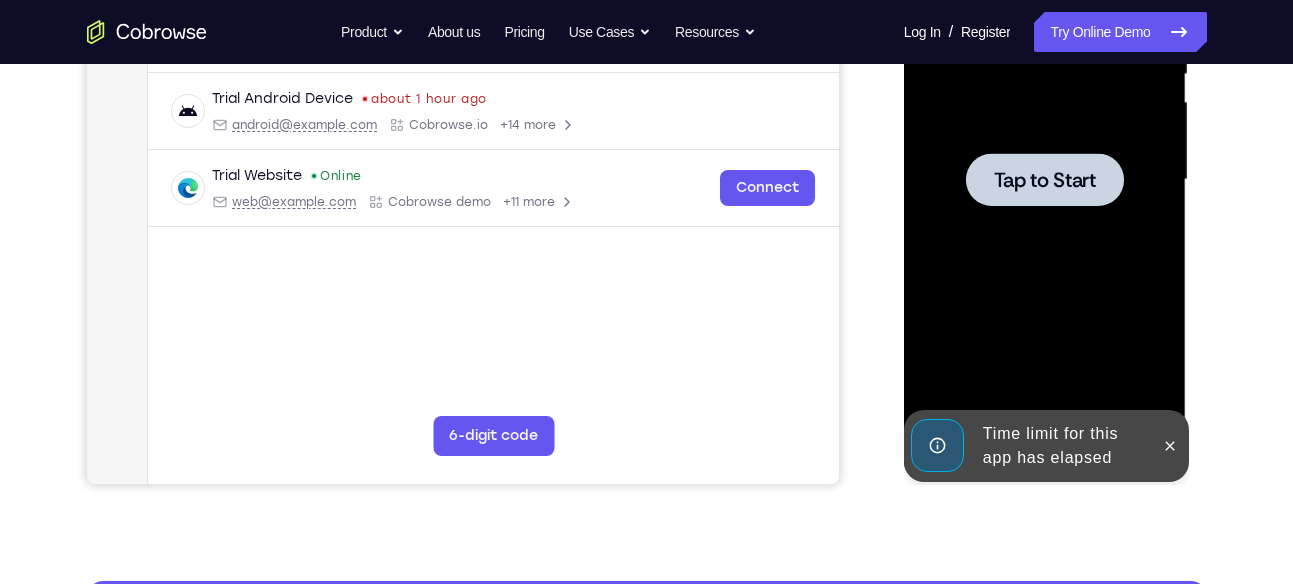 click at bounding box center (1045, 180) 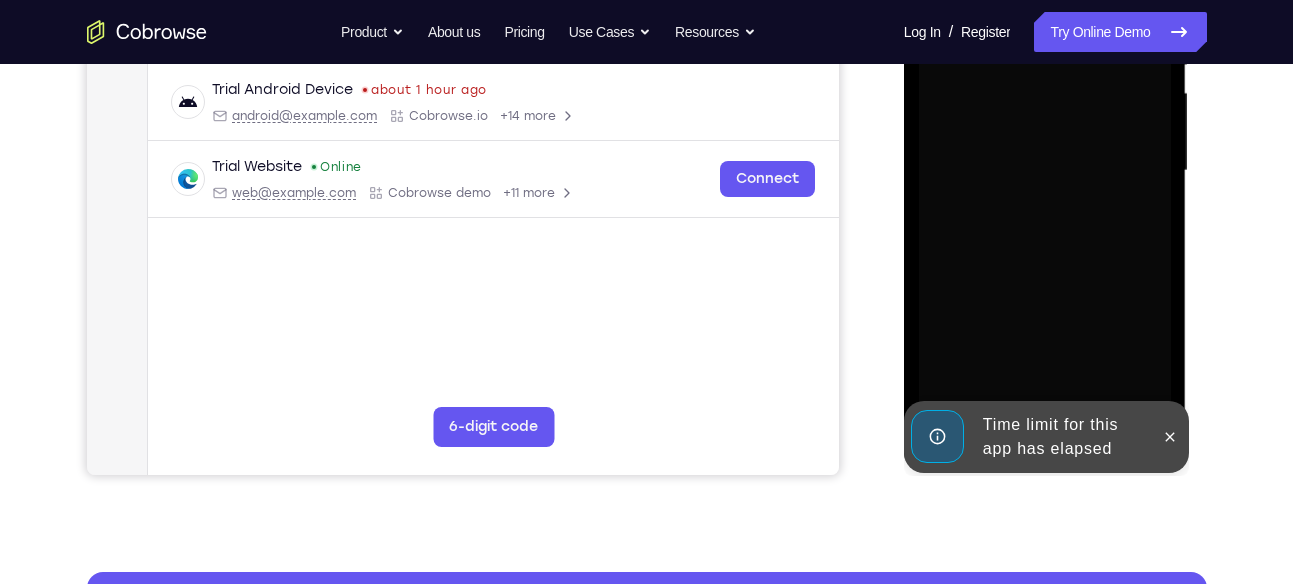 scroll, scrollTop: 465, scrollLeft: 0, axis: vertical 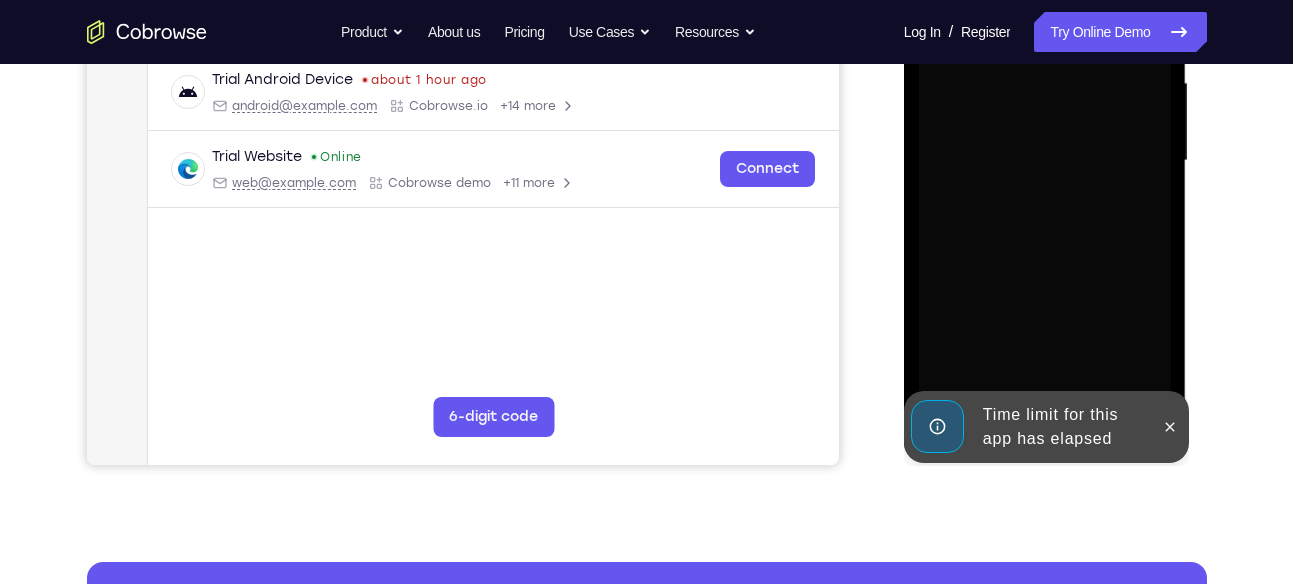 click on "Time limit for this app has elapsed" at bounding box center [1046, 427] 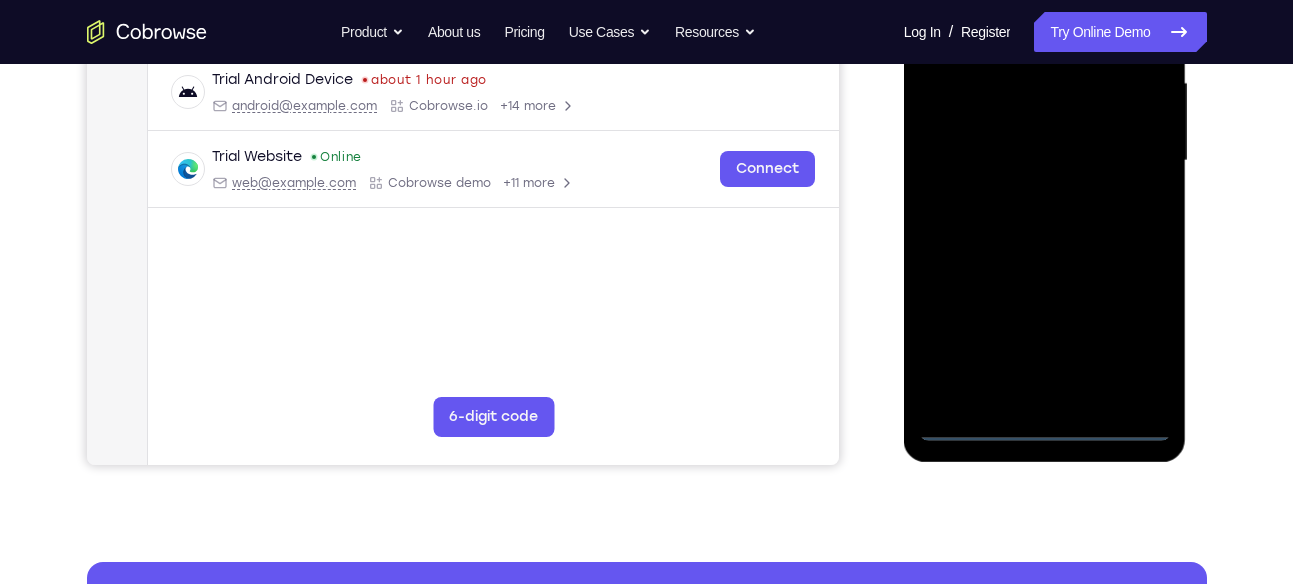 click at bounding box center [1045, 161] 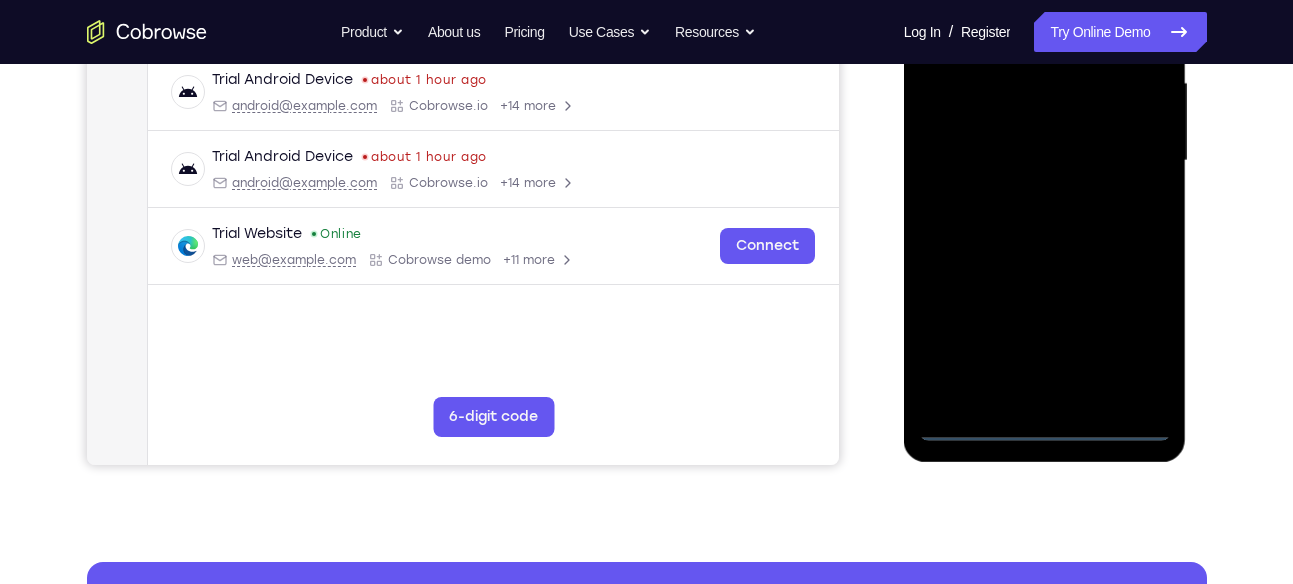 click at bounding box center (1045, 161) 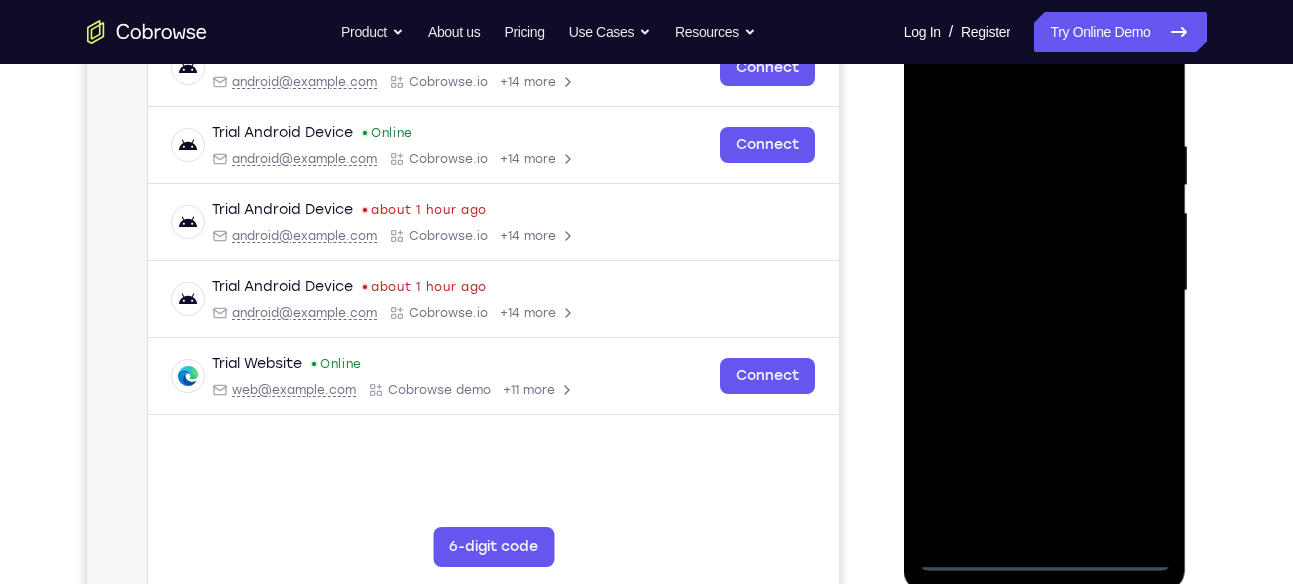 scroll, scrollTop: 322, scrollLeft: 0, axis: vertical 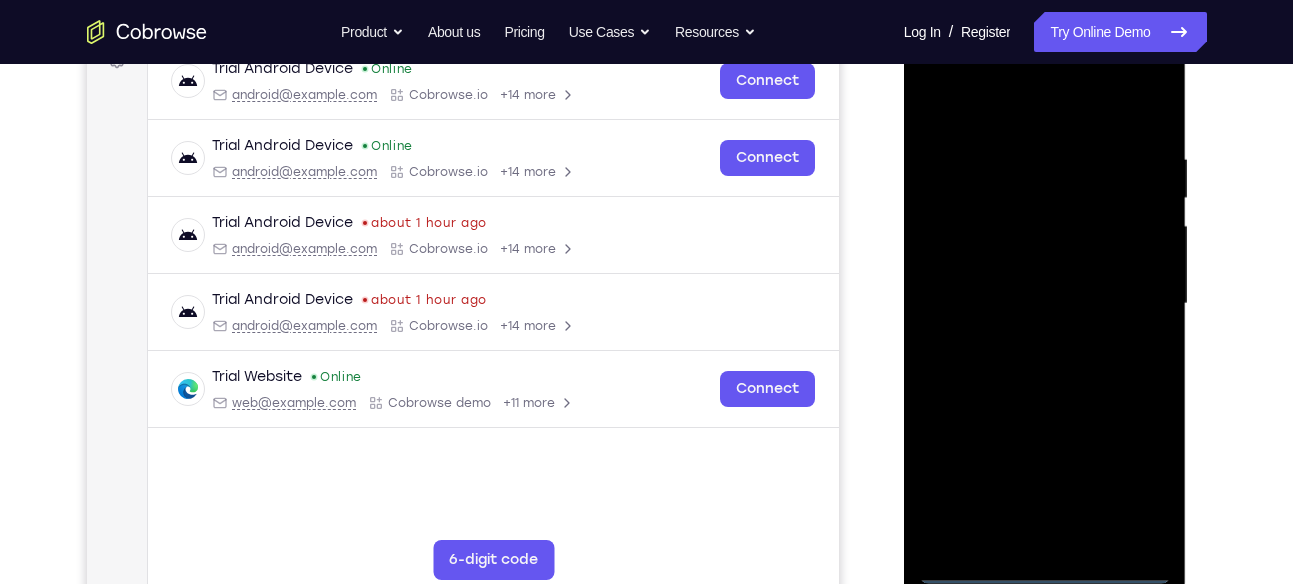 click at bounding box center [1045, 304] 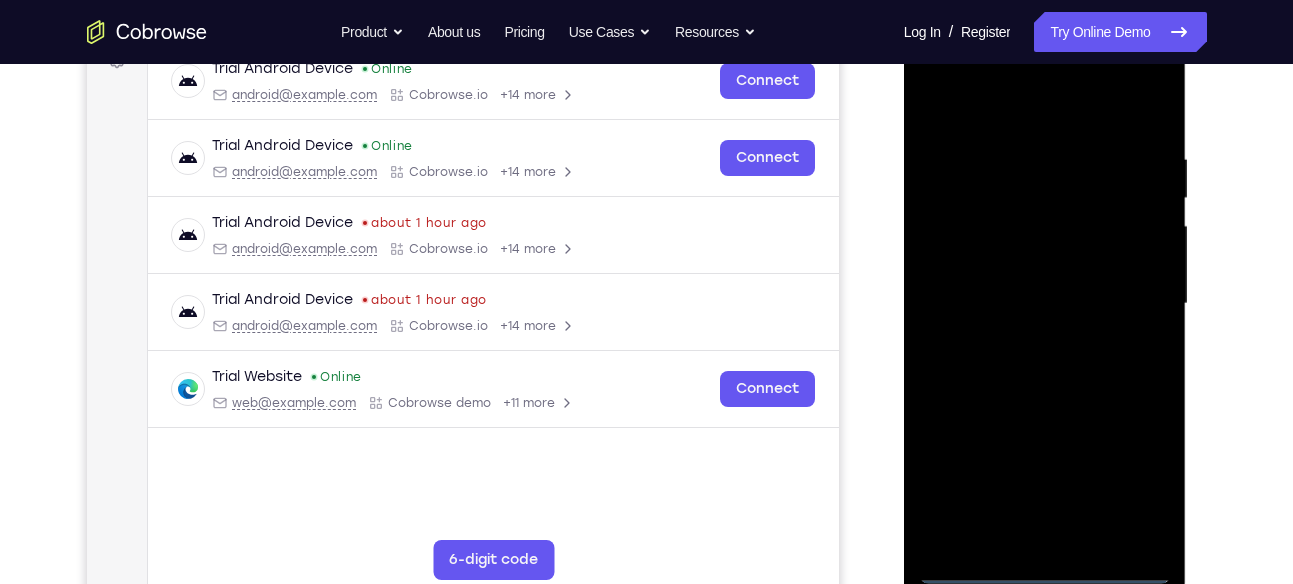 click at bounding box center [1045, 304] 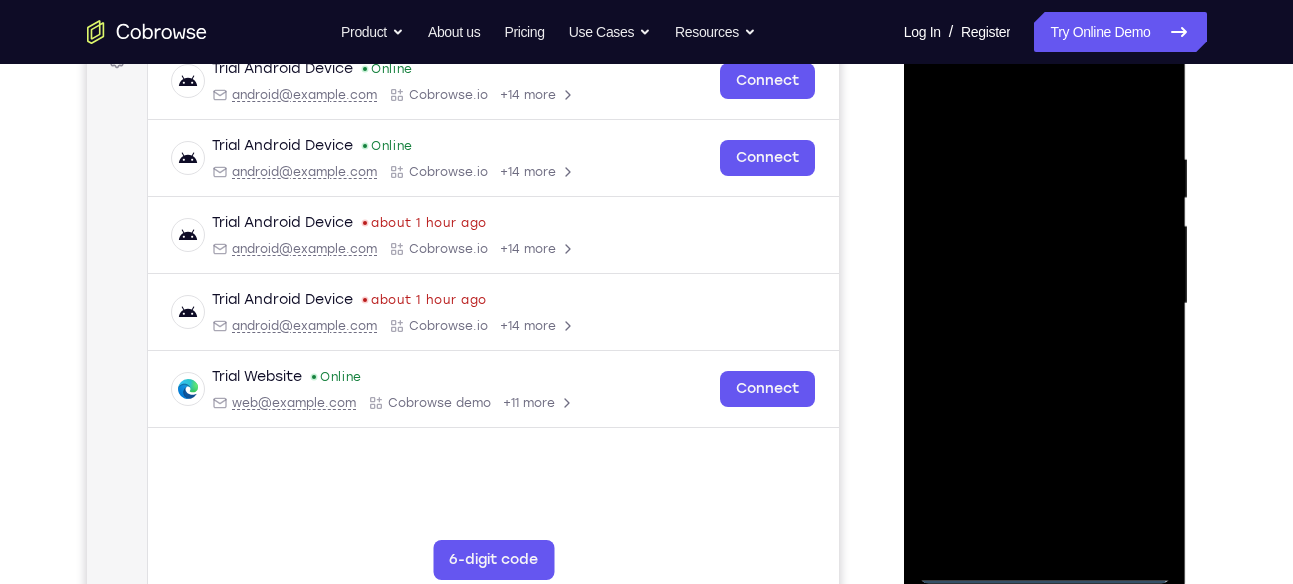 scroll, scrollTop: 351, scrollLeft: 0, axis: vertical 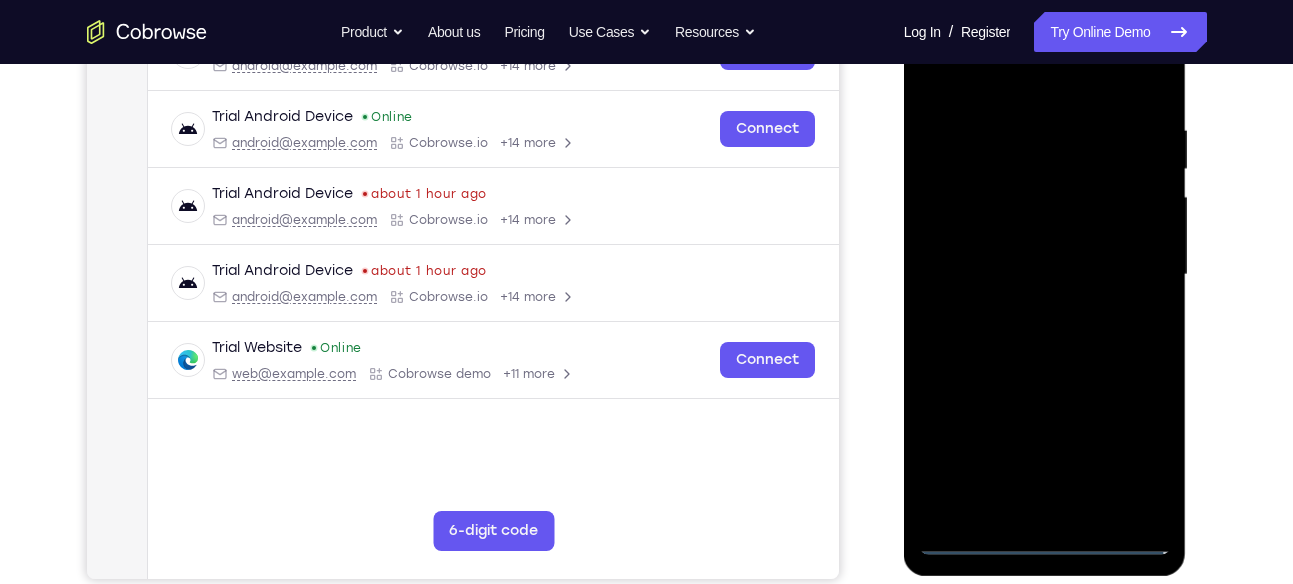 click at bounding box center (1045, 275) 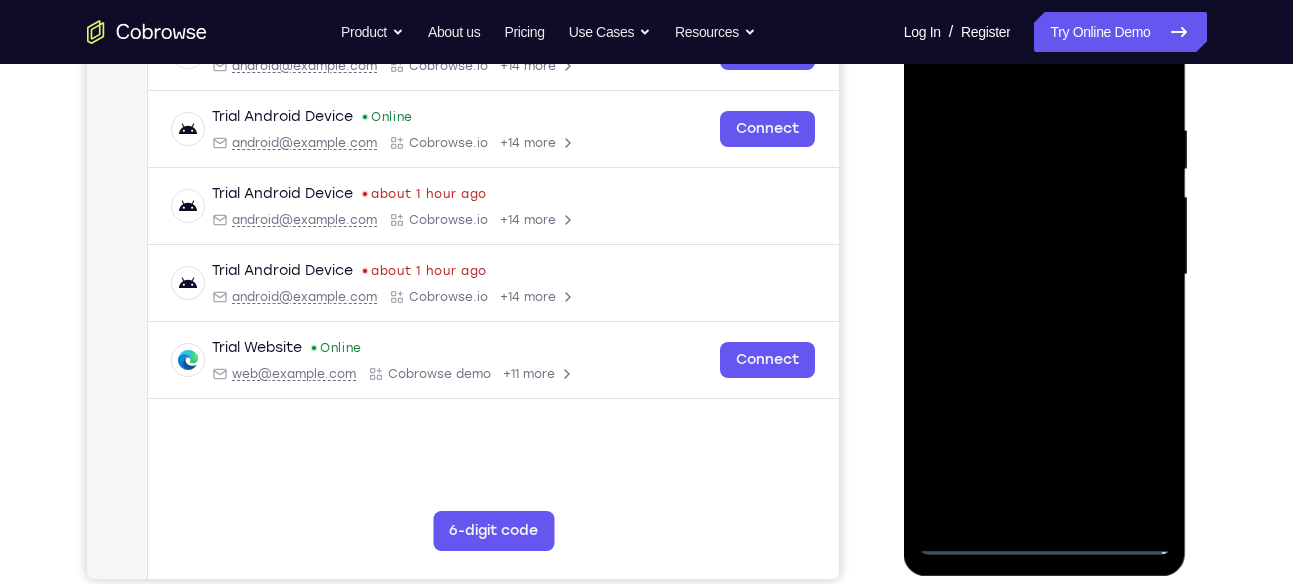 click at bounding box center (1045, 275) 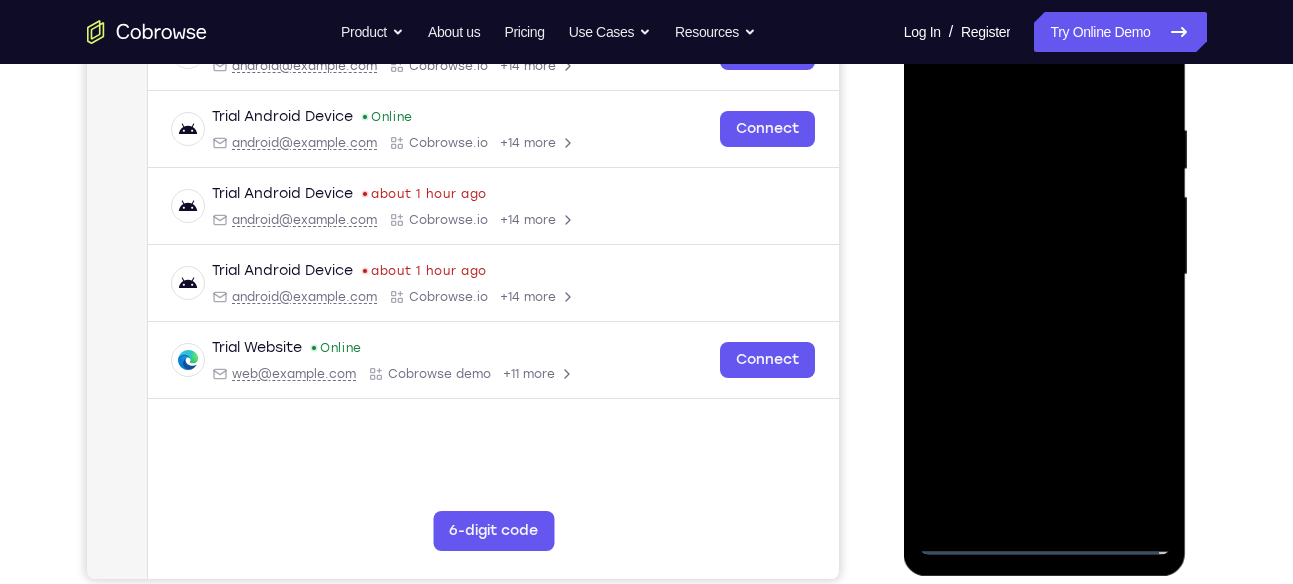 click at bounding box center (1045, 275) 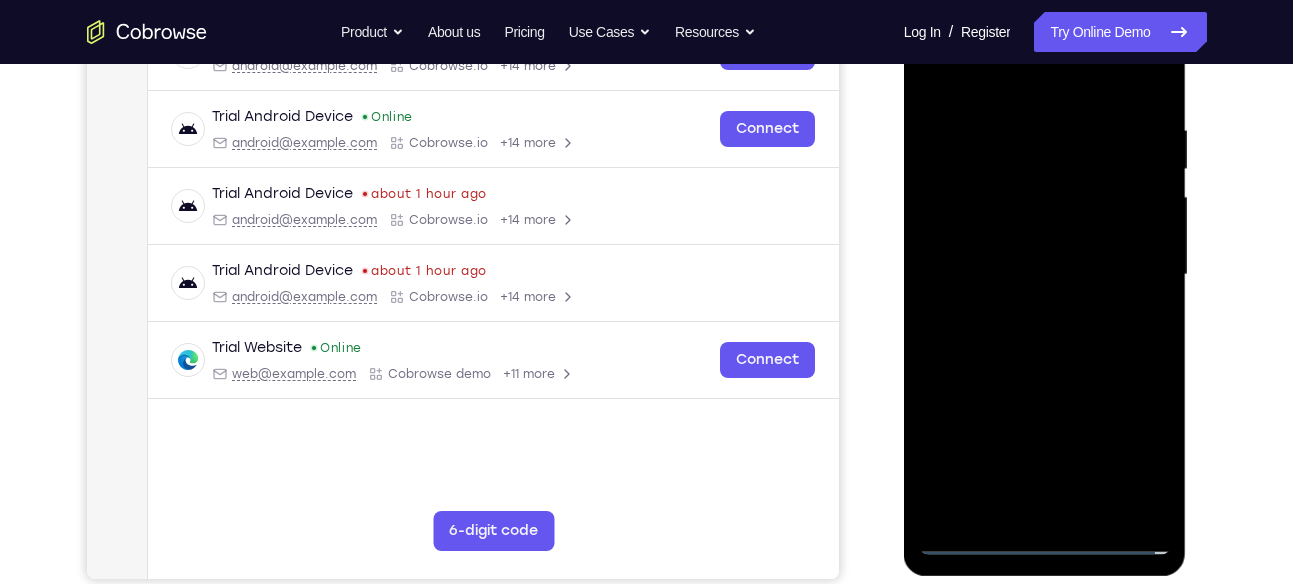 click at bounding box center [1045, 275] 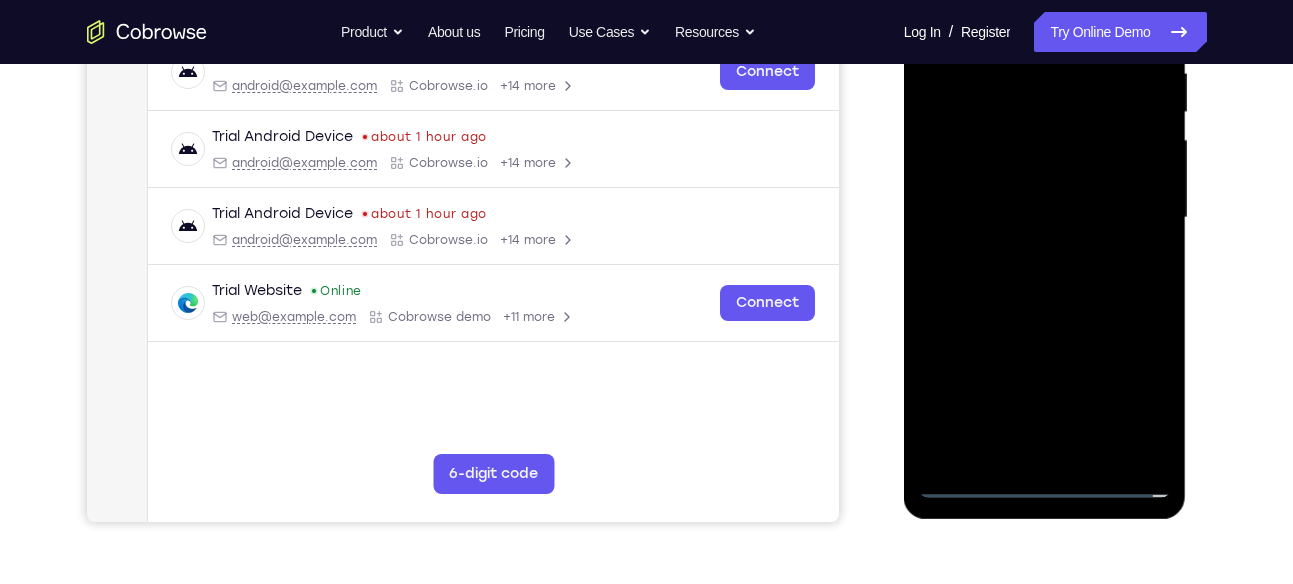 scroll, scrollTop: 412, scrollLeft: 0, axis: vertical 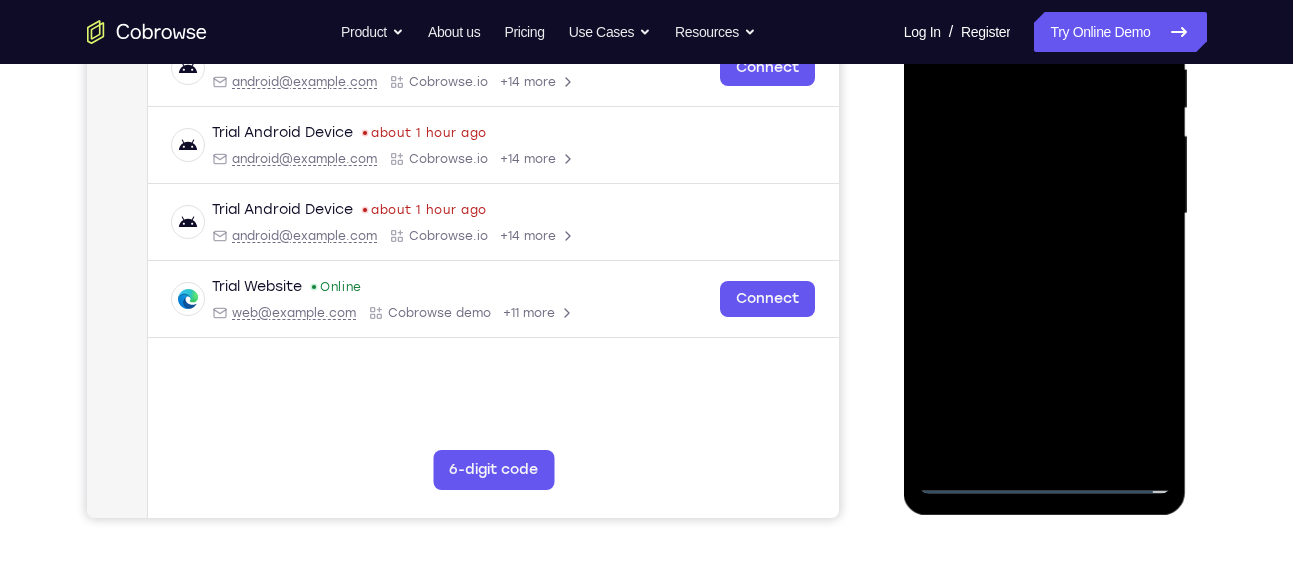 click at bounding box center [1045, 214] 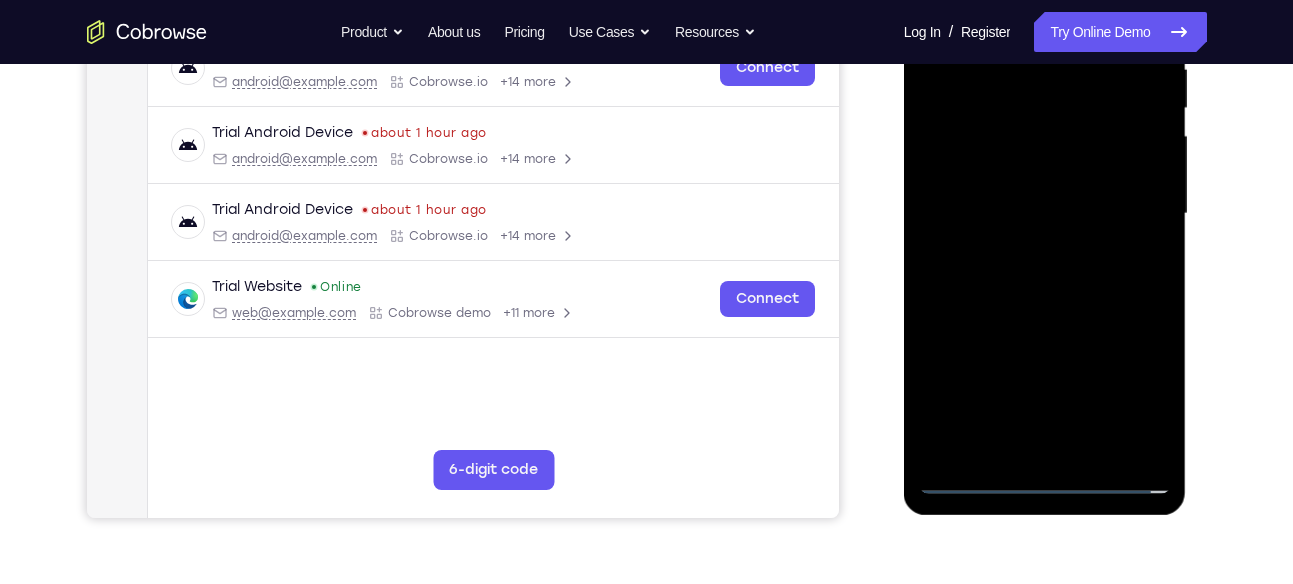 click at bounding box center [1045, 214] 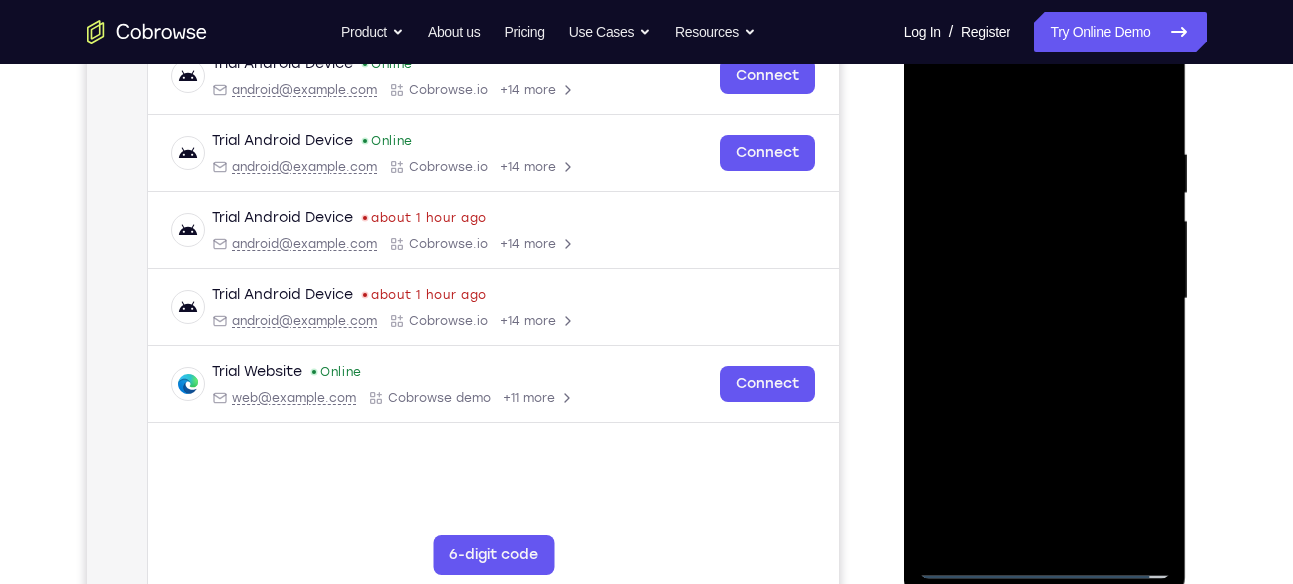 scroll, scrollTop: 307, scrollLeft: 0, axis: vertical 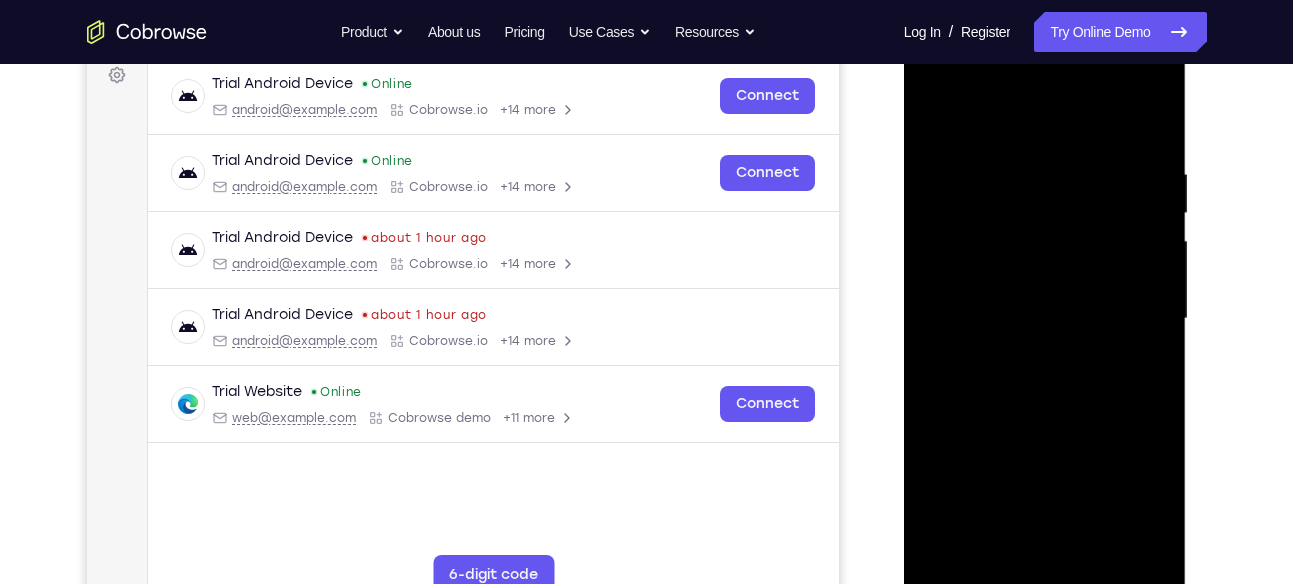 drag, startPoint x: 1006, startPoint y: 131, endPoint x: 1003, endPoint y: 102, distance: 29.15476 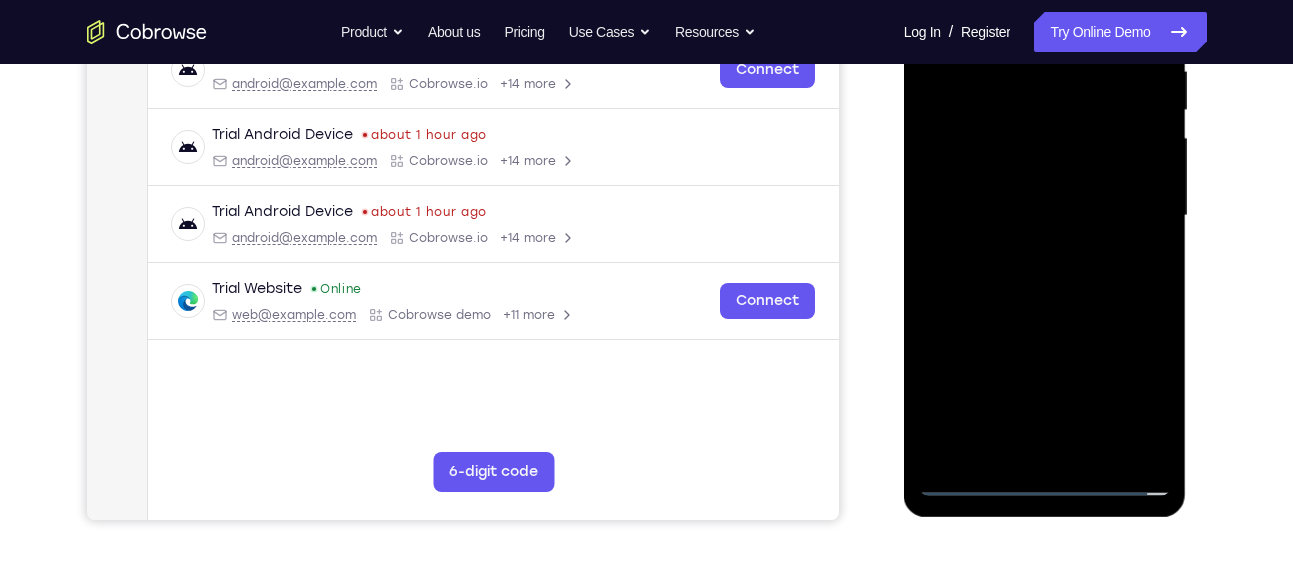 scroll, scrollTop: 451, scrollLeft: 0, axis: vertical 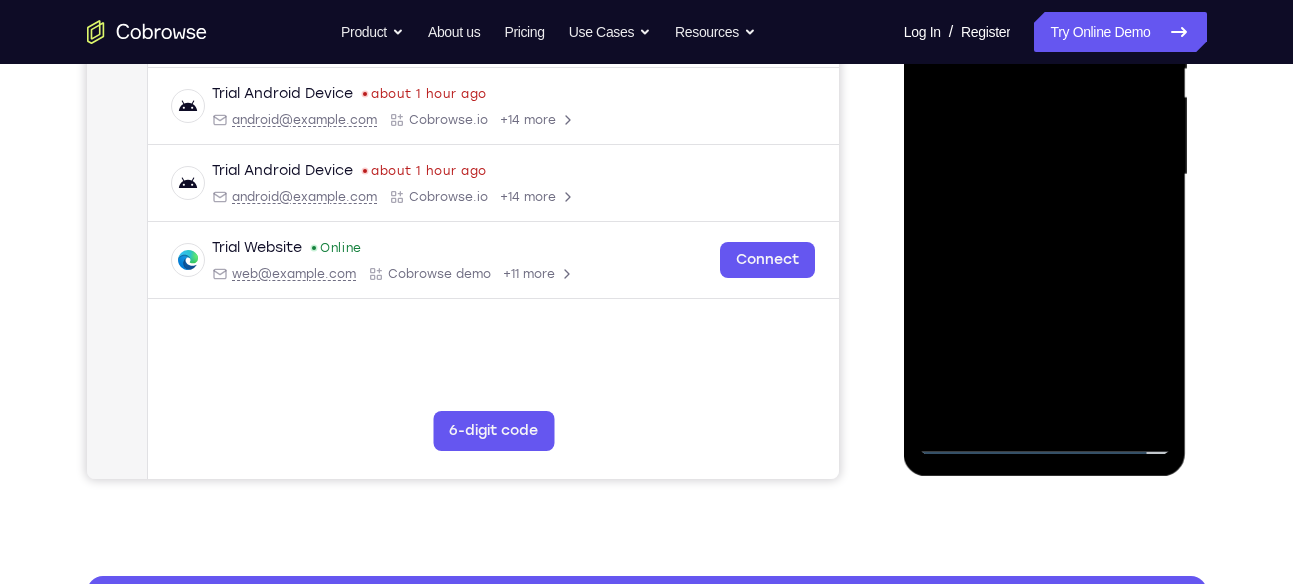 click at bounding box center (1045, 175) 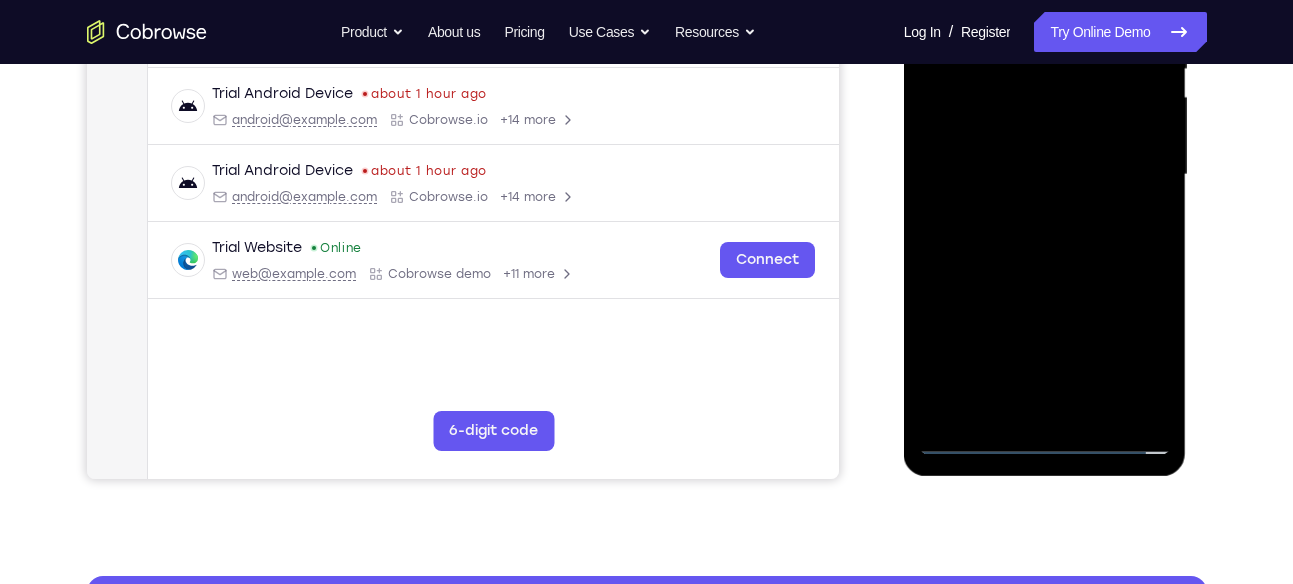 click at bounding box center (1045, 175) 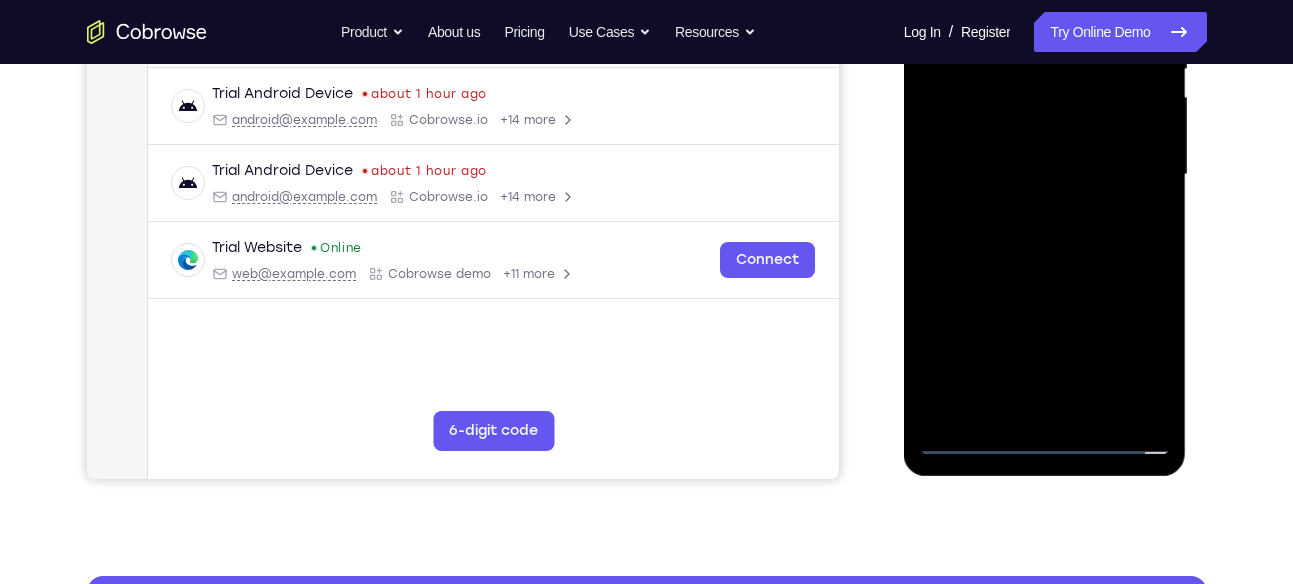 click at bounding box center (1045, 175) 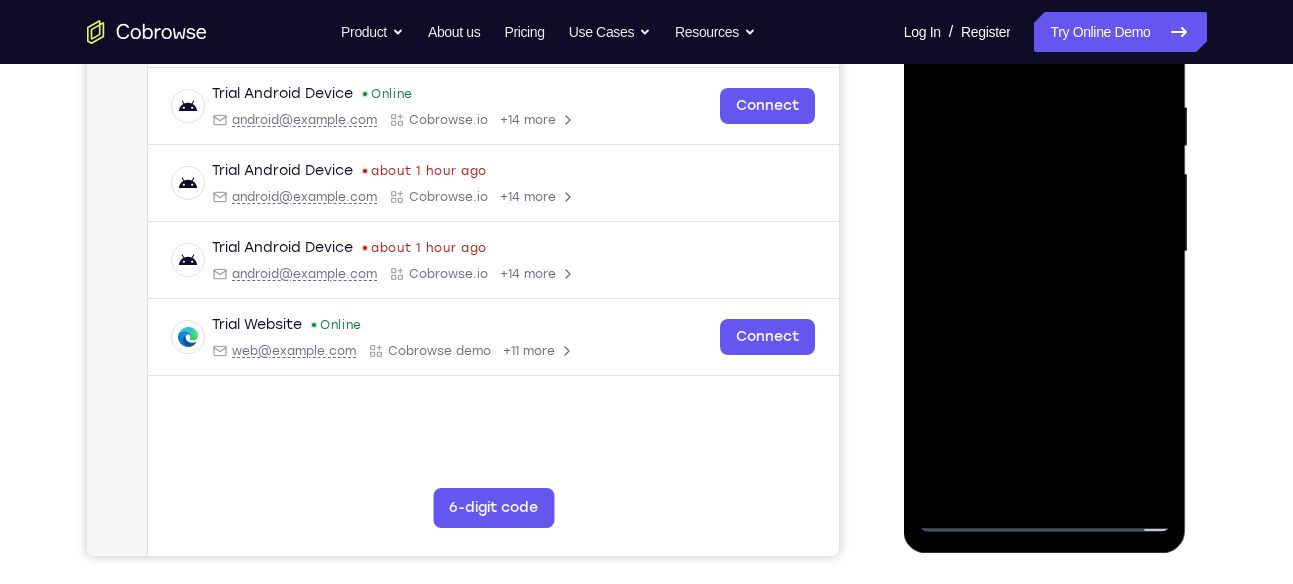 scroll, scrollTop: 353, scrollLeft: 0, axis: vertical 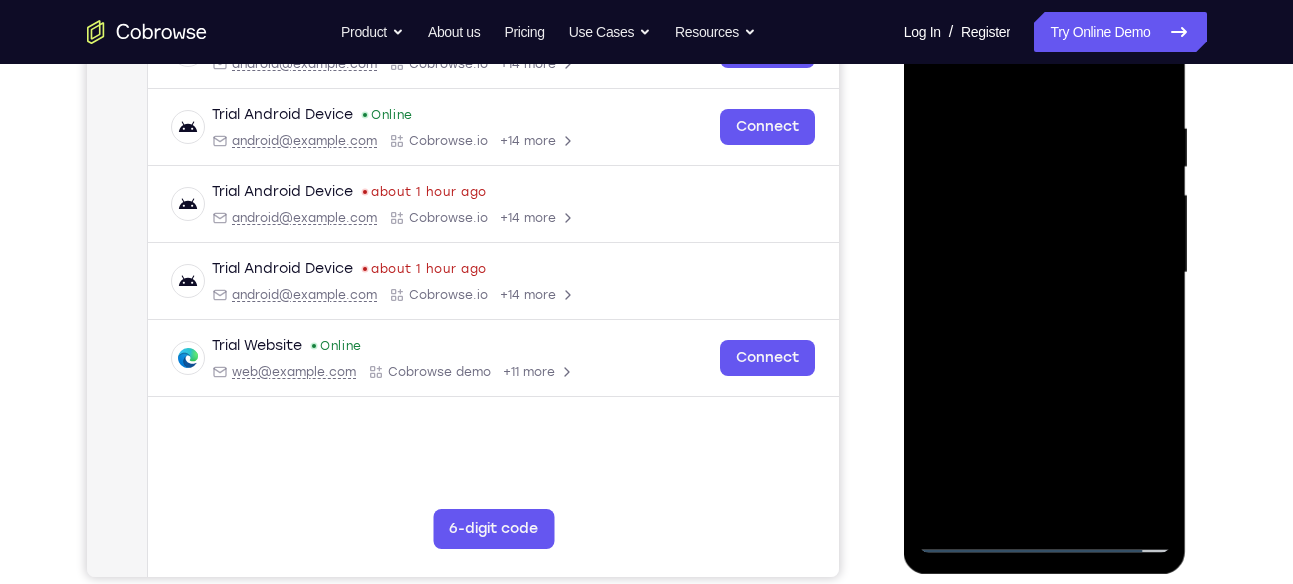 click at bounding box center (1045, 273) 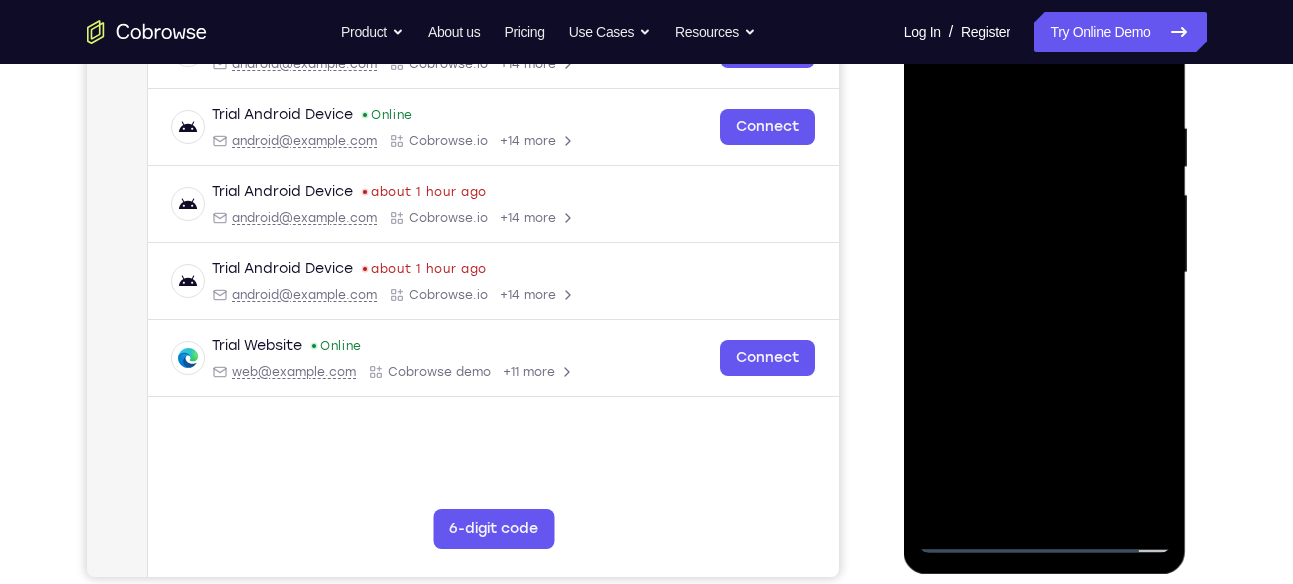 click at bounding box center (1045, 273) 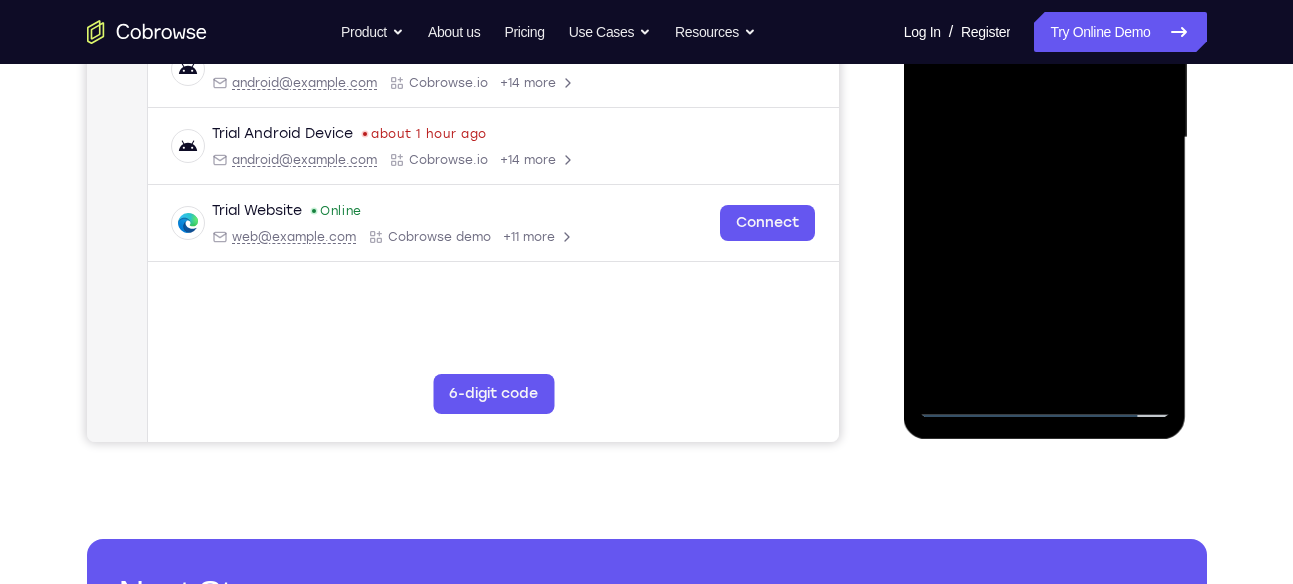 scroll, scrollTop: 489, scrollLeft: 0, axis: vertical 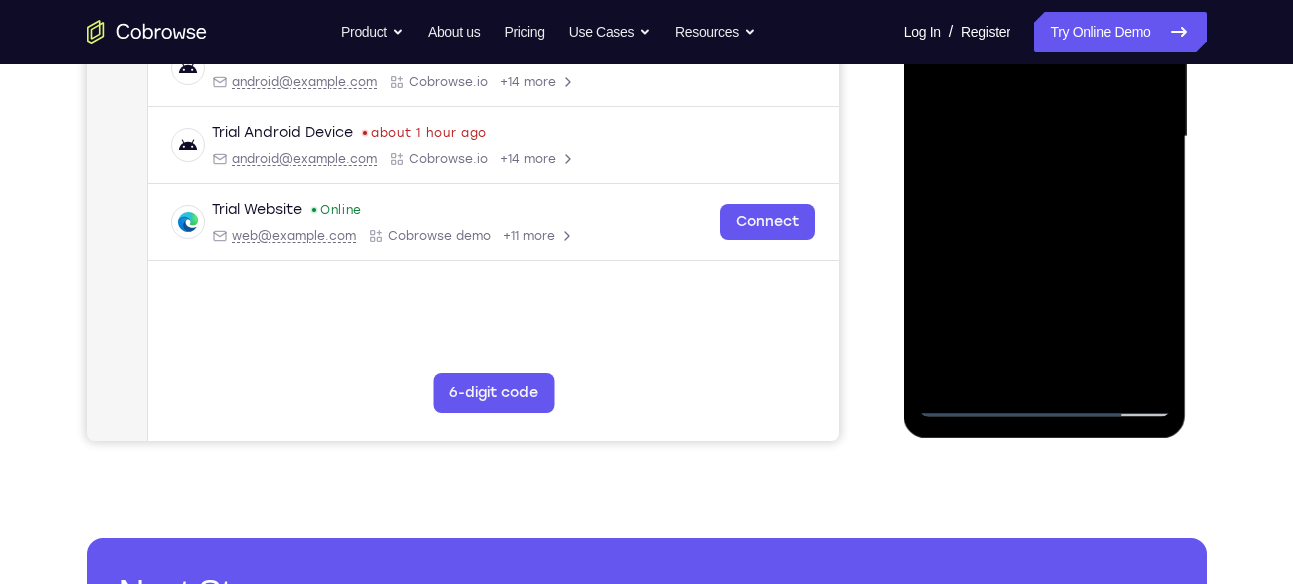 click at bounding box center [1045, 137] 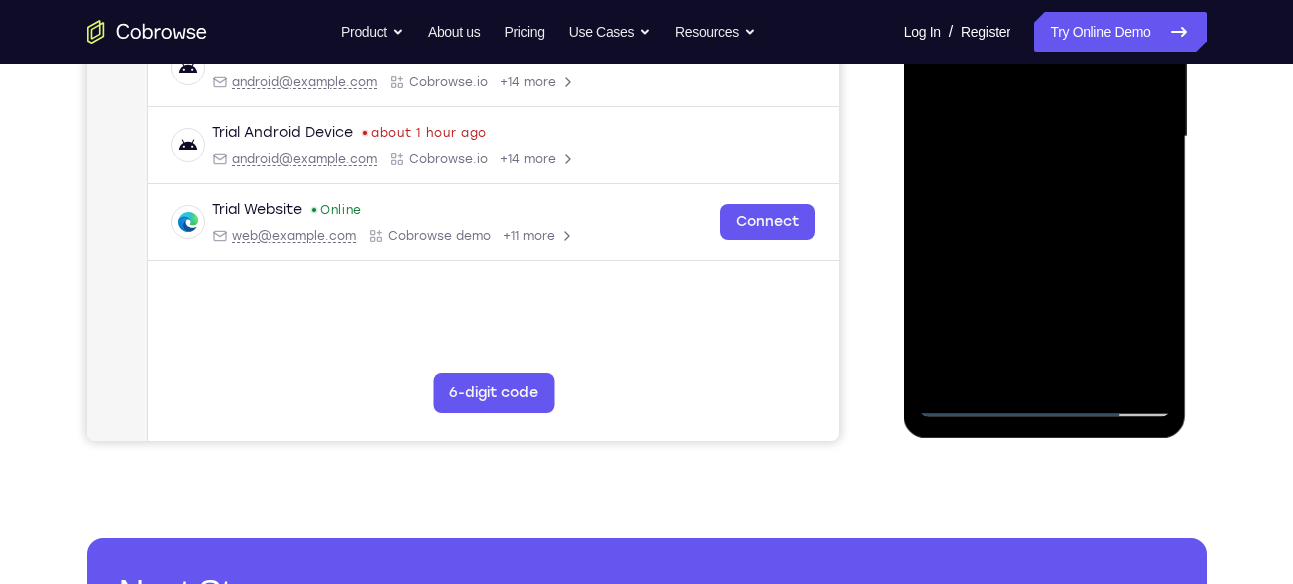 click at bounding box center (1045, 137) 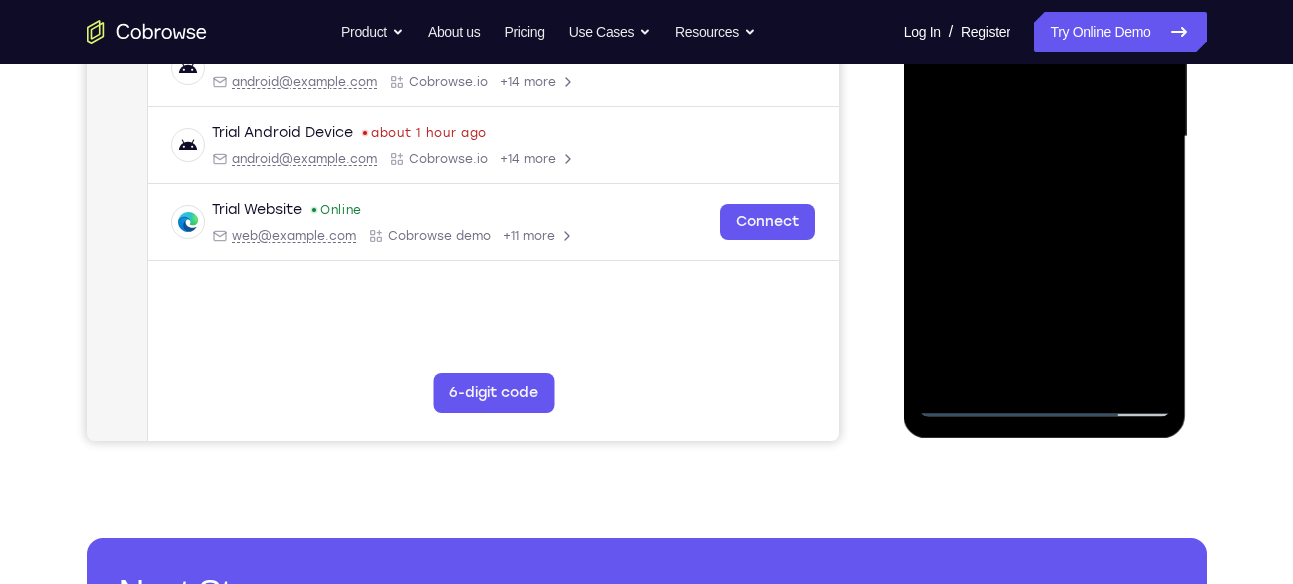 click at bounding box center (1045, 137) 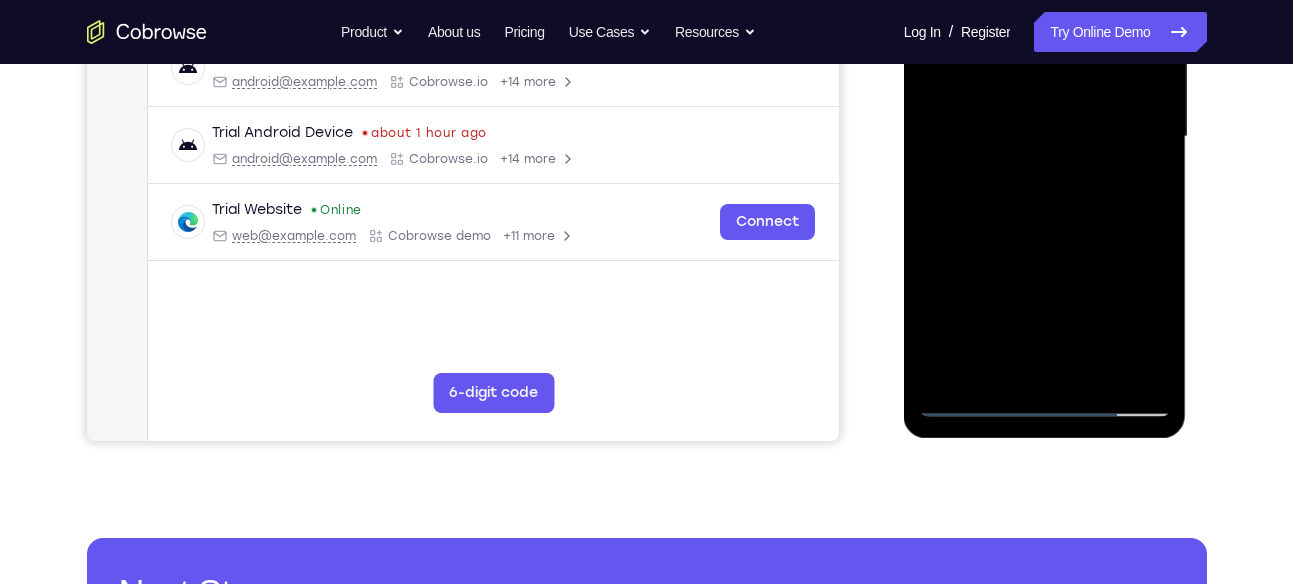 click at bounding box center (1045, 137) 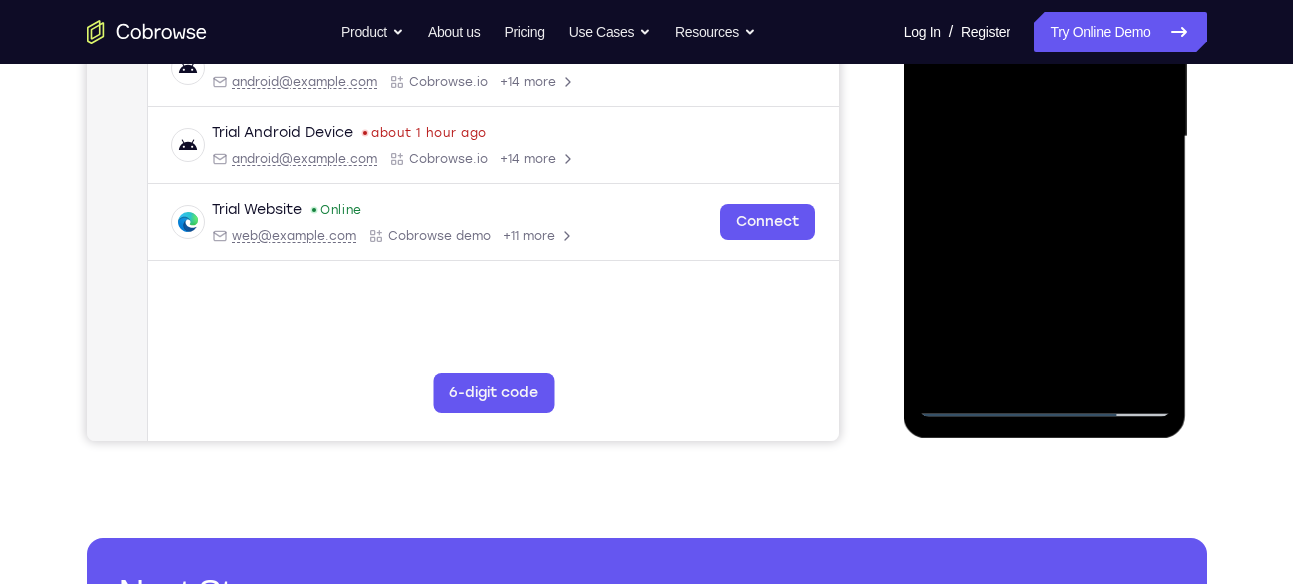 click at bounding box center [1045, 137] 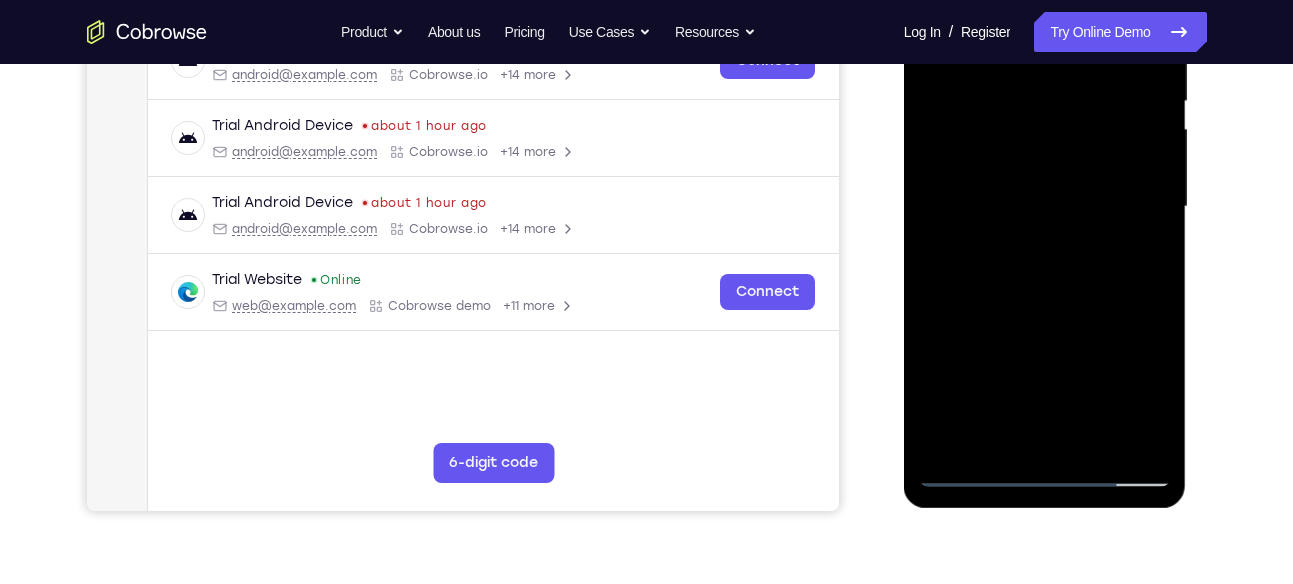 scroll, scrollTop: 417, scrollLeft: 0, axis: vertical 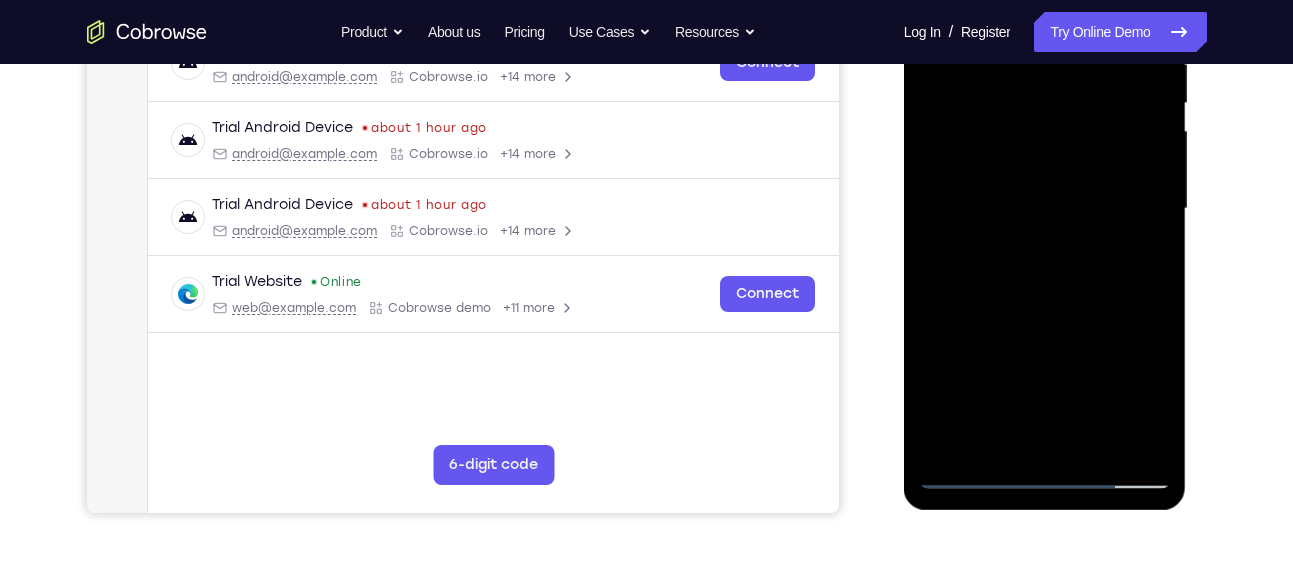 click at bounding box center (1045, 209) 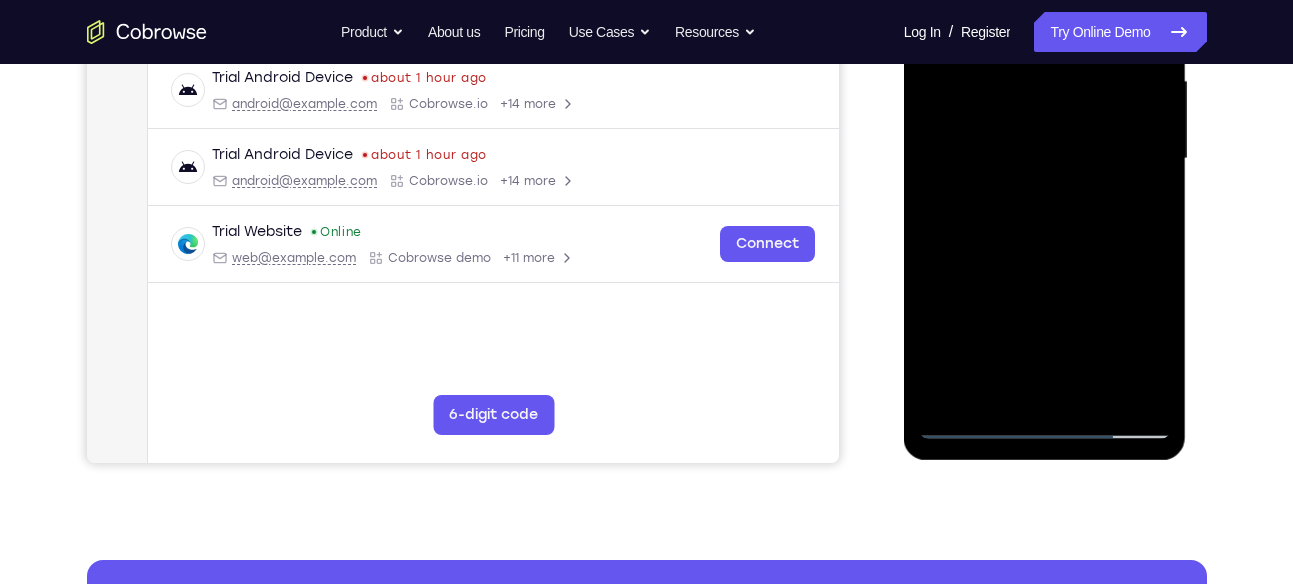 scroll, scrollTop: 469, scrollLeft: 0, axis: vertical 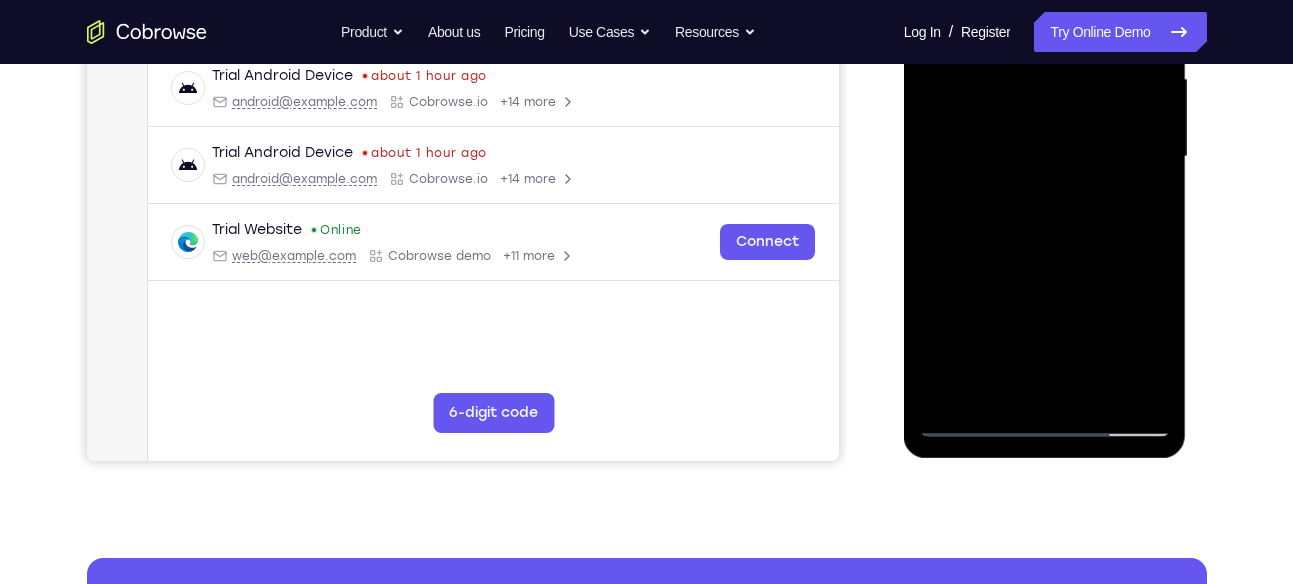 click at bounding box center (1045, 157) 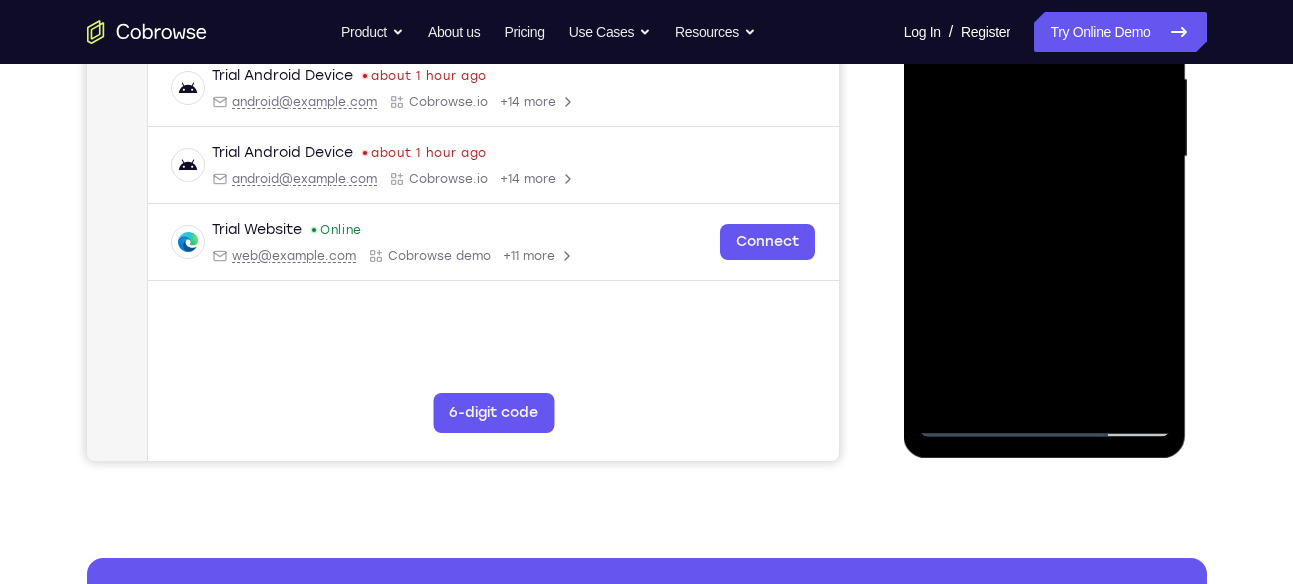 click at bounding box center (1045, 157) 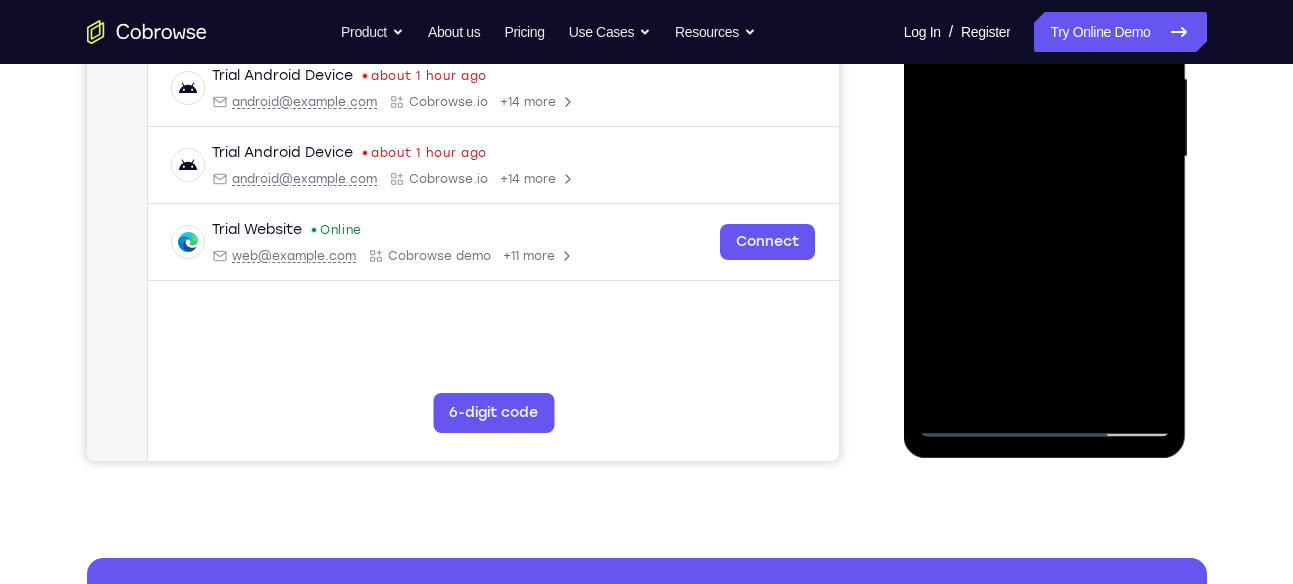click at bounding box center [1045, 157] 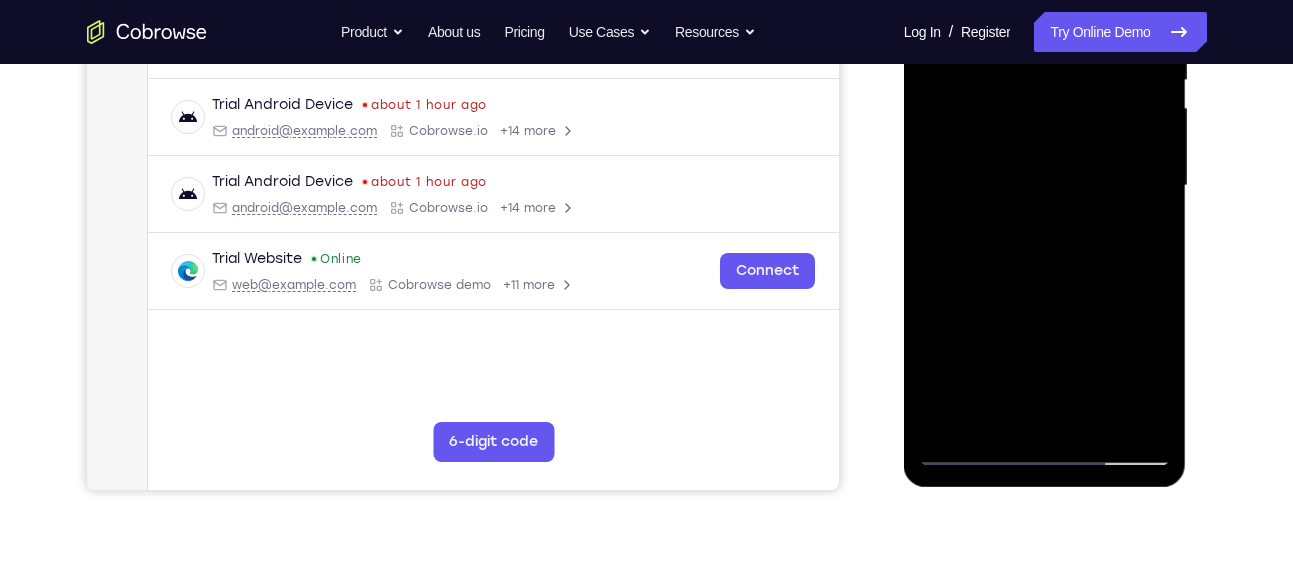 scroll, scrollTop: 434, scrollLeft: 0, axis: vertical 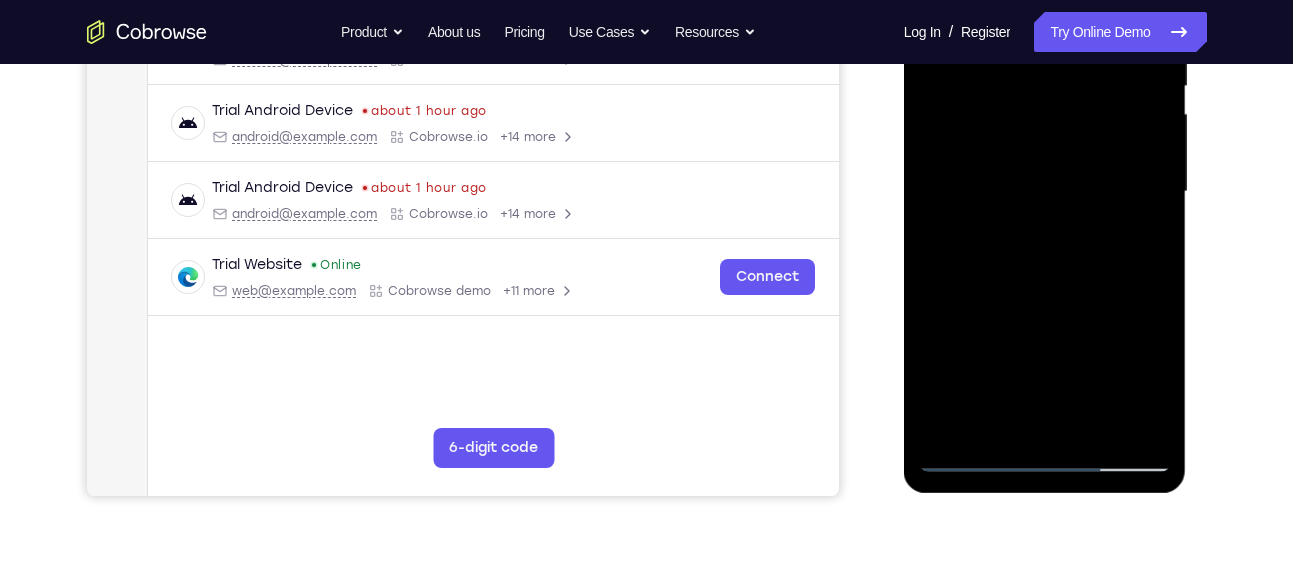 click at bounding box center [1045, 192] 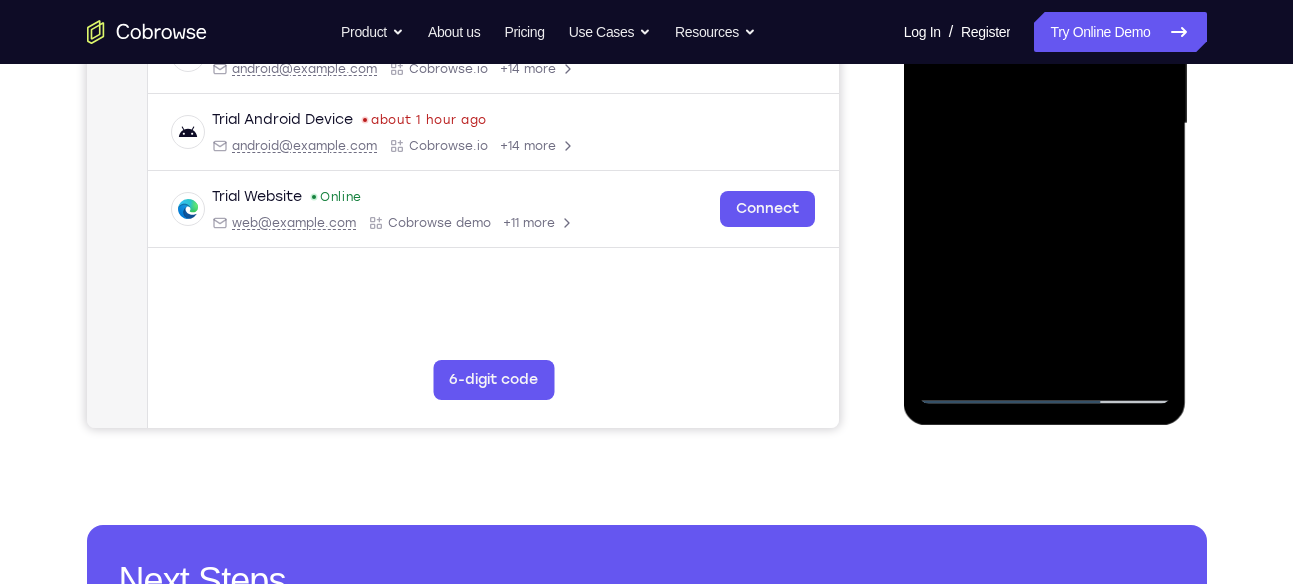 scroll, scrollTop: 506, scrollLeft: 0, axis: vertical 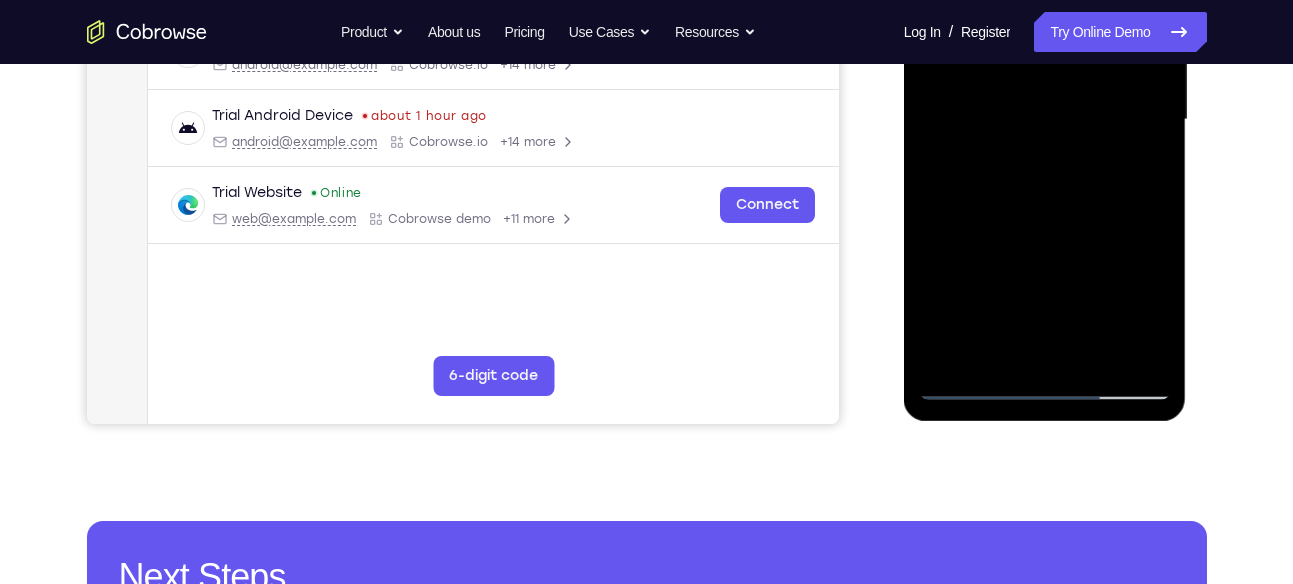 click at bounding box center (1045, 120) 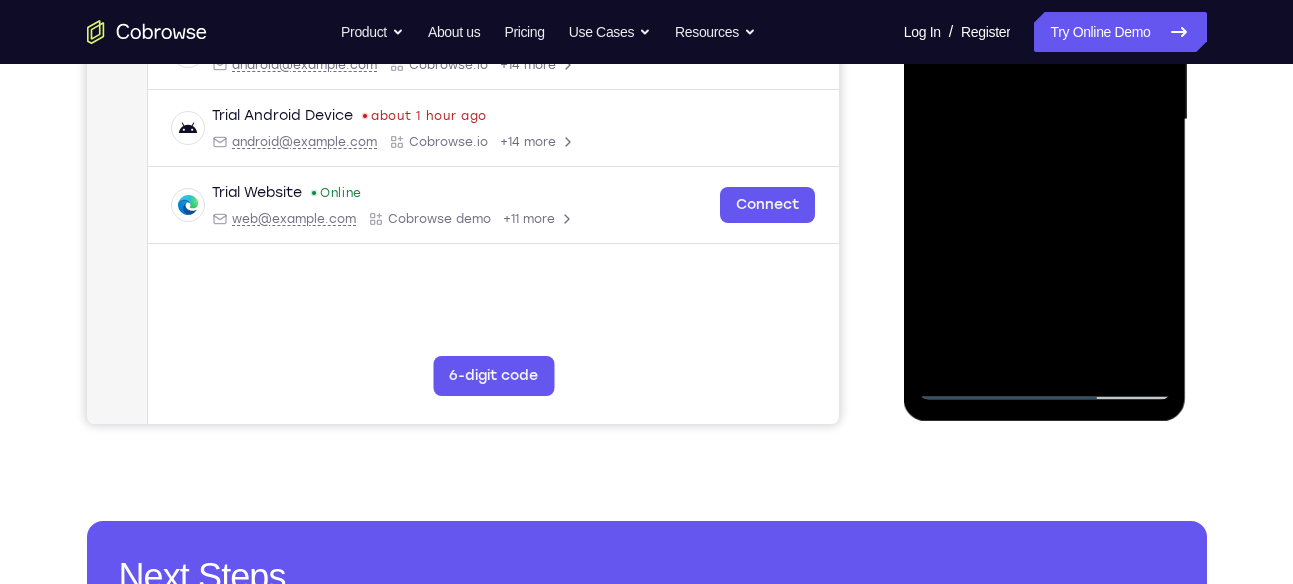click at bounding box center [1045, 120] 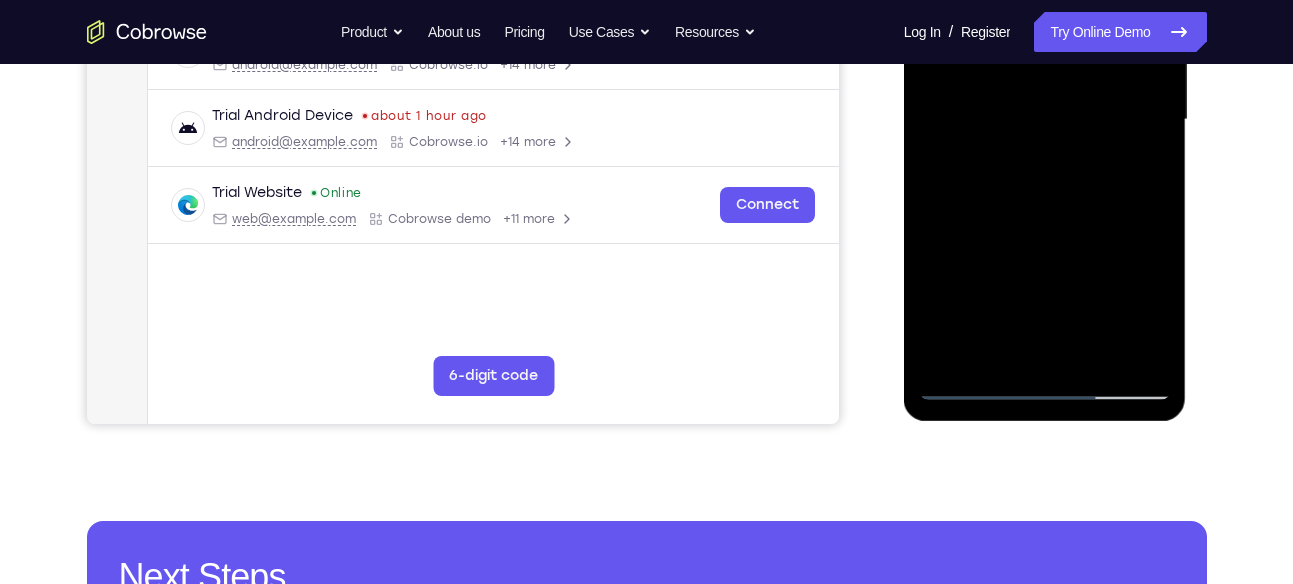 click at bounding box center (1045, 120) 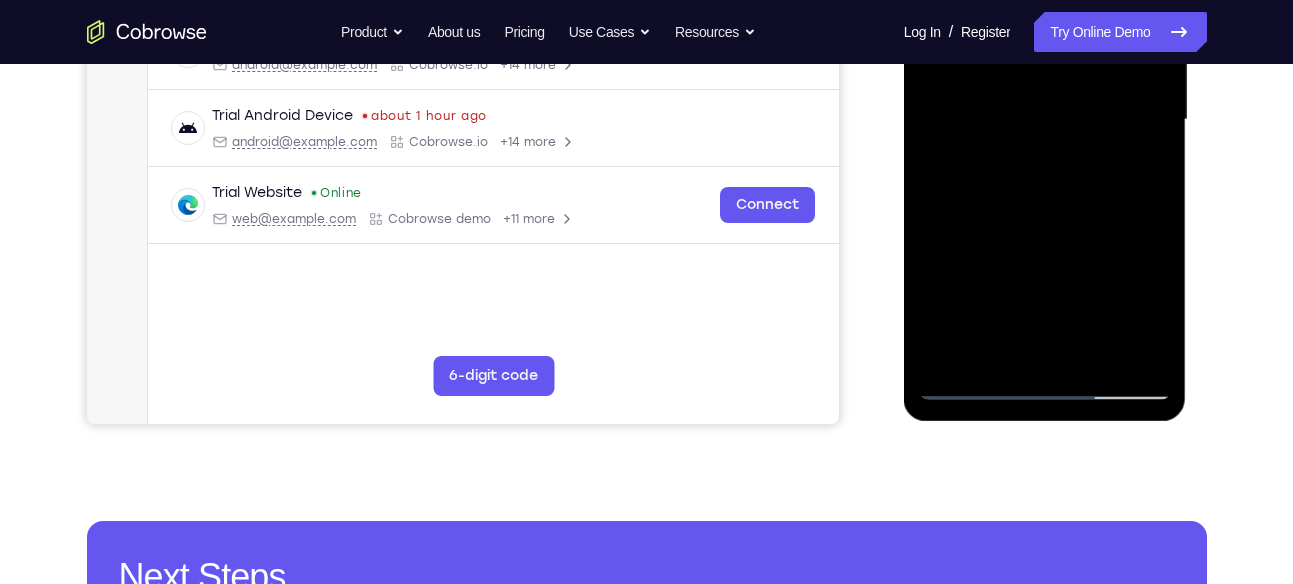 click at bounding box center [1045, 120] 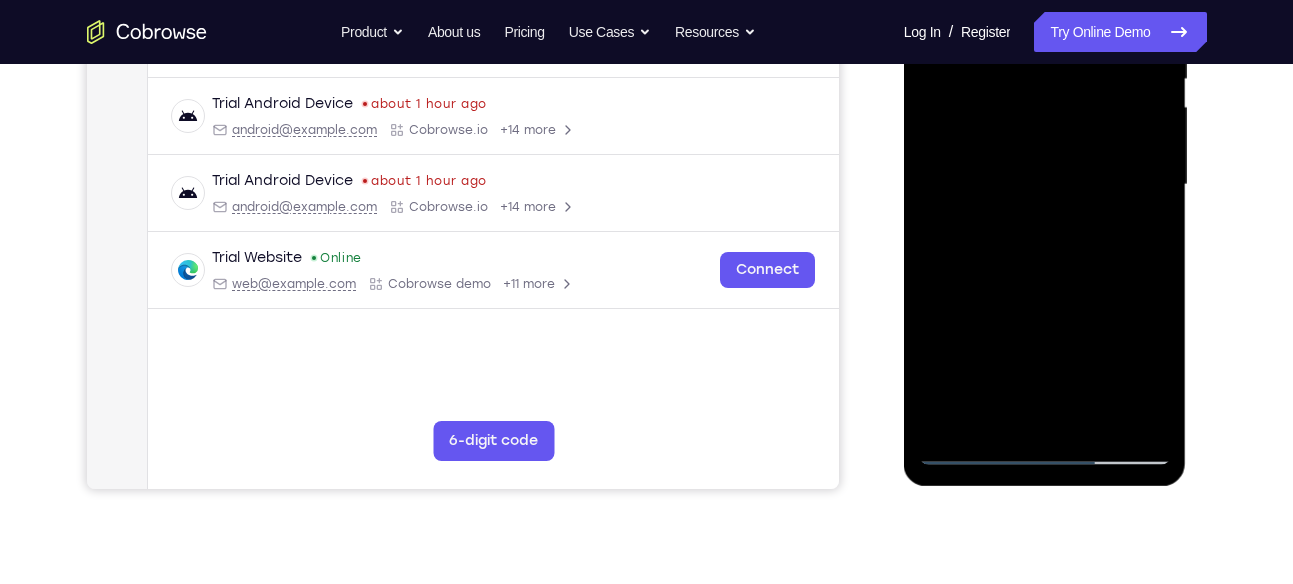 scroll, scrollTop: 440, scrollLeft: 0, axis: vertical 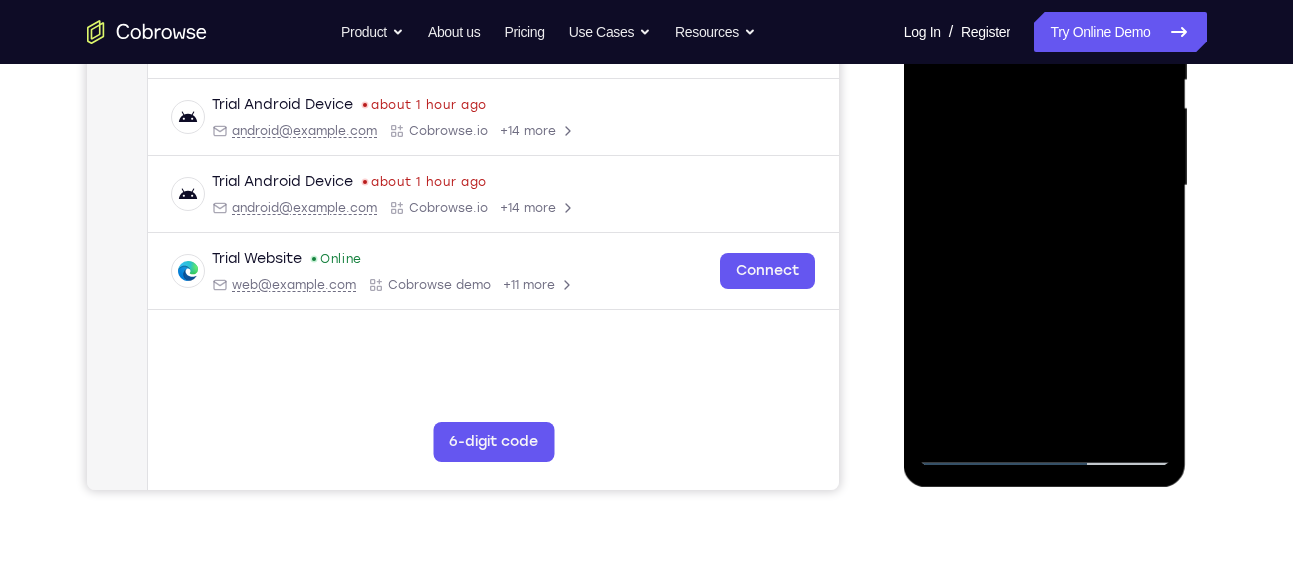 click at bounding box center [1045, 186] 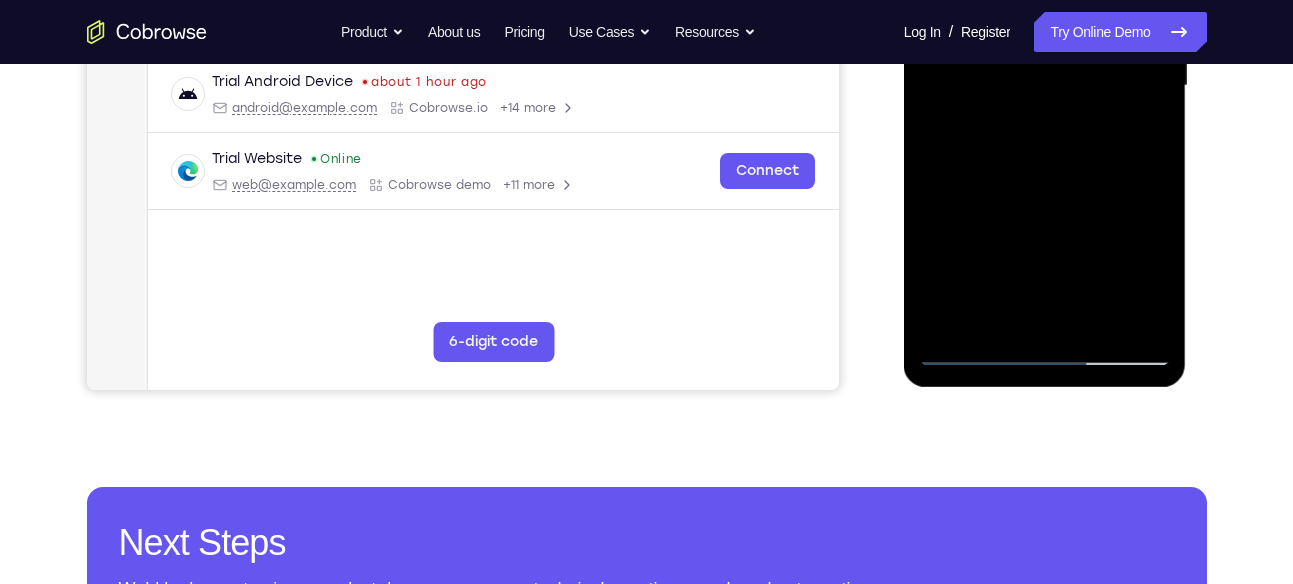 scroll, scrollTop: 549, scrollLeft: 0, axis: vertical 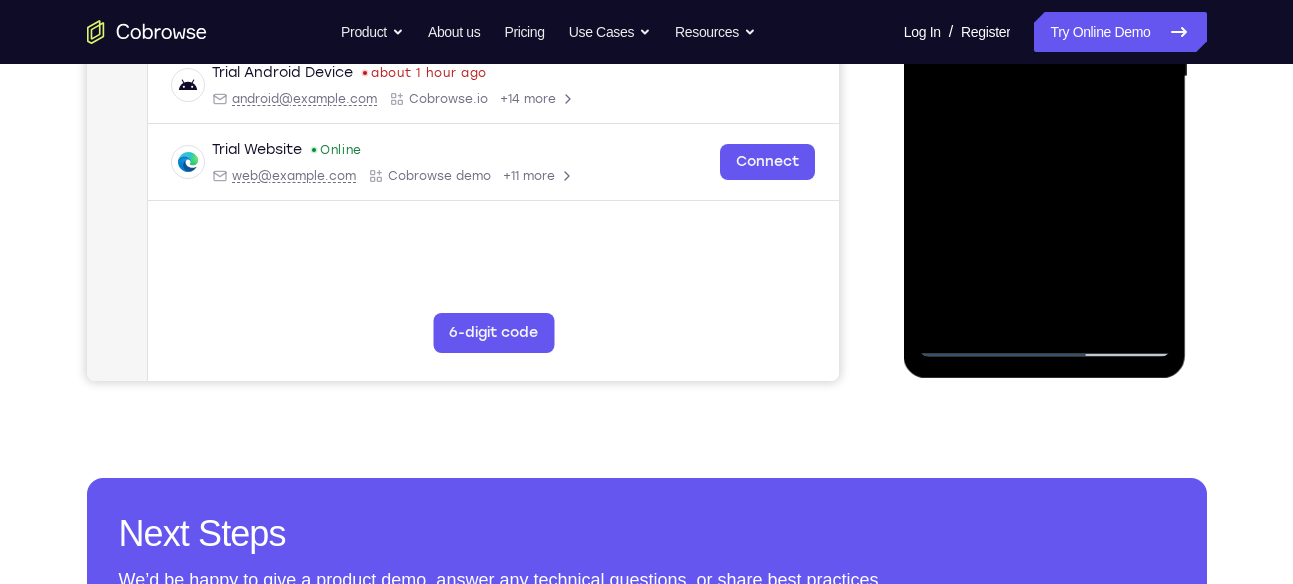 click at bounding box center (1045, 77) 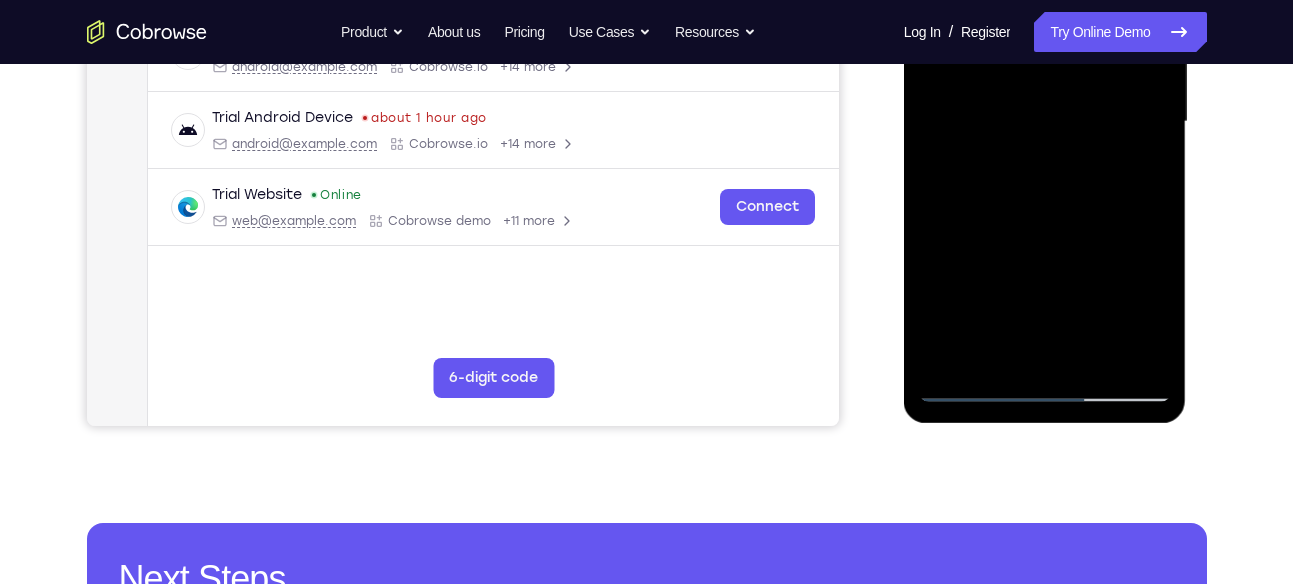 scroll, scrollTop: 503, scrollLeft: 0, axis: vertical 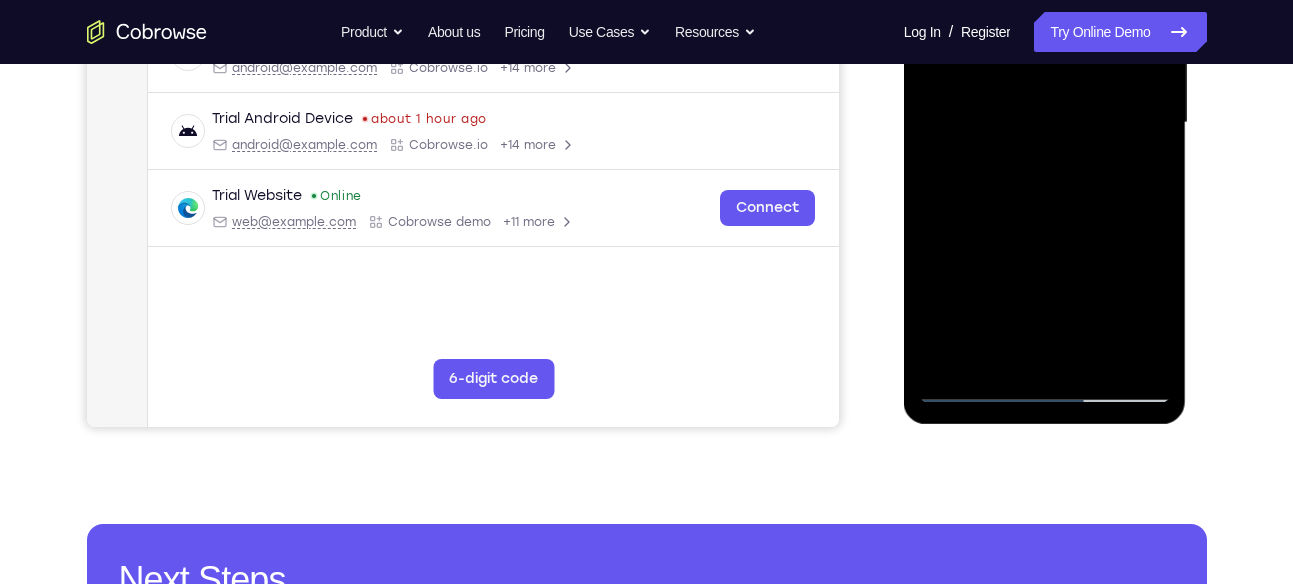 click at bounding box center [1045, 123] 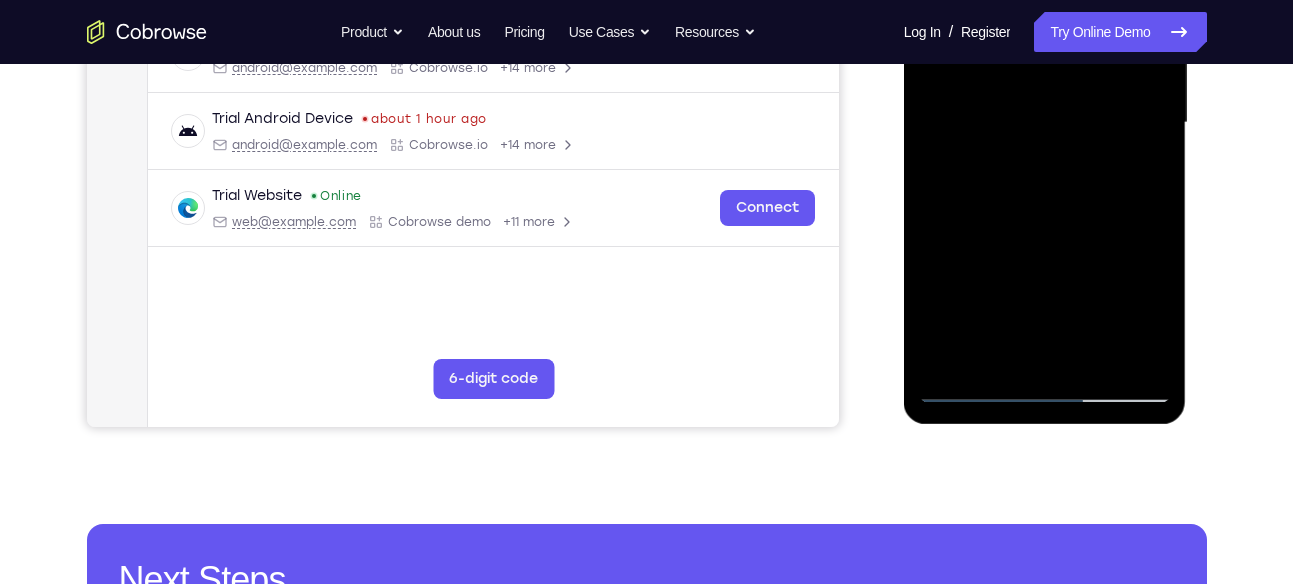 click at bounding box center (1045, 123) 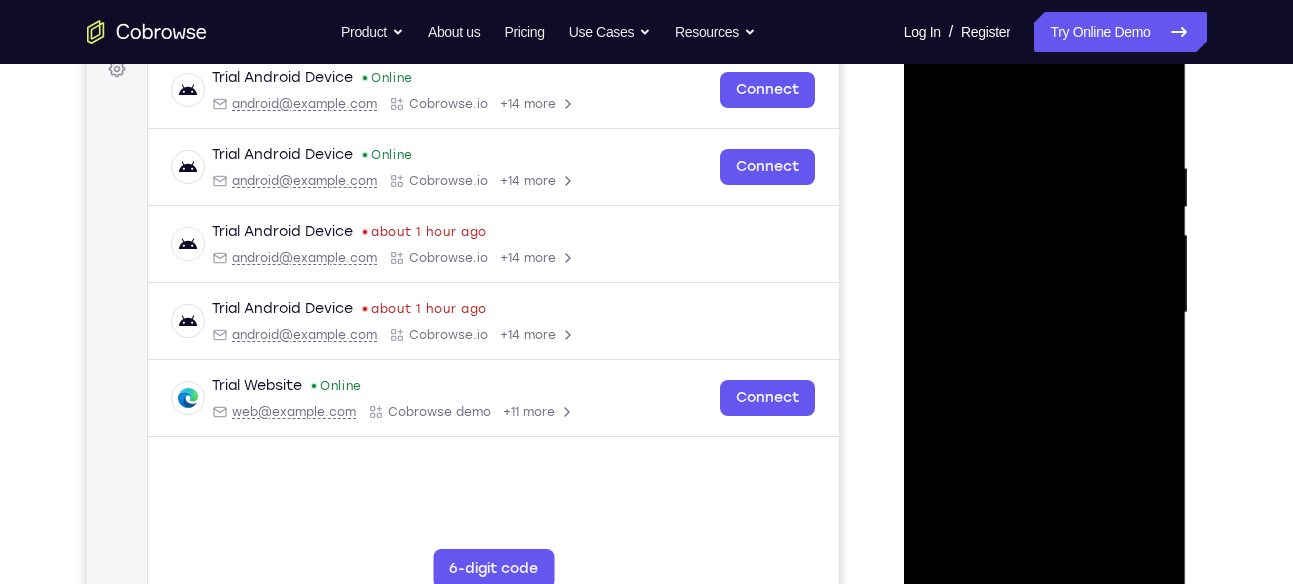 scroll, scrollTop: 312, scrollLeft: 0, axis: vertical 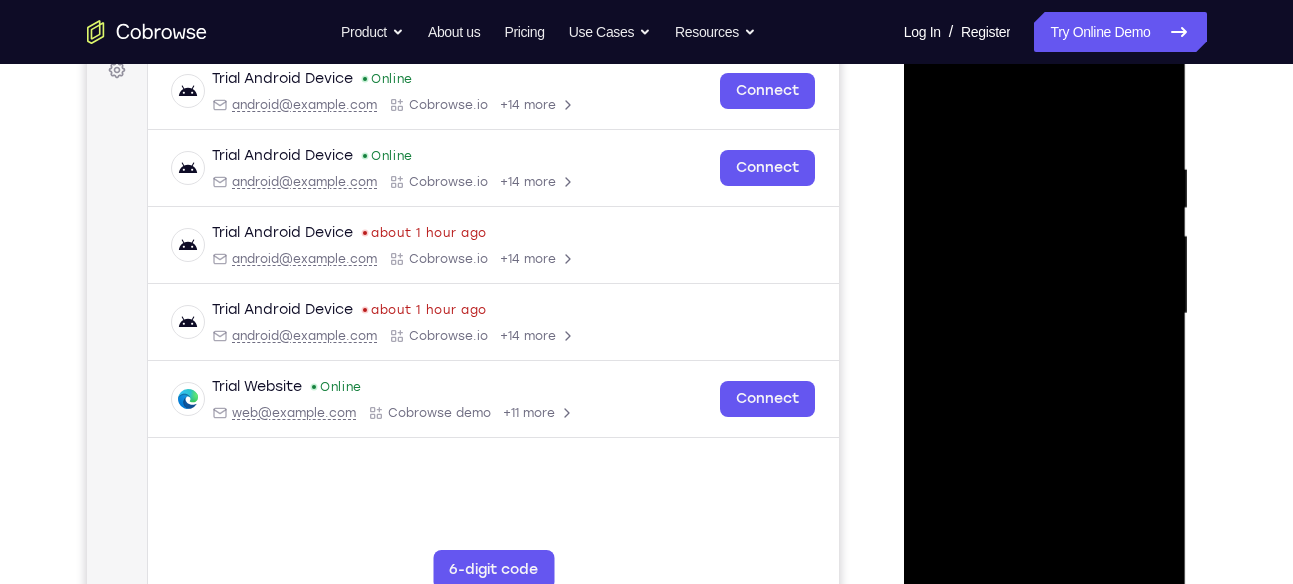 click at bounding box center [1045, 314] 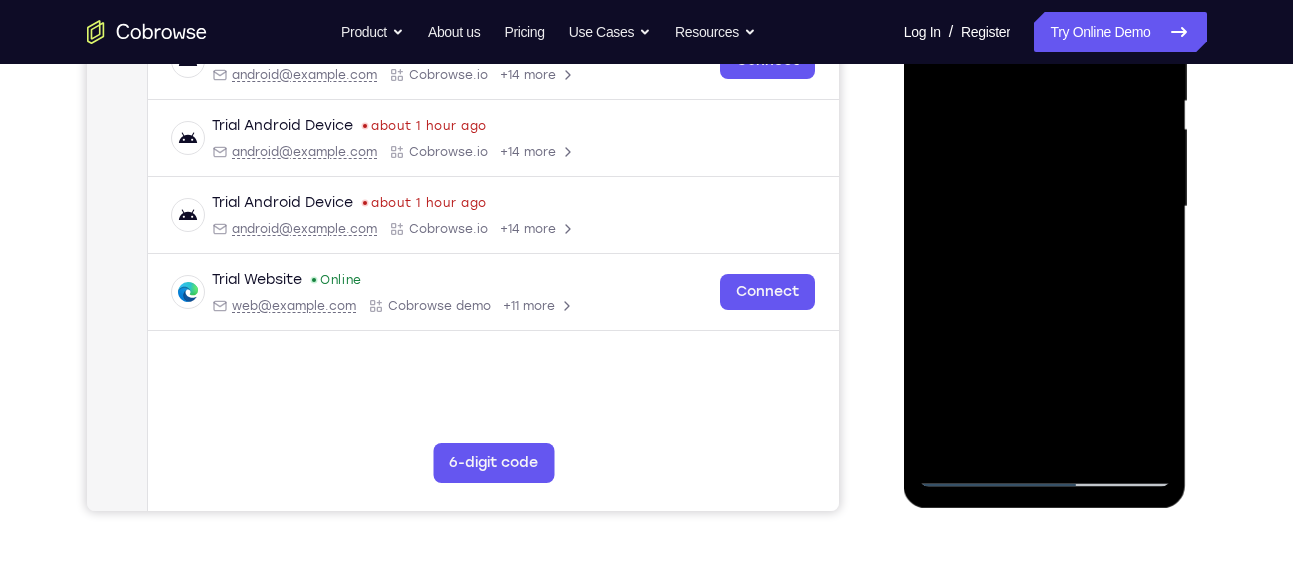 click at bounding box center (1045, 207) 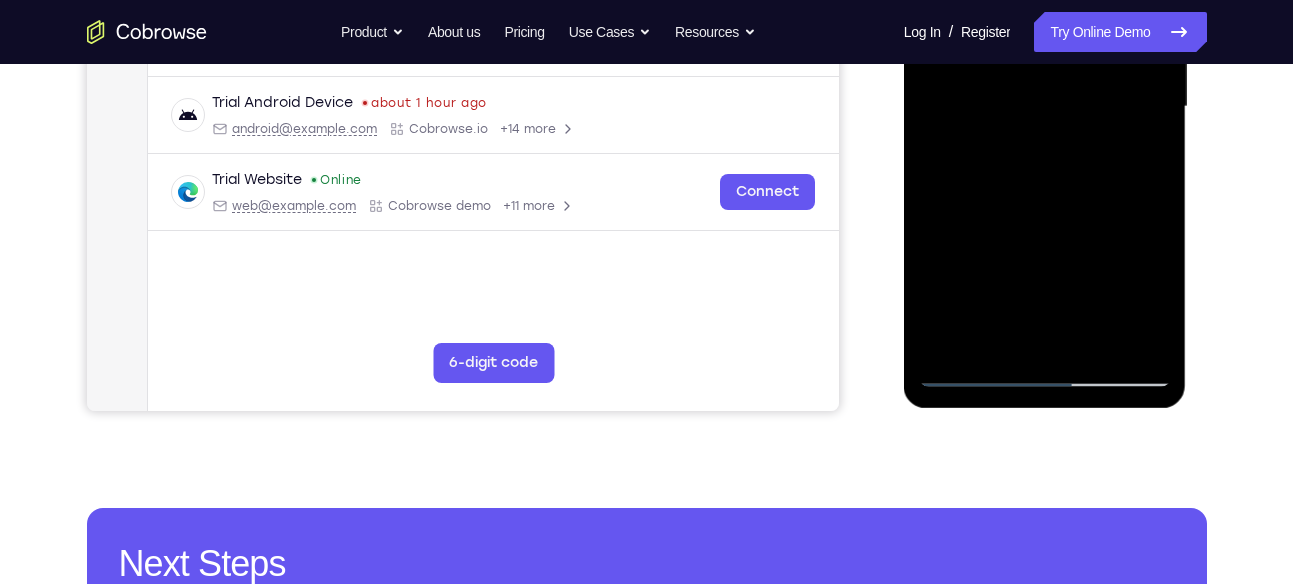 scroll, scrollTop: 517, scrollLeft: 0, axis: vertical 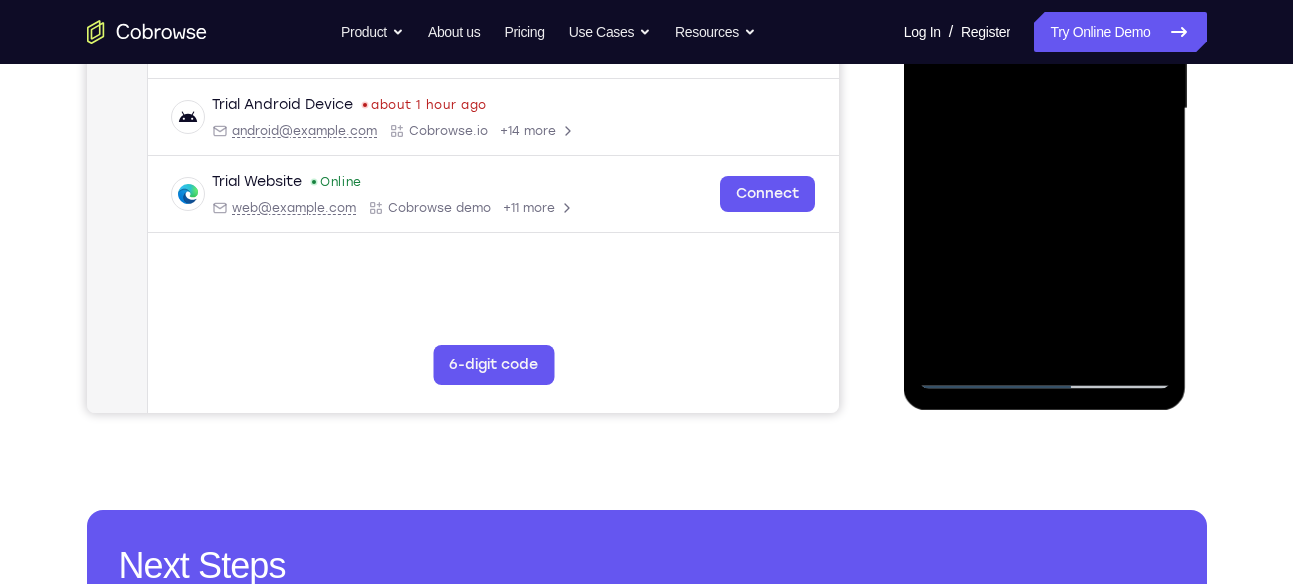 click at bounding box center [1045, 109] 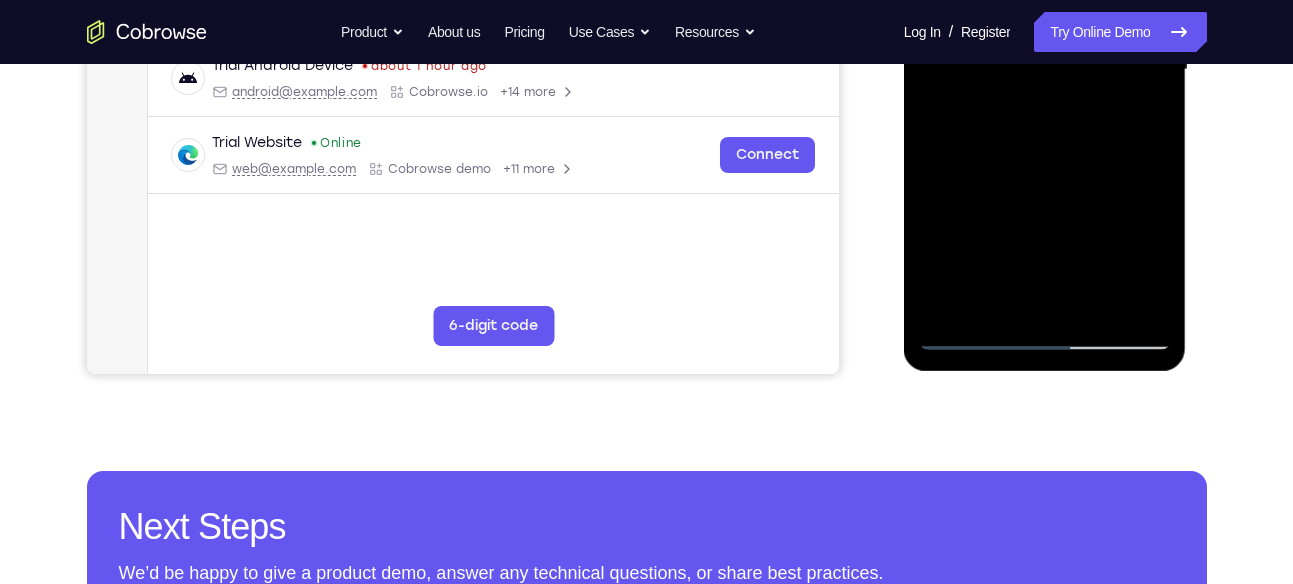 scroll, scrollTop: 562, scrollLeft: 0, axis: vertical 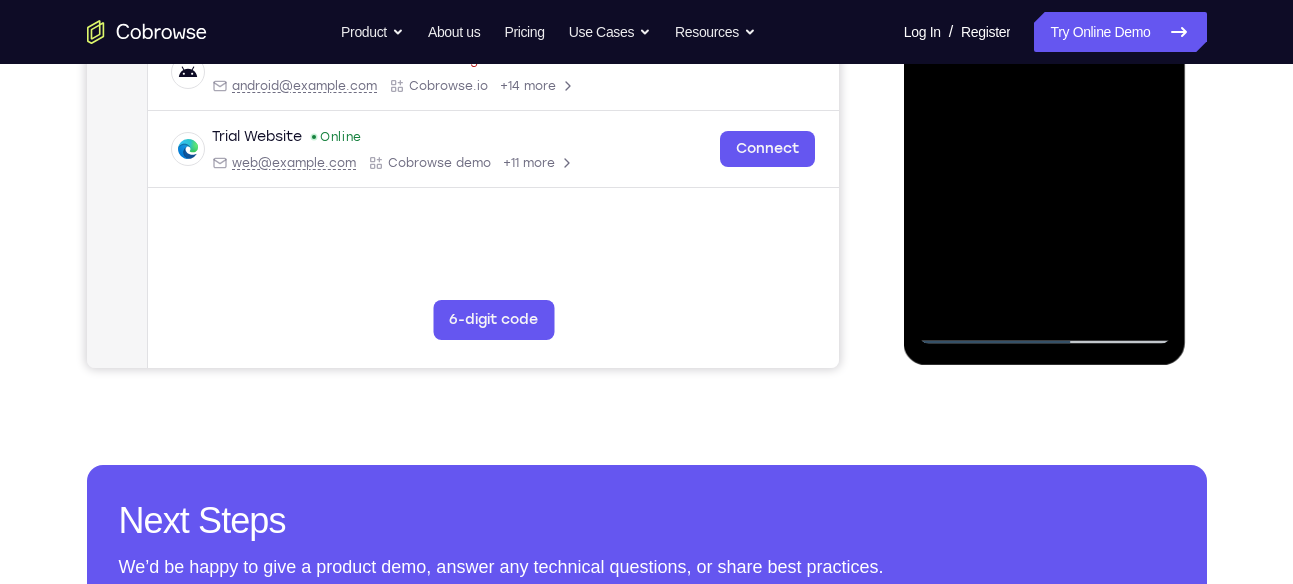 click at bounding box center (1045, 64) 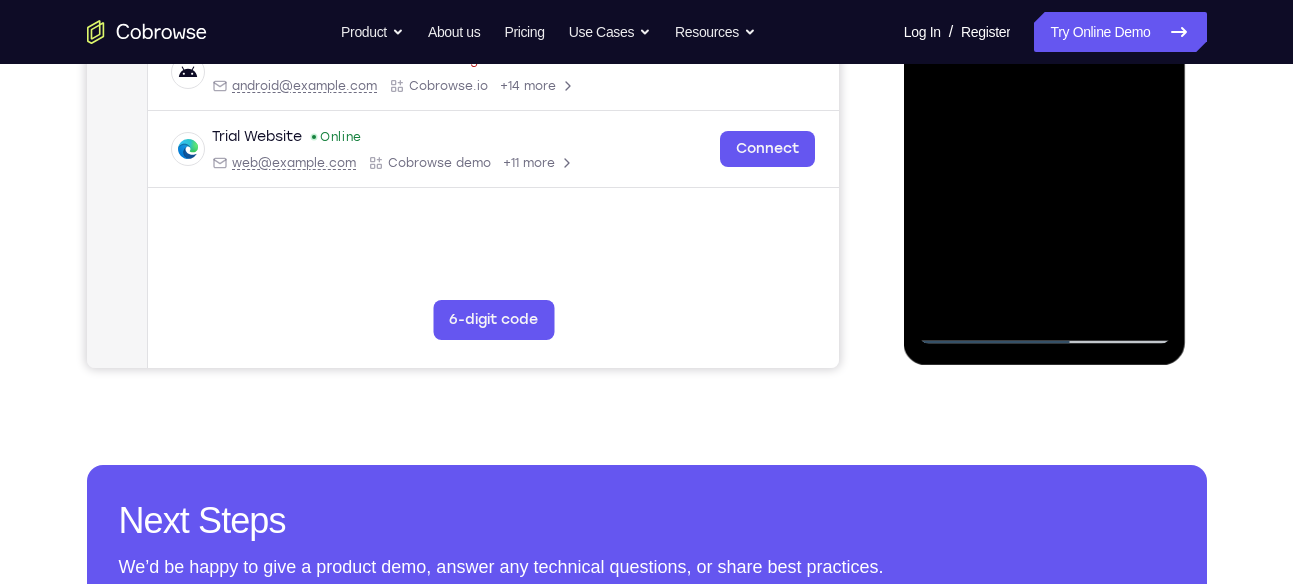 click at bounding box center (1045, 64) 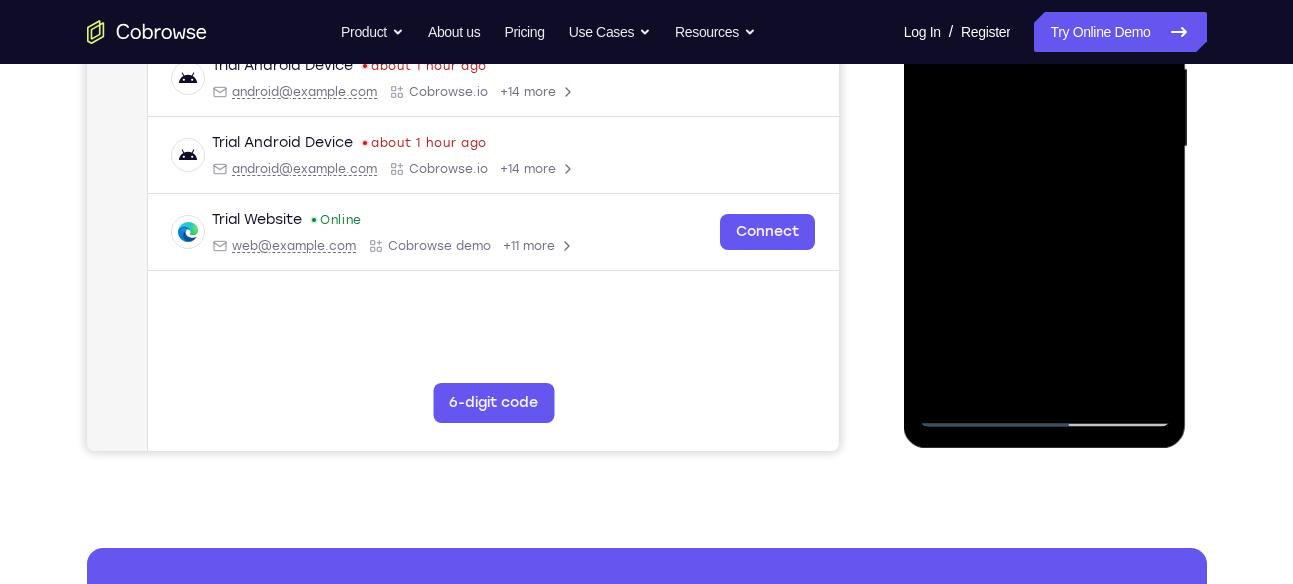 scroll, scrollTop: 477, scrollLeft: 0, axis: vertical 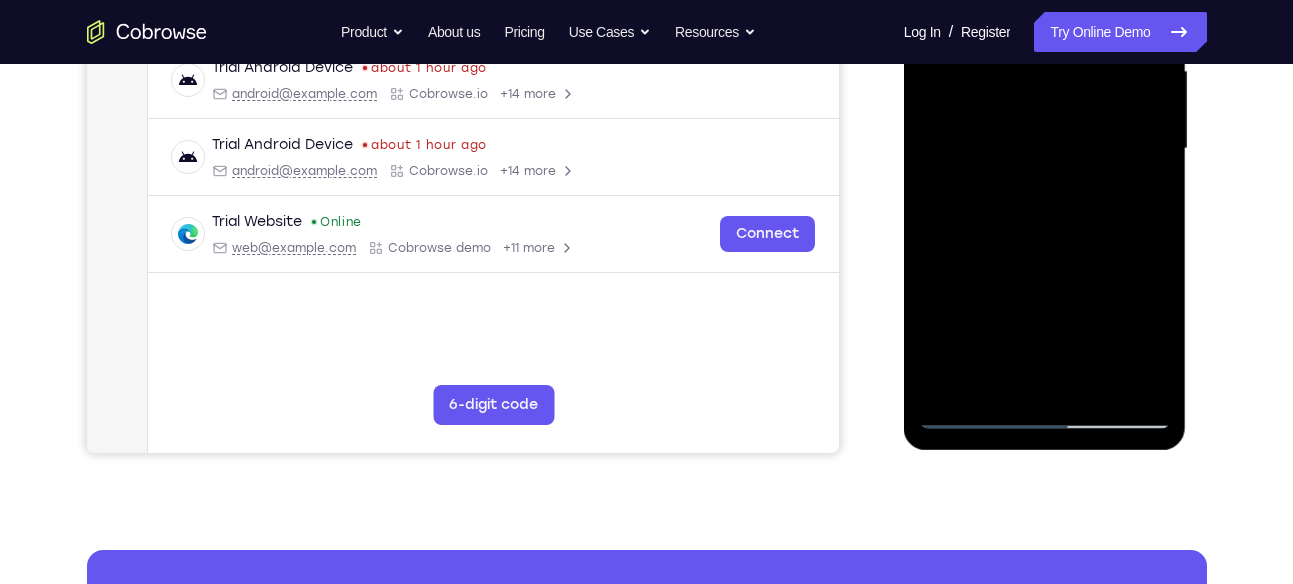 click at bounding box center (1045, 149) 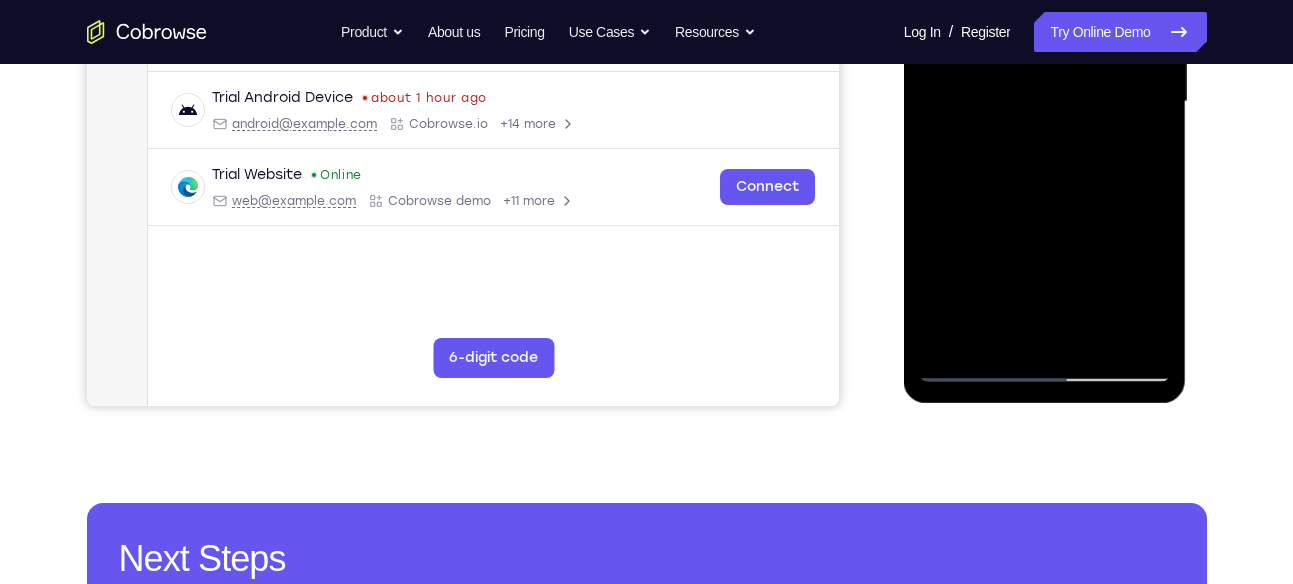 scroll, scrollTop: 531, scrollLeft: 0, axis: vertical 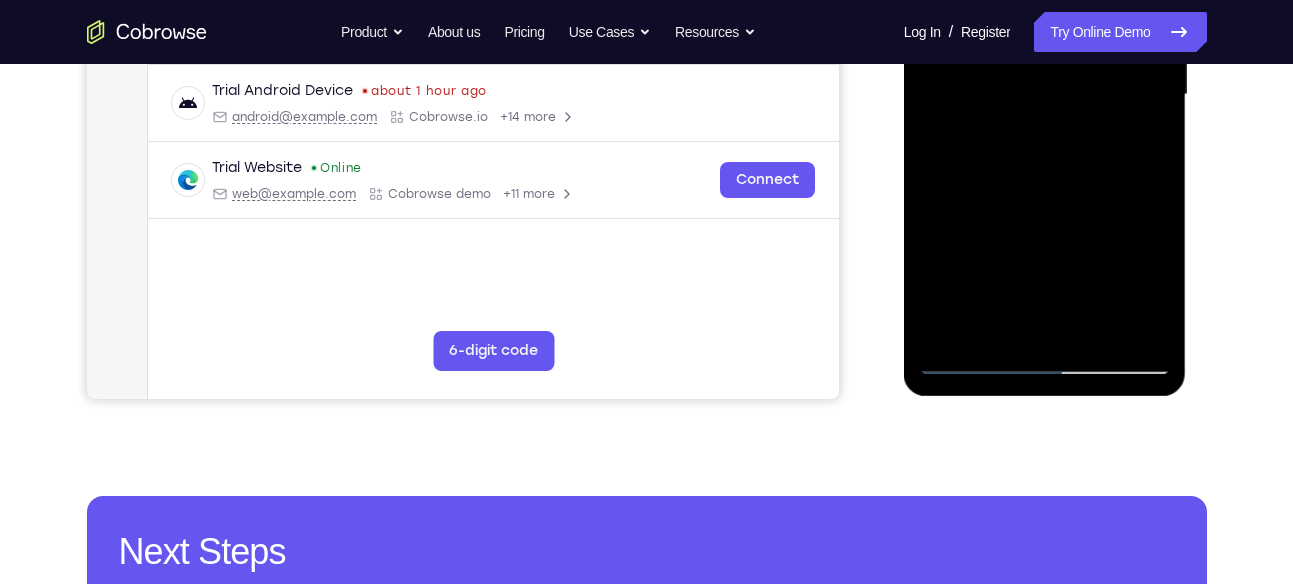 click at bounding box center [1045, 95] 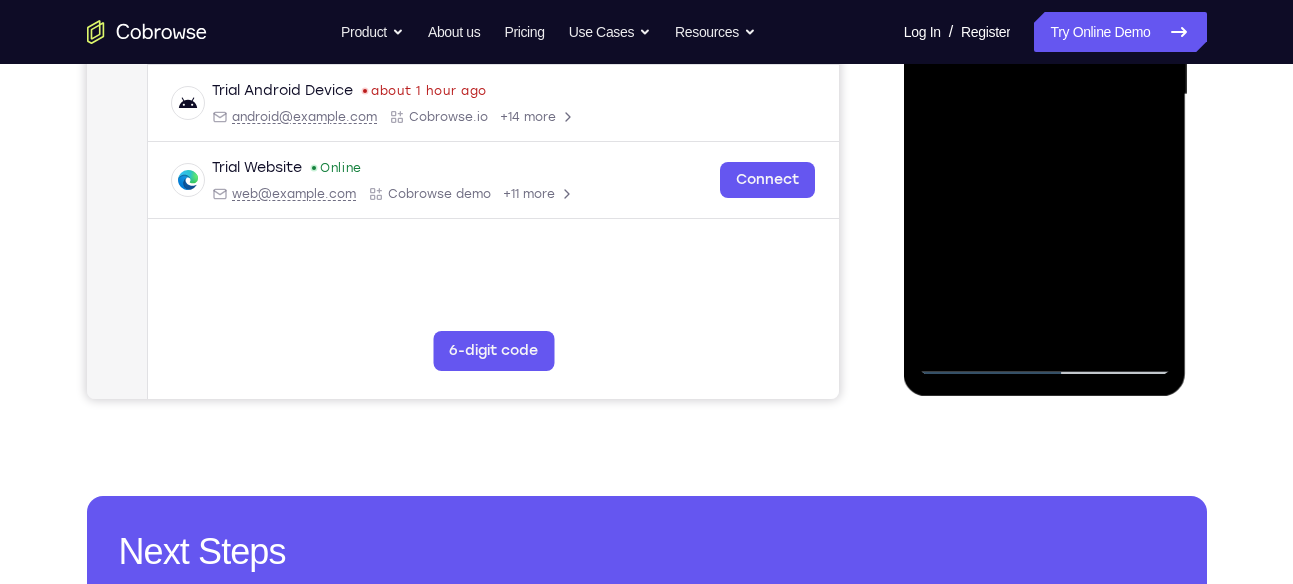 click at bounding box center (1045, 95) 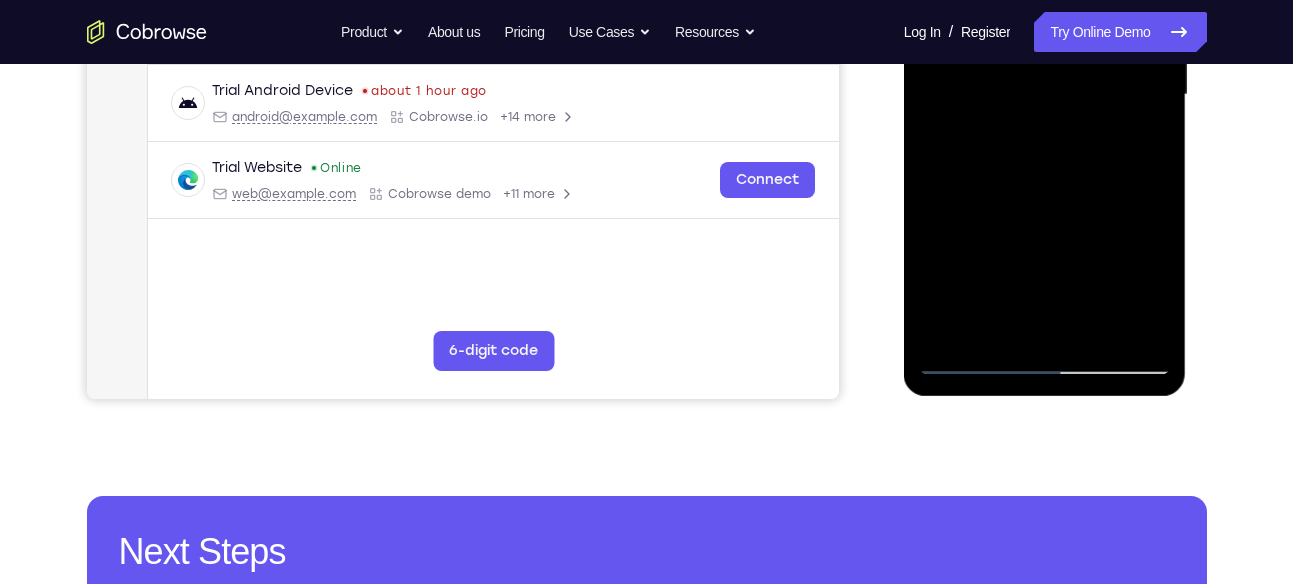 click at bounding box center [1045, 95] 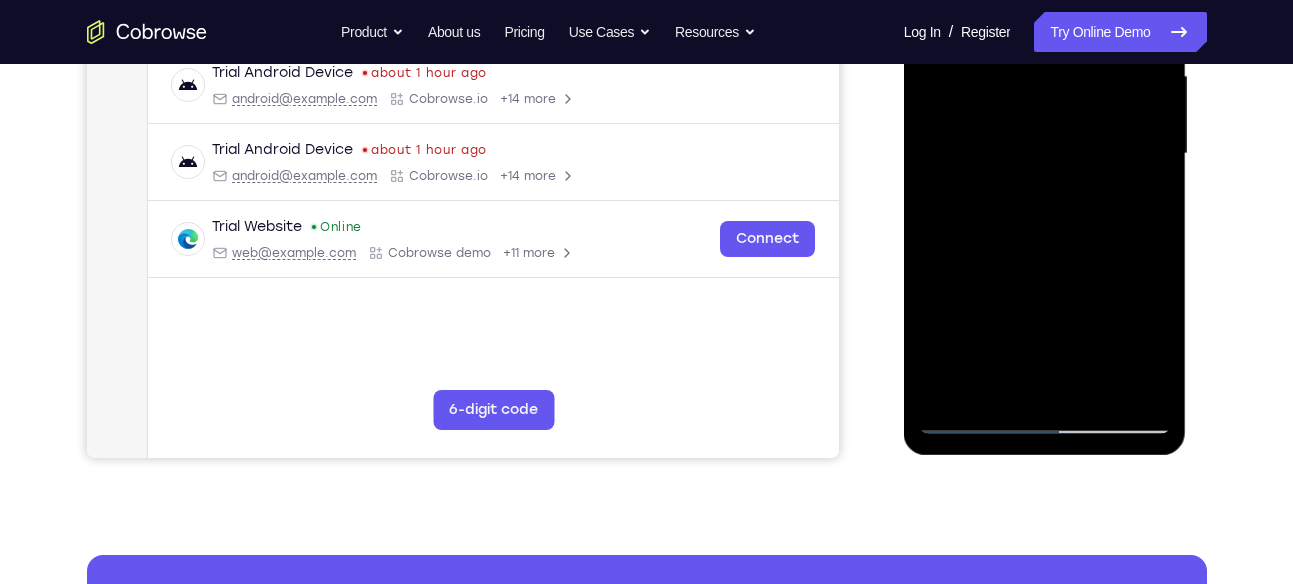 scroll, scrollTop: 468, scrollLeft: 0, axis: vertical 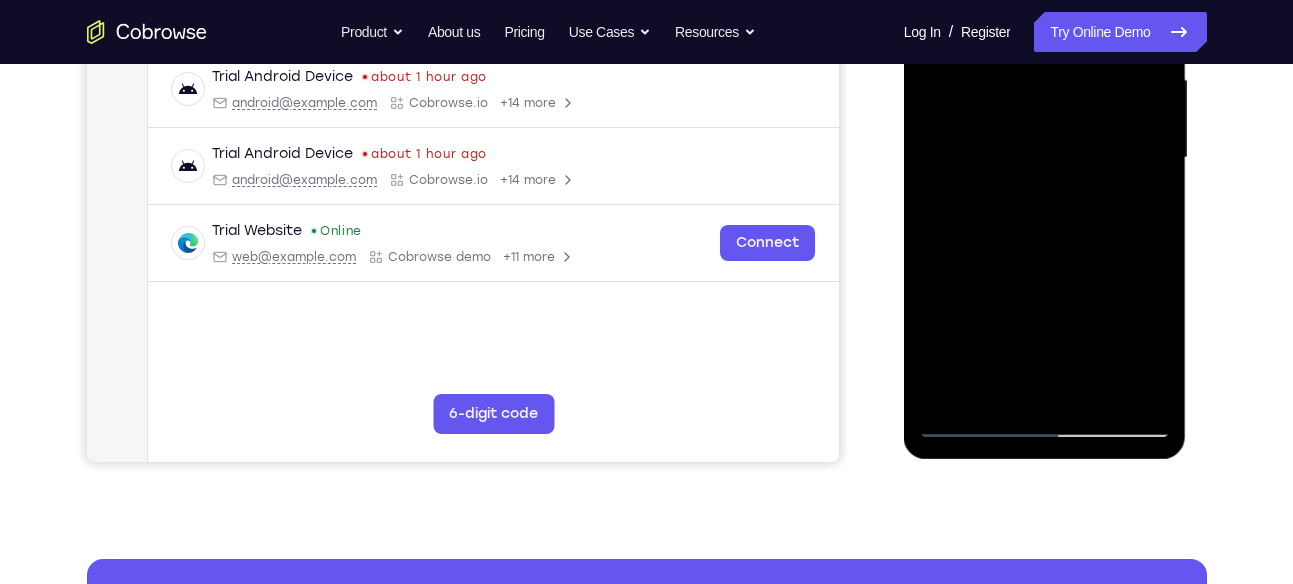 click at bounding box center [1045, 158] 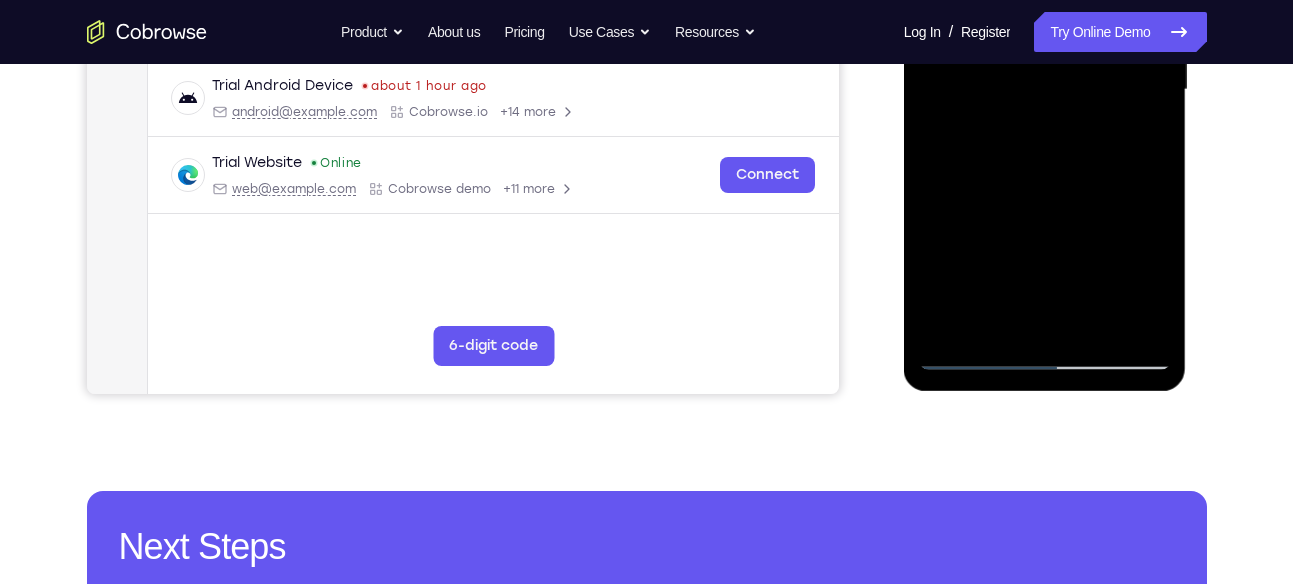 scroll, scrollTop: 576, scrollLeft: 0, axis: vertical 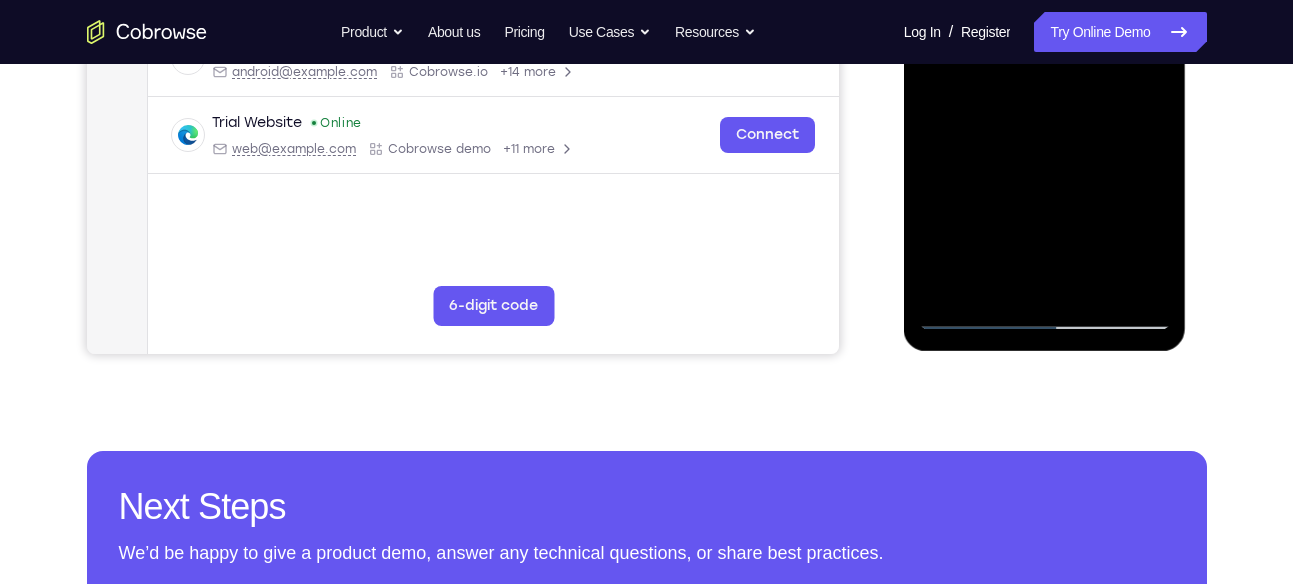 click at bounding box center [1045, 50] 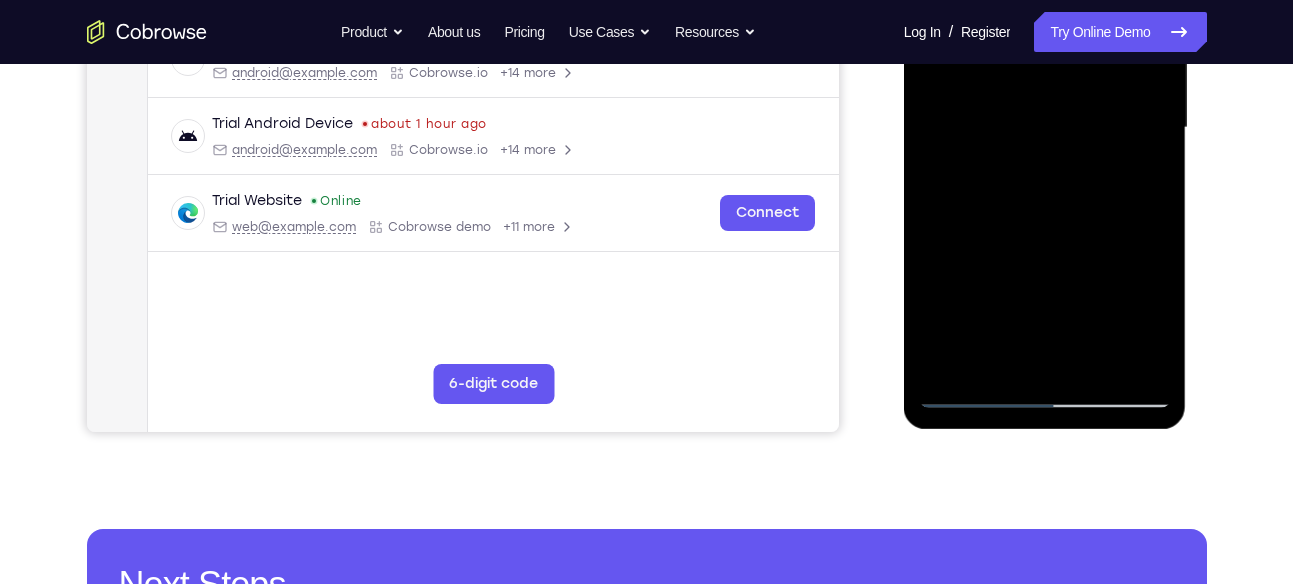 scroll, scrollTop: 493, scrollLeft: 0, axis: vertical 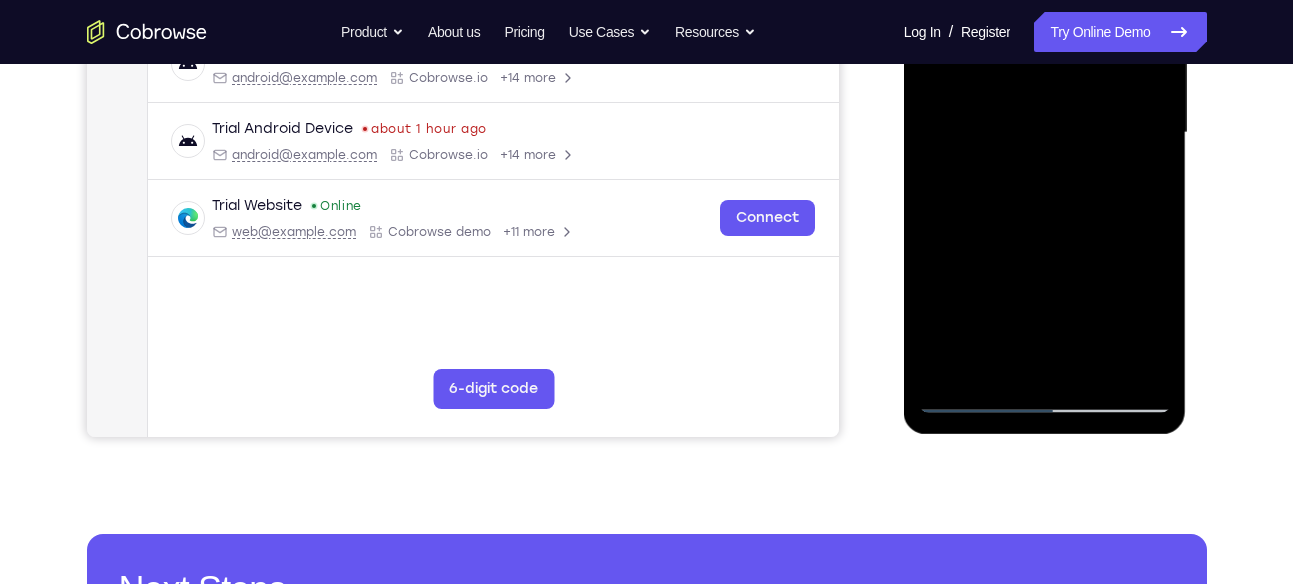 click at bounding box center [1045, 133] 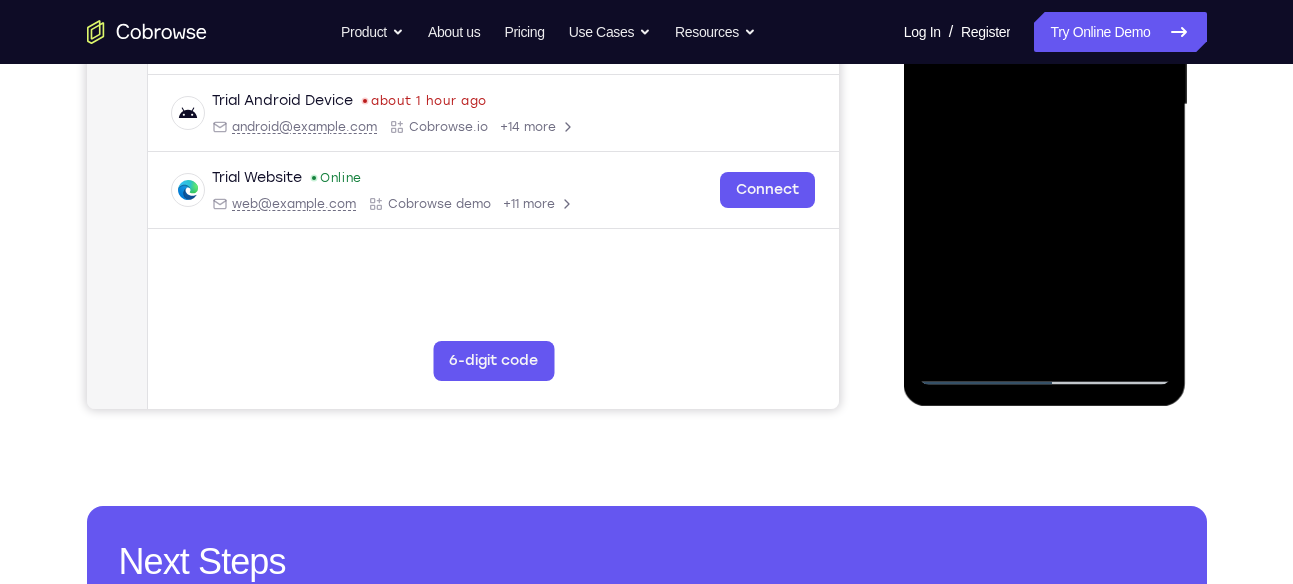 scroll, scrollTop: 522, scrollLeft: 0, axis: vertical 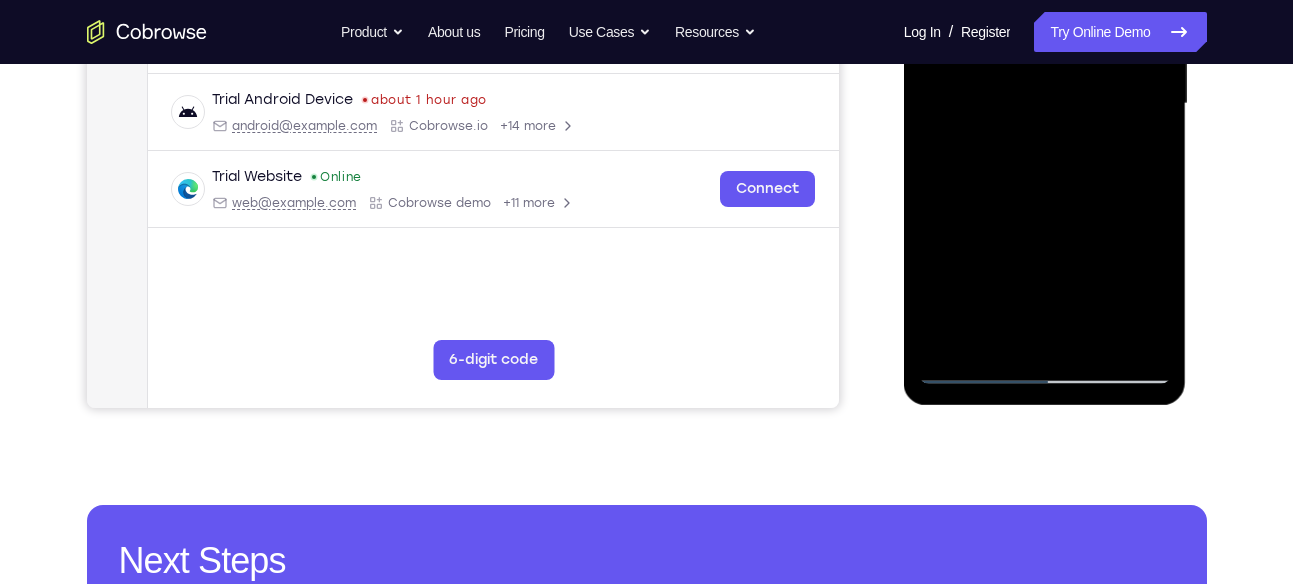 click at bounding box center [1045, 104] 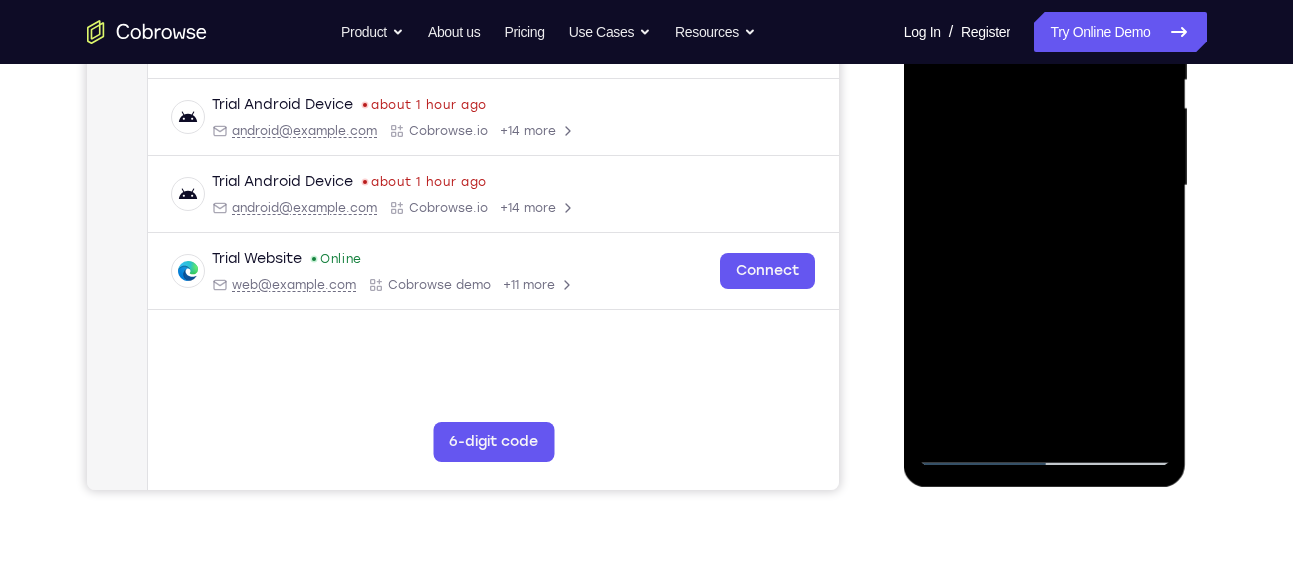 scroll, scrollTop: 439, scrollLeft: 0, axis: vertical 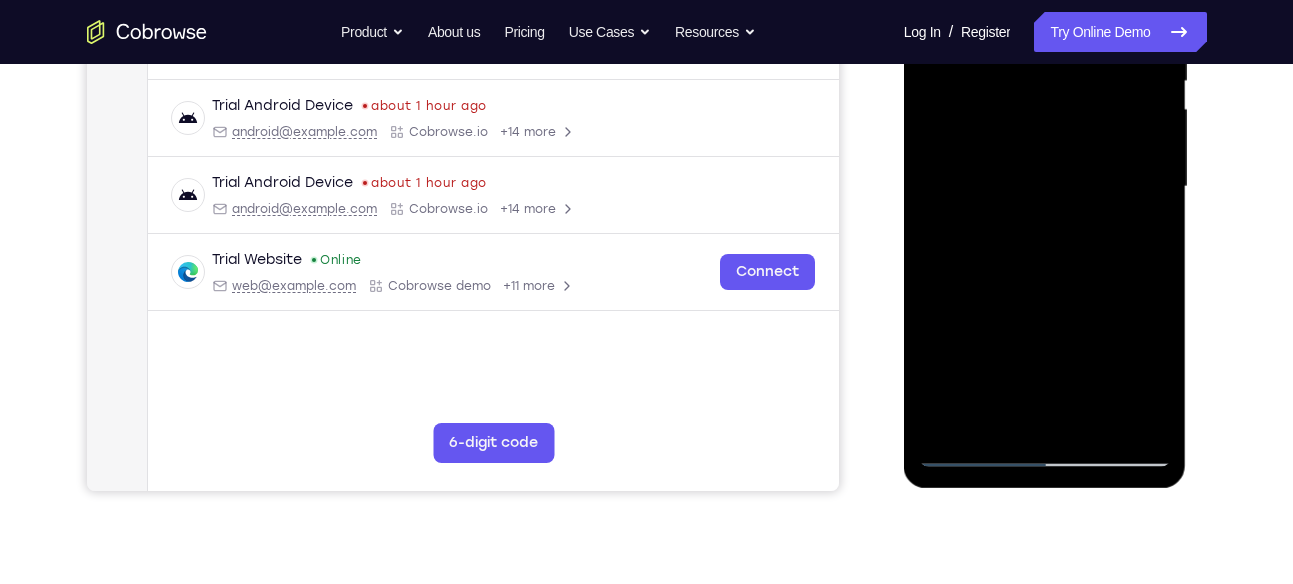click at bounding box center (1045, 187) 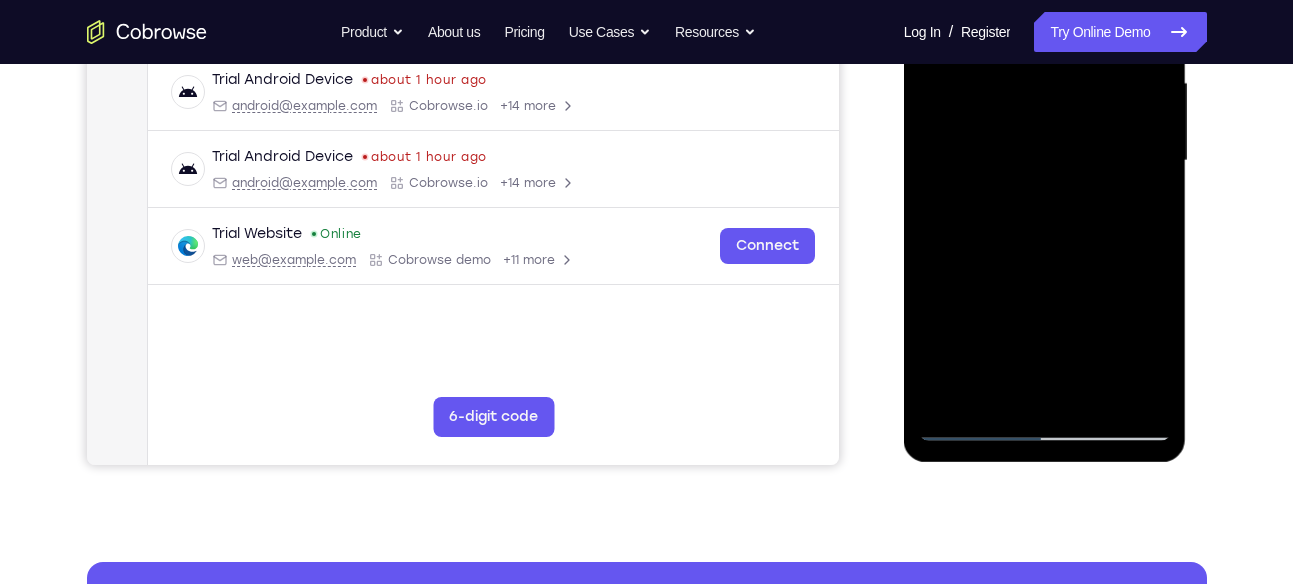 scroll, scrollTop: 464, scrollLeft: 0, axis: vertical 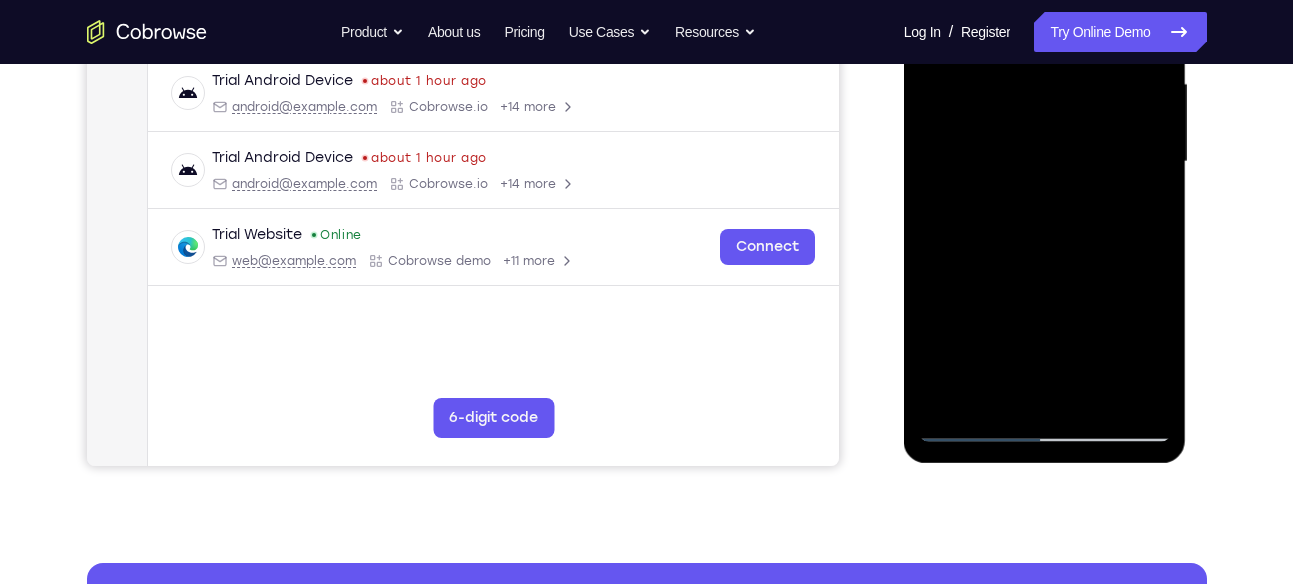click at bounding box center (1045, 162) 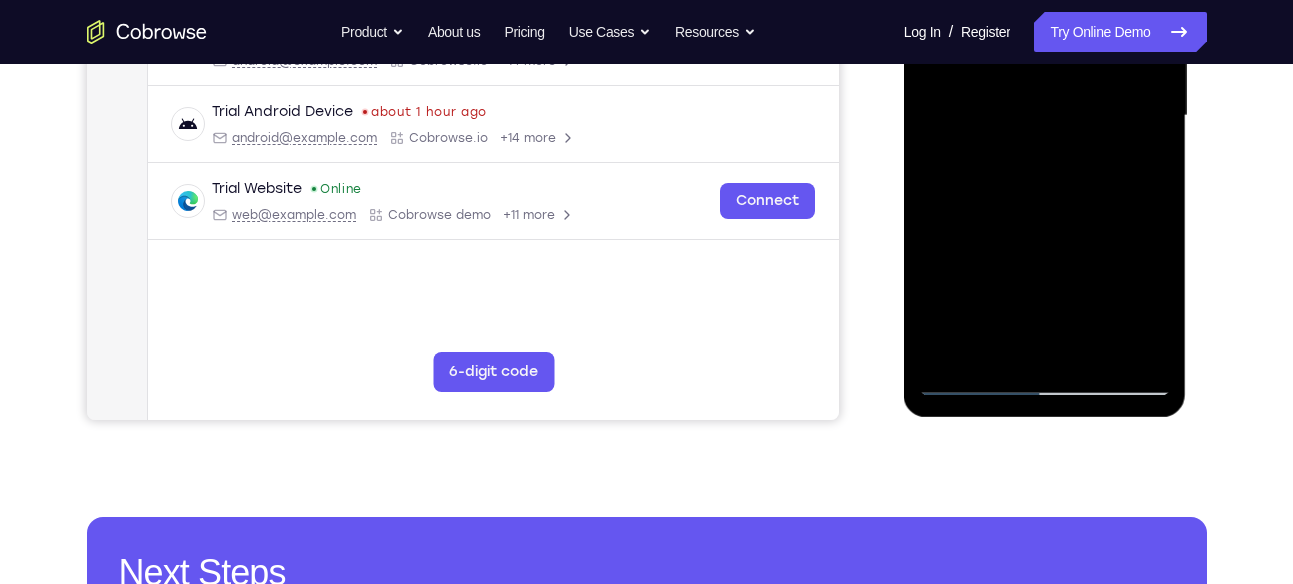 scroll, scrollTop: 511, scrollLeft: 0, axis: vertical 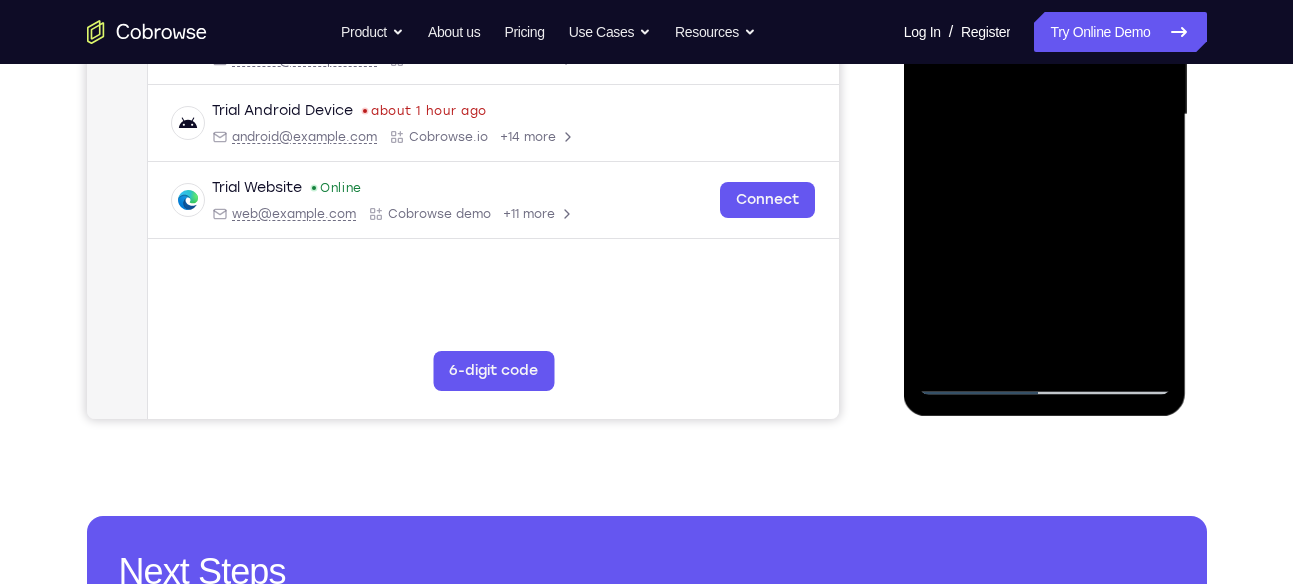 click at bounding box center [1045, 115] 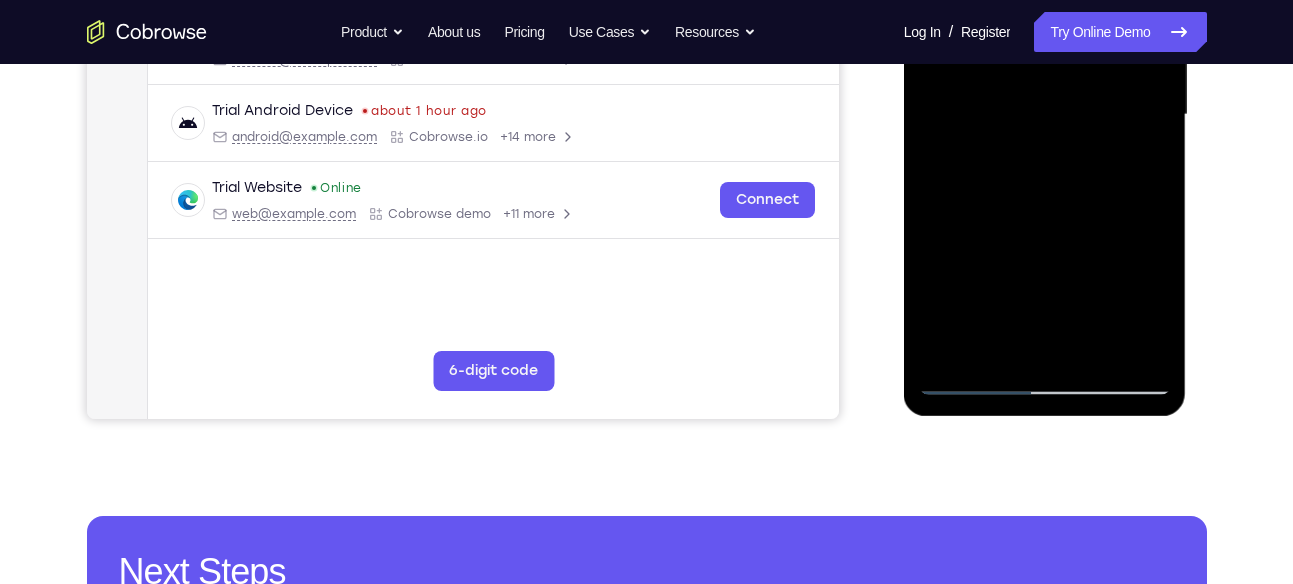 click at bounding box center (1045, 115) 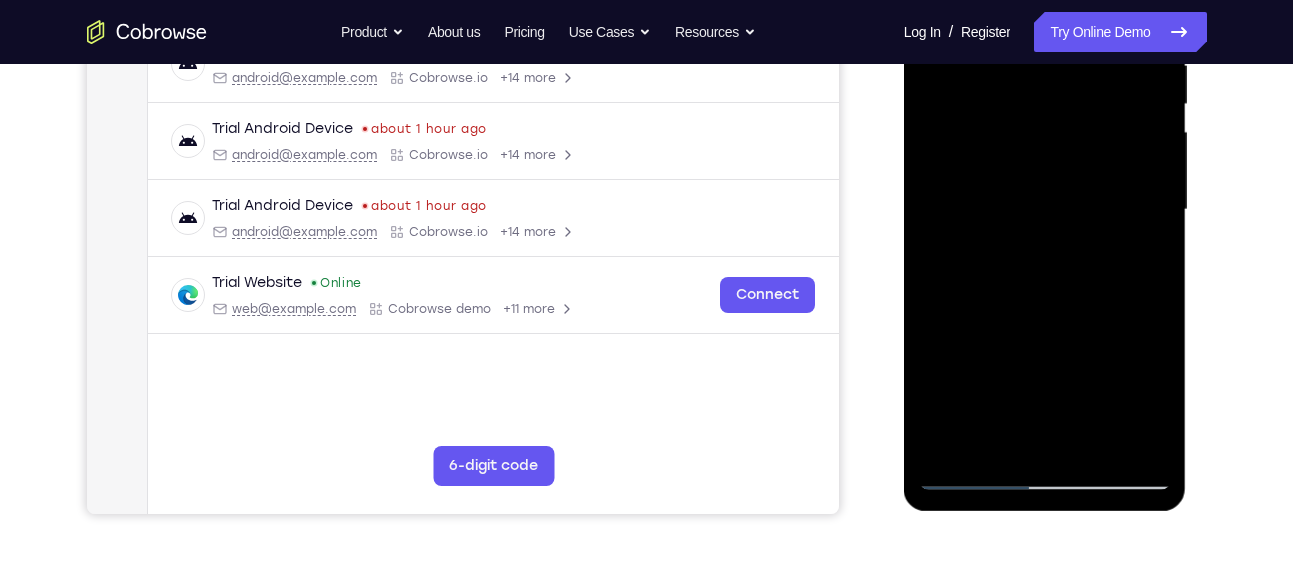 scroll, scrollTop: 392, scrollLeft: 0, axis: vertical 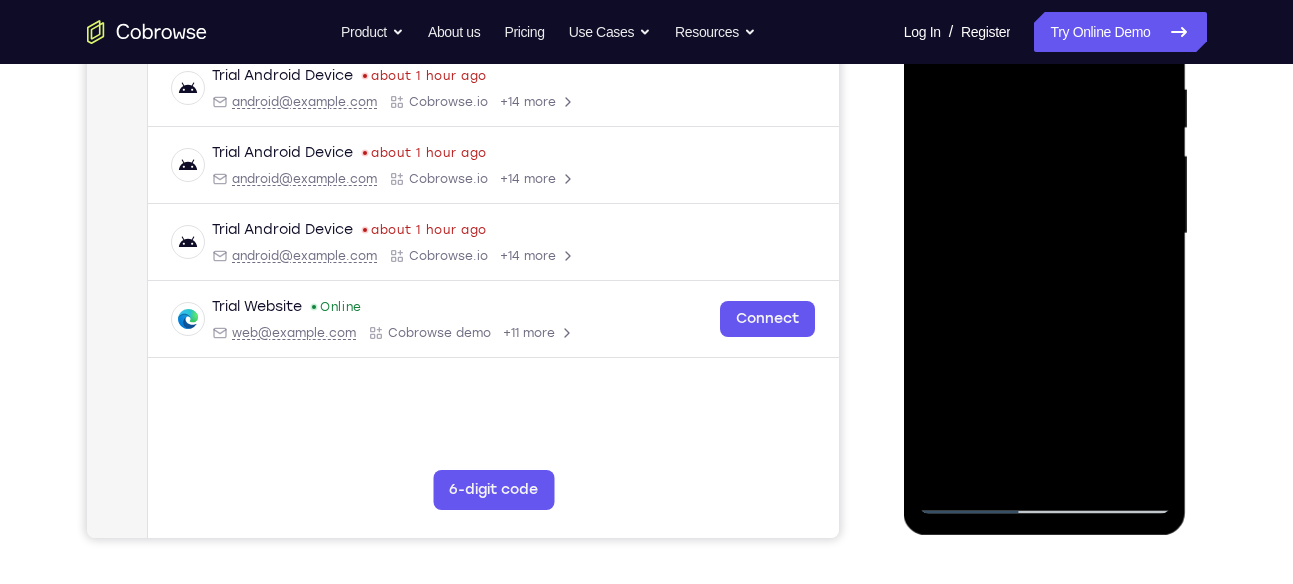 click at bounding box center [1045, 234] 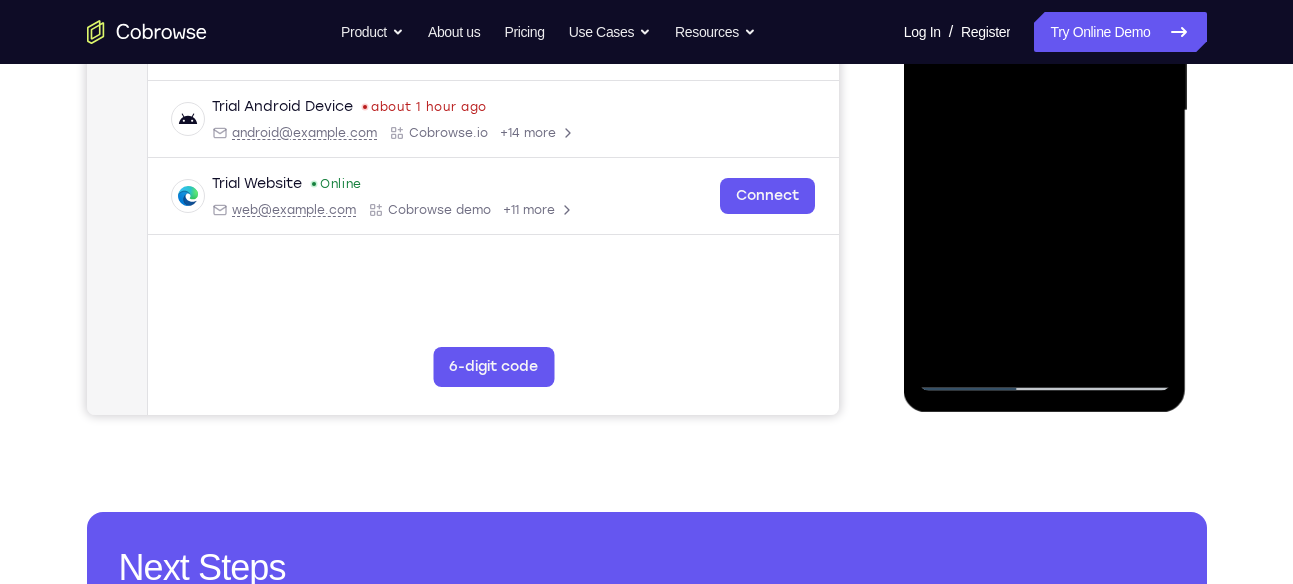 scroll, scrollTop: 523, scrollLeft: 0, axis: vertical 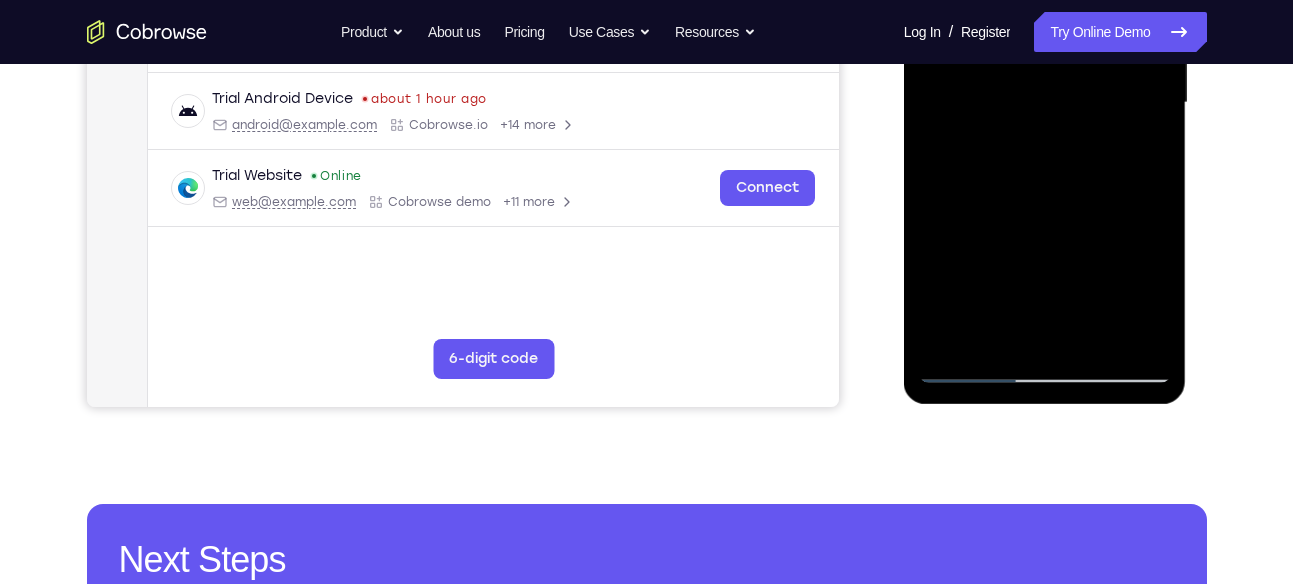 click at bounding box center (1045, 103) 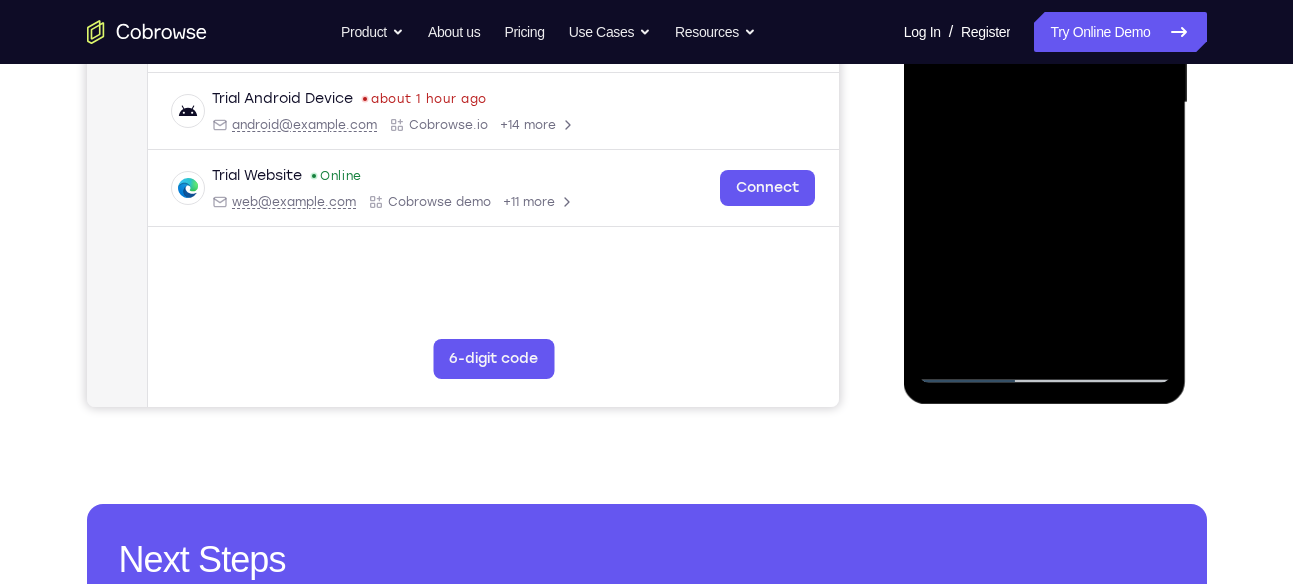 scroll, scrollTop: 534, scrollLeft: 0, axis: vertical 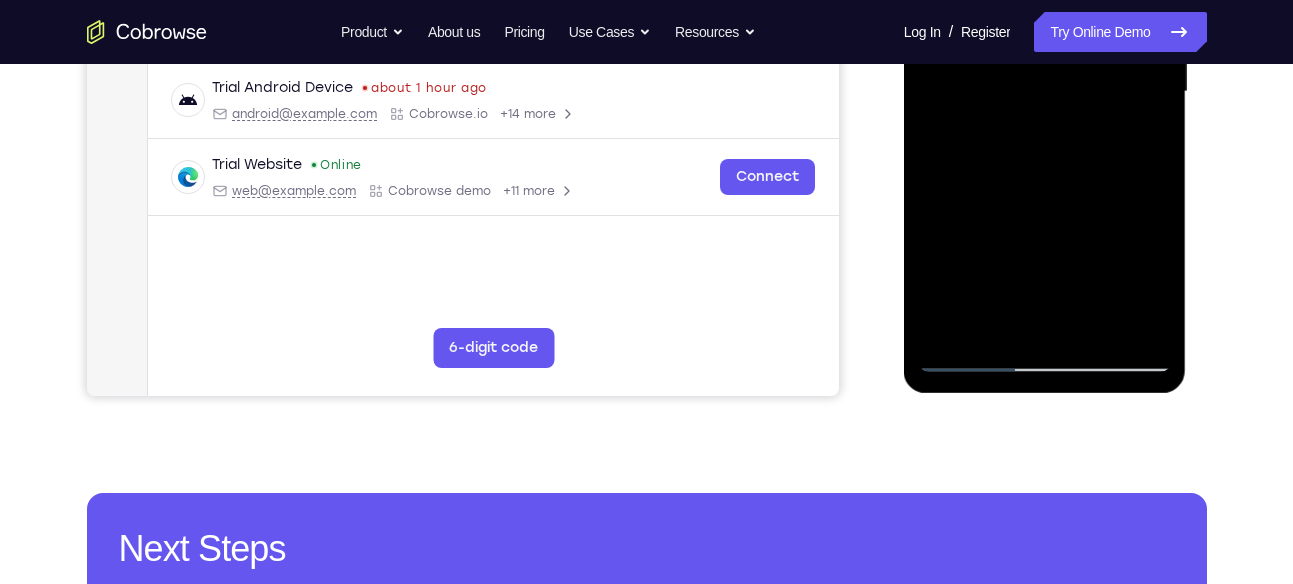 click at bounding box center [1045, 92] 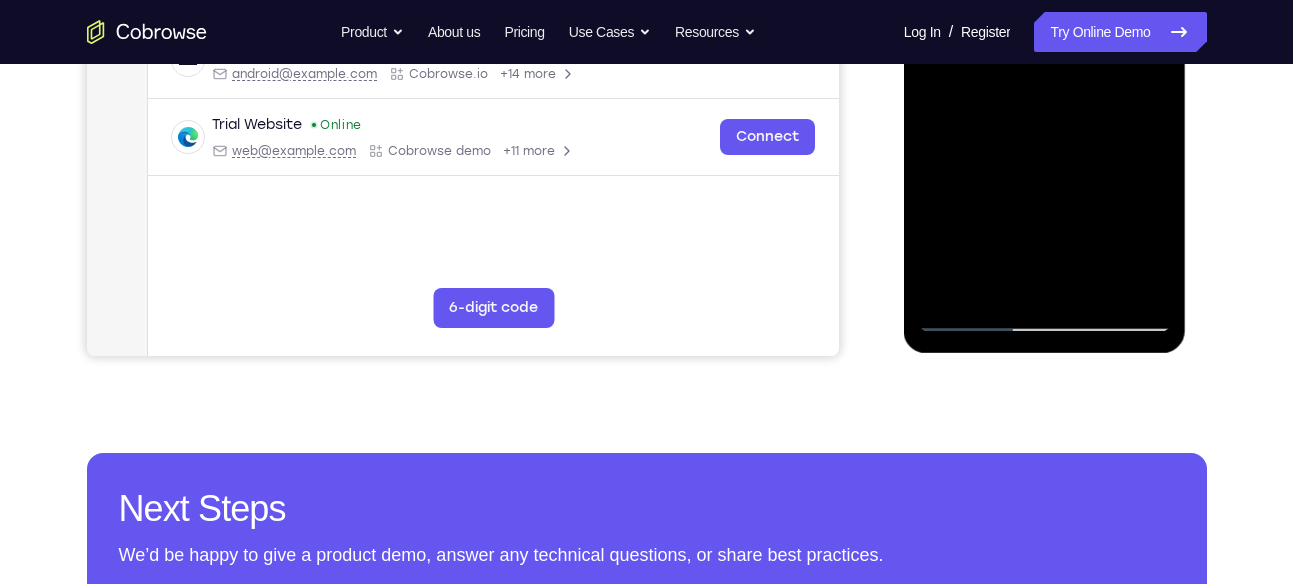 scroll, scrollTop: 577, scrollLeft: 0, axis: vertical 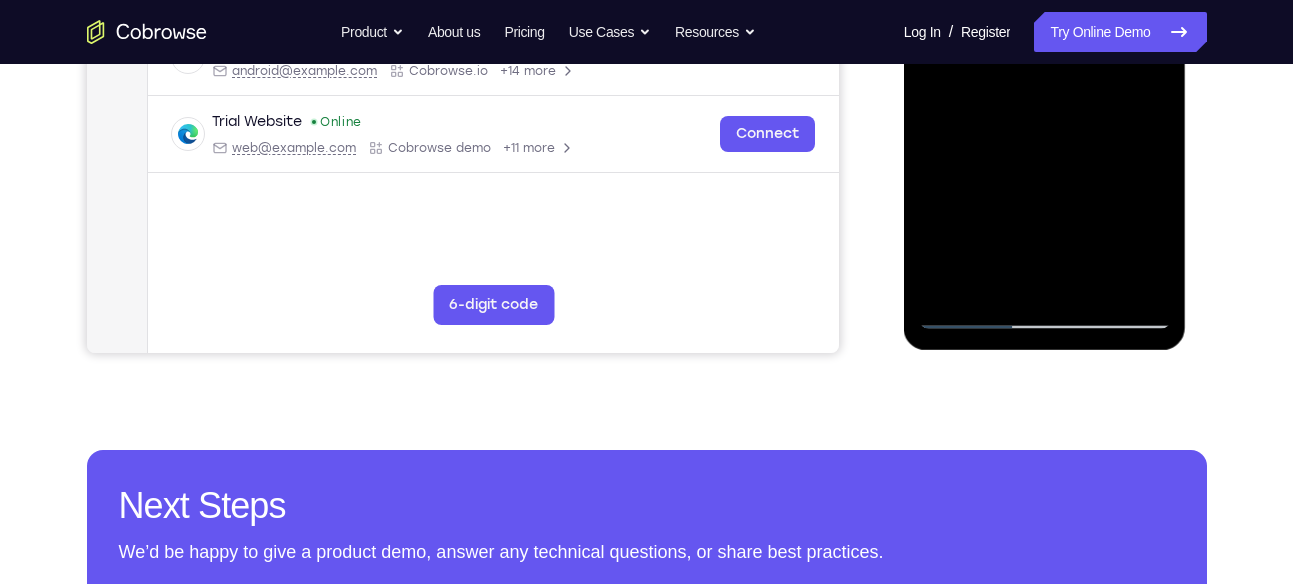 click at bounding box center [1045, 49] 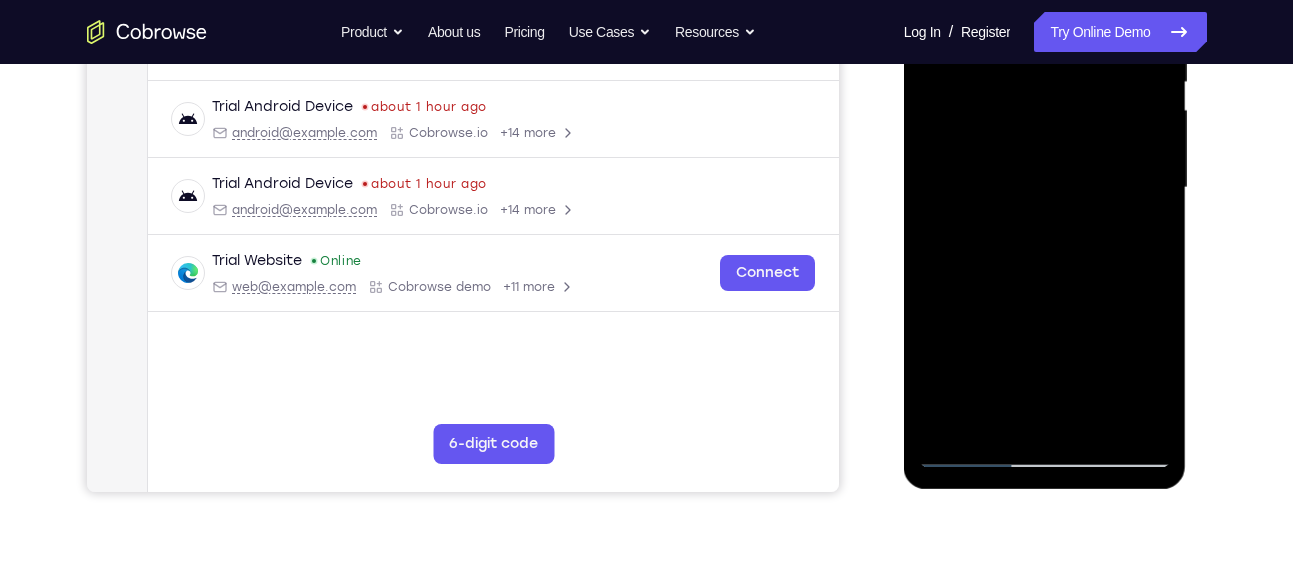 scroll, scrollTop: 415, scrollLeft: 0, axis: vertical 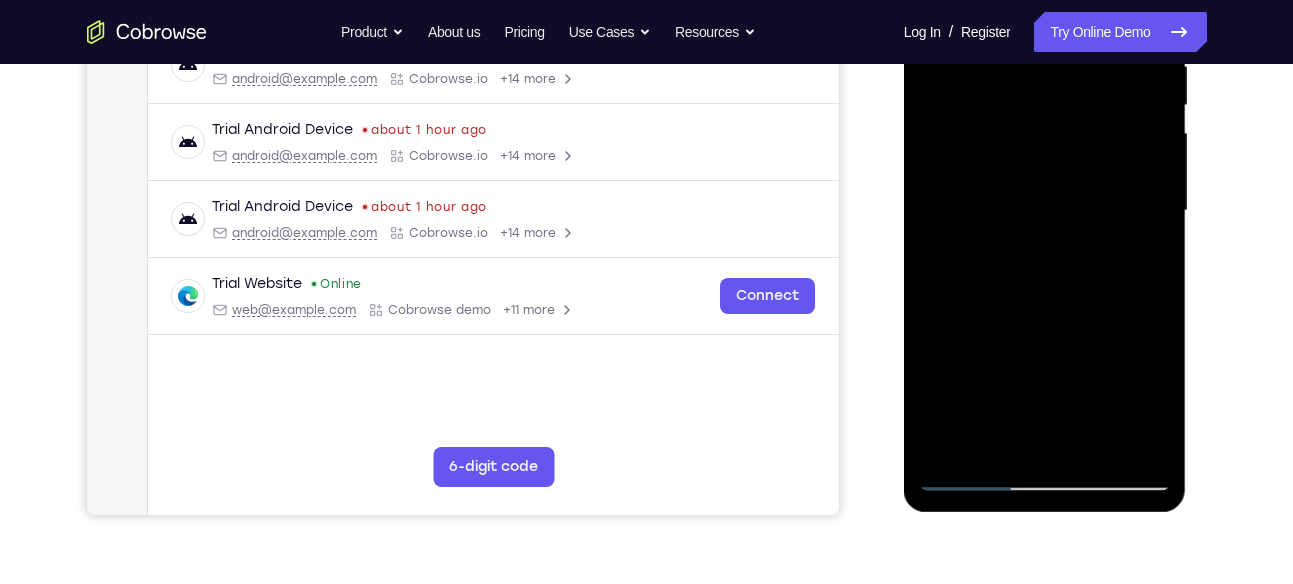 click at bounding box center (1045, 211) 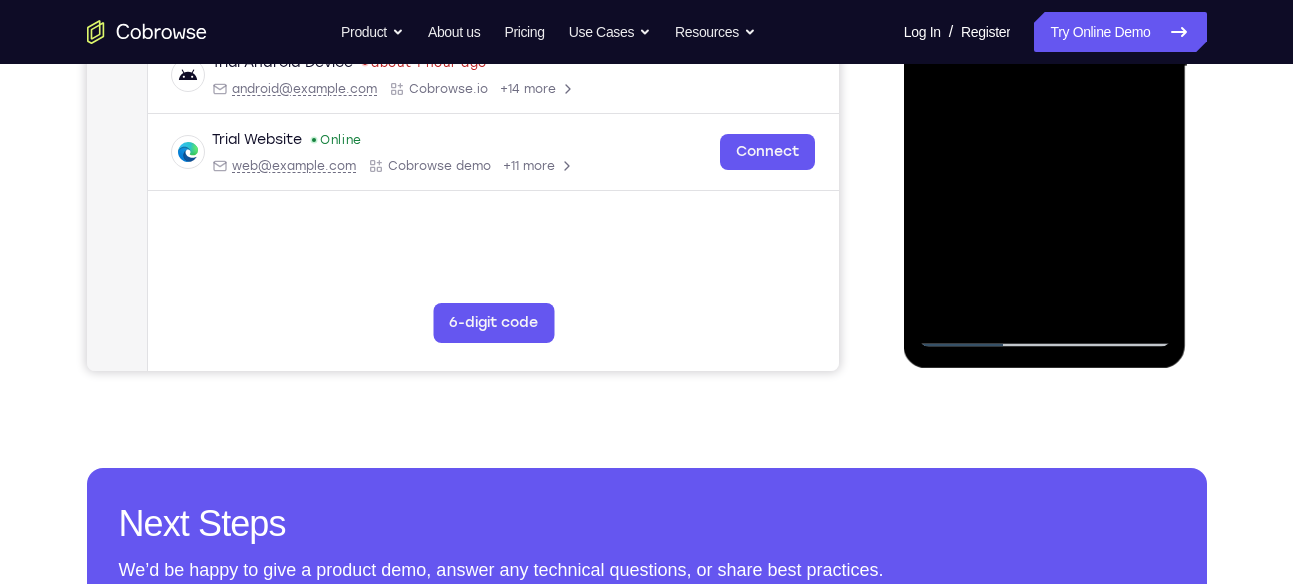scroll, scrollTop: 552, scrollLeft: 0, axis: vertical 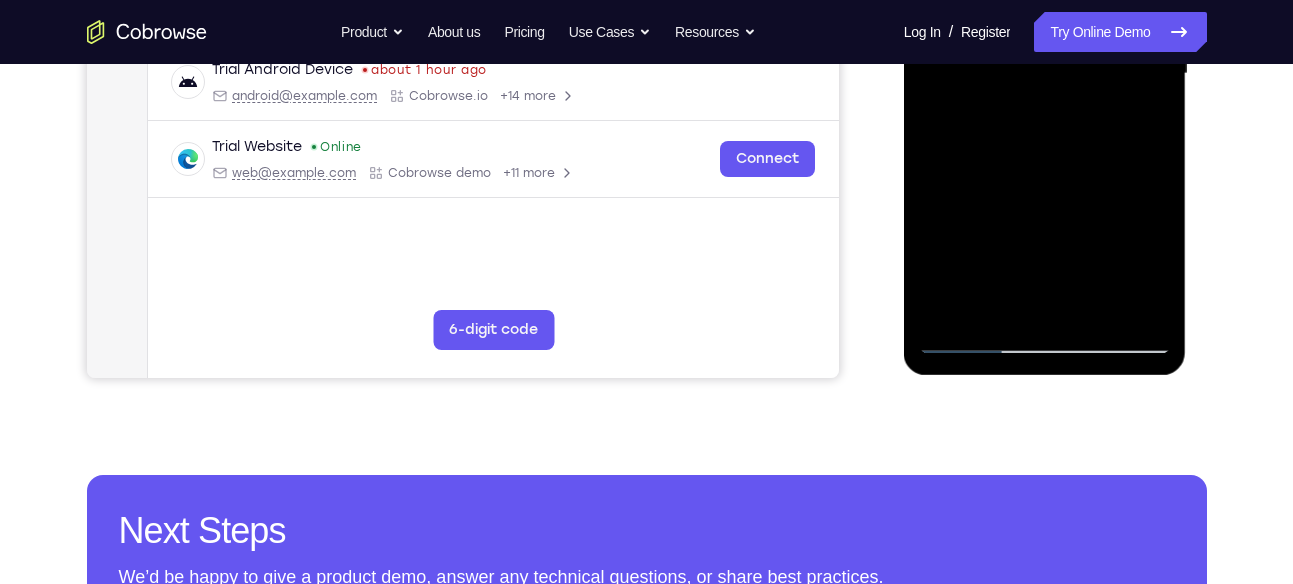 click at bounding box center [1045, 74] 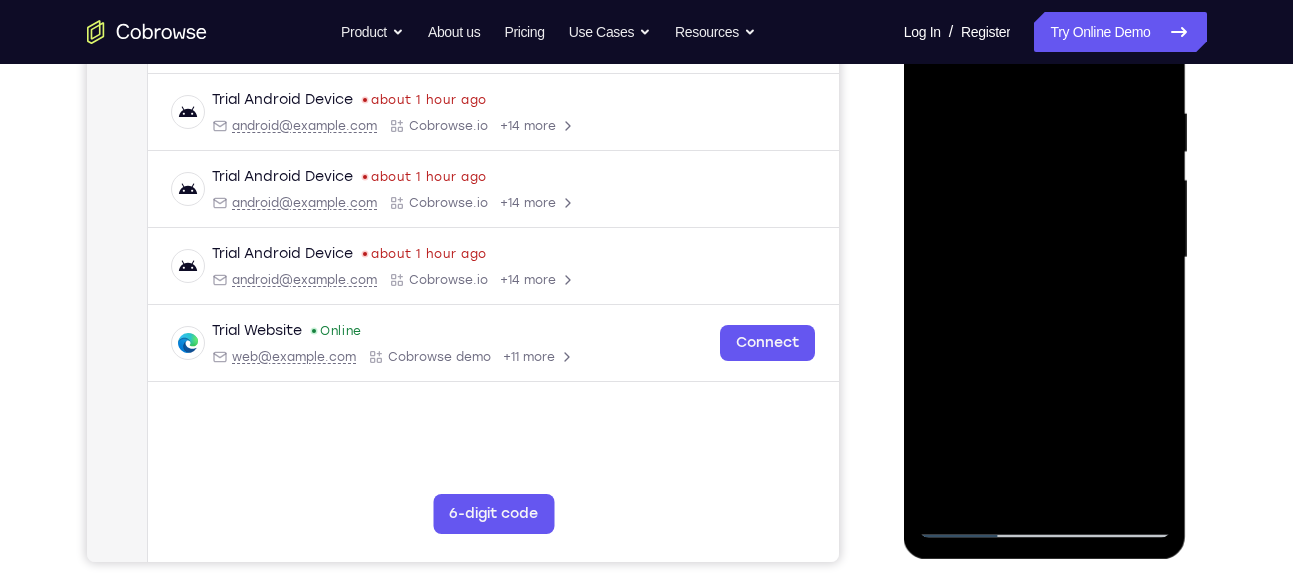 scroll, scrollTop: 369, scrollLeft: 0, axis: vertical 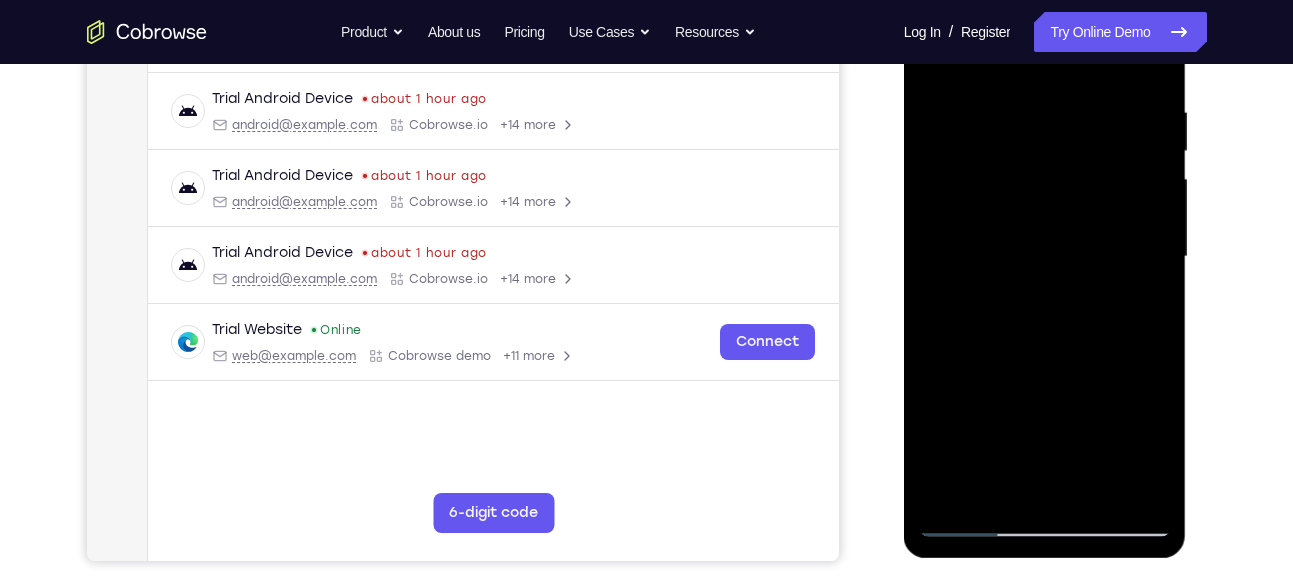 click at bounding box center [1045, 257] 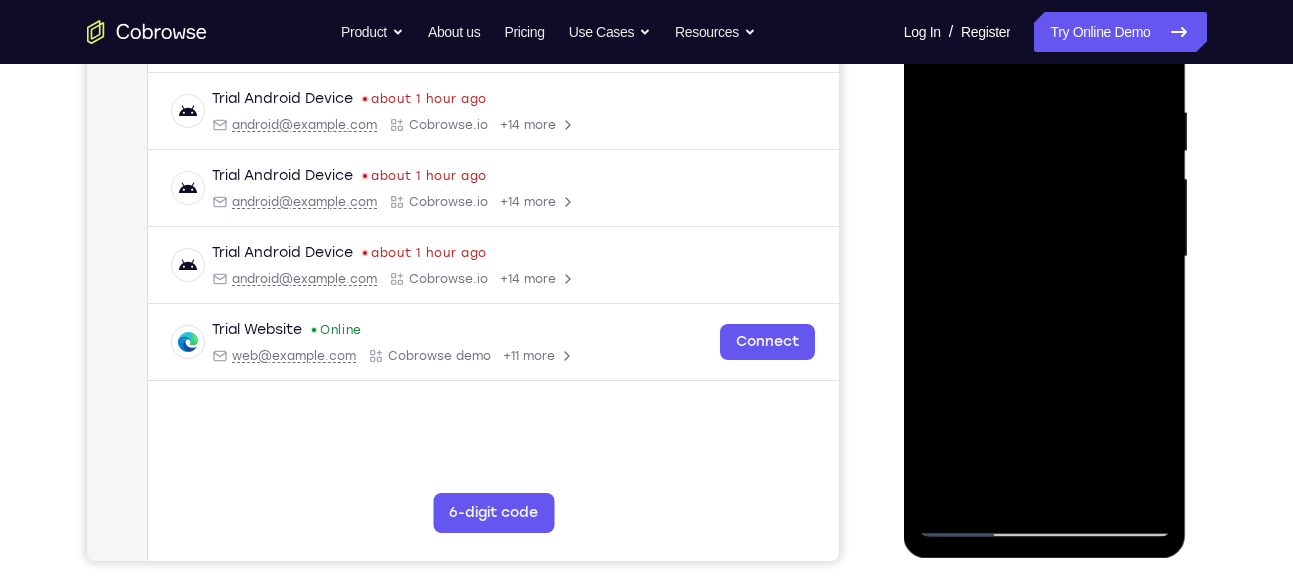 click at bounding box center [1045, 257] 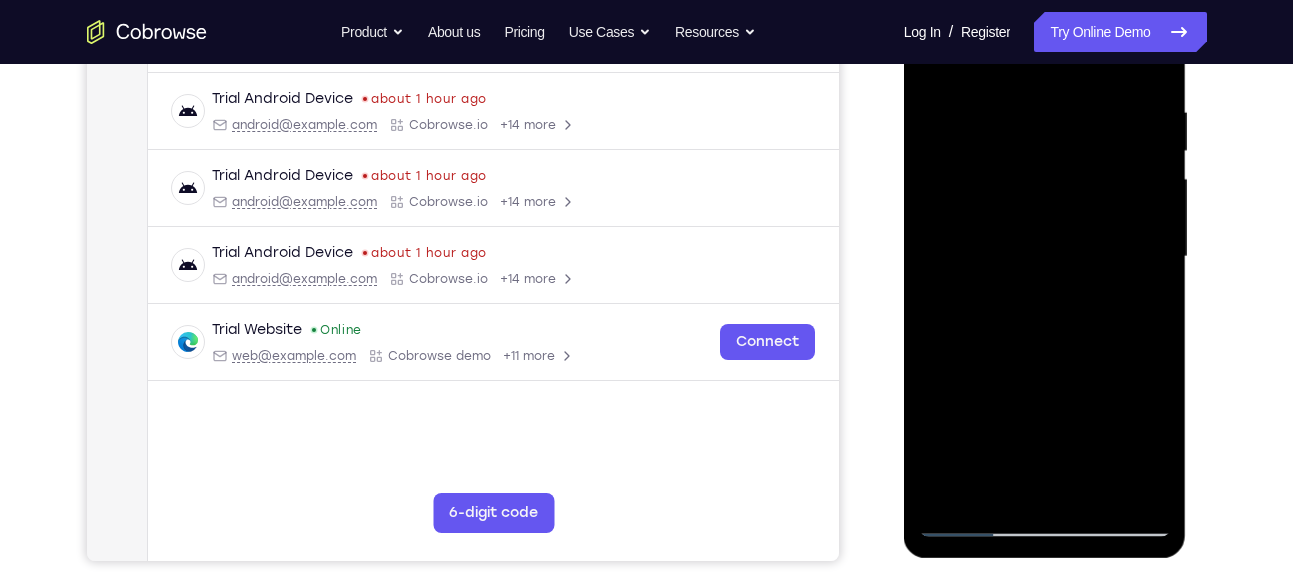 click at bounding box center (1045, 257) 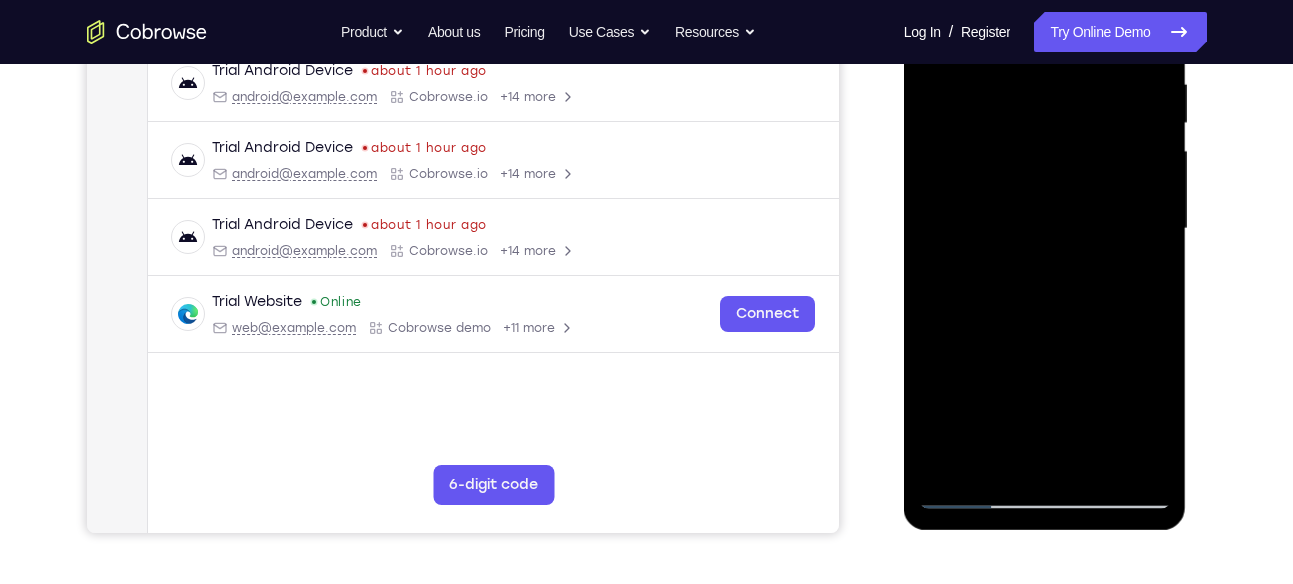 scroll, scrollTop: 446, scrollLeft: 0, axis: vertical 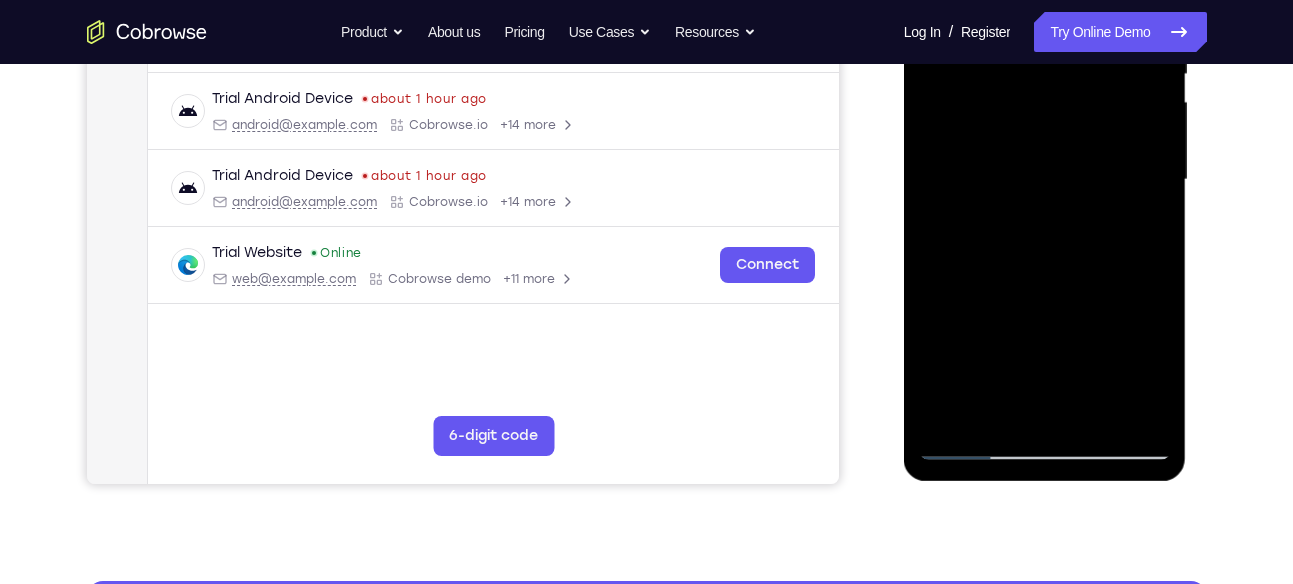 click at bounding box center (1045, 180) 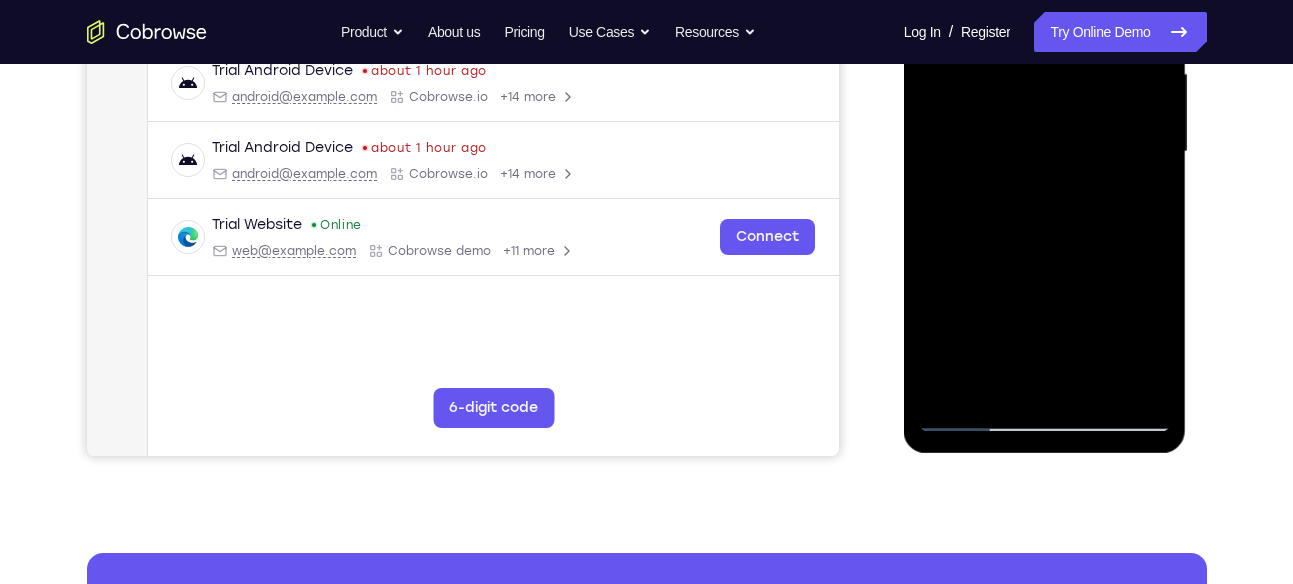 scroll, scrollTop: 476, scrollLeft: 0, axis: vertical 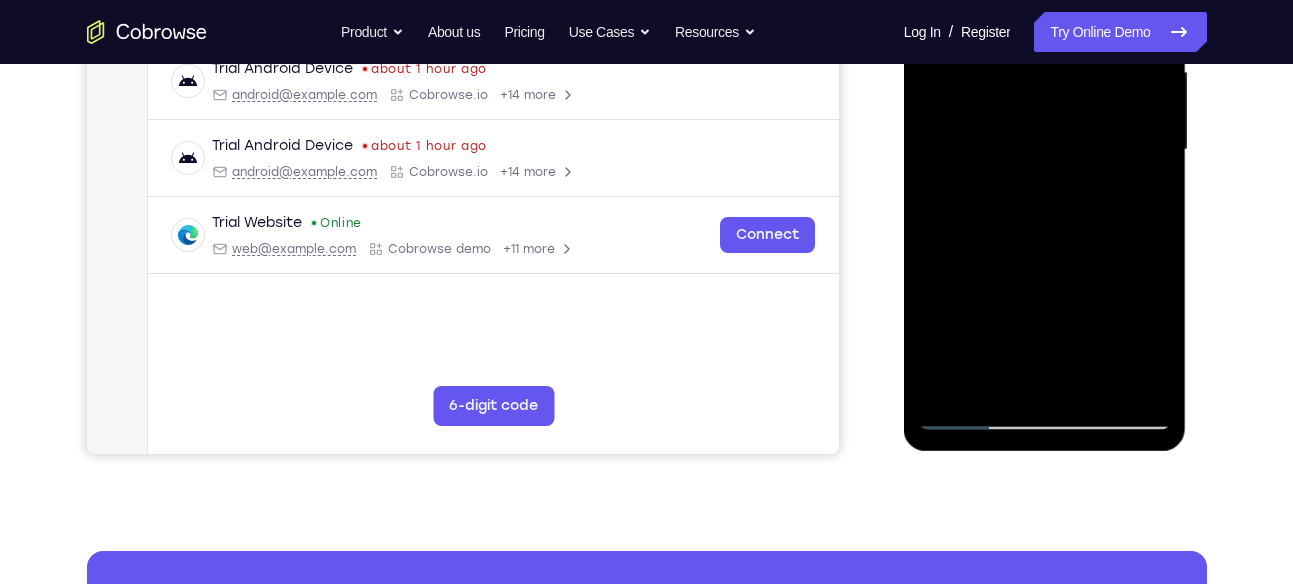 click at bounding box center [1045, 150] 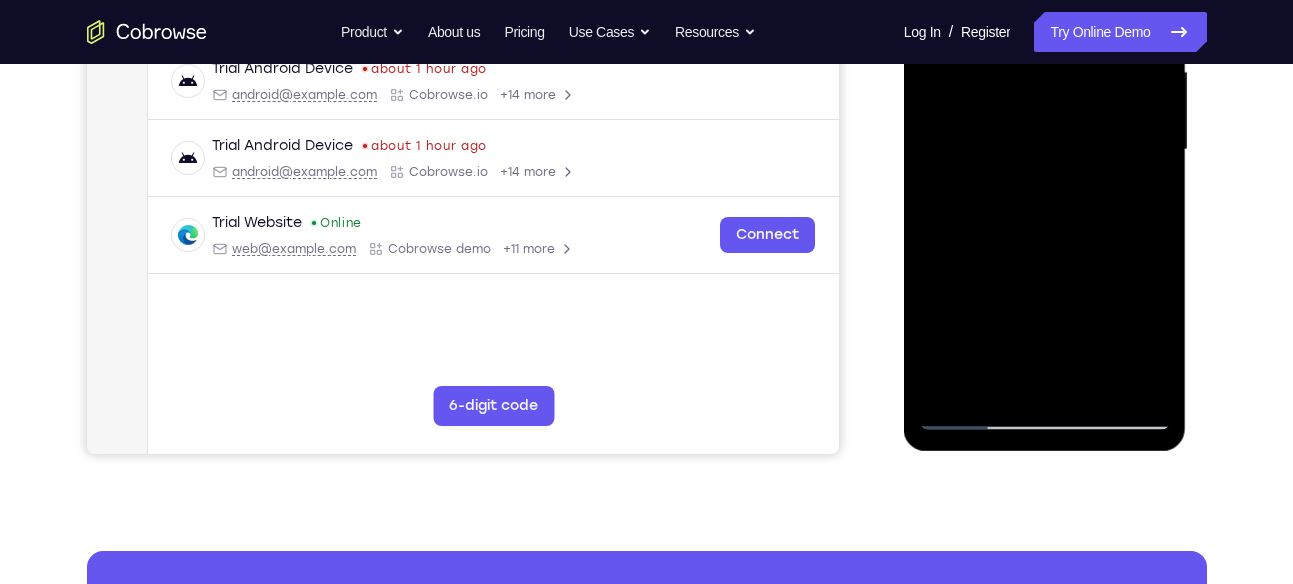 click at bounding box center [1045, 150] 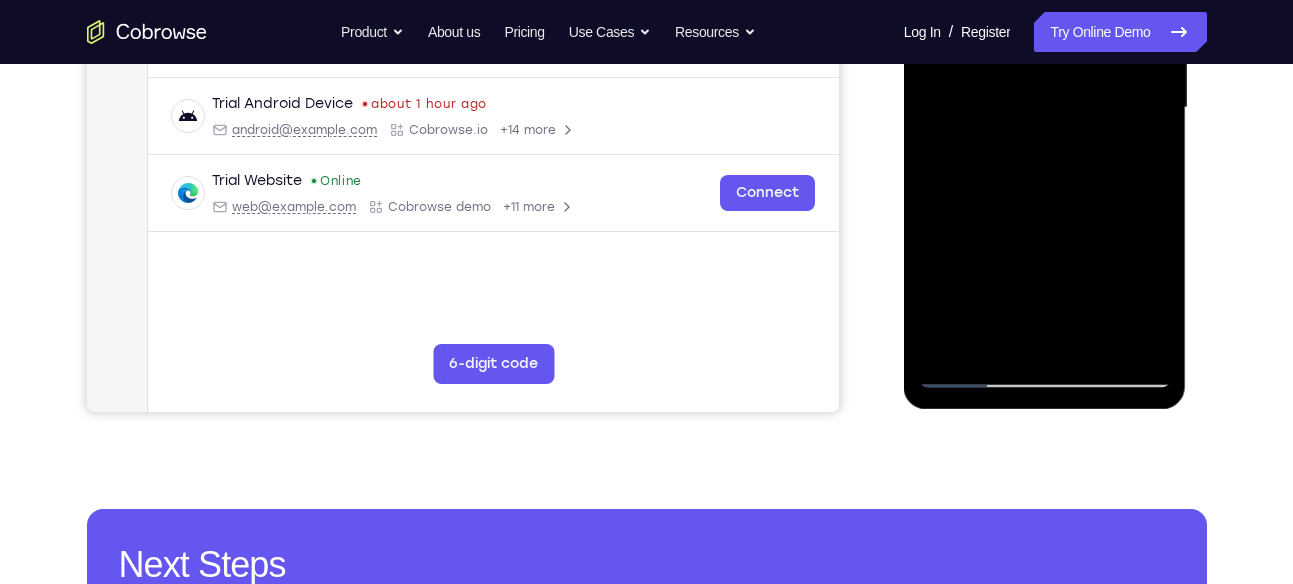 scroll, scrollTop: 522, scrollLeft: 0, axis: vertical 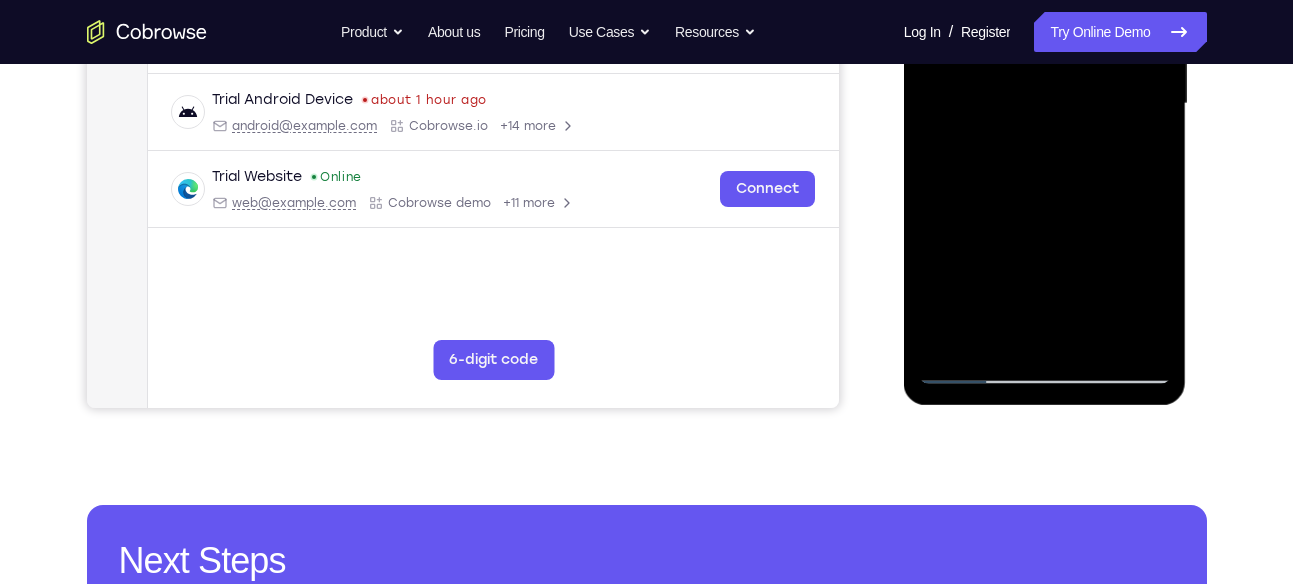 click at bounding box center (1045, 104) 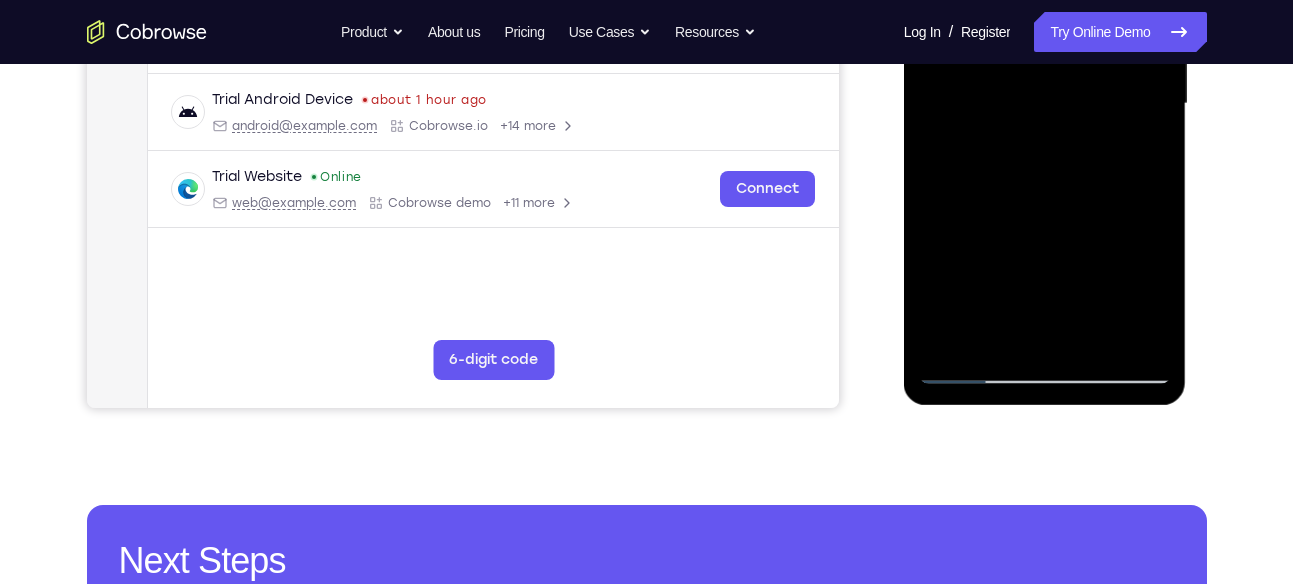 click at bounding box center [1045, 104] 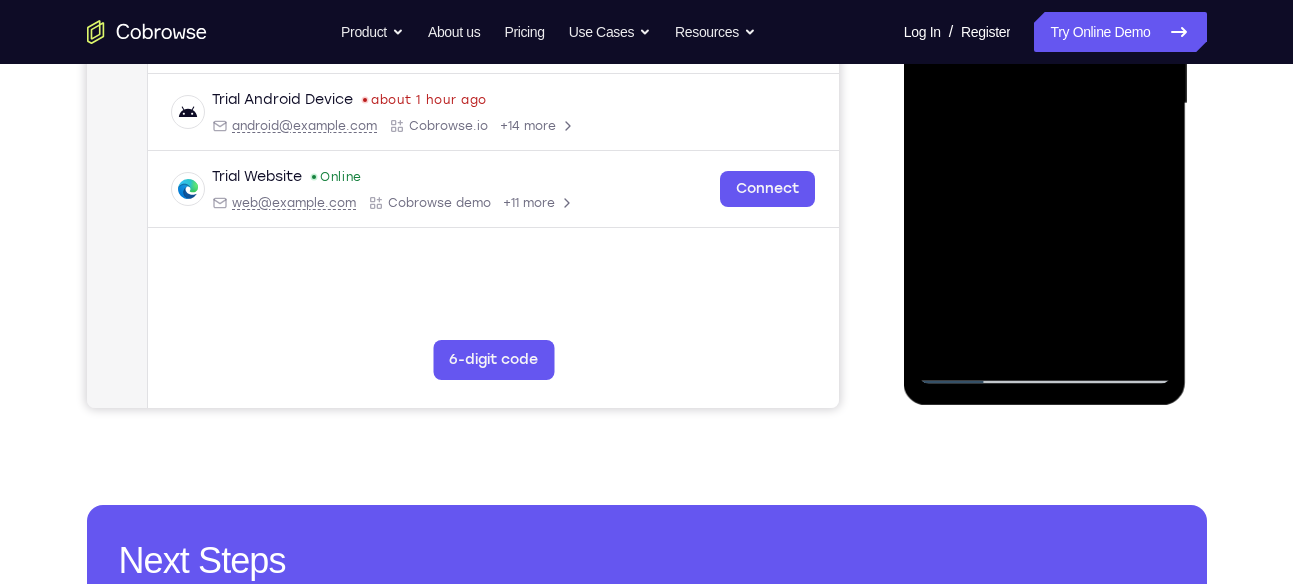 click at bounding box center [1045, 104] 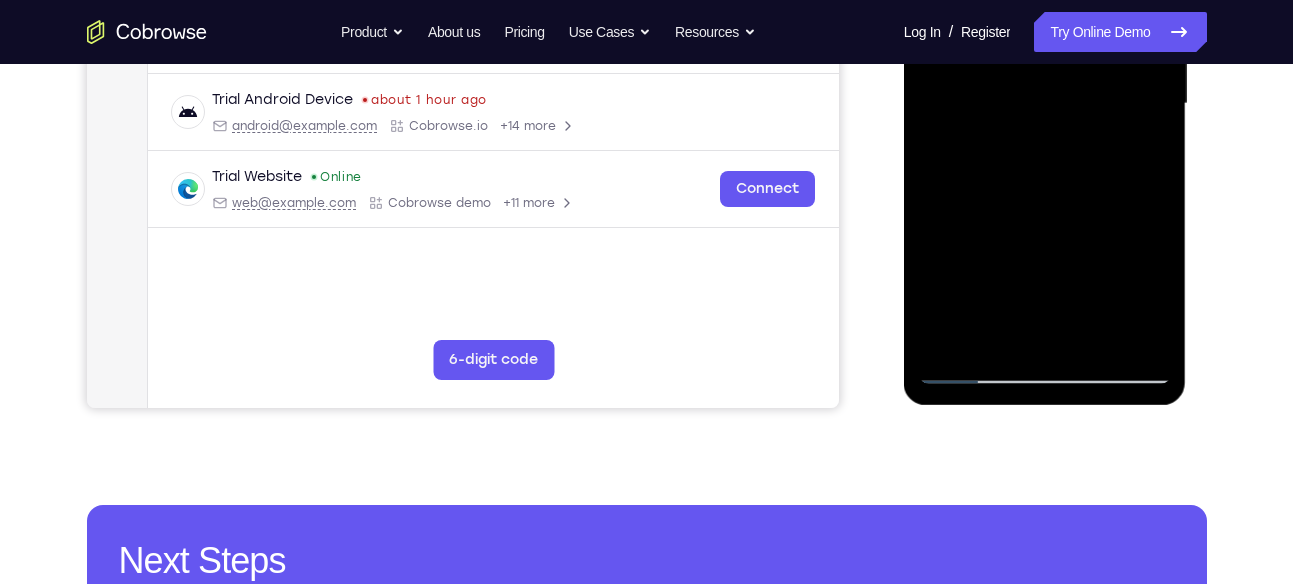 click at bounding box center (1045, 104) 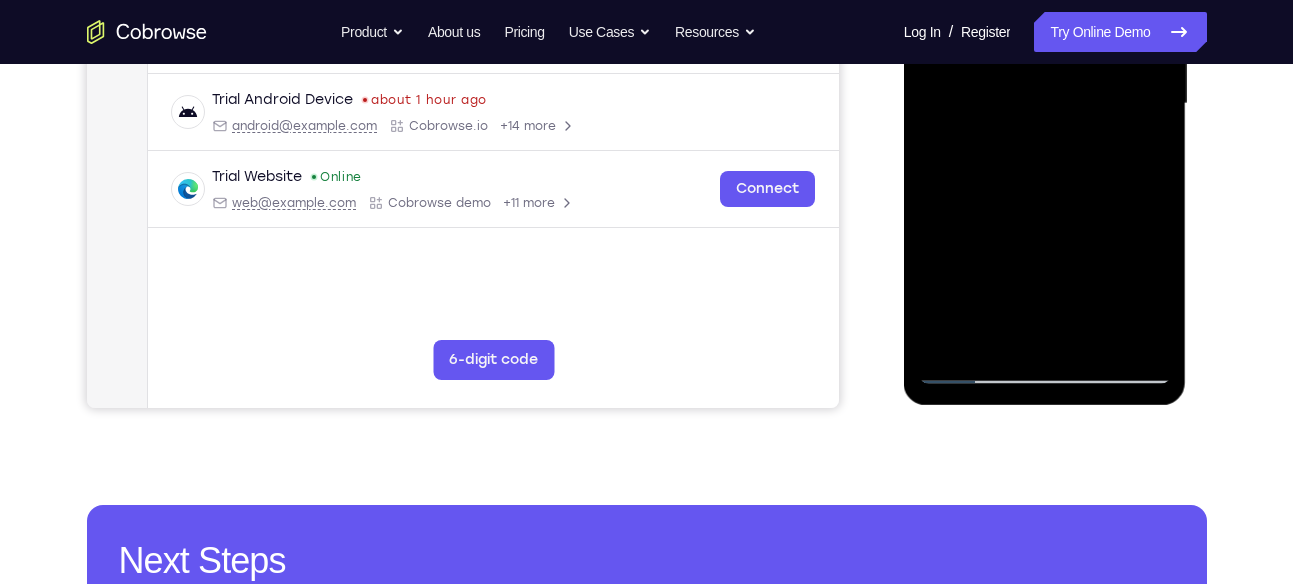 click at bounding box center [1045, 104] 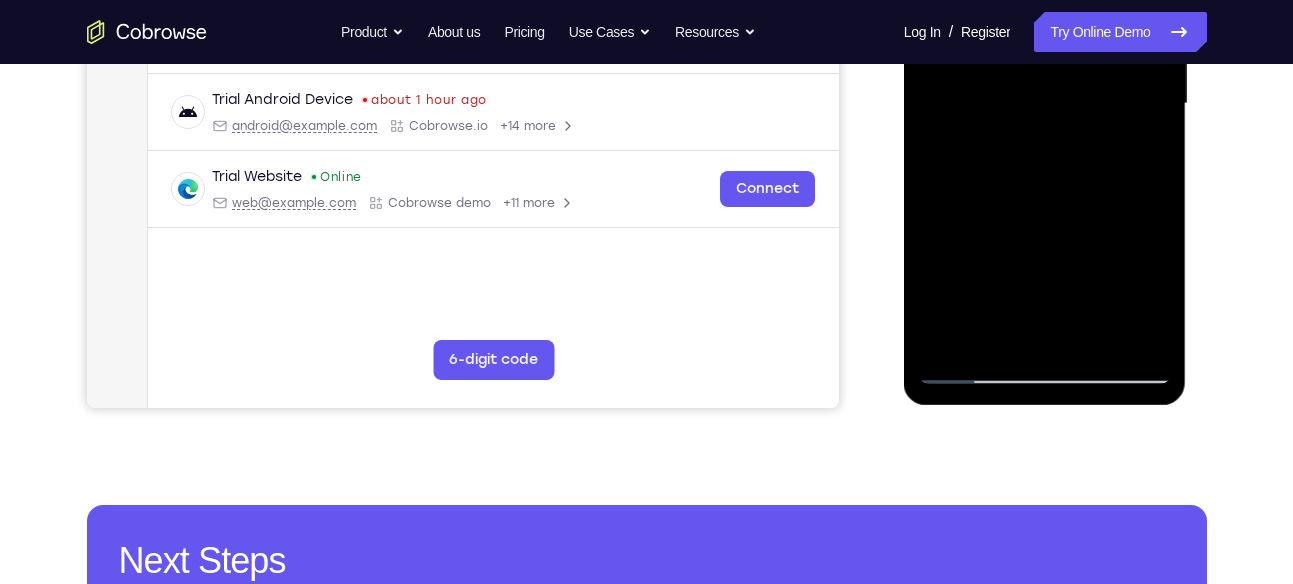 click at bounding box center [1045, 104] 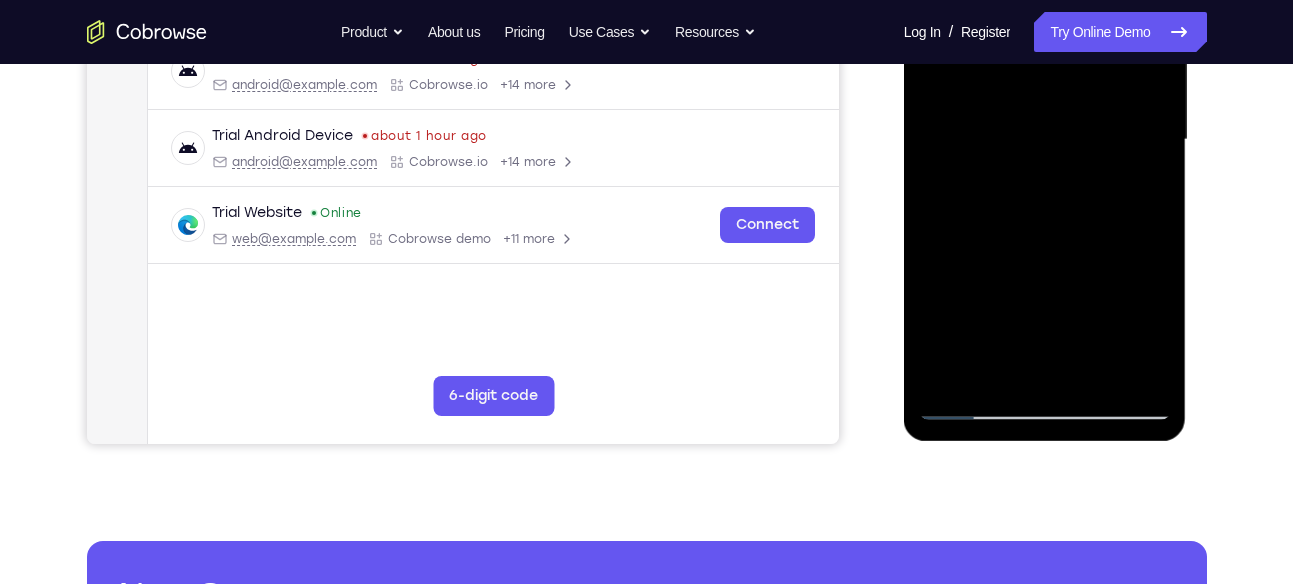 click at bounding box center (1045, 140) 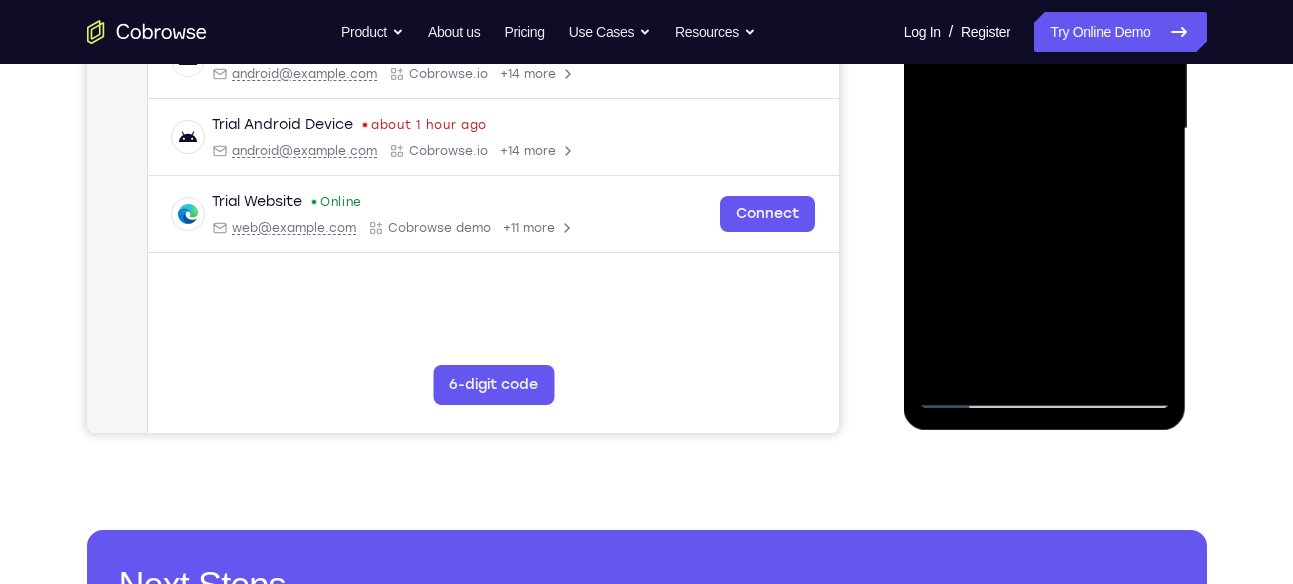 scroll, scrollTop: 498, scrollLeft: 0, axis: vertical 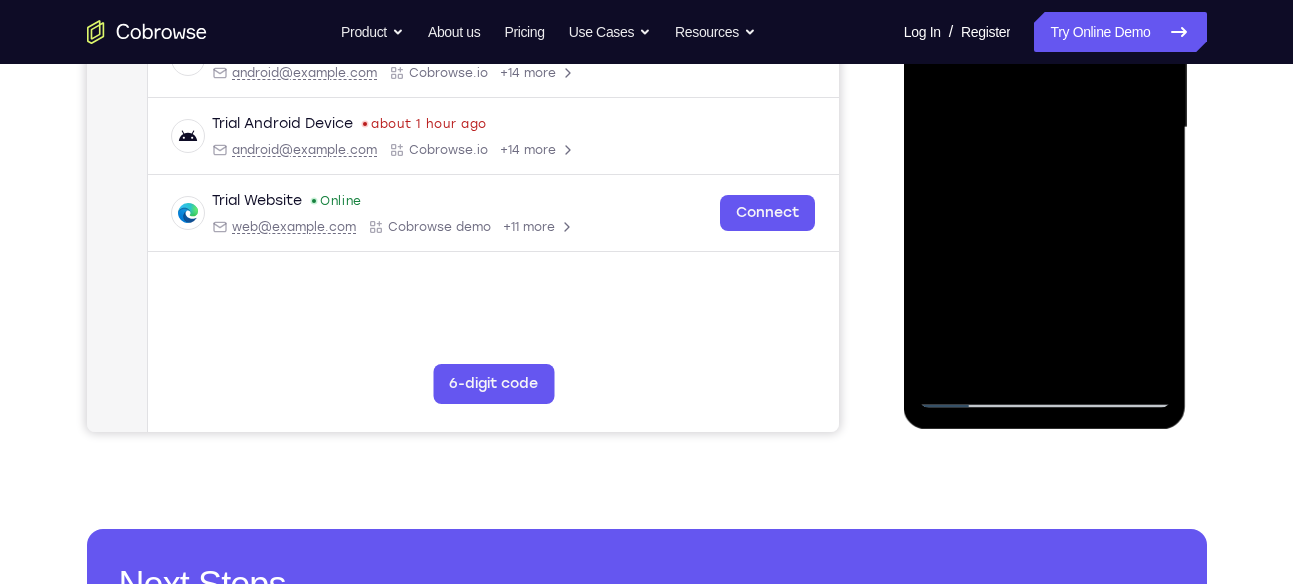click at bounding box center (1045, 128) 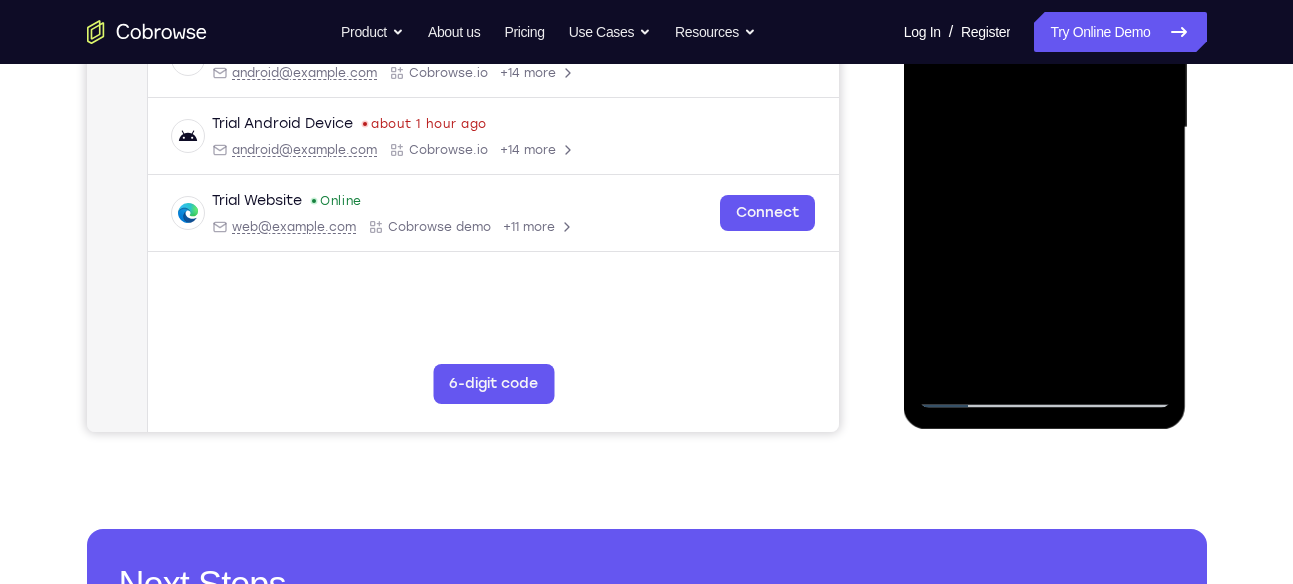 click at bounding box center [1045, 128] 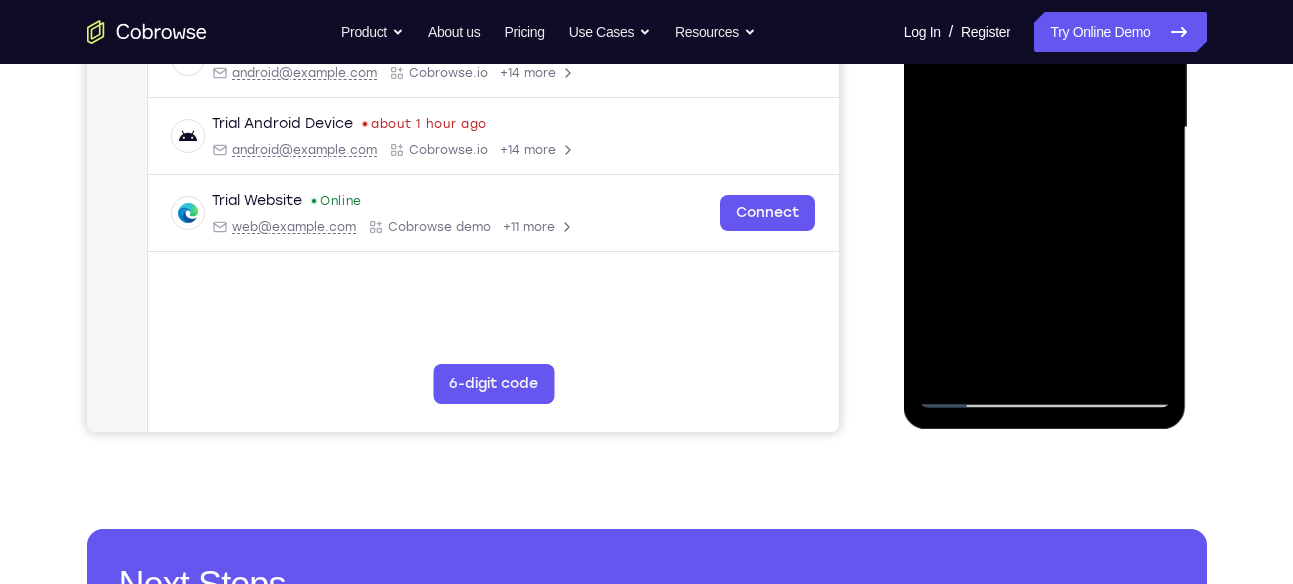 scroll, scrollTop: 484, scrollLeft: 0, axis: vertical 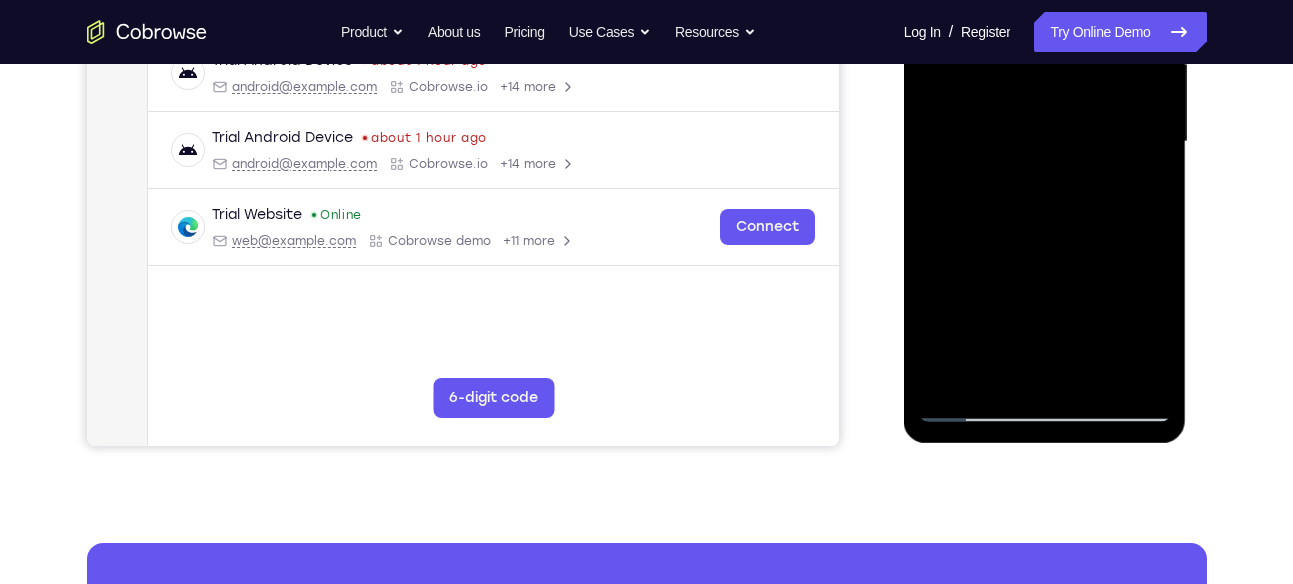 click at bounding box center (1045, 142) 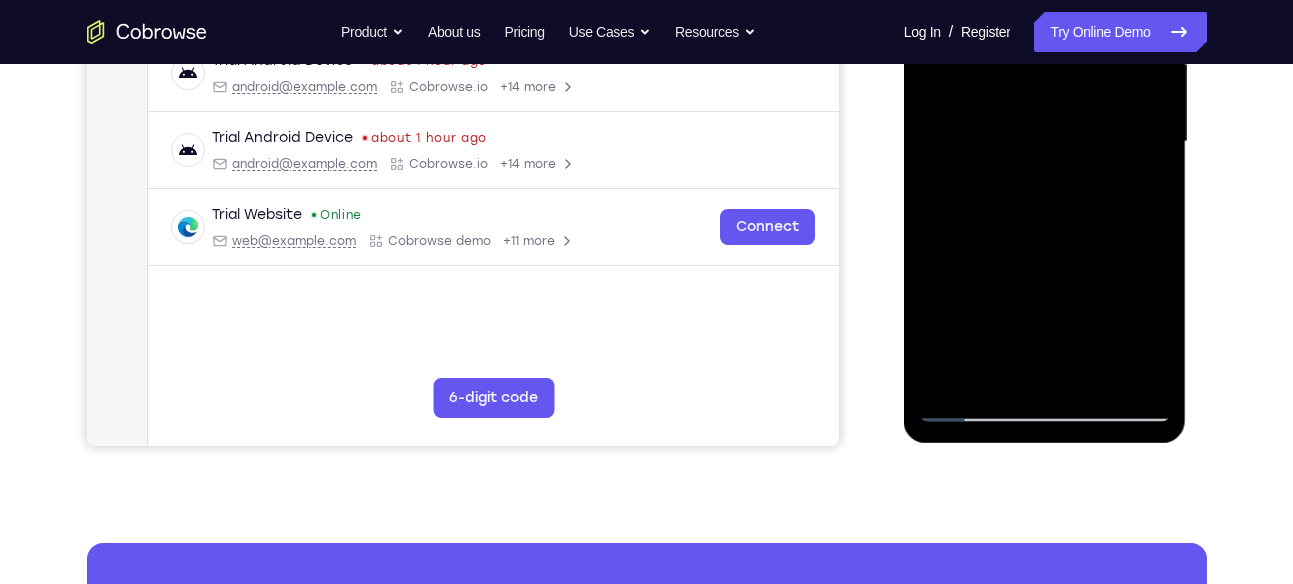 click at bounding box center (1045, 142) 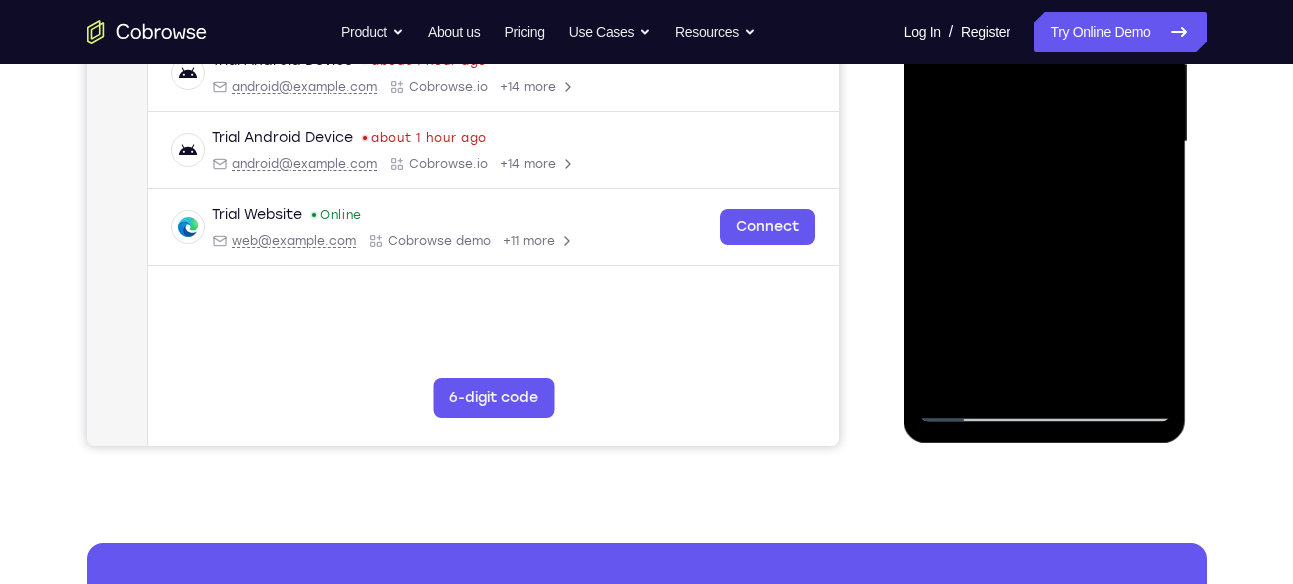 click at bounding box center [1045, 142] 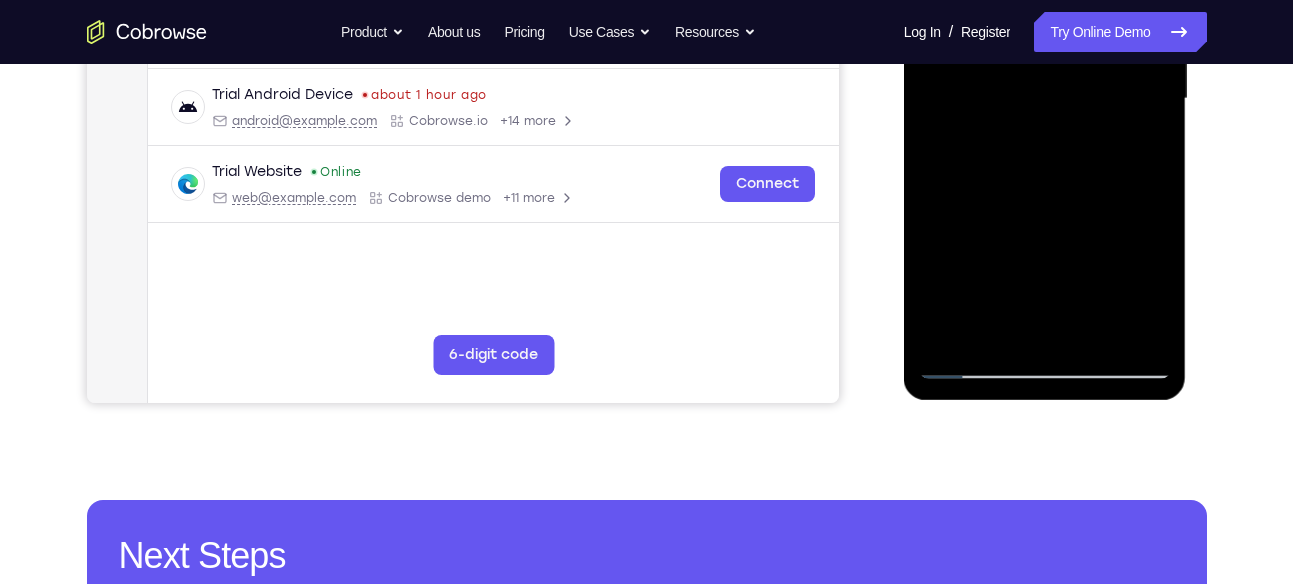 scroll, scrollTop: 529, scrollLeft: 0, axis: vertical 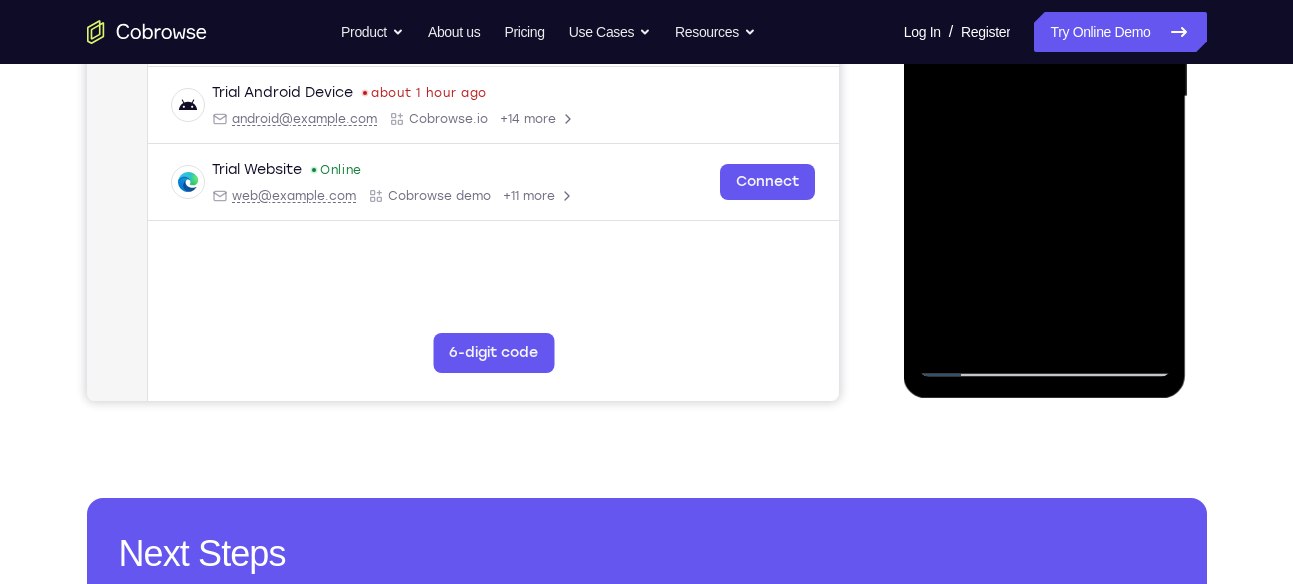 click at bounding box center [1045, 97] 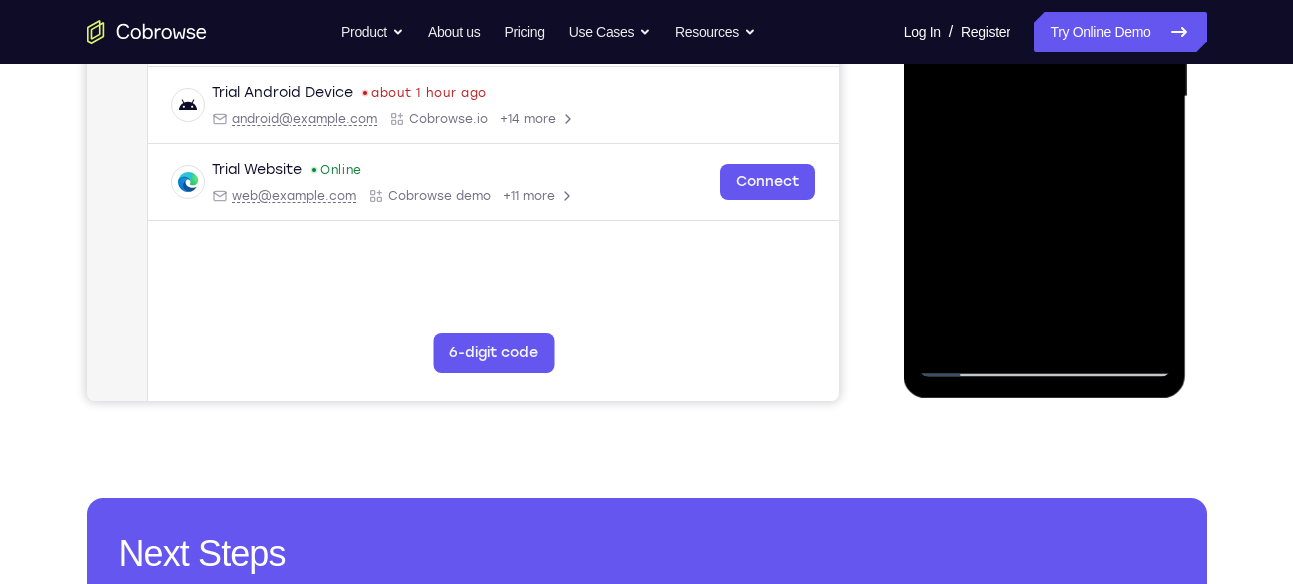 click at bounding box center [1045, 97] 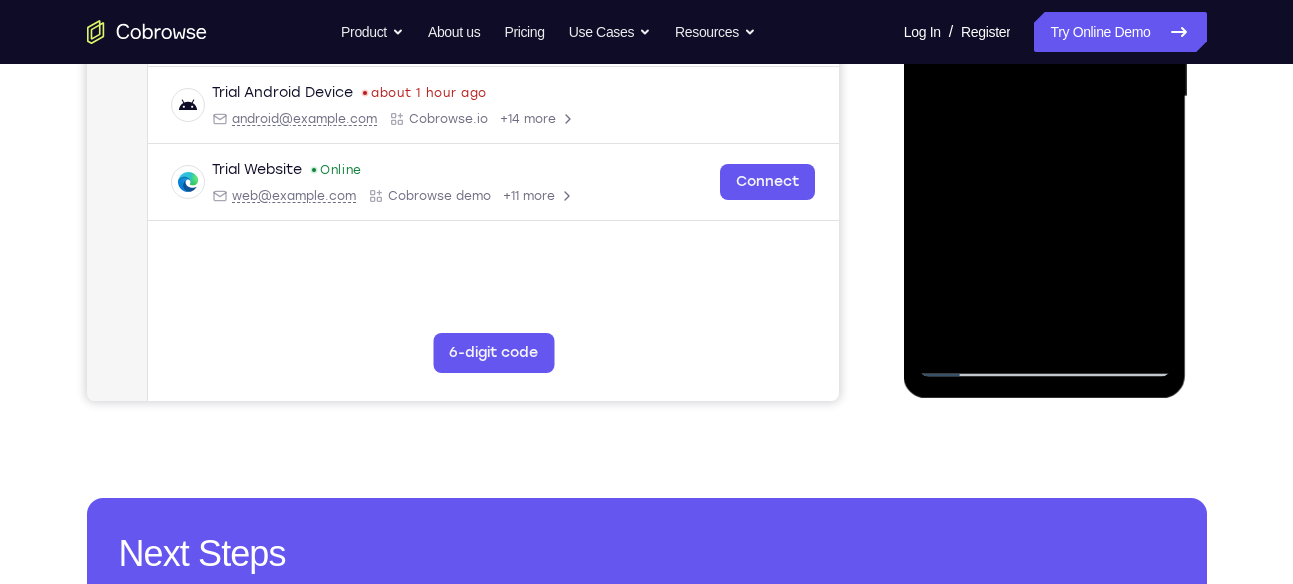 click at bounding box center (1045, 97) 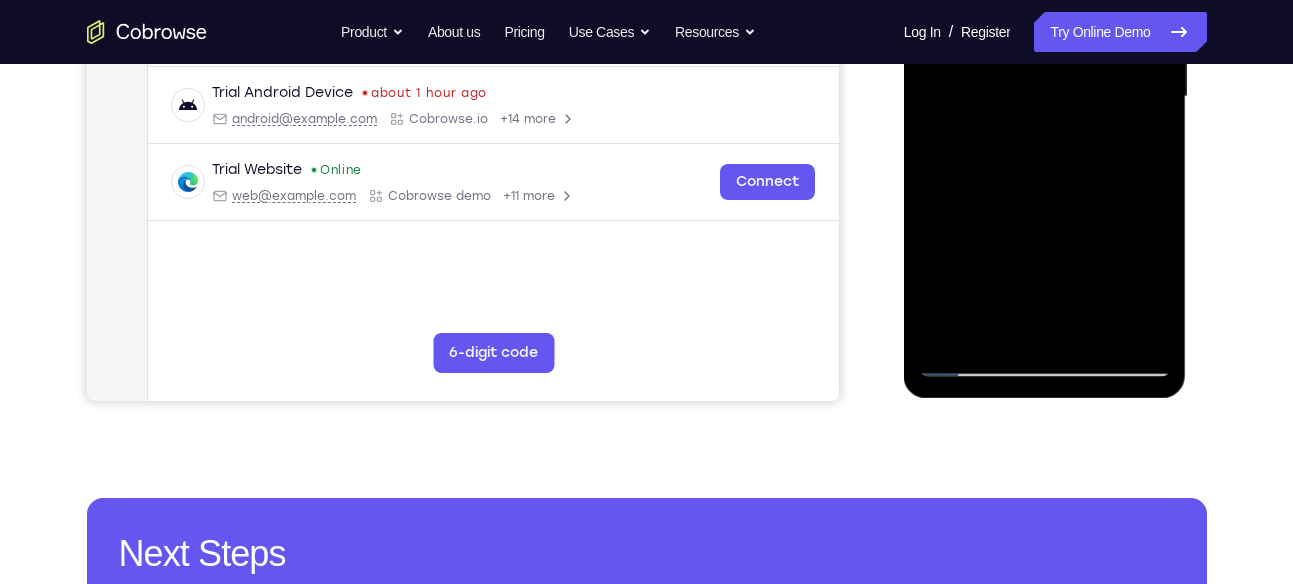 click at bounding box center [1045, 97] 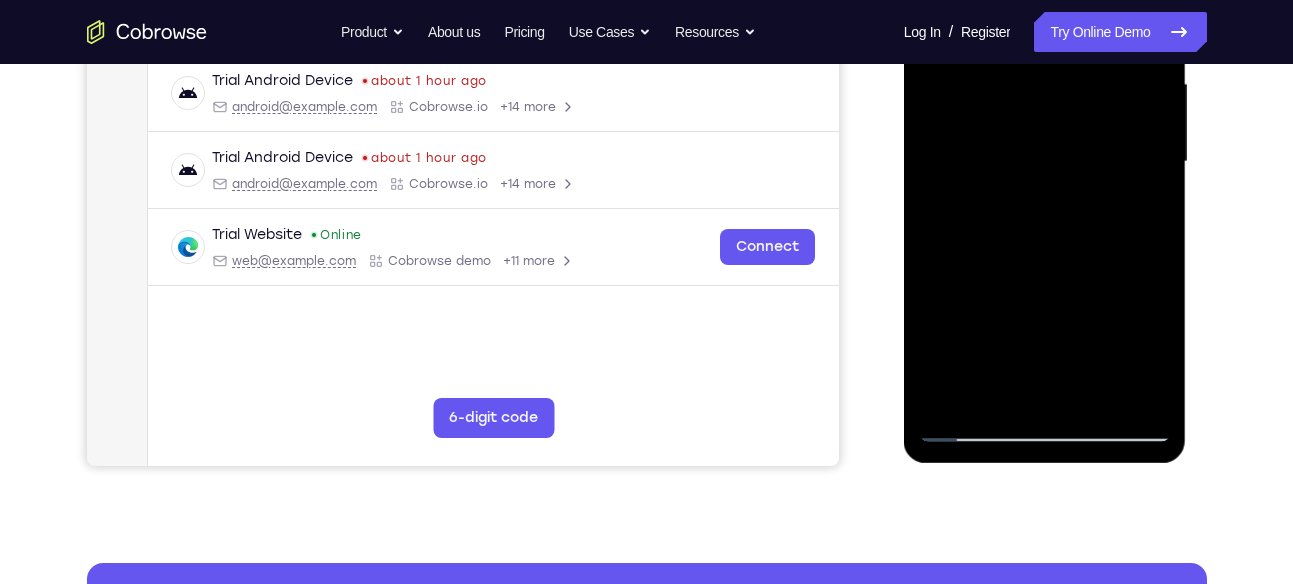 scroll, scrollTop: 463, scrollLeft: 0, axis: vertical 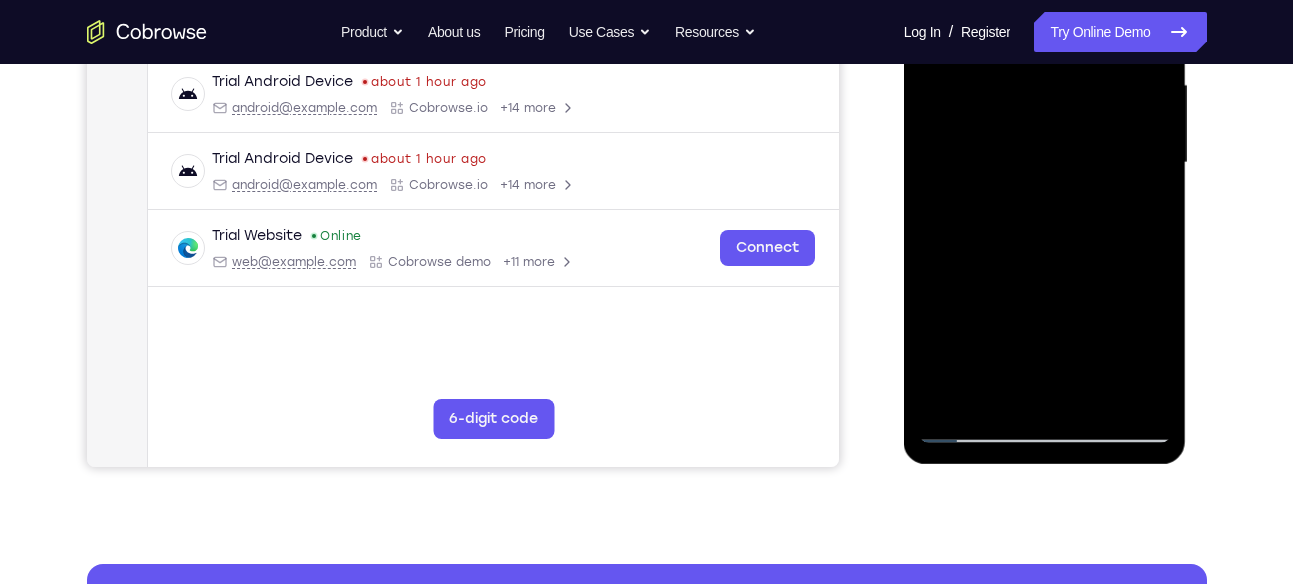 click at bounding box center [1045, 163] 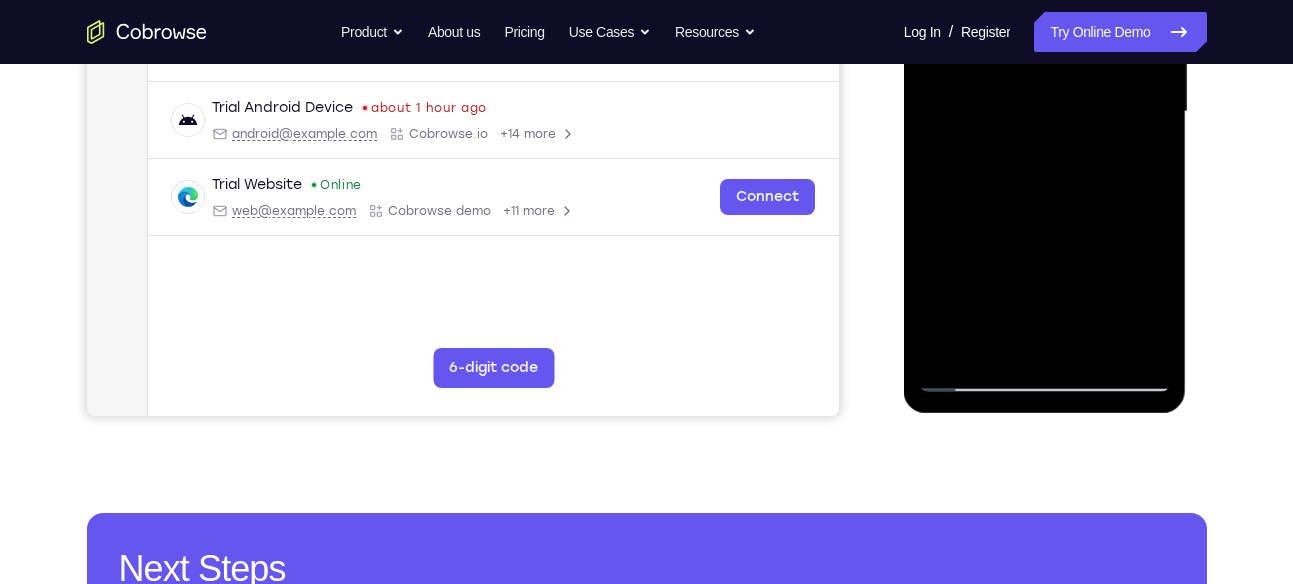 scroll, scrollTop: 516, scrollLeft: 0, axis: vertical 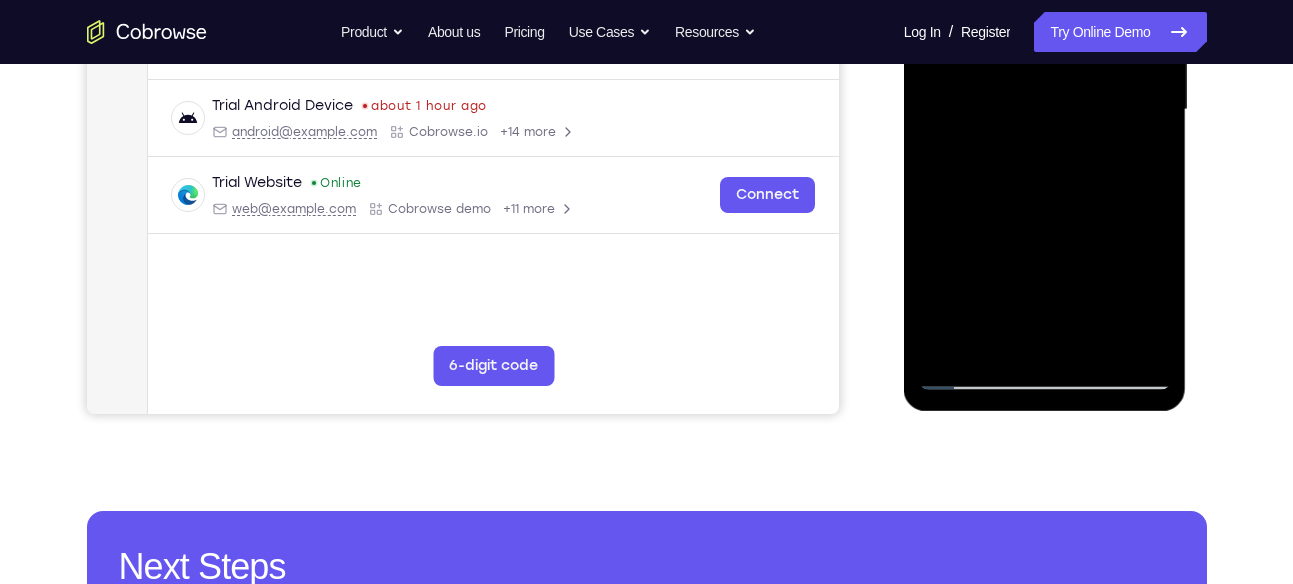 click at bounding box center [1045, 110] 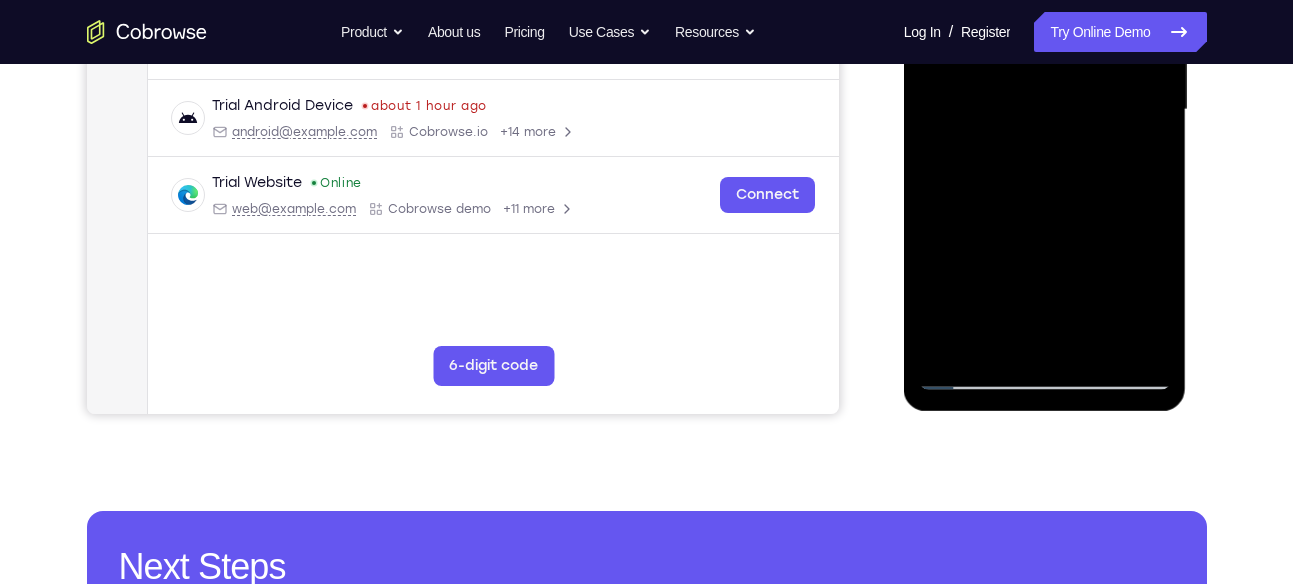 click at bounding box center (1045, 110) 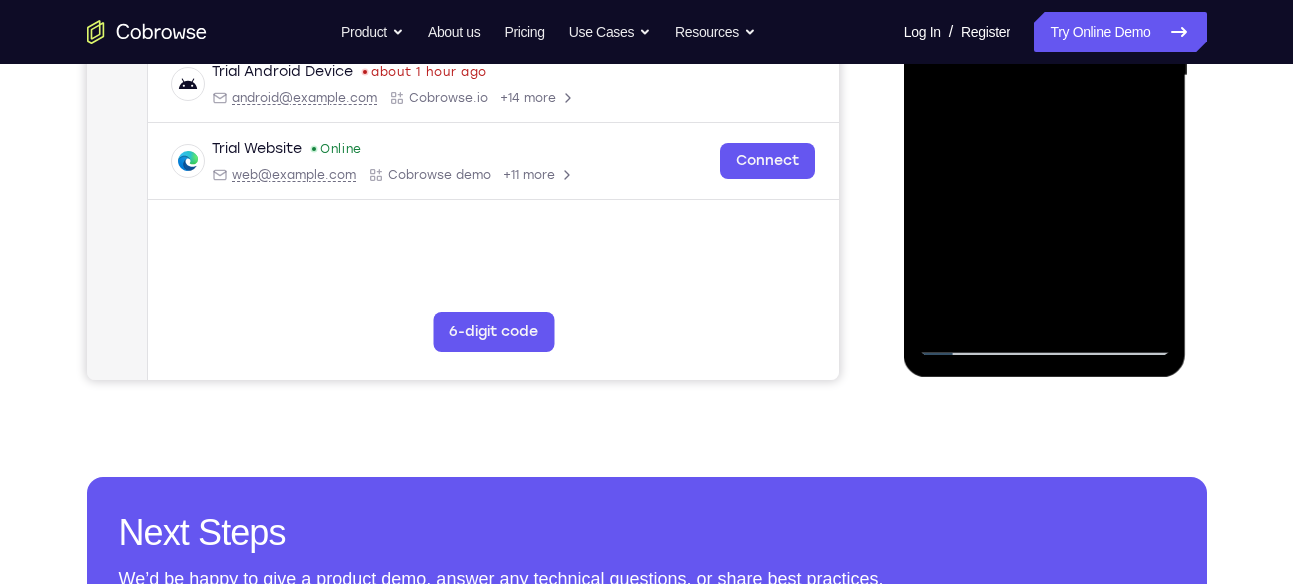 scroll, scrollTop: 551, scrollLeft: 0, axis: vertical 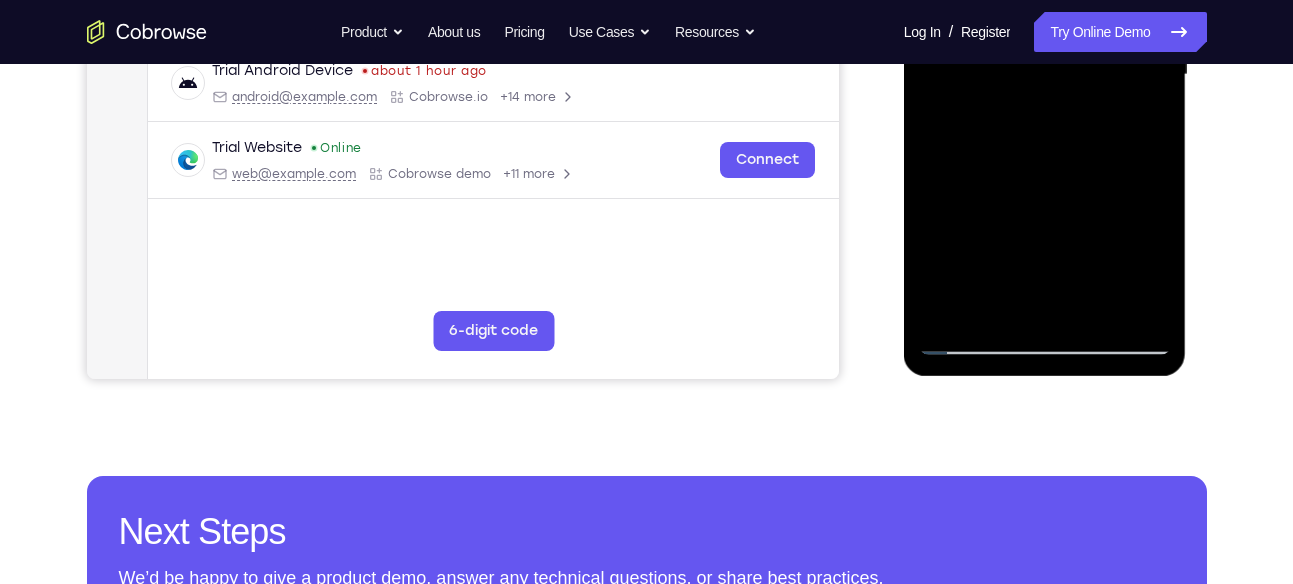 click at bounding box center (1045, 75) 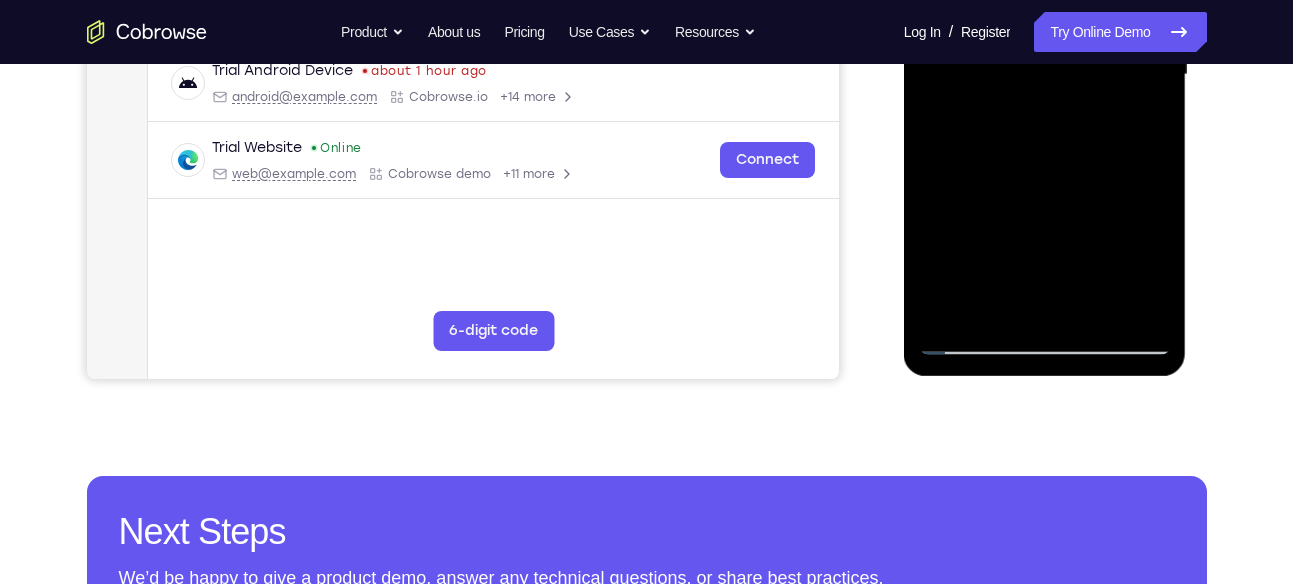 click at bounding box center [1045, 75] 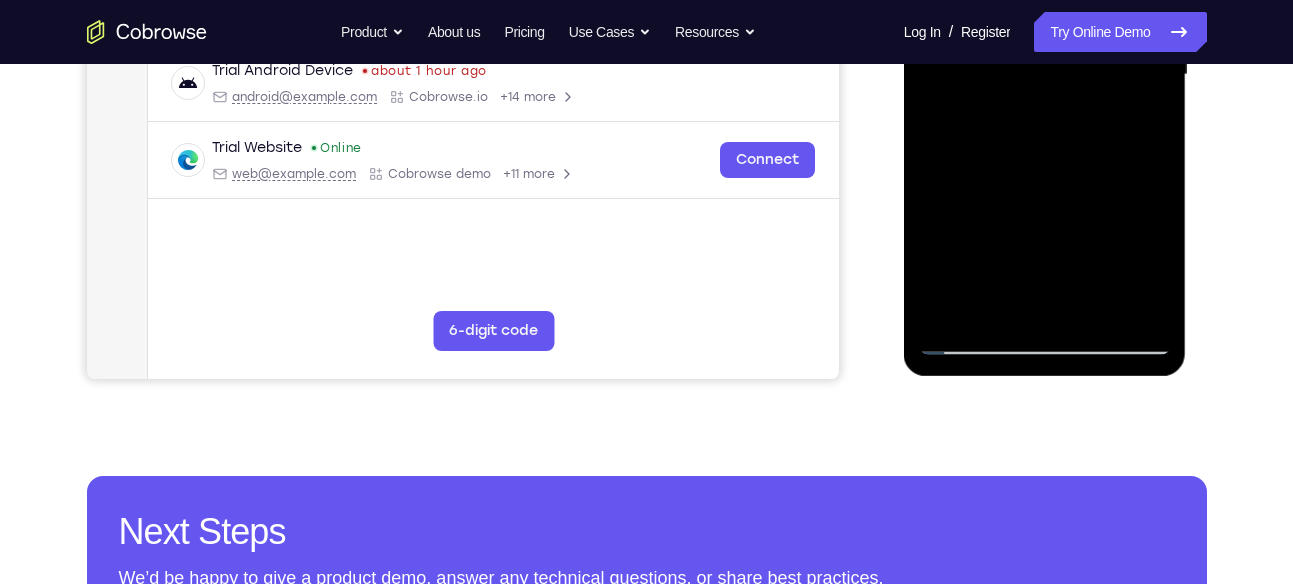 click at bounding box center [1045, 75] 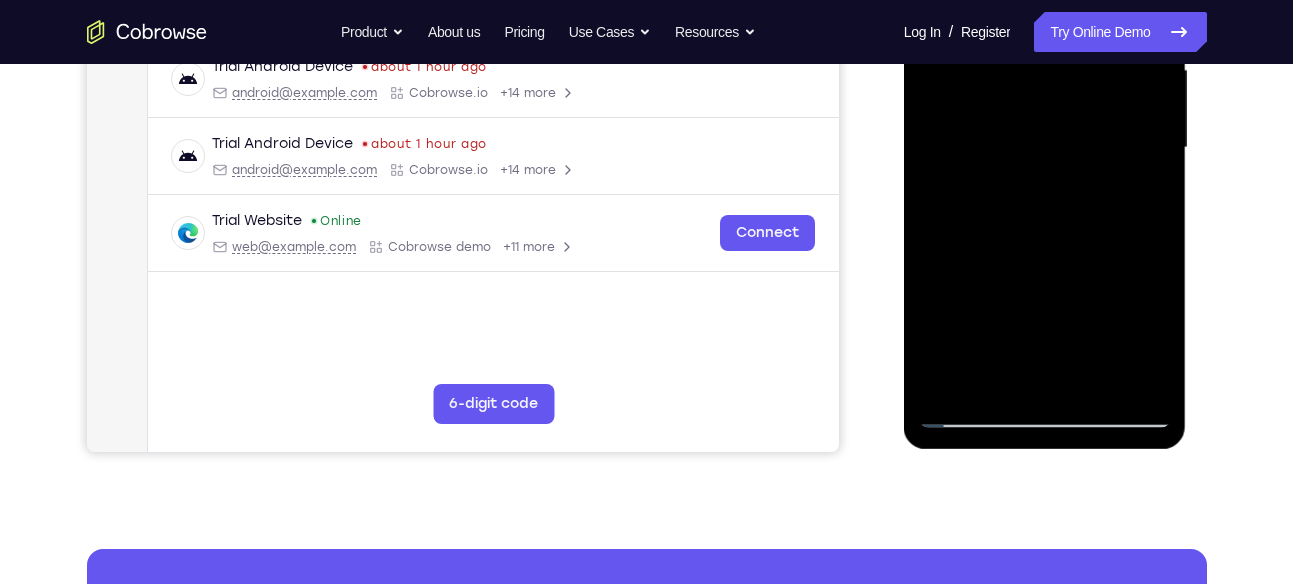 scroll, scrollTop: 477, scrollLeft: 0, axis: vertical 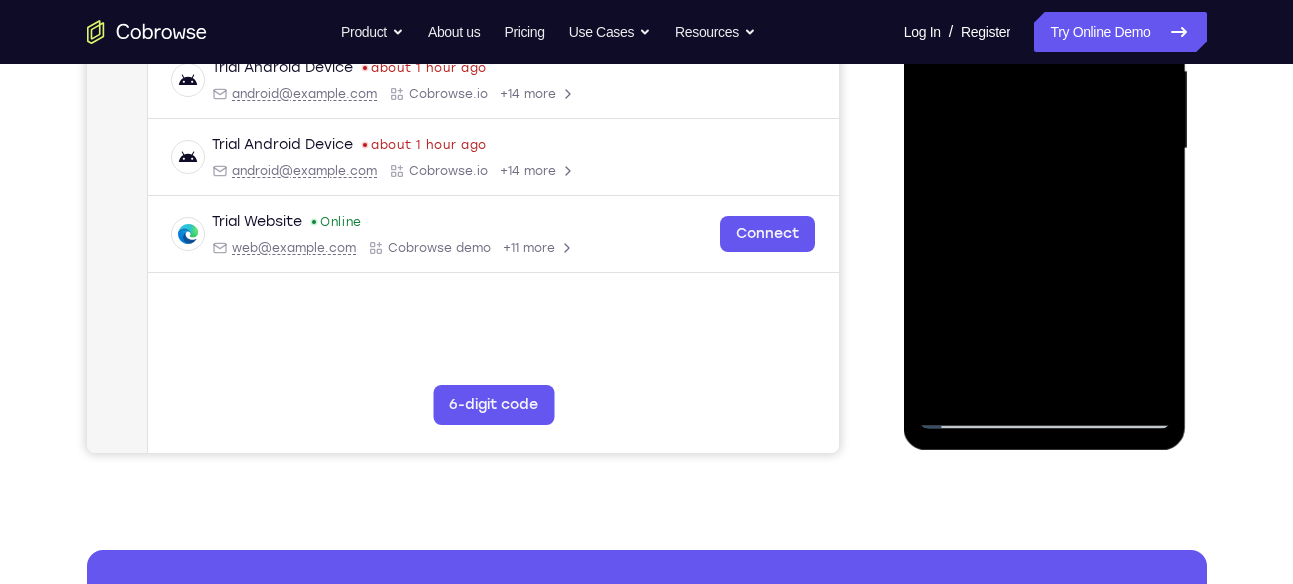 click at bounding box center (1045, 149) 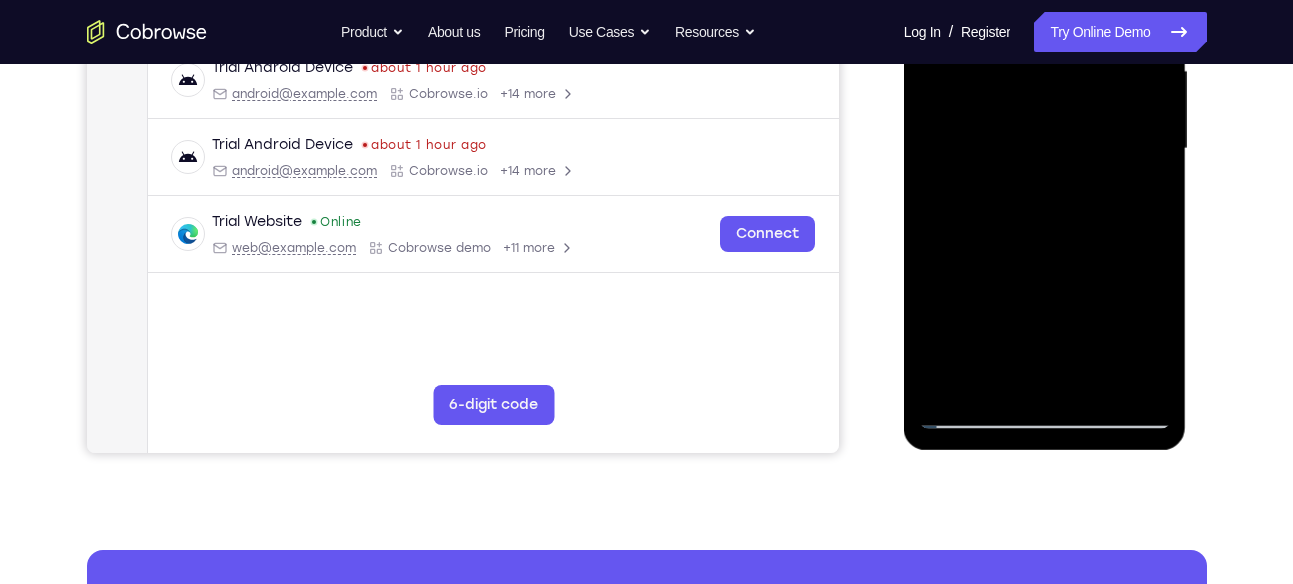 click at bounding box center [1045, 149] 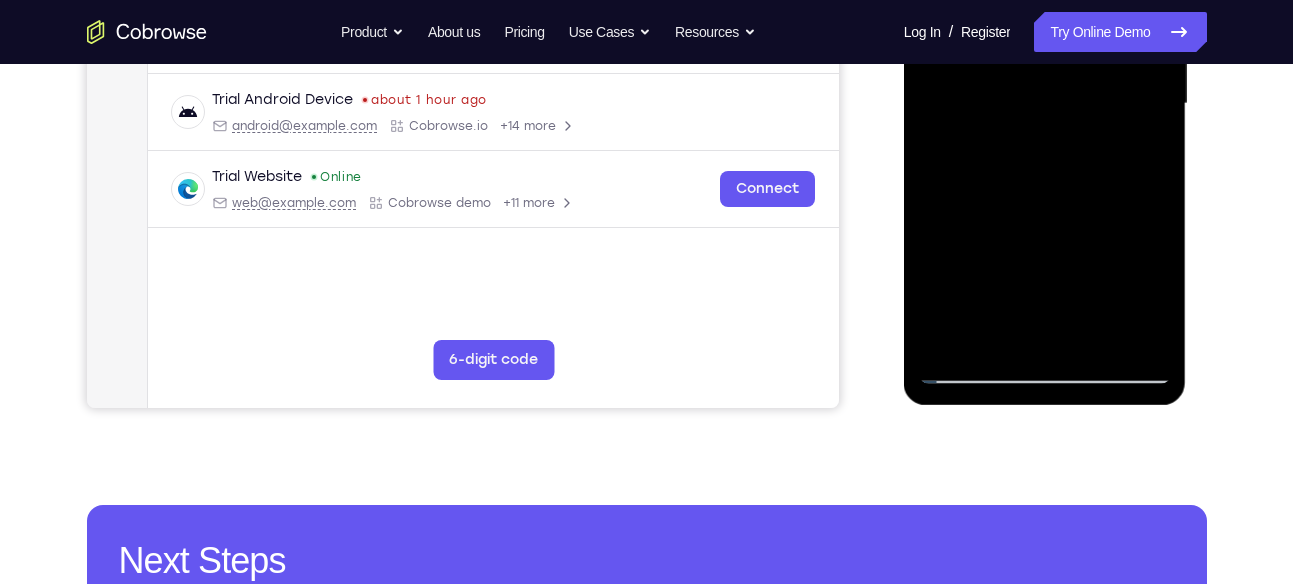 scroll, scrollTop: 532, scrollLeft: 0, axis: vertical 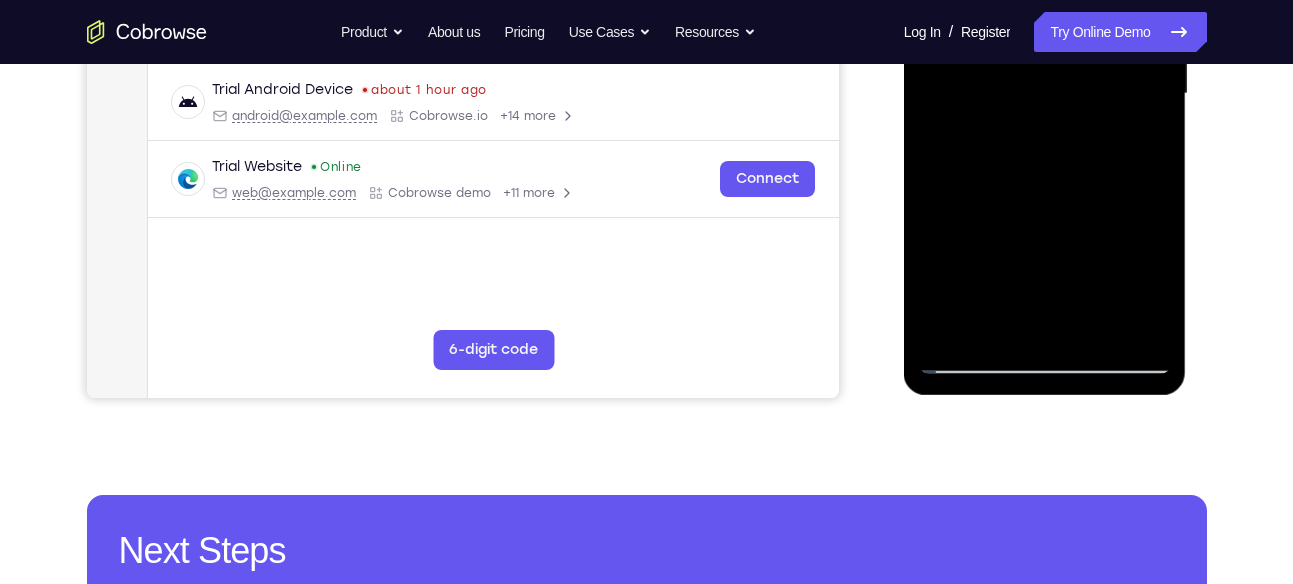 click at bounding box center (1045, 94) 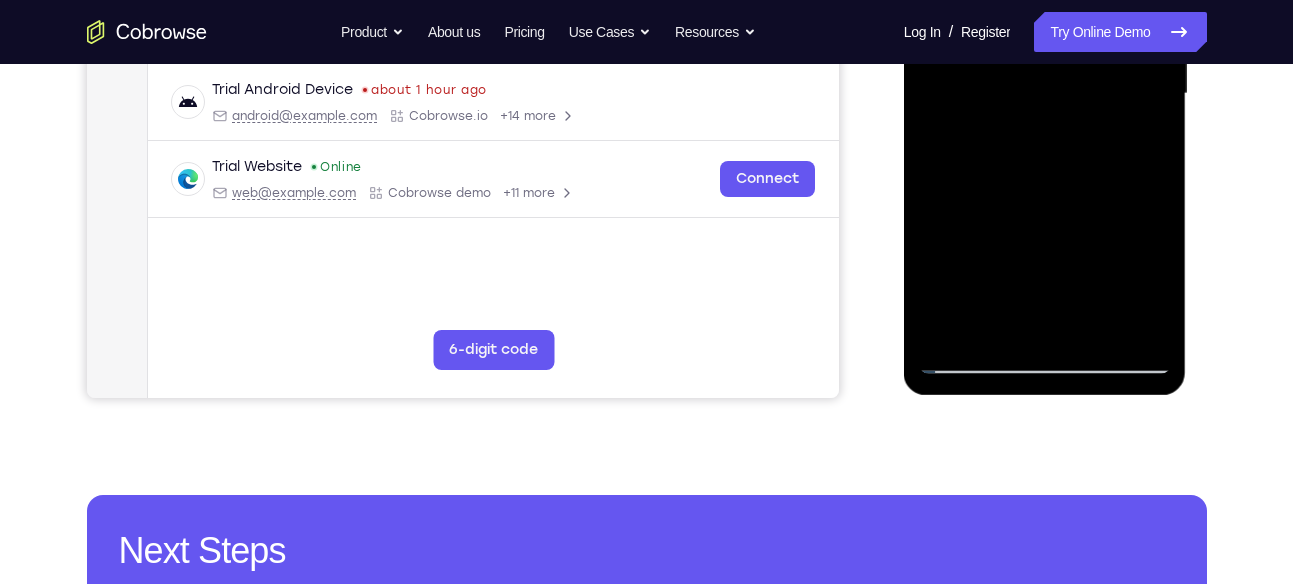 click at bounding box center [1045, 94] 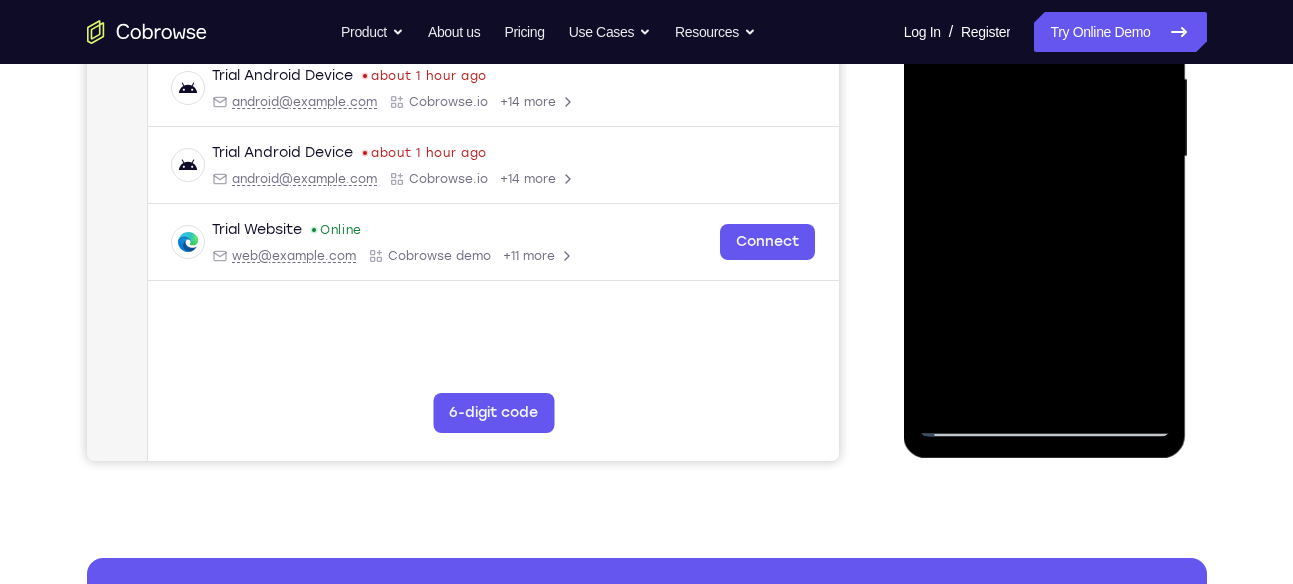 scroll, scrollTop: 468, scrollLeft: 0, axis: vertical 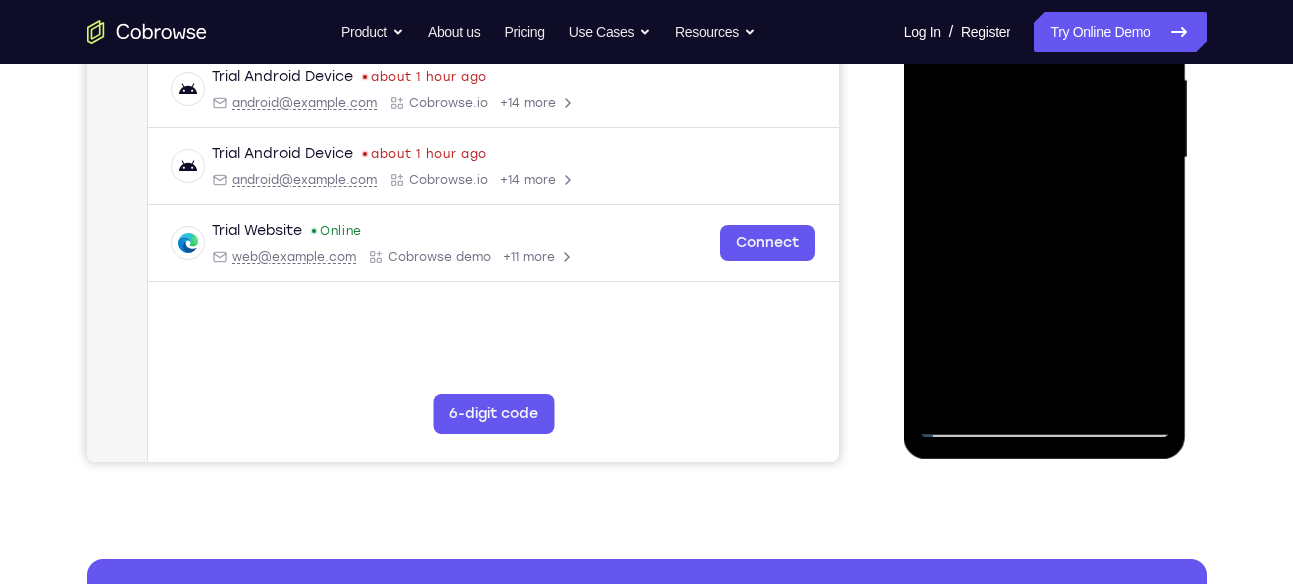 click at bounding box center (1045, 158) 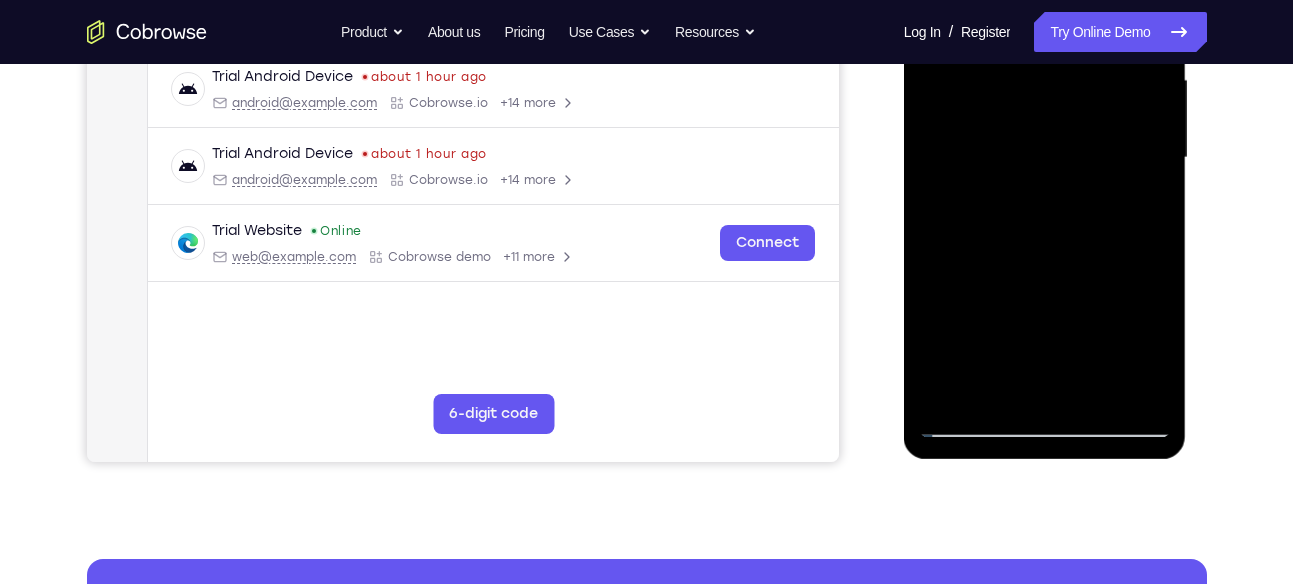 scroll, scrollTop: 528, scrollLeft: 0, axis: vertical 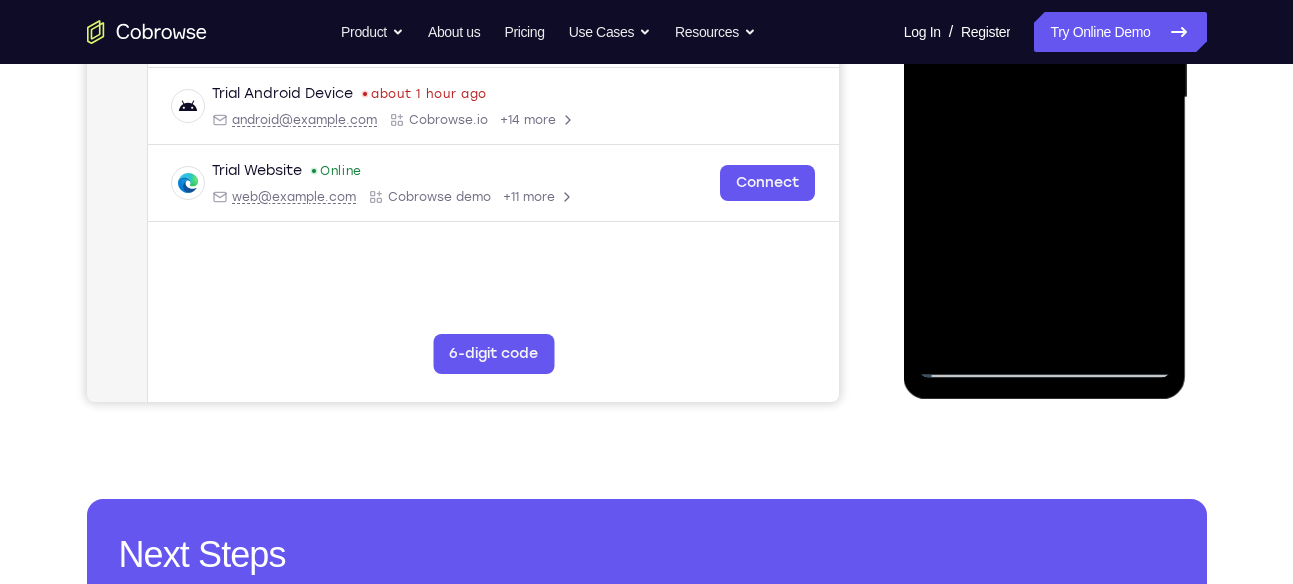 click at bounding box center (1045, 98) 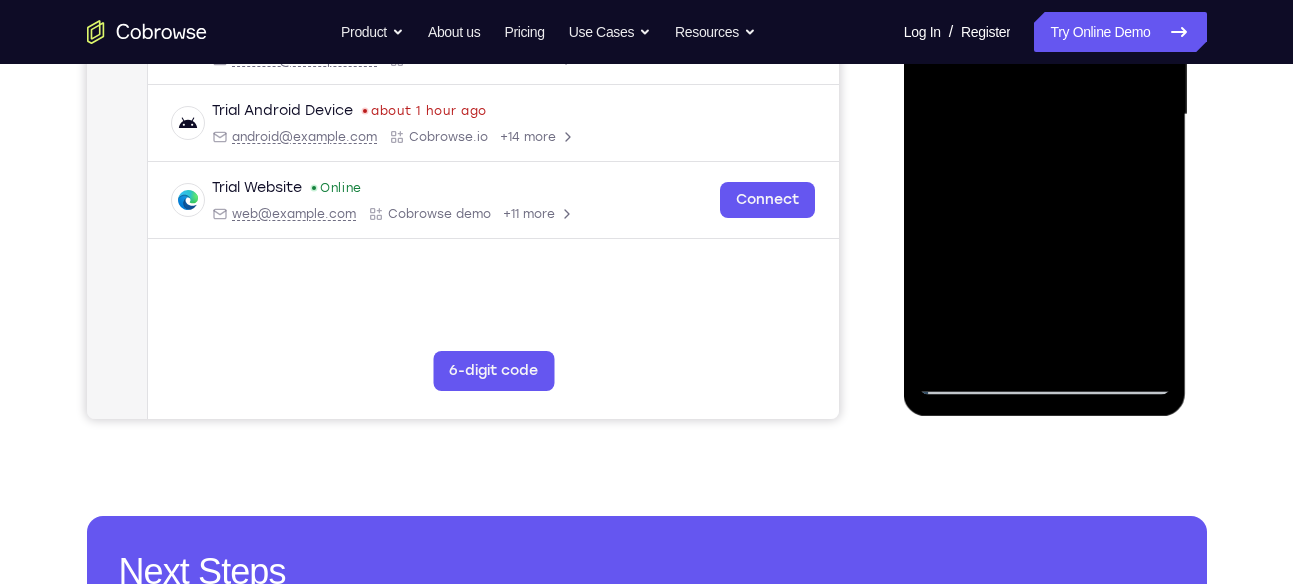 scroll, scrollTop: 546, scrollLeft: 0, axis: vertical 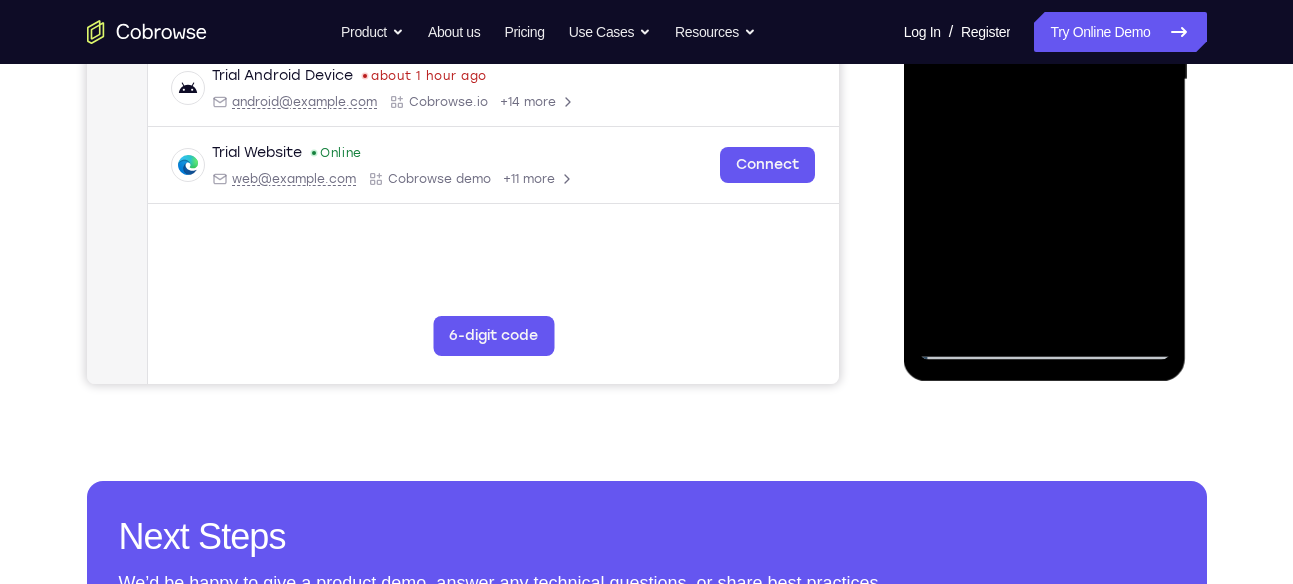 click at bounding box center (1045, 80) 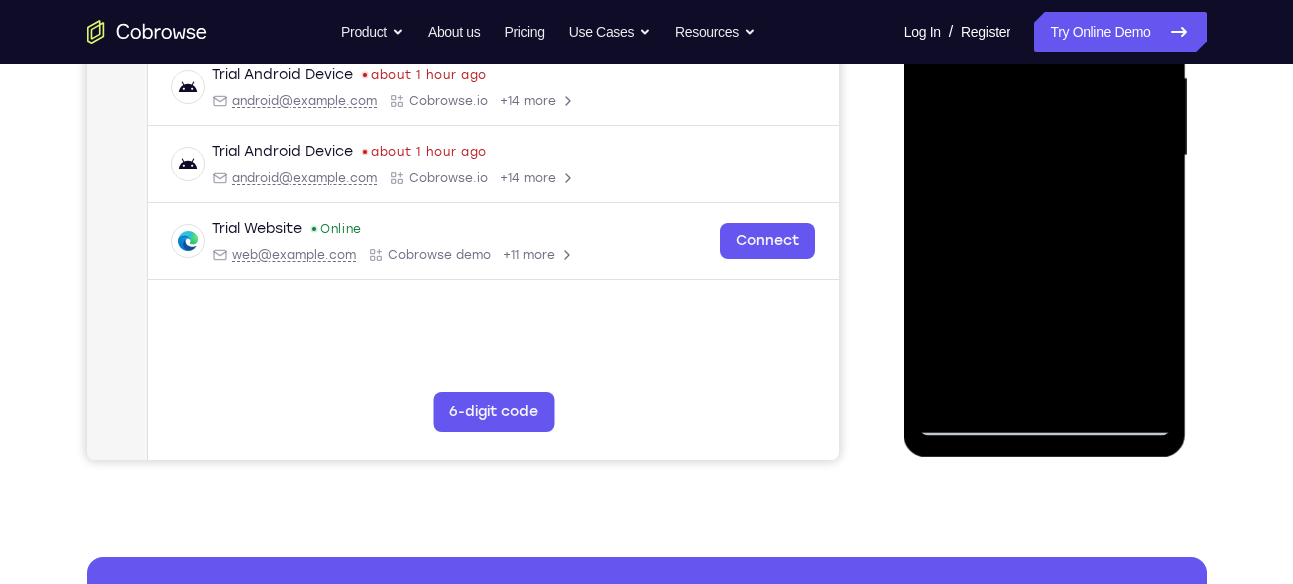 scroll, scrollTop: 469, scrollLeft: 0, axis: vertical 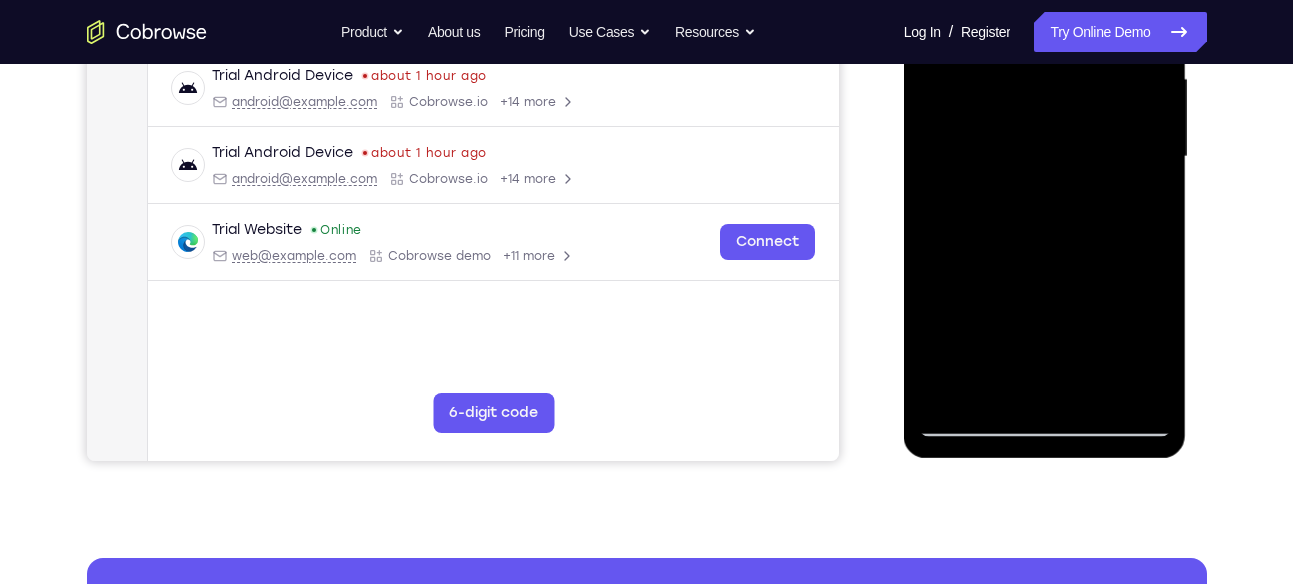 click at bounding box center [1045, -138] 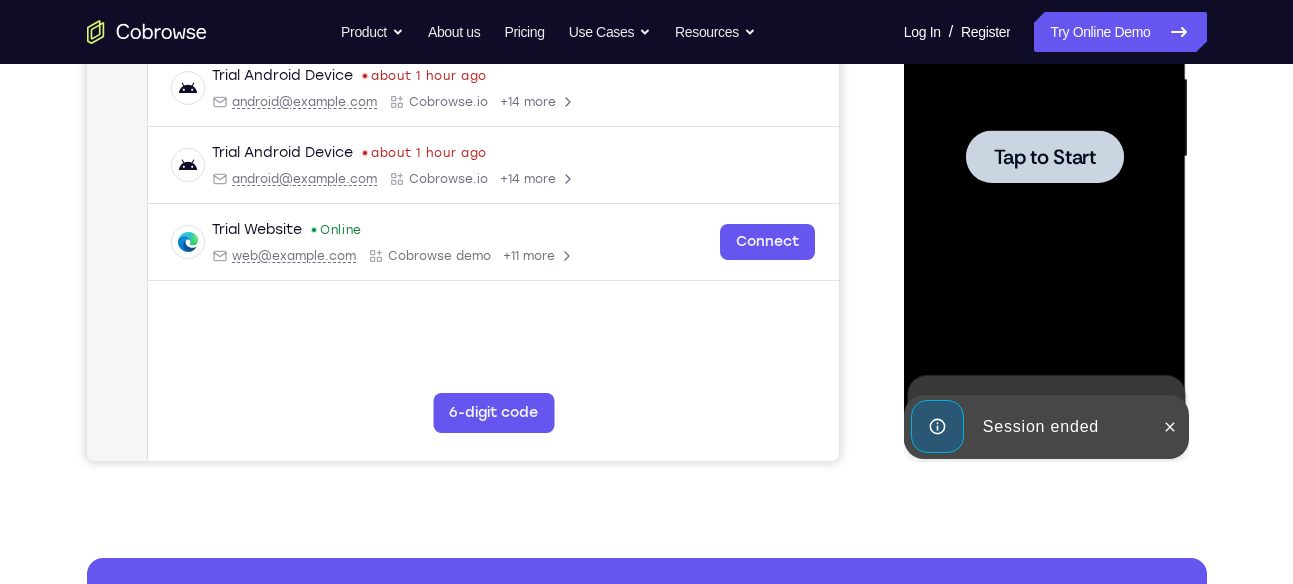 click on "Tap to Start" at bounding box center [1045, 157] 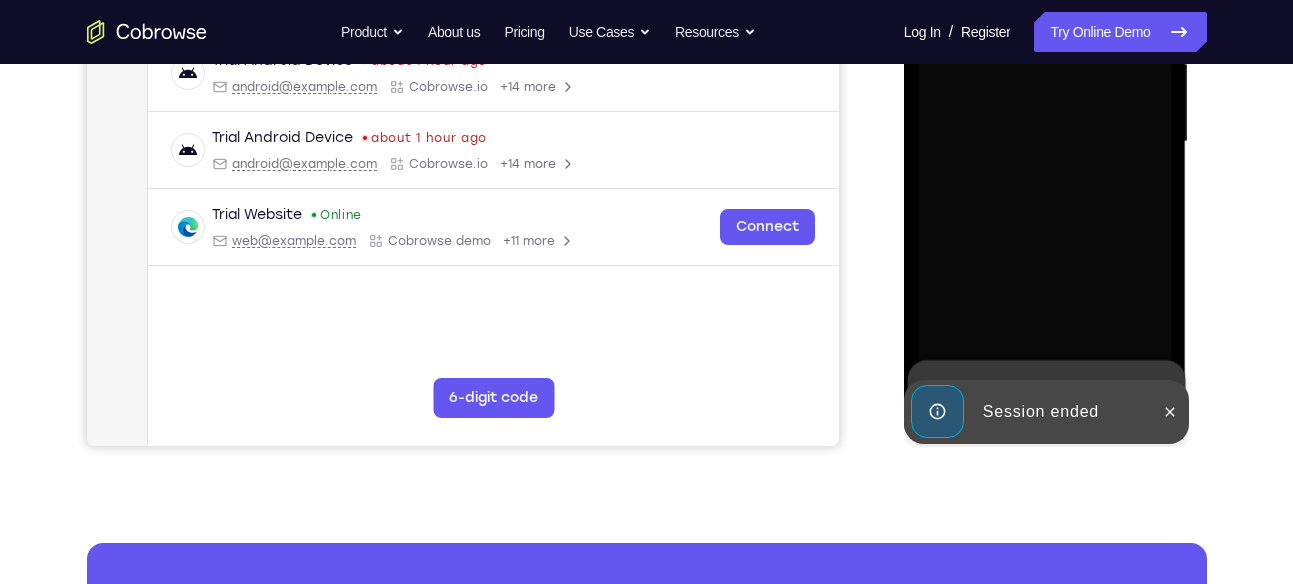 scroll, scrollTop: 490, scrollLeft: 0, axis: vertical 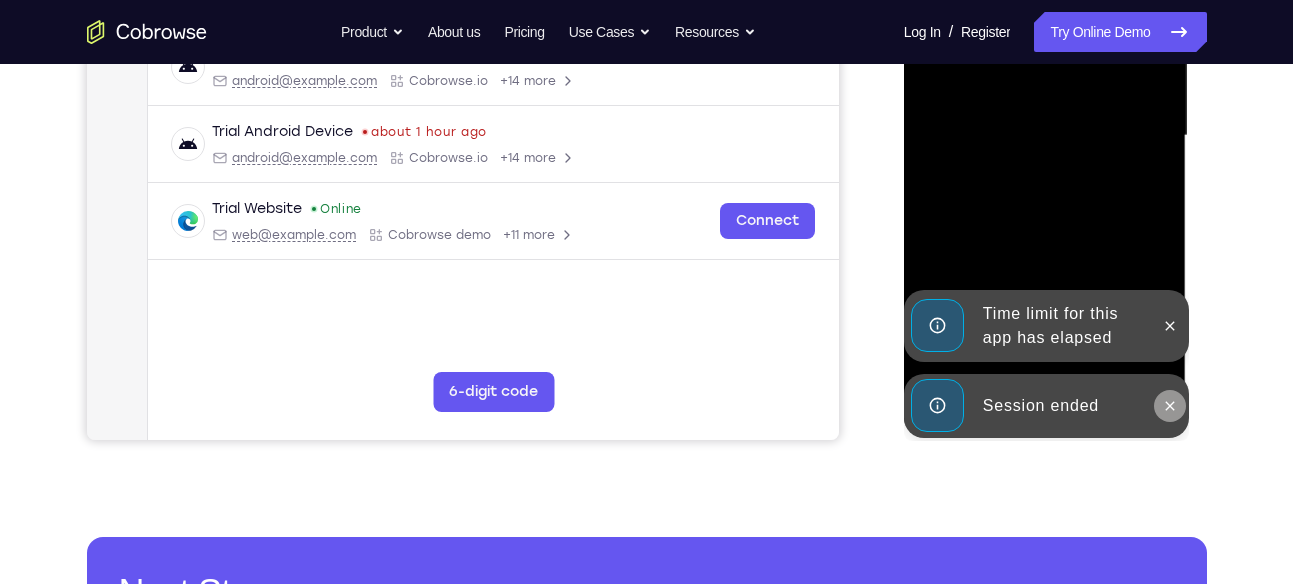 click 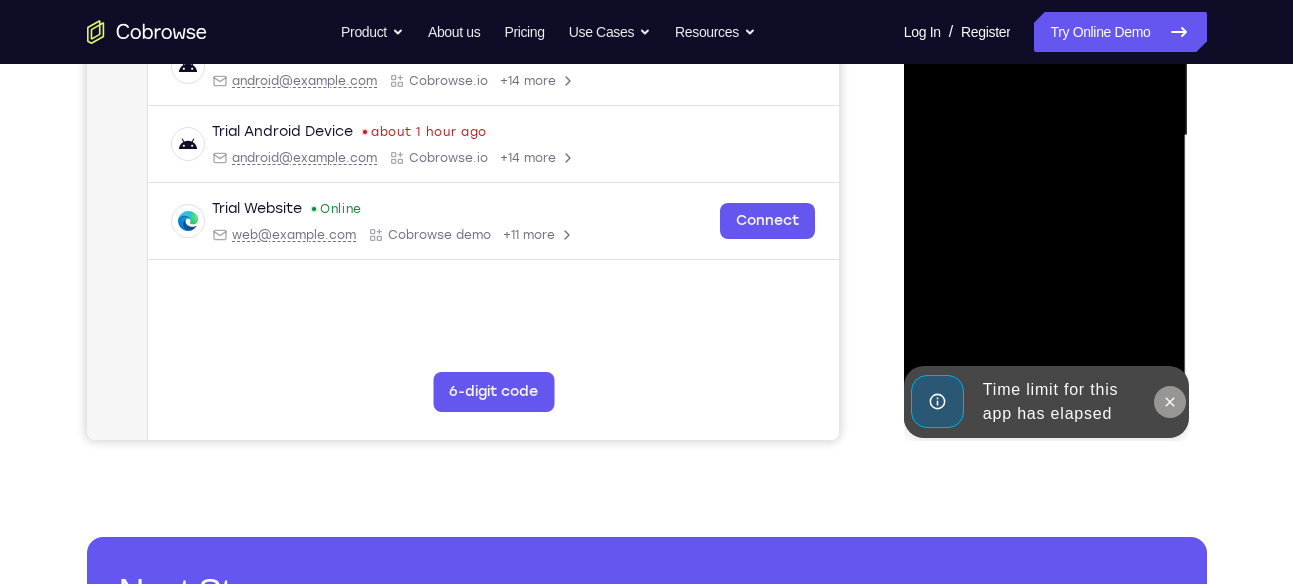 click on "Online web based iOS Simulators and Android Emulators. Run iPhone, iPad, Mobile Safari, APK, mobile apps in your browser with HTML5 and Javascript. For mobile app customer support, training, app previews, testing, and much more. Time limit for this app has elapsed" at bounding box center [1046, 141] 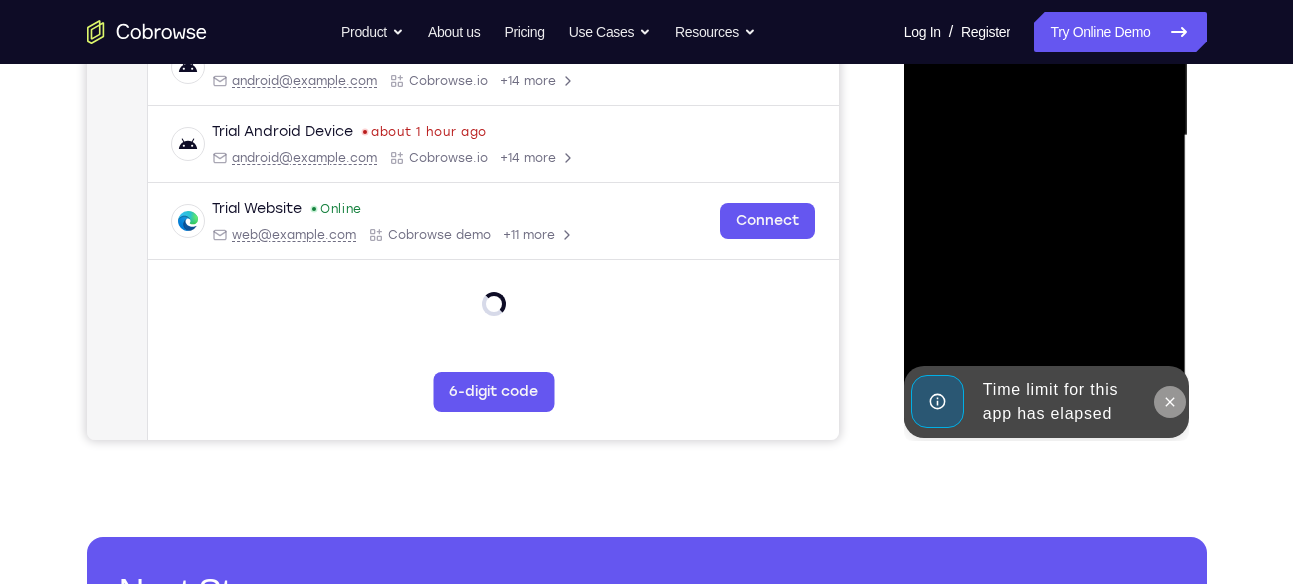 click 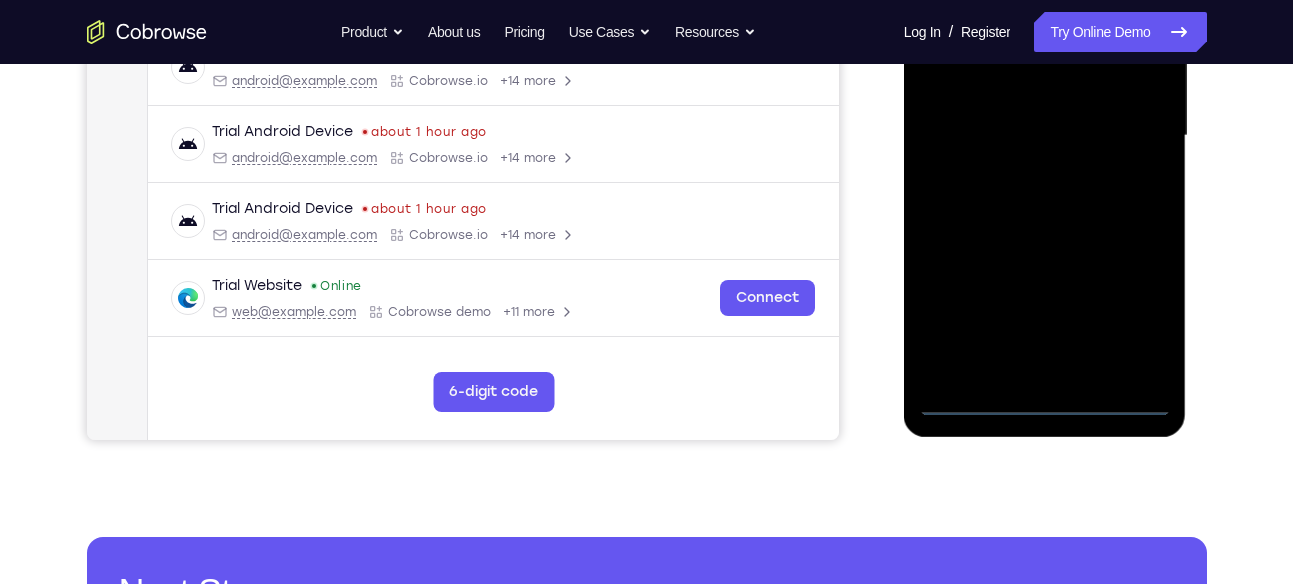 click at bounding box center (1045, 136) 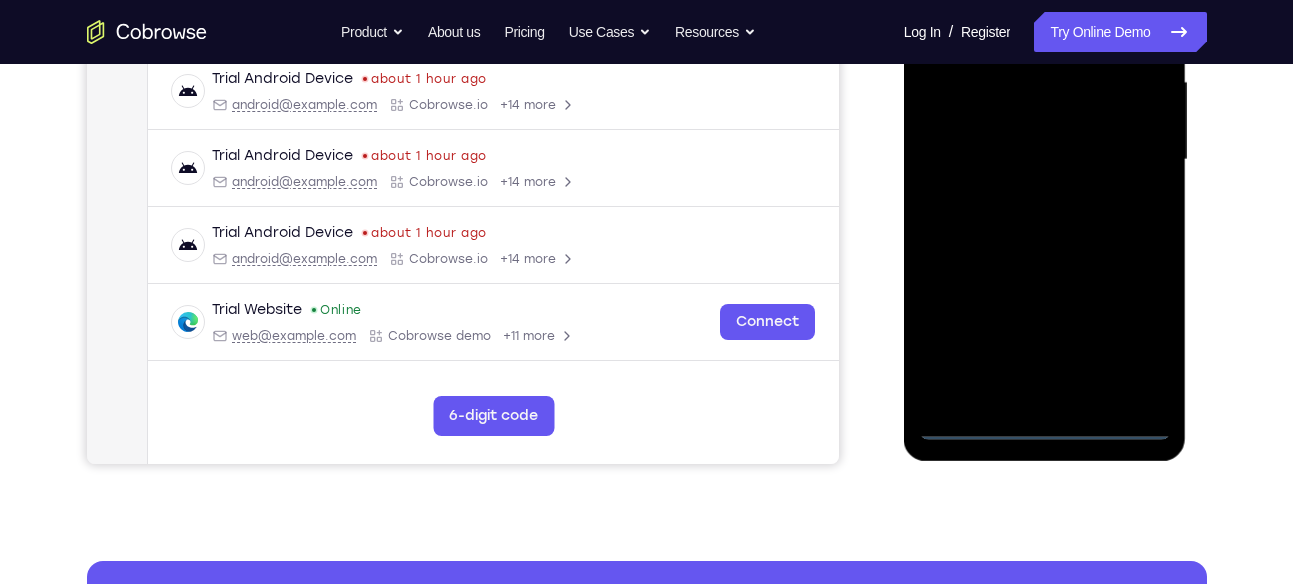 click at bounding box center [1045, 160] 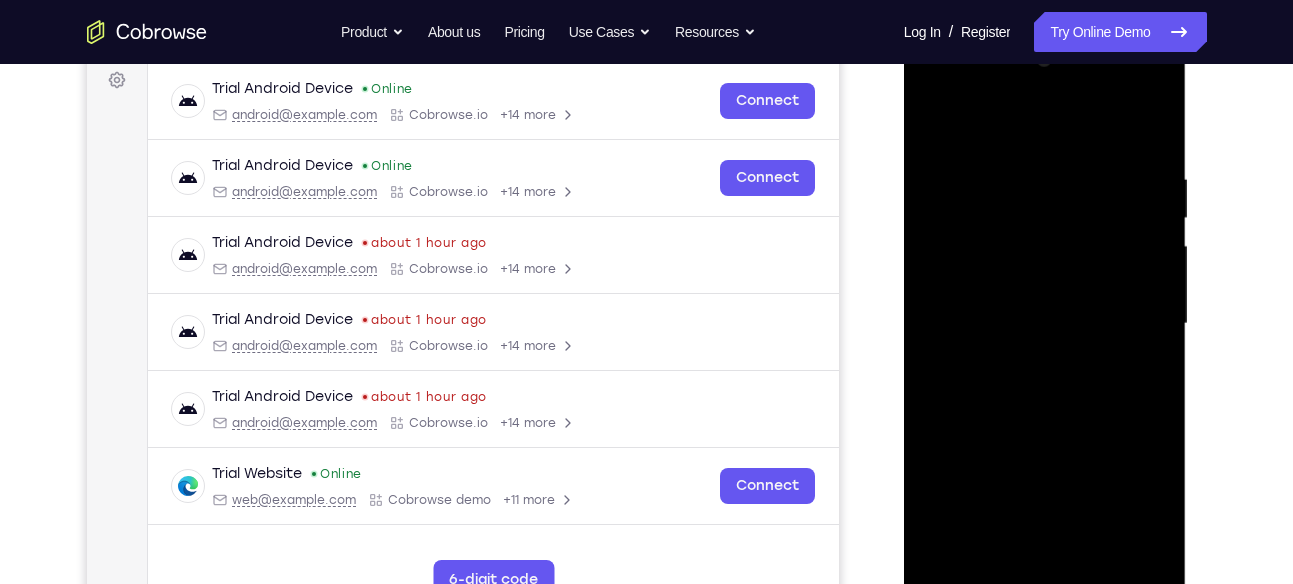 scroll, scrollTop: 247, scrollLeft: 0, axis: vertical 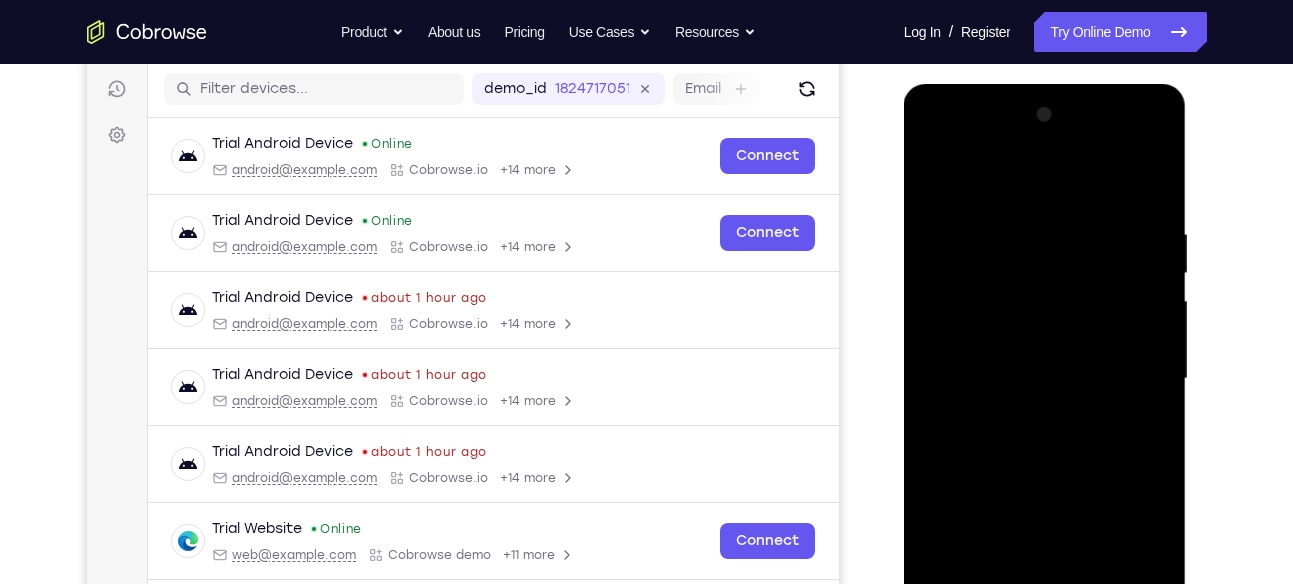 click at bounding box center (1045, 379) 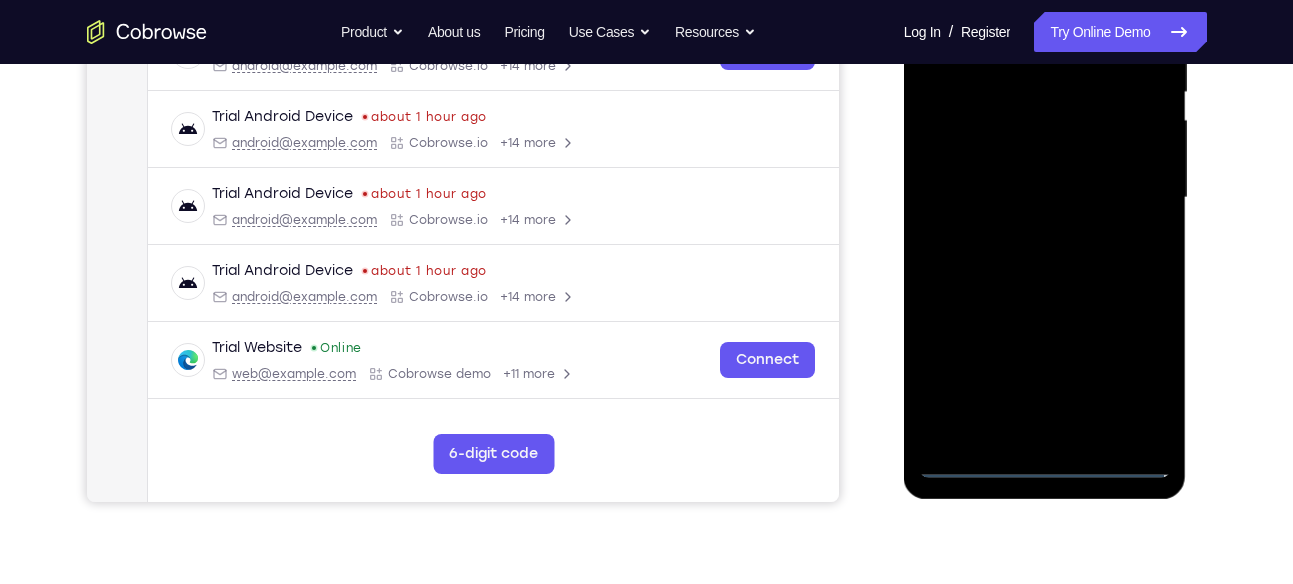 click at bounding box center (1045, 198) 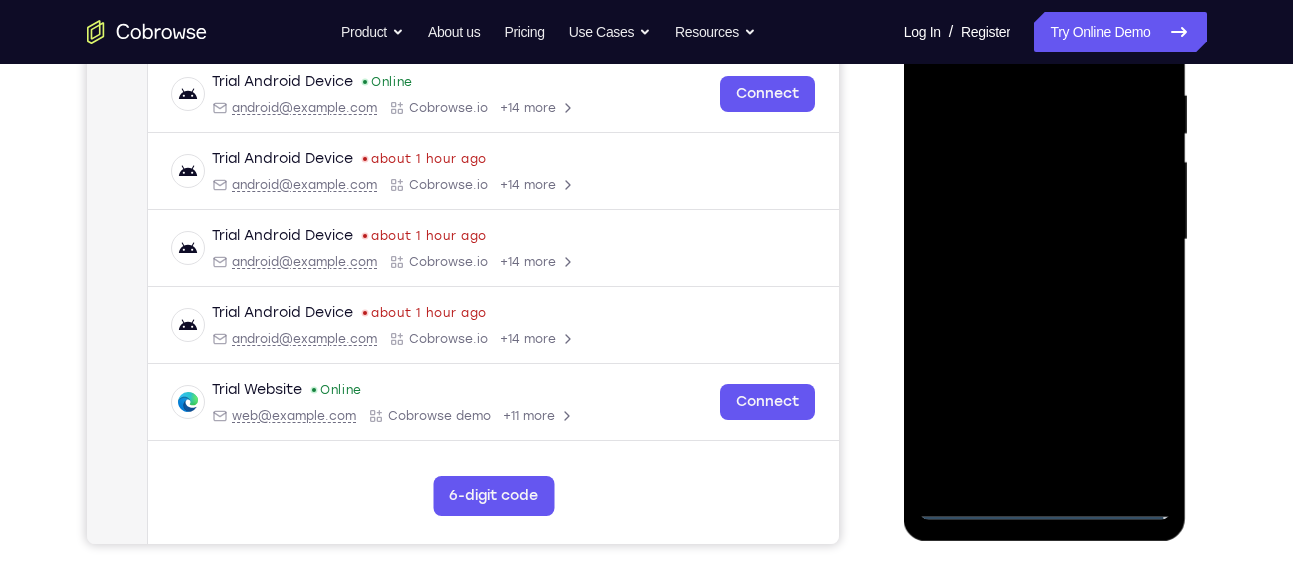 scroll, scrollTop: 370, scrollLeft: 0, axis: vertical 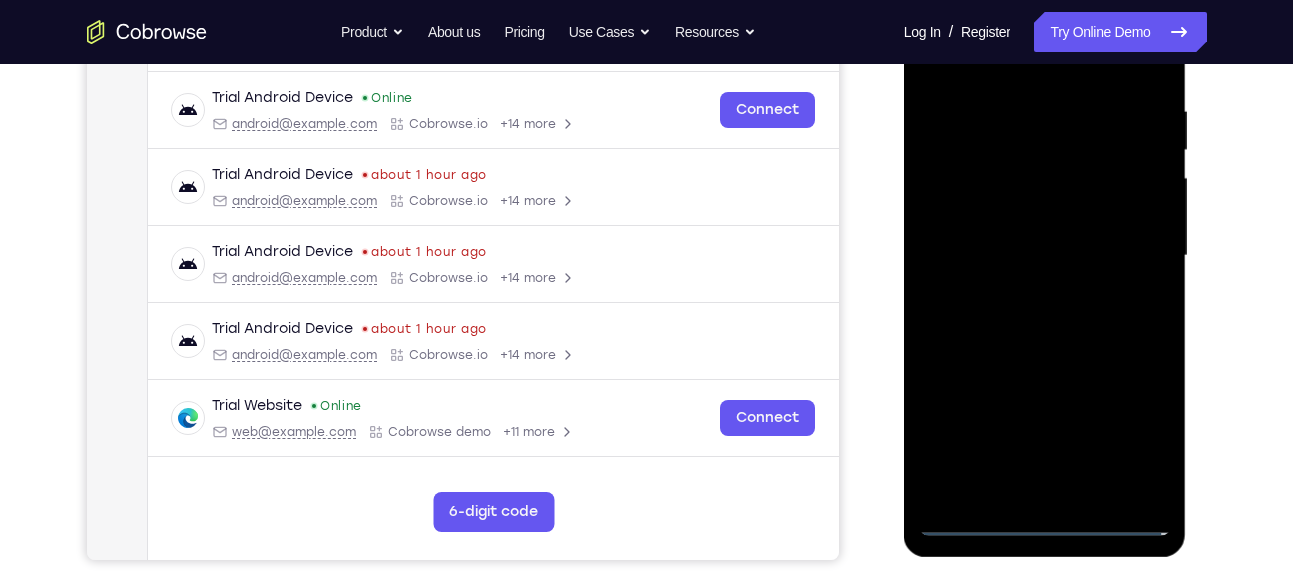 click at bounding box center [1045, 256] 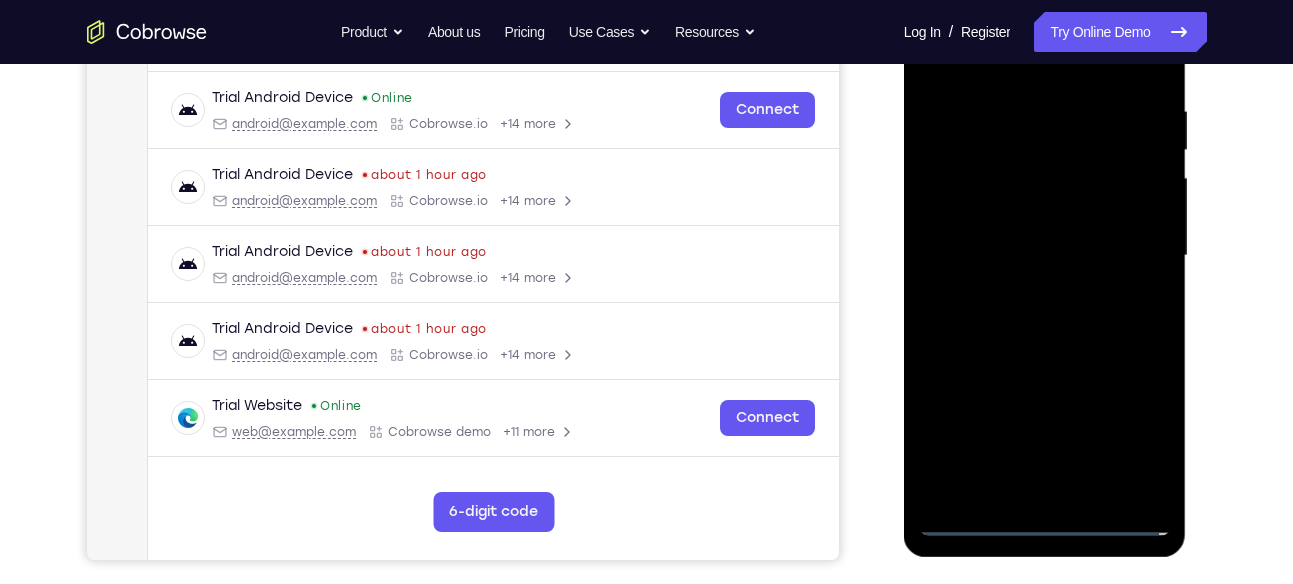 click at bounding box center (1045, 256) 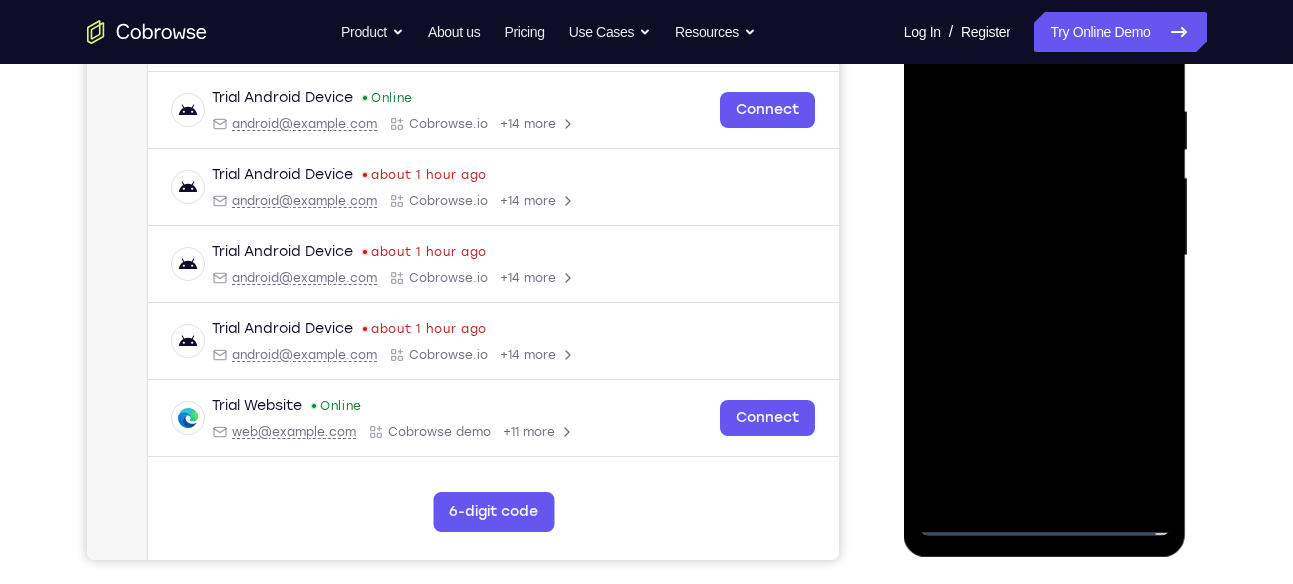 click at bounding box center (1045, 256) 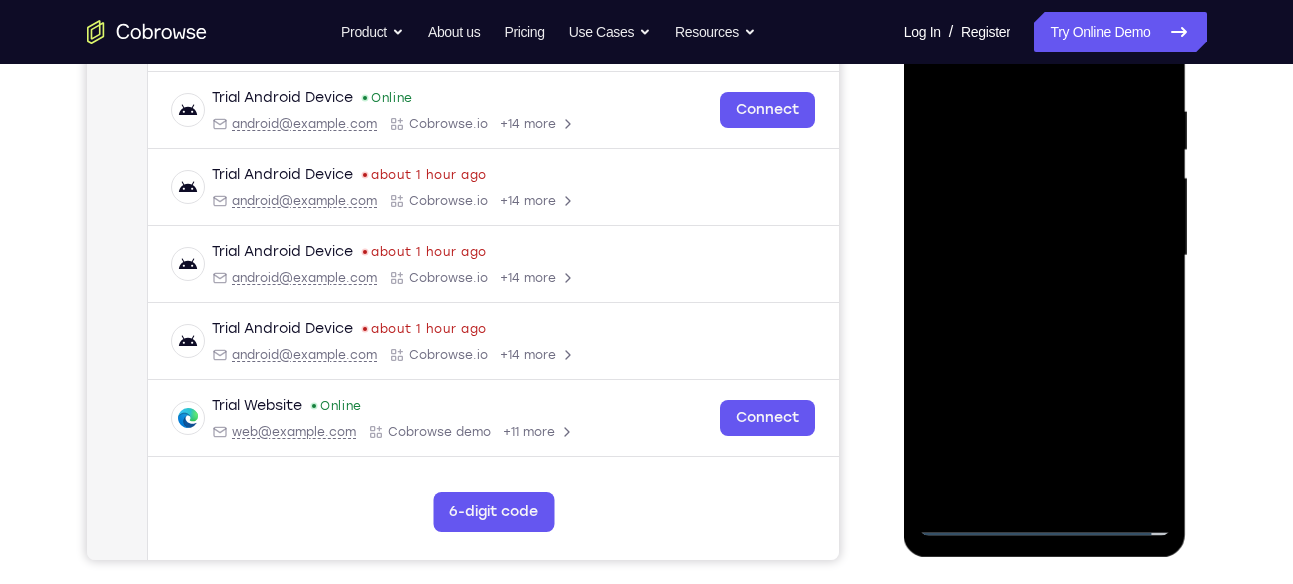 click at bounding box center [1045, 256] 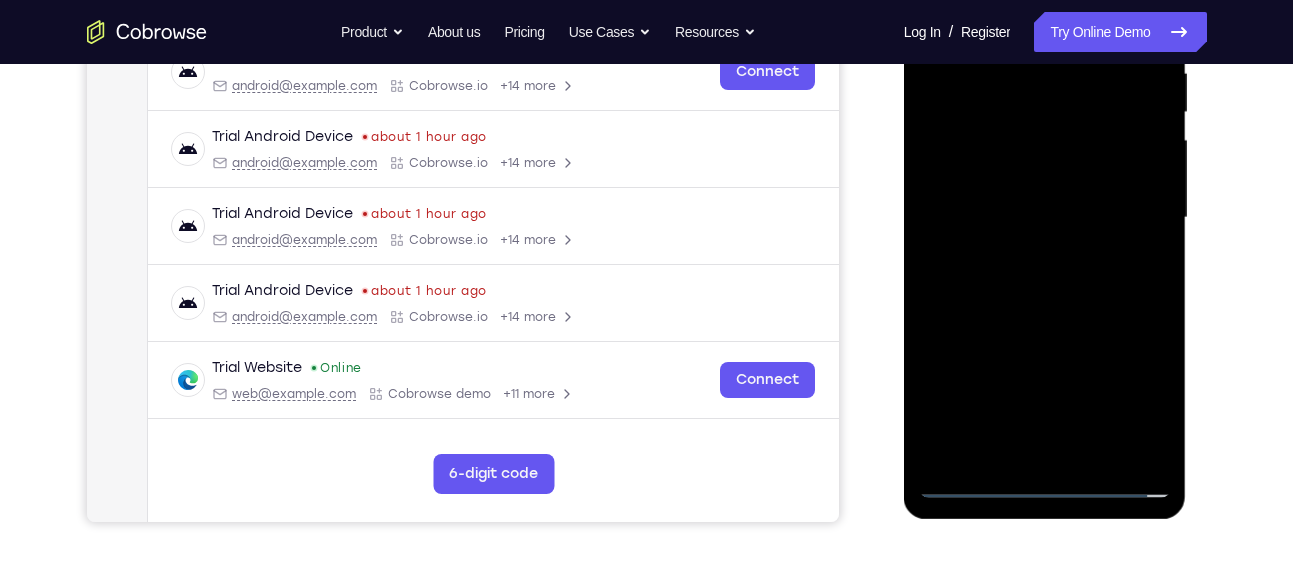 scroll, scrollTop: 411, scrollLeft: 0, axis: vertical 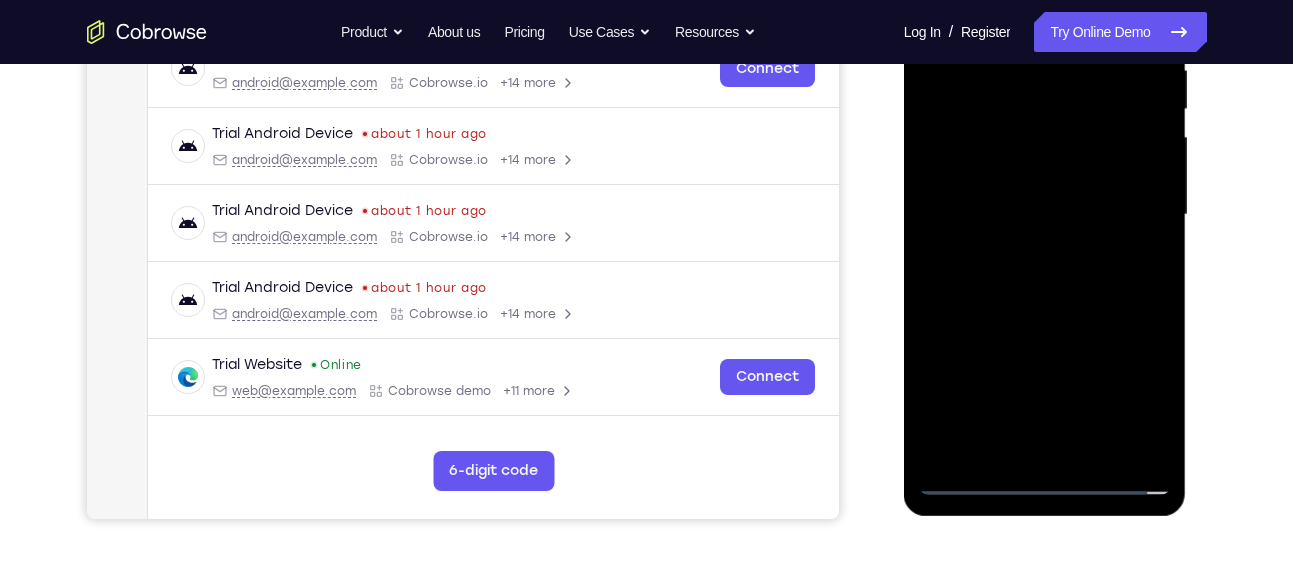 click at bounding box center [1045, 215] 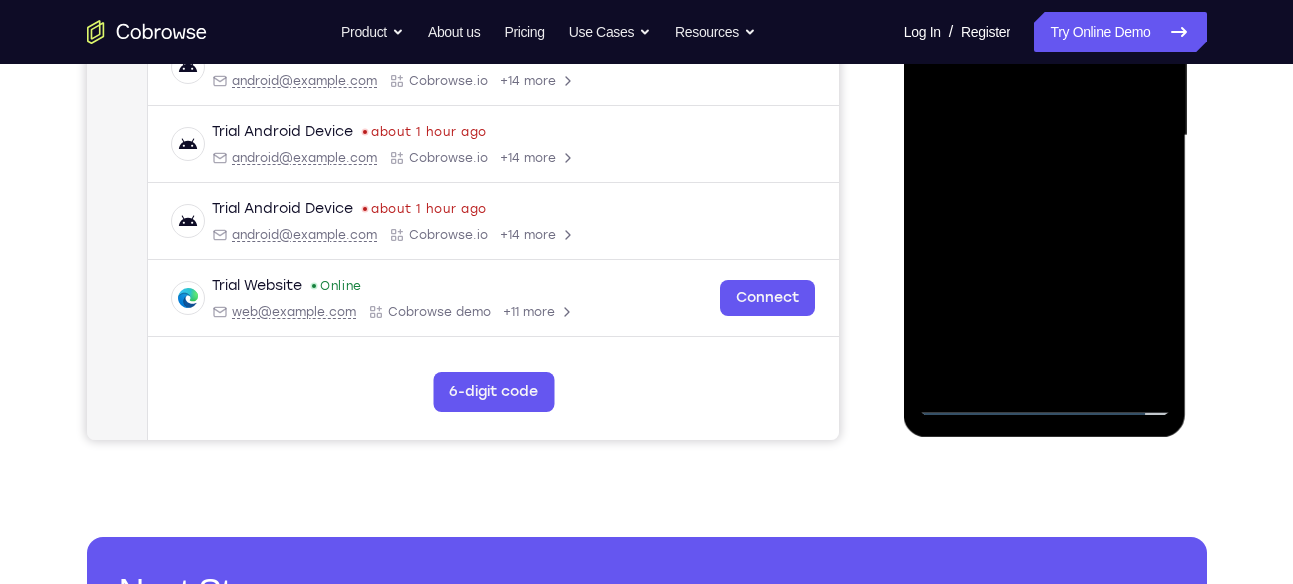 scroll, scrollTop: 495, scrollLeft: 0, axis: vertical 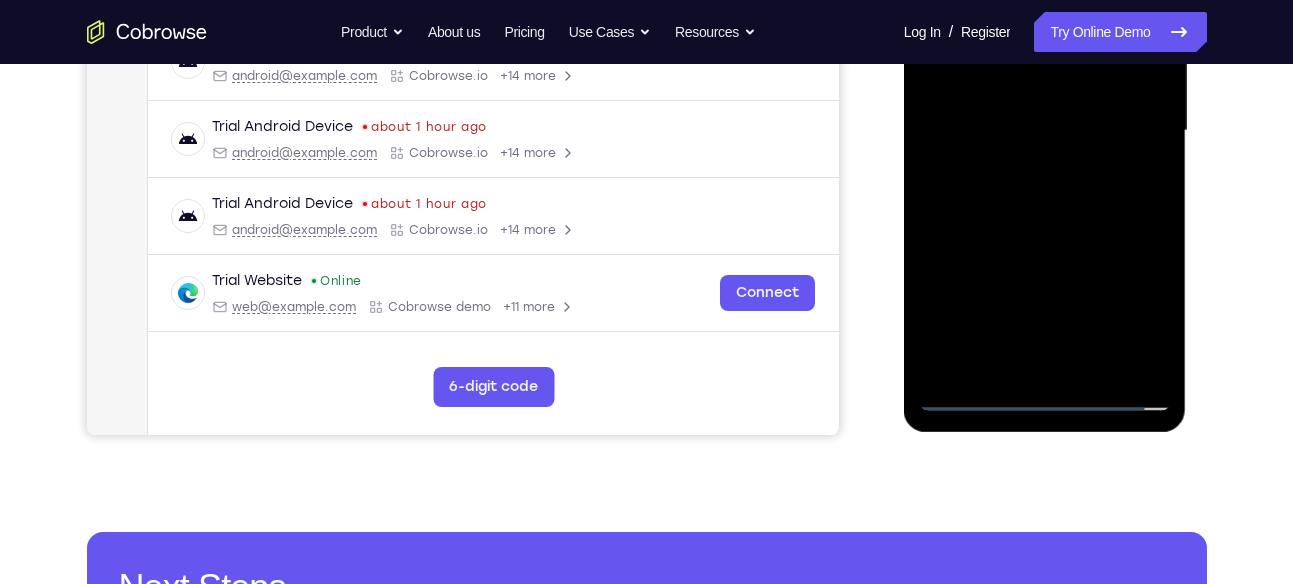 click at bounding box center [1045, 131] 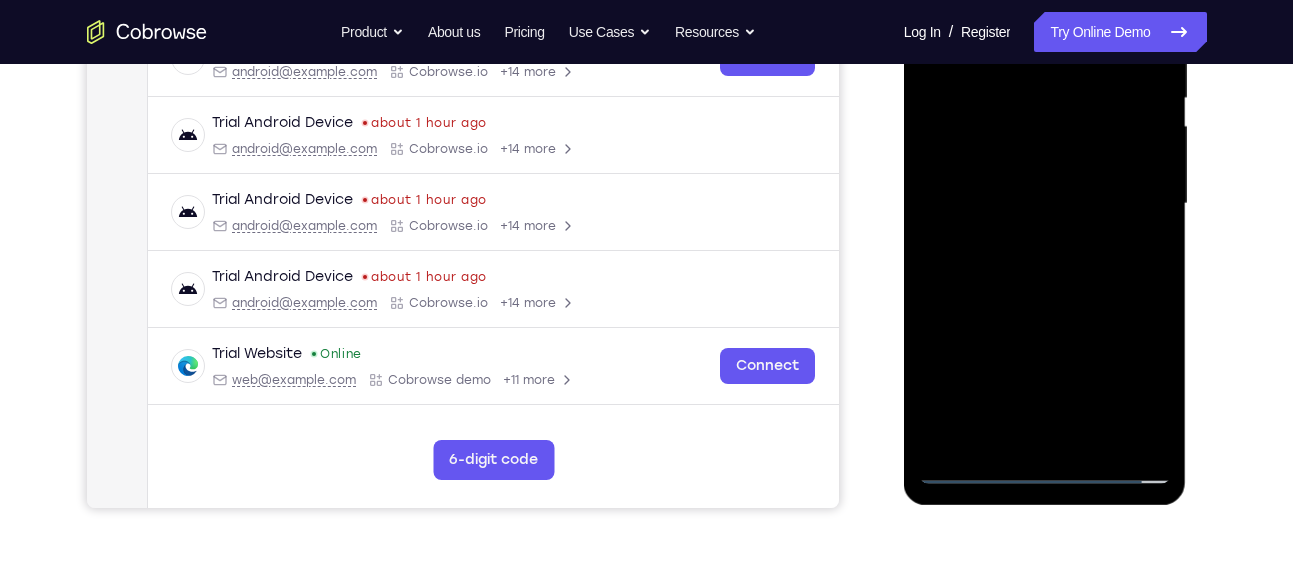scroll, scrollTop: 421, scrollLeft: 0, axis: vertical 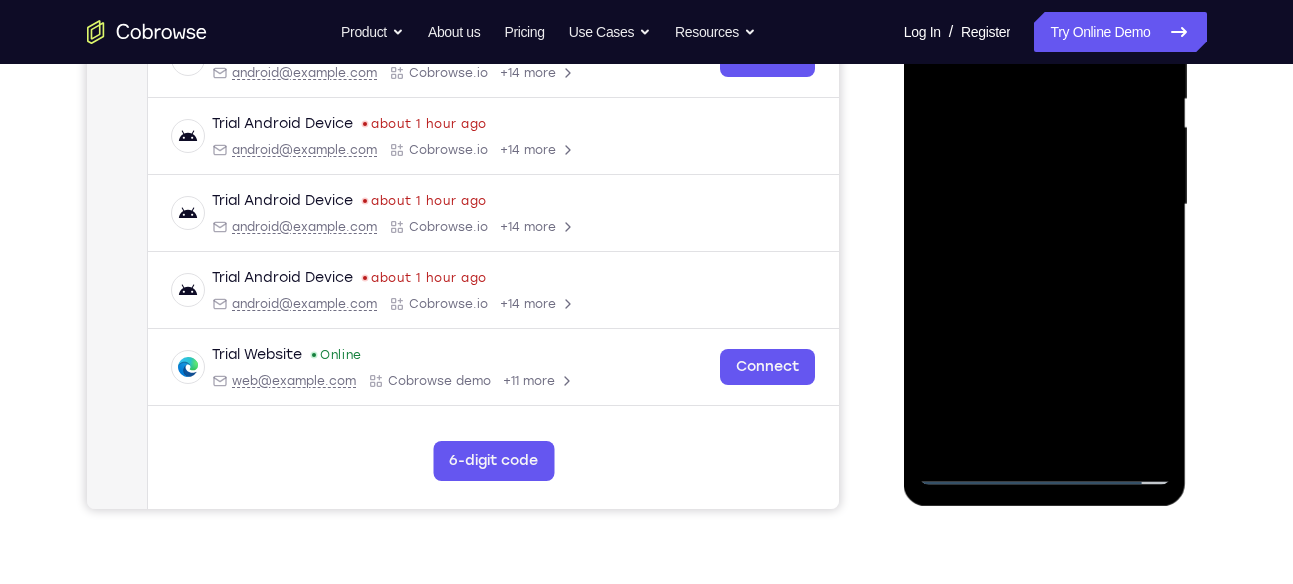 click at bounding box center (1045, 205) 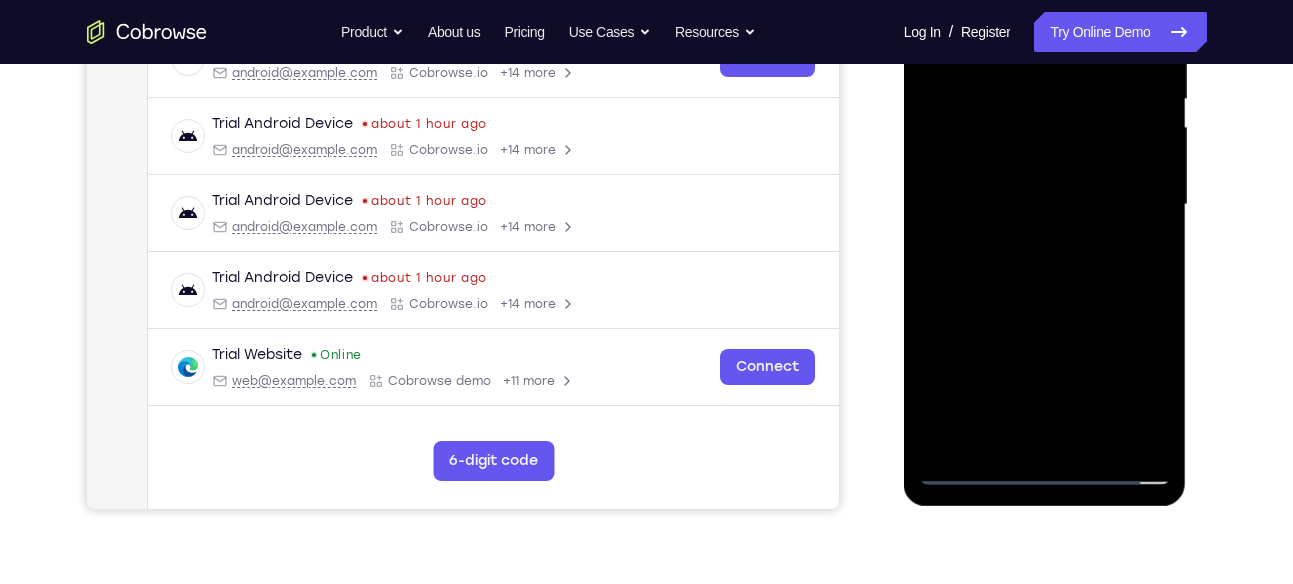 click at bounding box center (1045, 205) 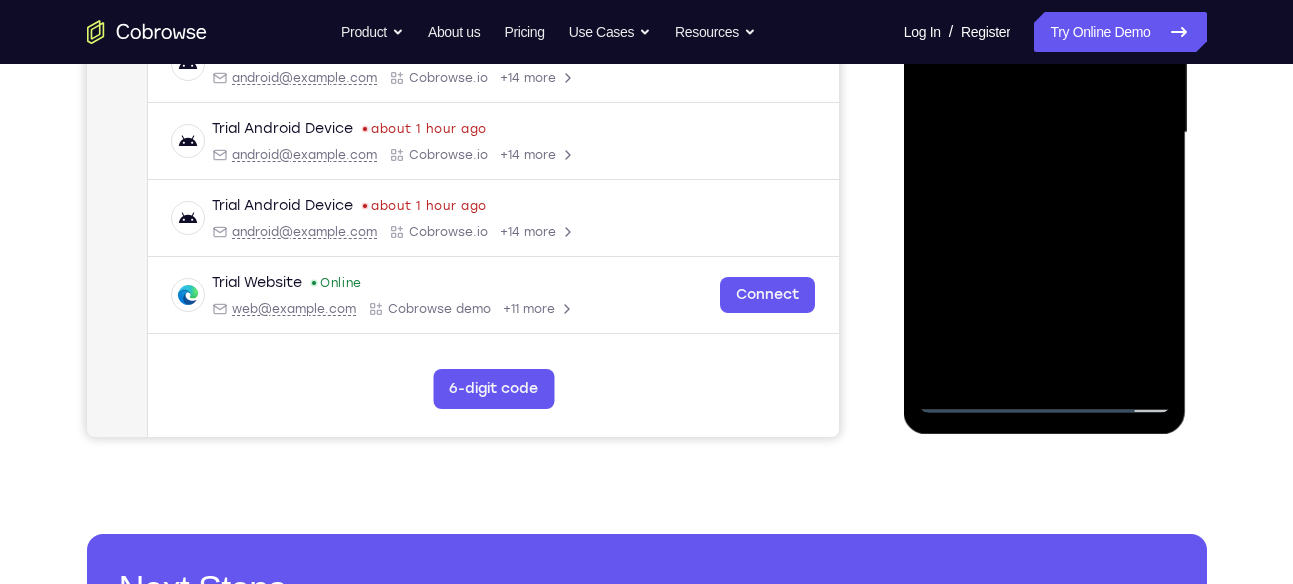scroll, scrollTop: 492, scrollLeft: 0, axis: vertical 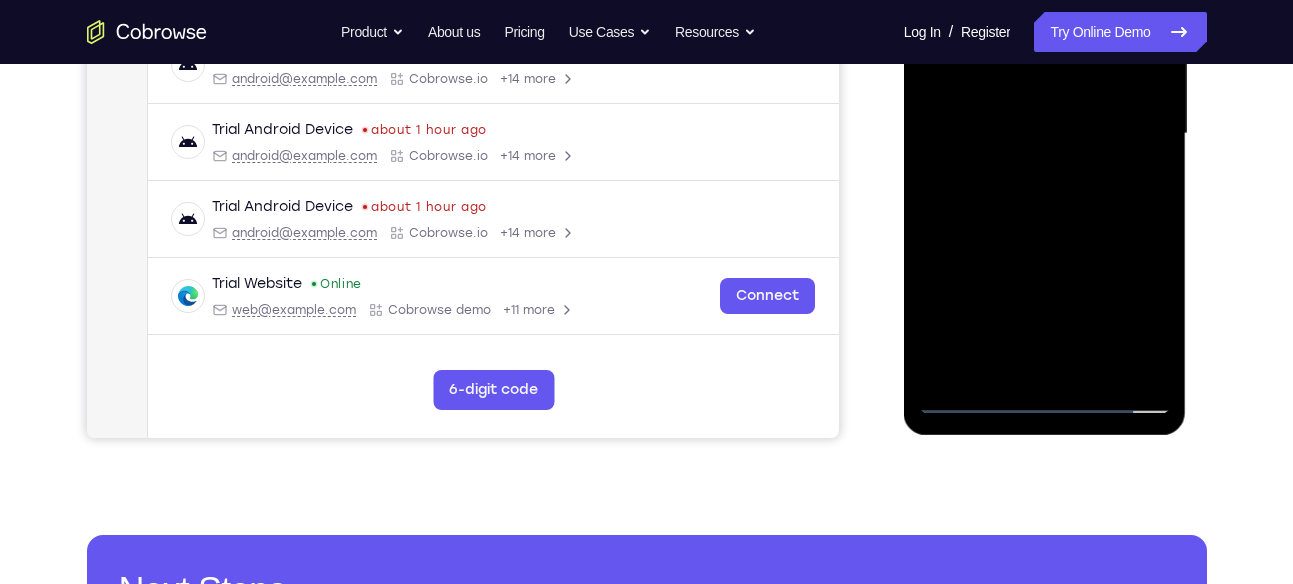 click at bounding box center (1045, 134) 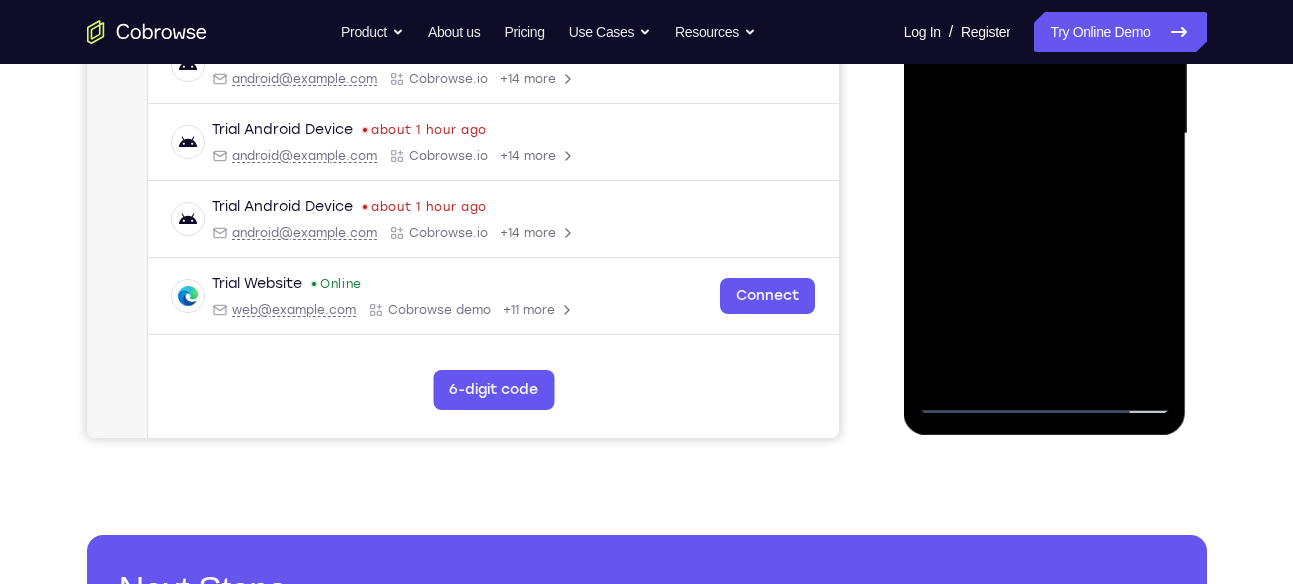click at bounding box center (1045, 134) 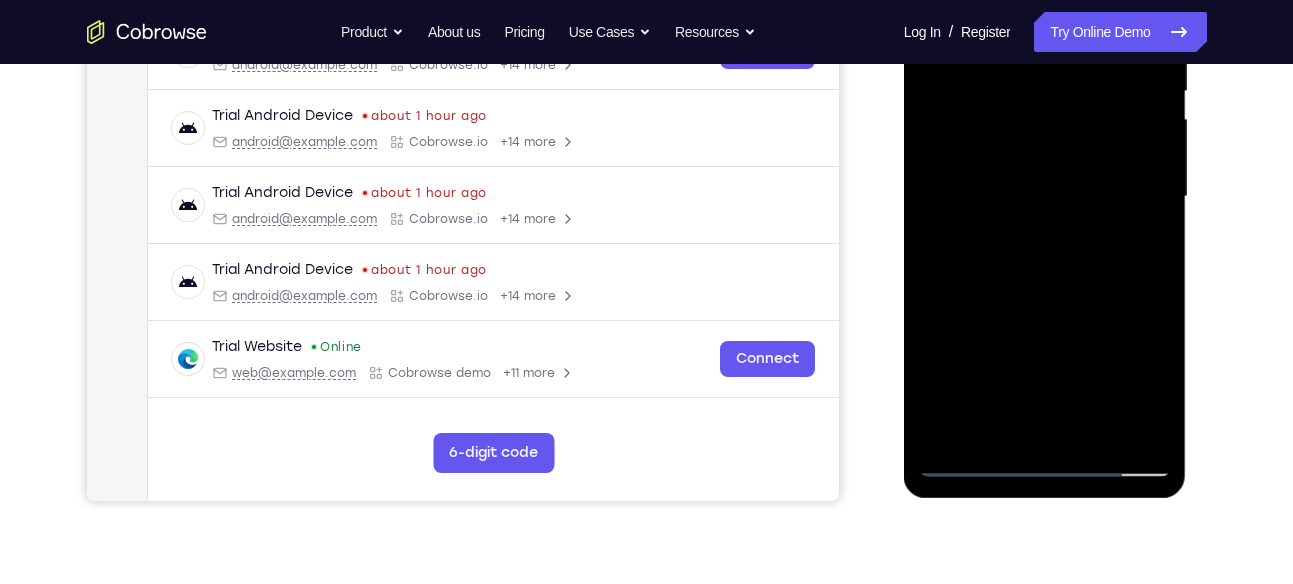 scroll, scrollTop: 432, scrollLeft: 0, axis: vertical 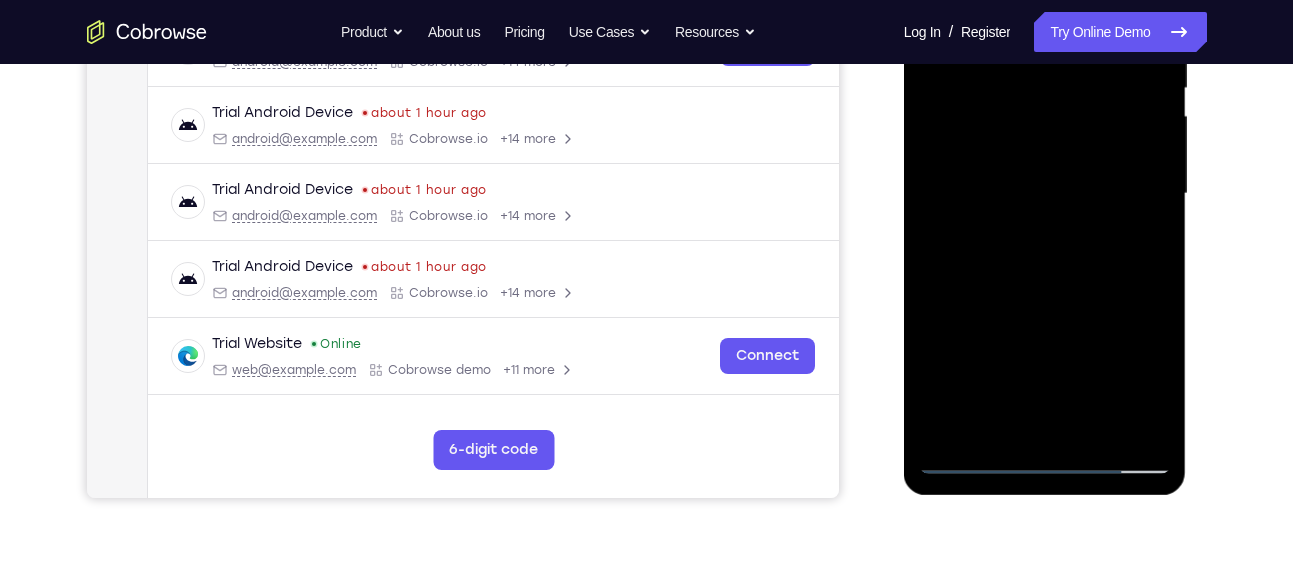 click at bounding box center [1045, 194] 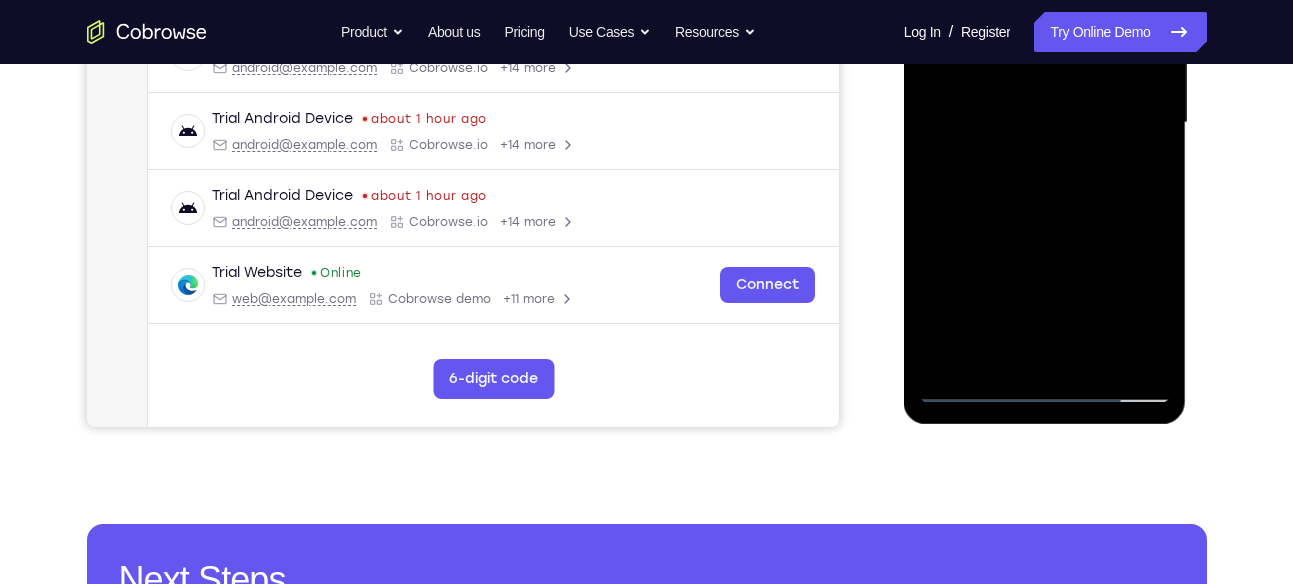 scroll, scrollTop: 511, scrollLeft: 0, axis: vertical 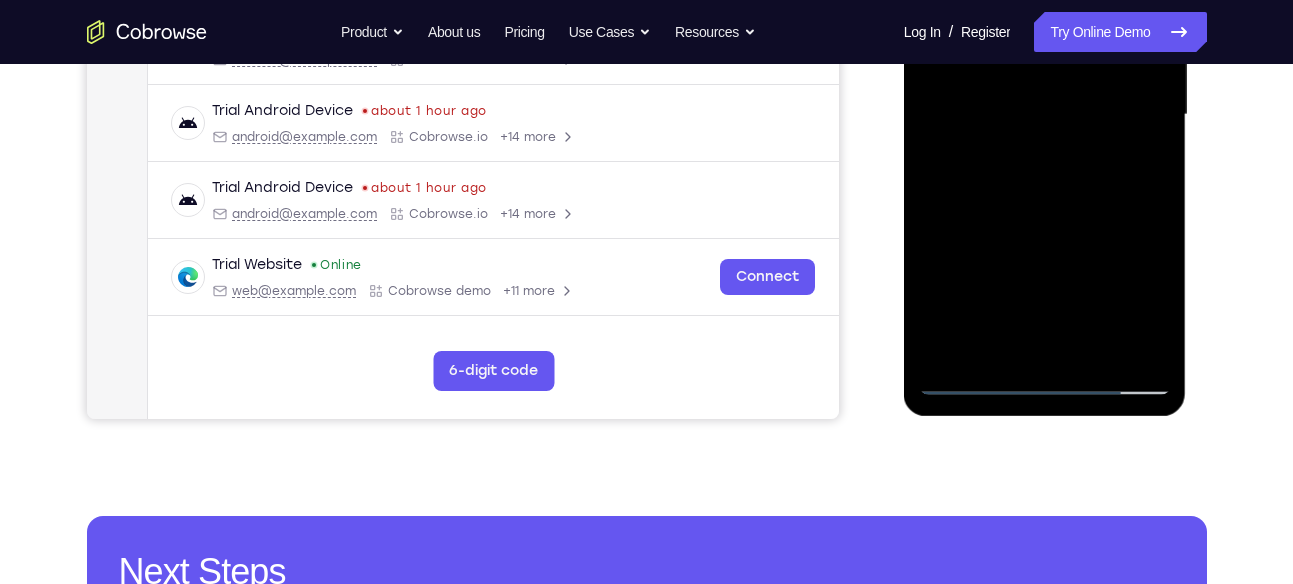 click at bounding box center [1045, 115] 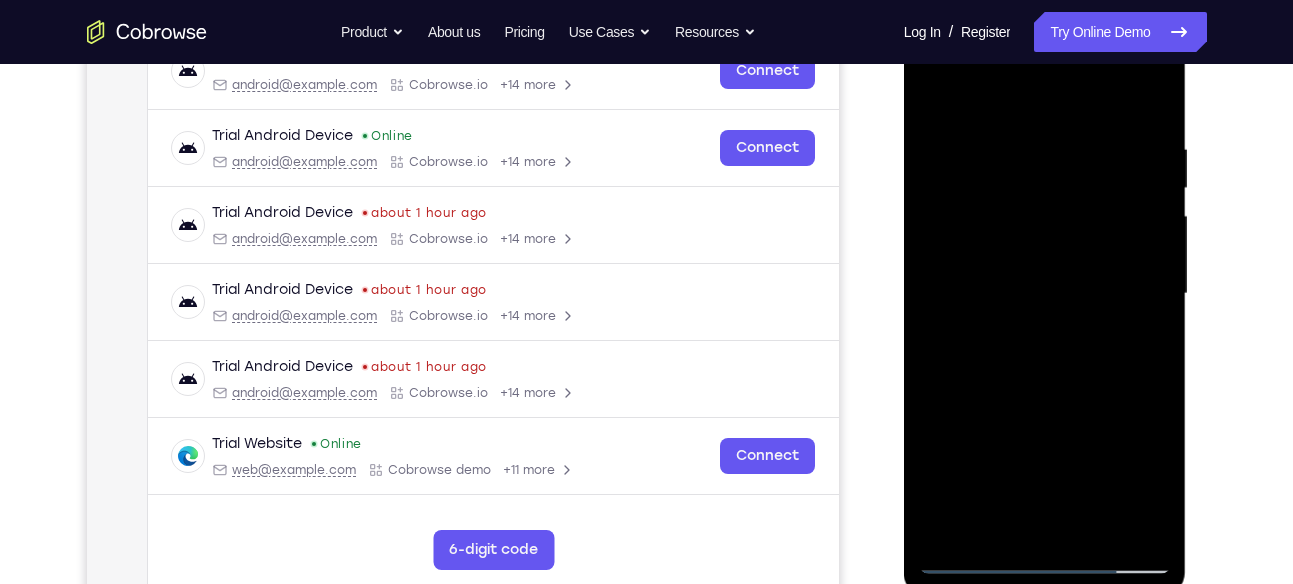 scroll, scrollTop: 328, scrollLeft: 0, axis: vertical 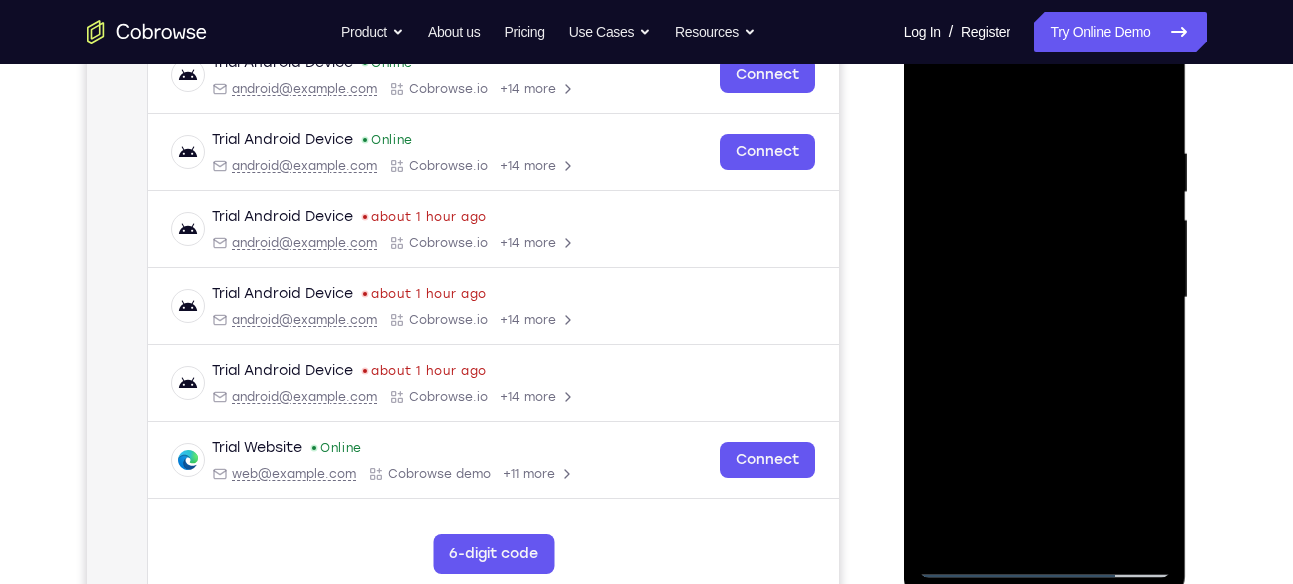 click at bounding box center [1045, 298] 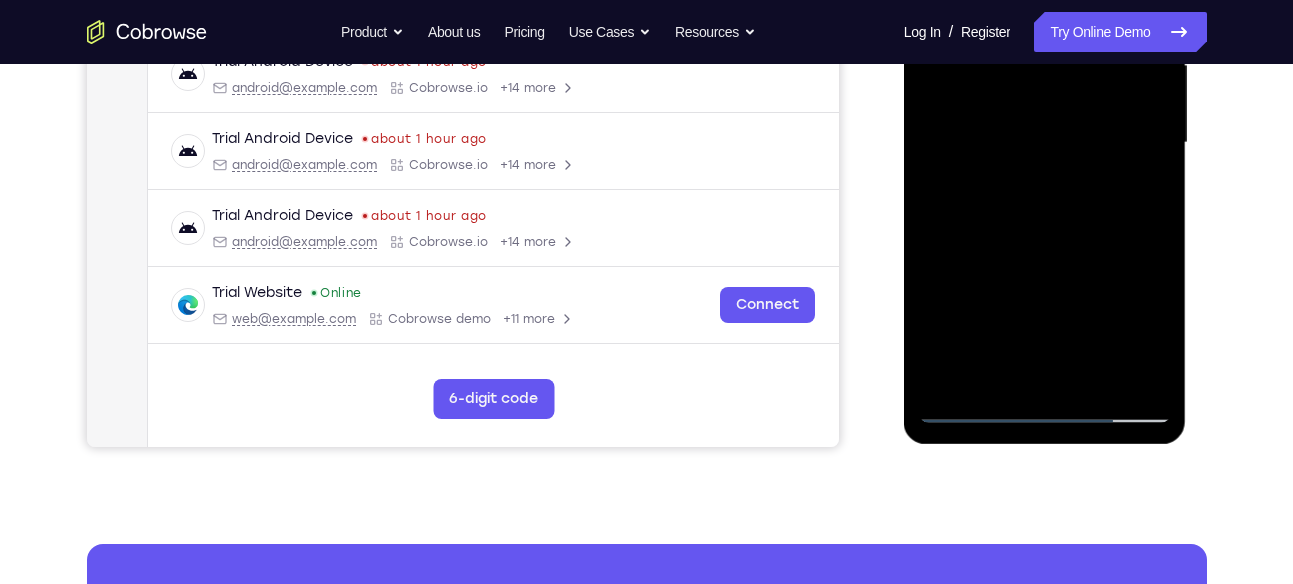 scroll, scrollTop: 484, scrollLeft: 0, axis: vertical 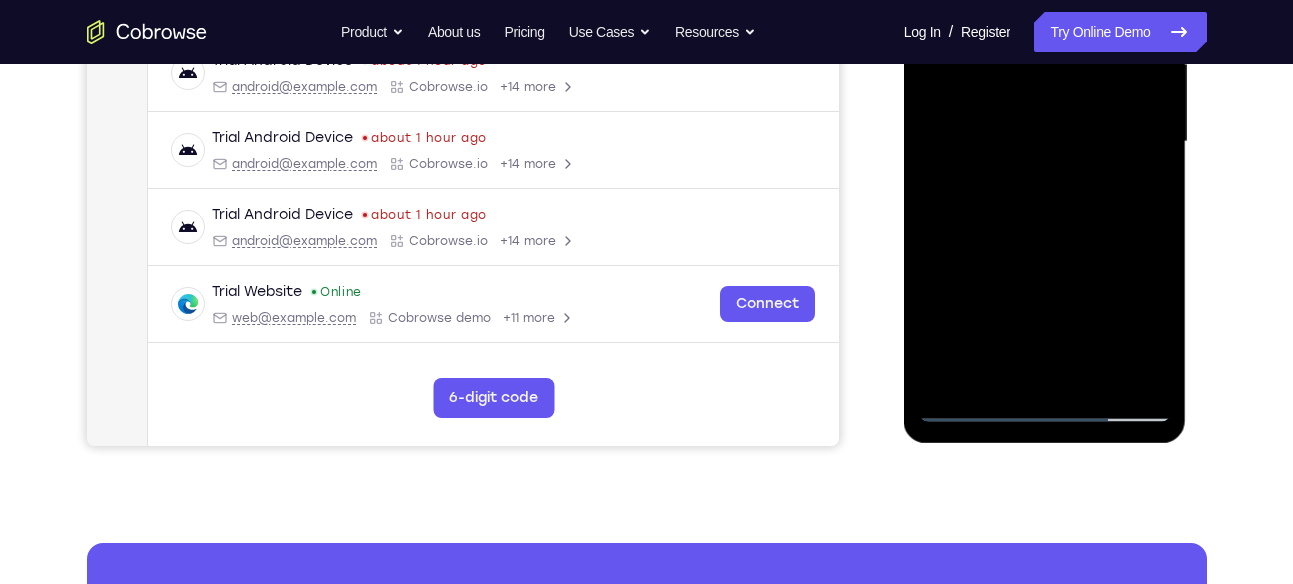 click at bounding box center (1045, 142) 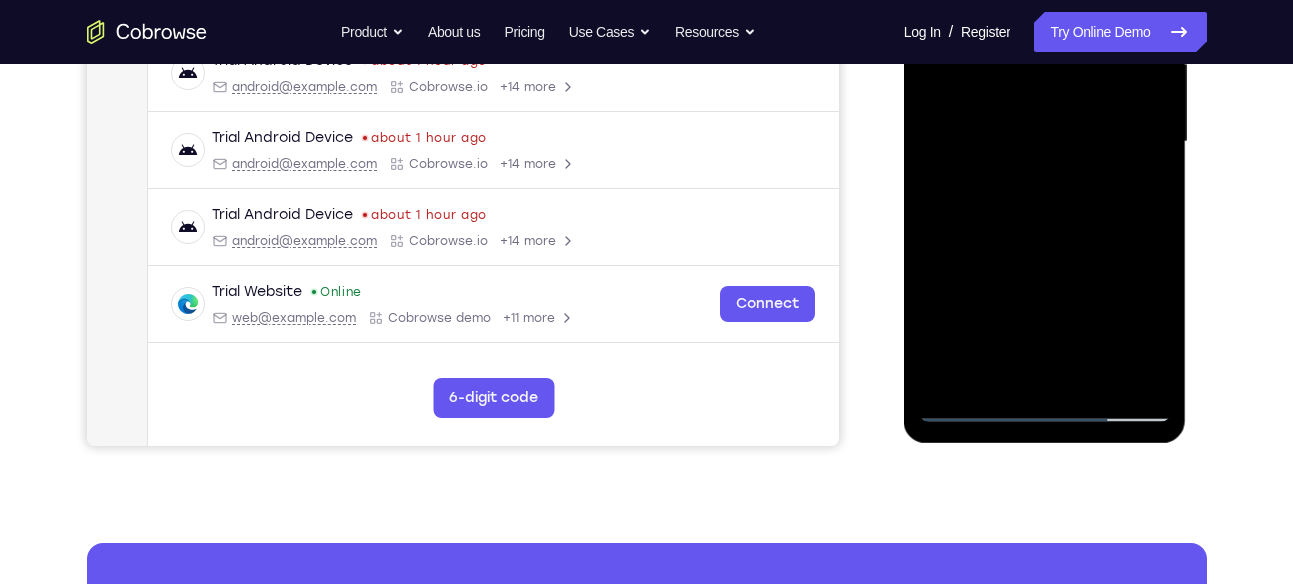 scroll, scrollTop: 523, scrollLeft: 0, axis: vertical 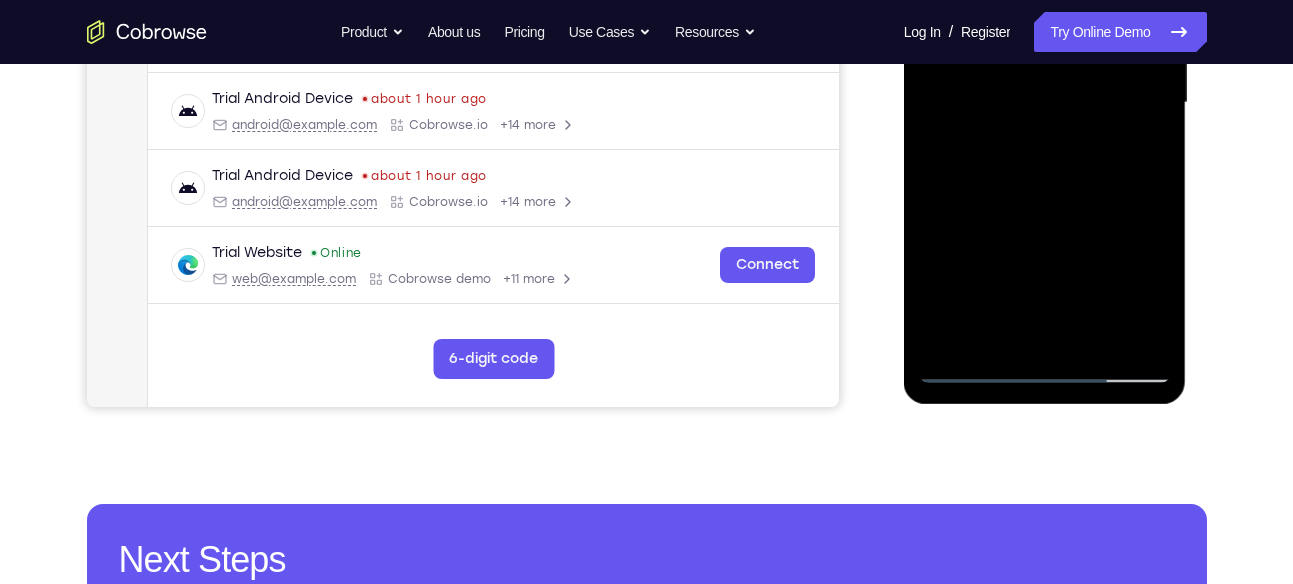 click at bounding box center [1045, 103] 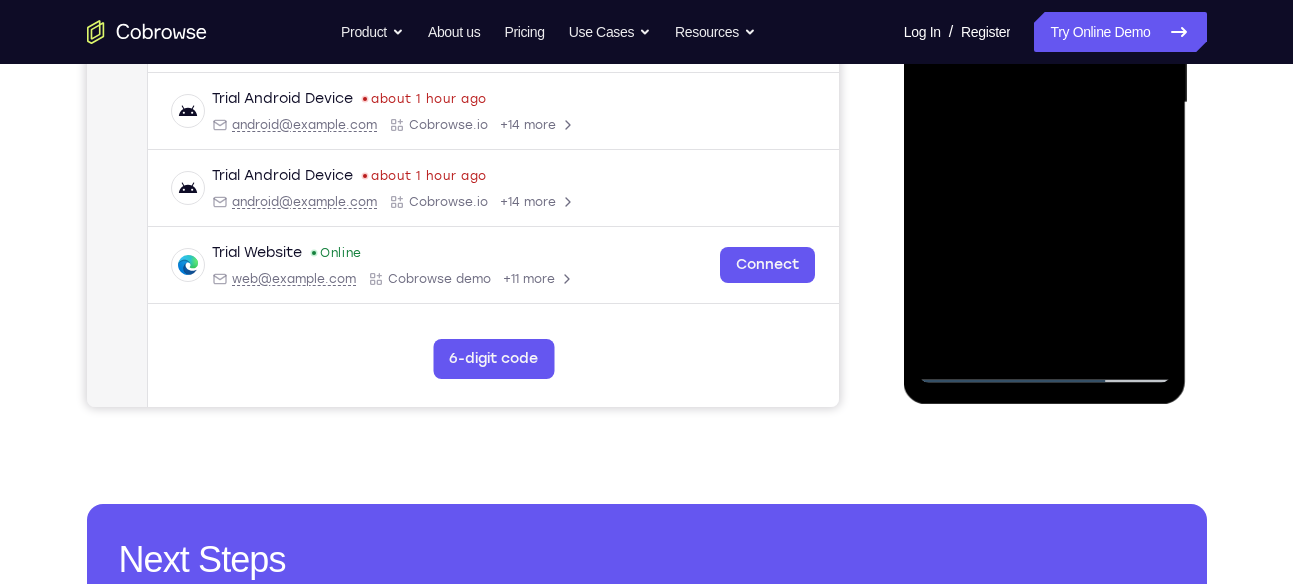 click at bounding box center (1045, 103) 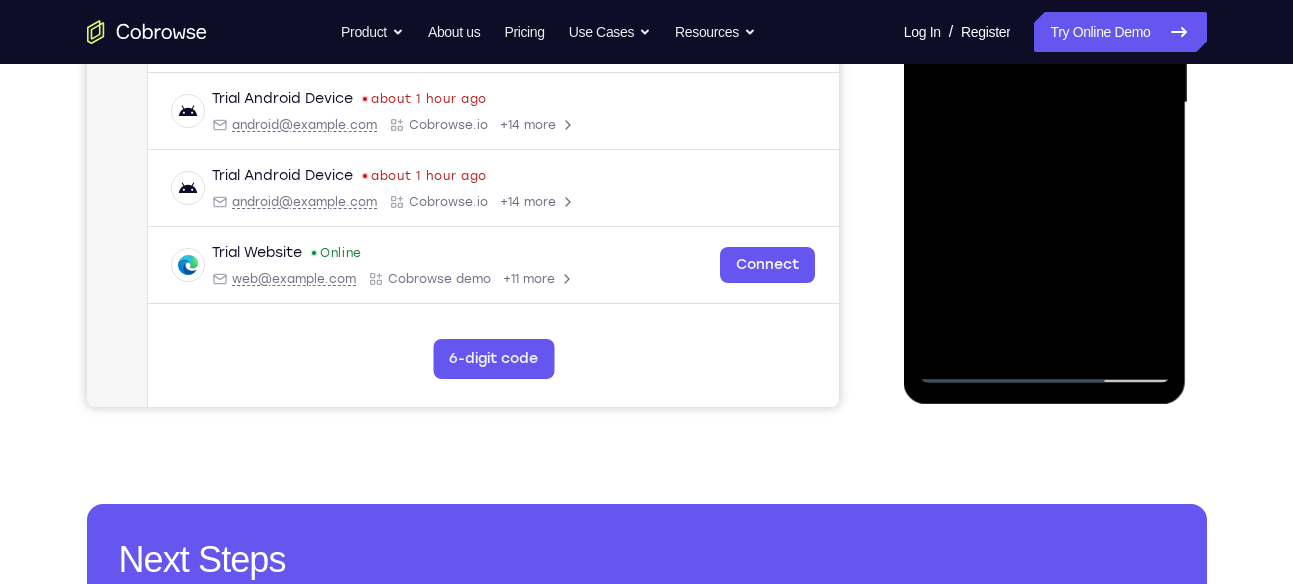 click at bounding box center [1045, 103] 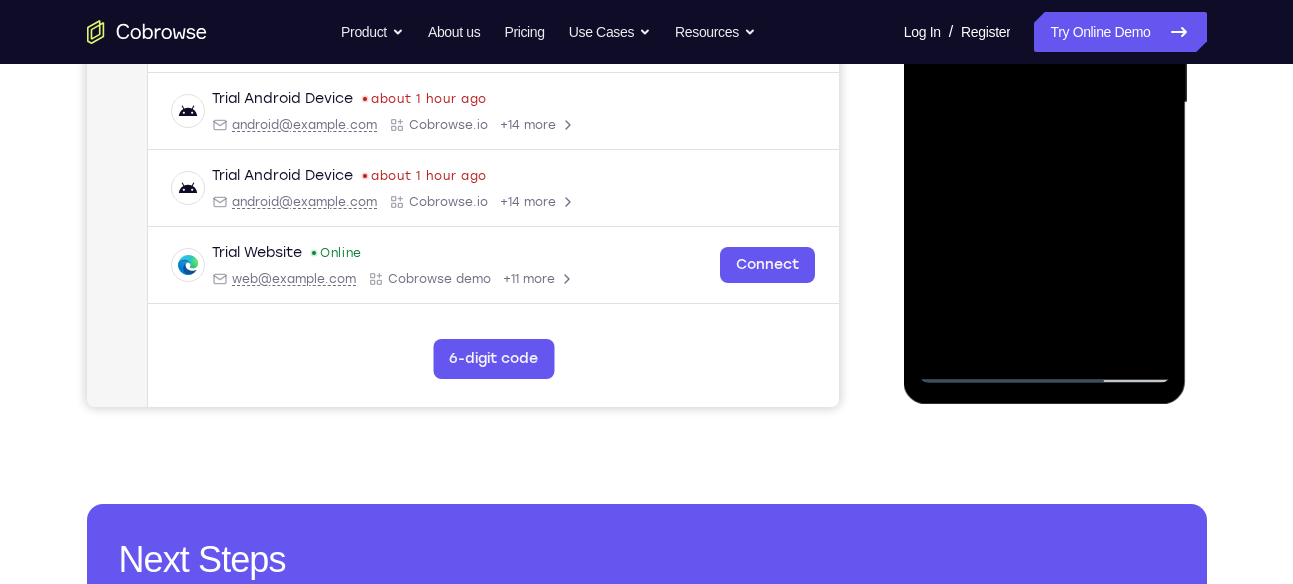 click at bounding box center (1045, 103) 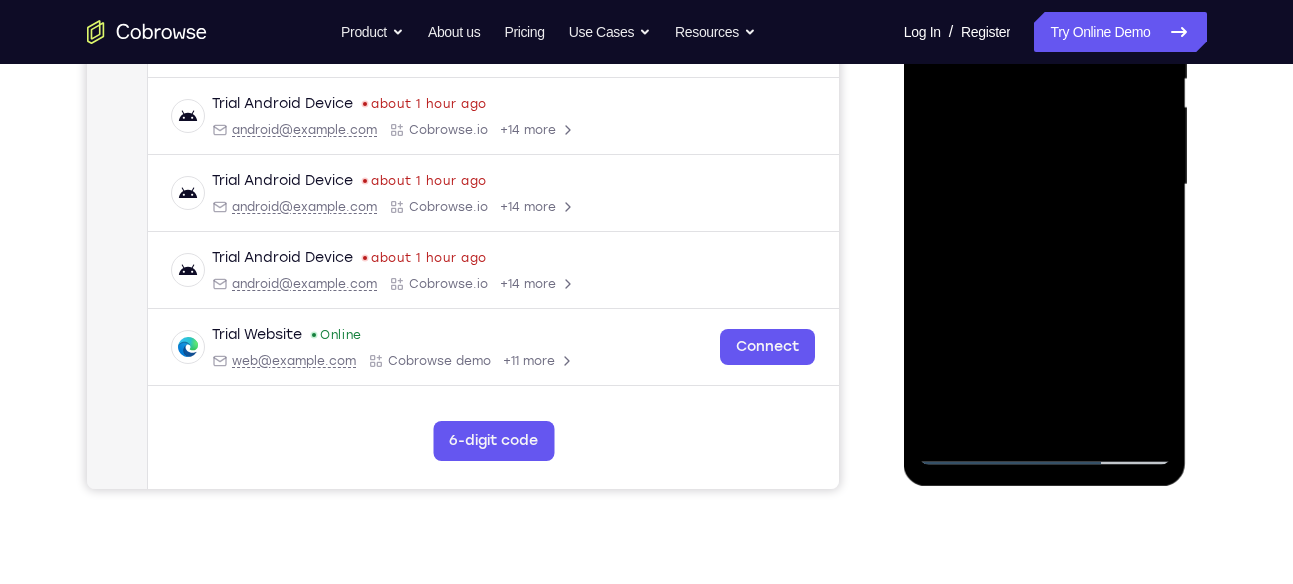 scroll, scrollTop: 480, scrollLeft: 0, axis: vertical 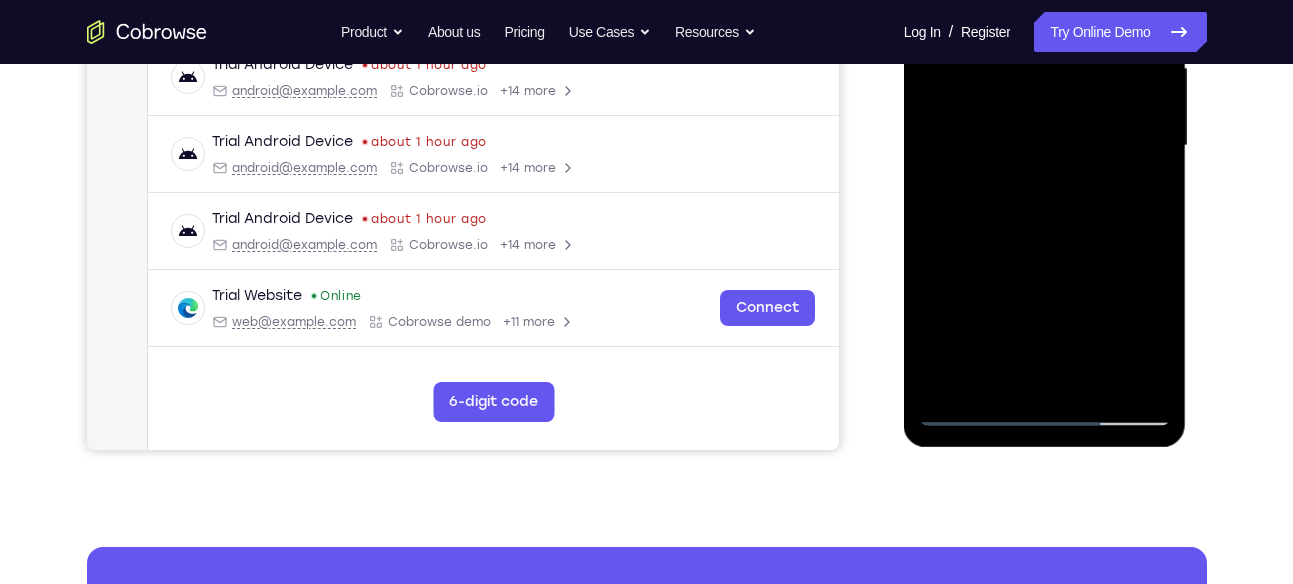 drag, startPoint x: 1023, startPoint y: 331, endPoint x: 1023, endPoint y: 266, distance: 65 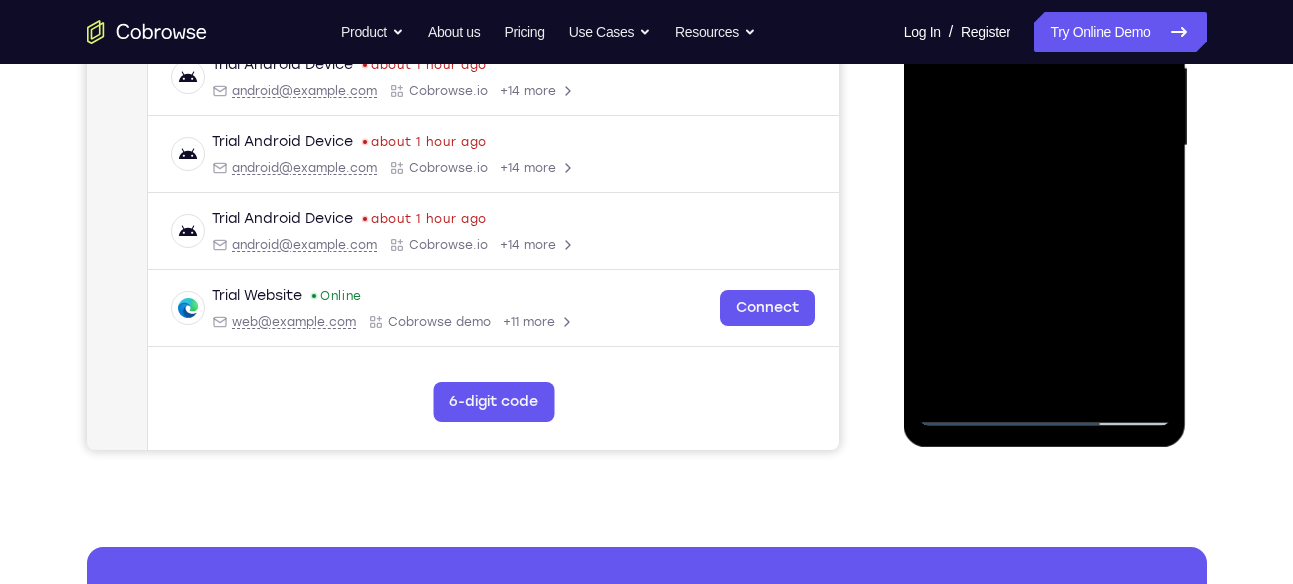 drag, startPoint x: 1023, startPoint y: 266, endPoint x: 1030, endPoint y: 319, distance: 53.460266 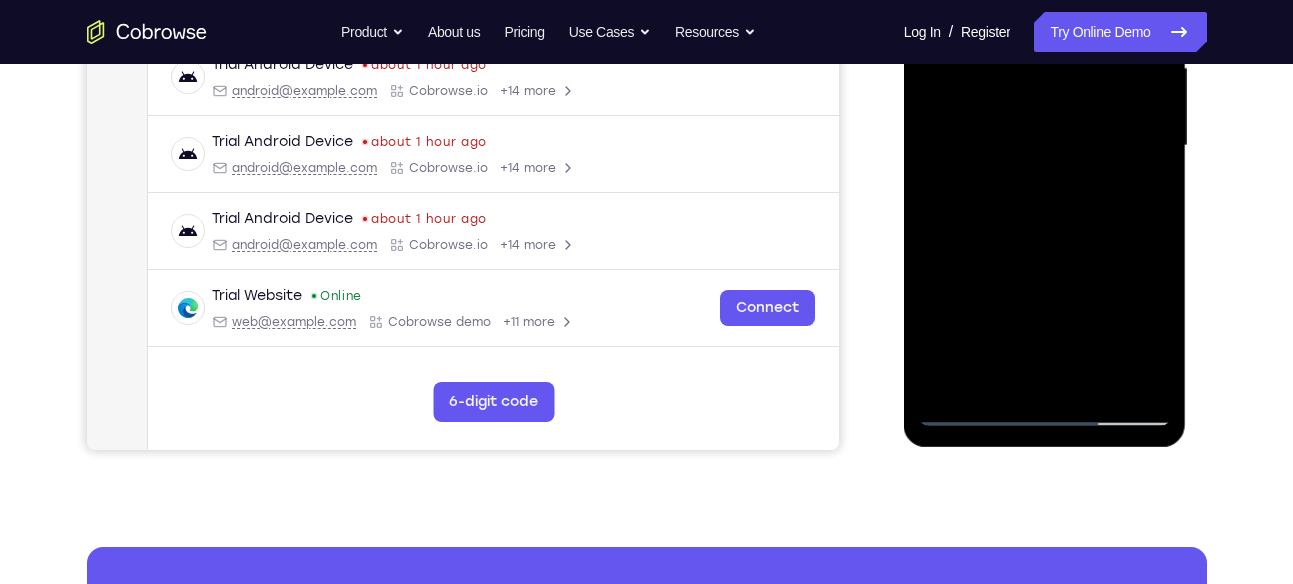 drag, startPoint x: 1039, startPoint y: 320, endPoint x: 1039, endPoint y: 239, distance: 81 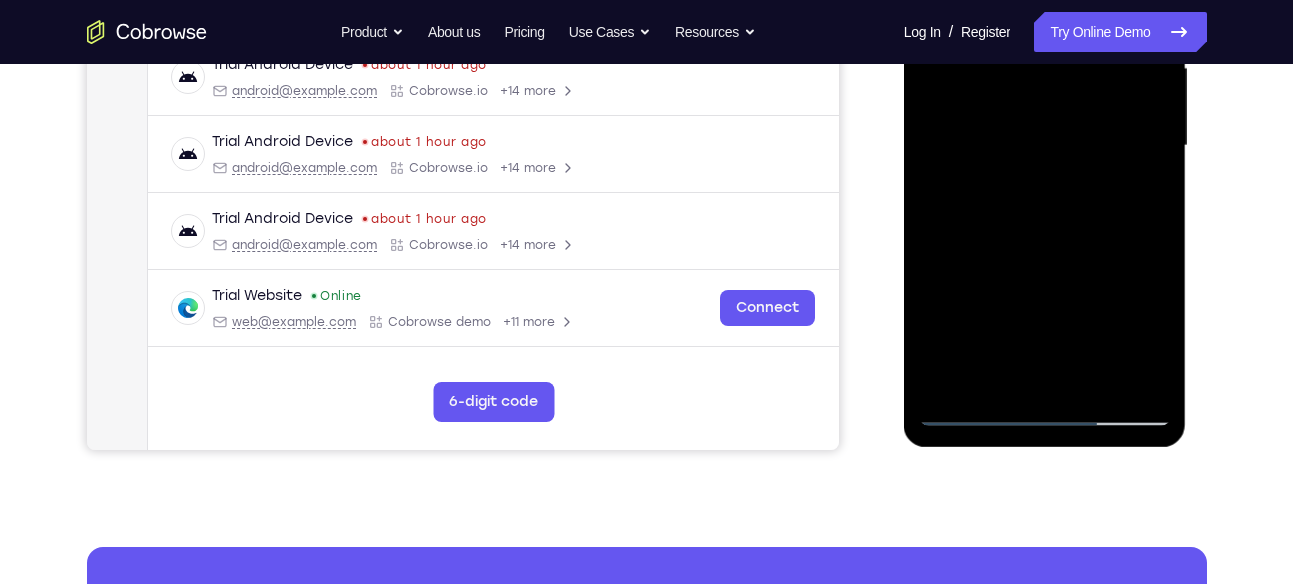 drag, startPoint x: 1041, startPoint y: 294, endPoint x: 1045, endPoint y: 199, distance: 95.084175 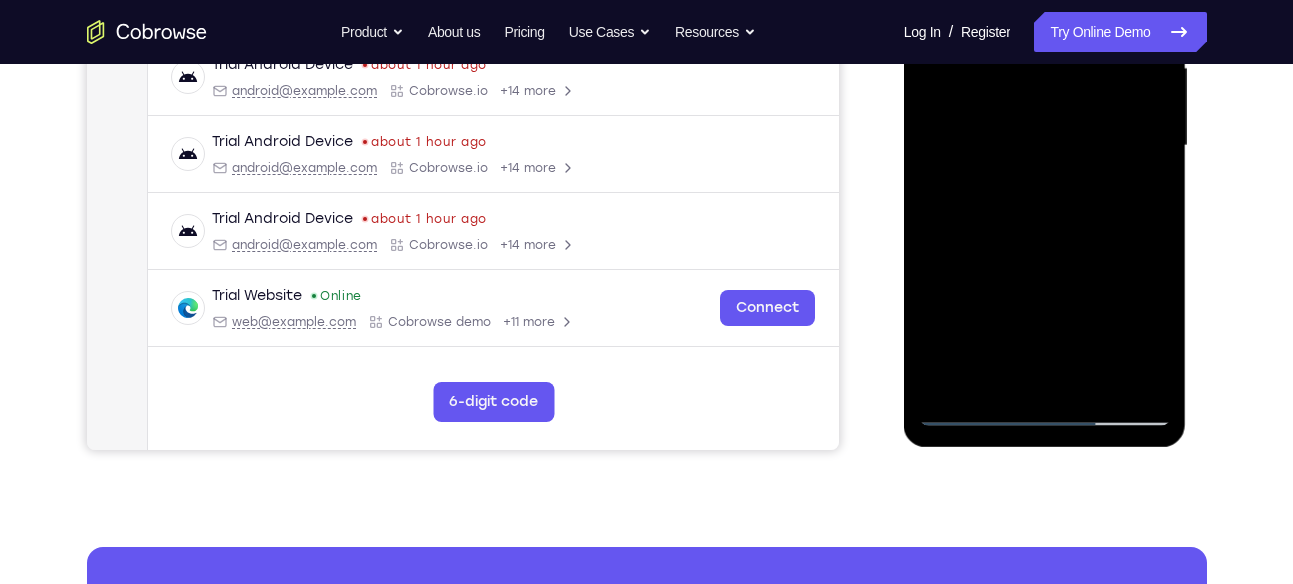 drag, startPoint x: 1053, startPoint y: 267, endPoint x: 1052, endPoint y: 186, distance: 81.00617 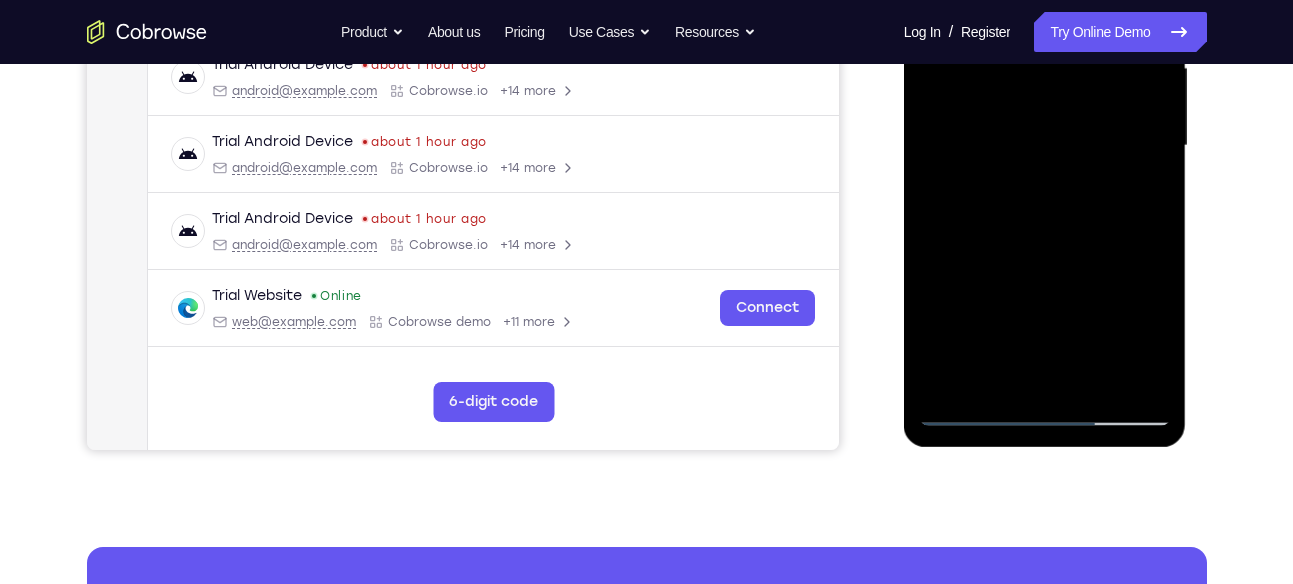 drag, startPoint x: 1080, startPoint y: 218, endPoint x: 1072, endPoint y: 408, distance: 190.16835 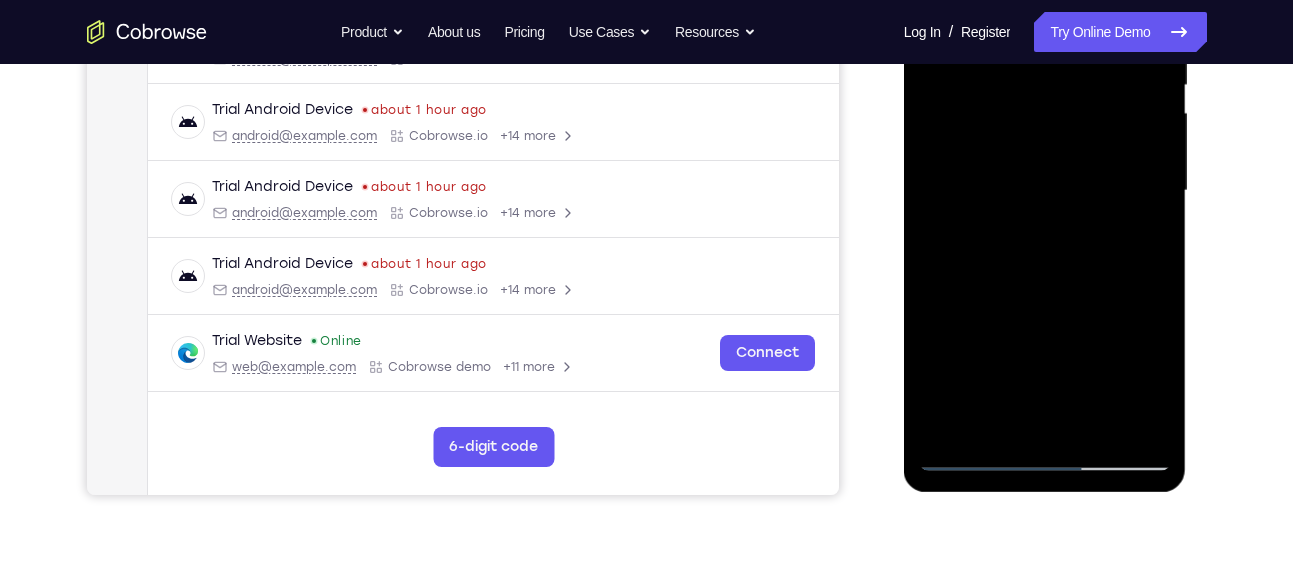 scroll, scrollTop: 419, scrollLeft: 0, axis: vertical 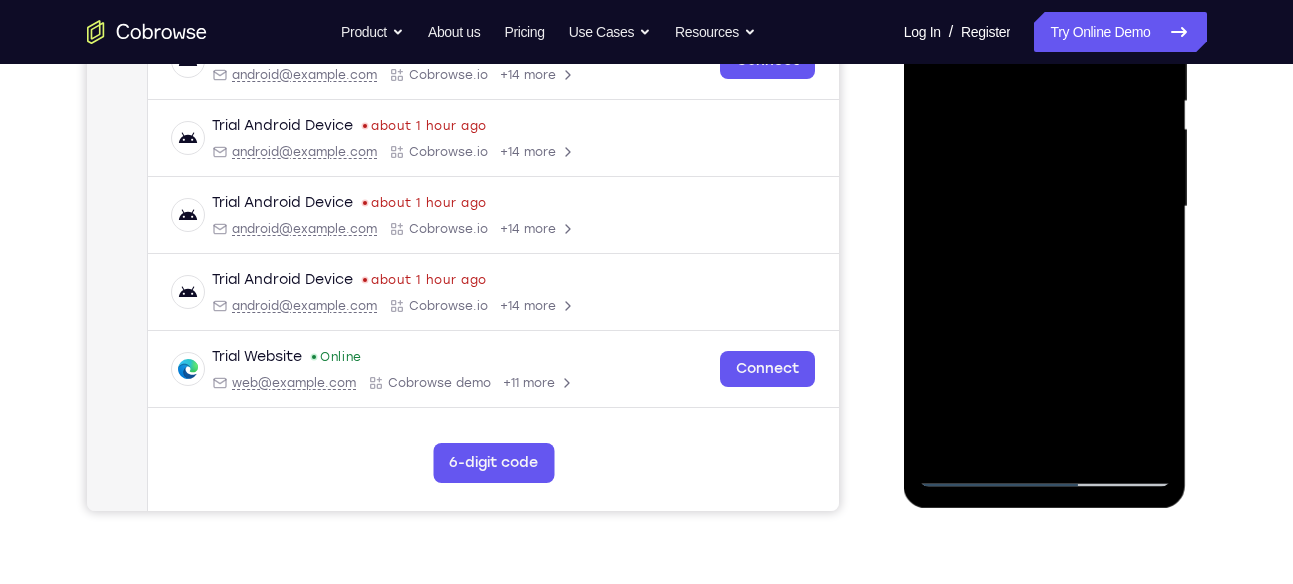 click at bounding box center [1045, 207] 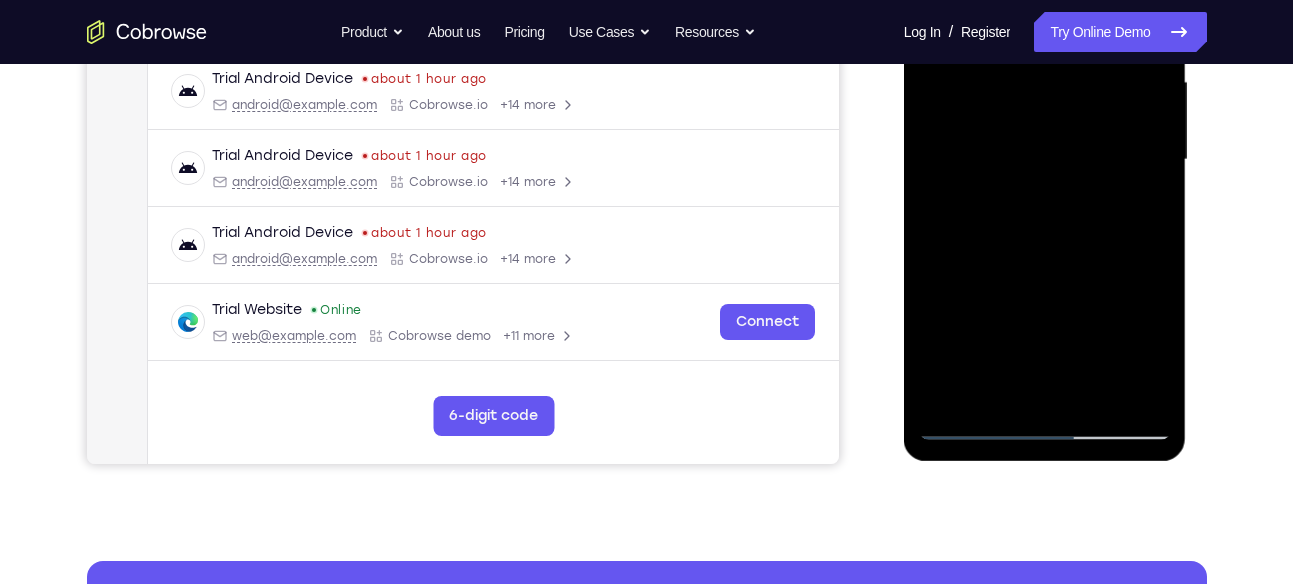 scroll, scrollTop: 473, scrollLeft: 0, axis: vertical 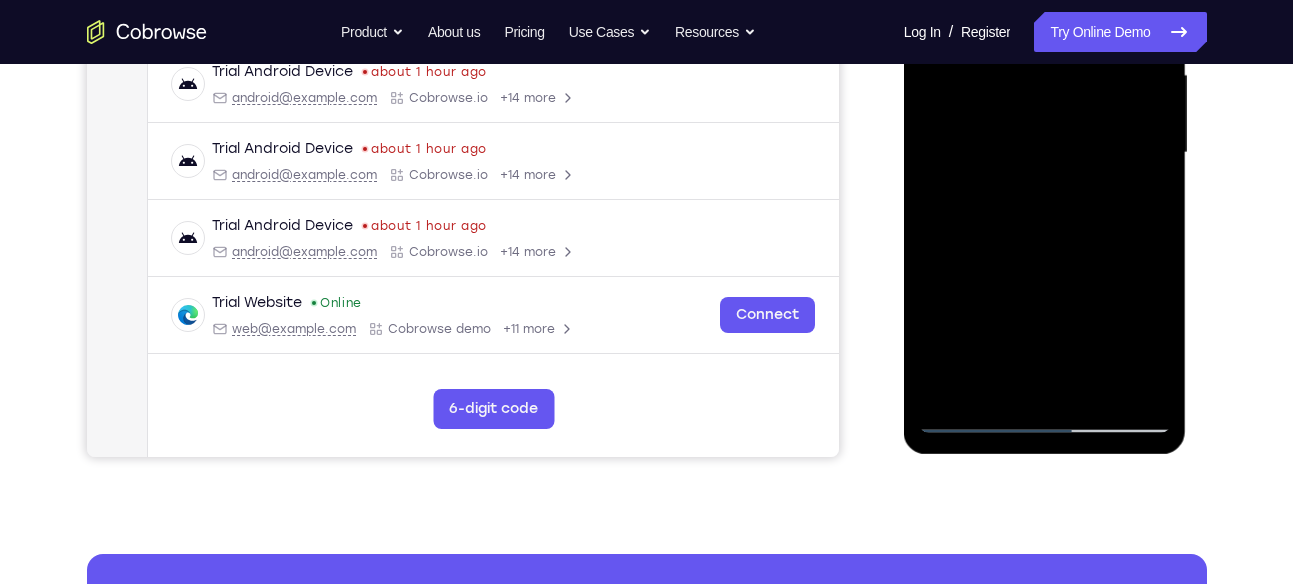 click at bounding box center [1045, 153] 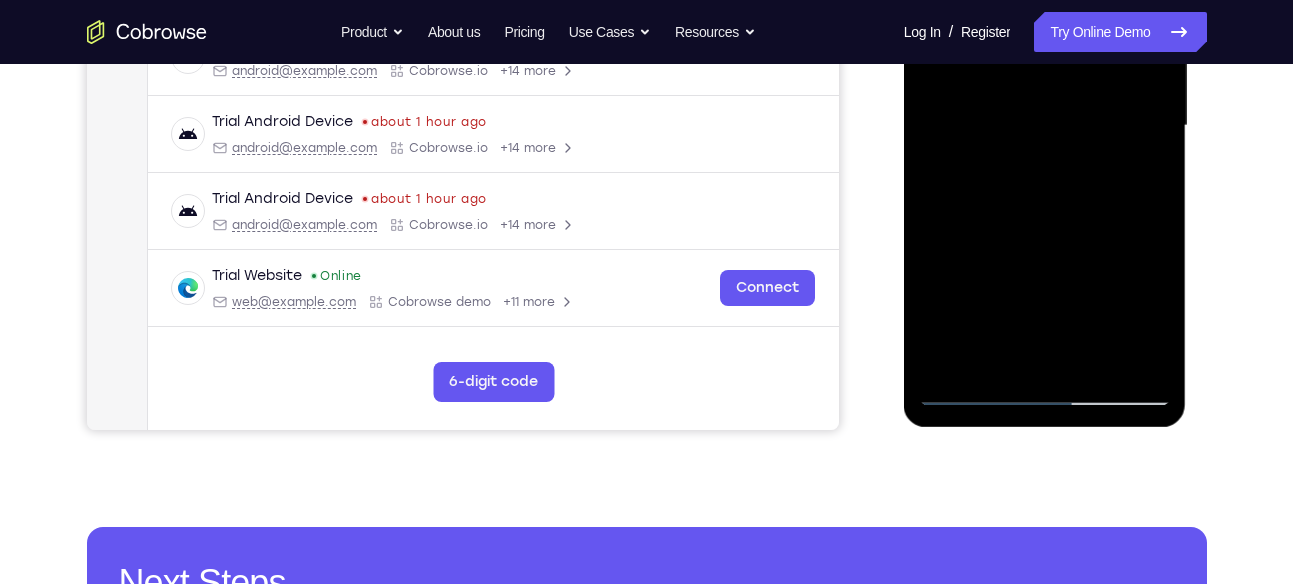 scroll, scrollTop: 501, scrollLeft: 0, axis: vertical 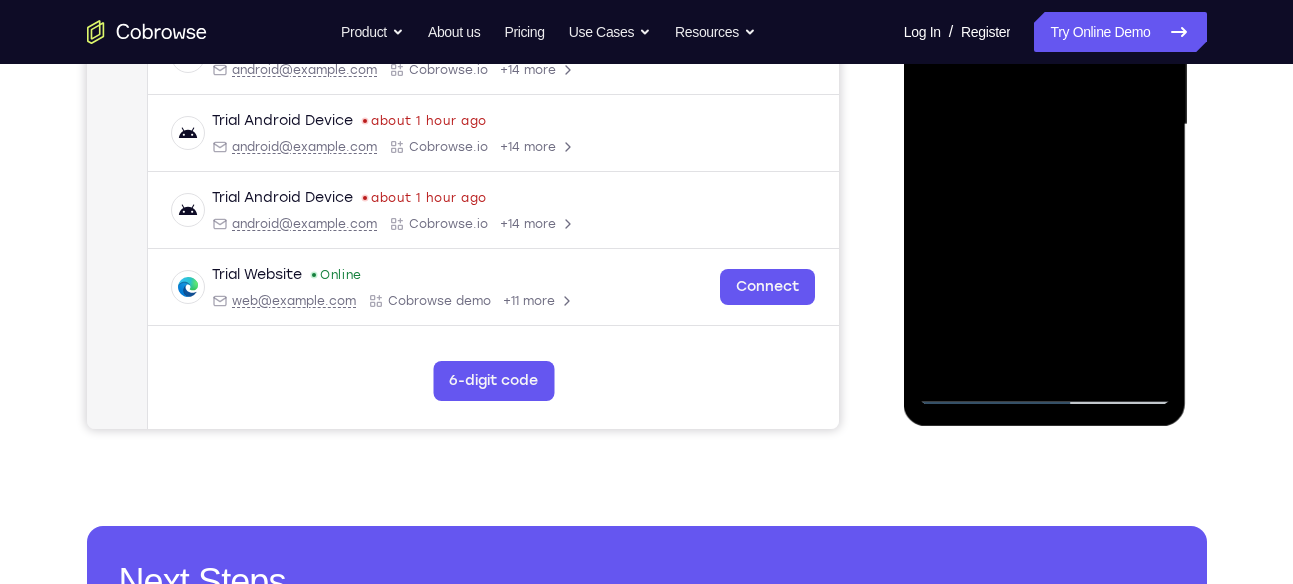 click at bounding box center [1045, 125] 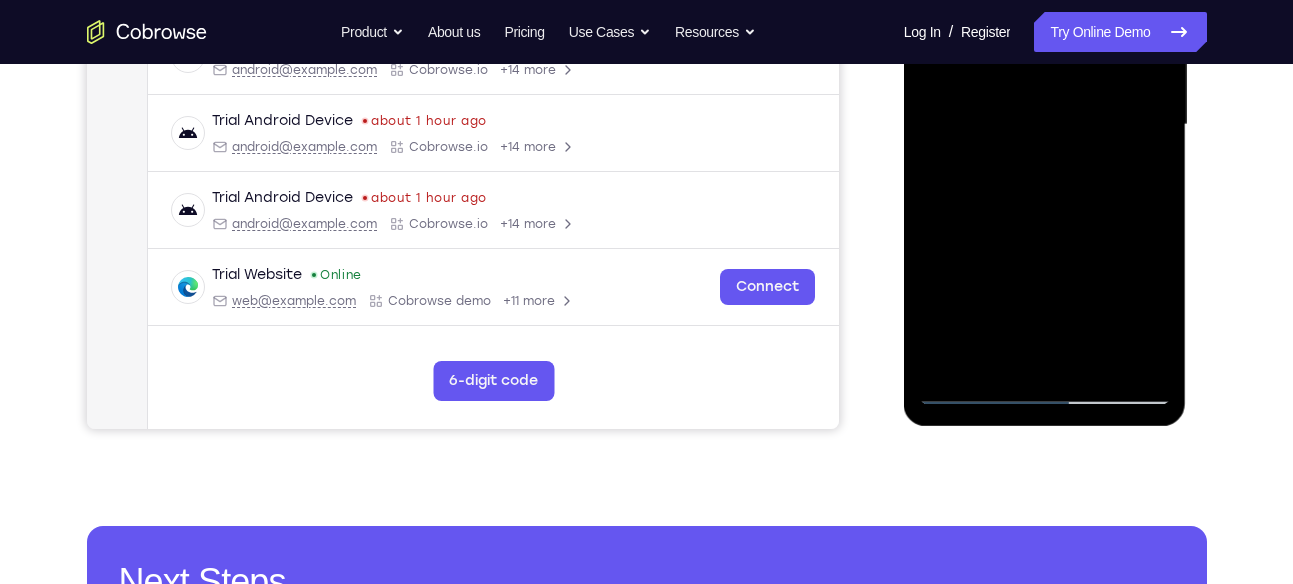click at bounding box center [1045, 125] 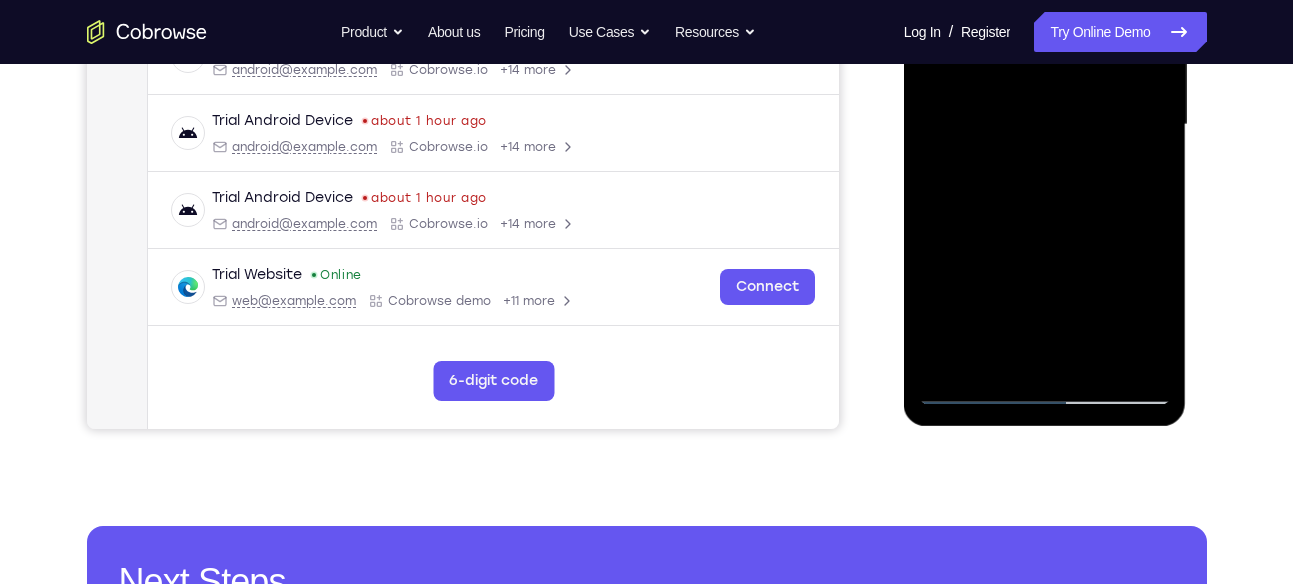 drag, startPoint x: 951, startPoint y: 363, endPoint x: 1043, endPoint y: 289, distance: 118.06778 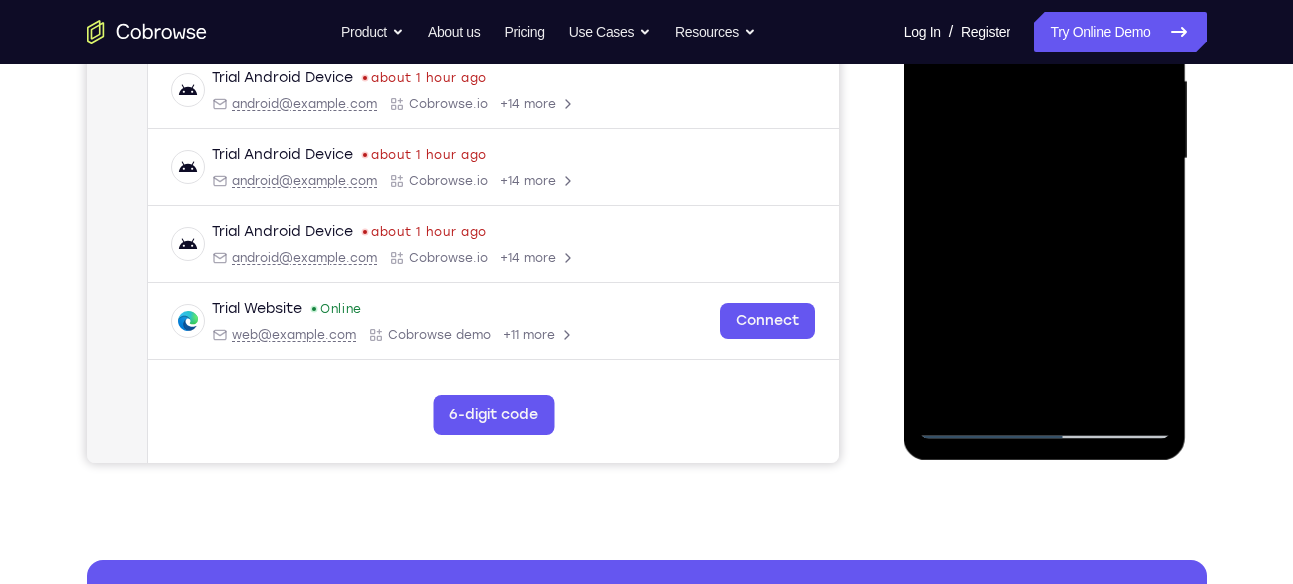 scroll, scrollTop: 491, scrollLeft: 0, axis: vertical 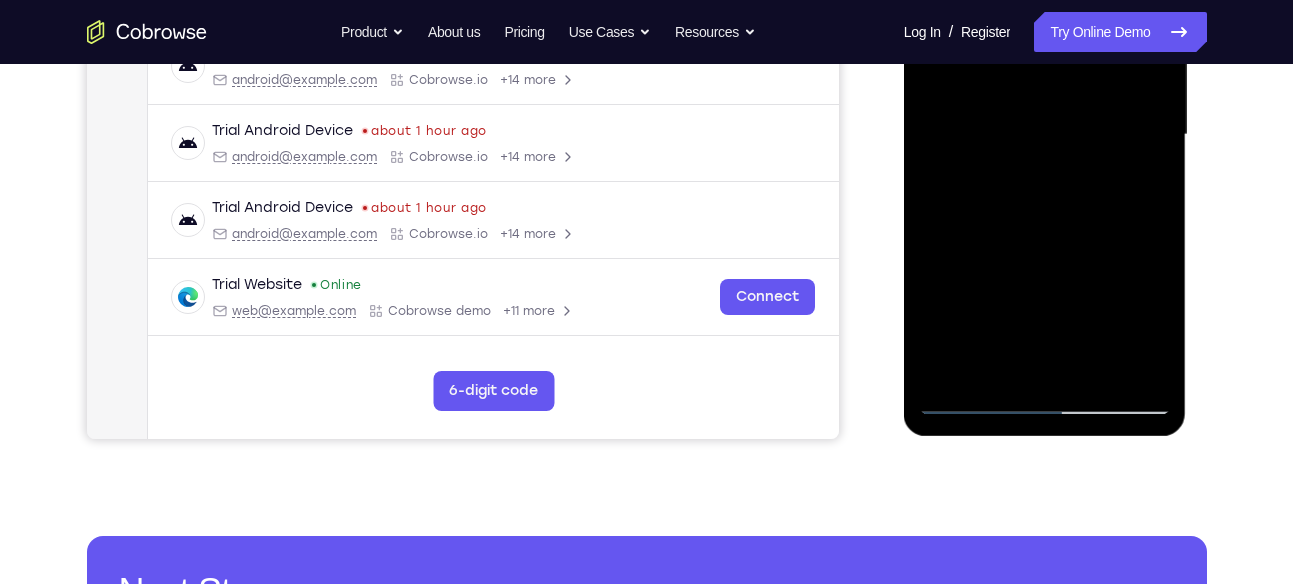 click at bounding box center [1045, 135] 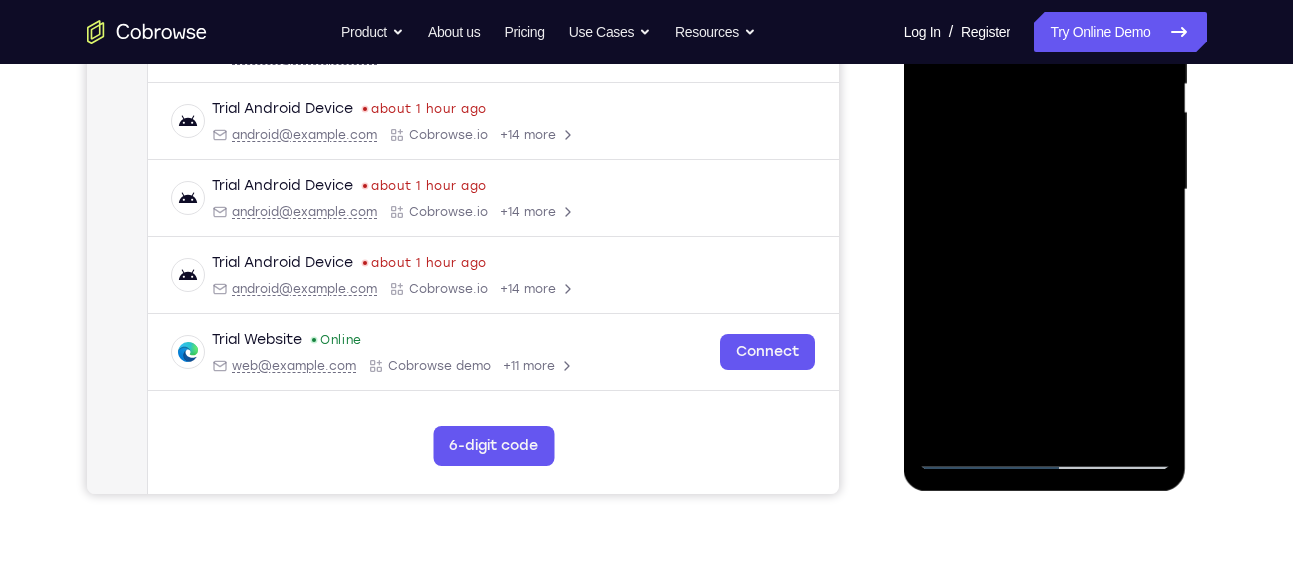 scroll, scrollTop: 469, scrollLeft: 0, axis: vertical 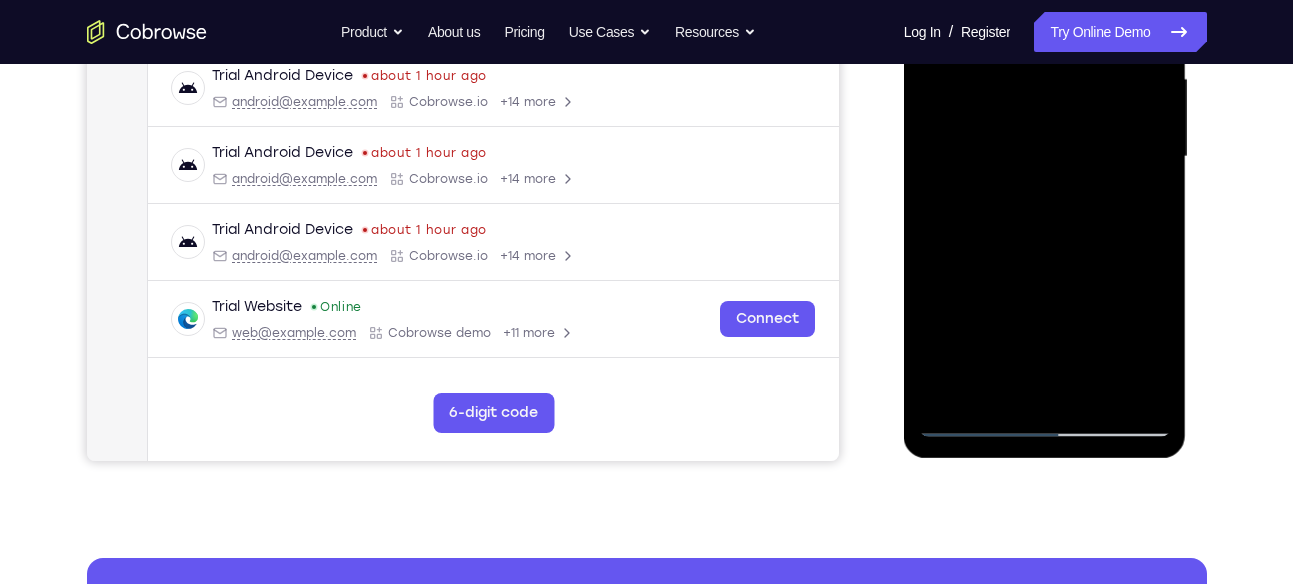 click at bounding box center (1045, 157) 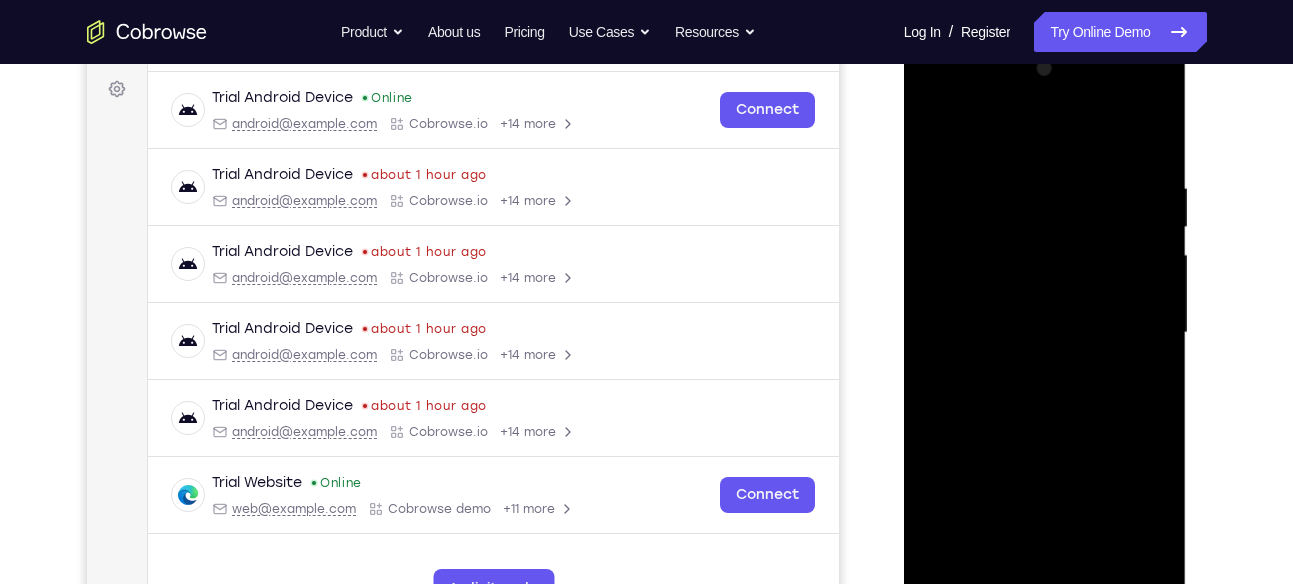 scroll, scrollTop: 280, scrollLeft: 0, axis: vertical 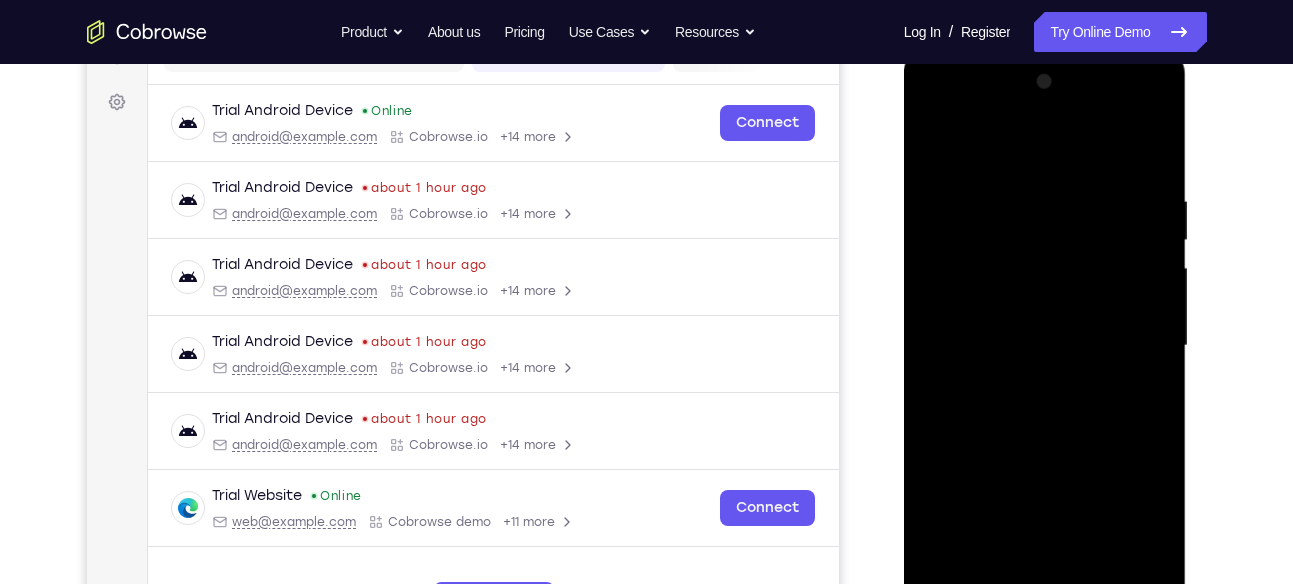 drag, startPoint x: 1112, startPoint y: 203, endPoint x: 1031, endPoint y: 218, distance: 82.37718 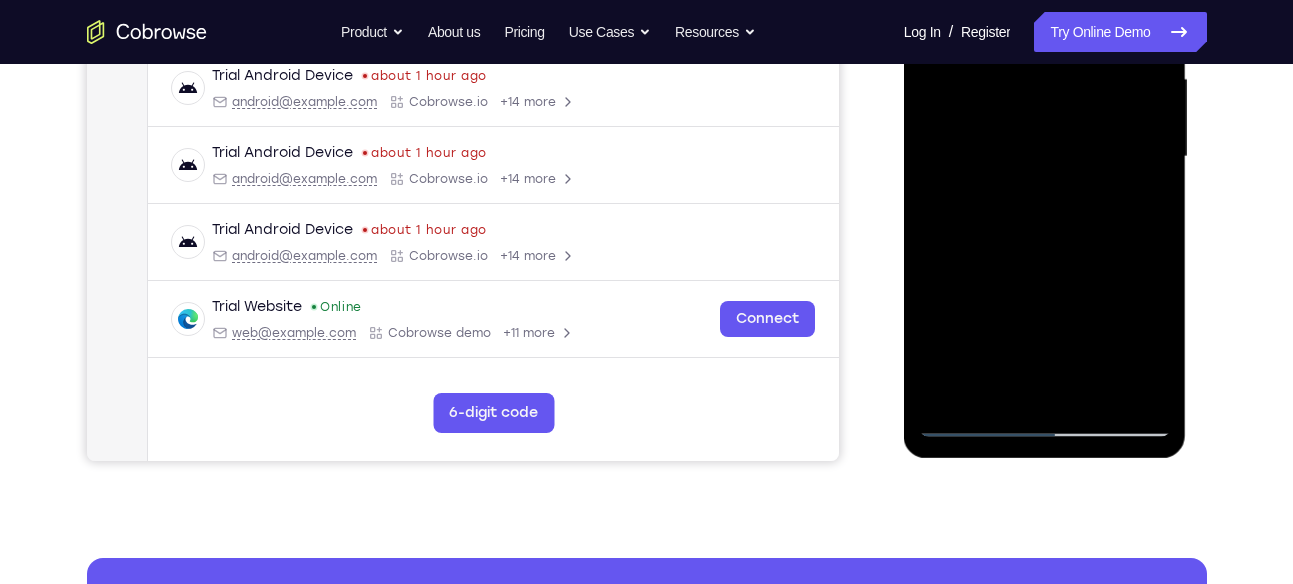 scroll, scrollTop: 476, scrollLeft: 0, axis: vertical 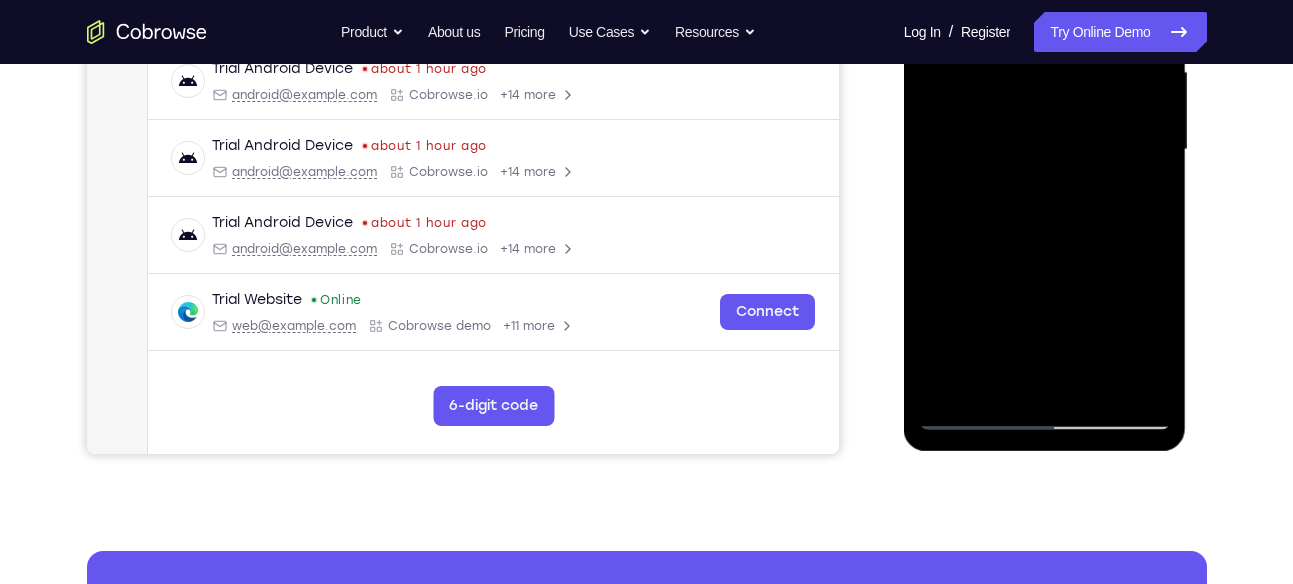 click at bounding box center (1045, 150) 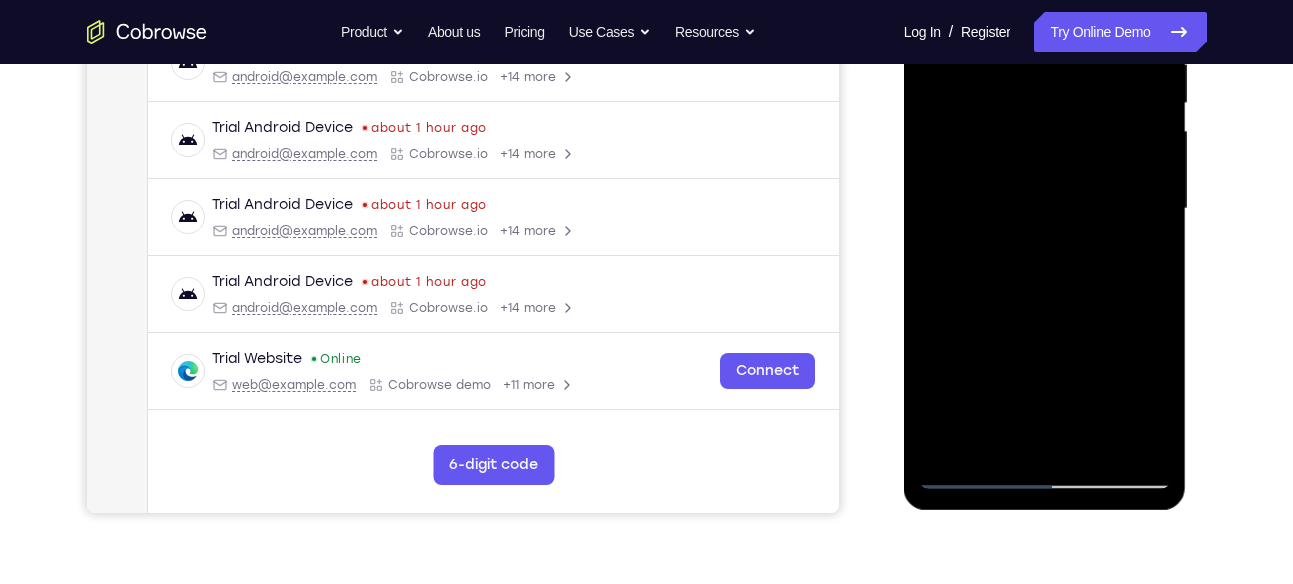 scroll, scrollTop: 416, scrollLeft: 0, axis: vertical 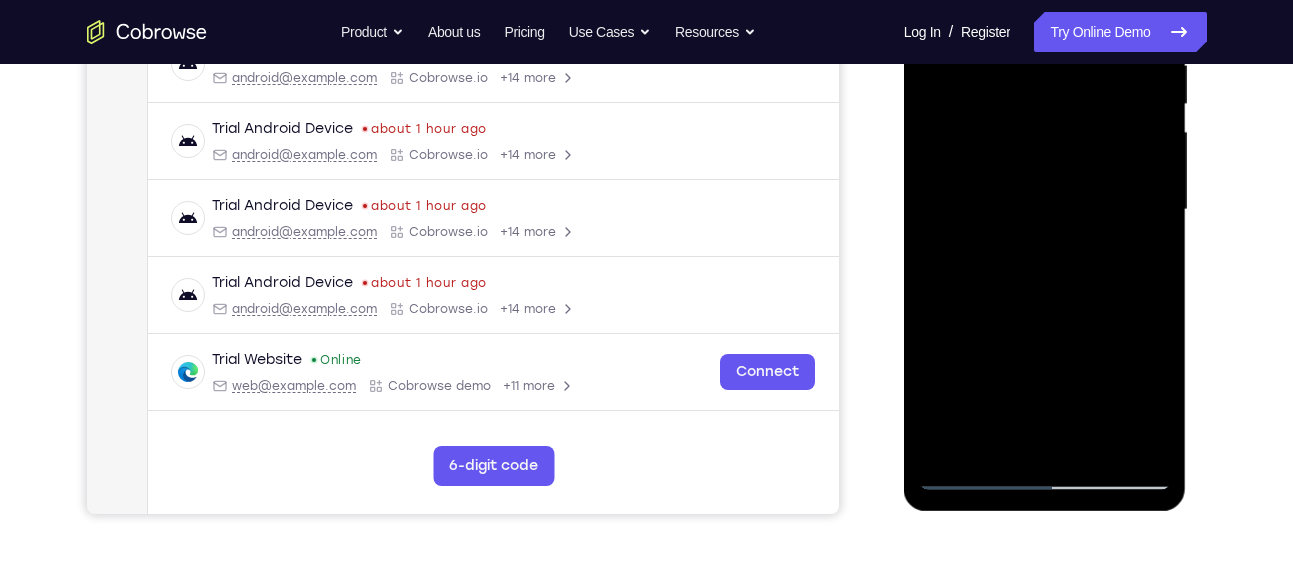 click at bounding box center (1045, 210) 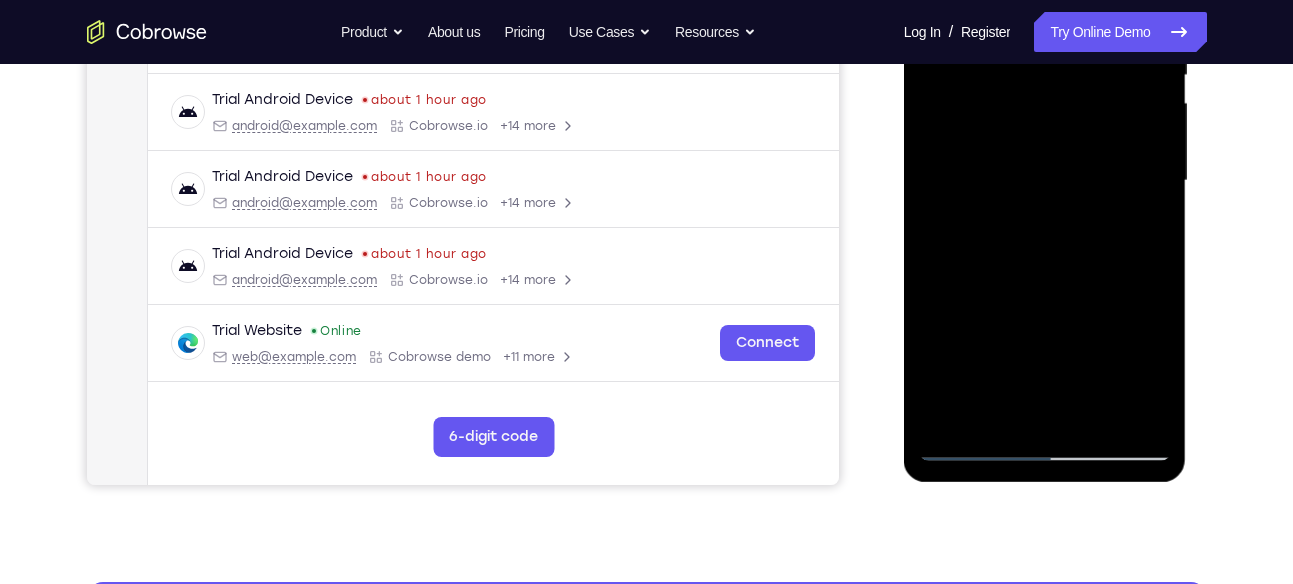 scroll, scrollTop: 449, scrollLeft: 0, axis: vertical 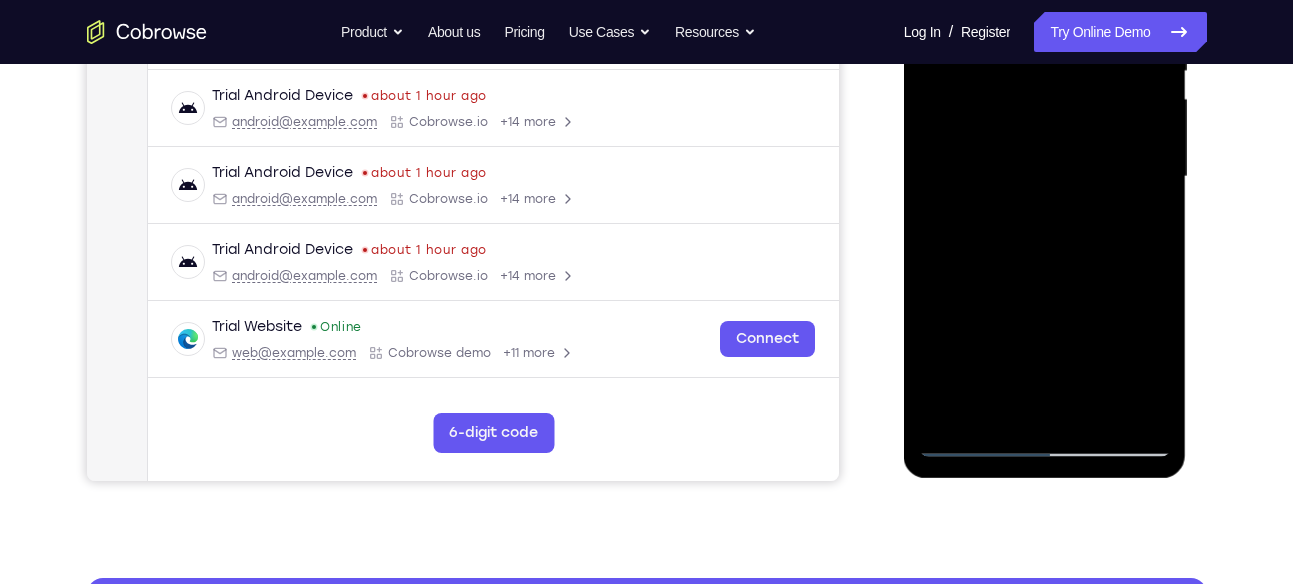 click at bounding box center (1045, 177) 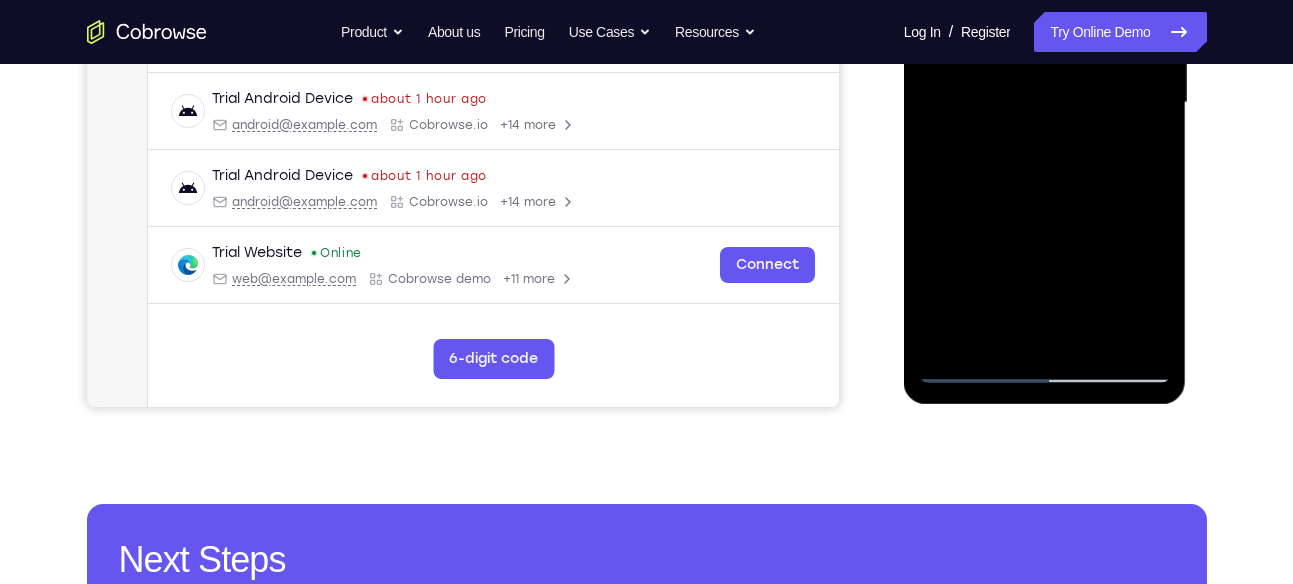 scroll, scrollTop: 528, scrollLeft: 0, axis: vertical 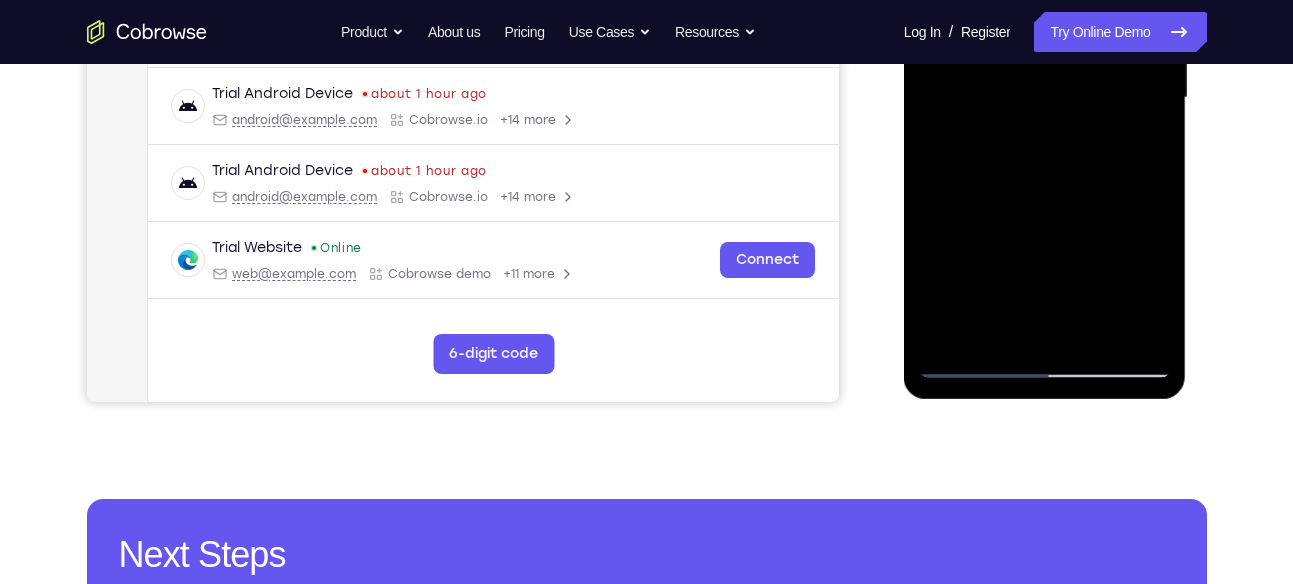 click at bounding box center (1045, 98) 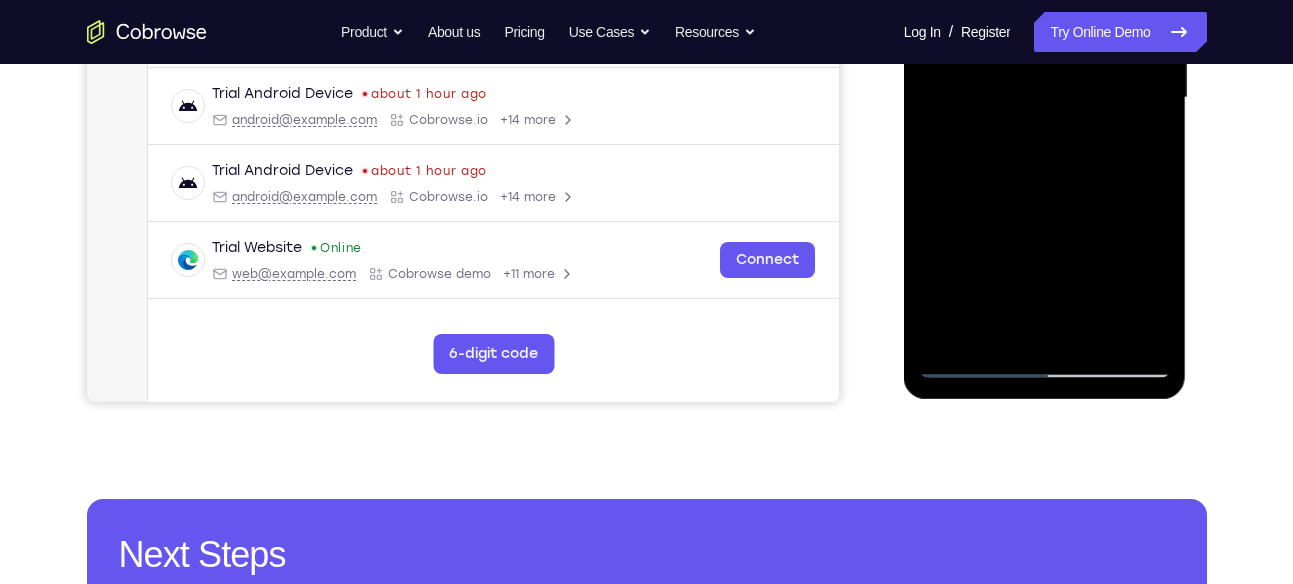 click at bounding box center [1045, 98] 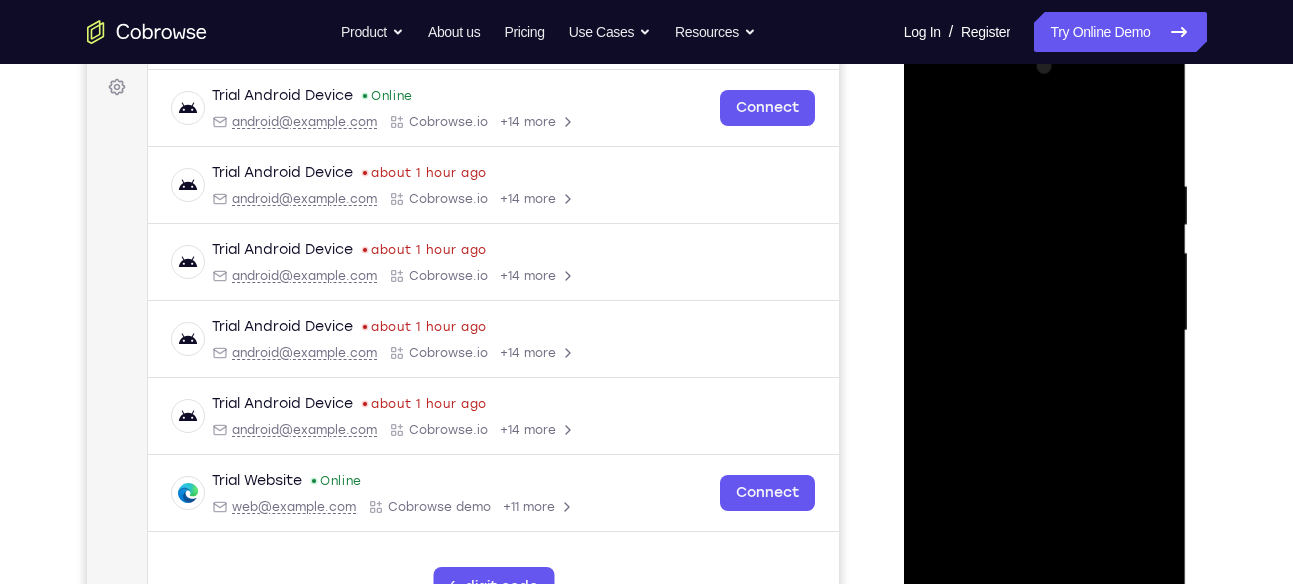 scroll, scrollTop: 259, scrollLeft: 0, axis: vertical 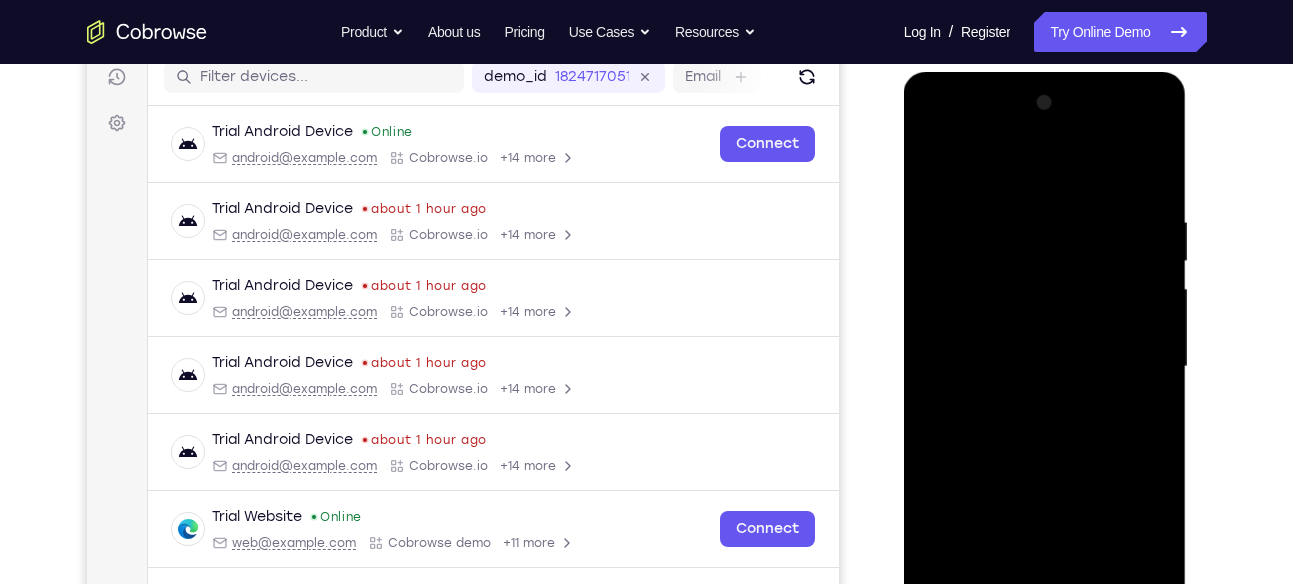 drag, startPoint x: 1090, startPoint y: 199, endPoint x: 1021, endPoint y: 200, distance: 69.00725 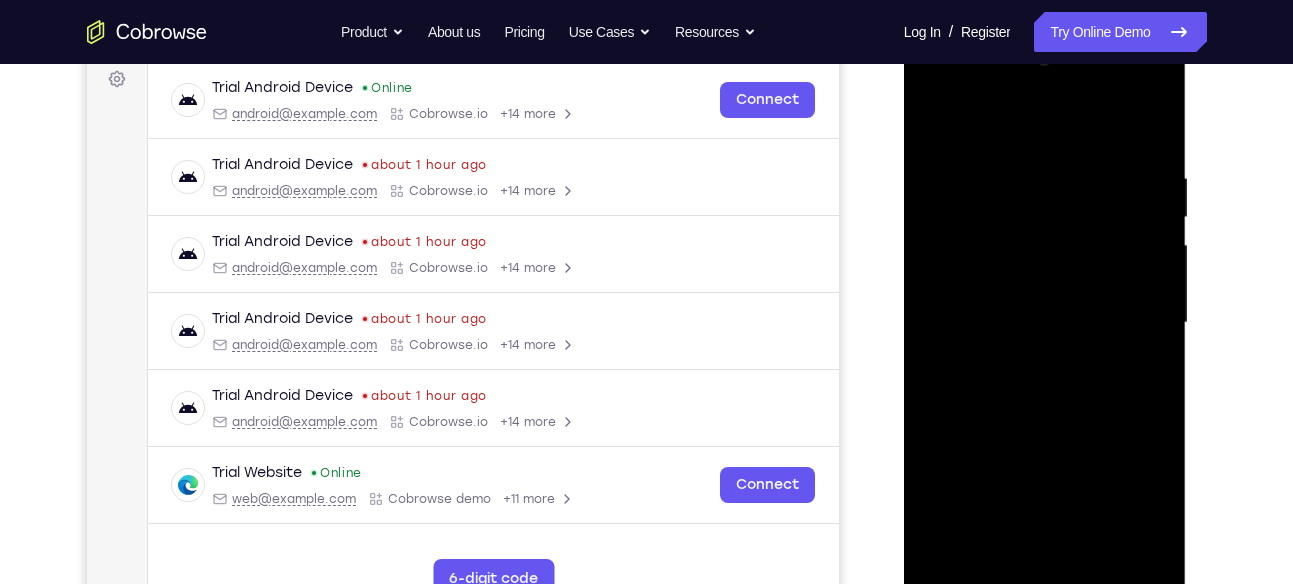 drag, startPoint x: 1110, startPoint y: 260, endPoint x: 1099, endPoint y: 386, distance: 126.47925 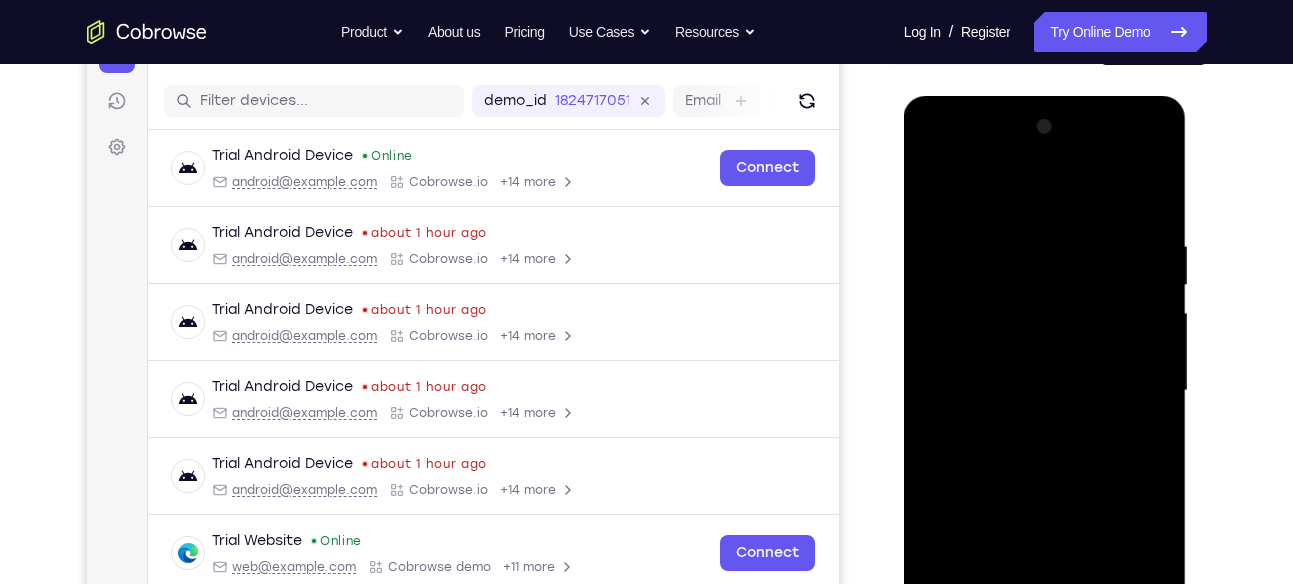 scroll, scrollTop: 234, scrollLeft: 0, axis: vertical 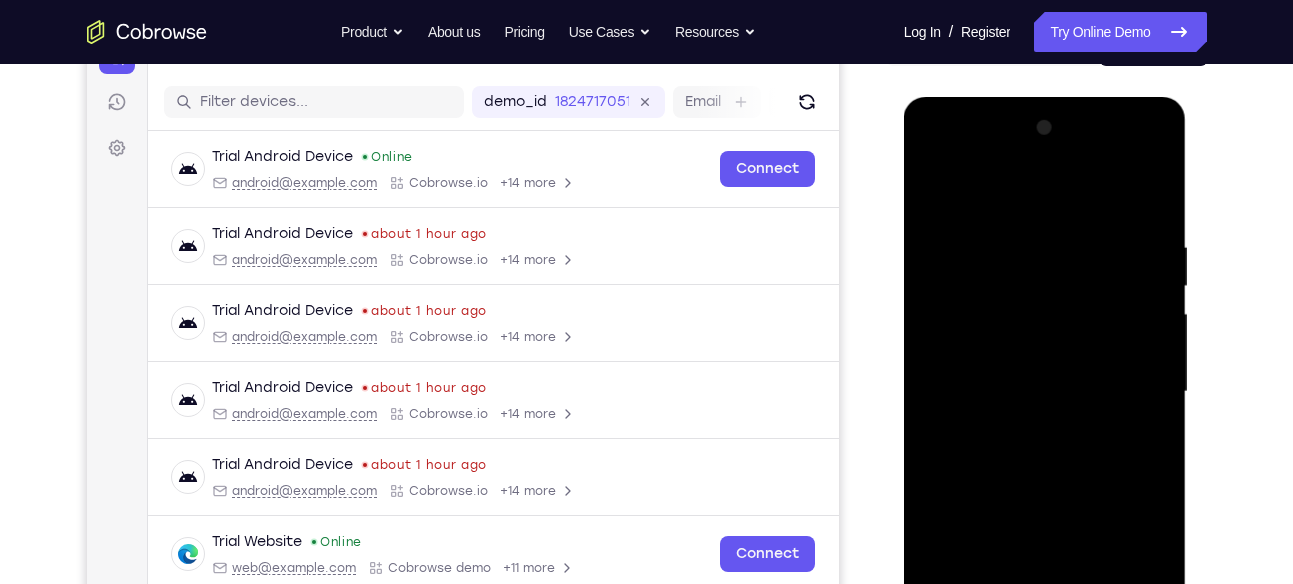 click at bounding box center [1045, 392] 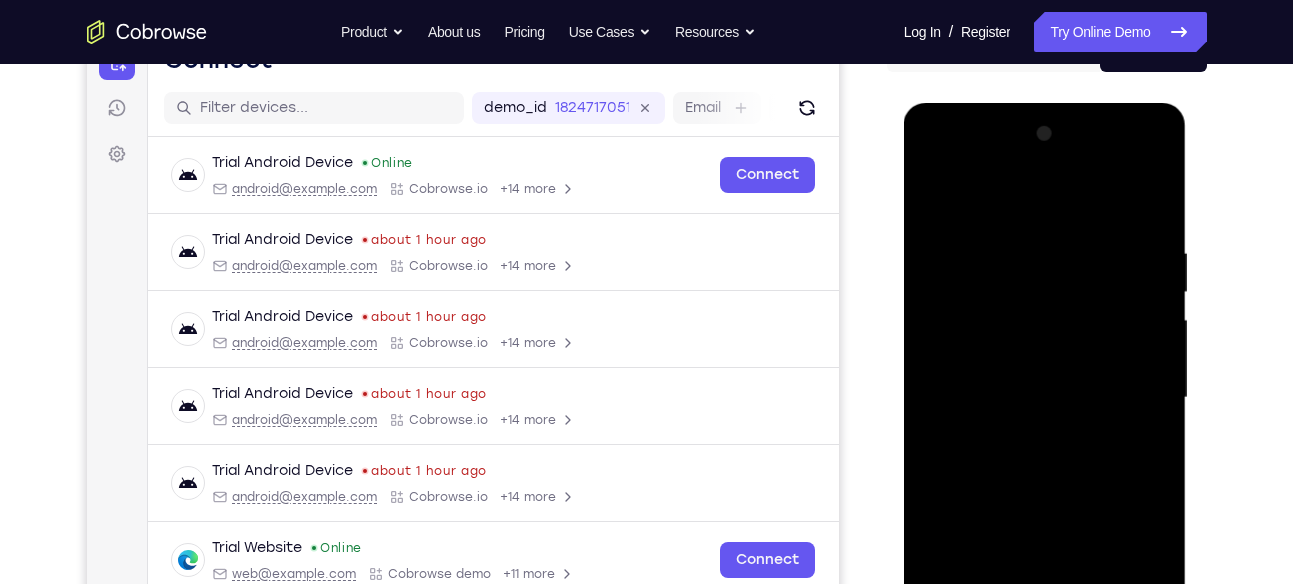 click at bounding box center (1045, 398) 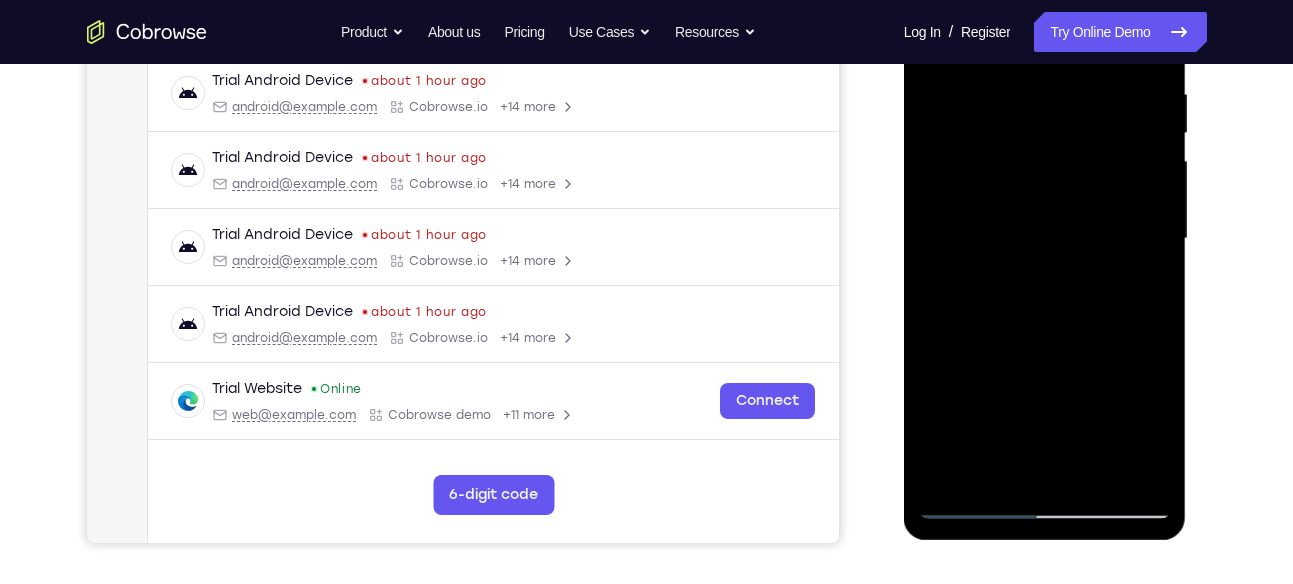 scroll, scrollTop: 365, scrollLeft: 0, axis: vertical 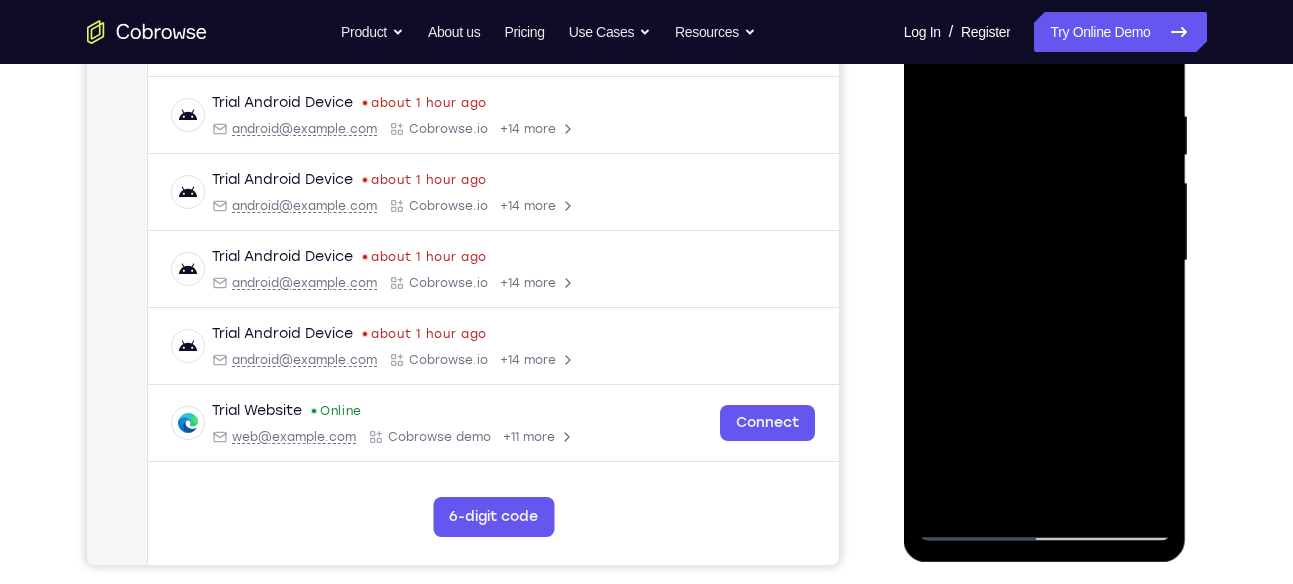 drag, startPoint x: 1122, startPoint y: 191, endPoint x: 1074, endPoint y: 460, distance: 273.24896 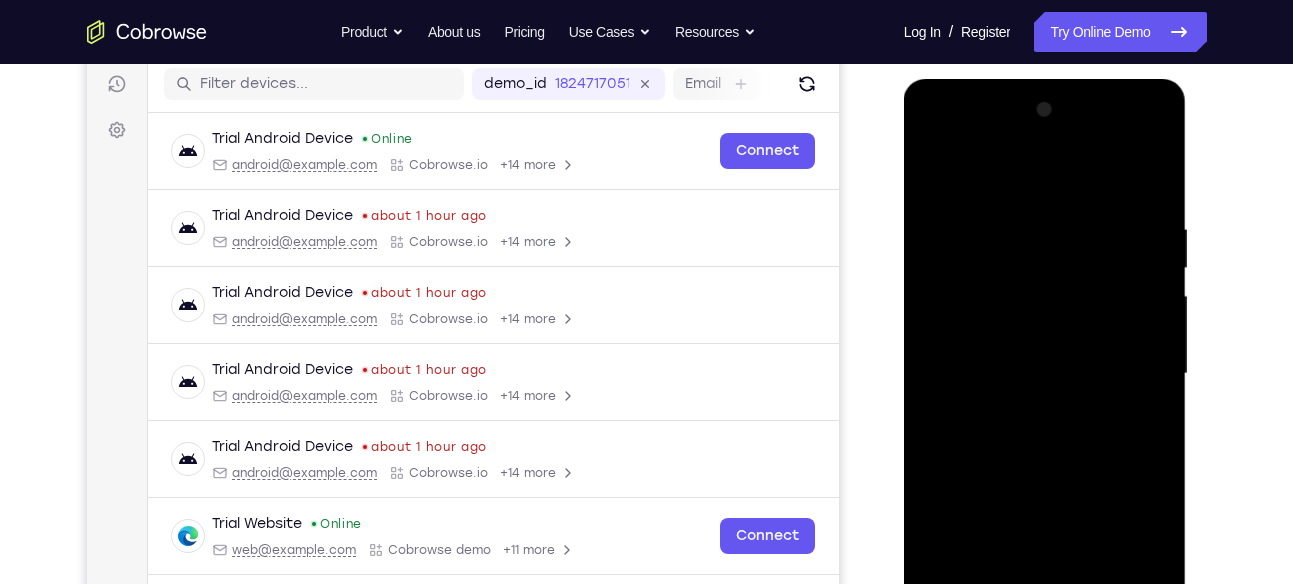 scroll, scrollTop: 251, scrollLeft: 0, axis: vertical 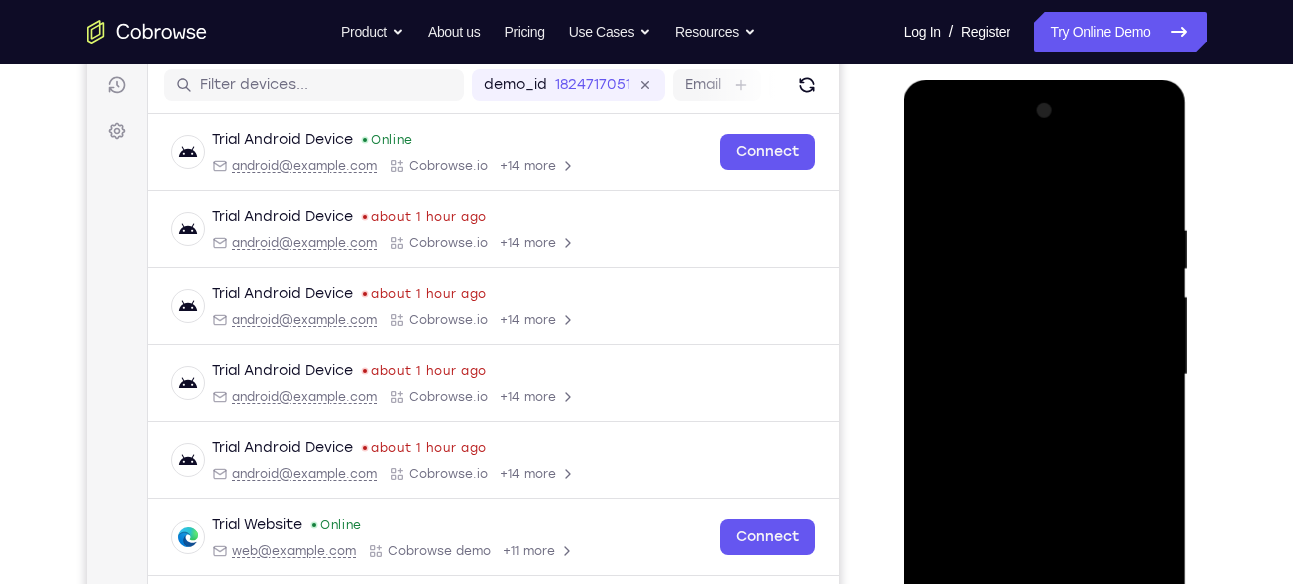 click at bounding box center [1045, 375] 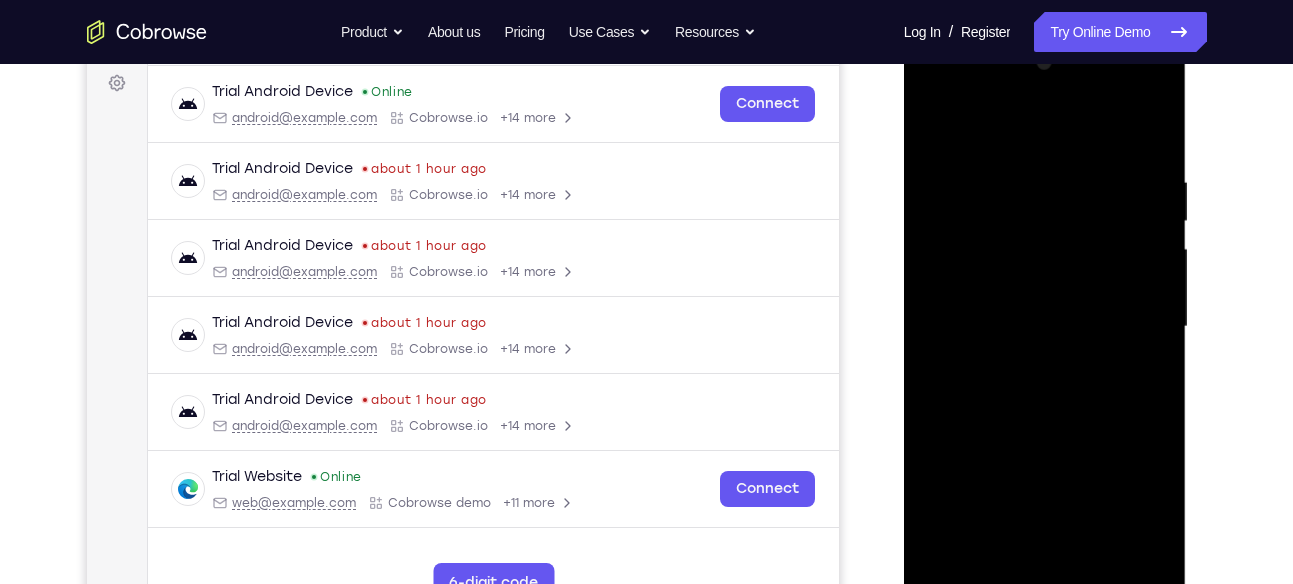 scroll, scrollTop: 283, scrollLeft: 0, axis: vertical 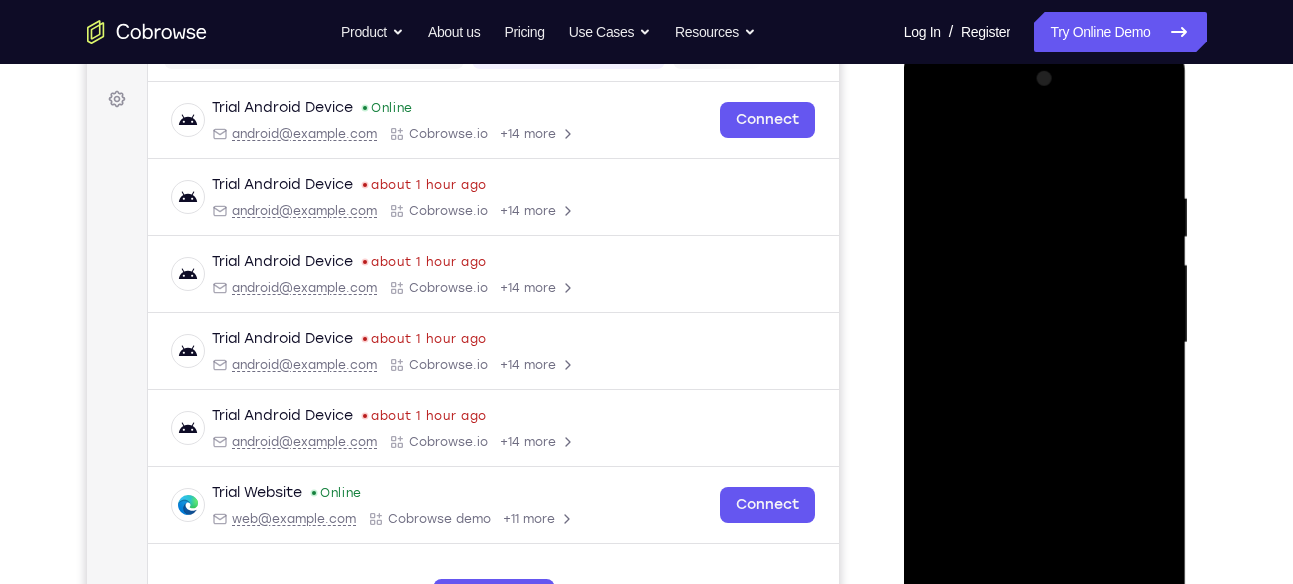 click at bounding box center [1045, 343] 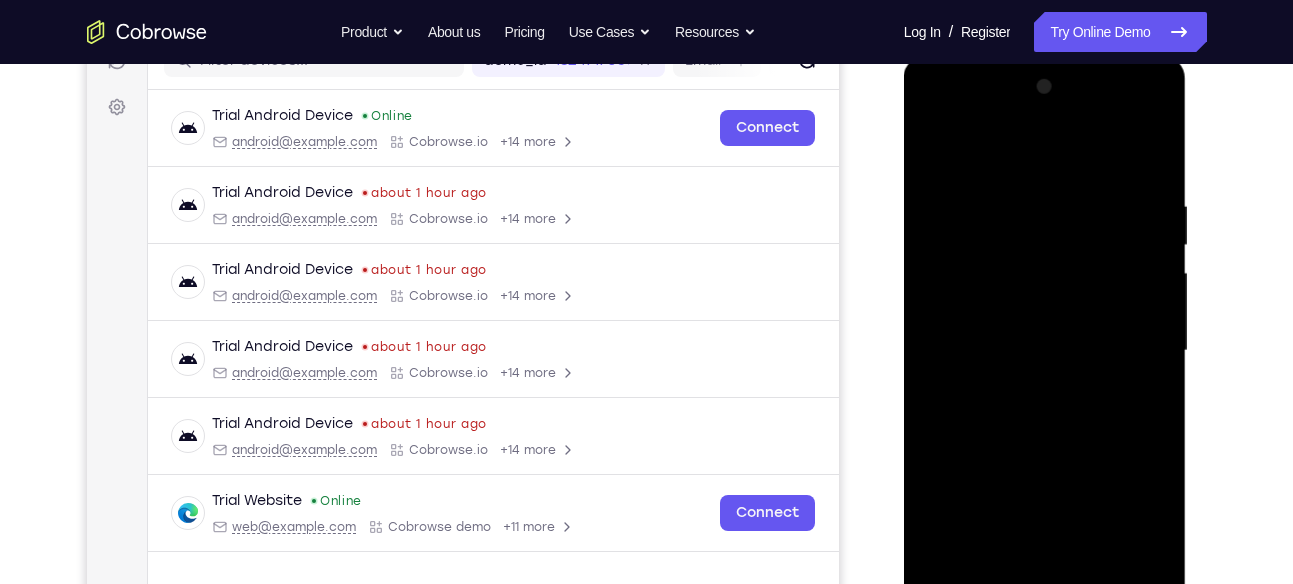 scroll, scrollTop: 274, scrollLeft: 0, axis: vertical 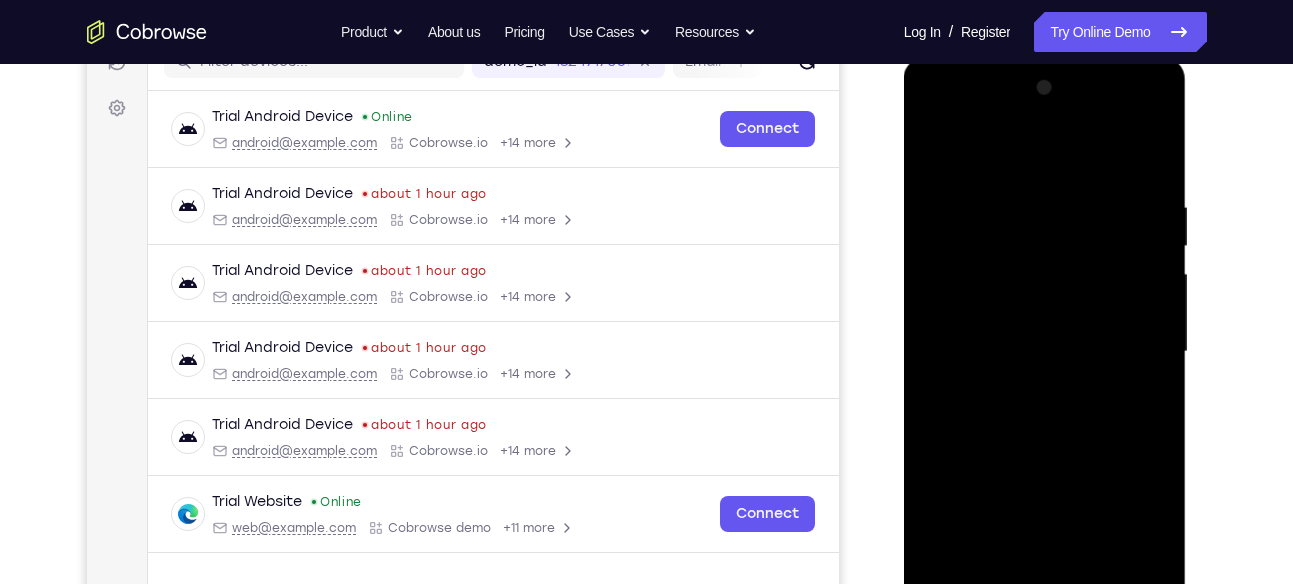 click at bounding box center [1045, 352] 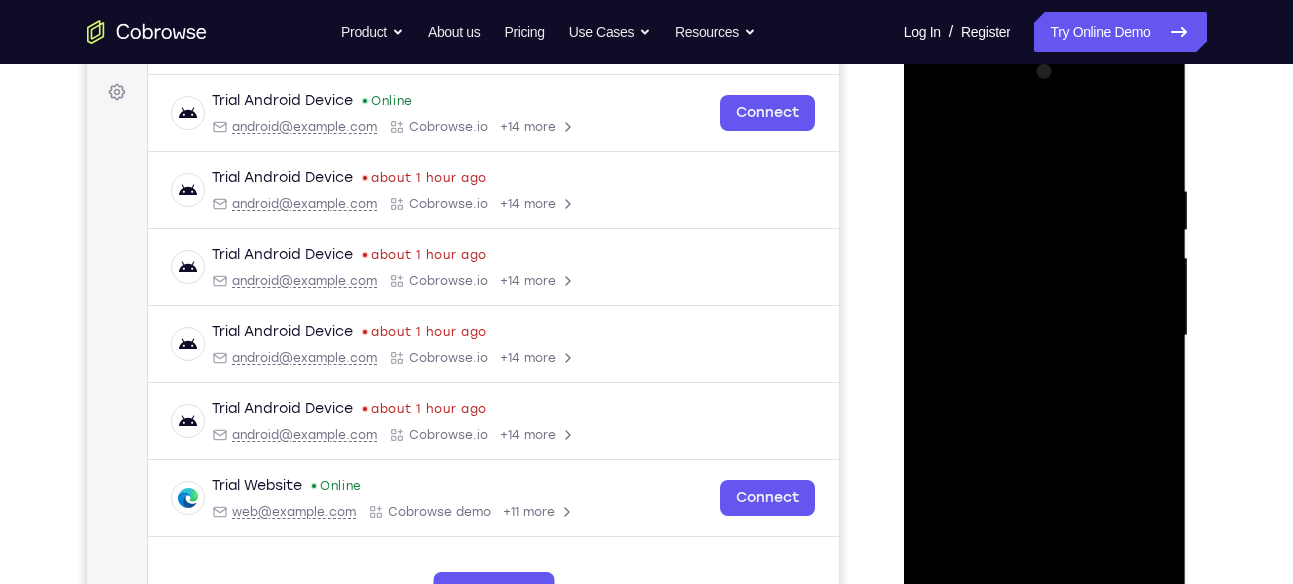 scroll, scrollTop: 272, scrollLeft: 0, axis: vertical 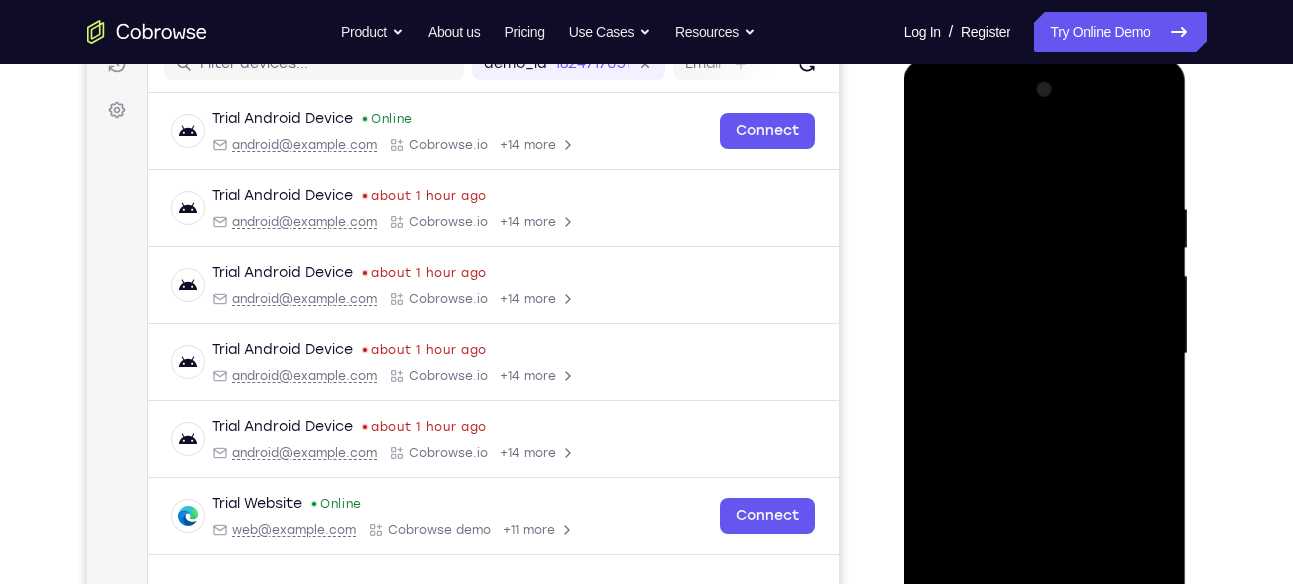 drag, startPoint x: 1043, startPoint y: 190, endPoint x: 968, endPoint y: 185, distance: 75.16648 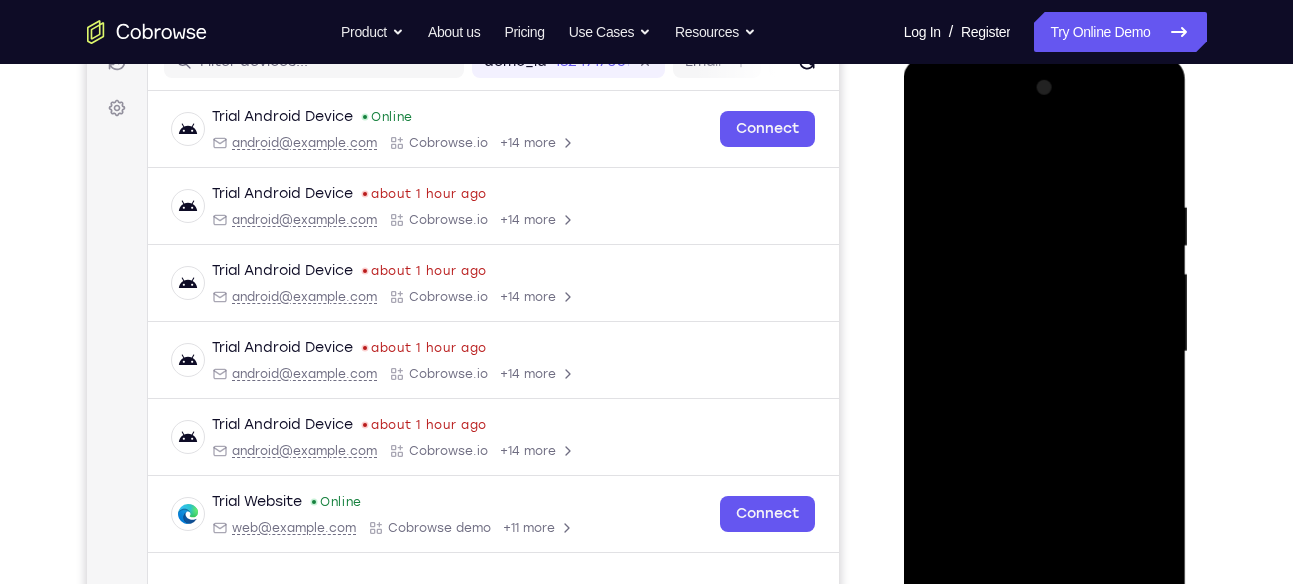 scroll, scrollTop: 275, scrollLeft: 0, axis: vertical 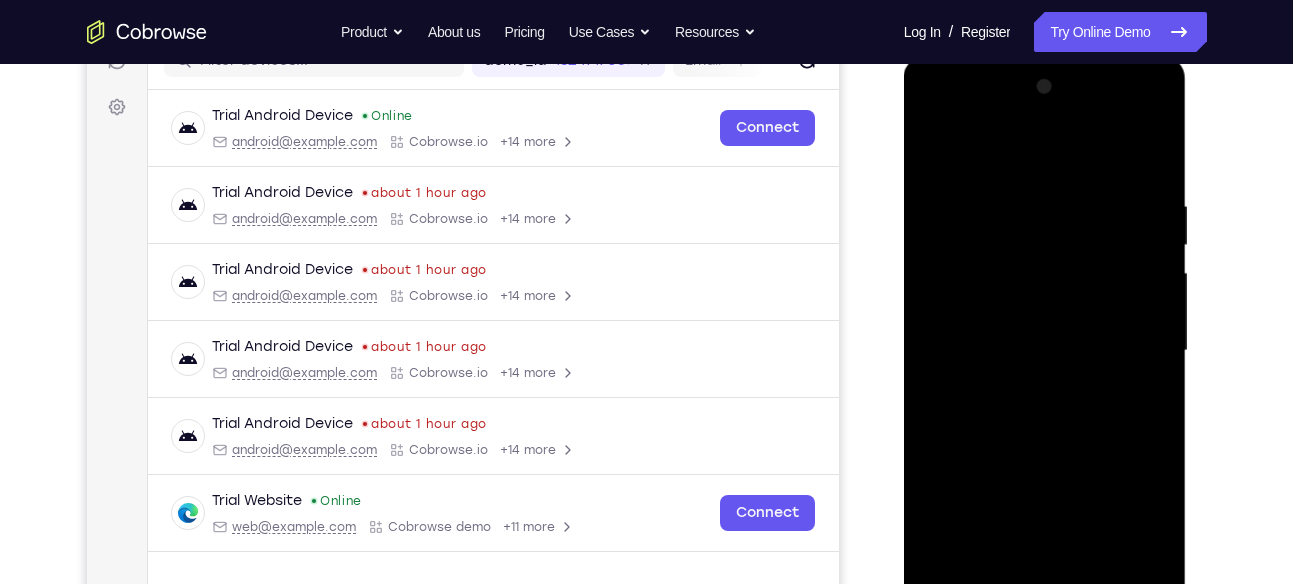 click at bounding box center (1045, 351) 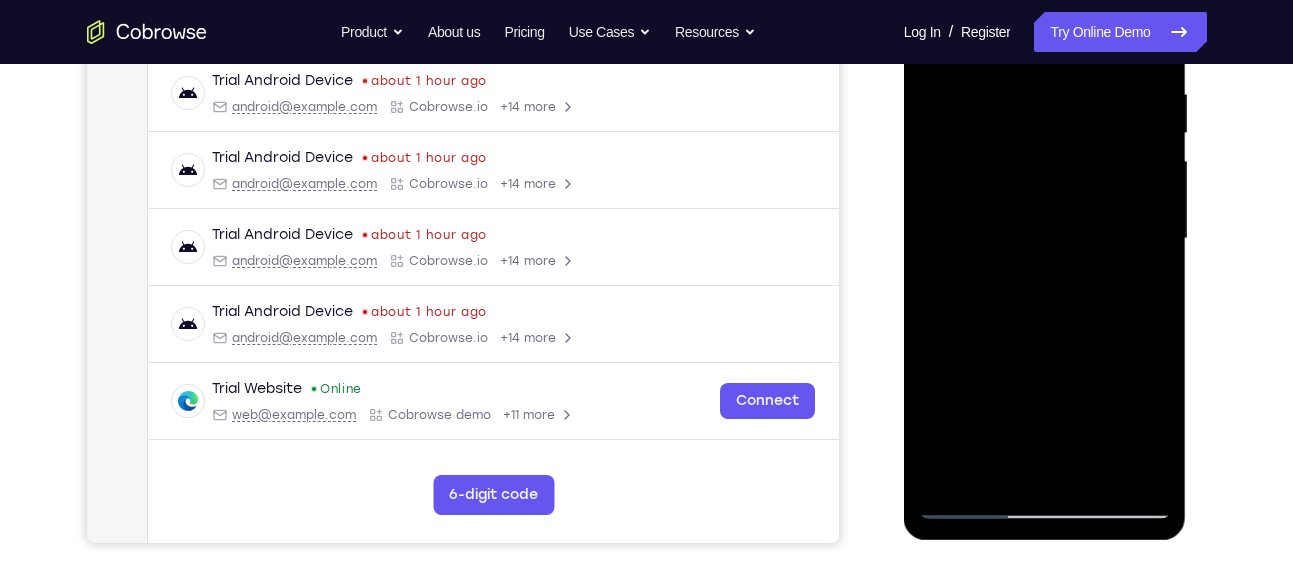 scroll, scrollTop: 456, scrollLeft: 0, axis: vertical 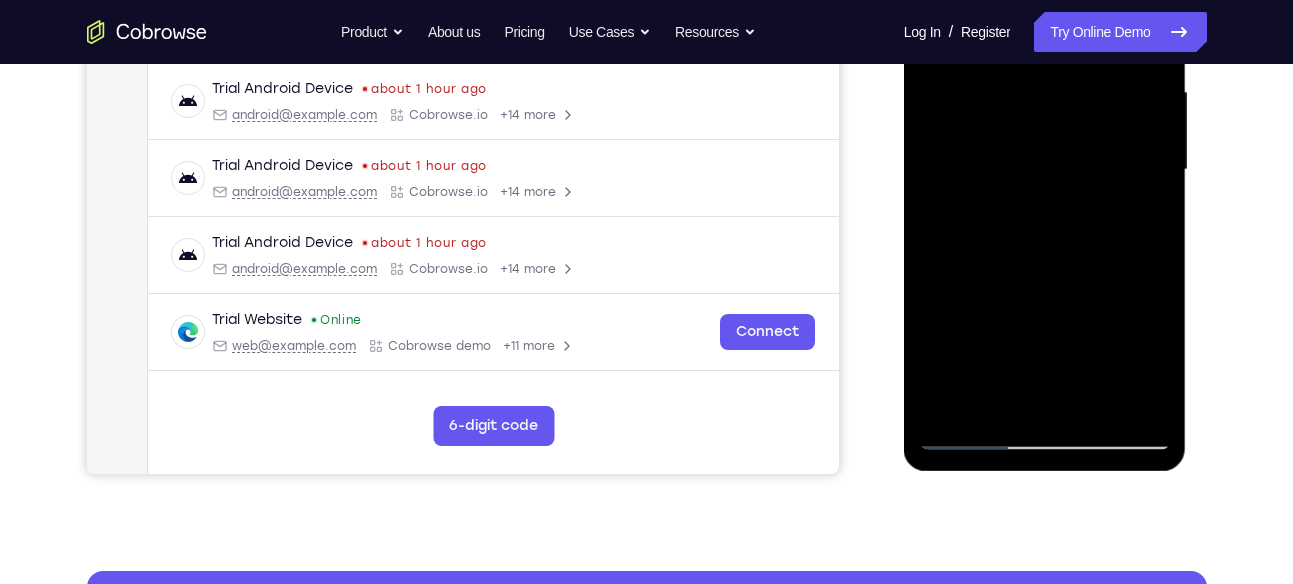 click at bounding box center [1045, 170] 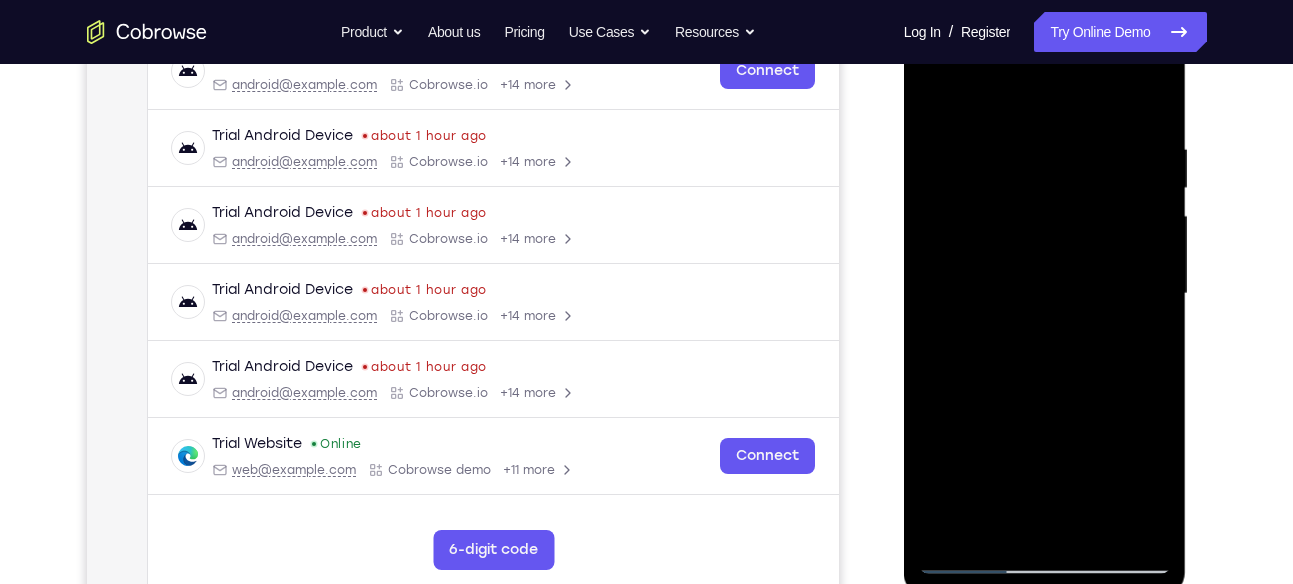 scroll, scrollTop: 300, scrollLeft: 0, axis: vertical 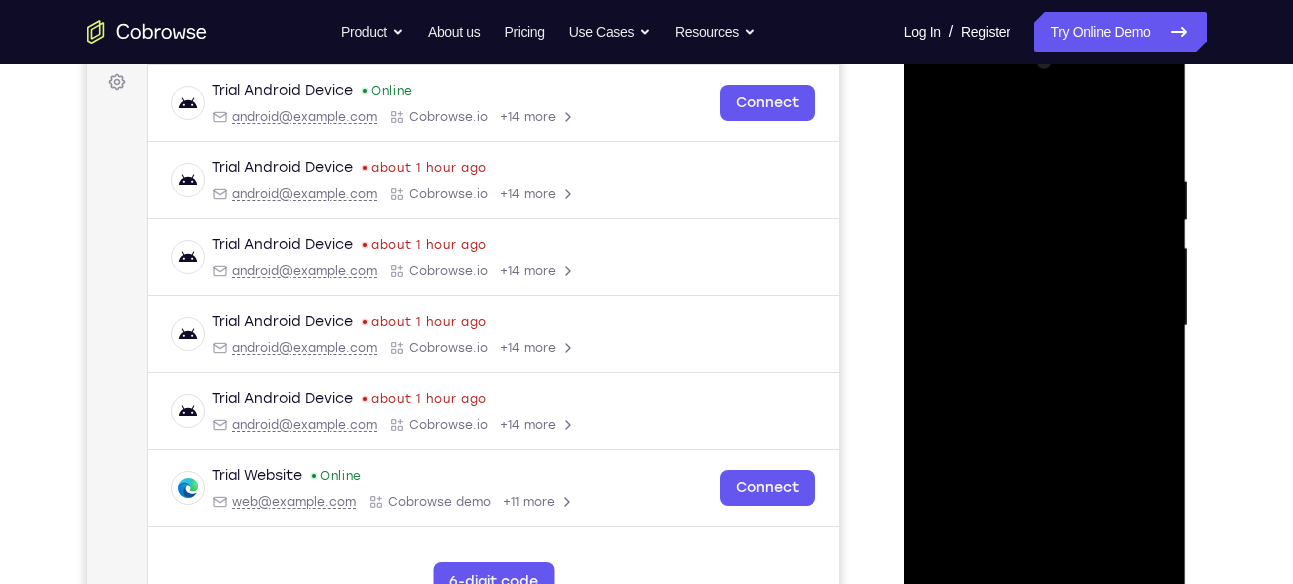 click at bounding box center [1045, 326] 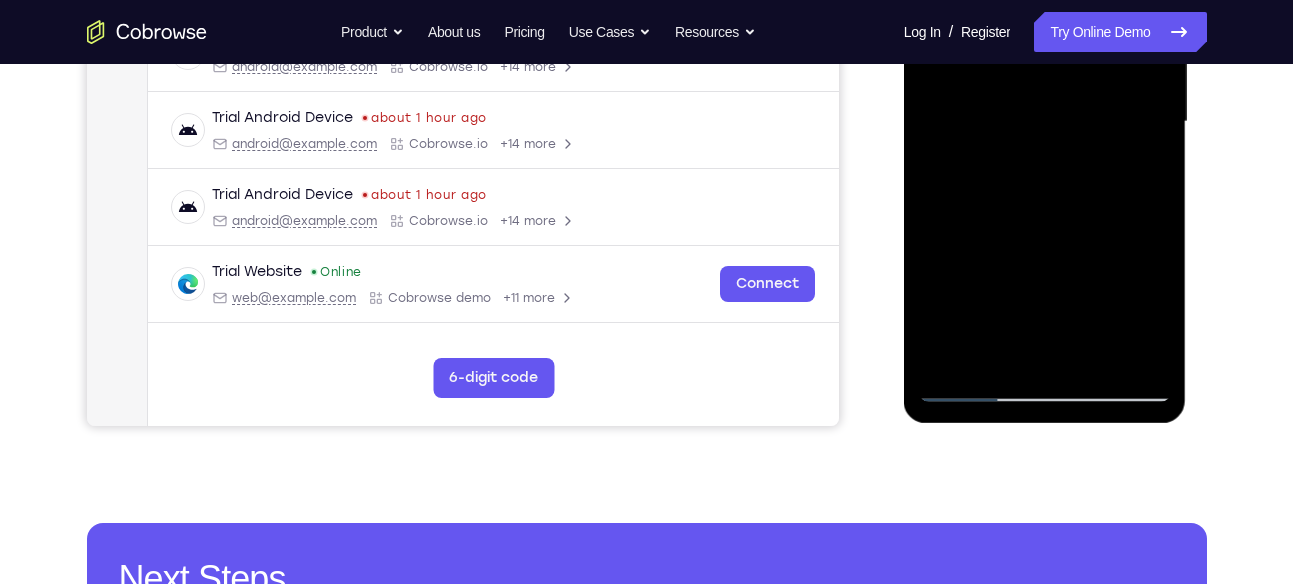 click at bounding box center [1045, 122] 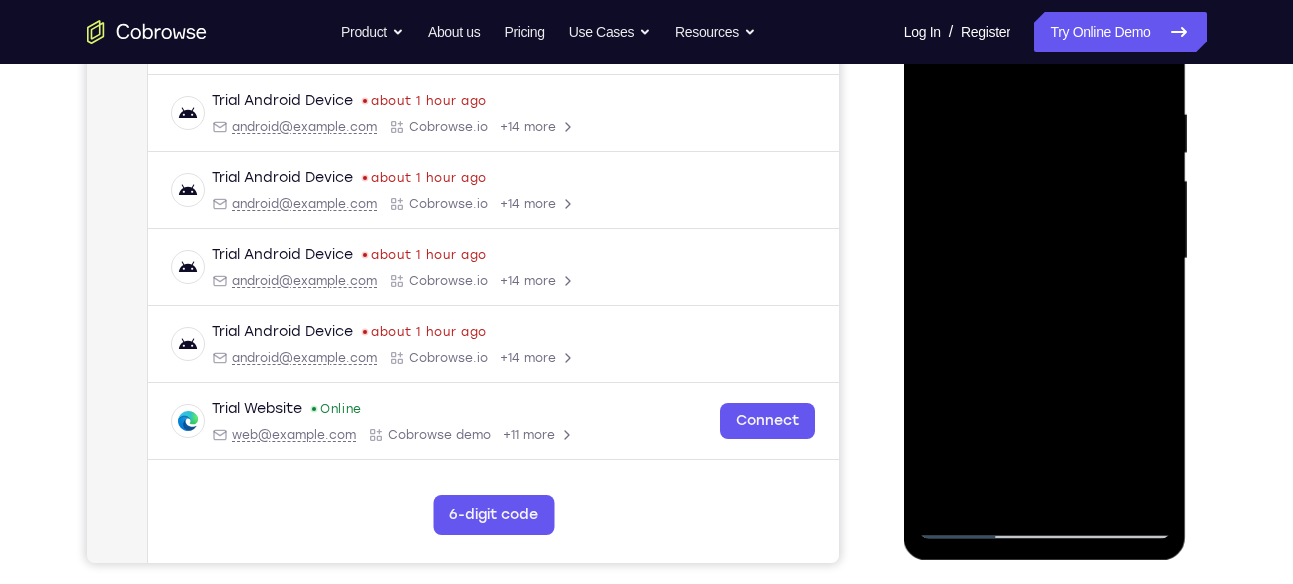 scroll, scrollTop: 366, scrollLeft: 0, axis: vertical 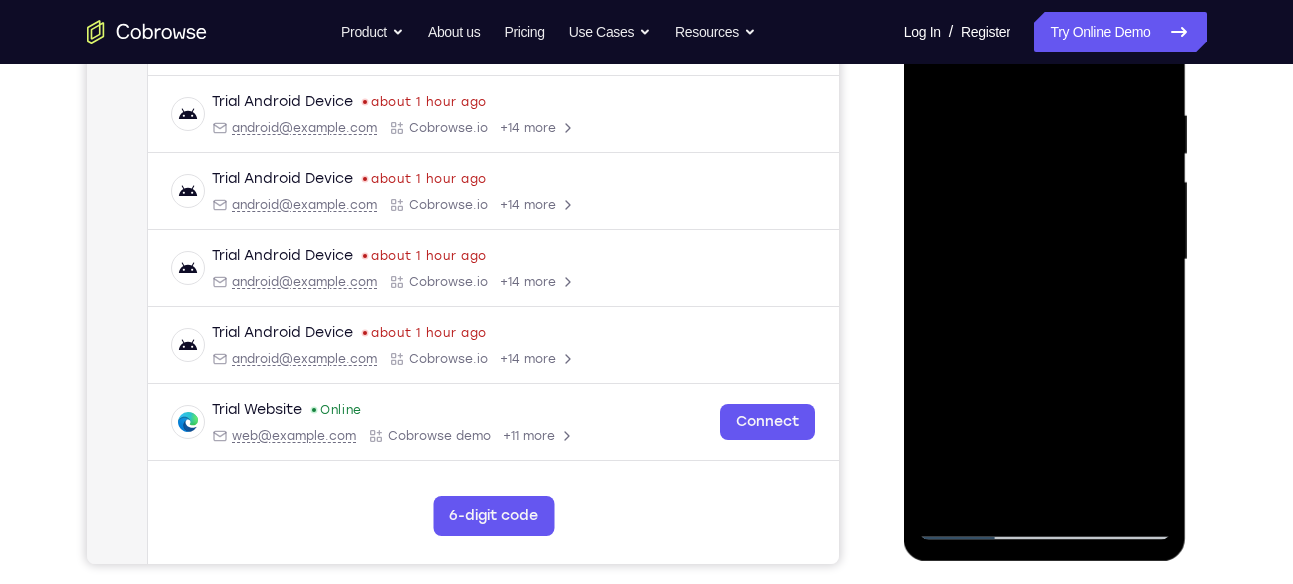 click at bounding box center (1045, 260) 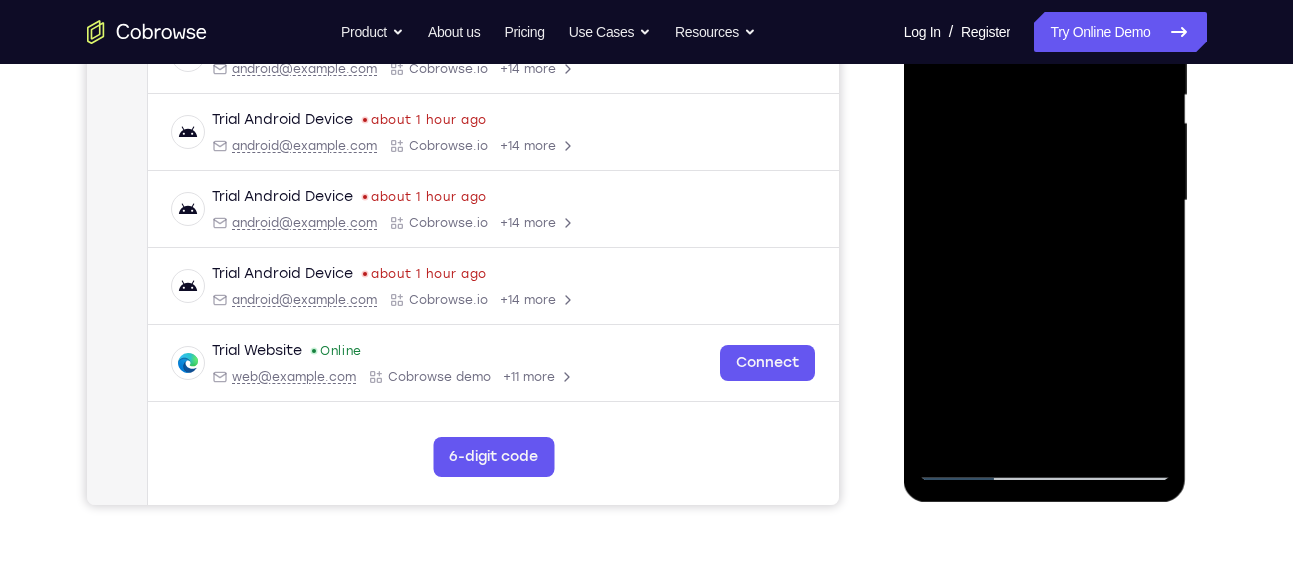 scroll, scrollTop: 469, scrollLeft: 0, axis: vertical 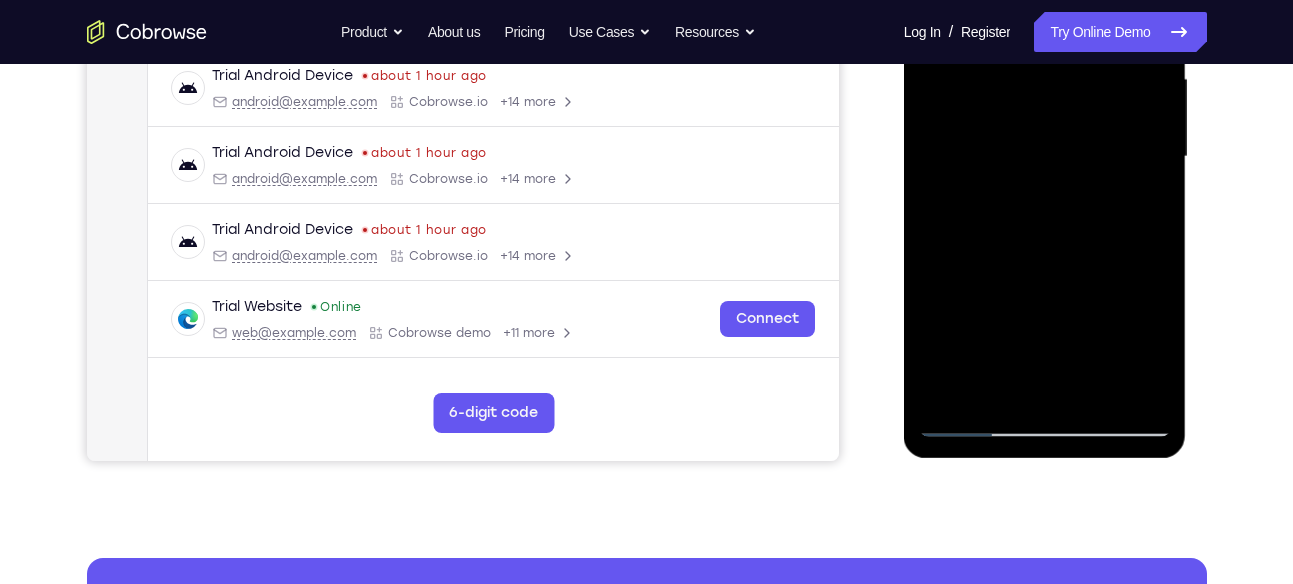 click at bounding box center [1045, 157] 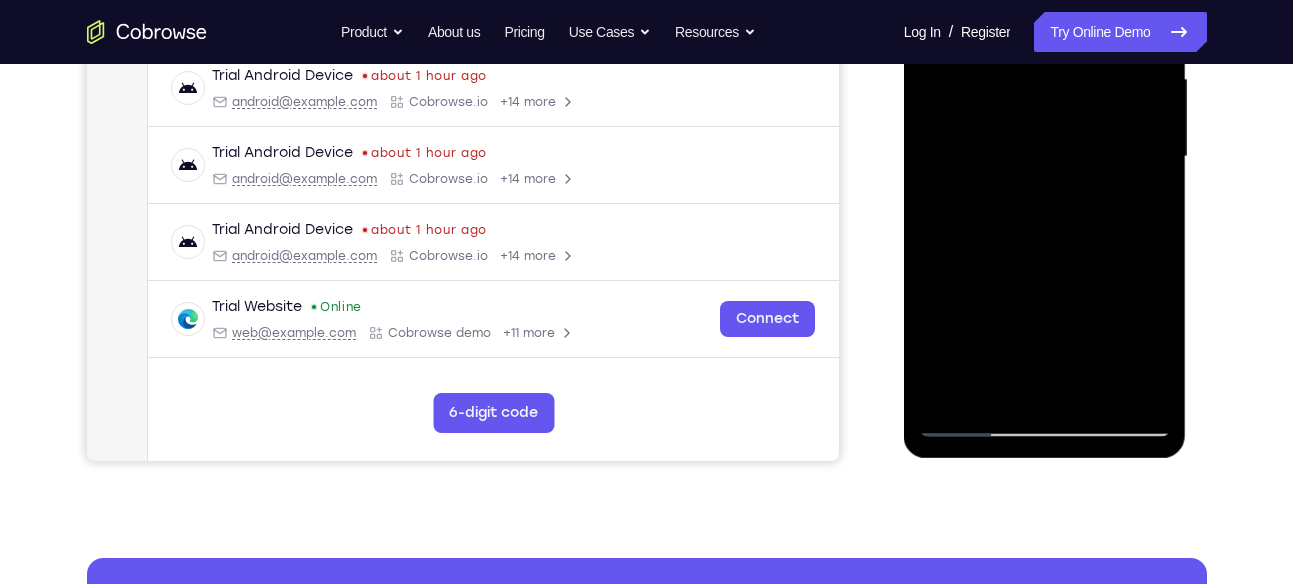 click at bounding box center [1045, 157] 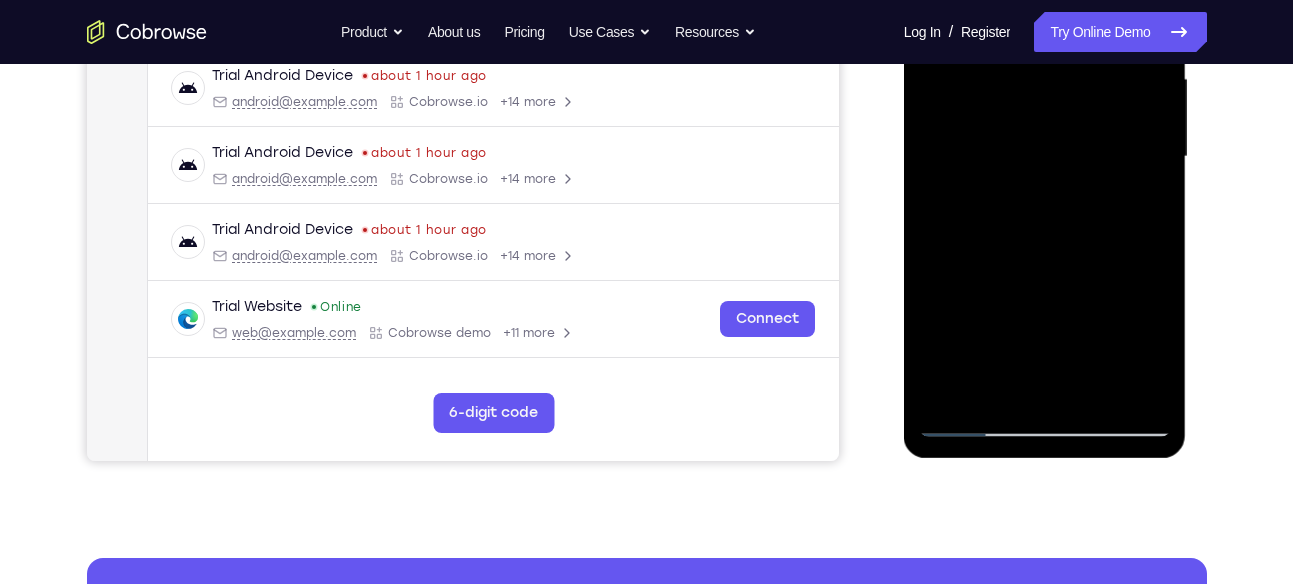 click at bounding box center (1045, 157) 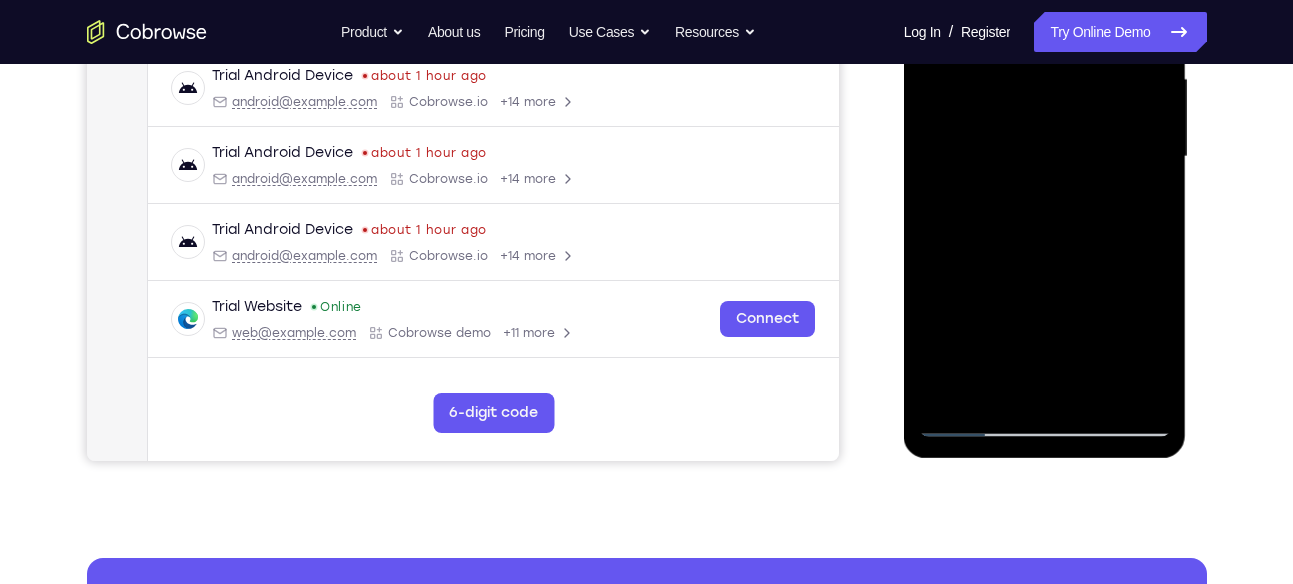 click at bounding box center [1045, 157] 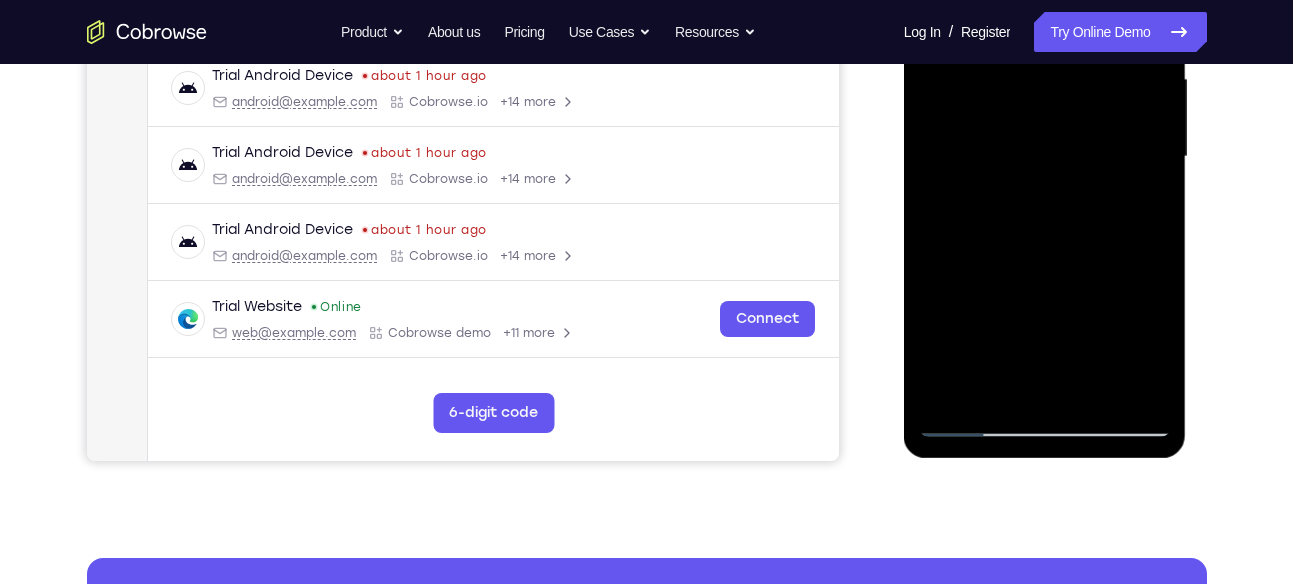 click at bounding box center (1045, 157) 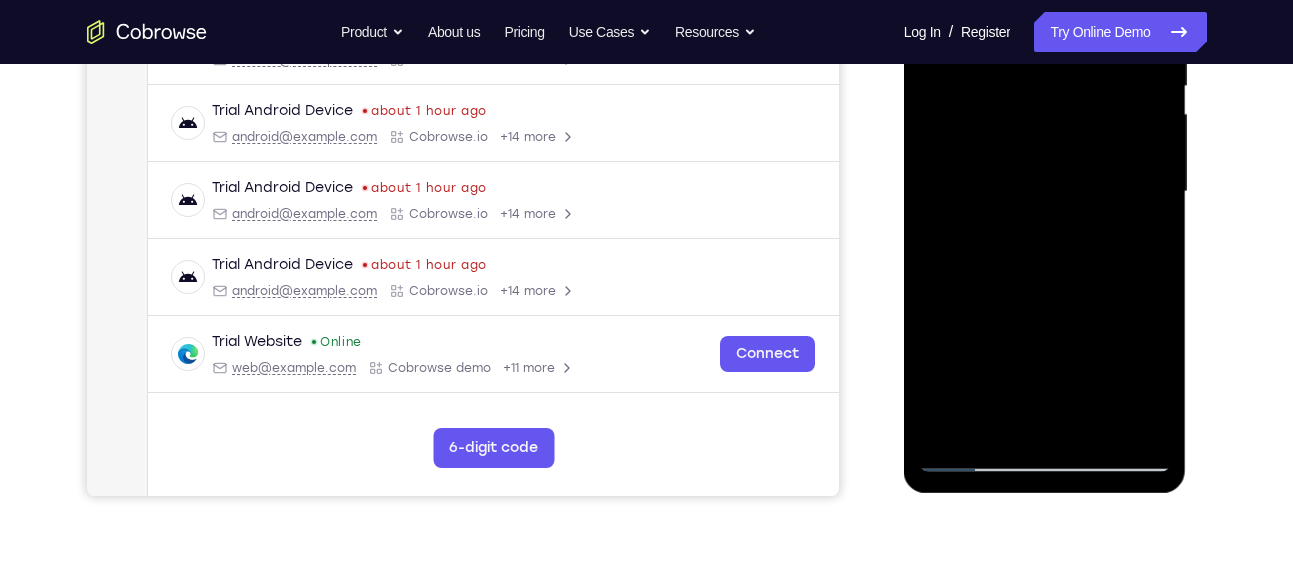 click at bounding box center [1045, 192] 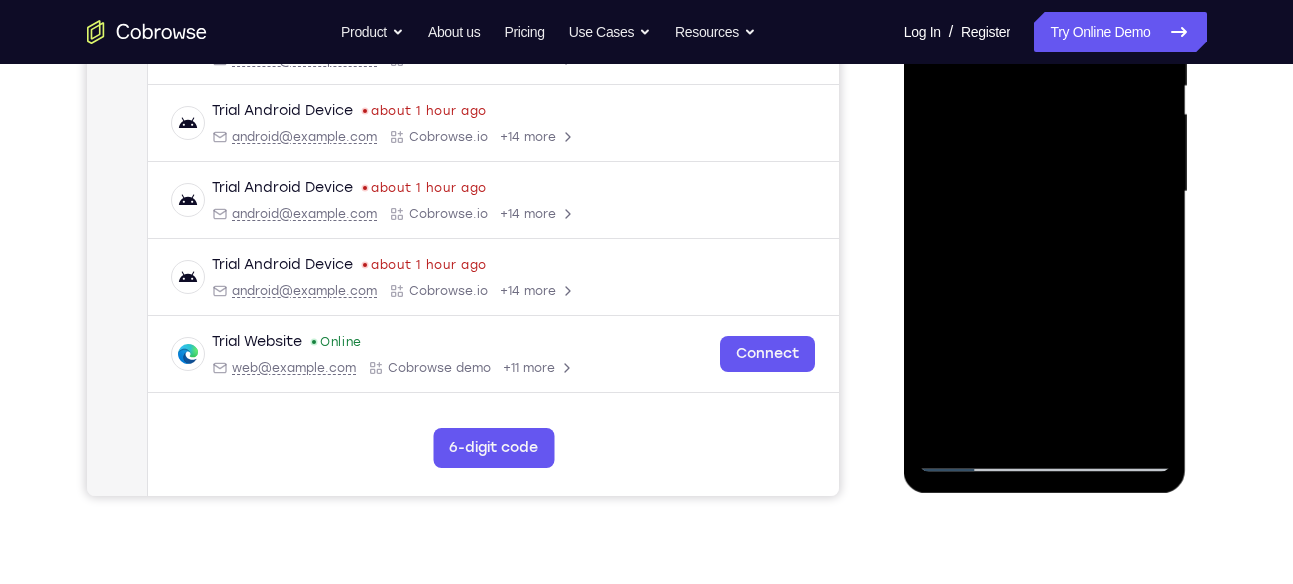 click at bounding box center (1045, 192) 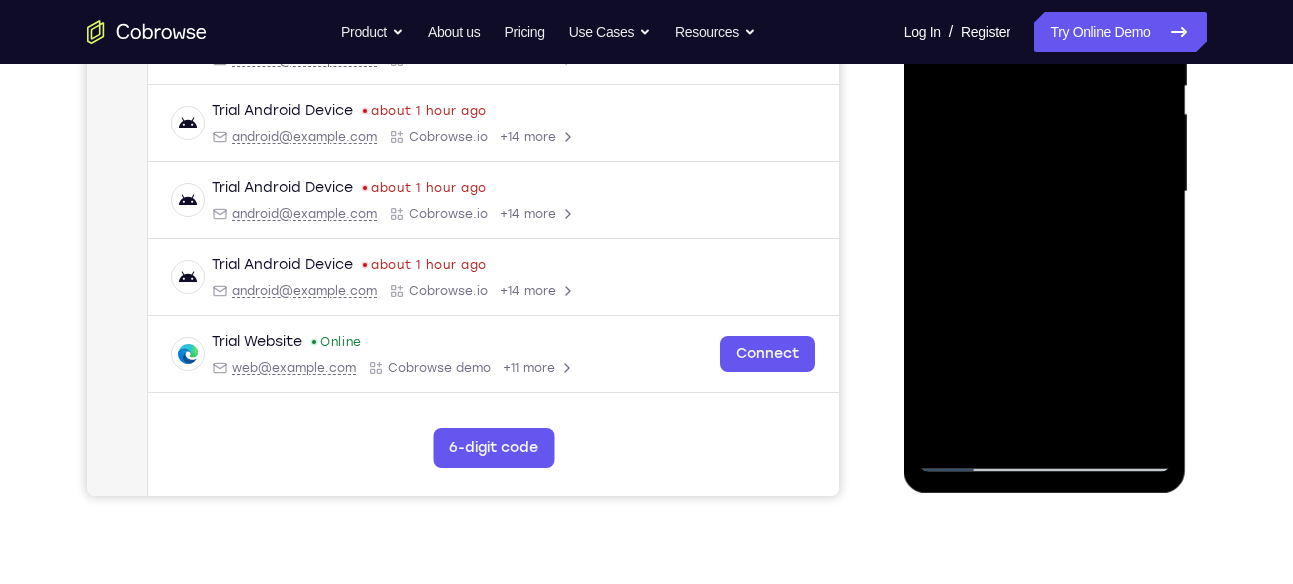 click at bounding box center [1045, 192] 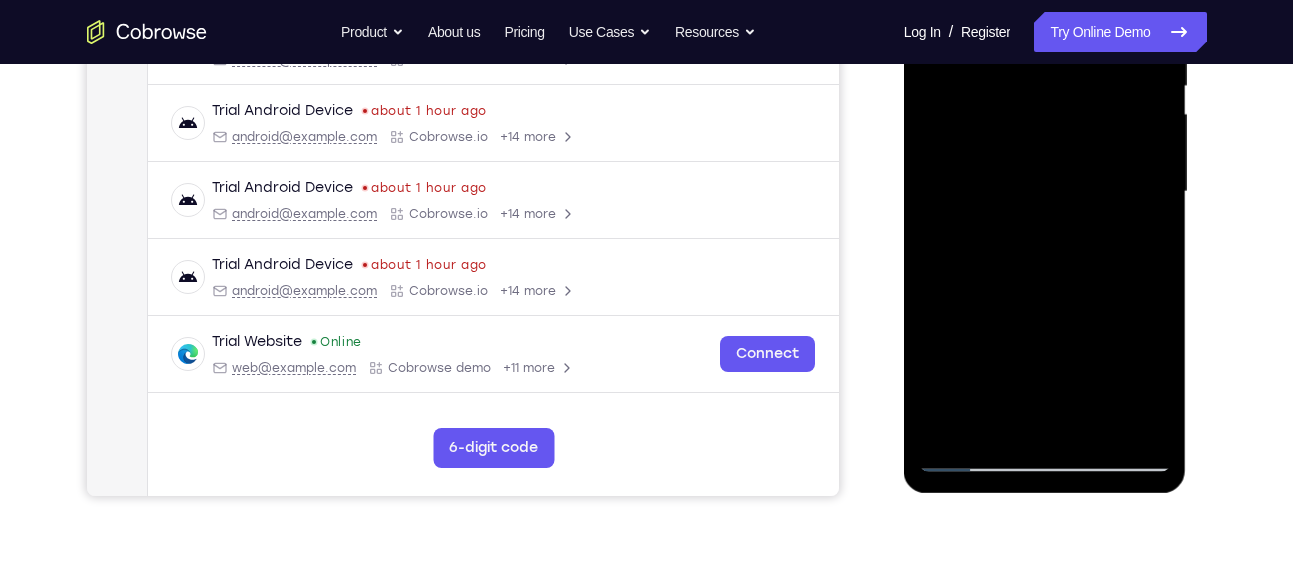 click at bounding box center (1045, 192) 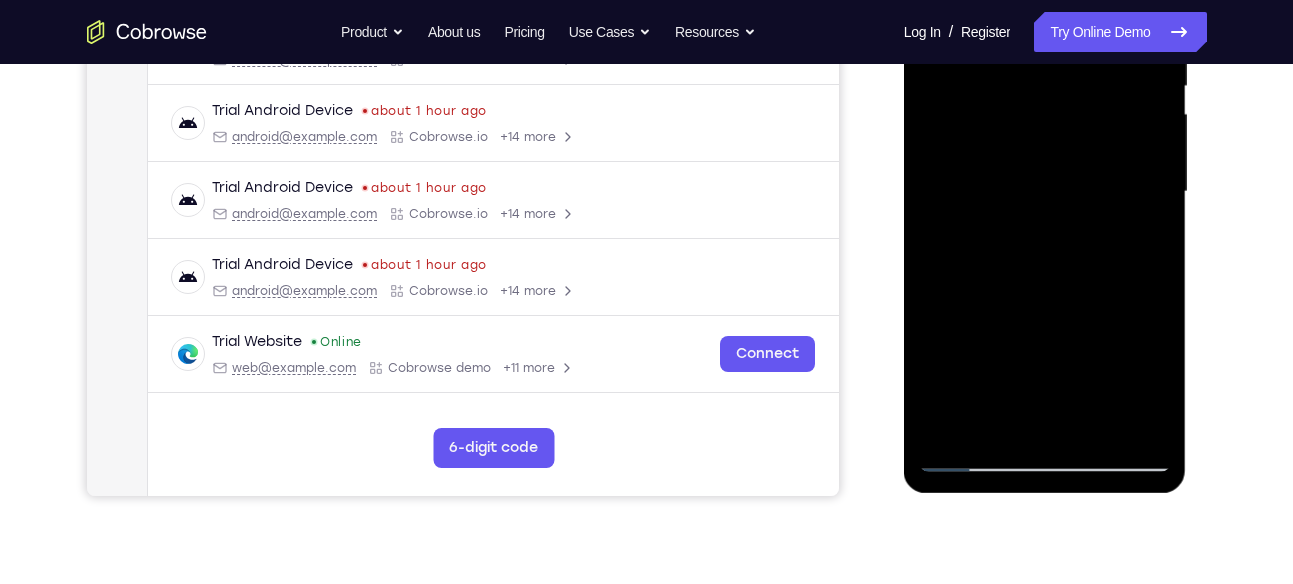 drag, startPoint x: 997, startPoint y: 381, endPoint x: 1036, endPoint y: 289, distance: 99.92497 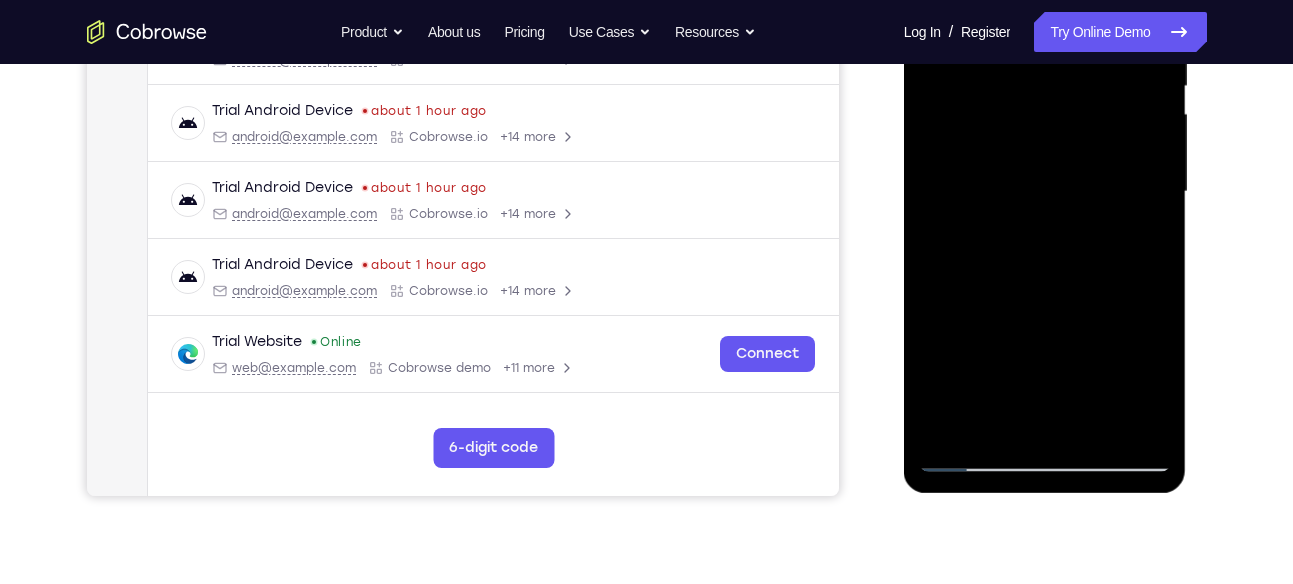 drag, startPoint x: 941, startPoint y: 394, endPoint x: 958, endPoint y: 371, distance: 28.600698 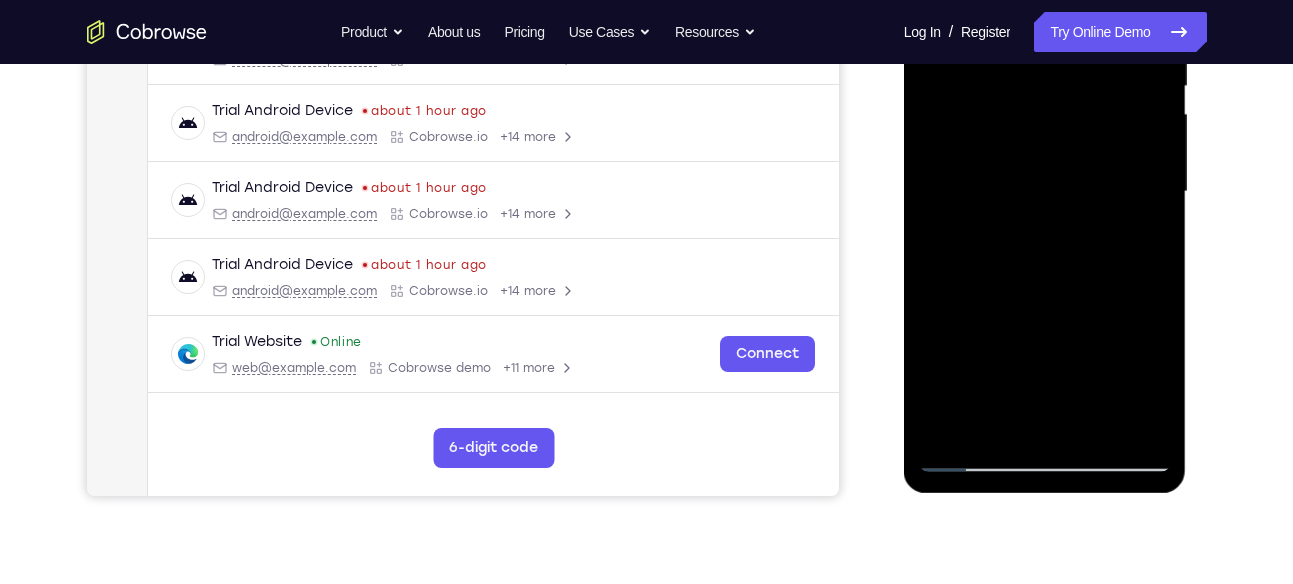 click at bounding box center [1045, 192] 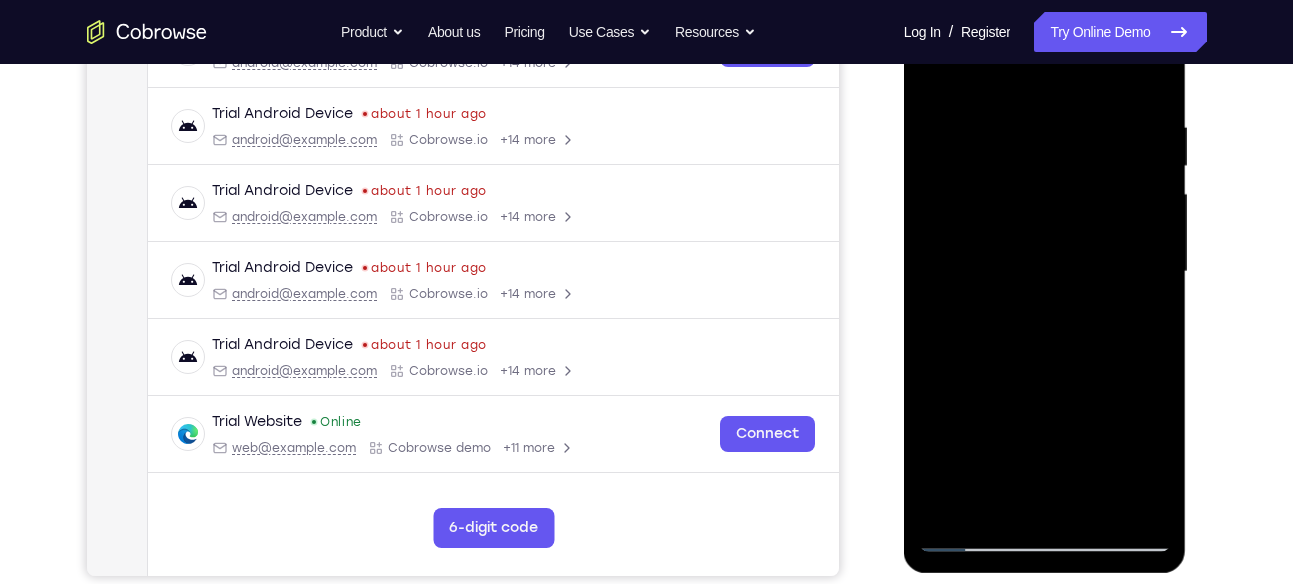 scroll, scrollTop: 353, scrollLeft: 0, axis: vertical 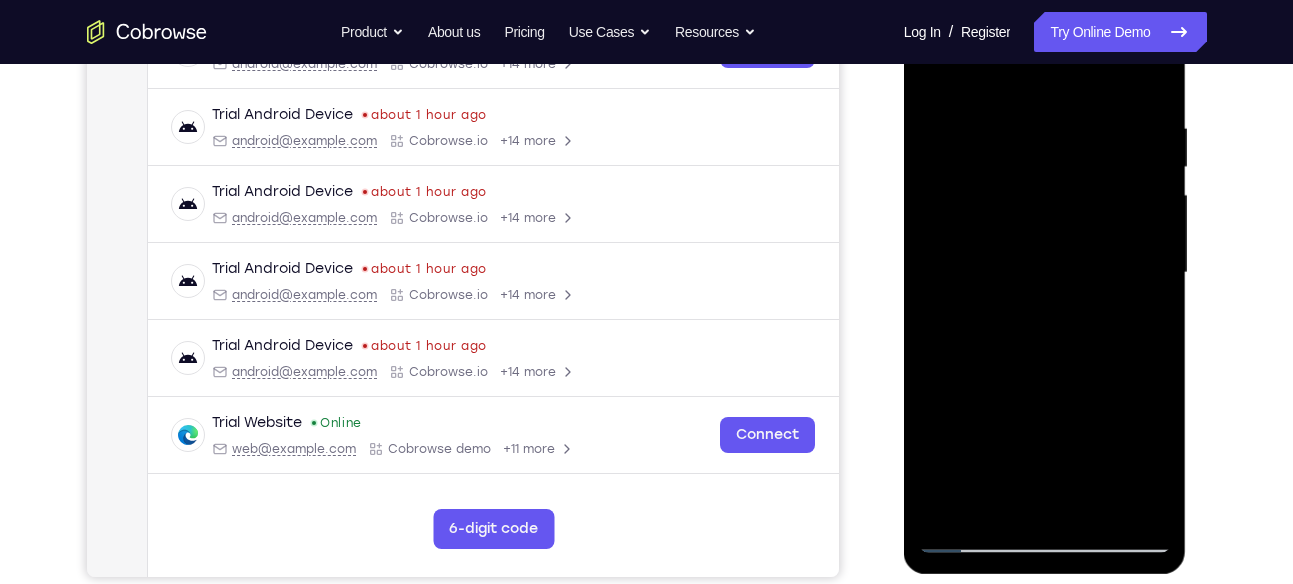 click at bounding box center [1045, 273] 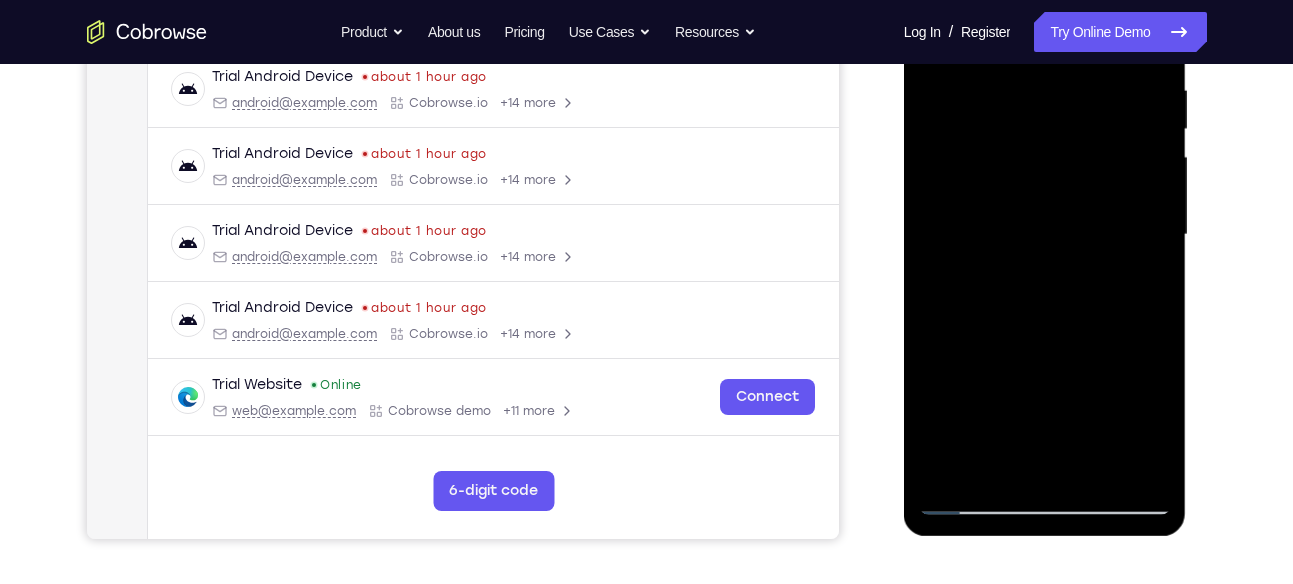 drag, startPoint x: 997, startPoint y: 180, endPoint x: 1003, endPoint y: 261, distance: 81.22192 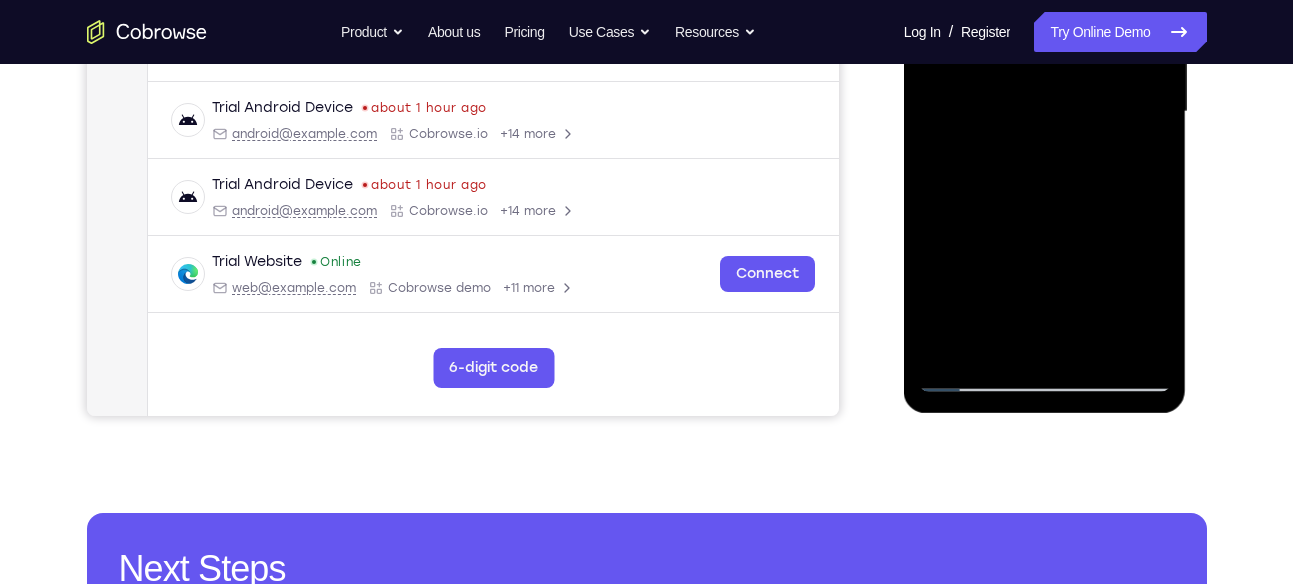 scroll, scrollTop: 516, scrollLeft: 0, axis: vertical 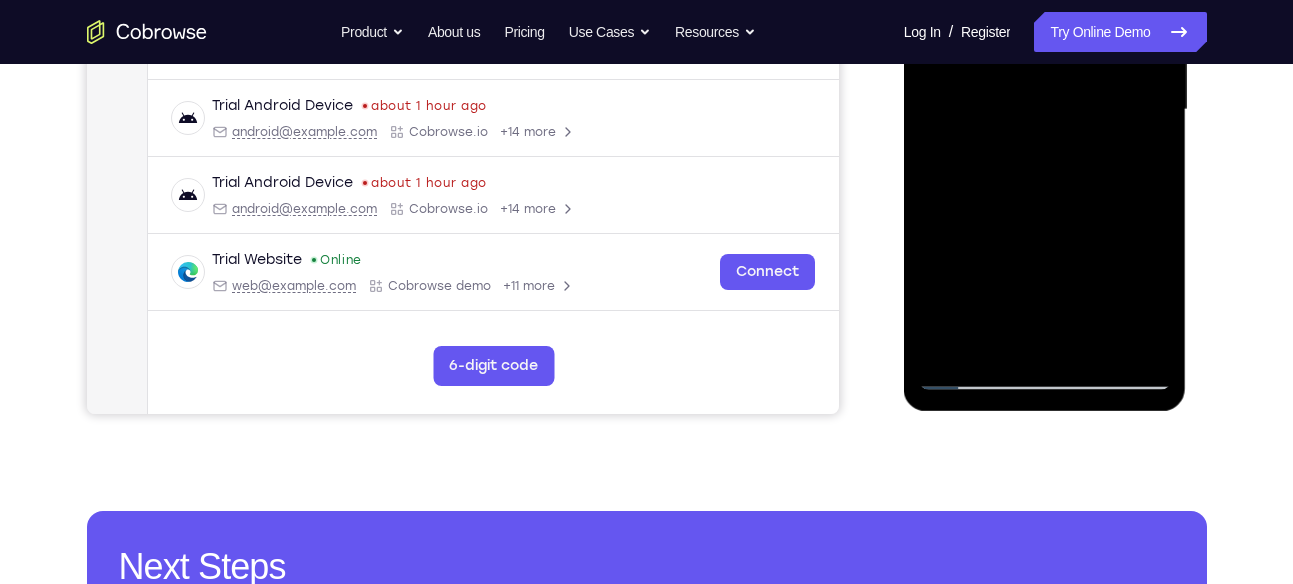 click at bounding box center (1045, 110) 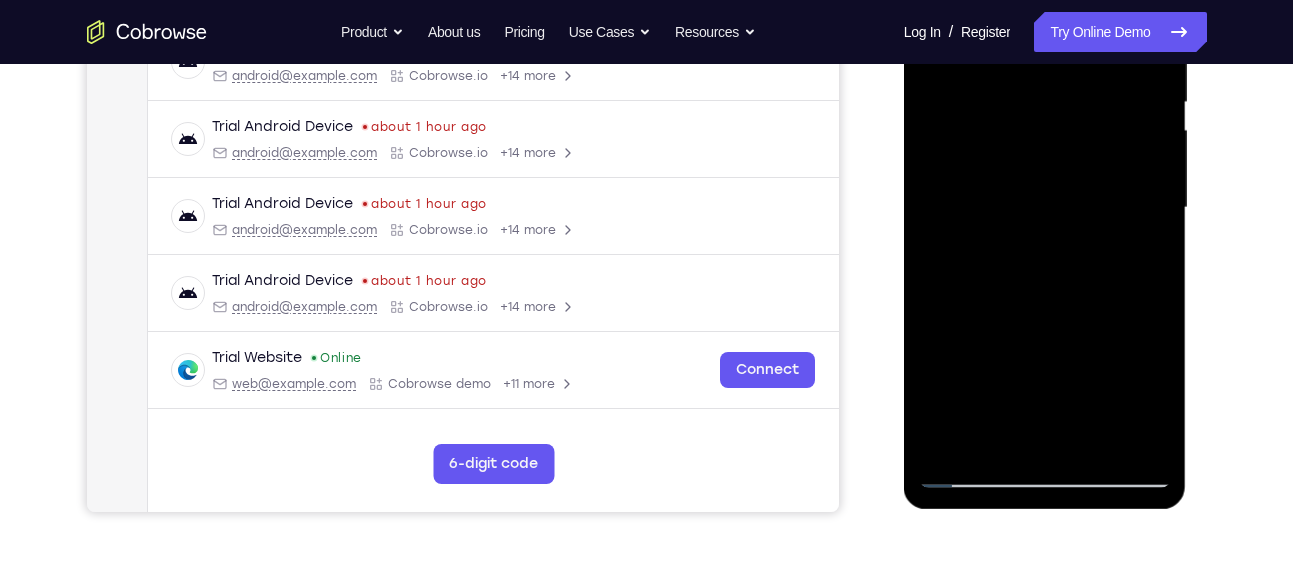 scroll, scrollTop: 416, scrollLeft: 0, axis: vertical 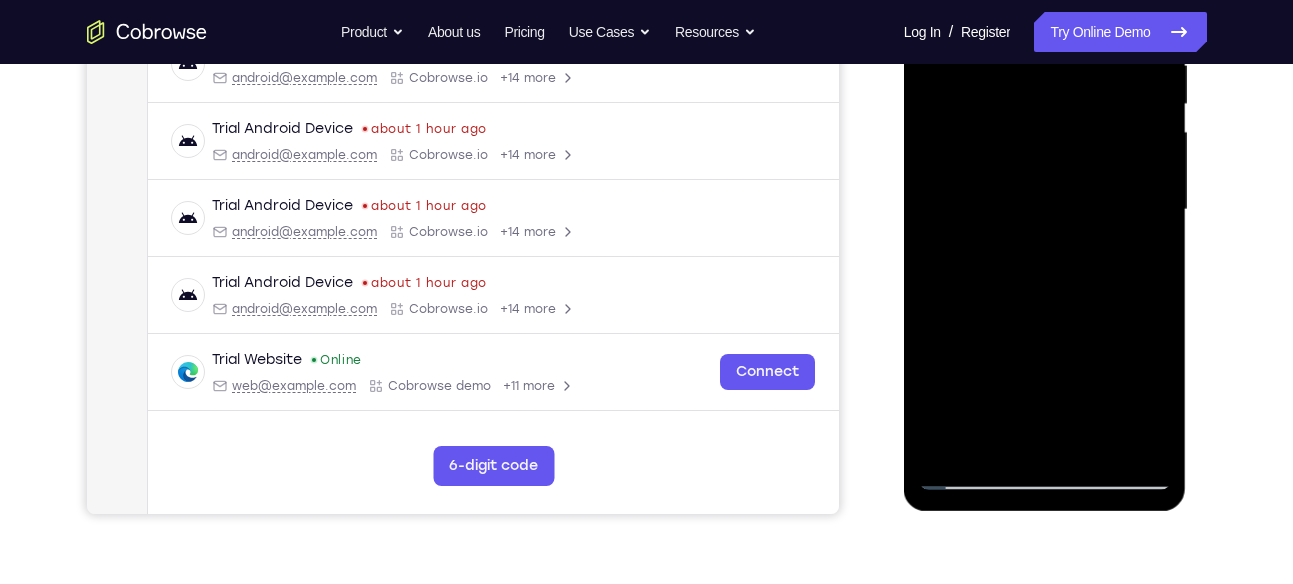 click at bounding box center [1045, 210] 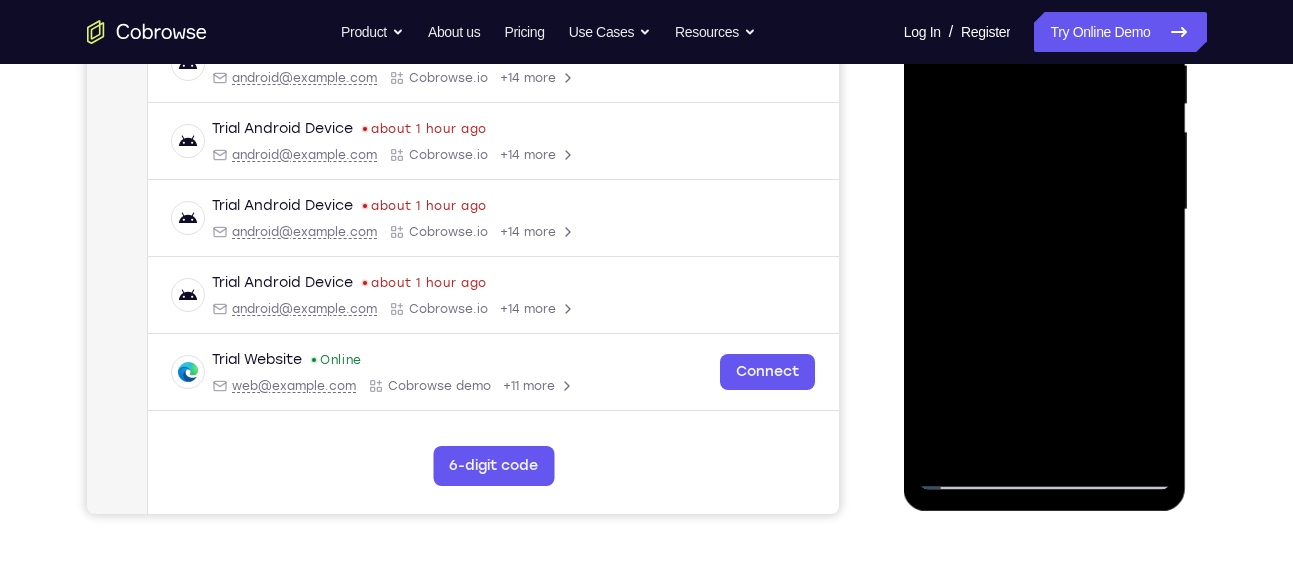 click at bounding box center (1045, 210) 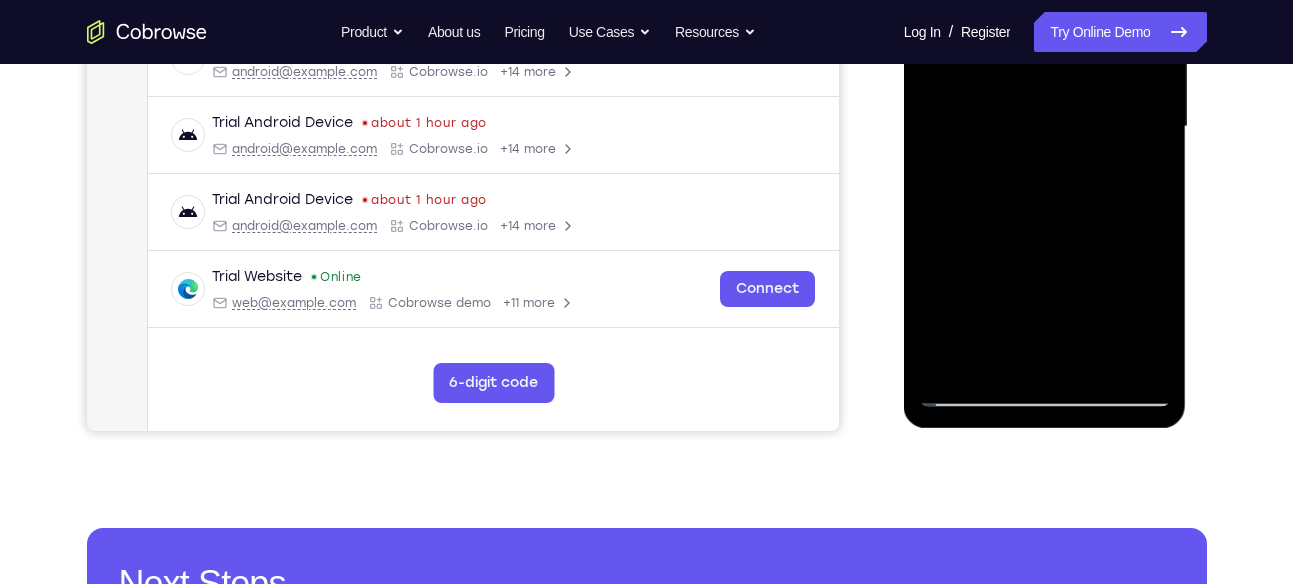 click at bounding box center [1045, 127] 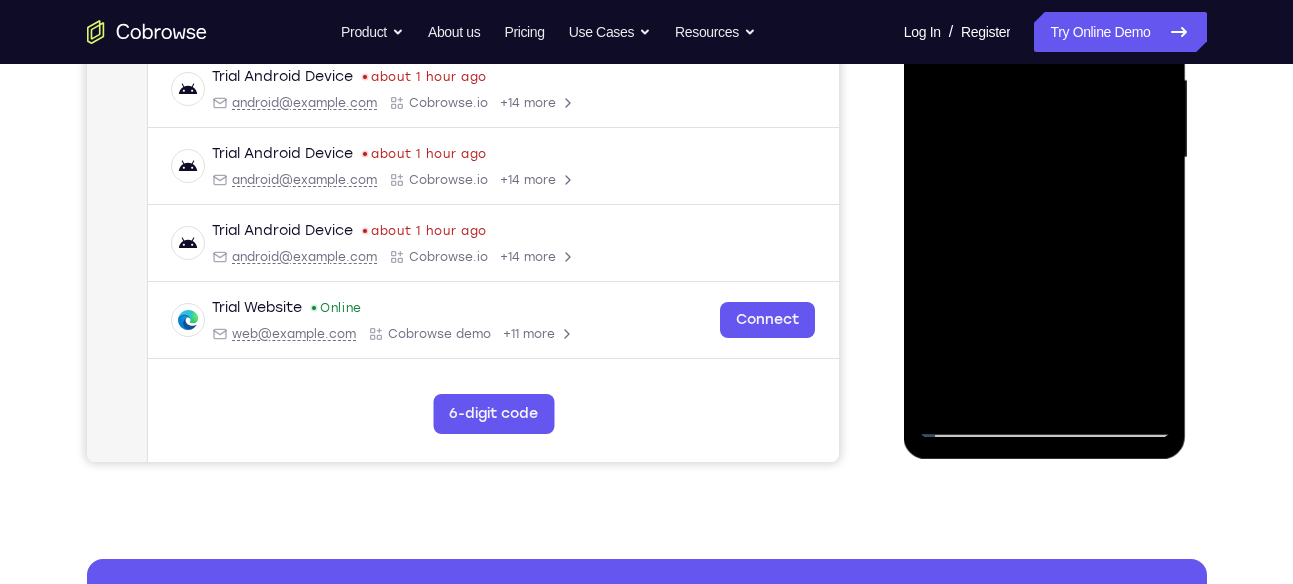 scroll, scrollTop: 466, scrollLeft: 0, axis: vertical 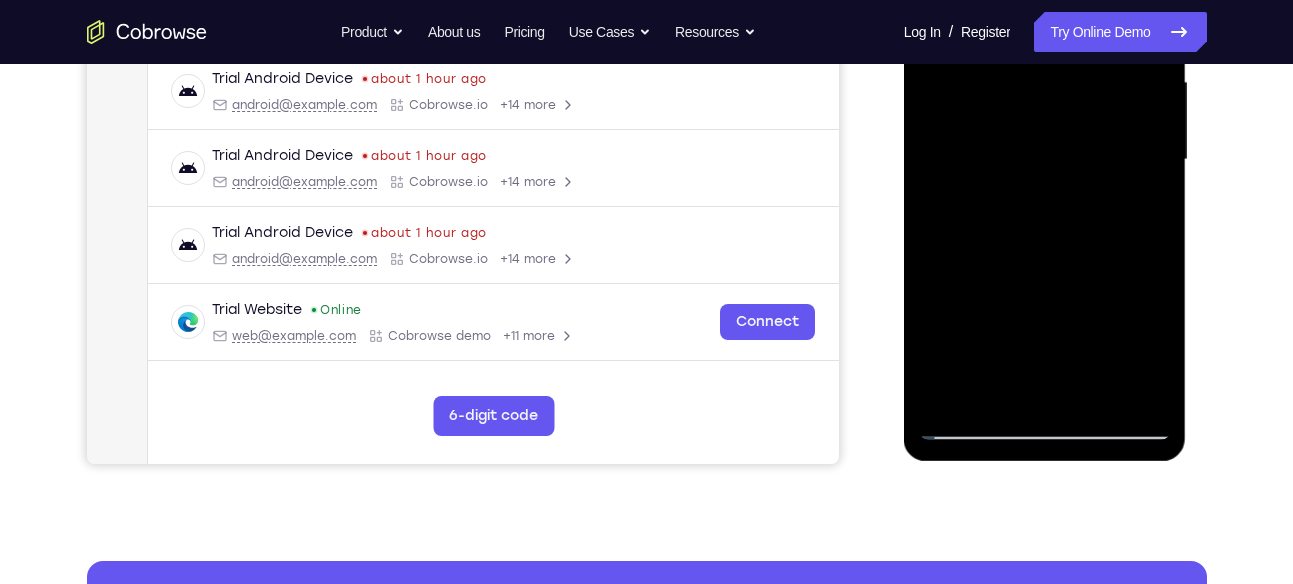 click at bounding box center (1045, 160) 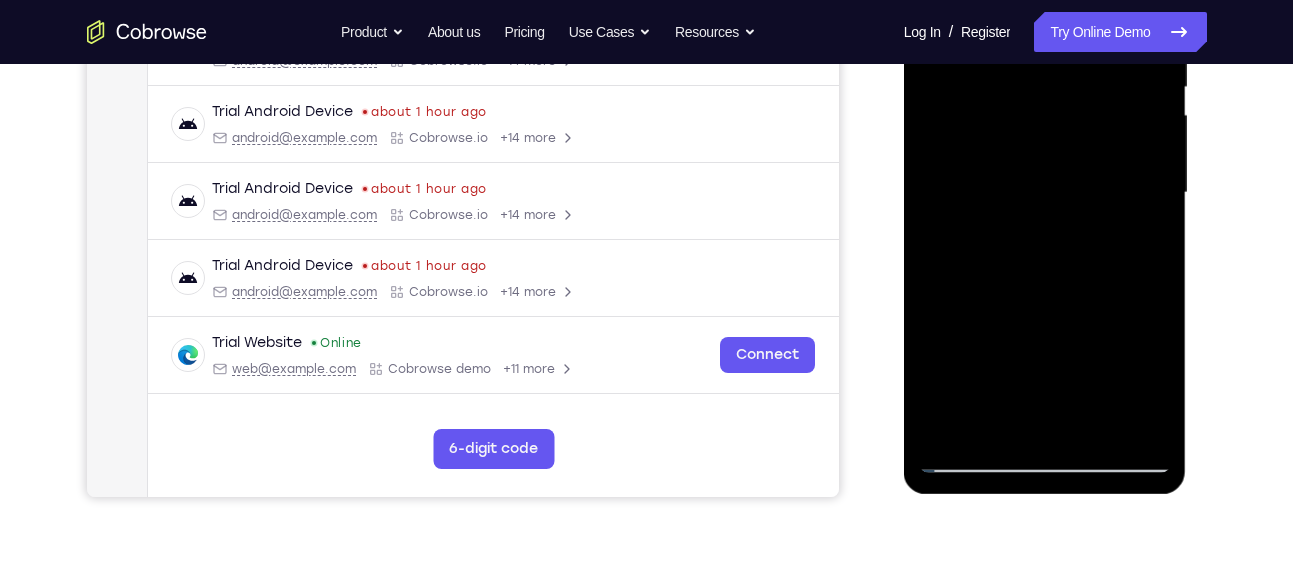 scroll, scrollTop: 425, scrollLeft: 0, axis: vertical 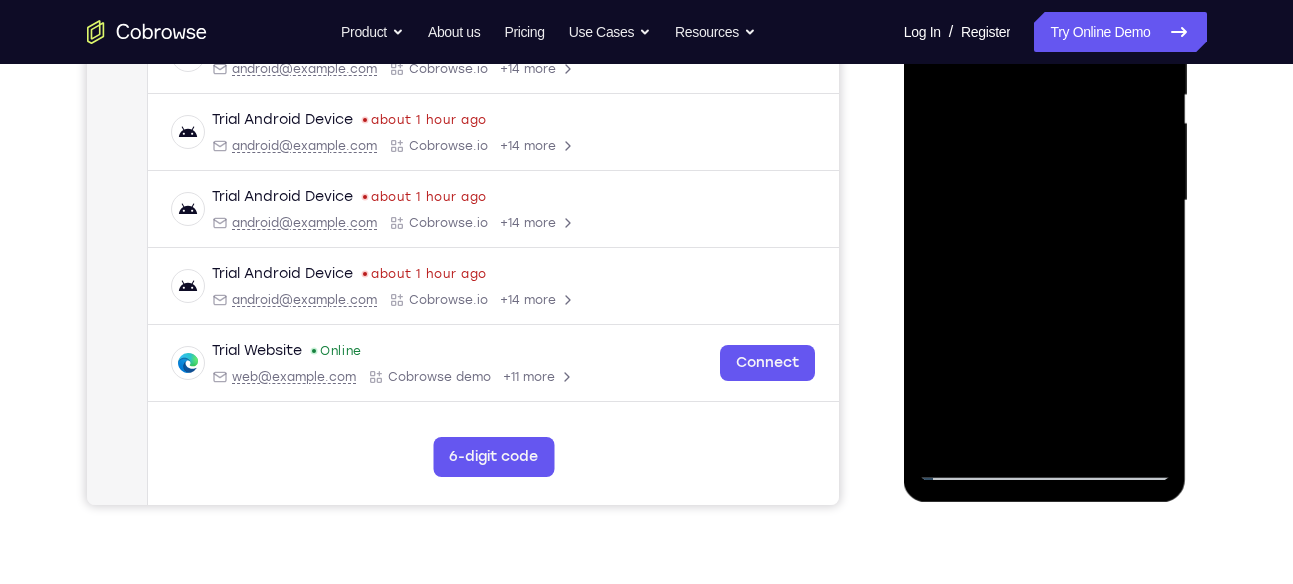 click at bounding box center [1045, 201] 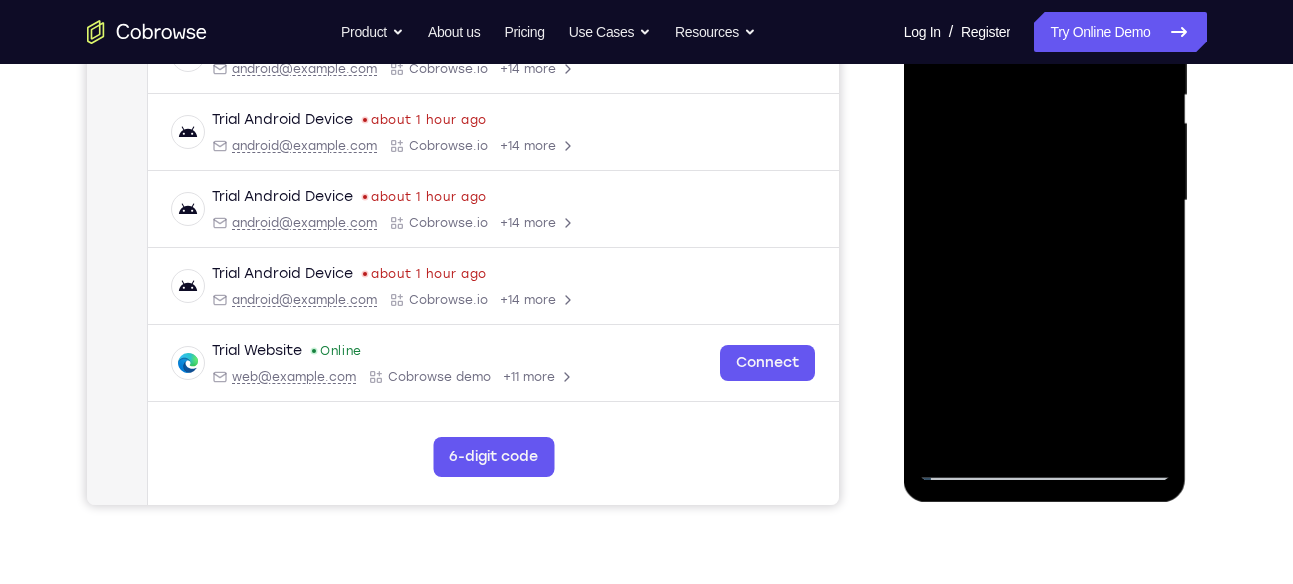 click at bounding box center (1045, 201) 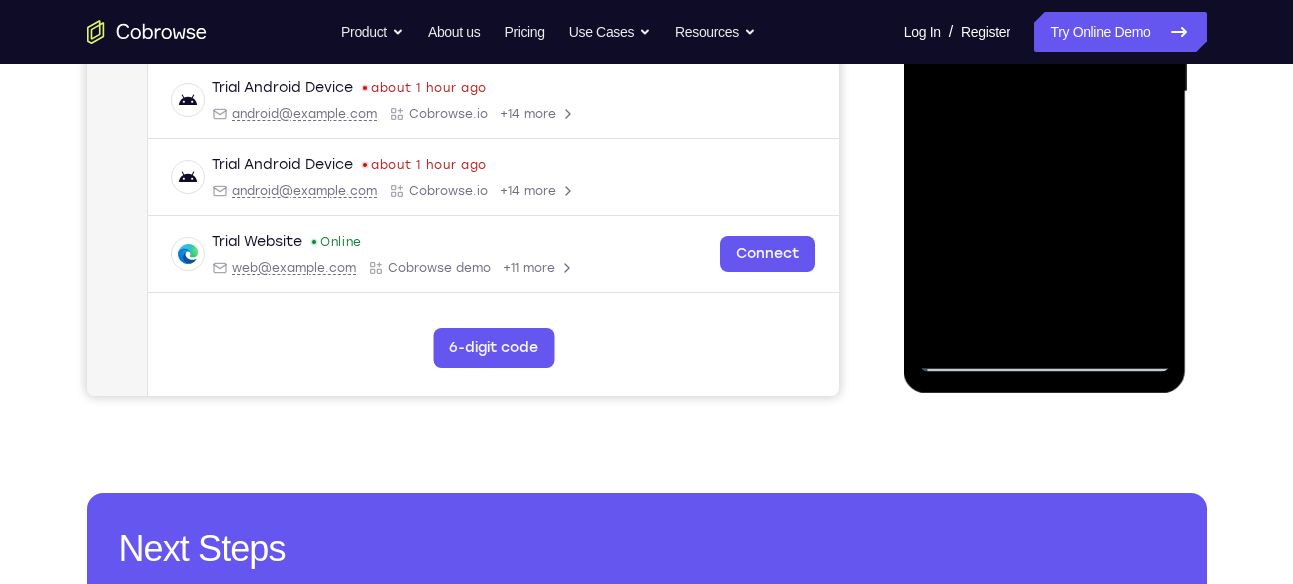 scroll, scrollTop: 533, scrollLeft: 0, axis: vertical 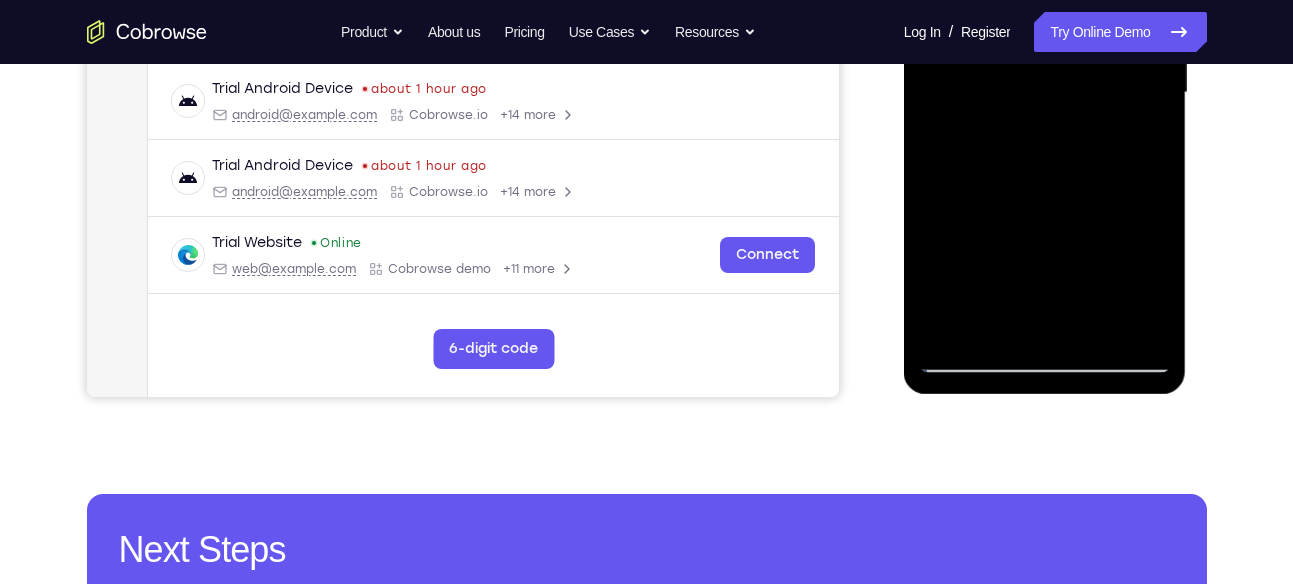 click at bounding box center [1045, 93] 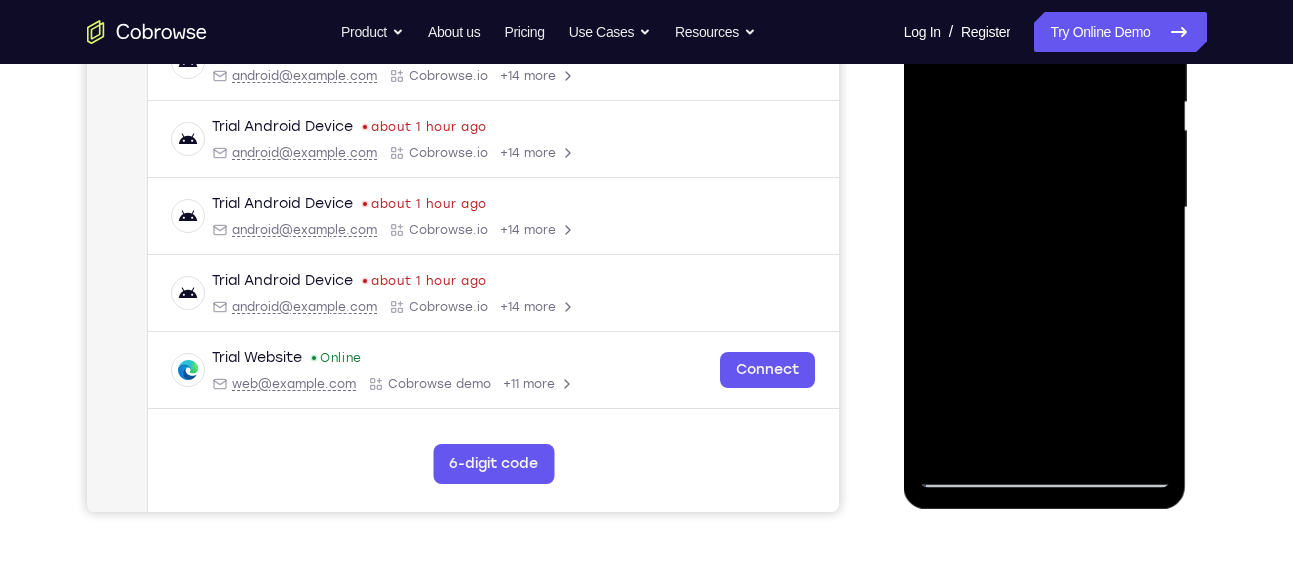 scroll, scrollTop: 408, scrollLeft: 0, axis: vertical 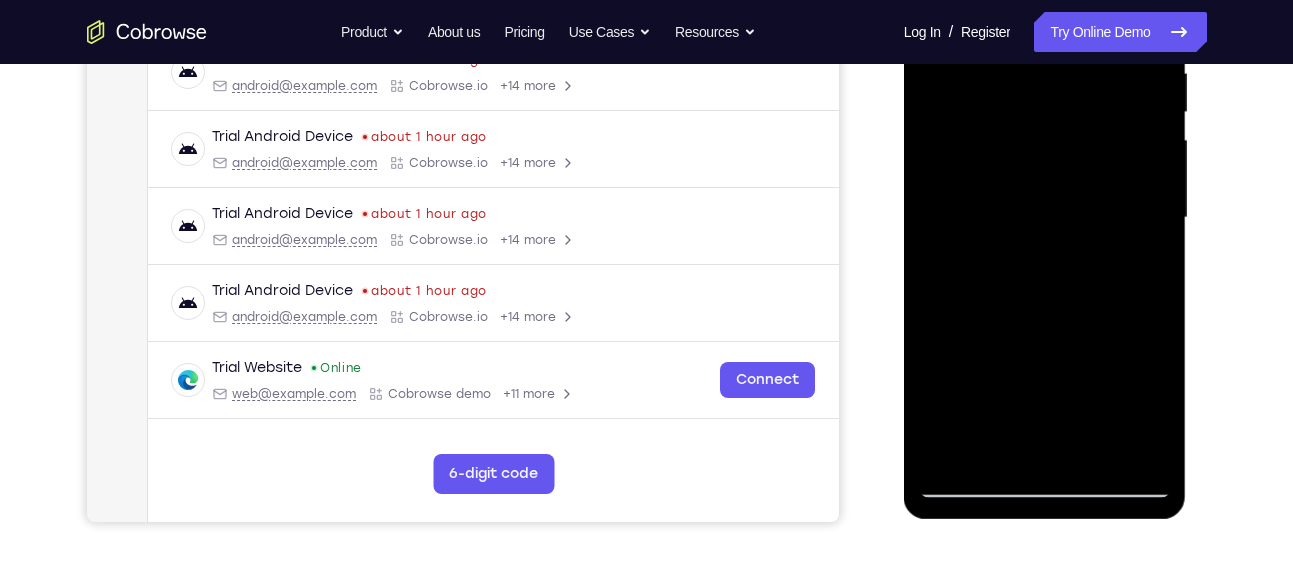 click at bounding box center (1045, 218) 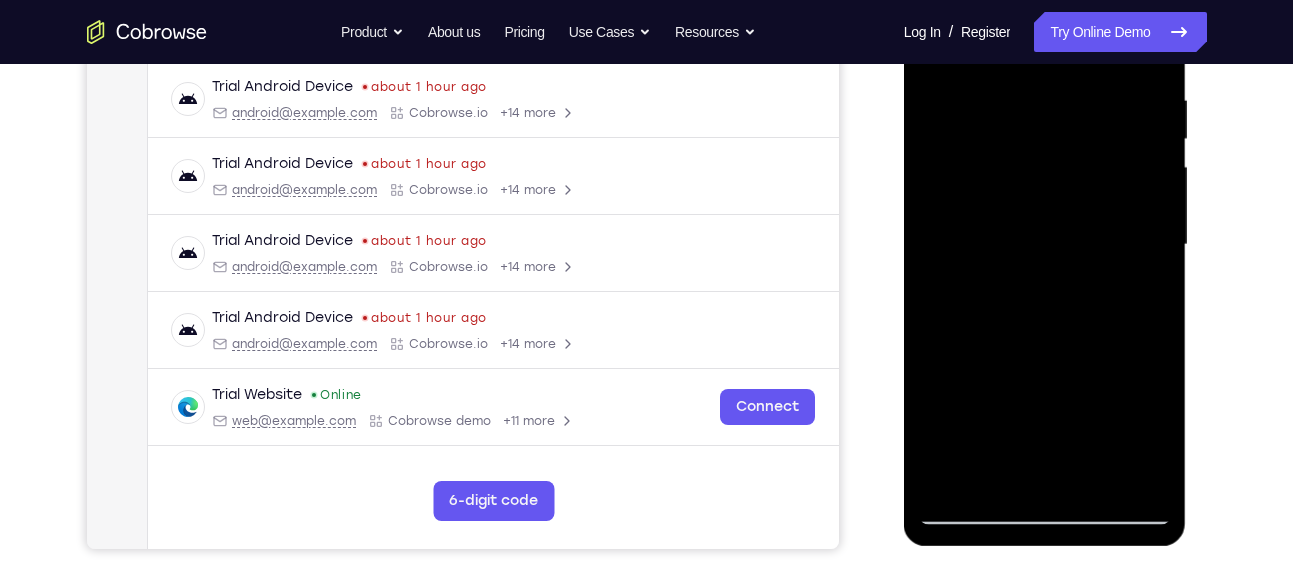 scroll, scrollTop: 380, scrollLeft: 0, axis: vertical 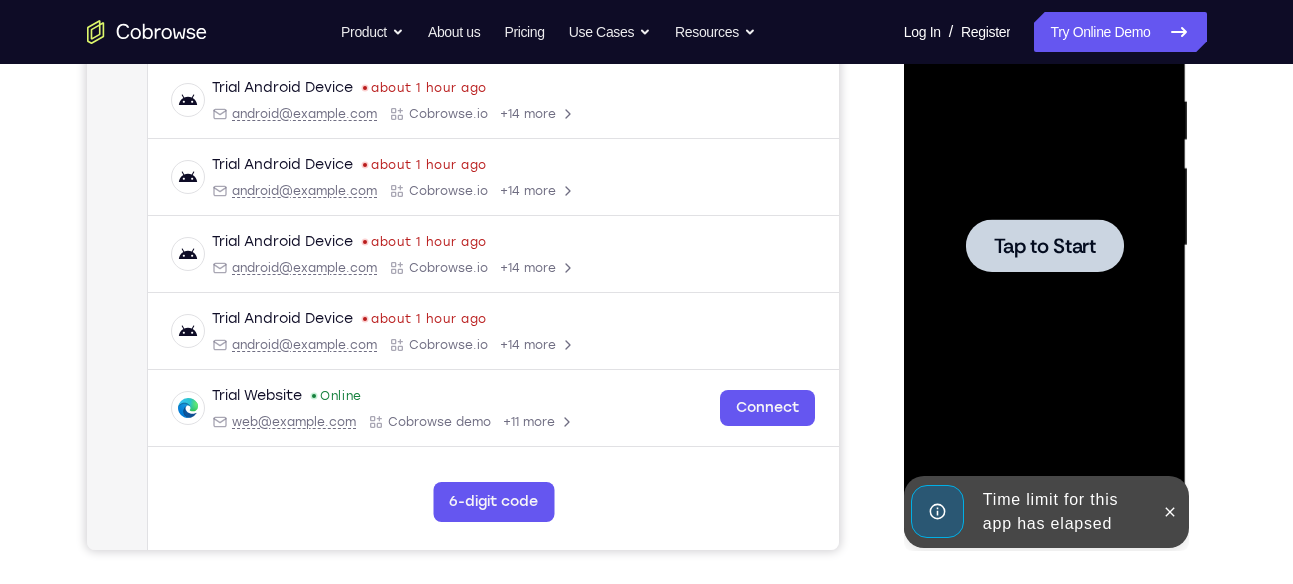 click on "Tap to Start" at bounding box center [1045, 246] 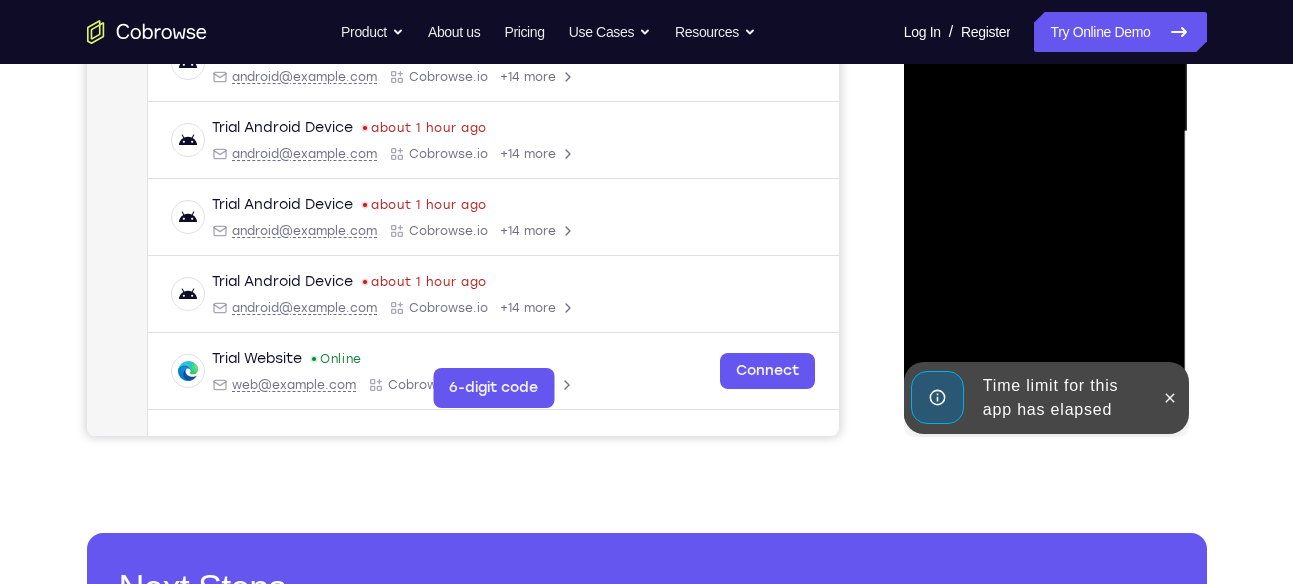 scroll, scrollTop: 496, scrollLeft: 0, axis: vertical 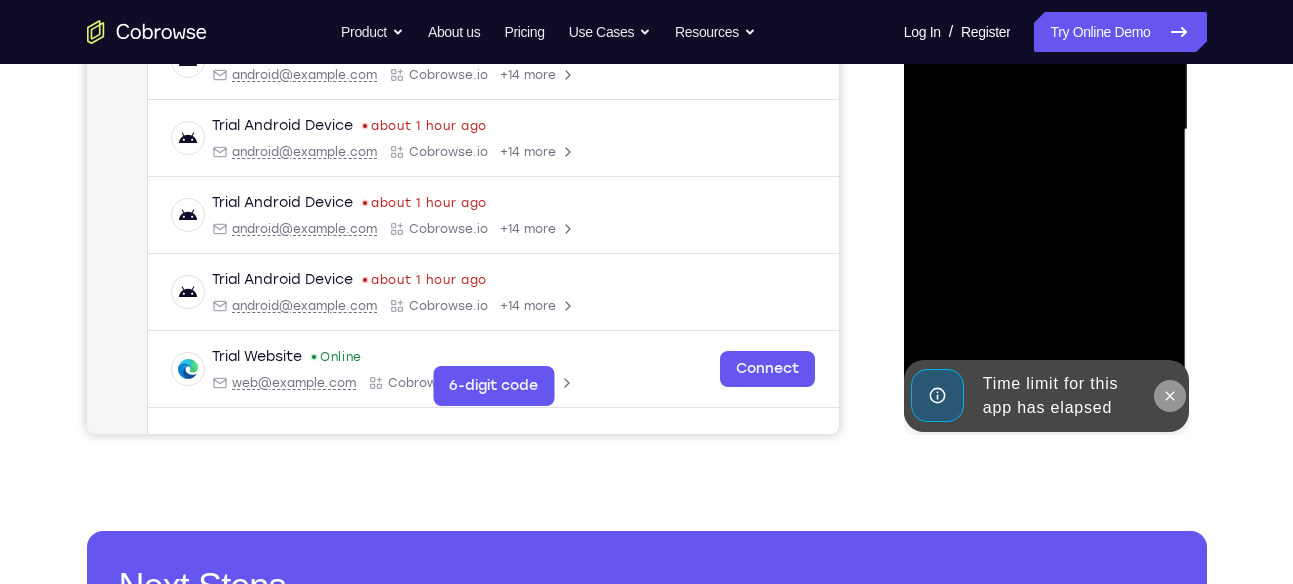 click 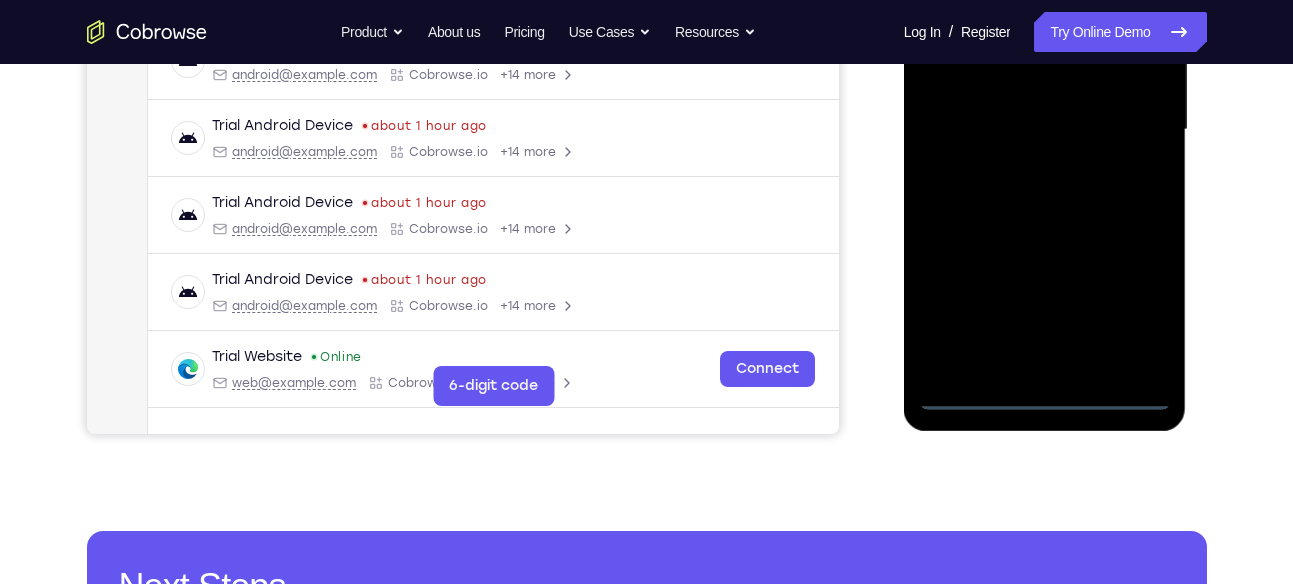 click at bounding box center [1045, 130] 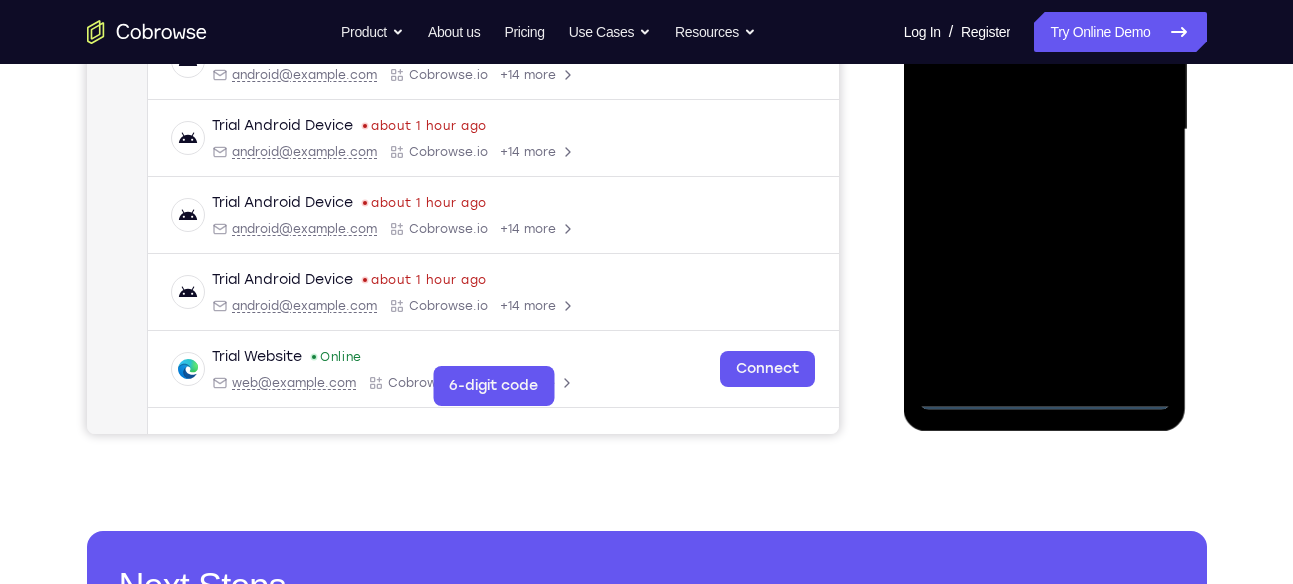 click at bounding box center [1045, 130] 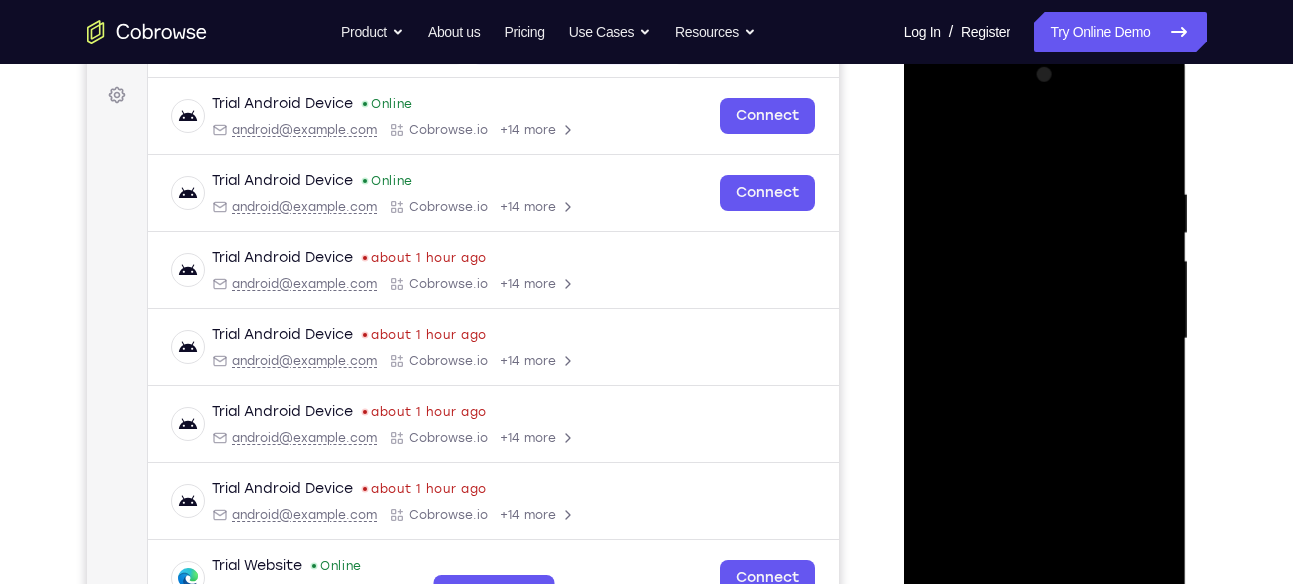 scroll, scrollTop: 286, scrollLeft: 0, axis: vertical 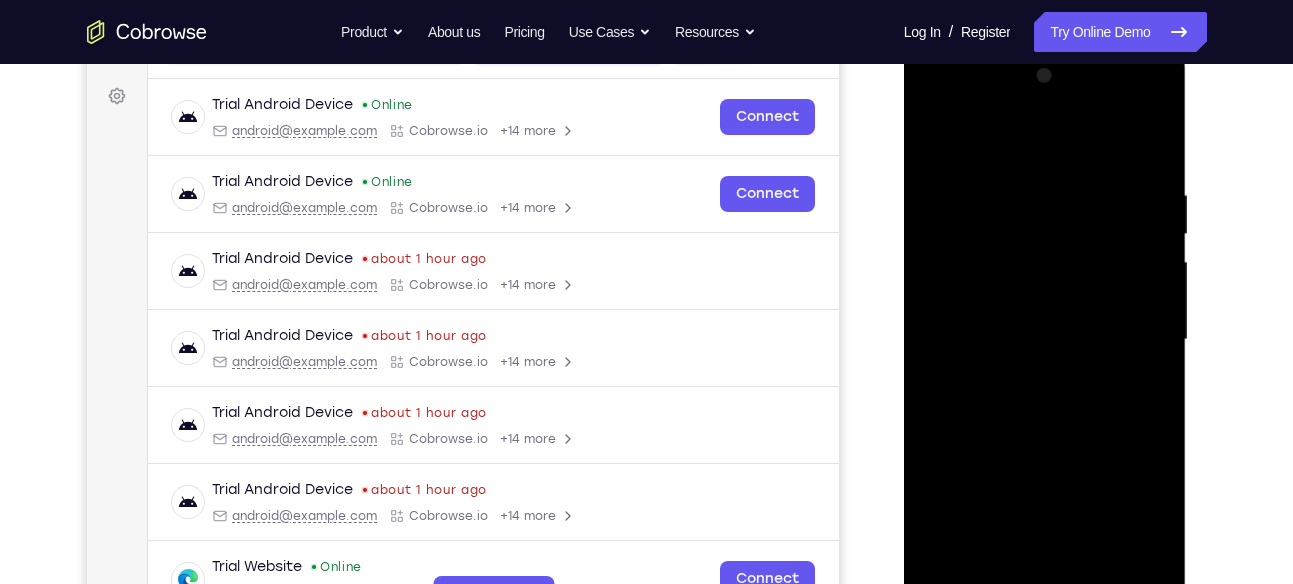 click at bounding box center (1045, 340) 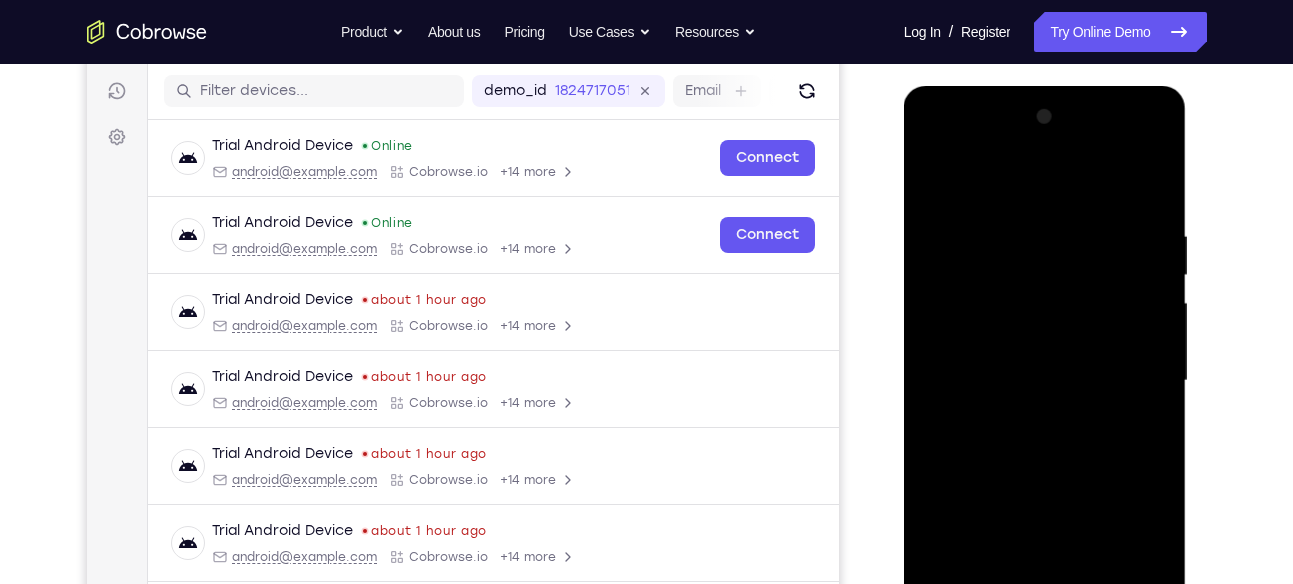 scroll, scrollTop: 244, scrollLeft: 0, axis: vertical 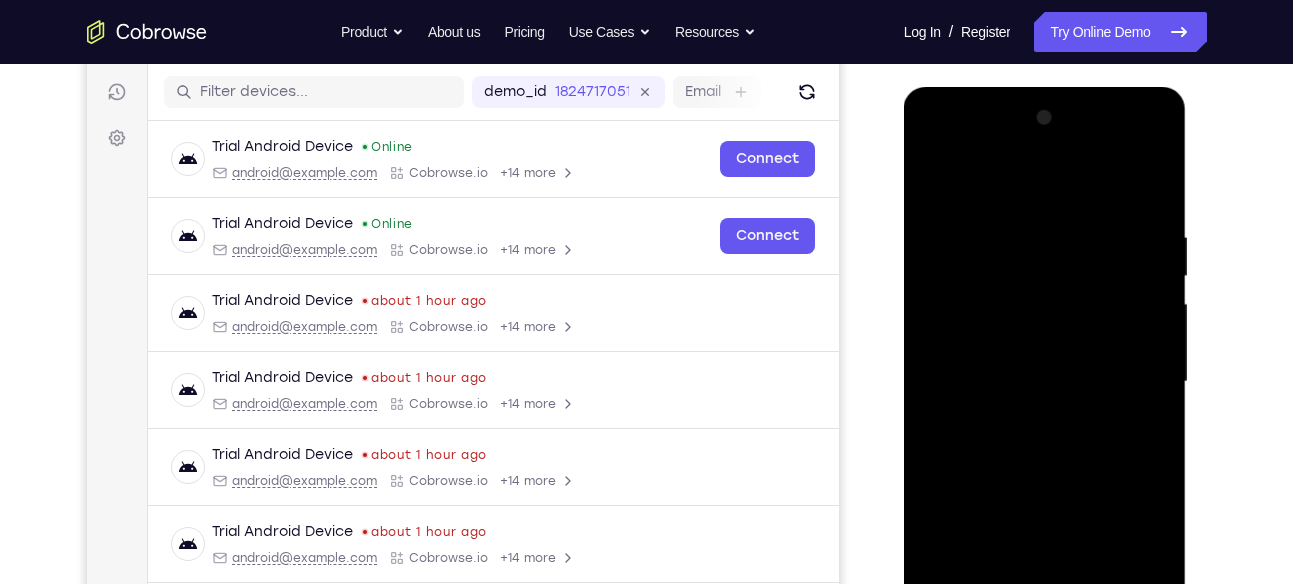 click at bounding box center [1045, 382] 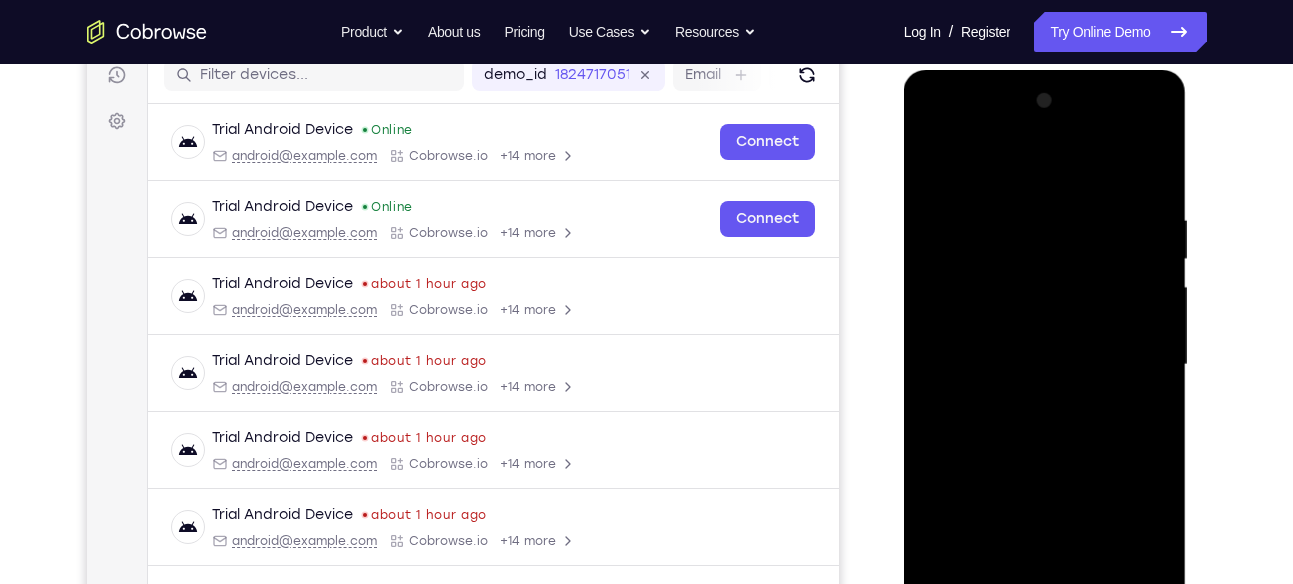 click at bounding box center [1045, 365] 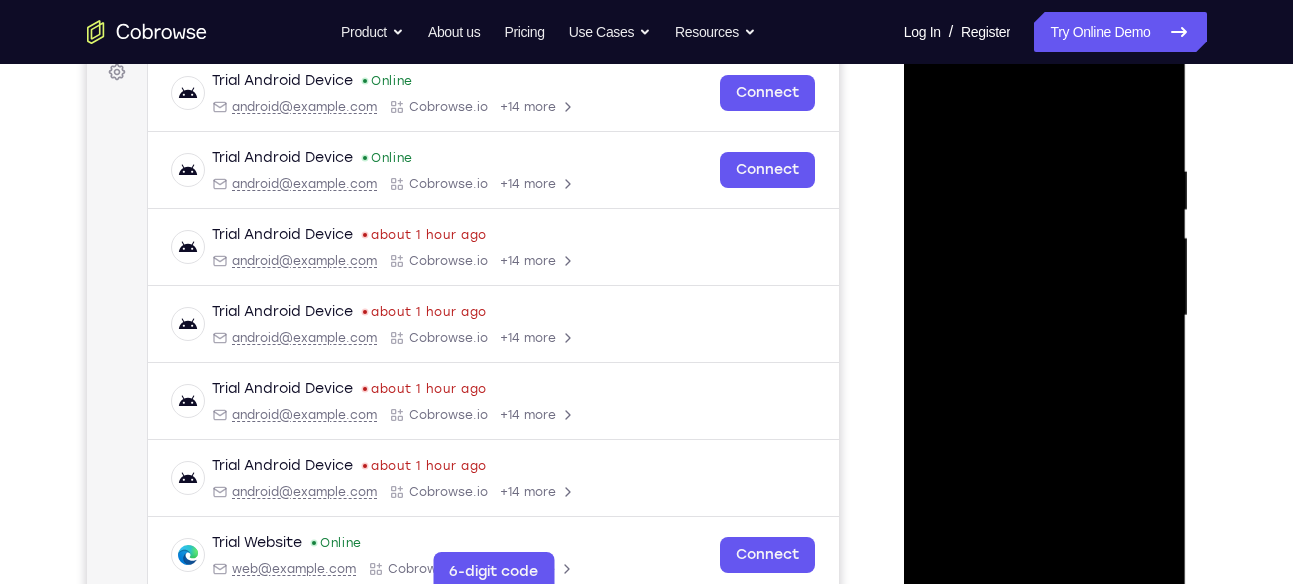 scroll, scrollTop: 311, scrollLeft: 0, axis: vertical 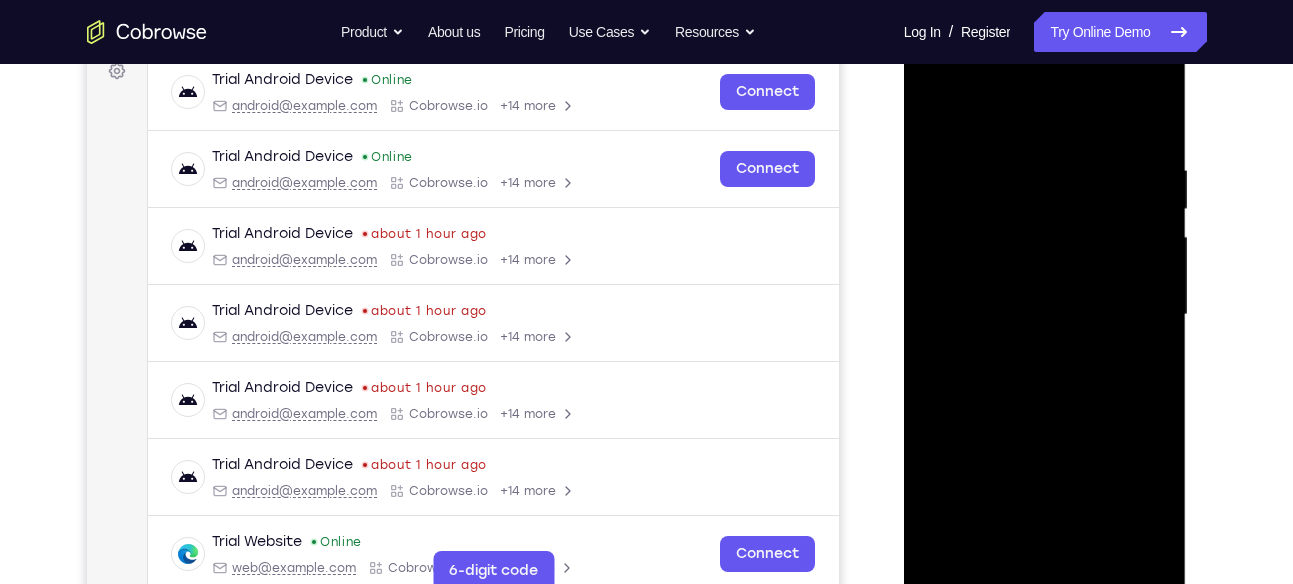click at bounding box center [1045, 315] 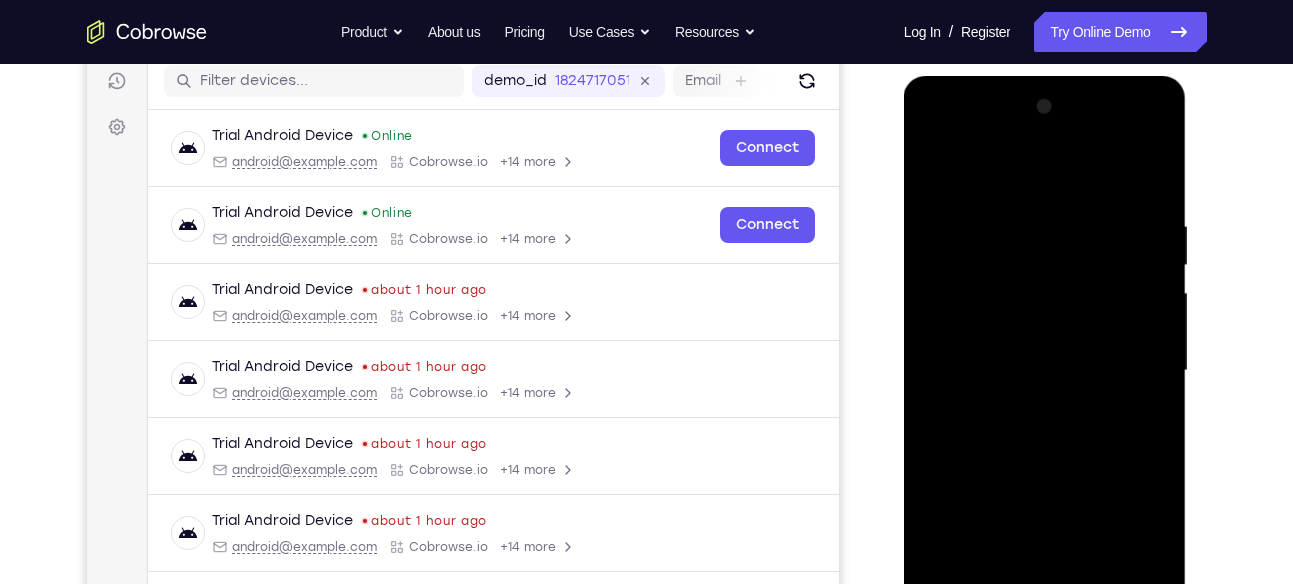 scroll, scrollTop: 328, scrollLeft: 0, axis: vertical 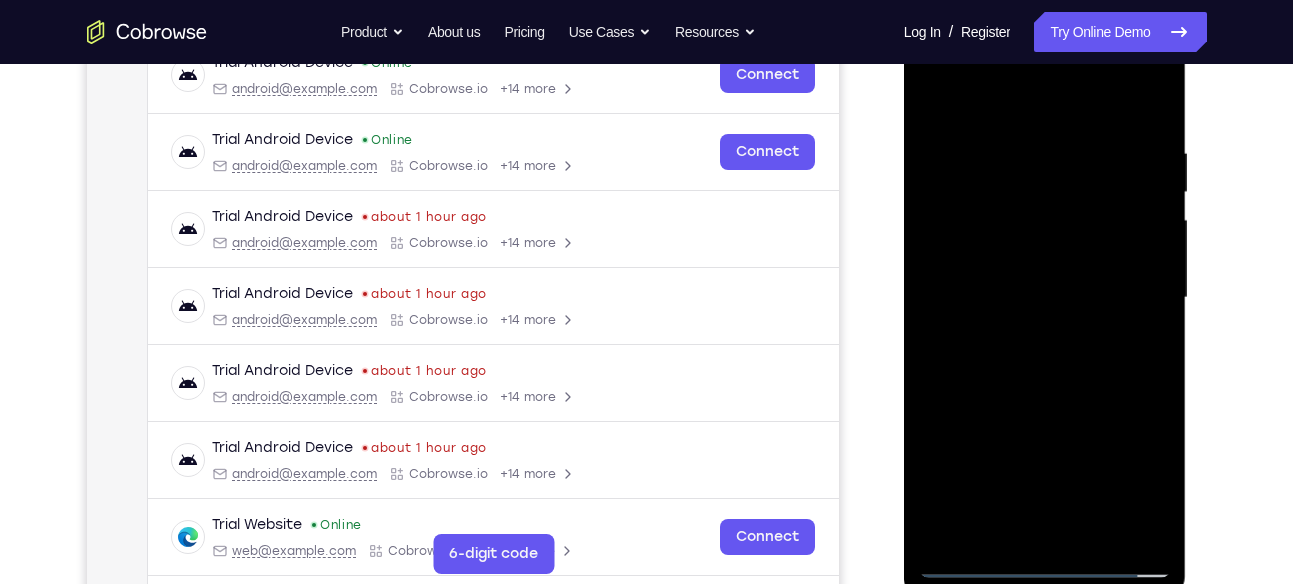 click at bounding box center (1045, 298) 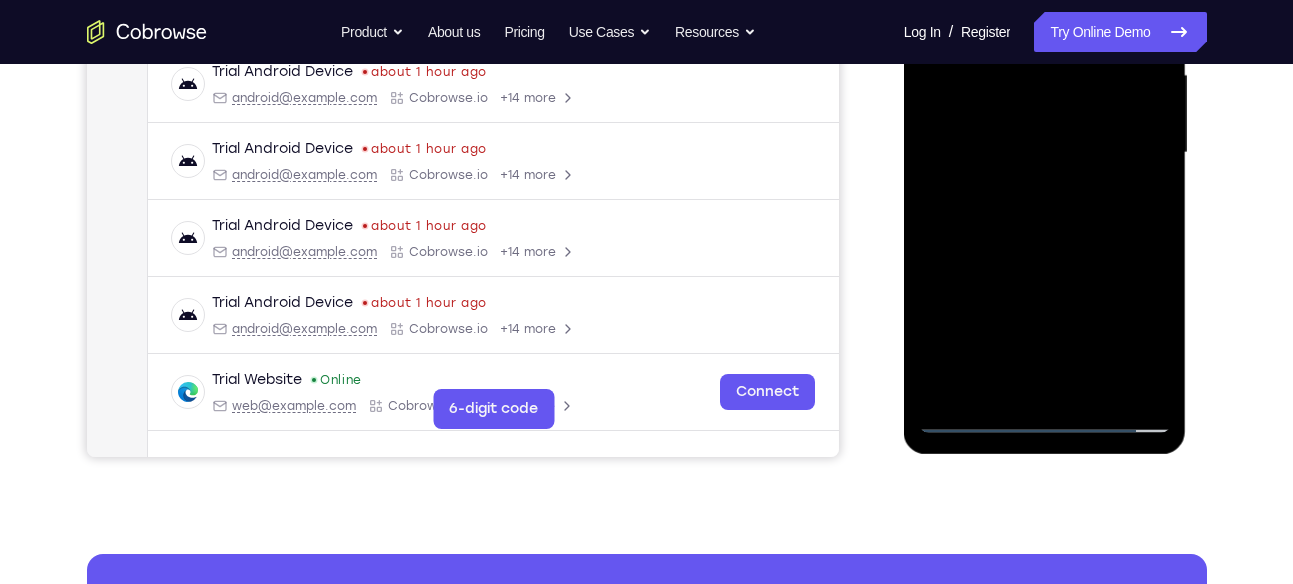 scroll, scrollTop: 478, scrollLeft: 0, axis: vertical 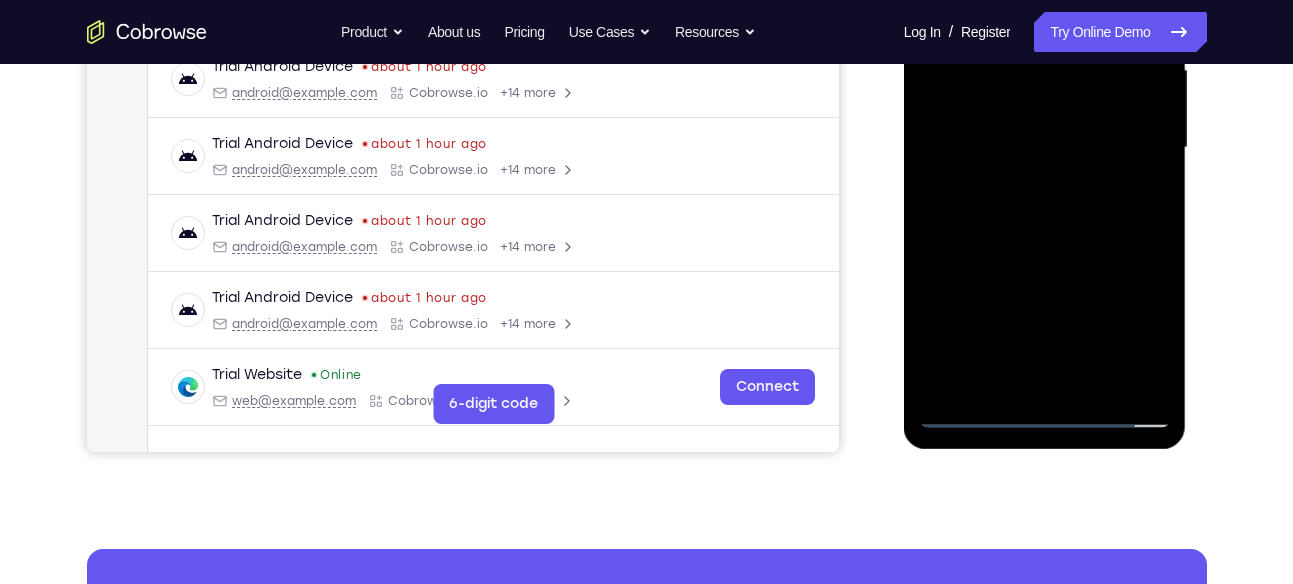 click at bounding box center [1045, 148] 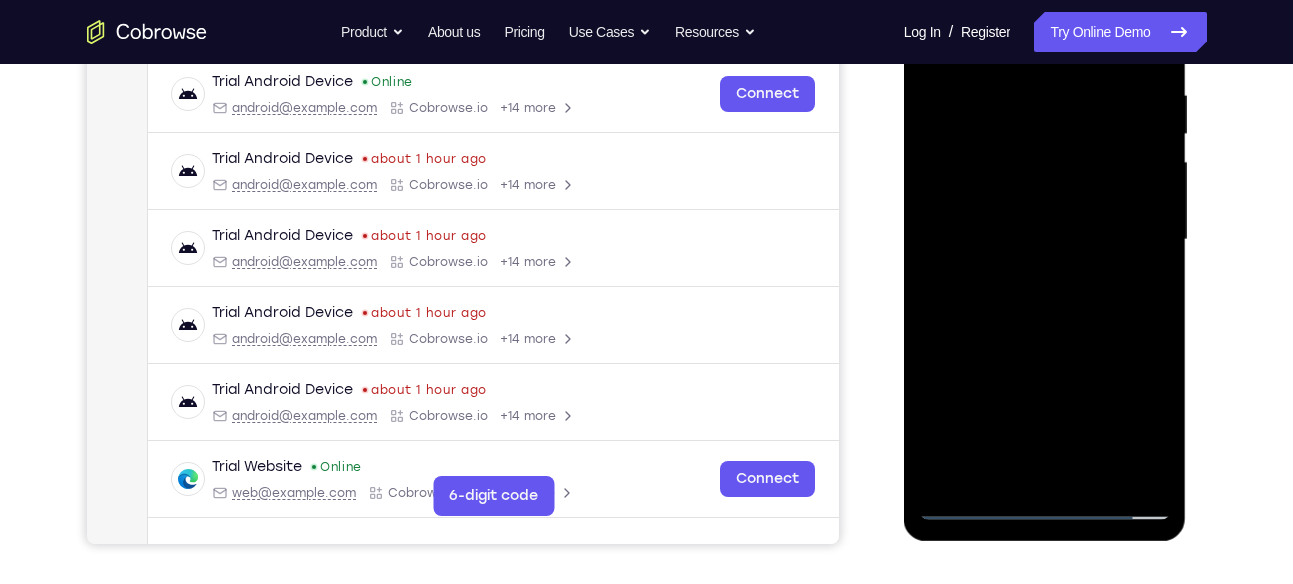 scroll, scrollTop: 372, scrollLeft: 0, axis: vertical 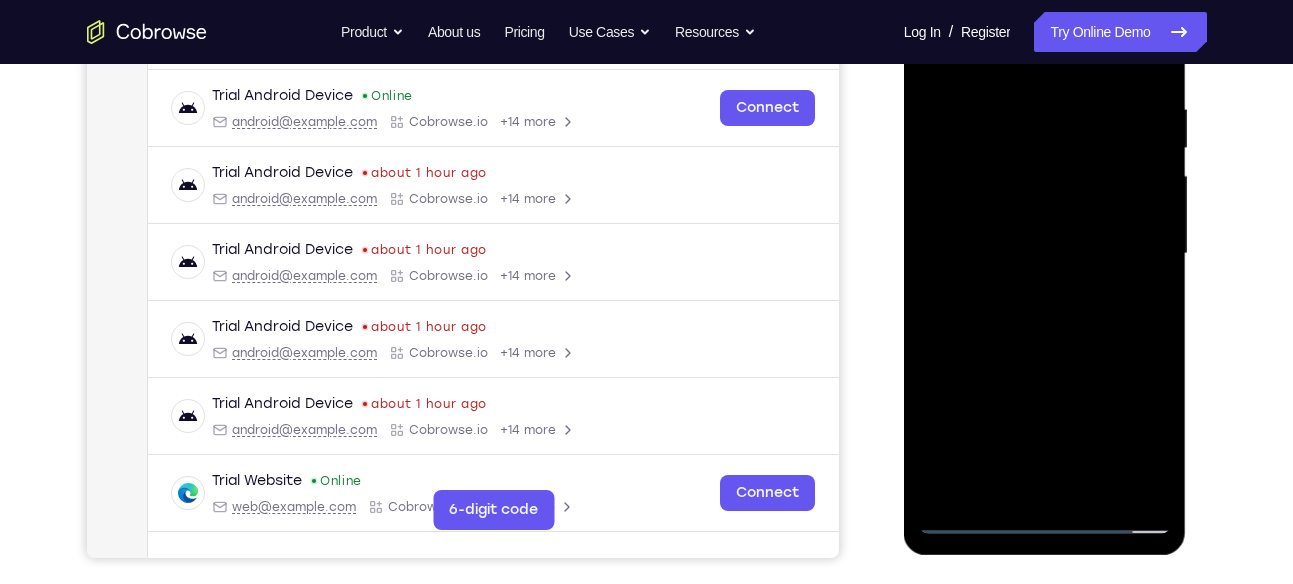 click at bounding box center (1045, 254) 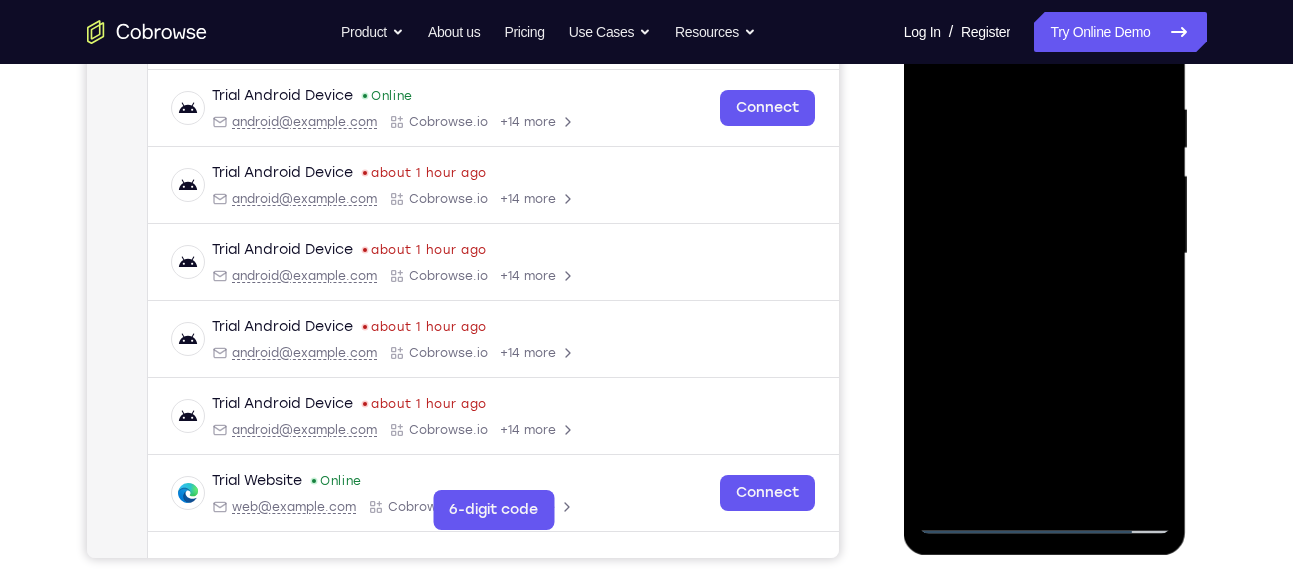 click at bounding box center [1045, 254] 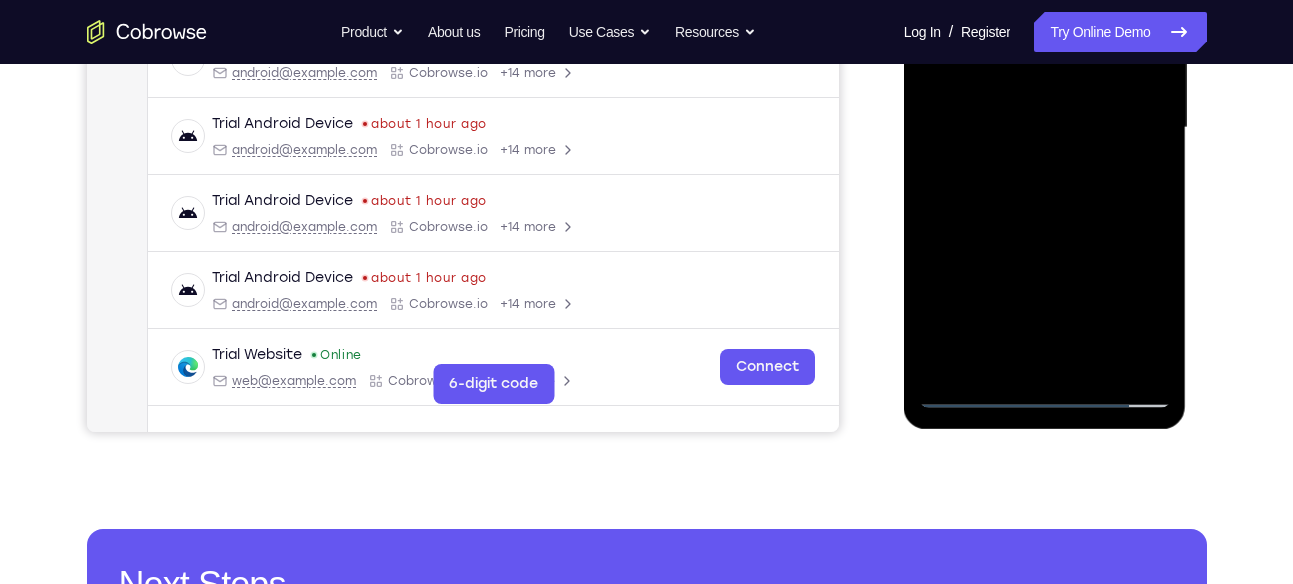 scroll, scrollTop: 499, scrollLeft: 0, axis: vertical 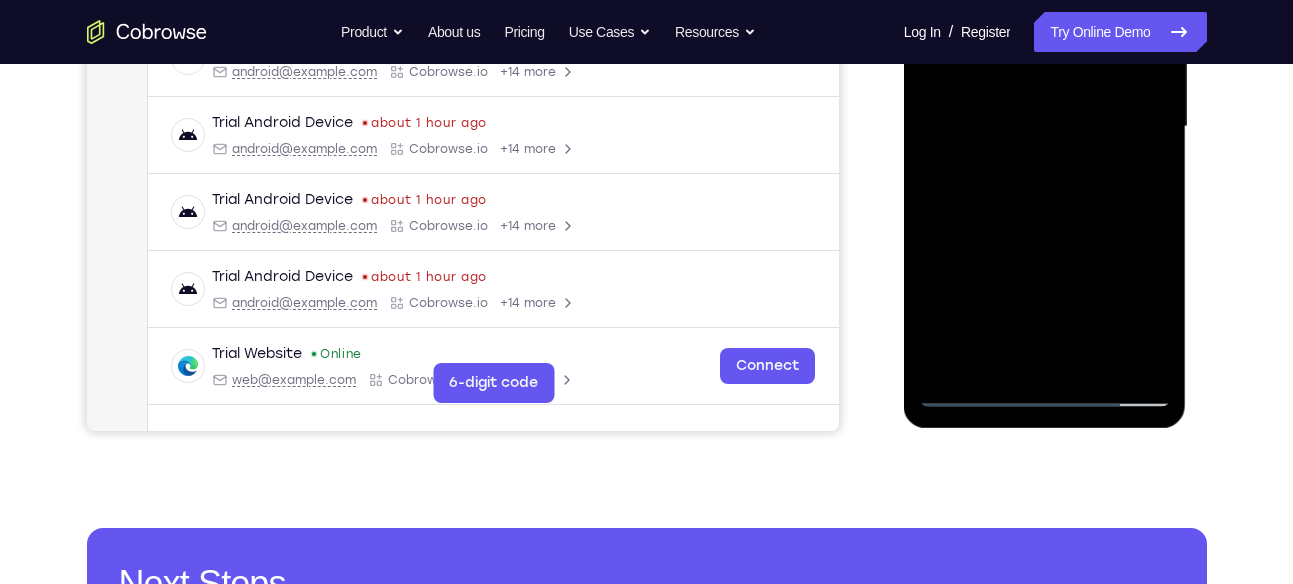 click at bounding box center (1045, 127) 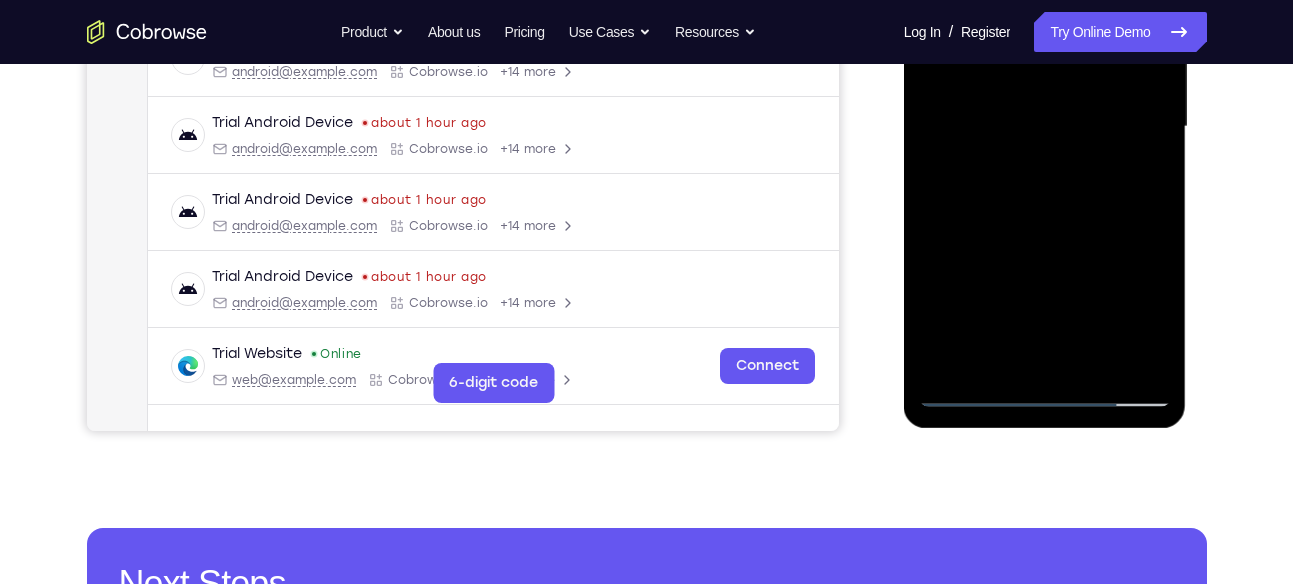 click at bounding box center (1045, 127) 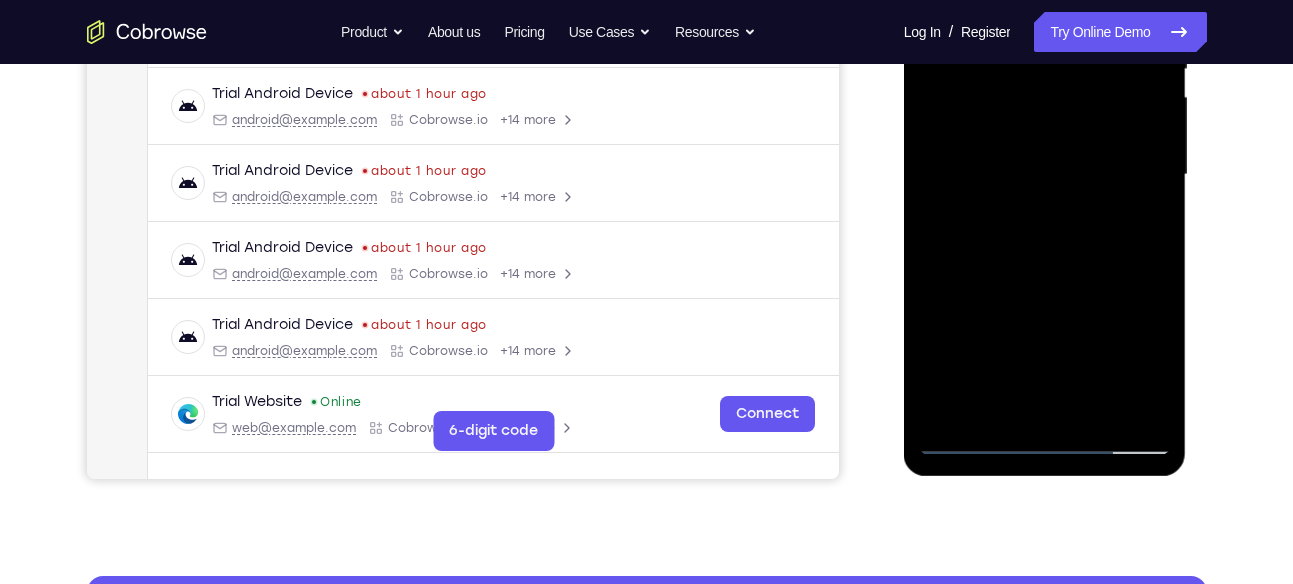 scroll, scrollTop: 450, scrollLeft: 0, axis: vertical 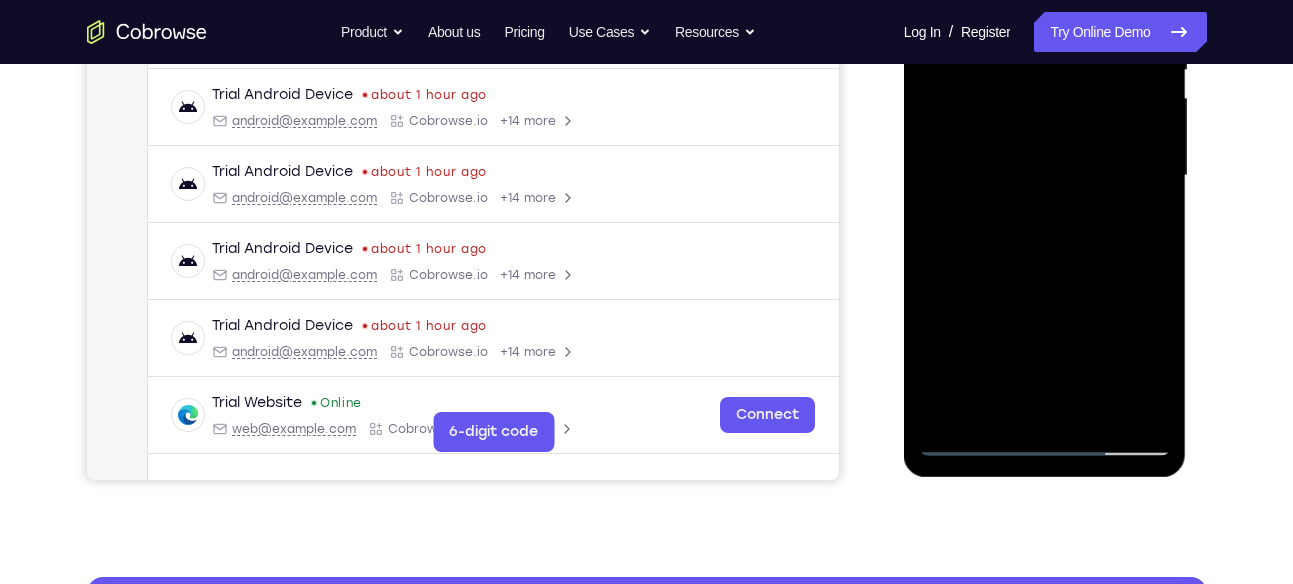click at bounding box center [1045, 176] 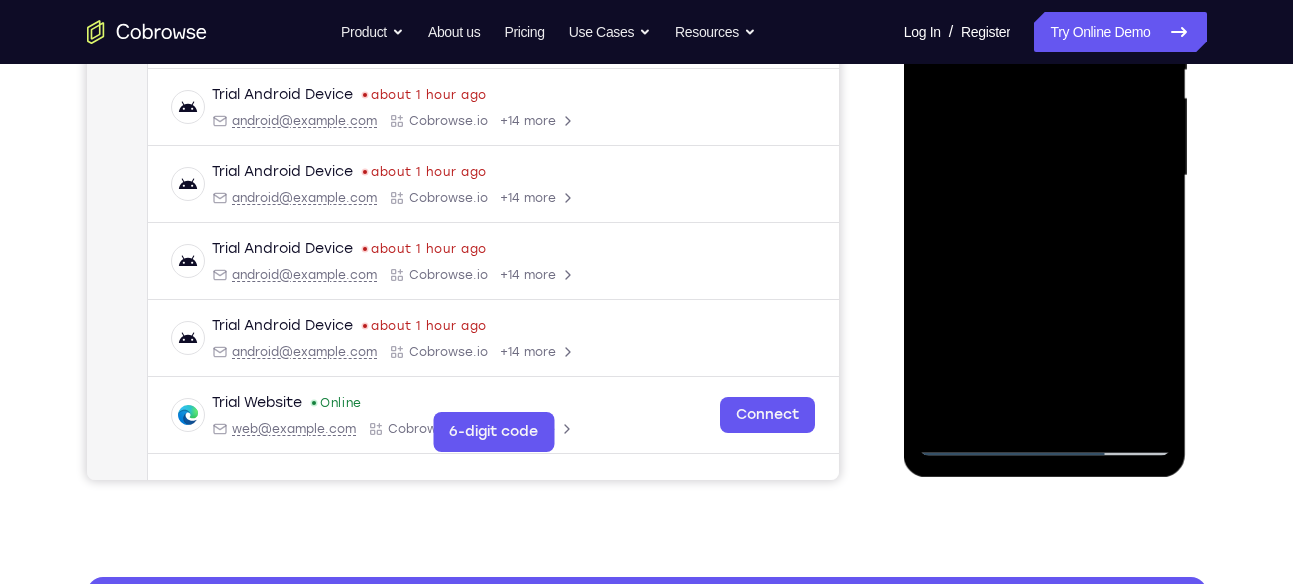 click at bounding box center (1045, 176) 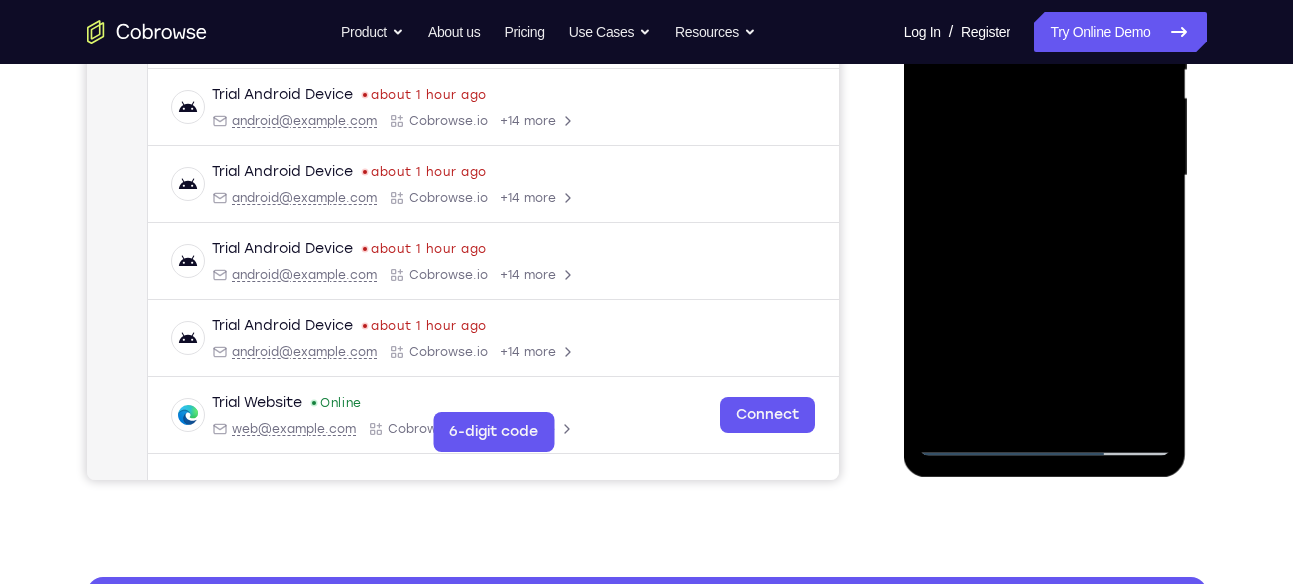 click at bounding box center [1045, 176] 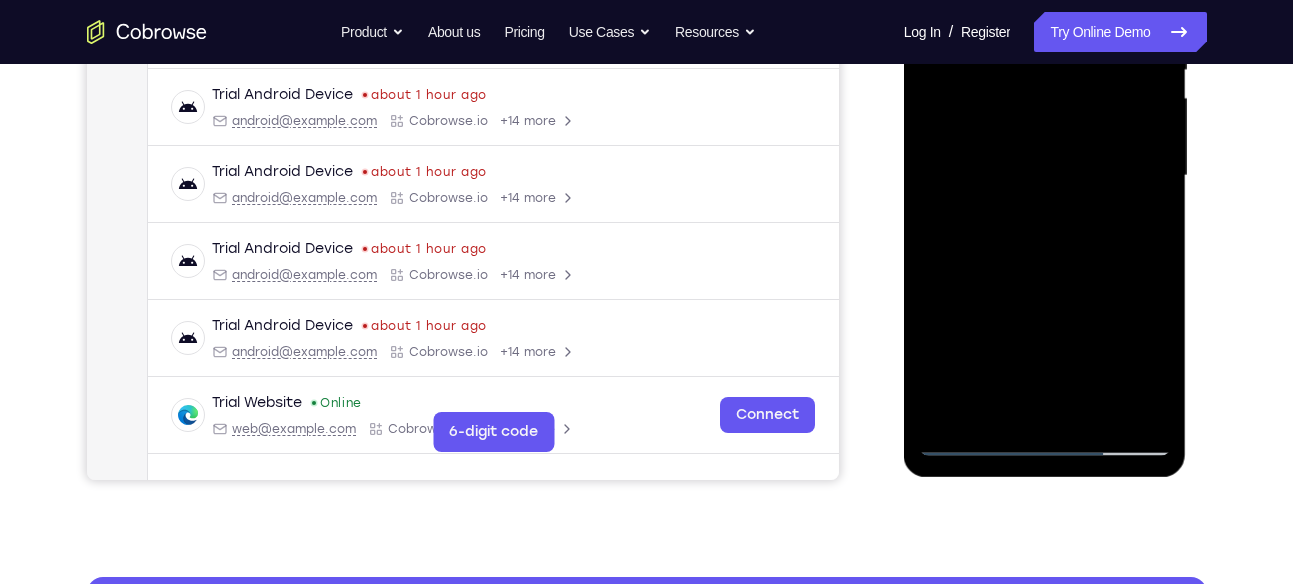 scroll, scrollTop: 544, scrollLeft: 0, axis: vertical 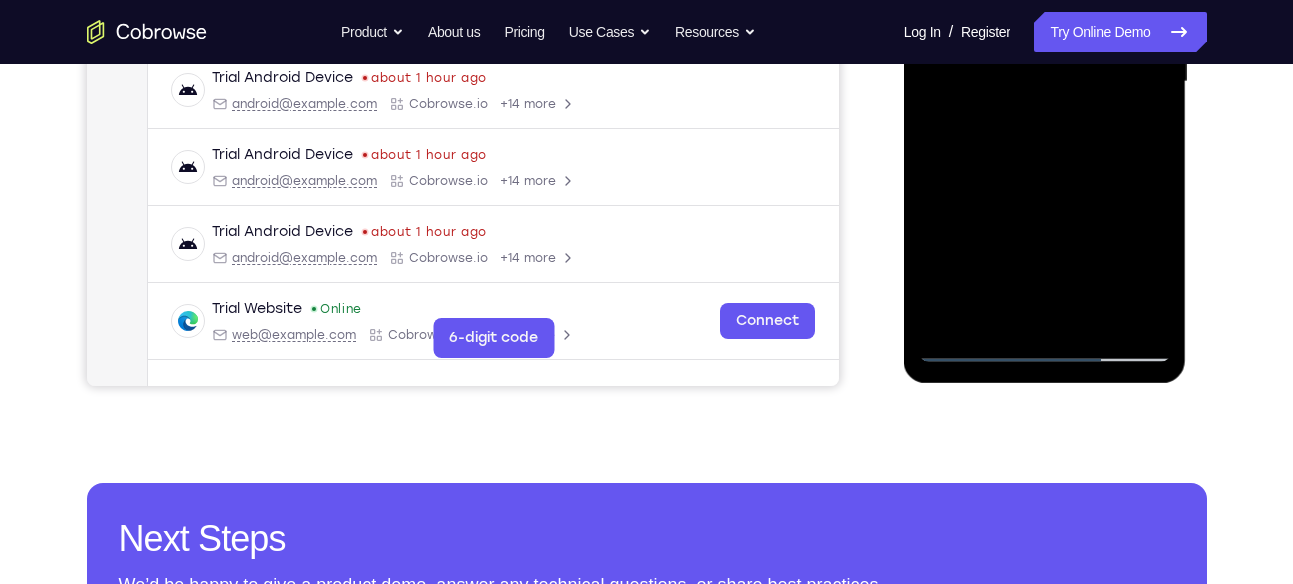 click at bounding box center [1045, 82] 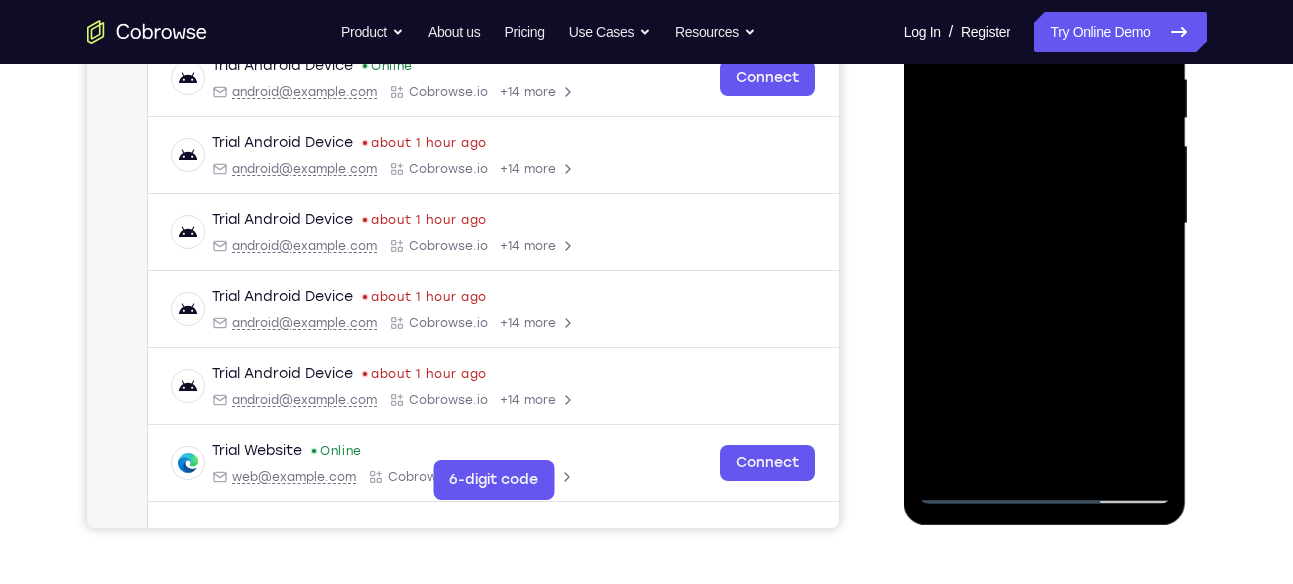 scroll, scrollTop: 398, scrollLeft: 0, axis: vertical 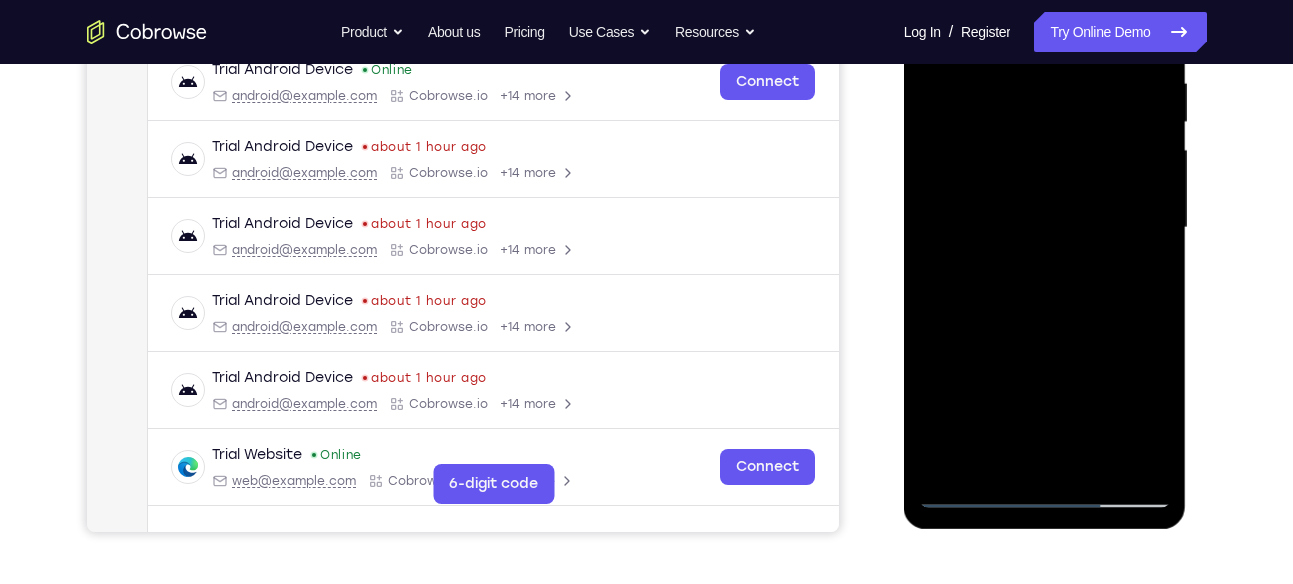 click at bounding box center (1045, 228) 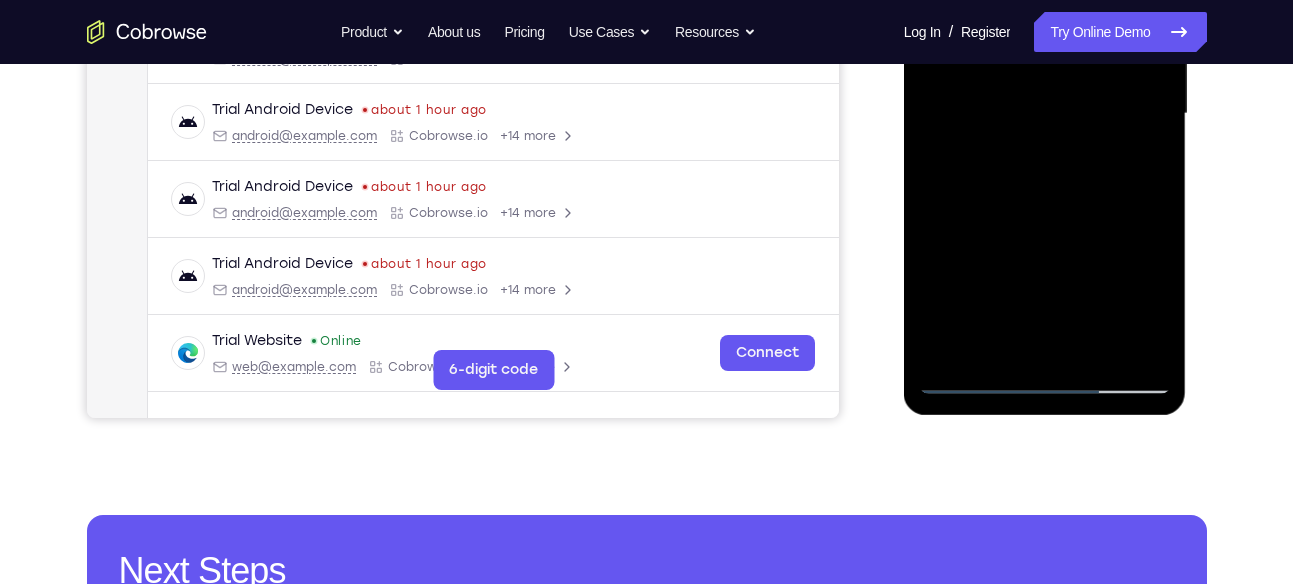scroll, scrollTop: 513, scrollLeft: 0, axis: vertical 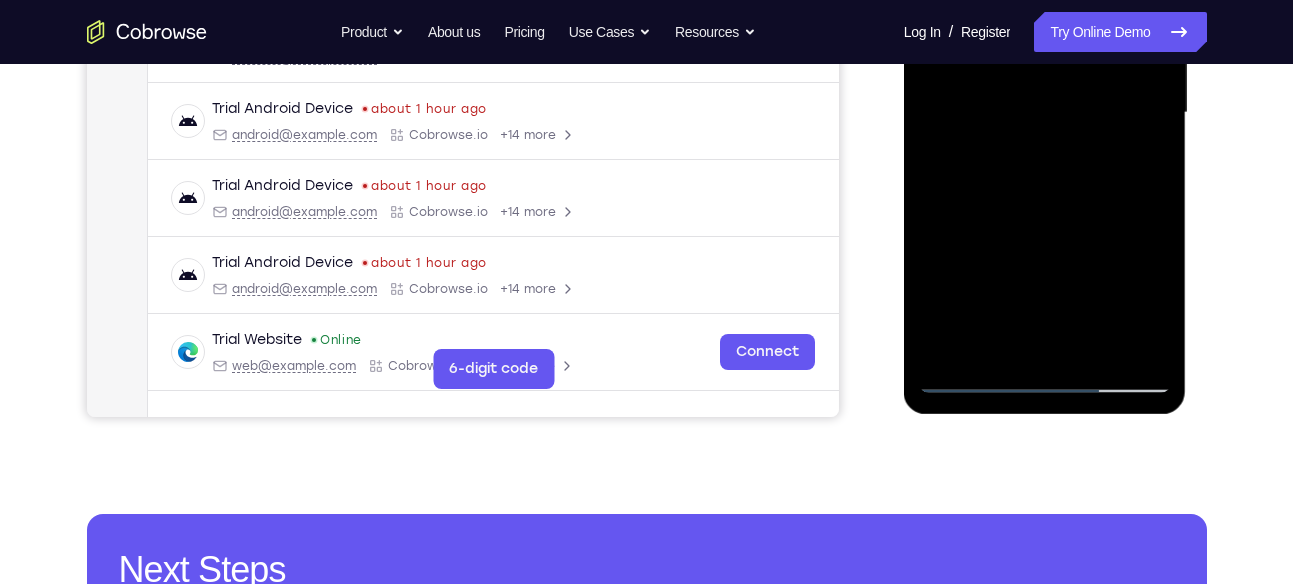 click at bounding box center [1045, 113] 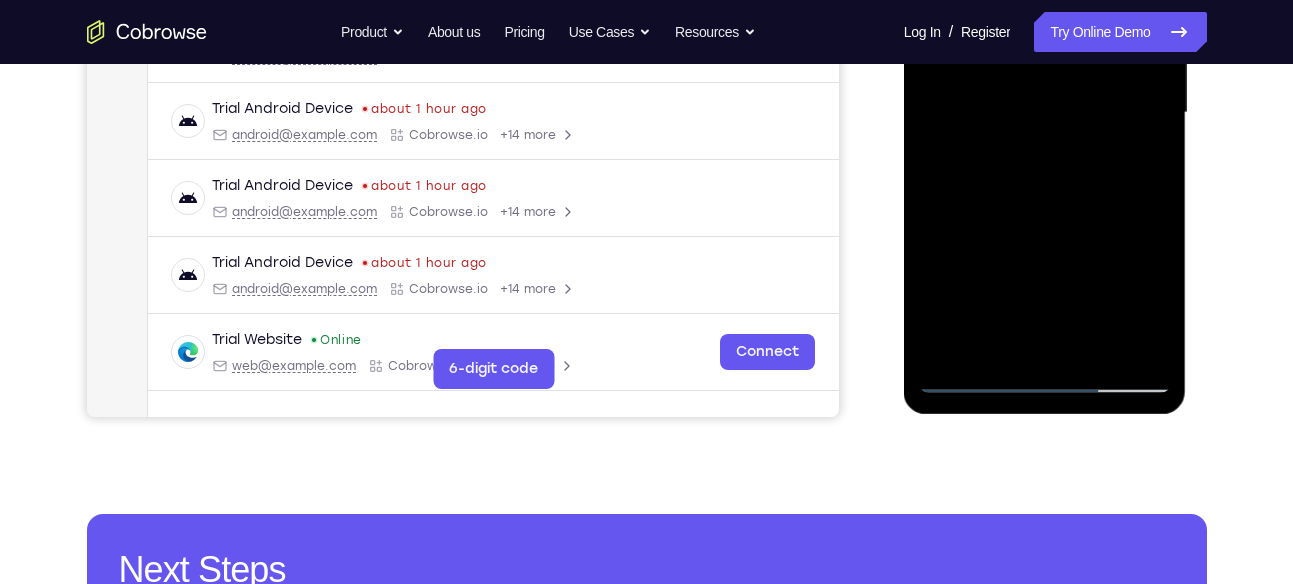 click at bounding box center (1045, 113) 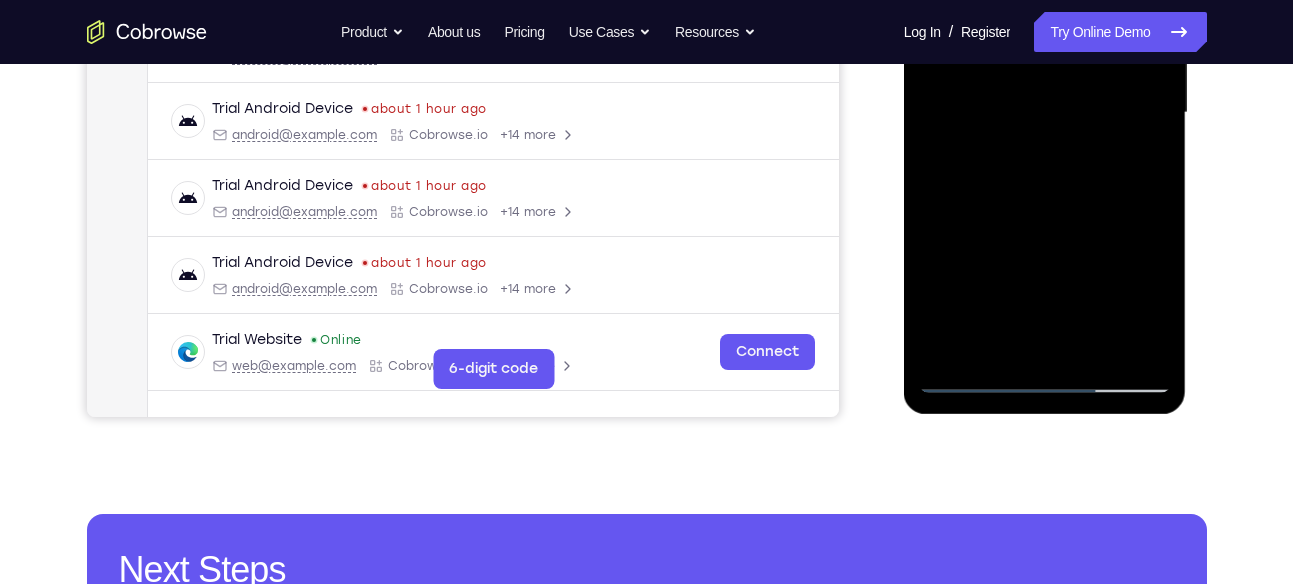 click at bounding box center [1045, 113] 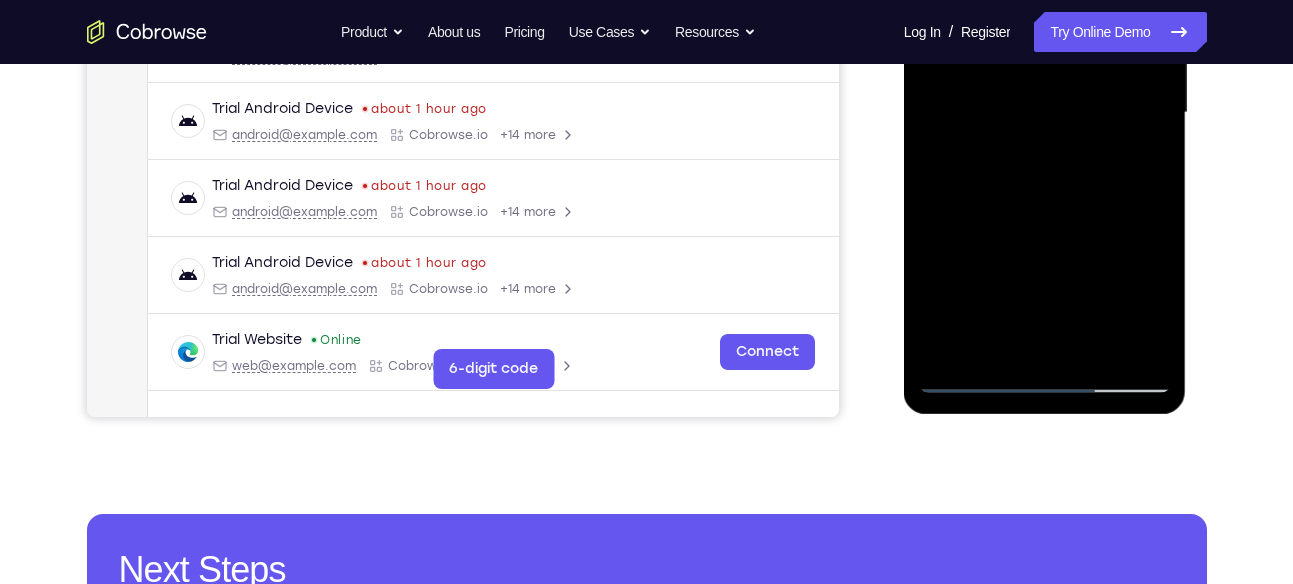 click at bounding box center (1045, 113) 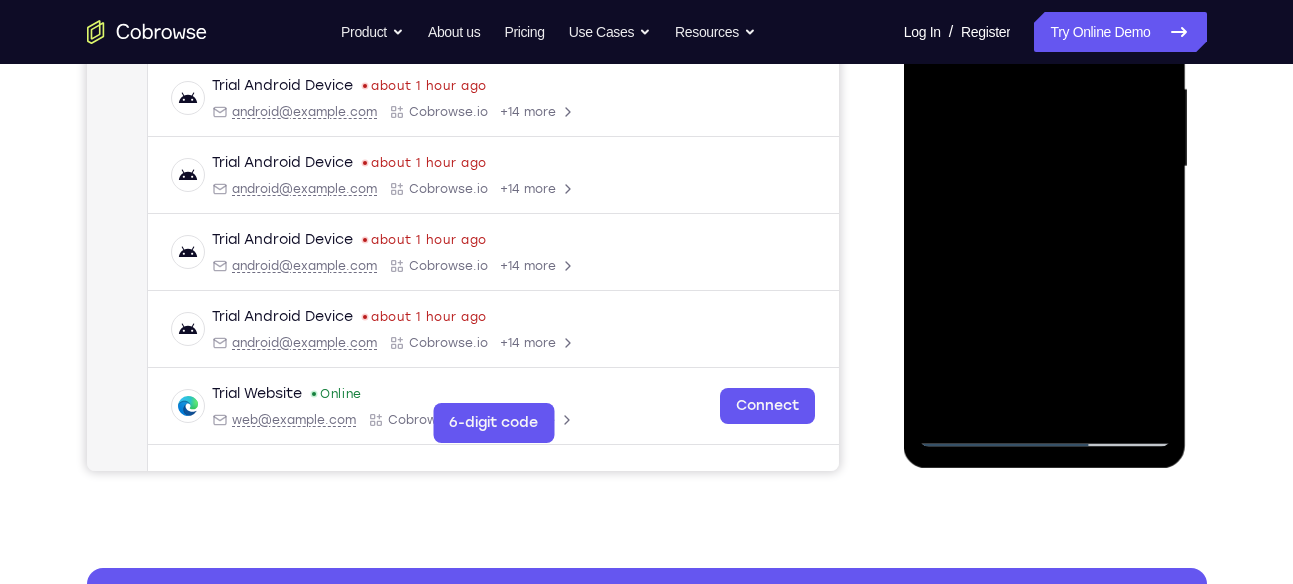 scroll, scrollTop: 460, scrollLeft: 0, axis: vertical 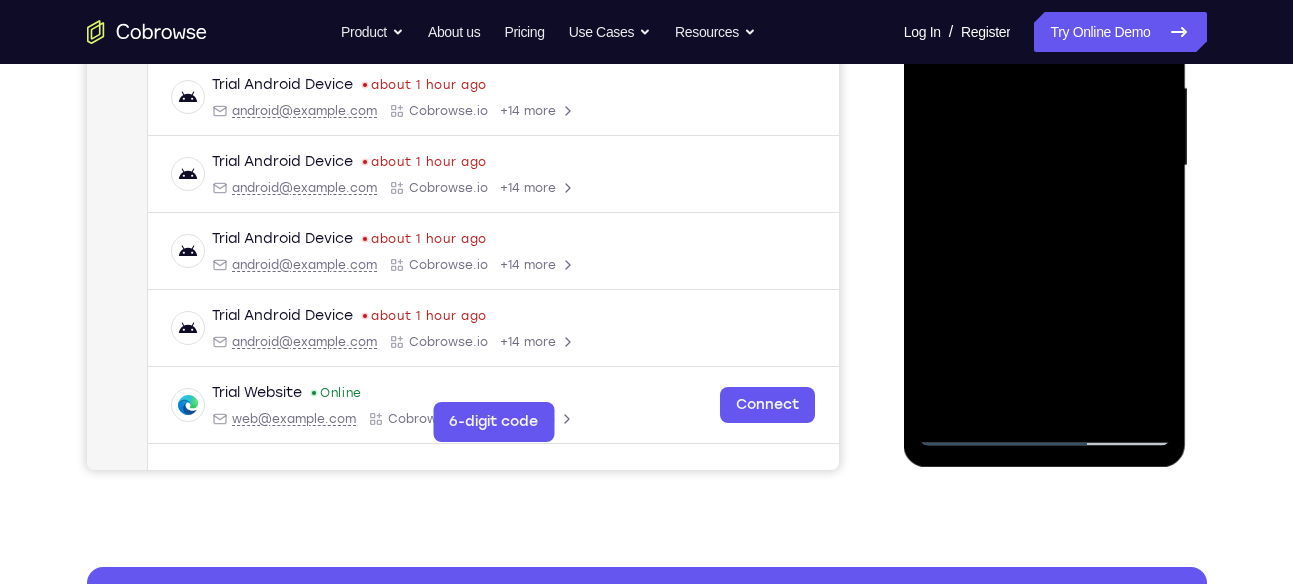 click at bounding box center [1045, 166] 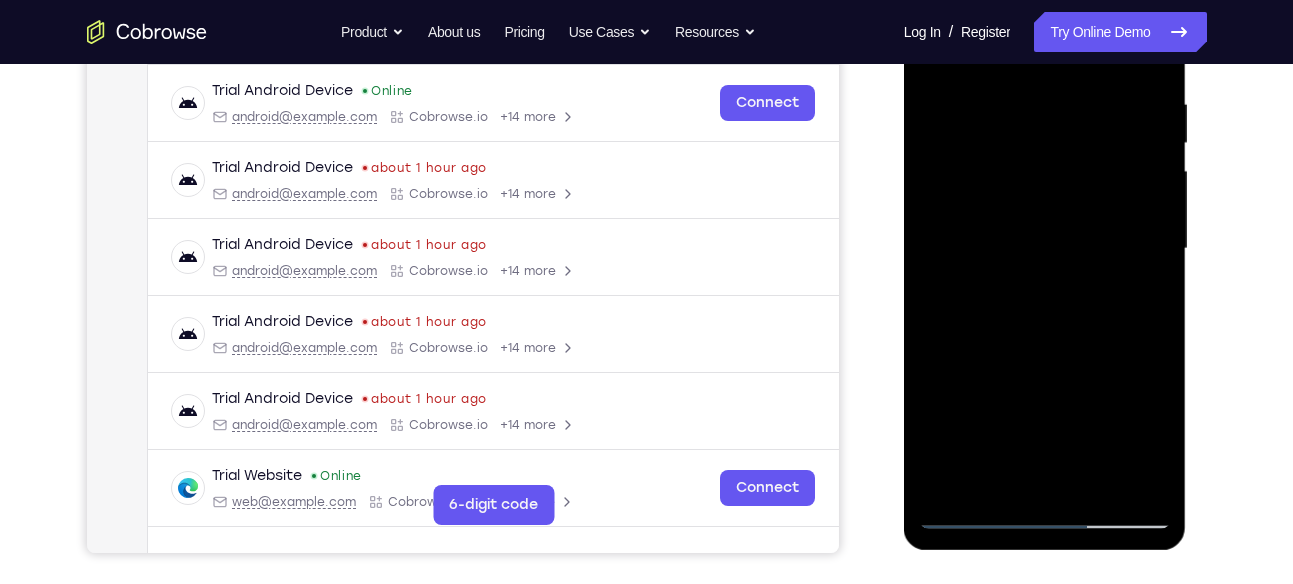 scroll, scrollTop: 340, scrollLeft: 0, axis: vertical 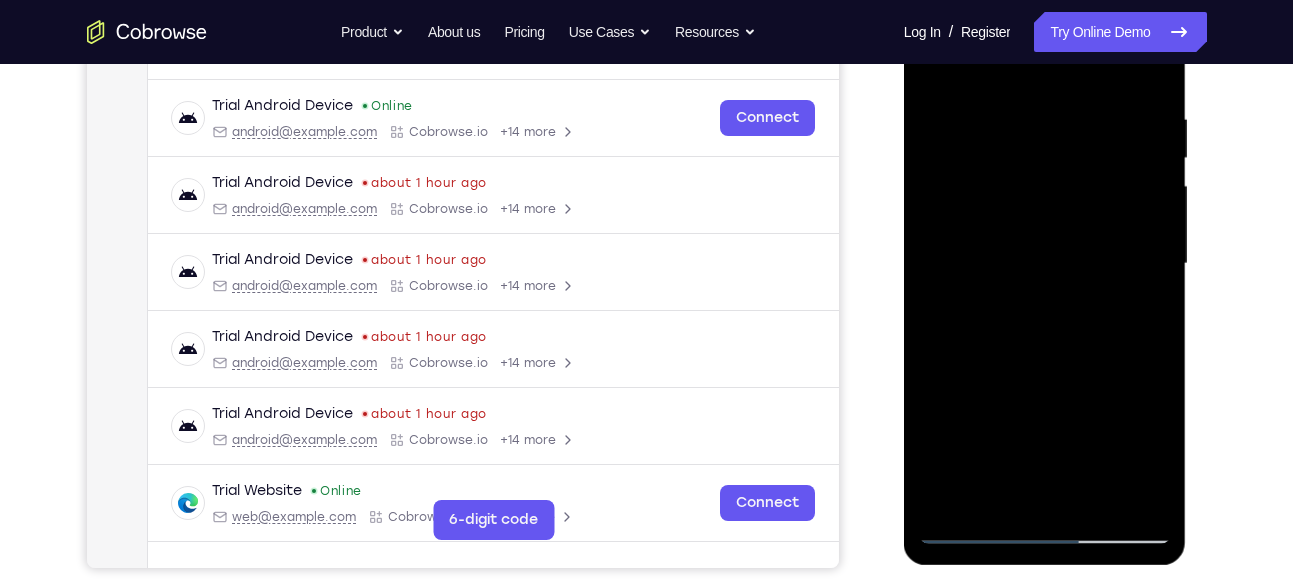 click at bounding box center [1045, 264] 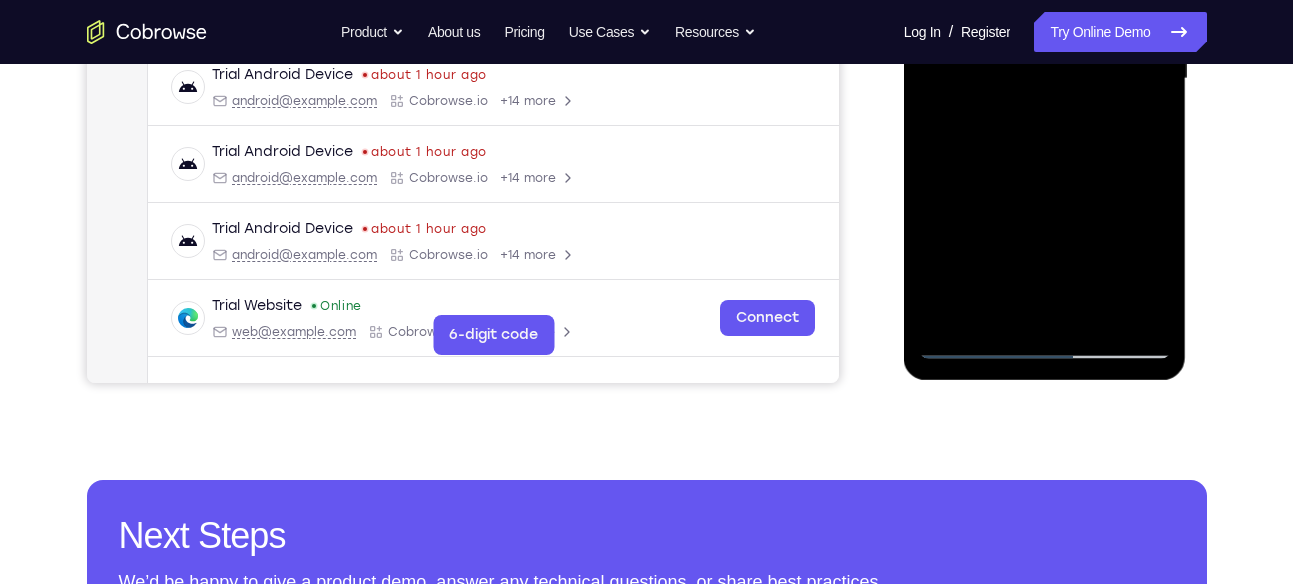 scroll, scrollTop: 548, scrollLeft: 0, axis: vertical 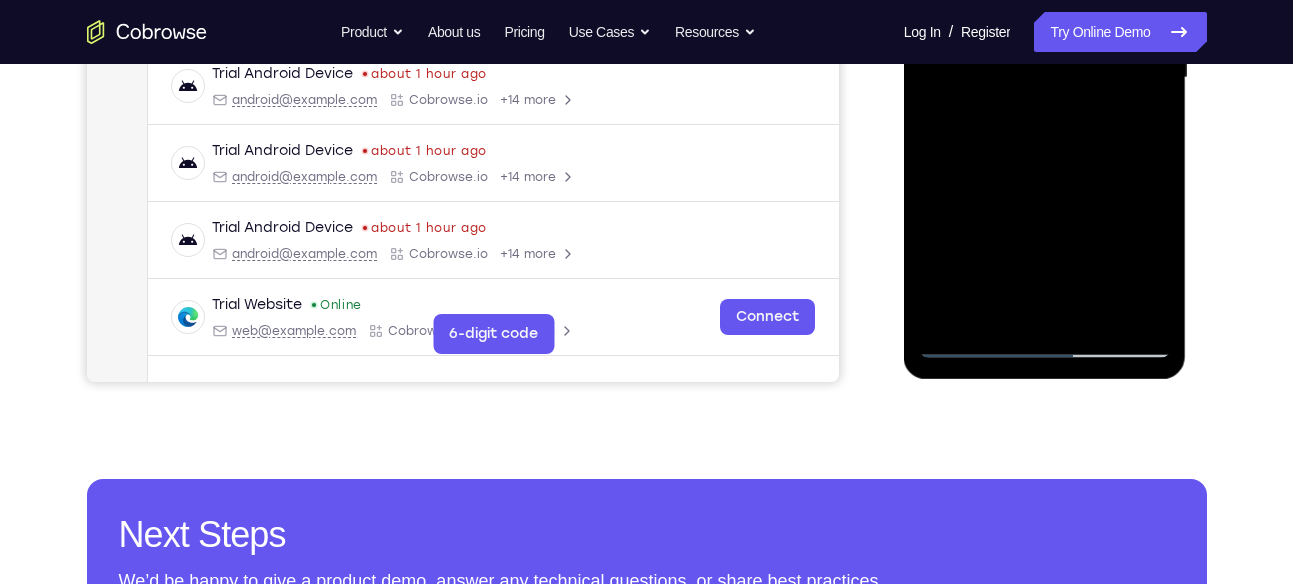 click at bounding box center (1045, 78) 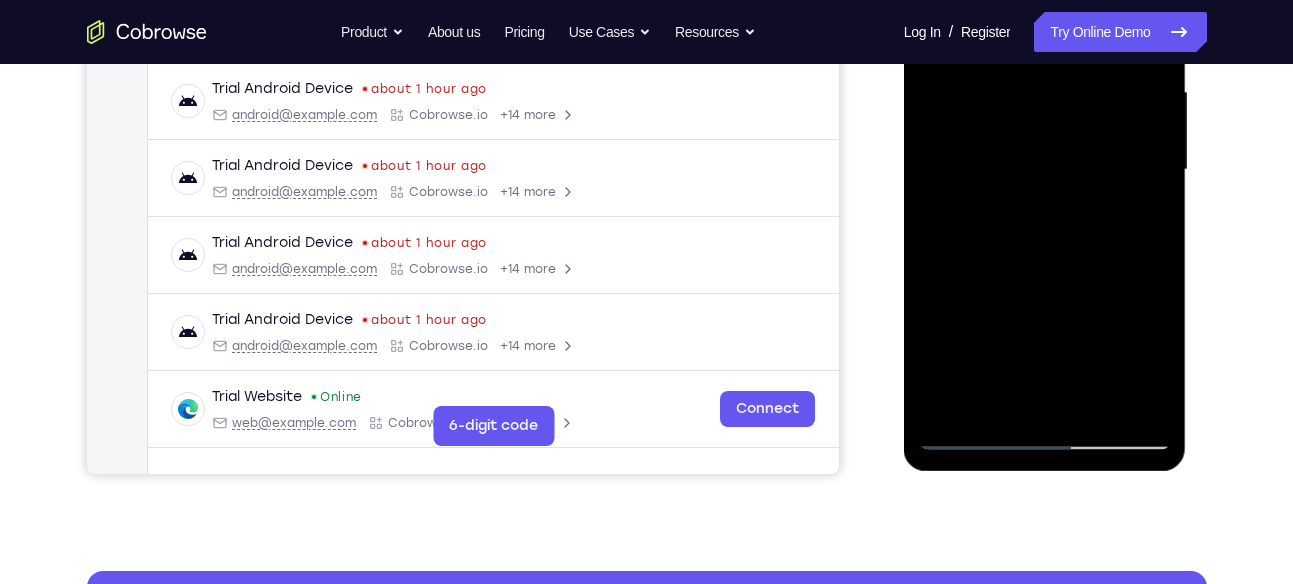 scroll, scrollTop: 455, scrollLeft: 0, axis: vertical 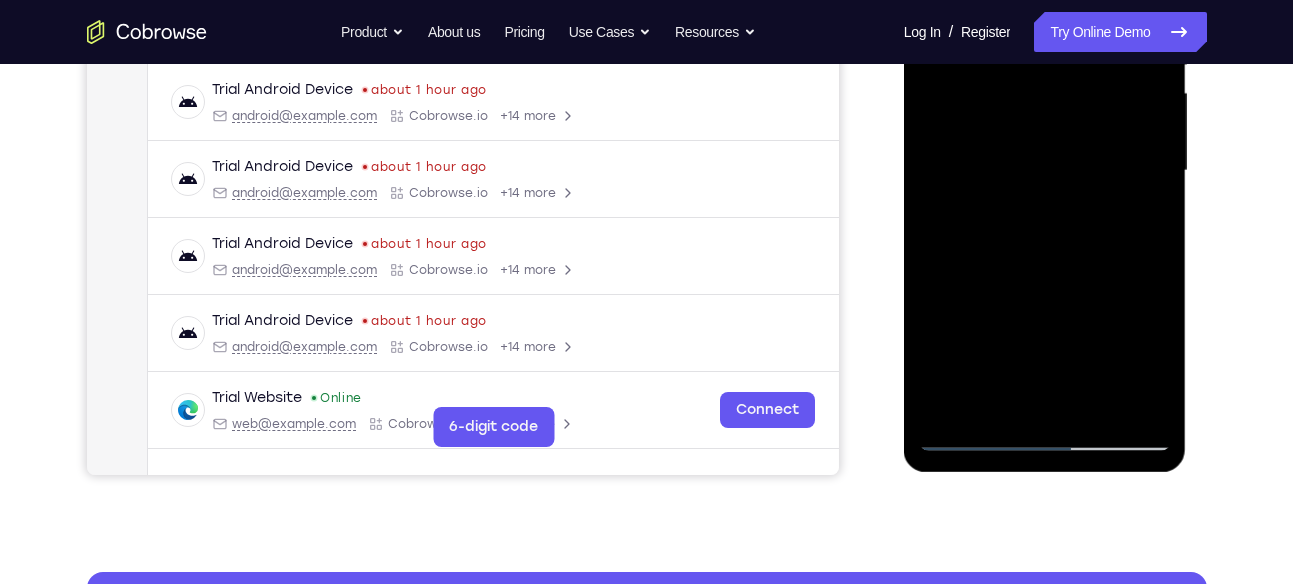 click at bounding box center [1045, 171] 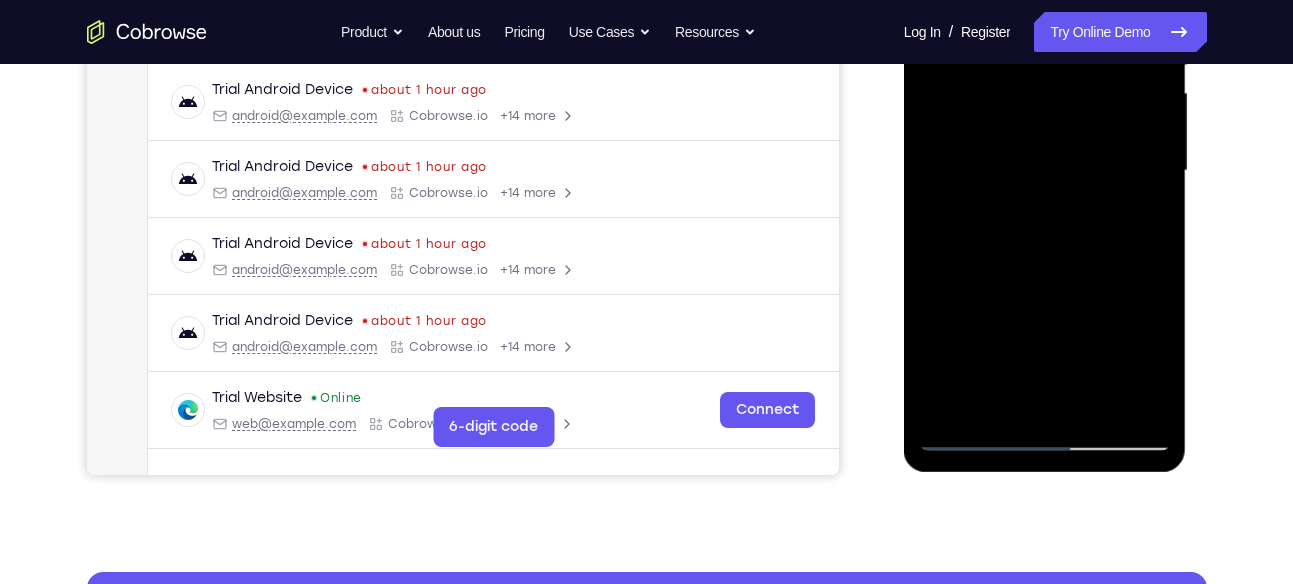 scroll, scrollTop: 472, scrollLeft: 0, axis: vertical 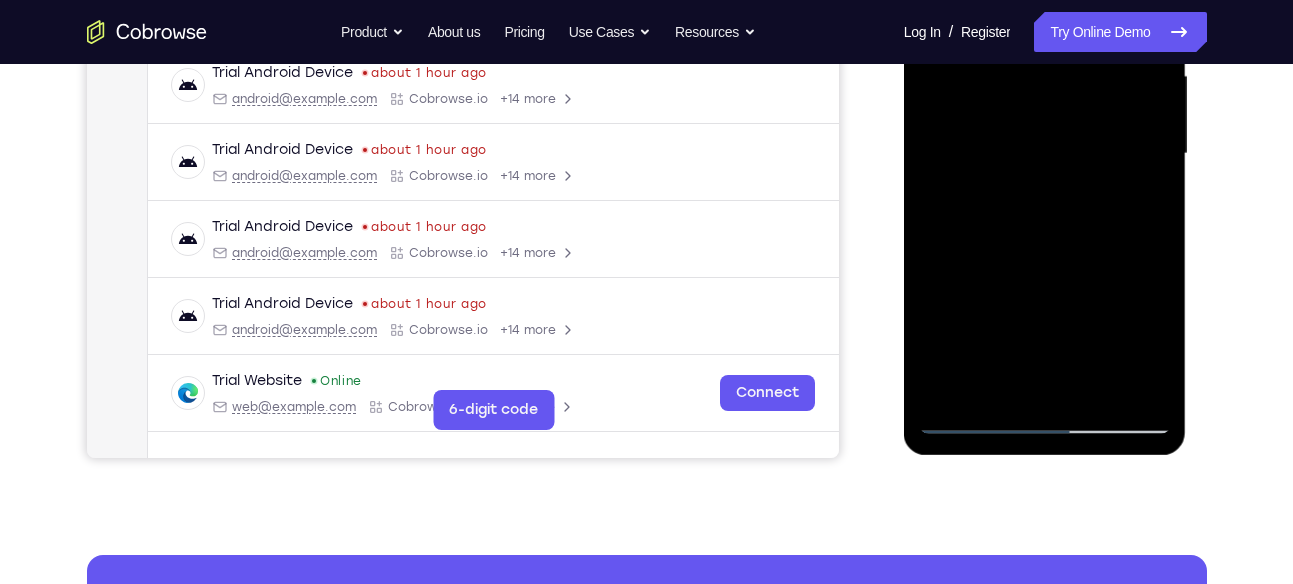 click at bounding box center (1045, 154) 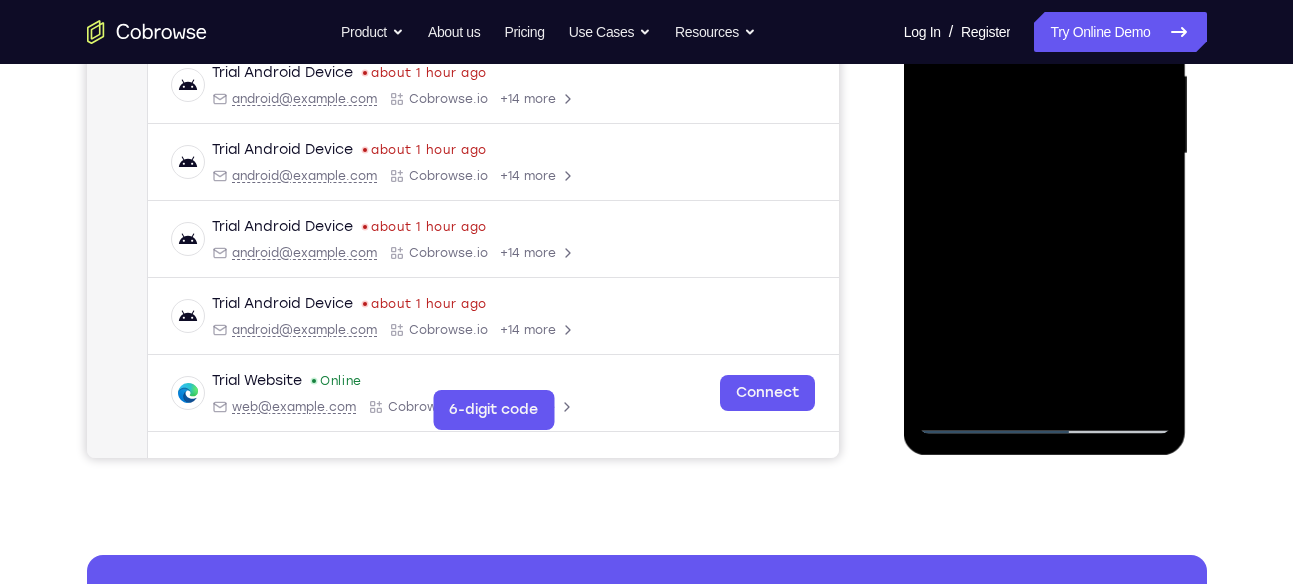 click at bounding box center (1045, 154) 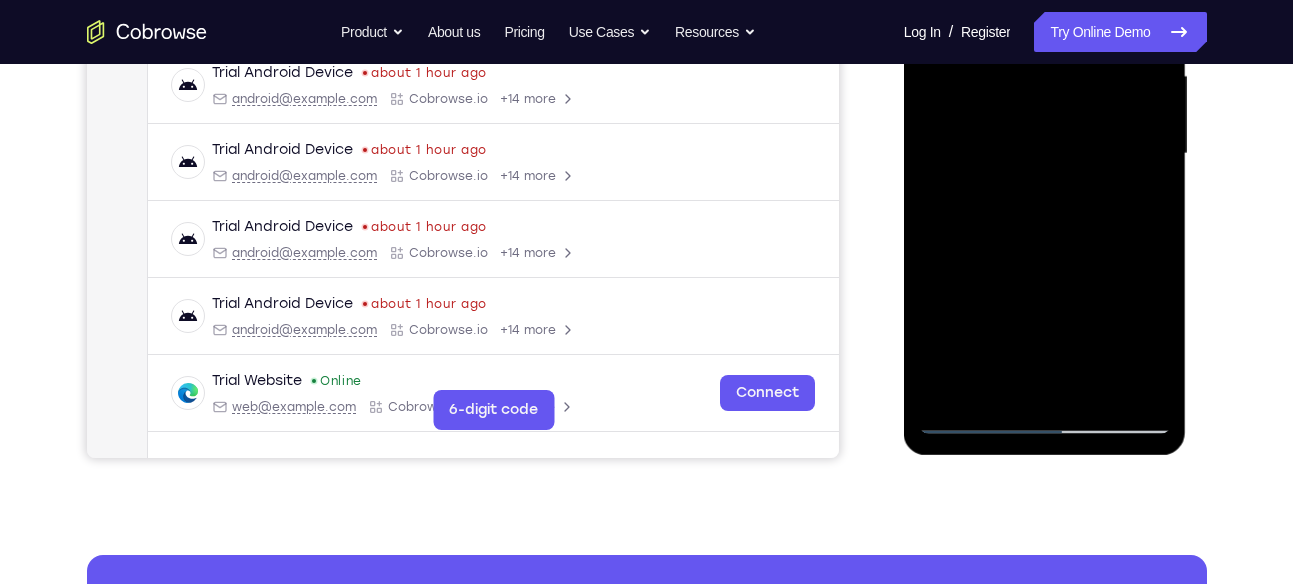 click at bounding box center (1045, 154) 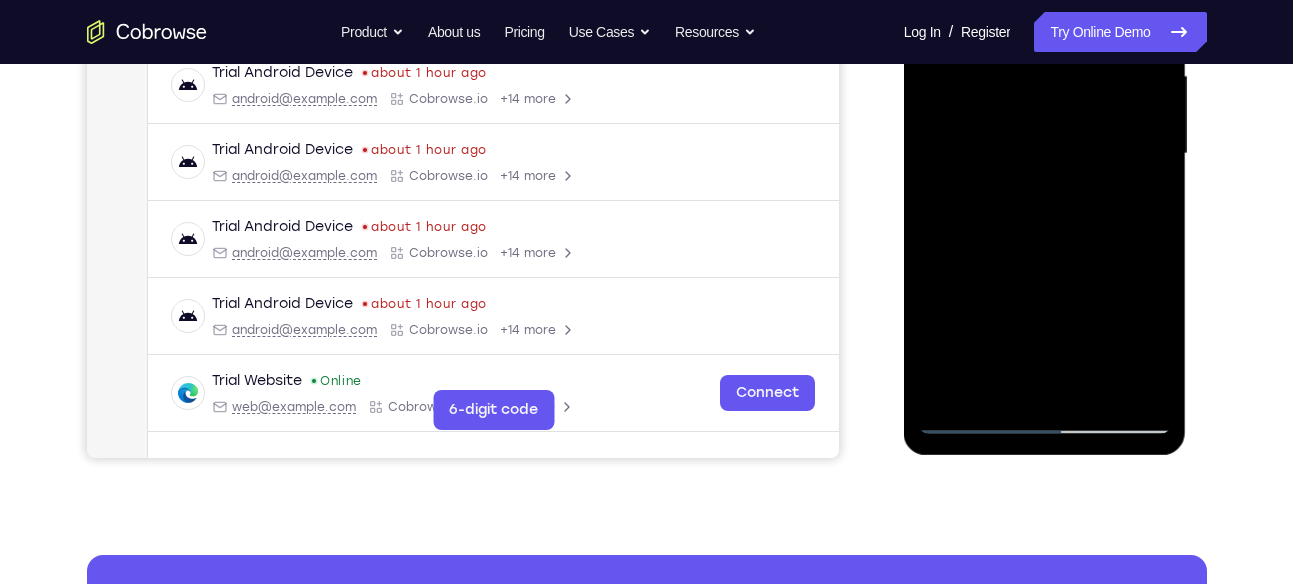drag, startPoint x: 1004, startPoint y: 328, endPoint x: 1018, endPoint y: 279, distance: 50.96077 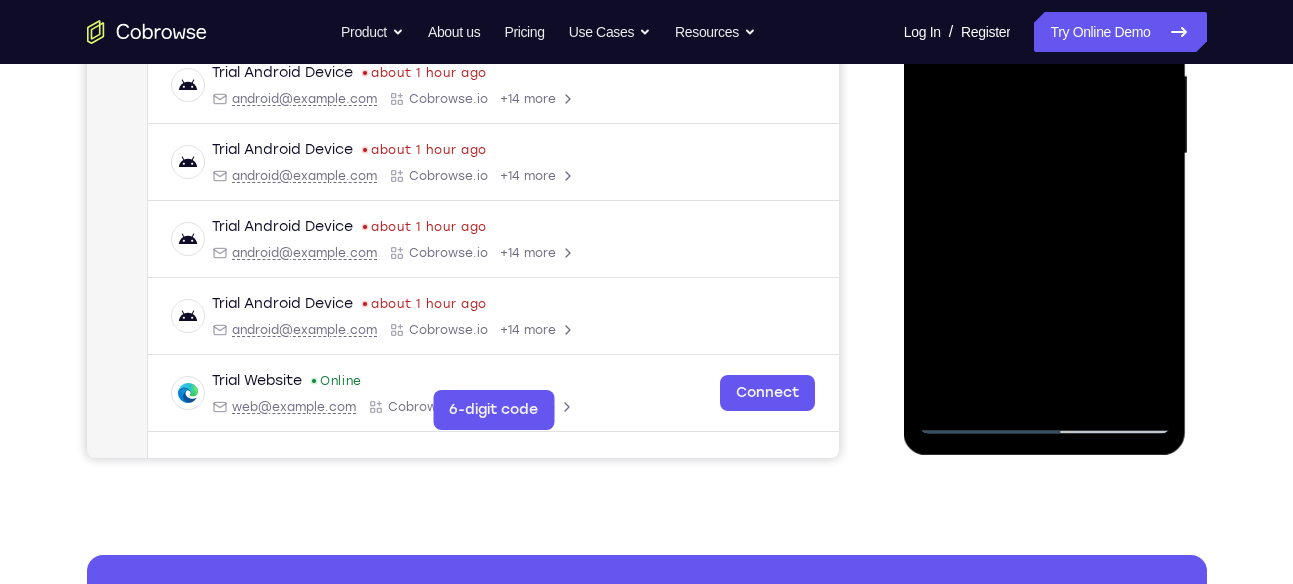 drag, startPoint x: 951, startPoint y: 350, endPoint x: 988, endPoint y: 287, distance: 73.061615 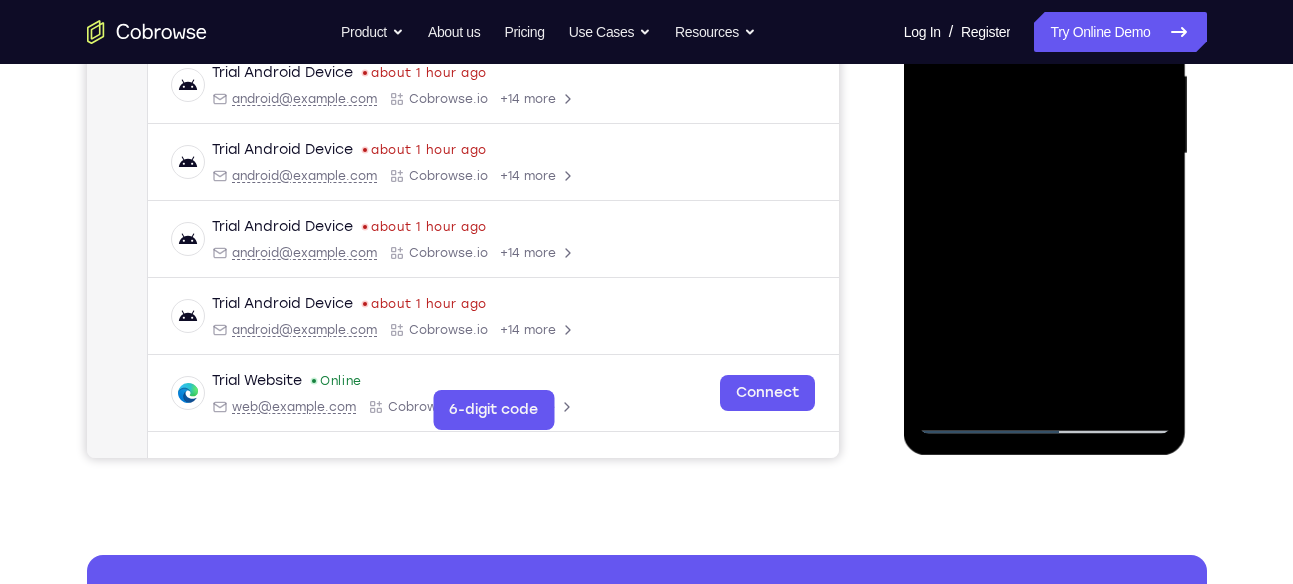 click at bounding box center (1045, 154) 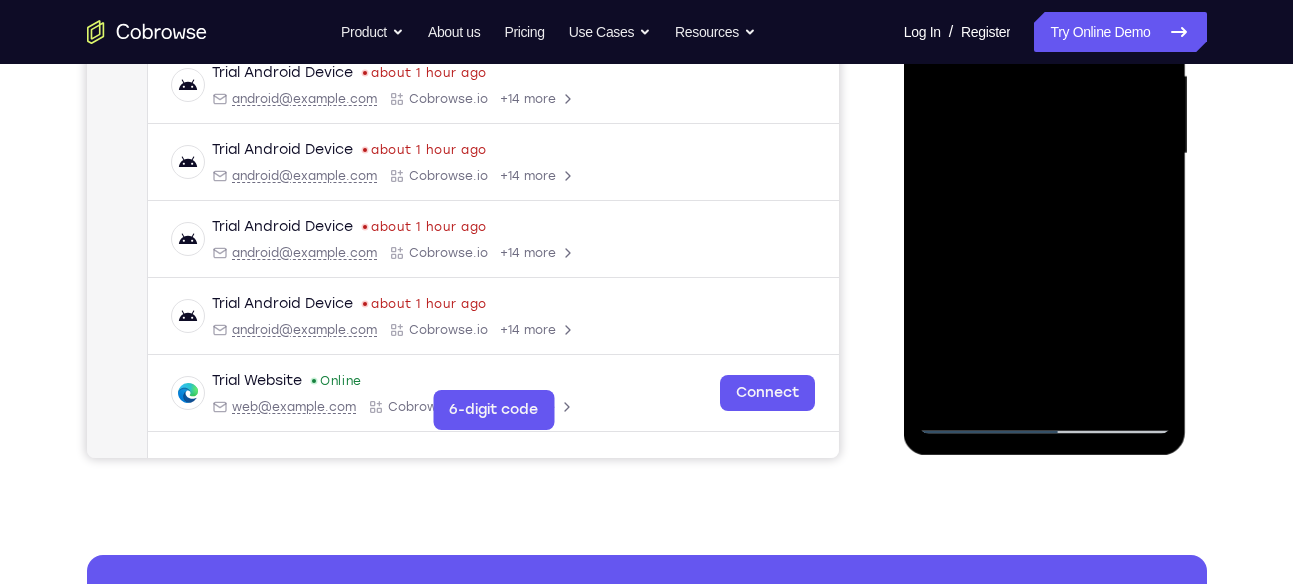 click at bounding box center (1045, 154) 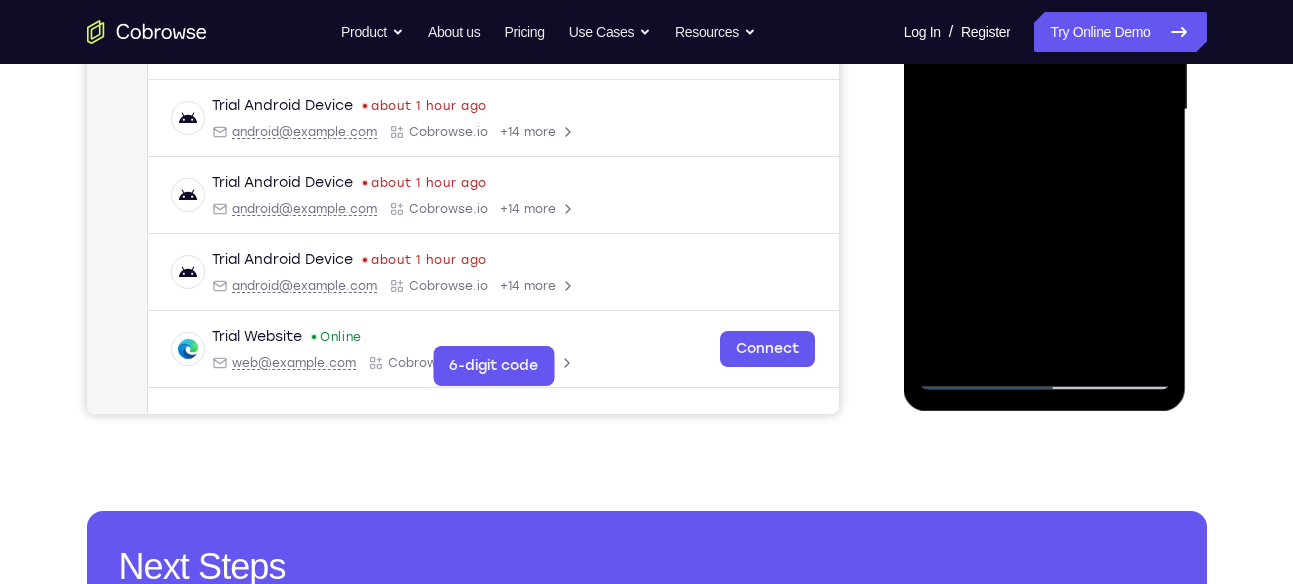 scroll, scrollTop: 517, scrollLeft: 0, axis: vertical 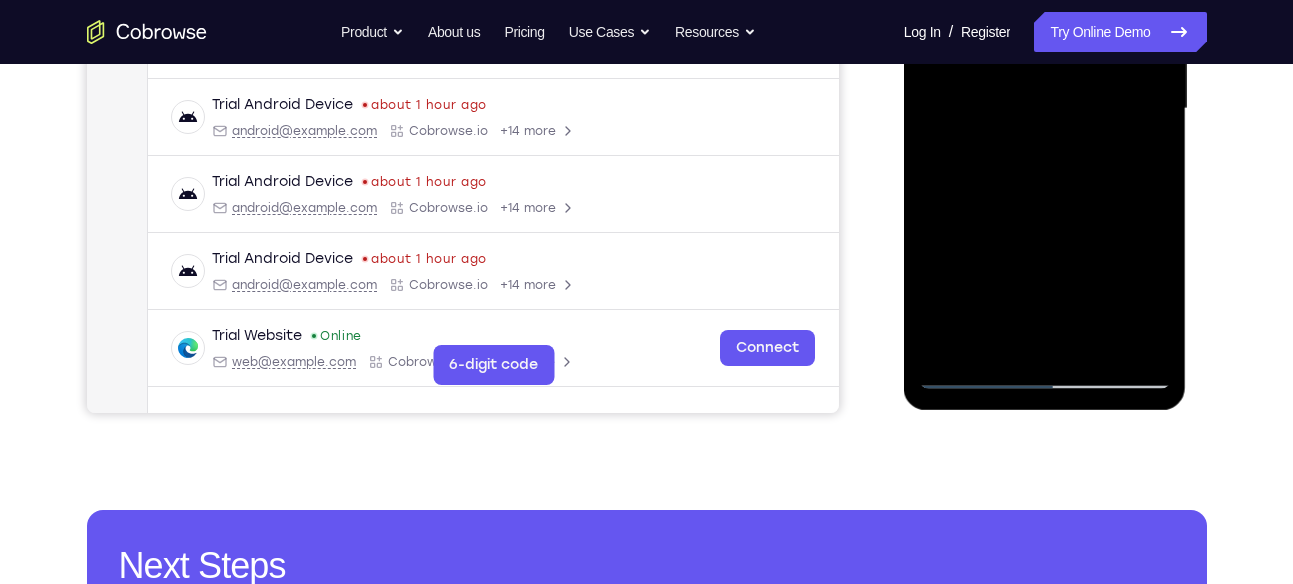 click at bounding box center (1045, 109) 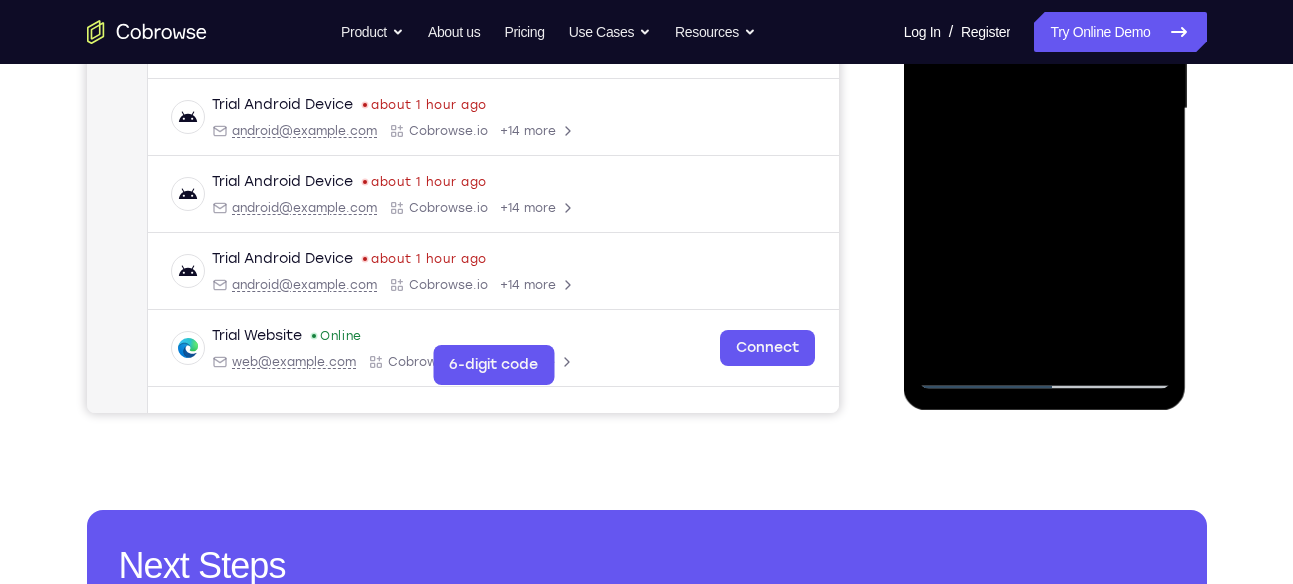 click at bounding box center [1045, 109] 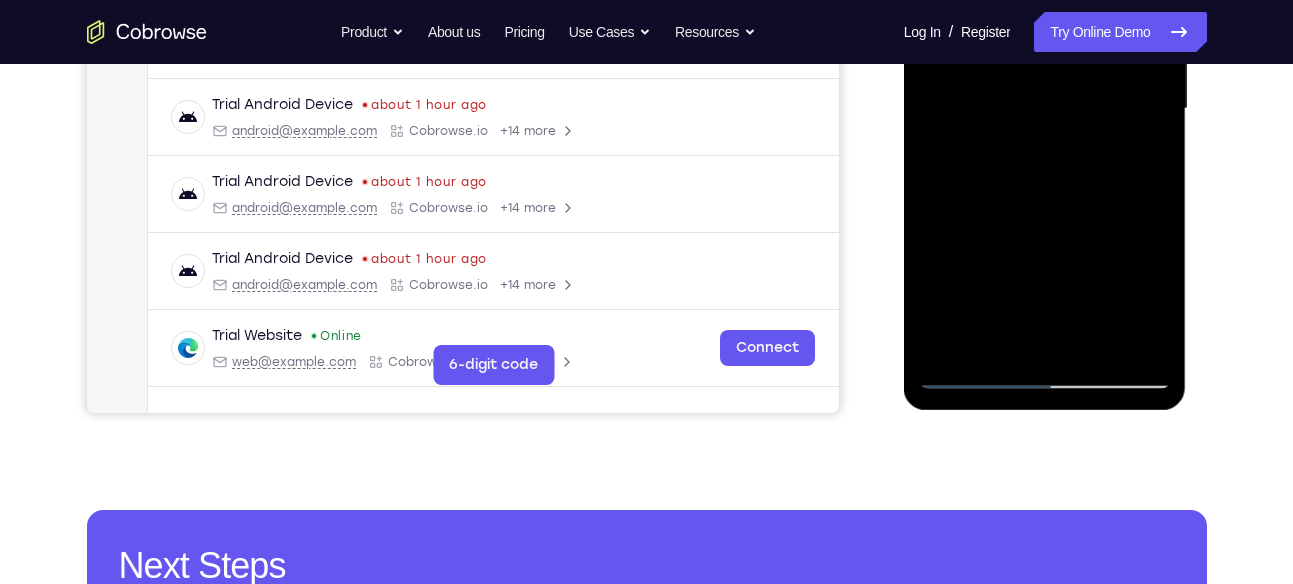 click at bounding box center [1045, 109] 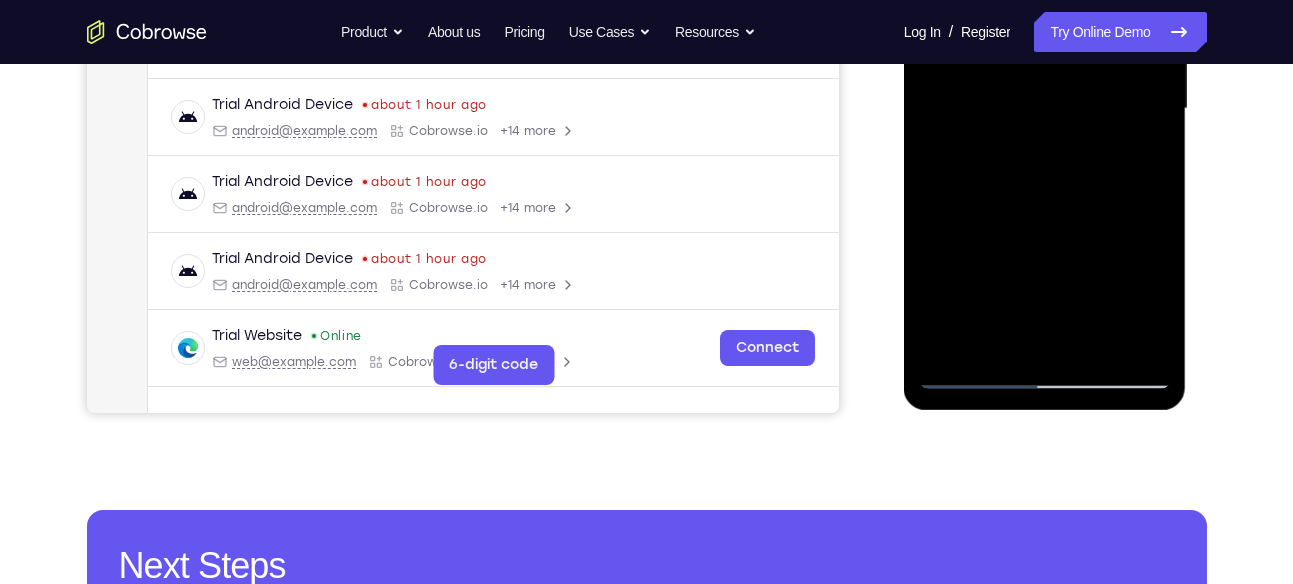 scroll, scrollTop: 474, scrollLeft: 0, axis: vertical 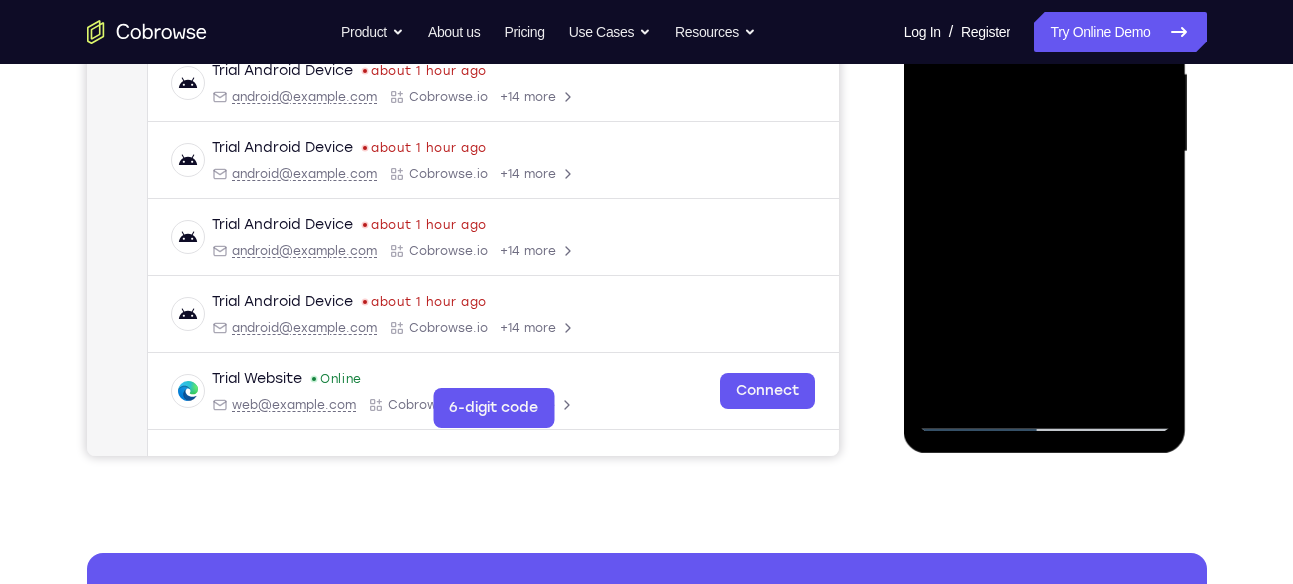 click at bounding box center (1045, 152) 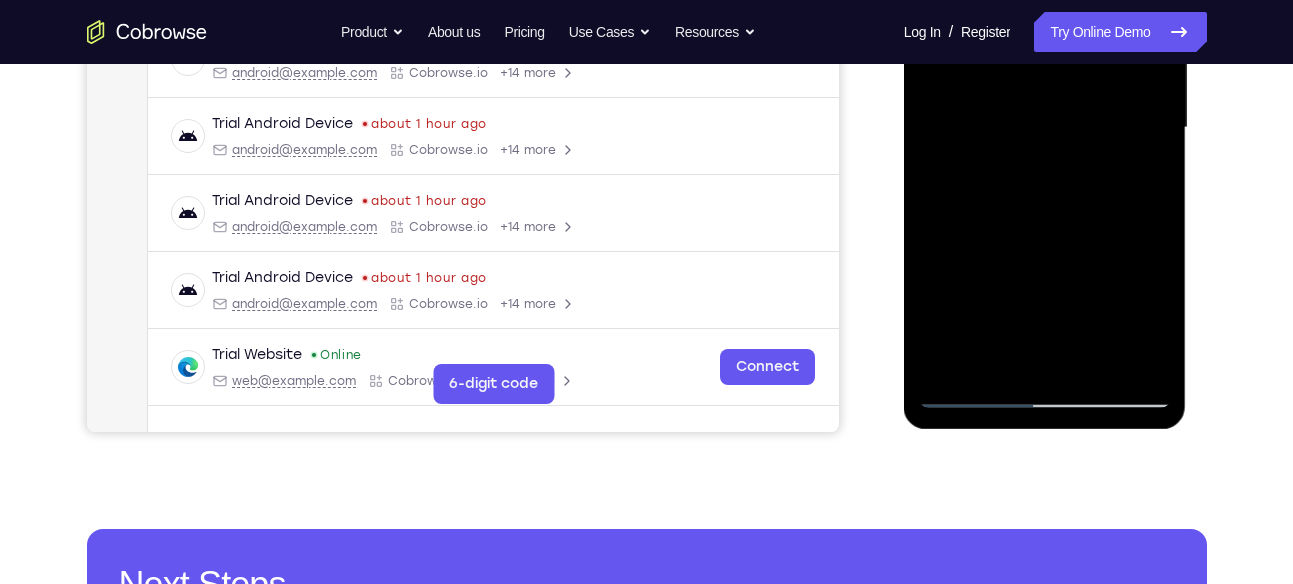 scroll, scrollTop: 518, scrollLeft: 0, axis: vertical 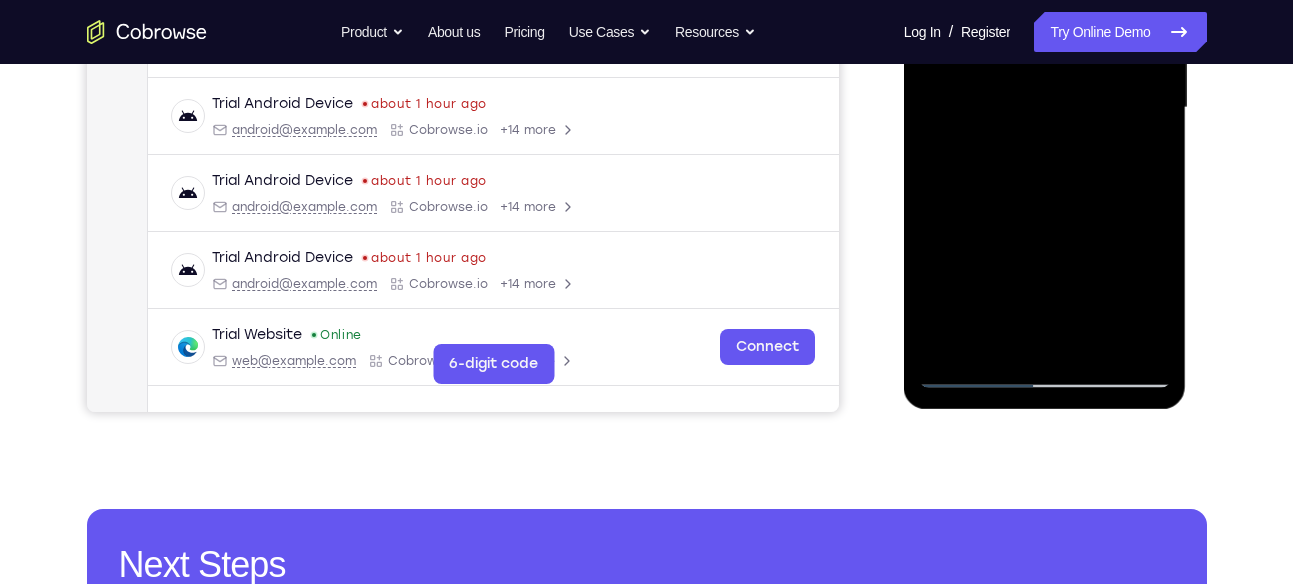 click at bounding box center (1045, 108) 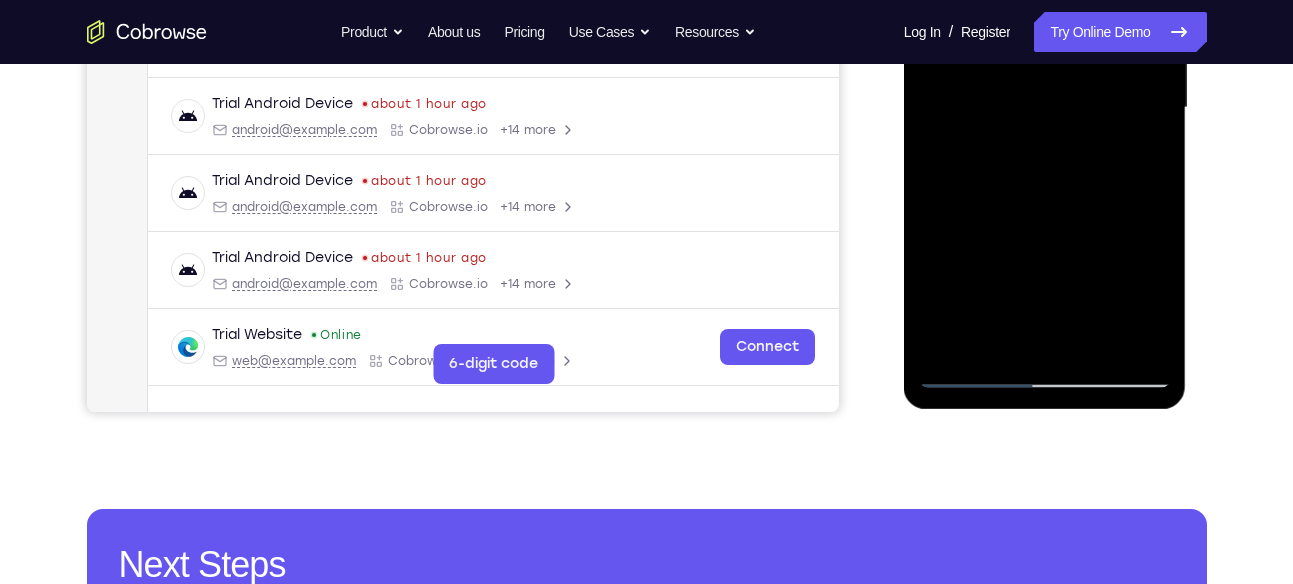 click at bounding box center [1045, 108] 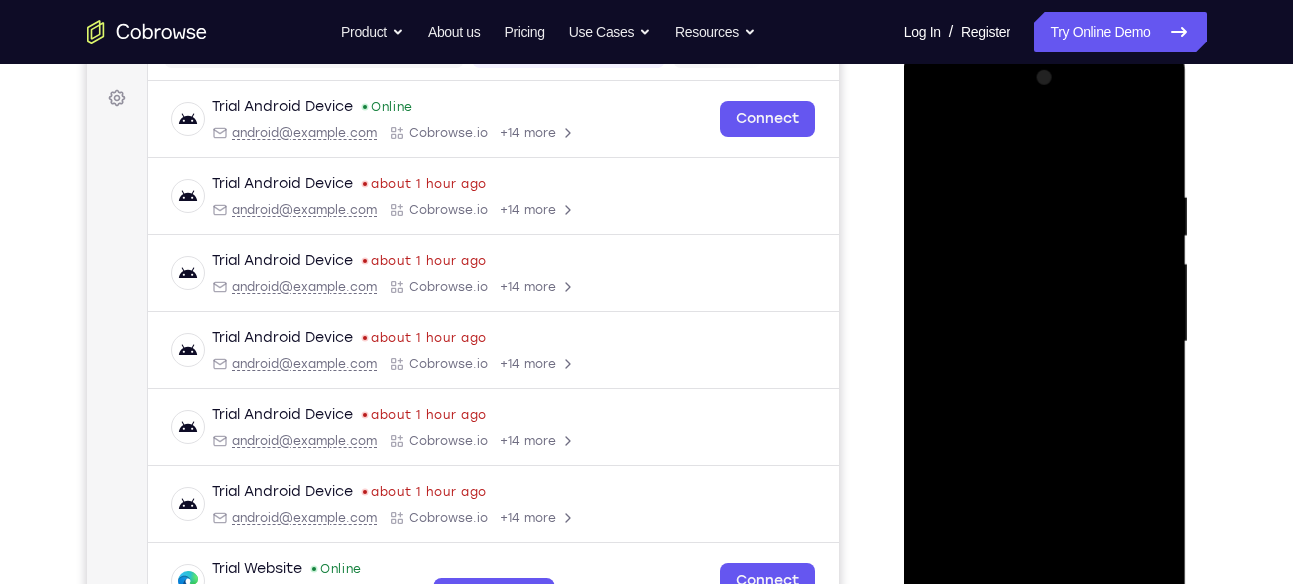 scroll, scrollTop: 277, scrollLeft: 0, axis: vertical 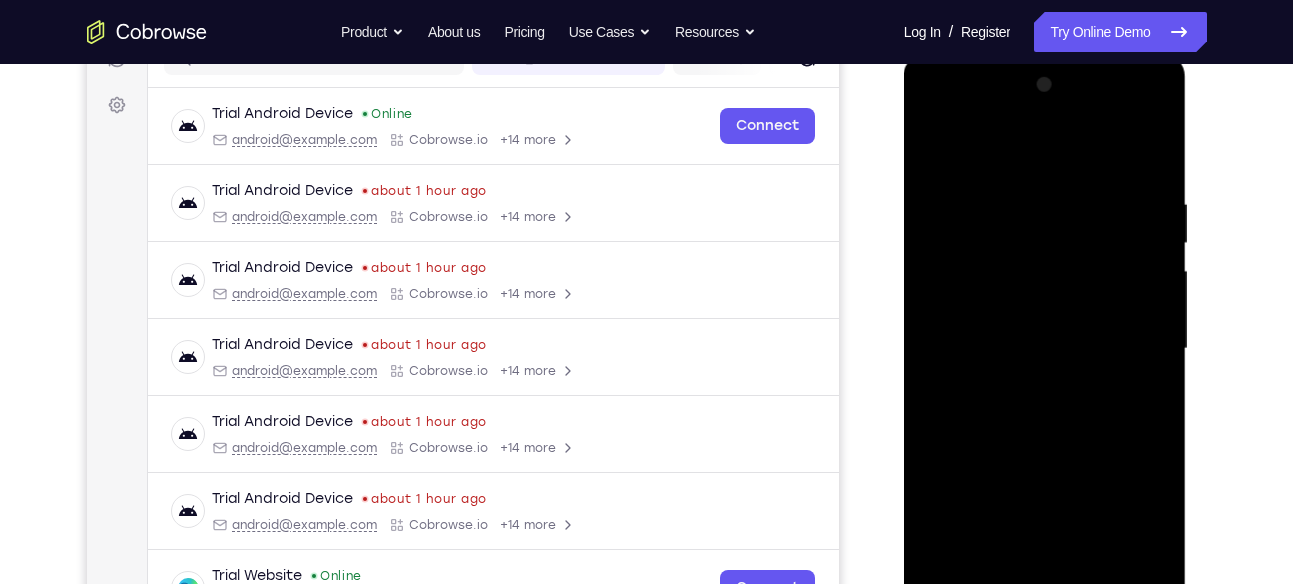 click at bounding box center [1045, 349] 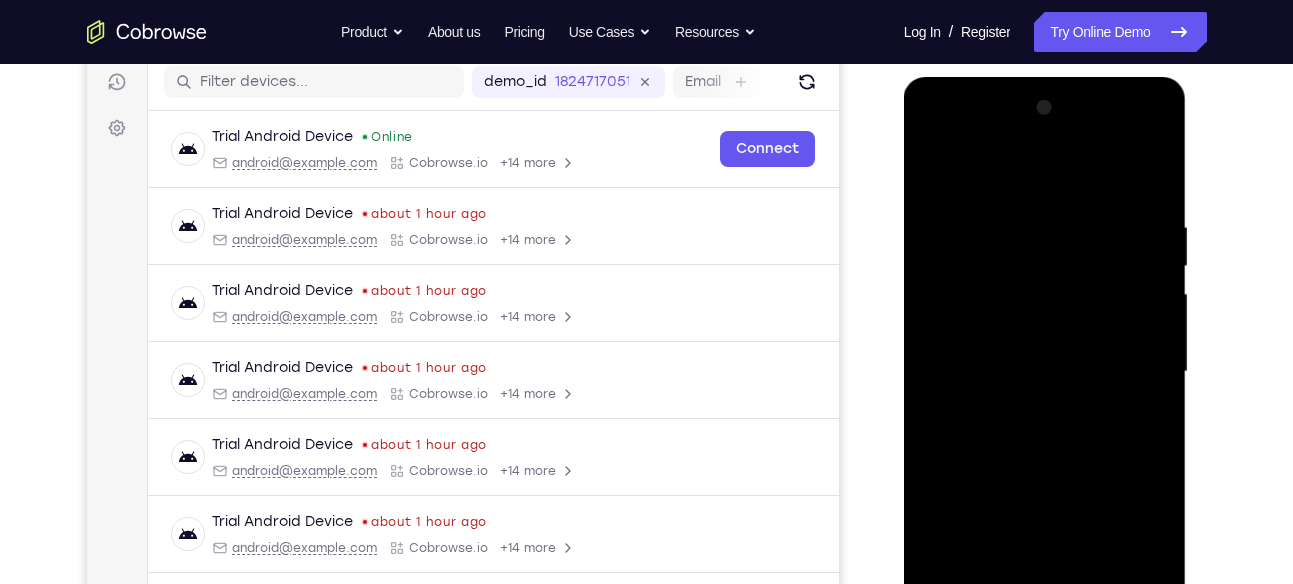 scroll, scrollTop: 235, scrollLeft: 0, axis: vertical 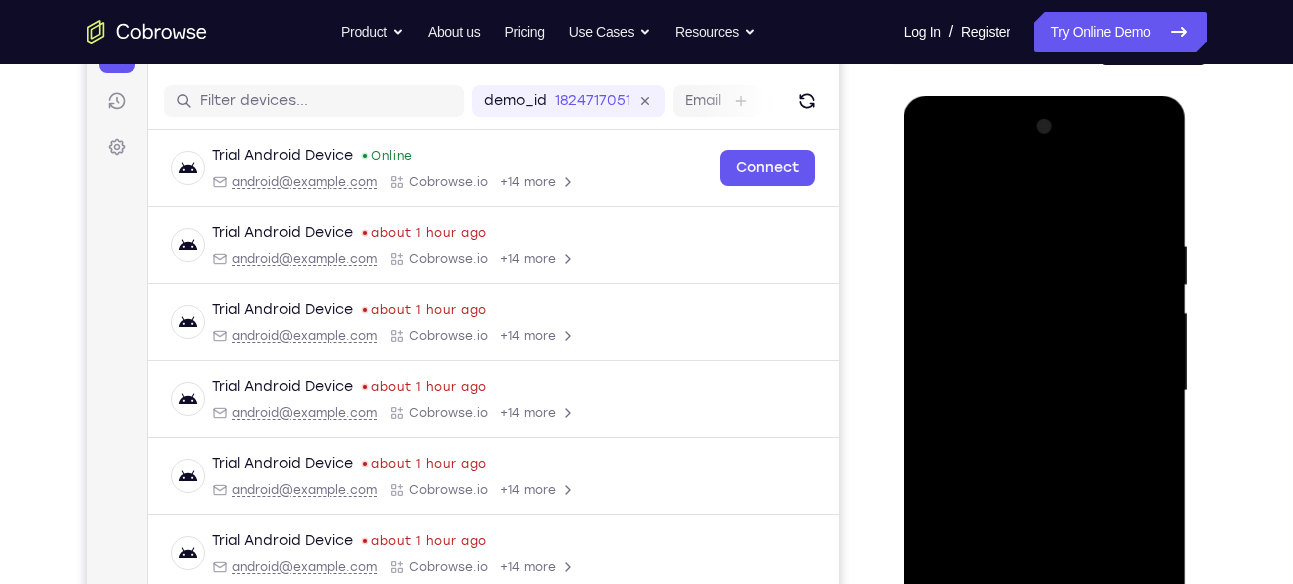click at bounding box center (1045, 391) 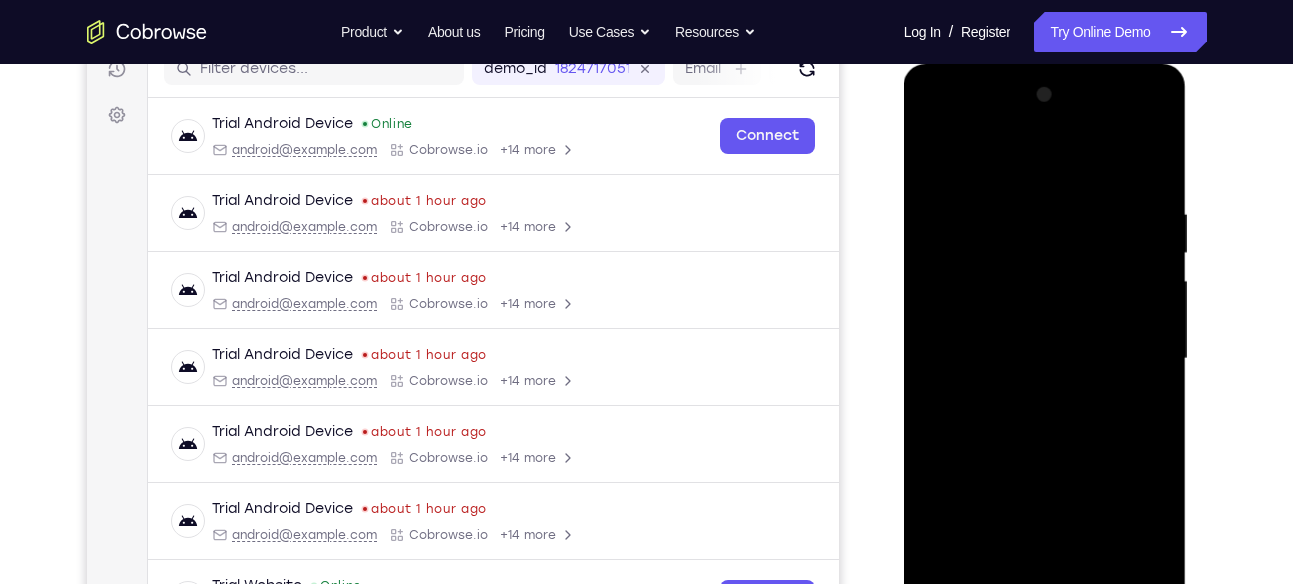 scroll, scrollTop: 268, scrollLeft: 0, axis: vertical 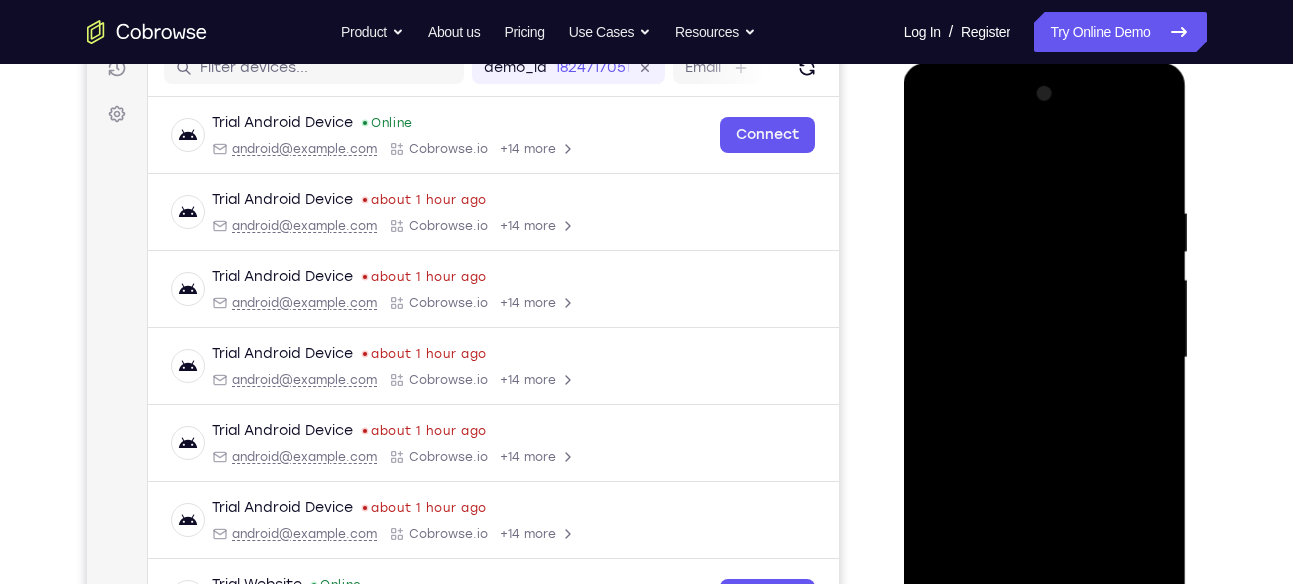 click at bounding box center [1045, 358] 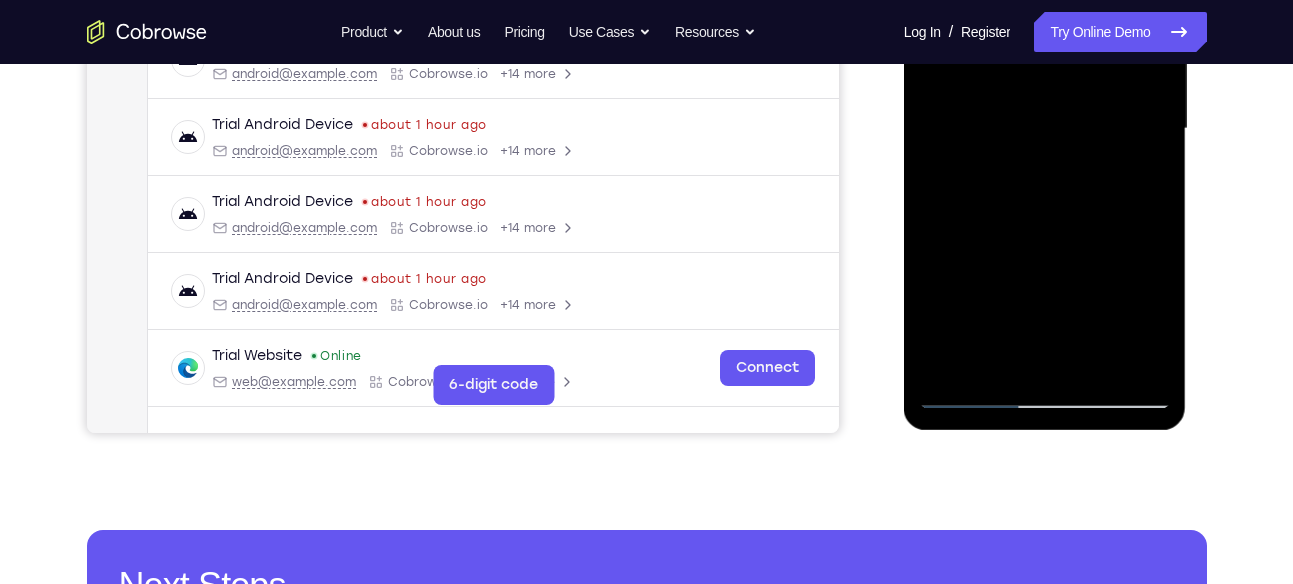 click at bounding box center [1045, 129] 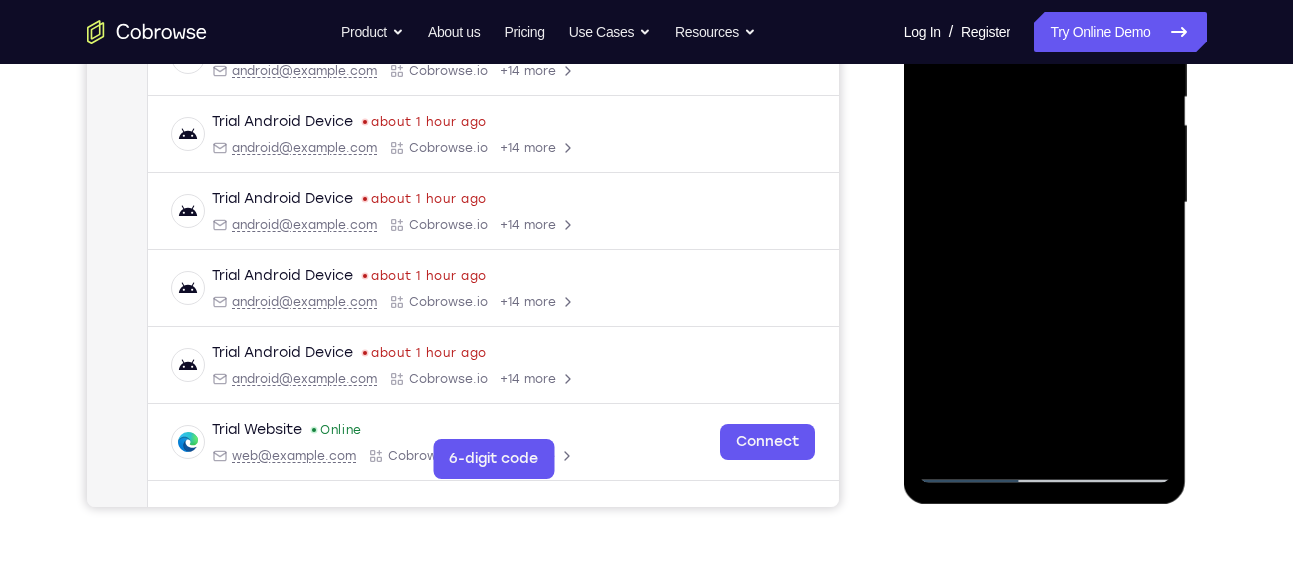 scroll, scrollTop: 397, scrollLeft: 0, axis: vertical 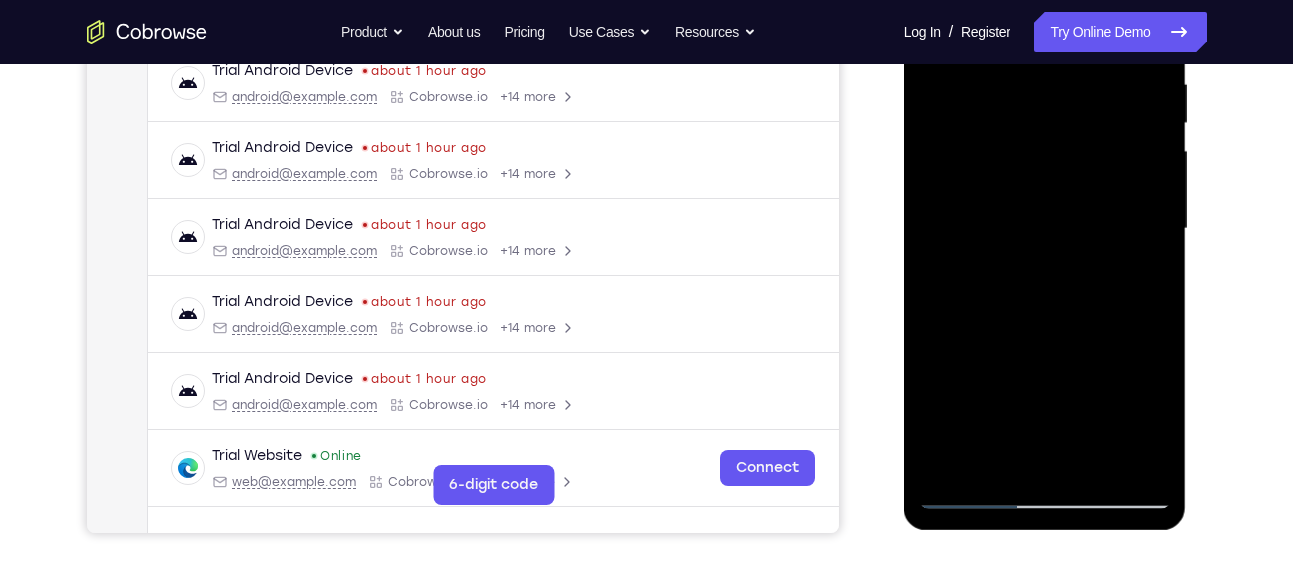 click at bounding box center [1045, 229] 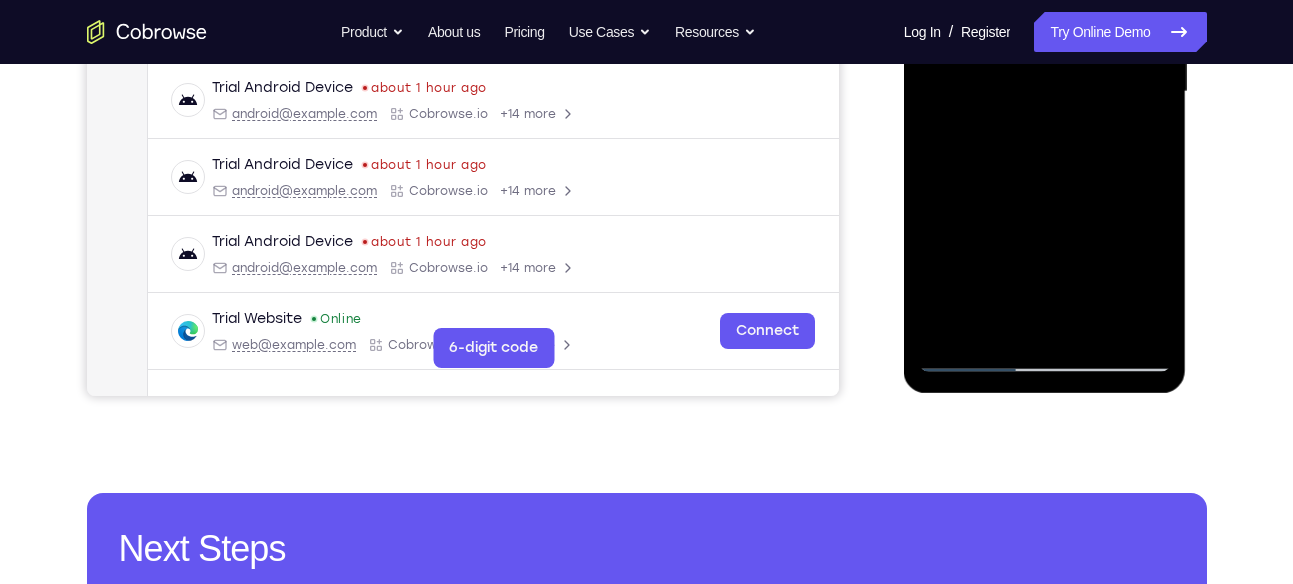 scroll, scrollTop: 535, scrollLeft: 0, axis: vertical 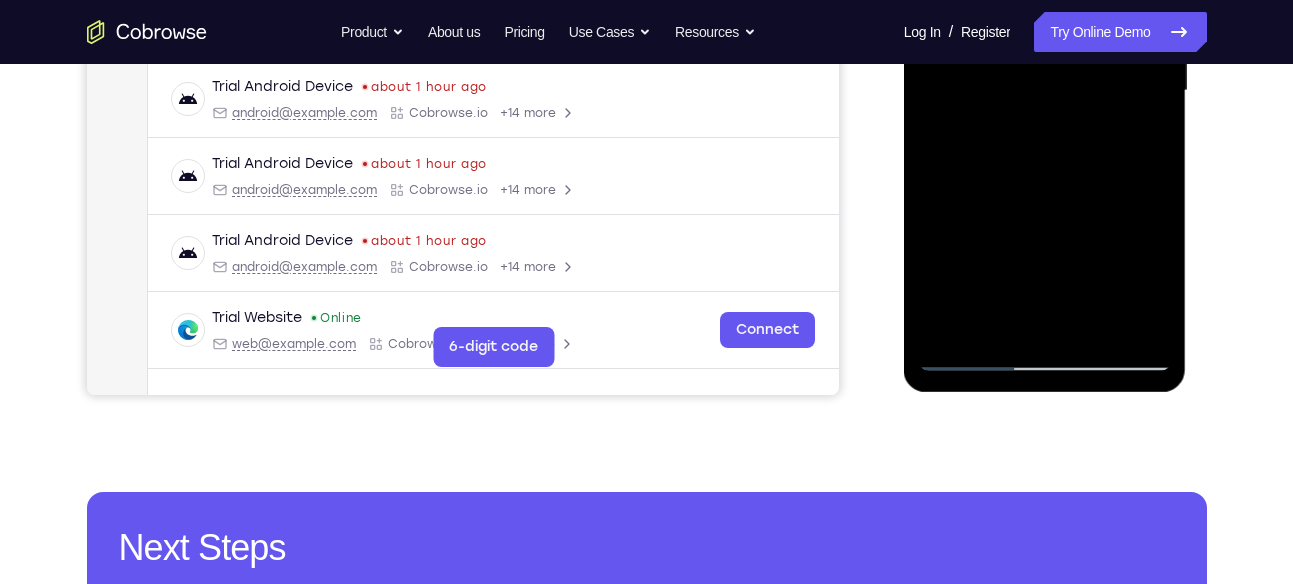 click at bounding box center [1045, 91] 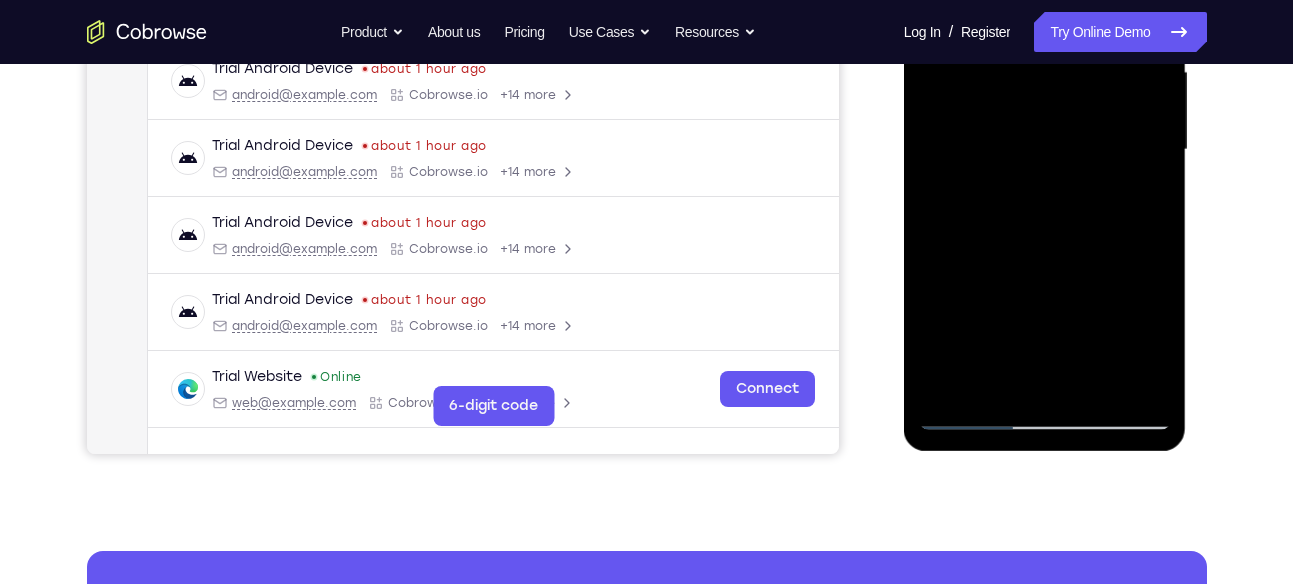 scroll, scrollTop: 465, scrollLeft: 0, axis: vertical 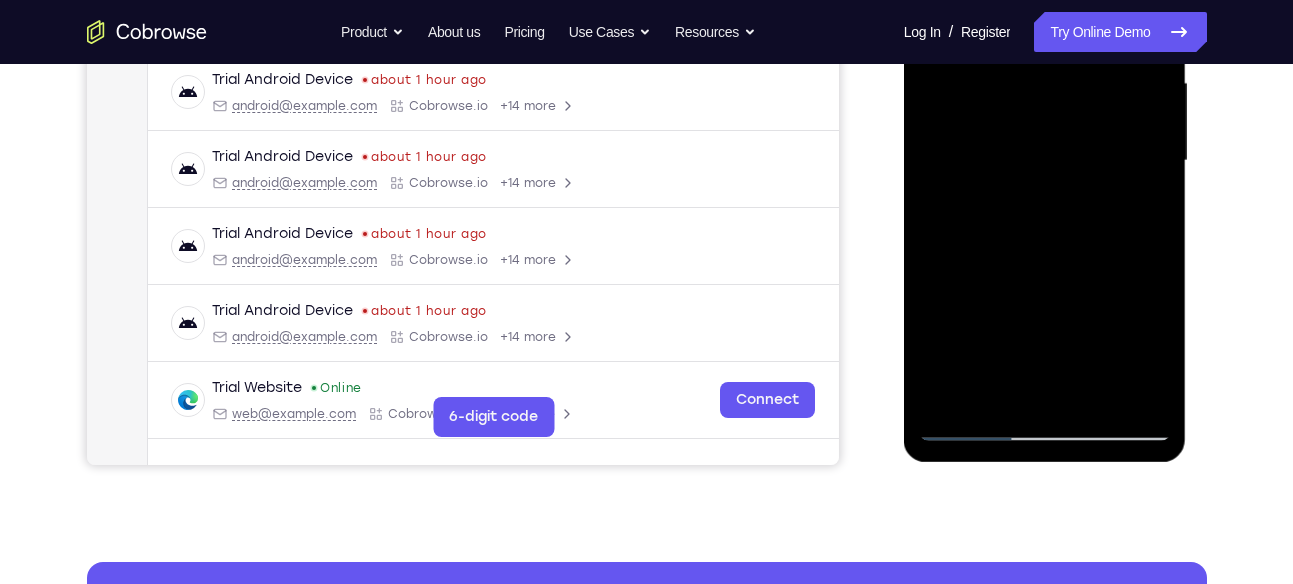 click at bounding box center [1045, 161] 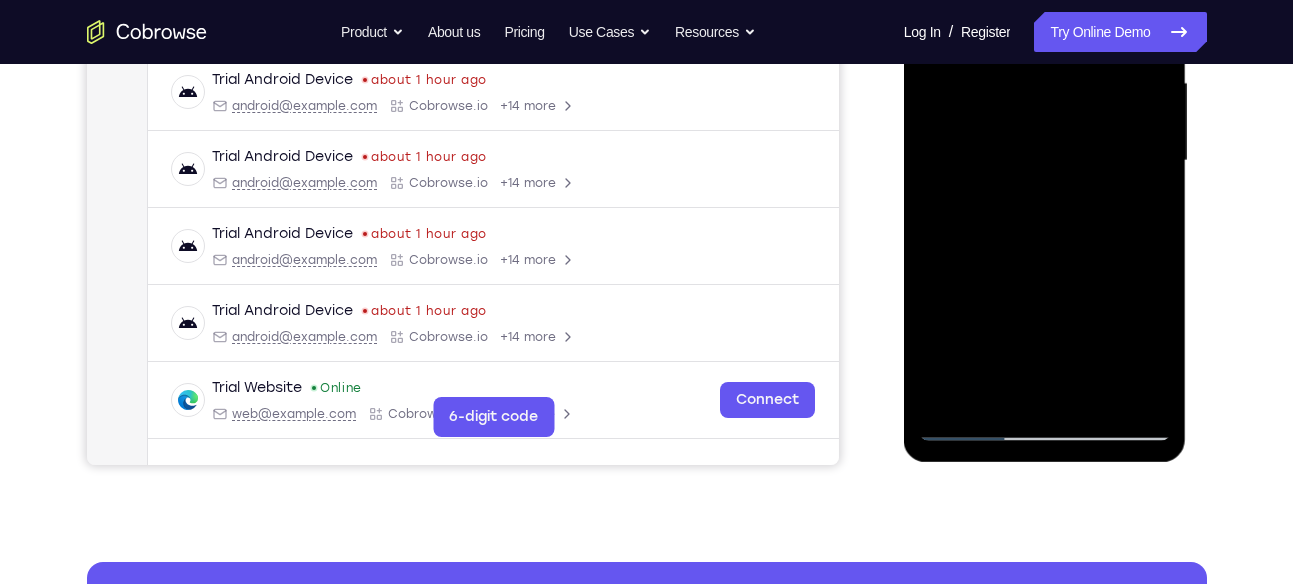 click at bounding box center [1045, 161] 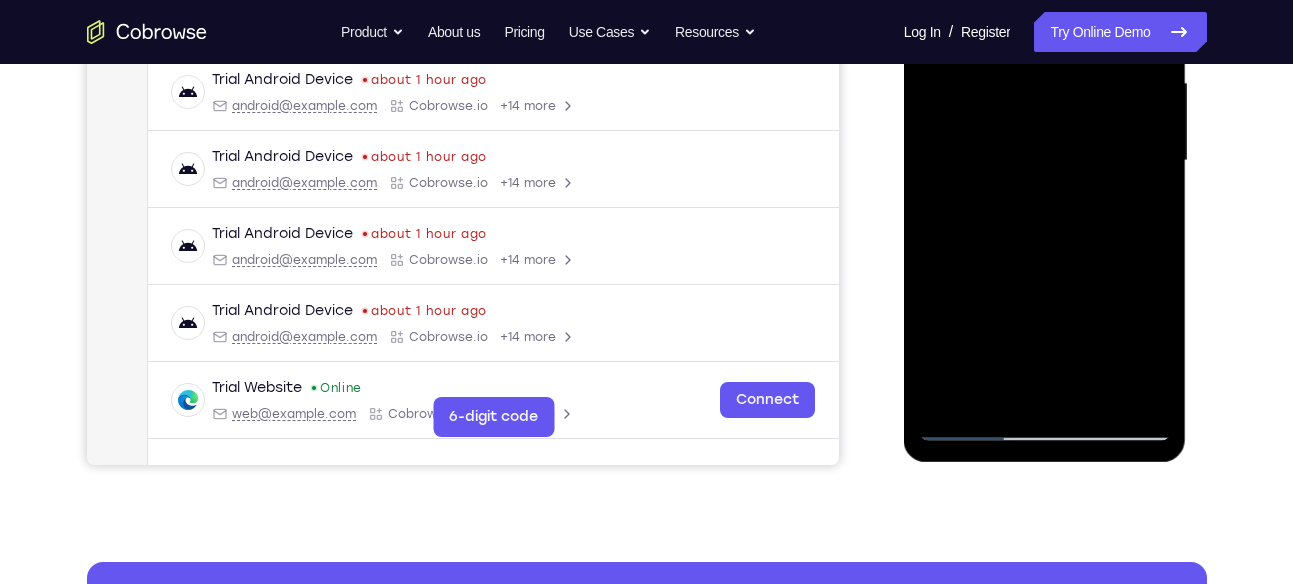 click at bounding box center [1045, 161] 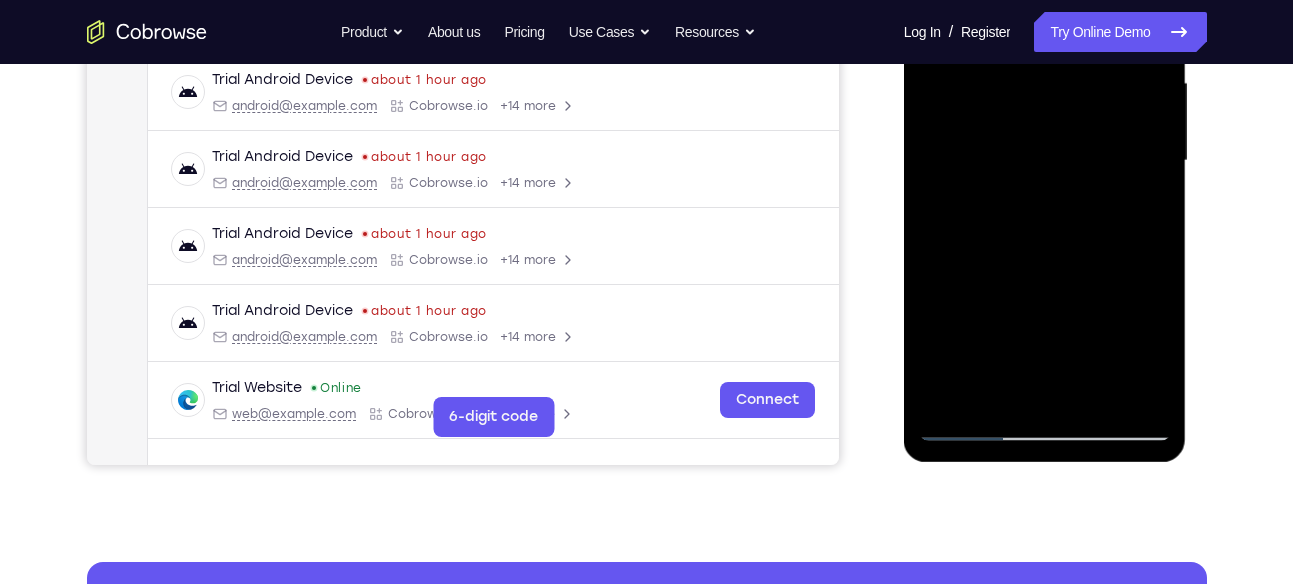 click at bounding box center (1045, 161) 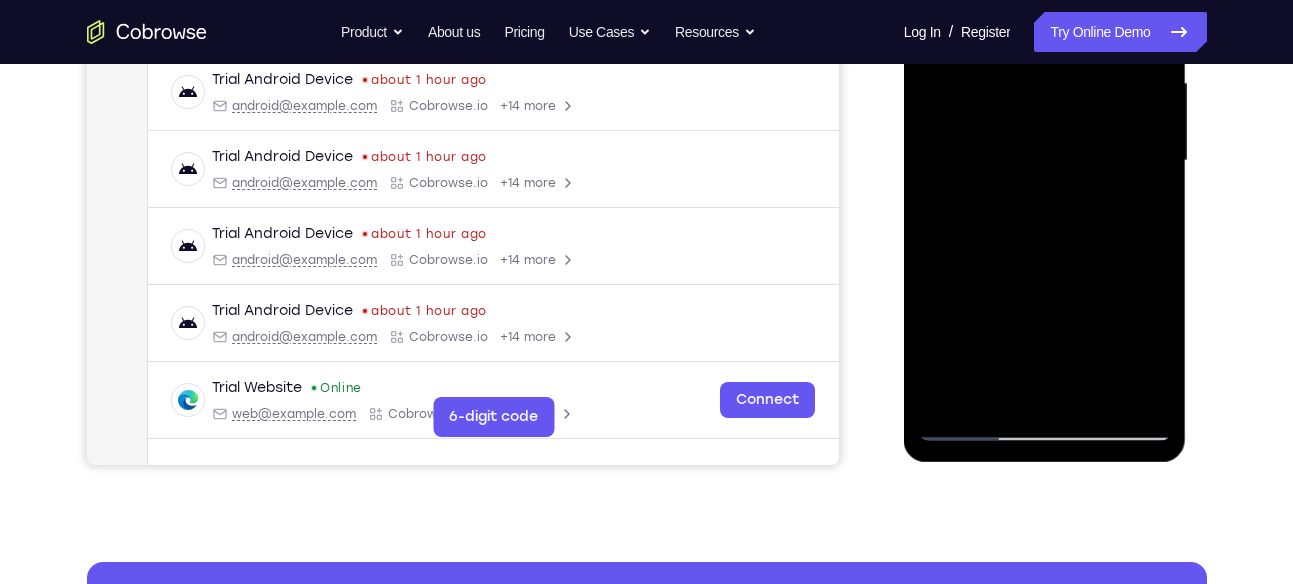 click at bounding box center [1045, 161] 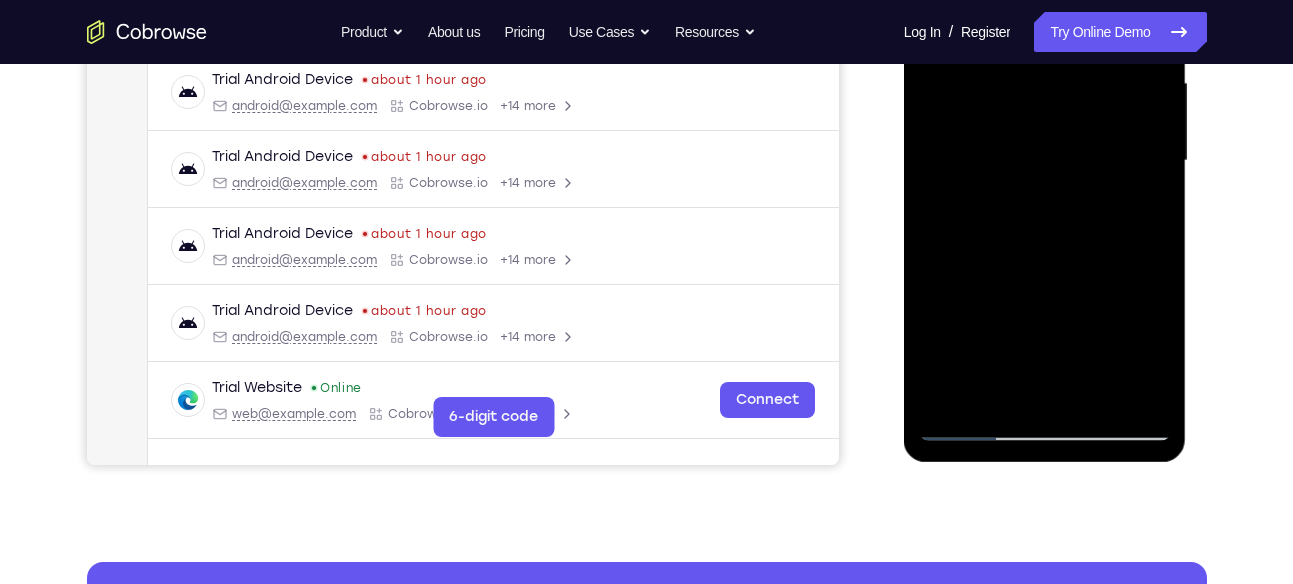 click at bounding box center [1045, 161] 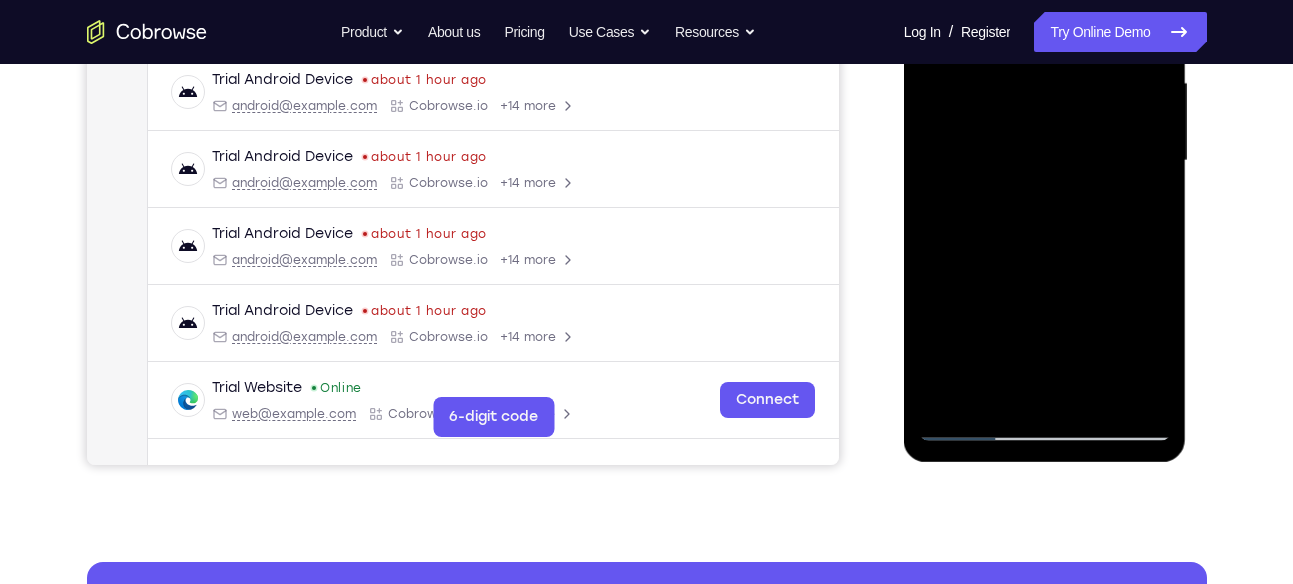 click at bounding box center (1045, 161) 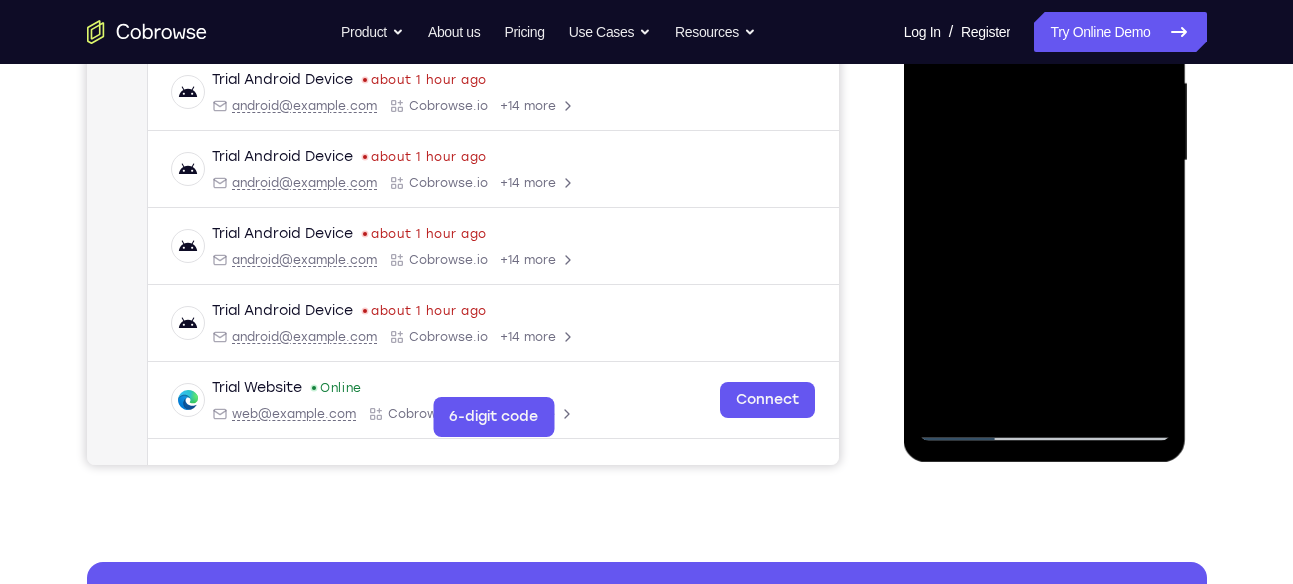 scroll, scrollTop: 631, scrollLeft: 0, axis: vertical 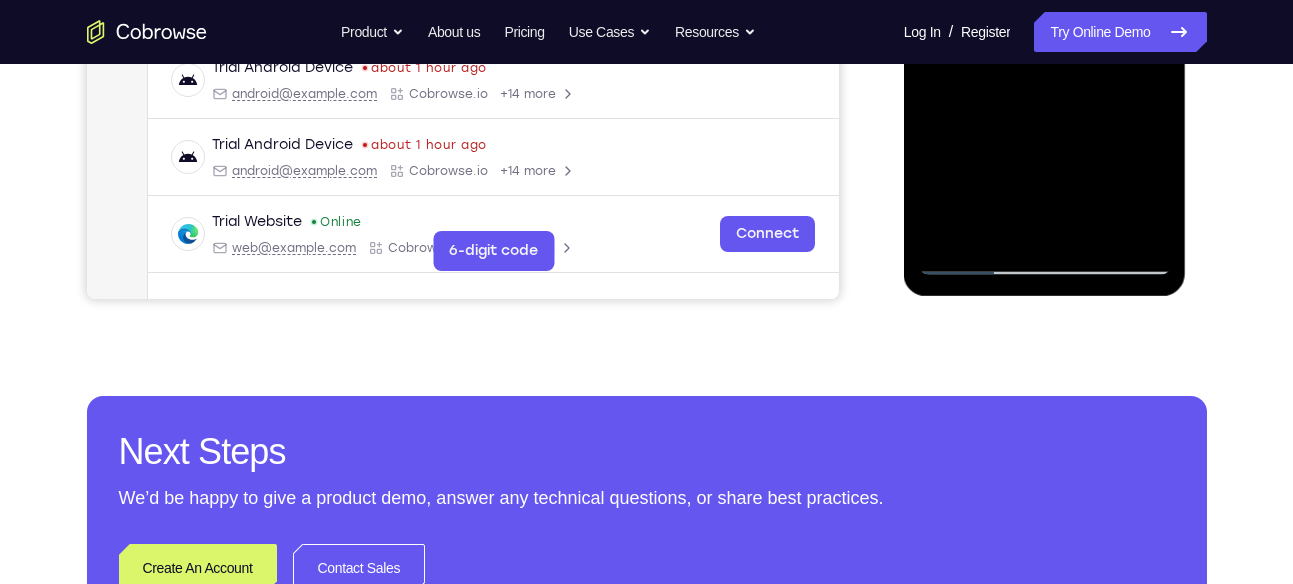 click at bounding box center [1045, -5] 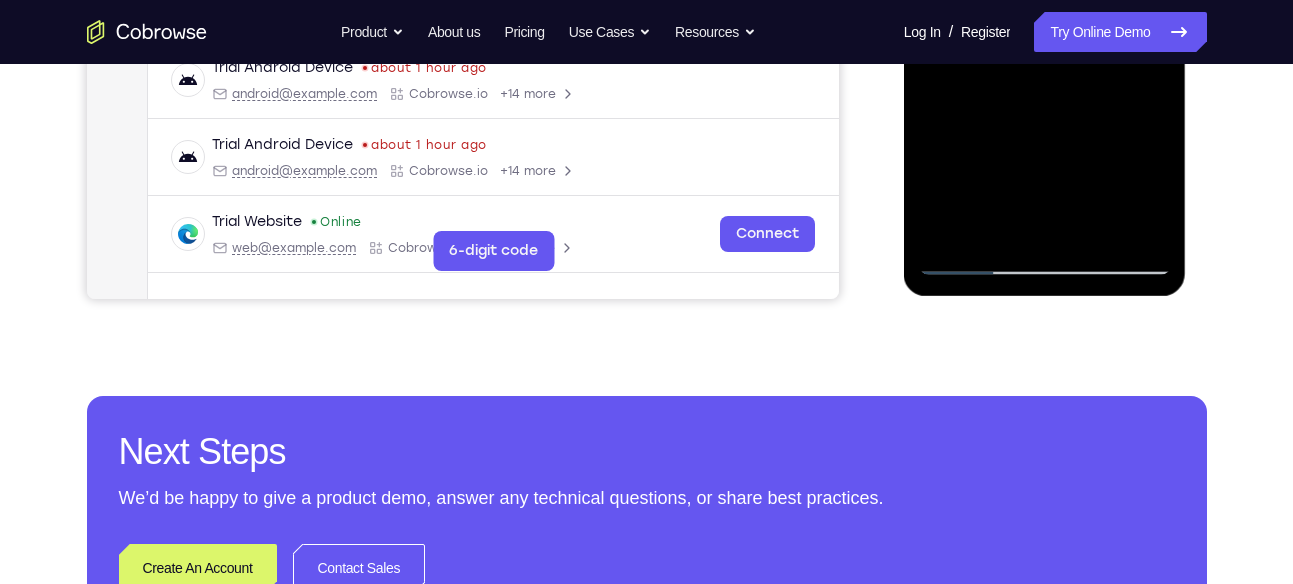 click at bounding box center [1045, -5] 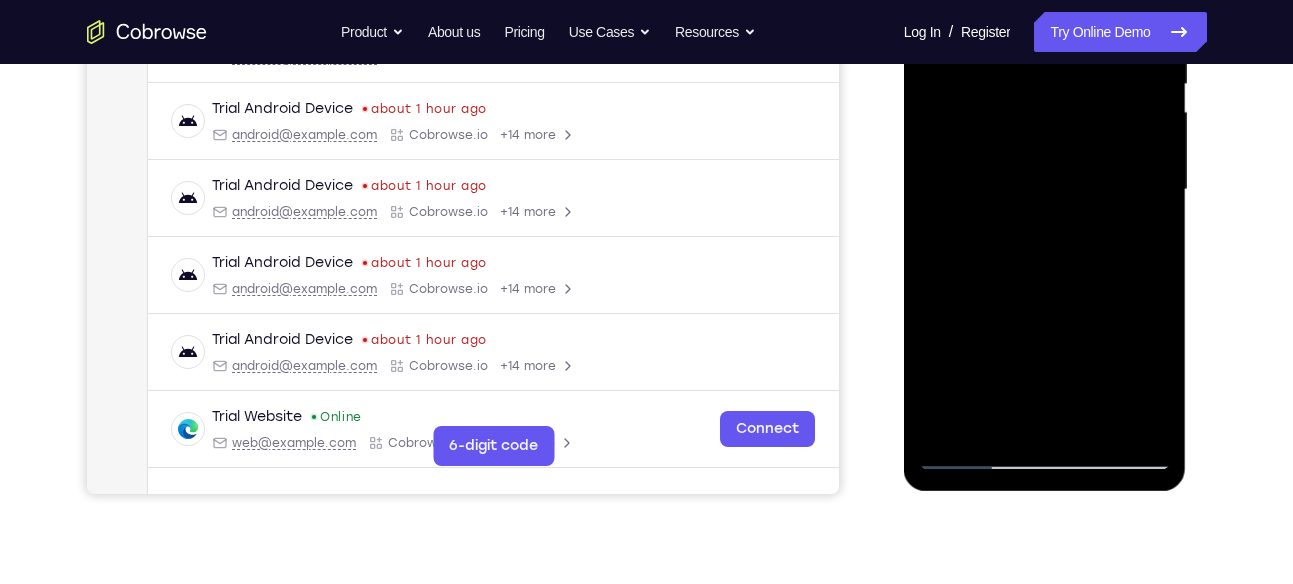 scroll, scrollTop: 432, scrollLeft: 0, axis: vertical 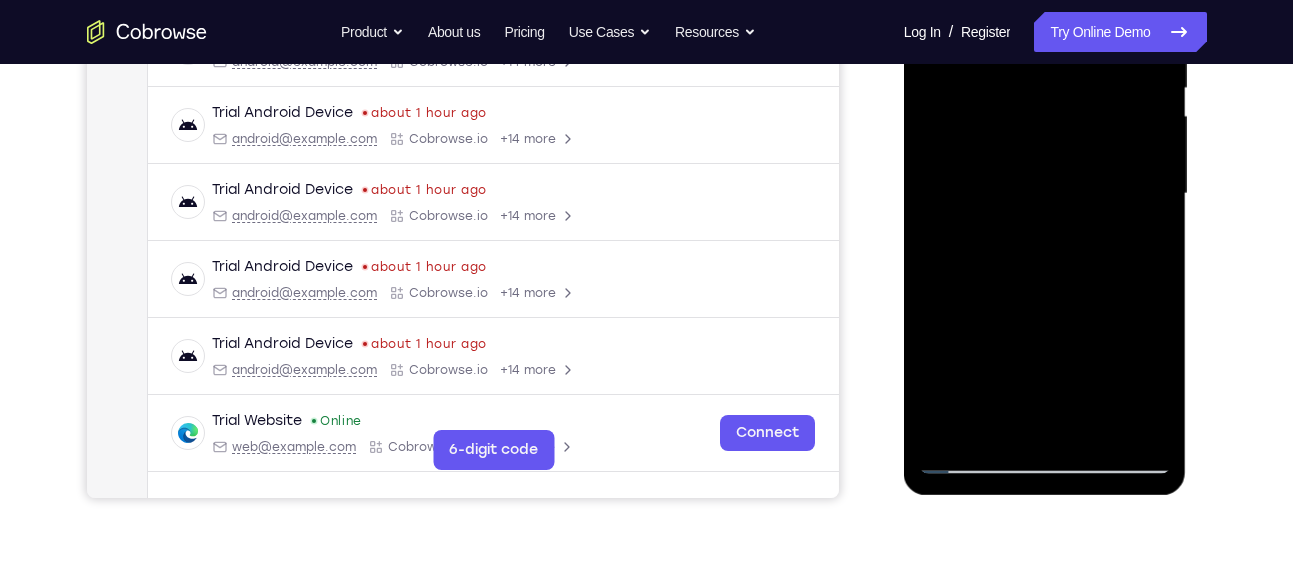 click at bounding box center (1045, 194) 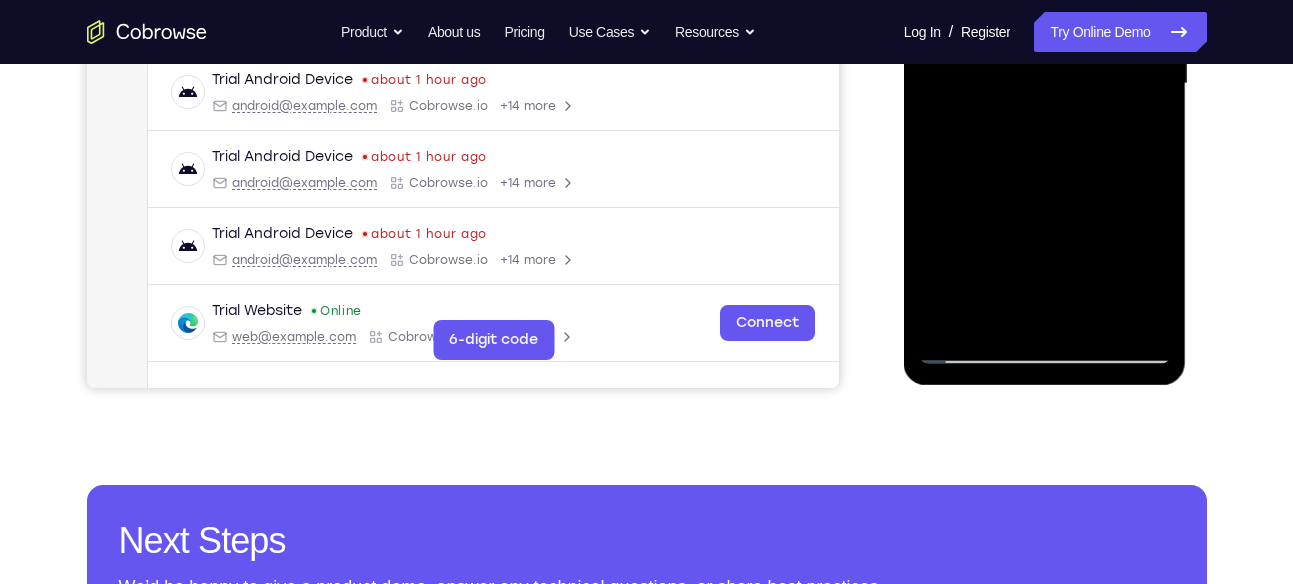 scroll, scrollTop: 463, scrollLeft: 0, axis: vertical 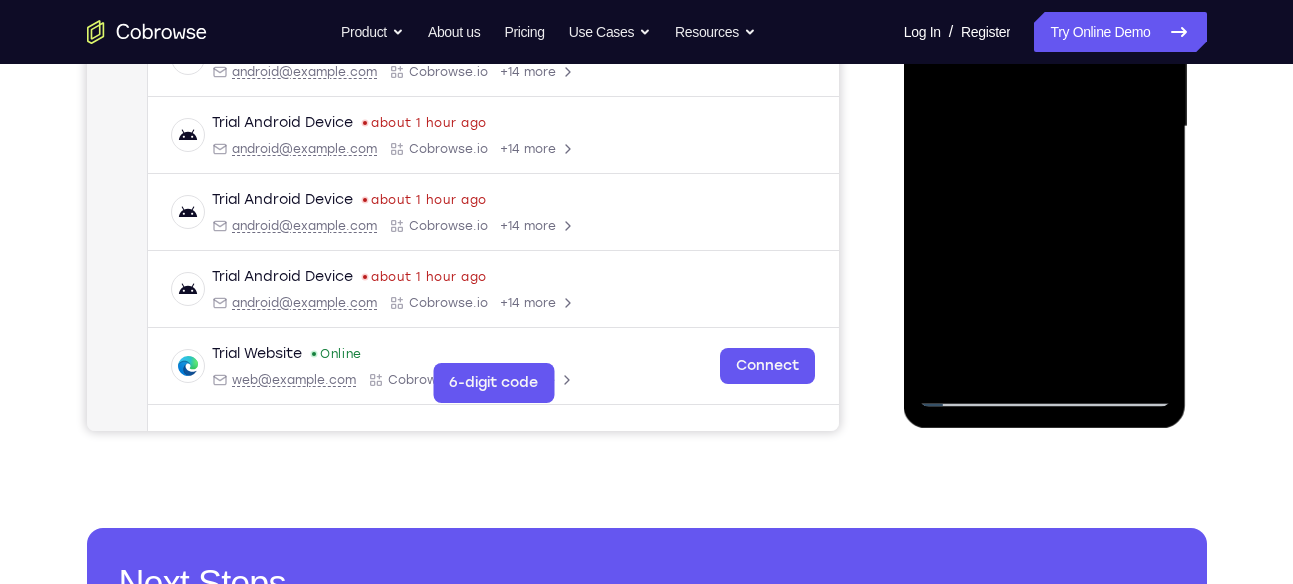 click at bounding box center (1045, 127) 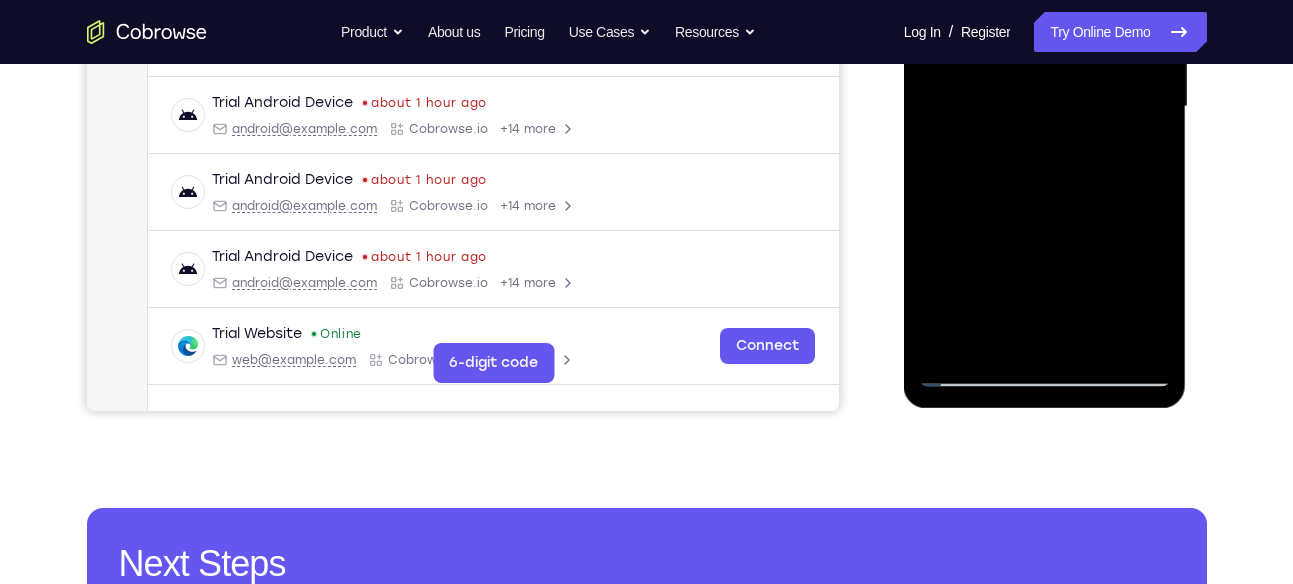 scroll, scrollTop: 498, scrollLeft: 0, axis: vertical 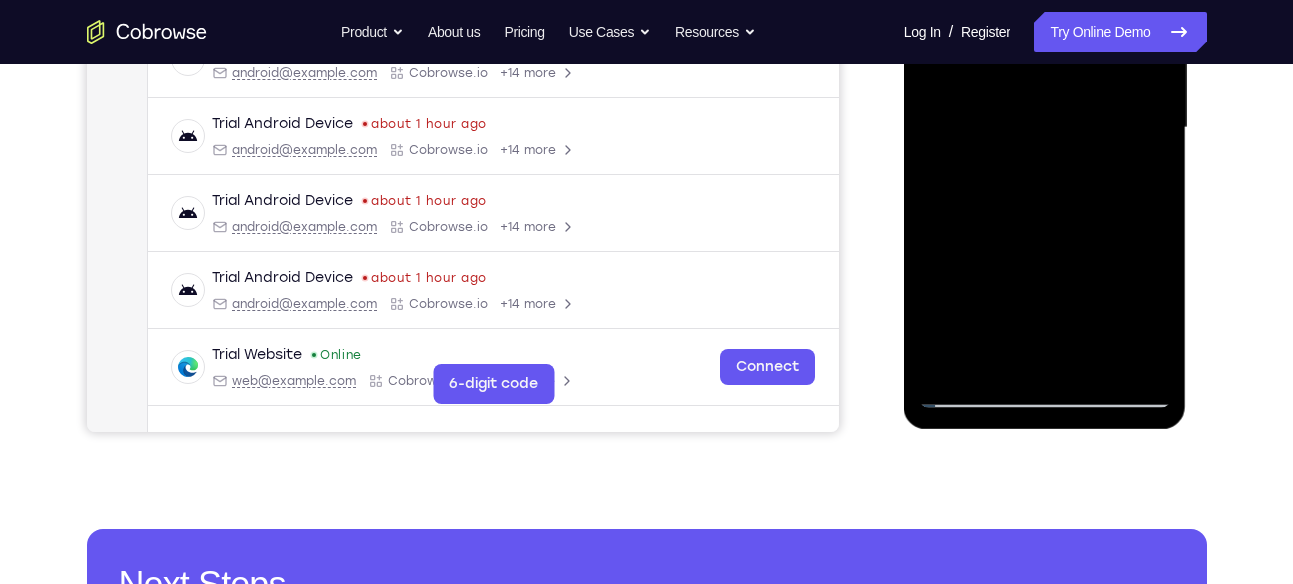 click at bounding box center (1045, 128) 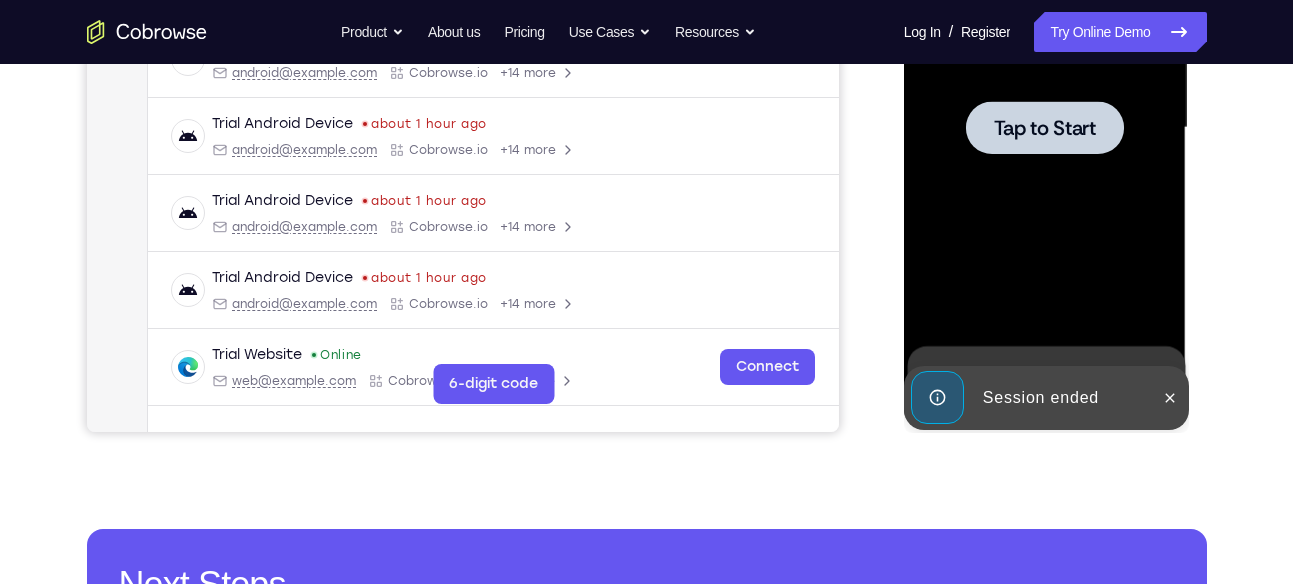 click at bounding box center (1045, 128) 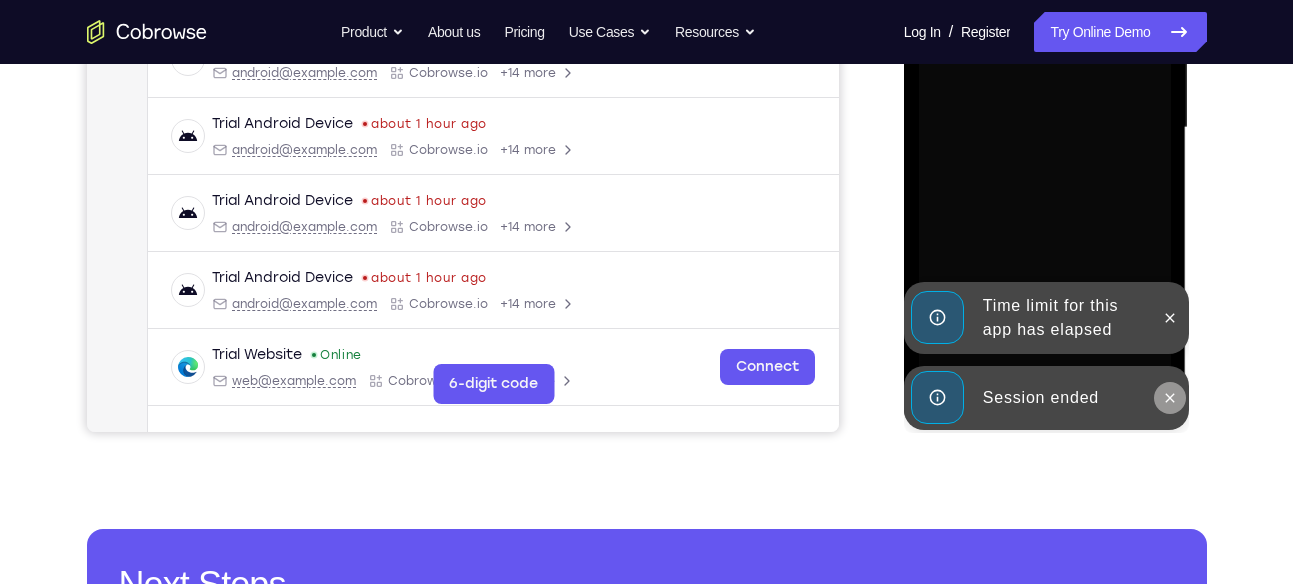 click 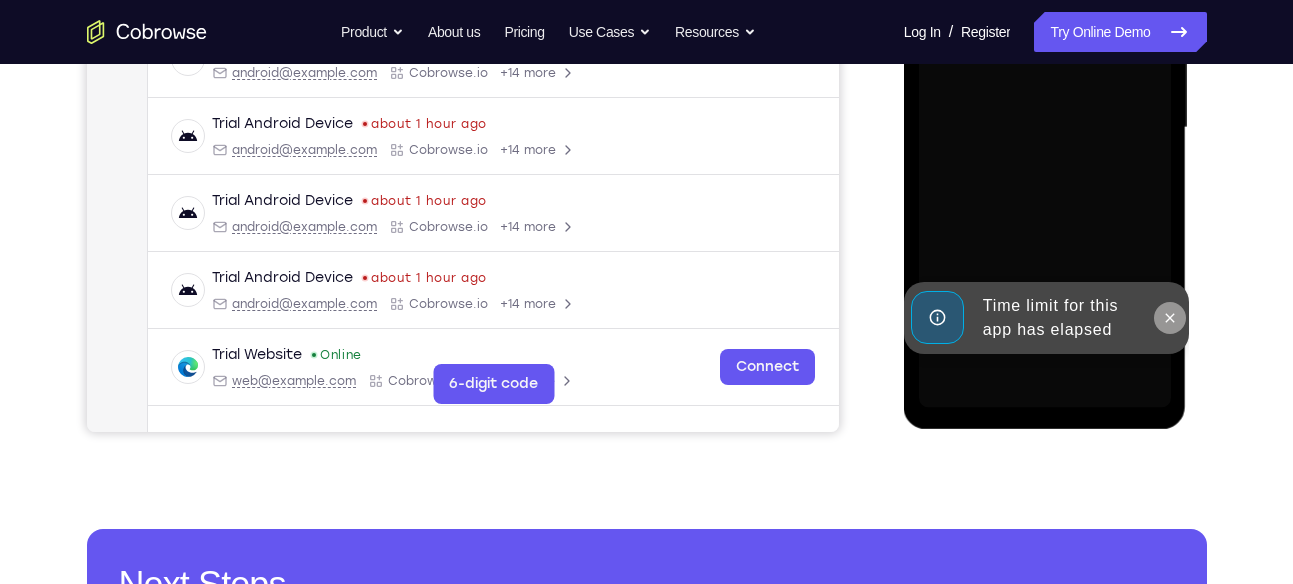 click 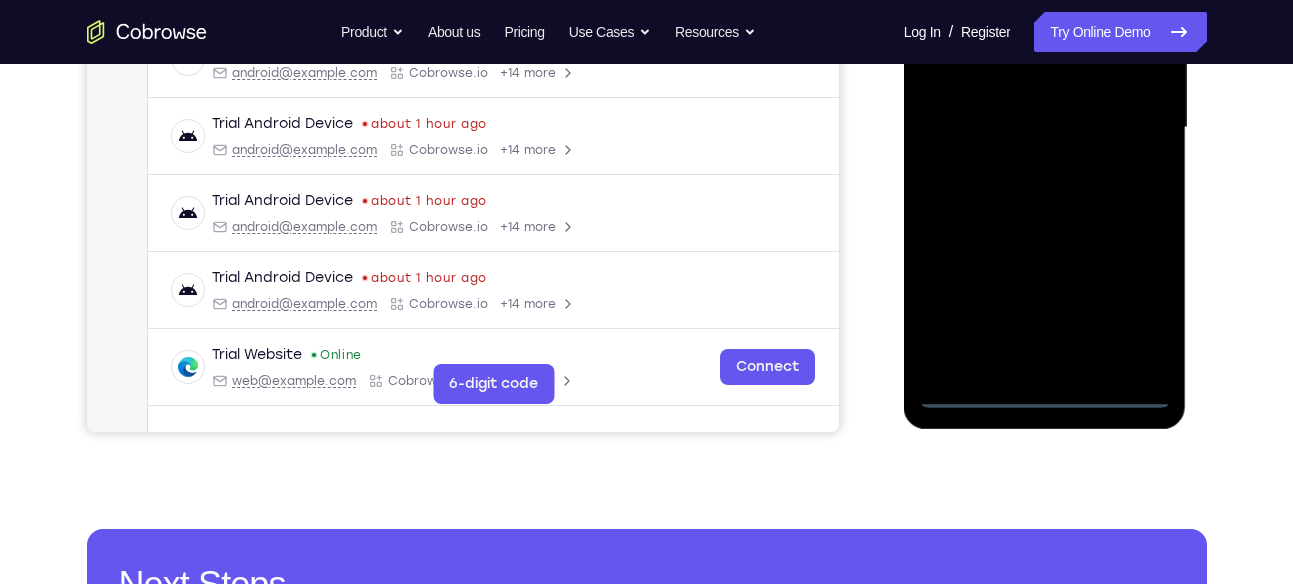 click at bounding box center (1045, 128) 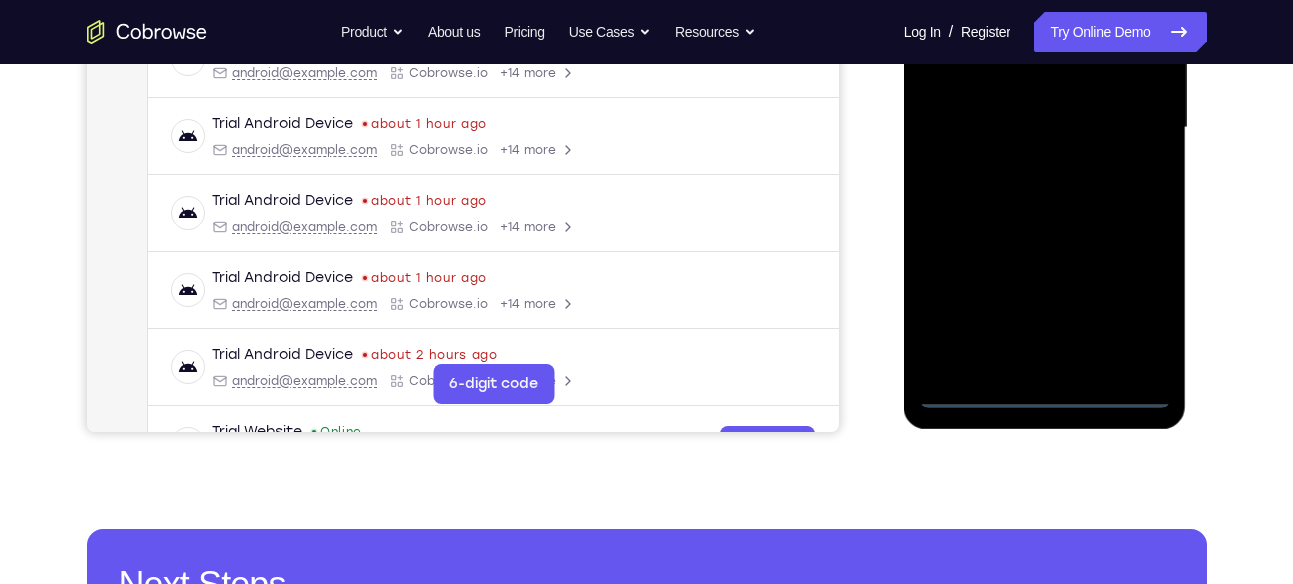 click at bounding box center [1045, 128] 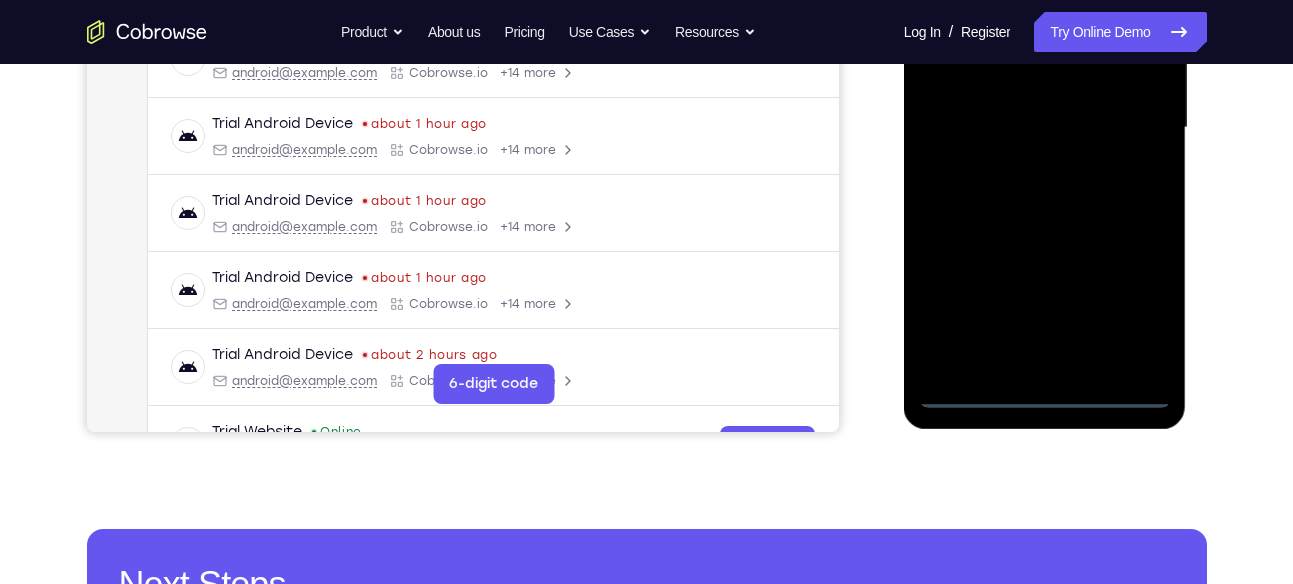 click at bounding box center (1045, 128) 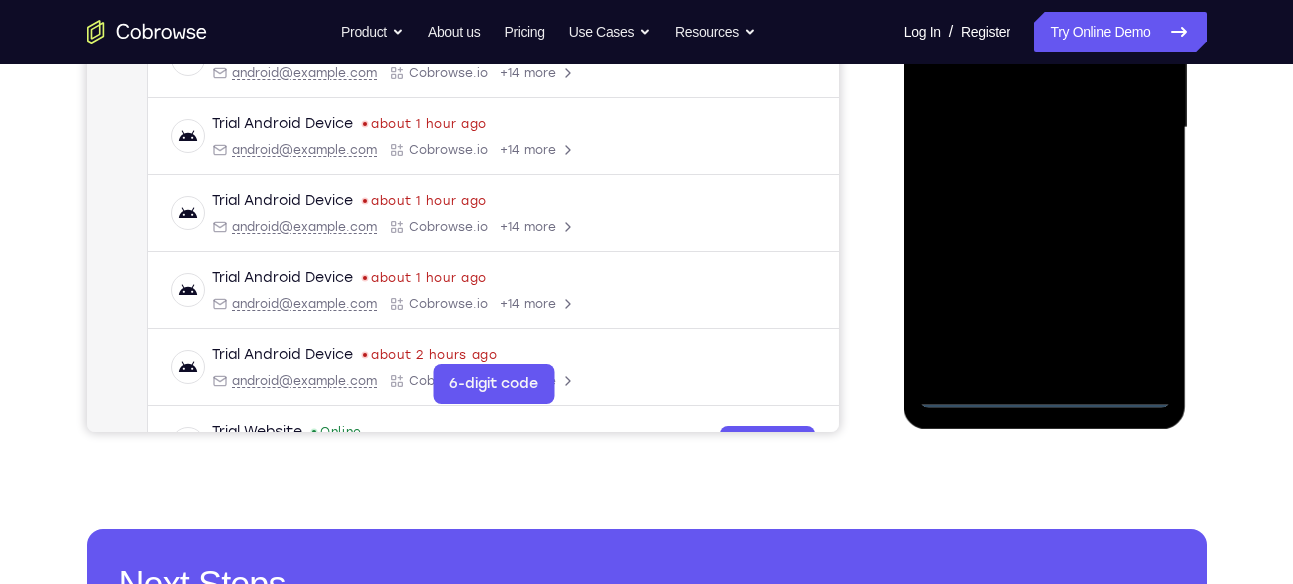 scroll, scrollTop: 264, scrollLeft: 0, axis: vertical 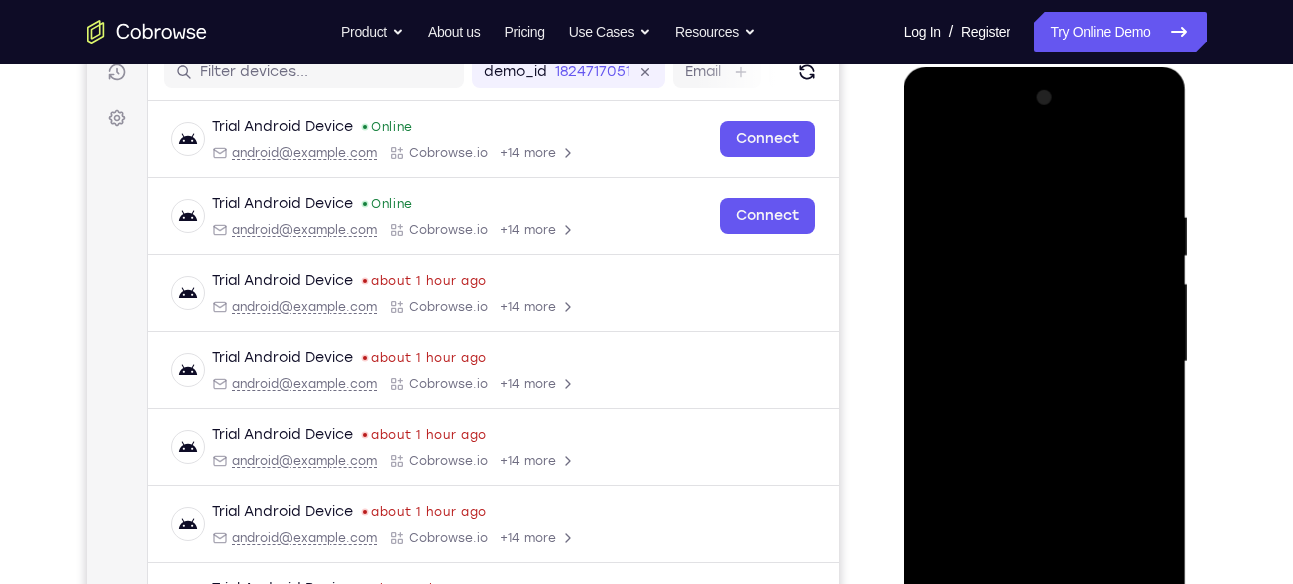 click at bounding box center (1045, 362) 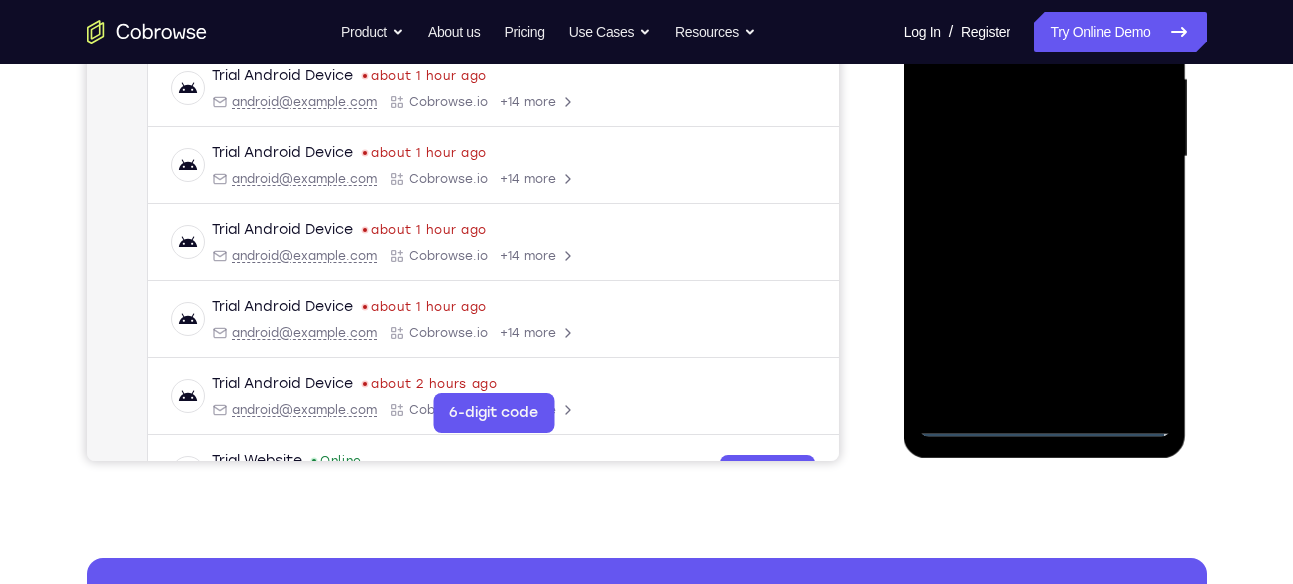 scroll, scrollTop: 280, scrollLeft: 0, axis: vertical 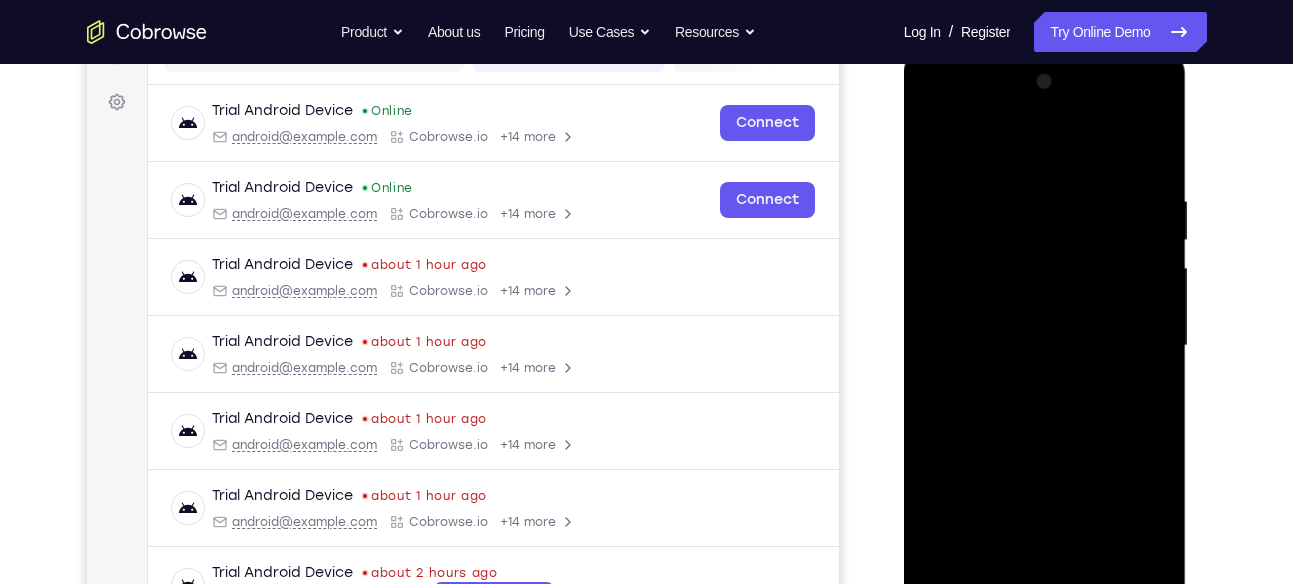 click at bounding box center [1045, 346] 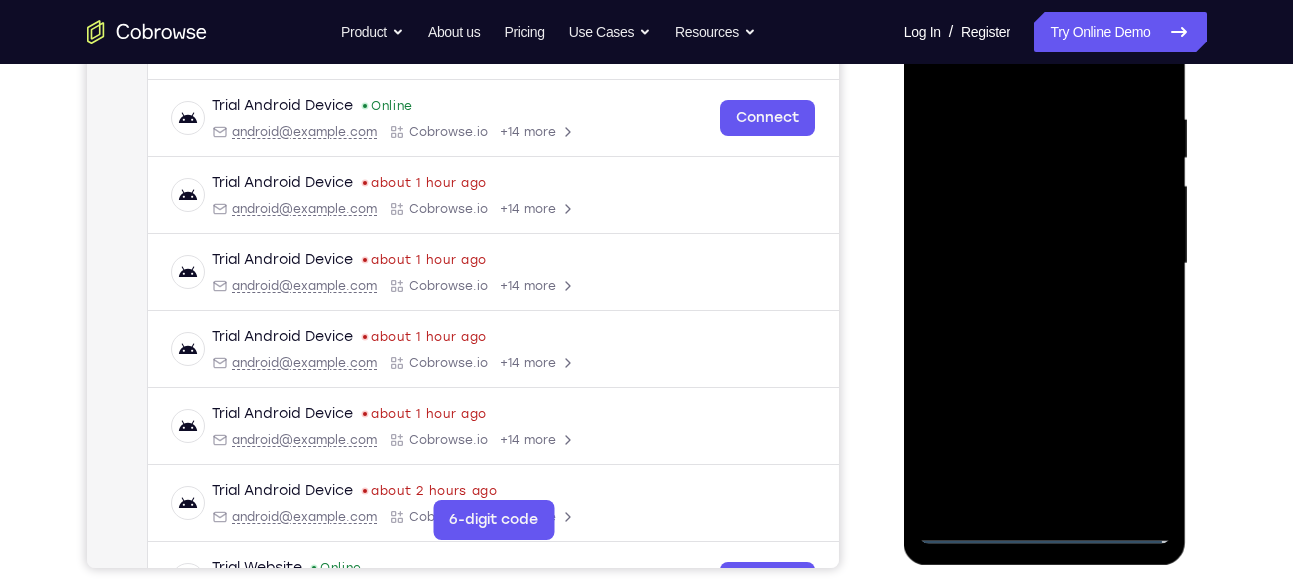 click at bounding box center (1045, 264) 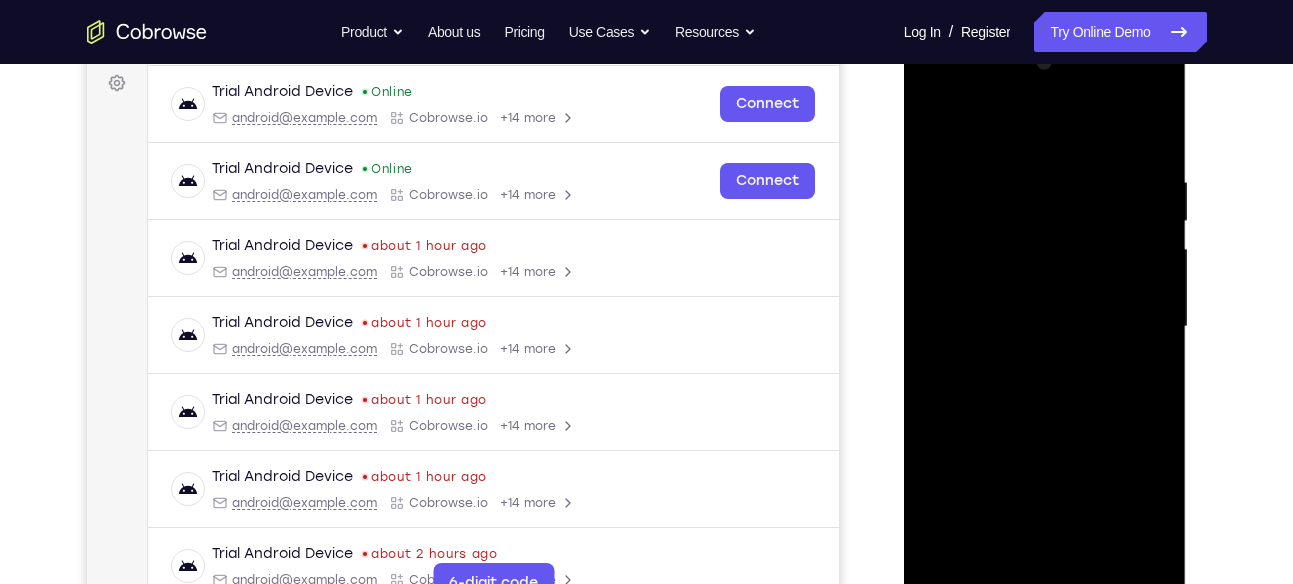 click at bounding box center (1045, 327) 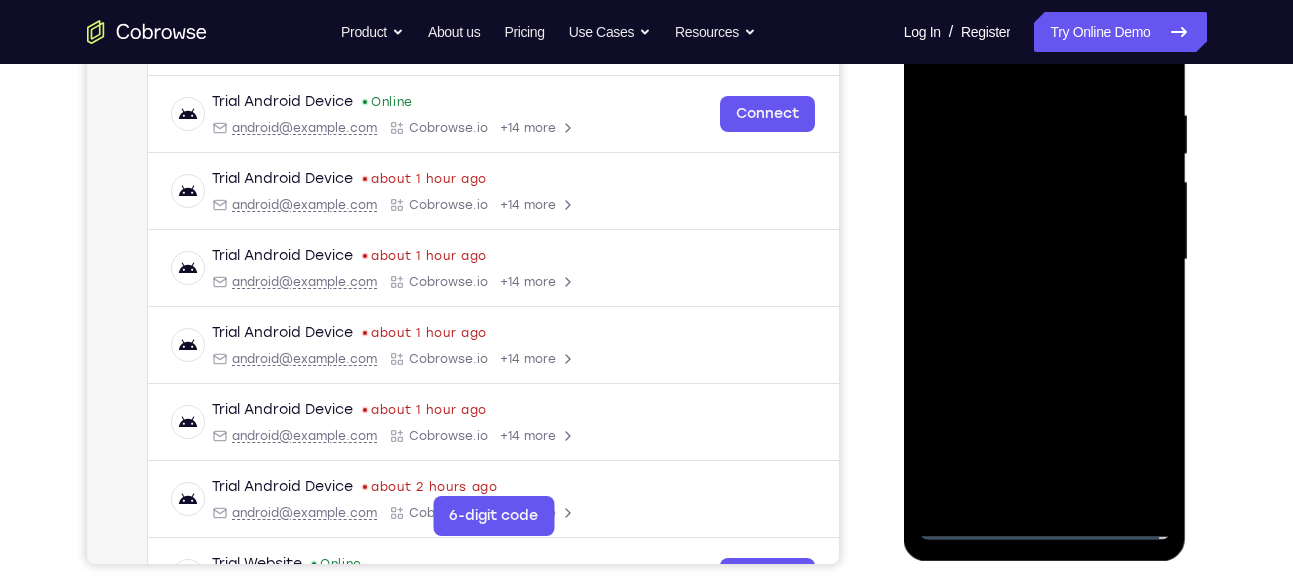 scroll, scrollTop: 381, scrollLeft: 0, axis: vertical 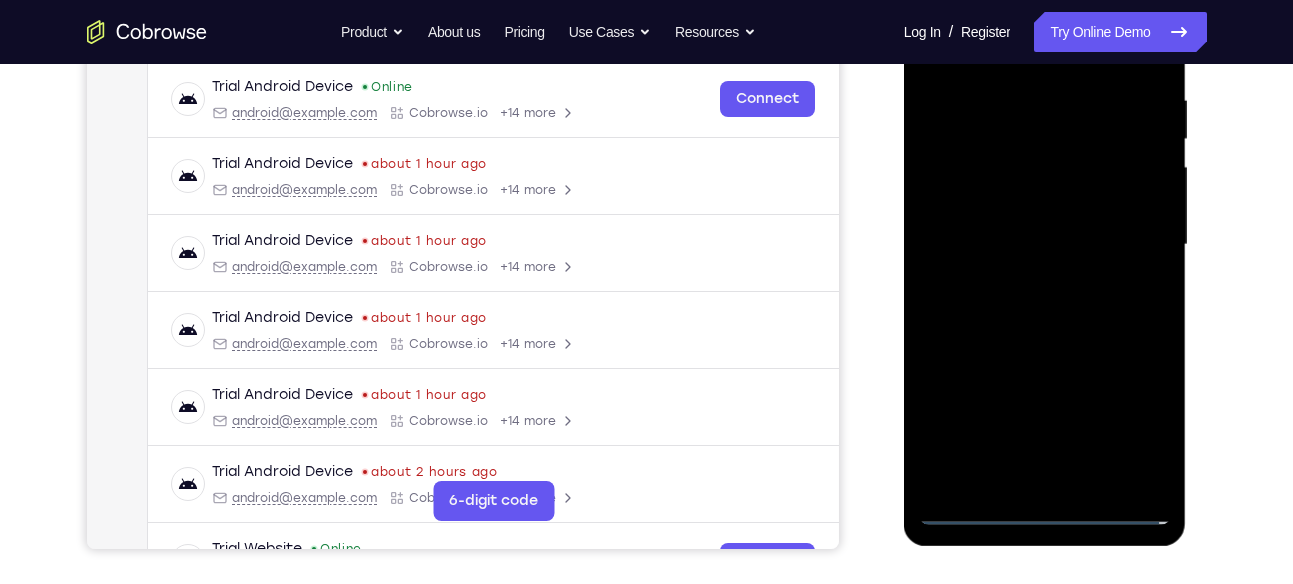 click at bounding box center (1045, 245) 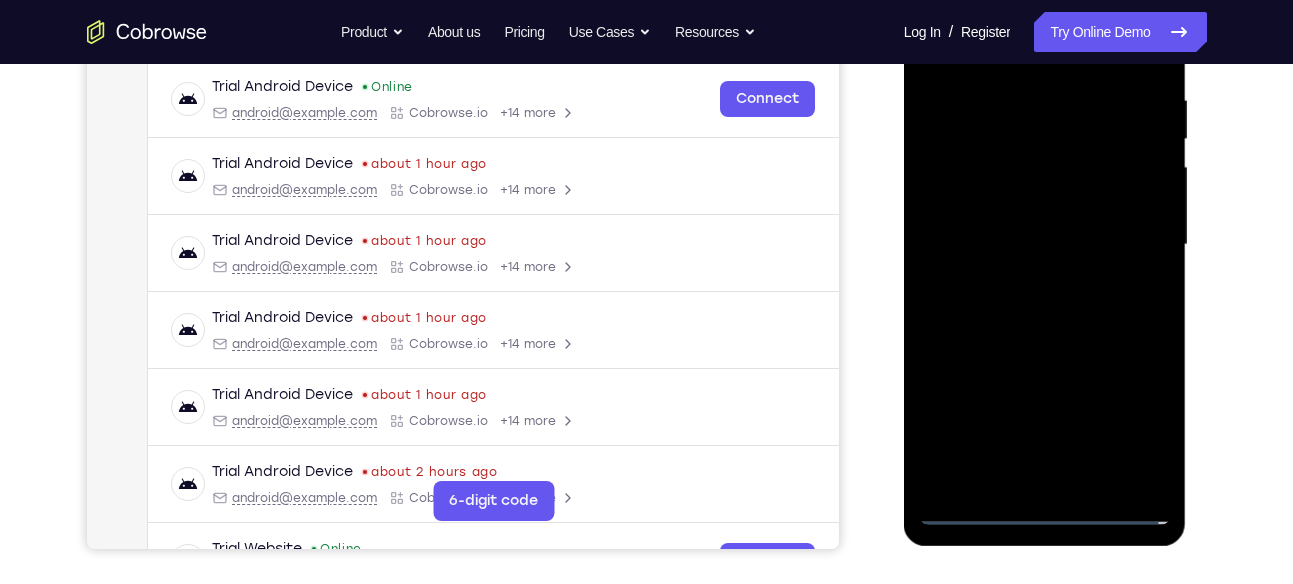 click at bounding box center (1045, 245) 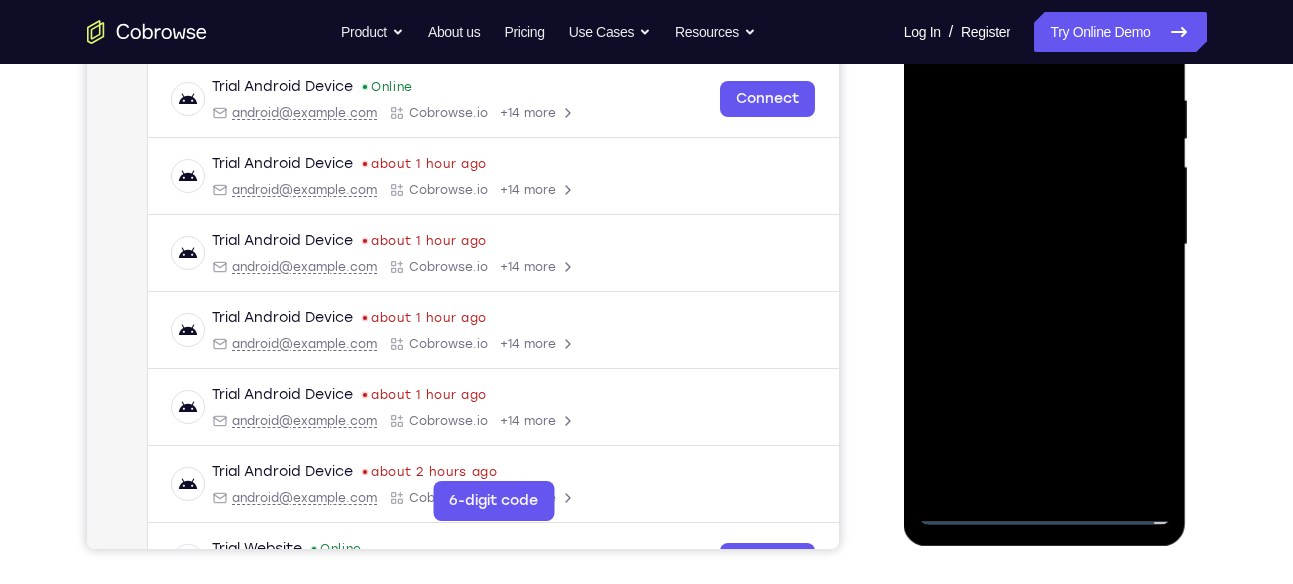 click at bounding box center [1045, 245] 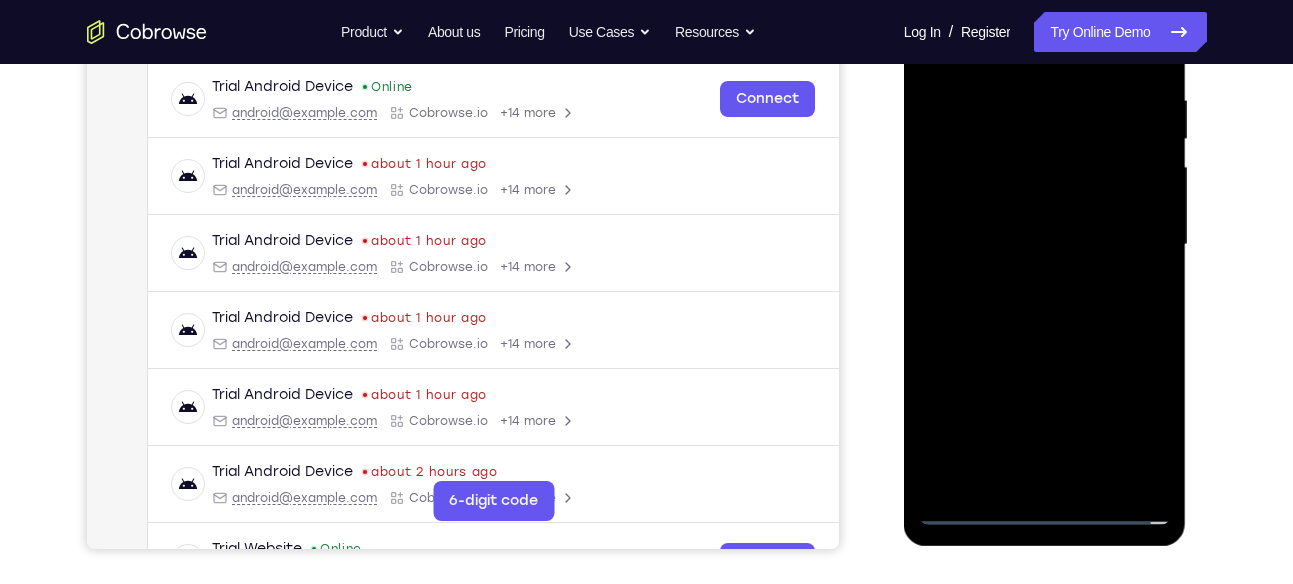 click at bounding box center [1045, 245] 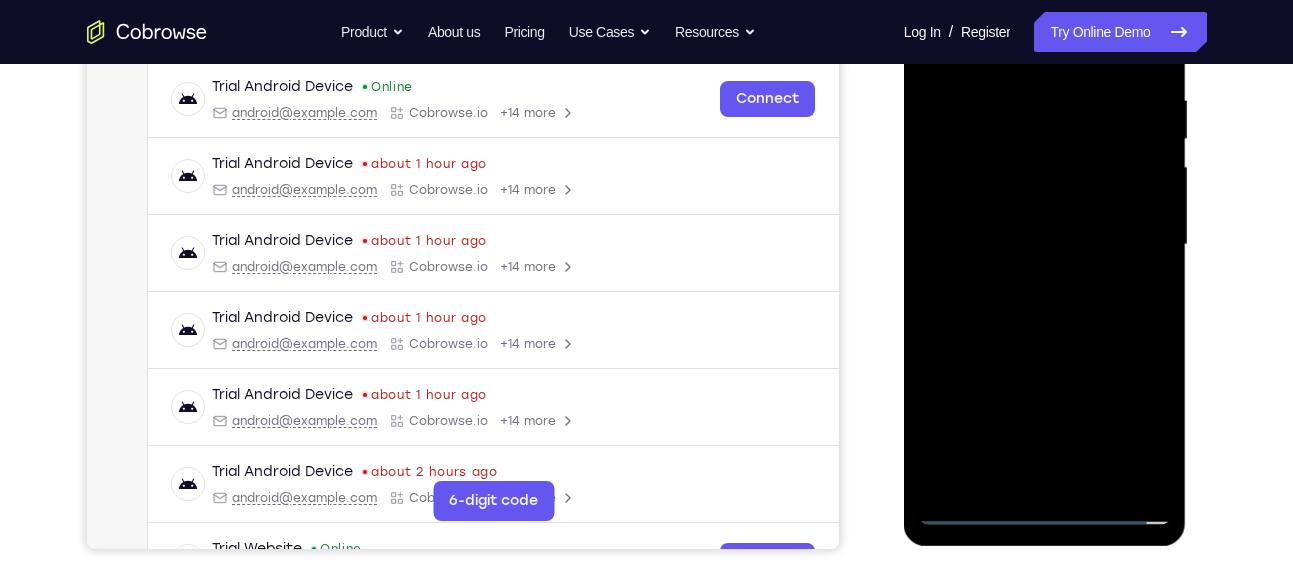 click at bounding box center [1045, 245] 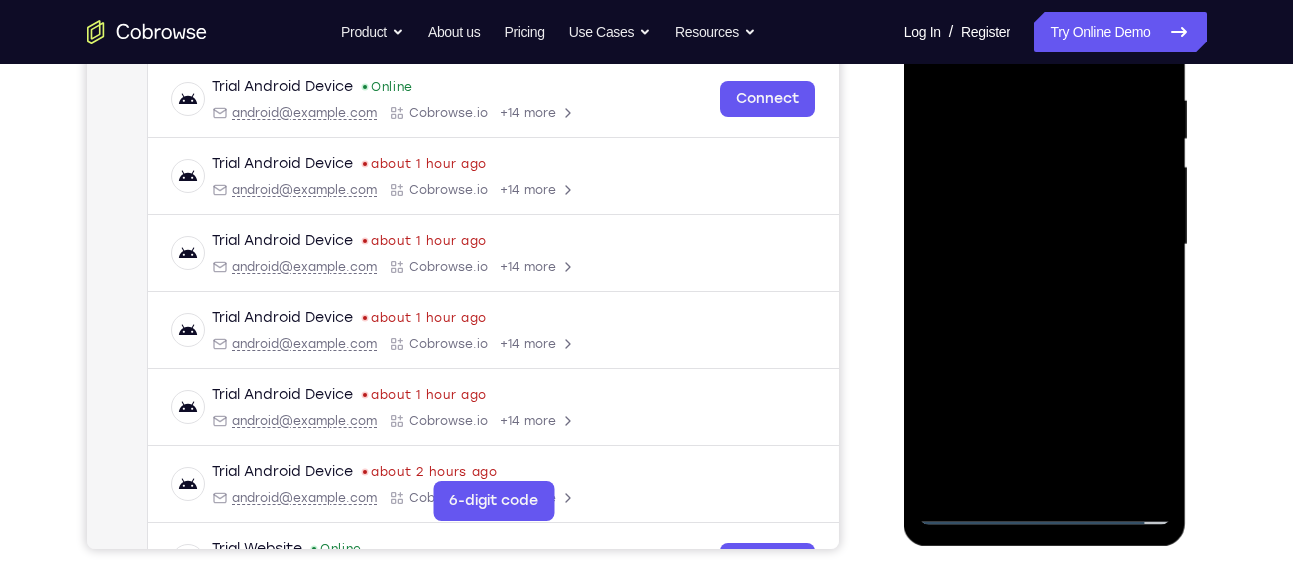 click at bounding box center [1045, 245] 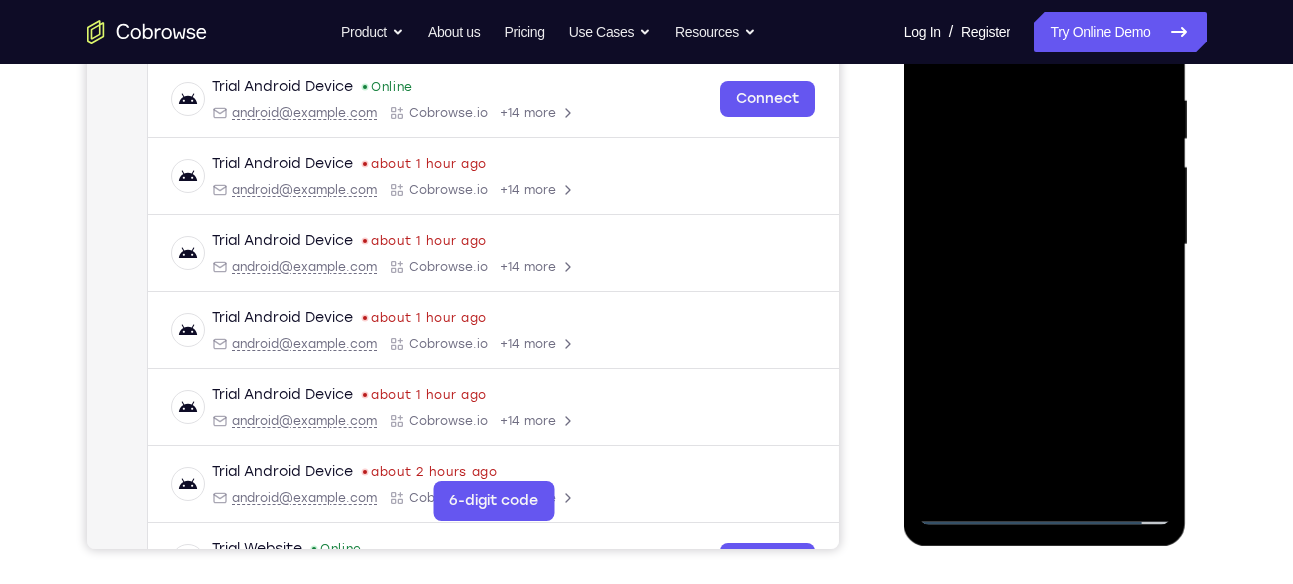 click at bounding box center (1045, 245) 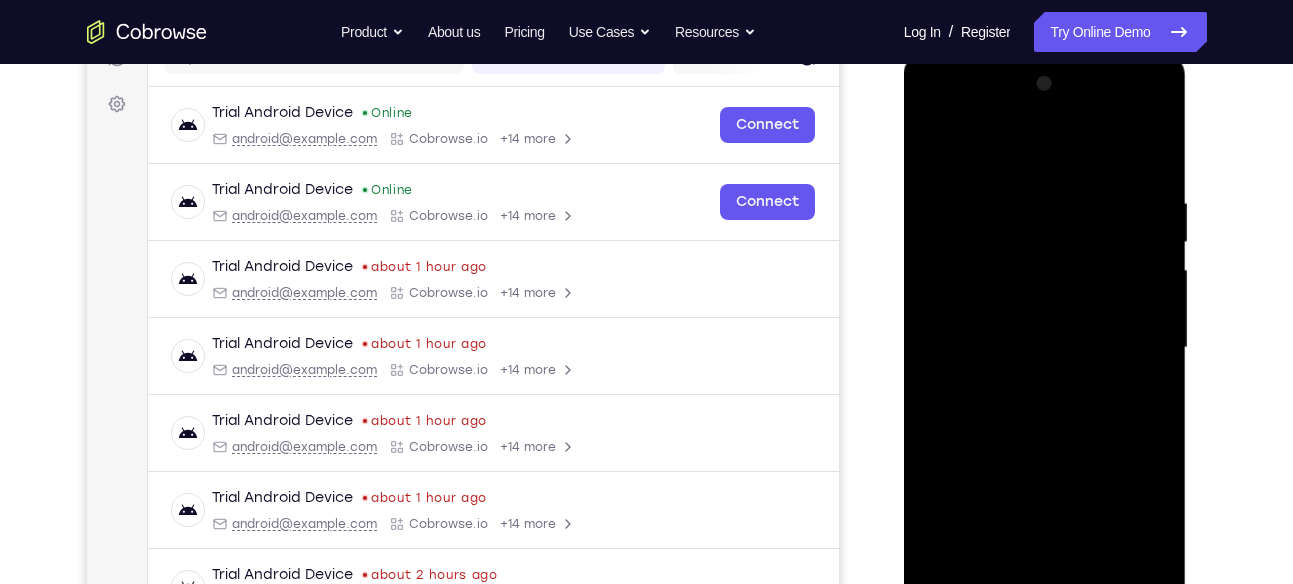 scroll, scrollTop: 279, scrollLeft: 0, axis: vertical 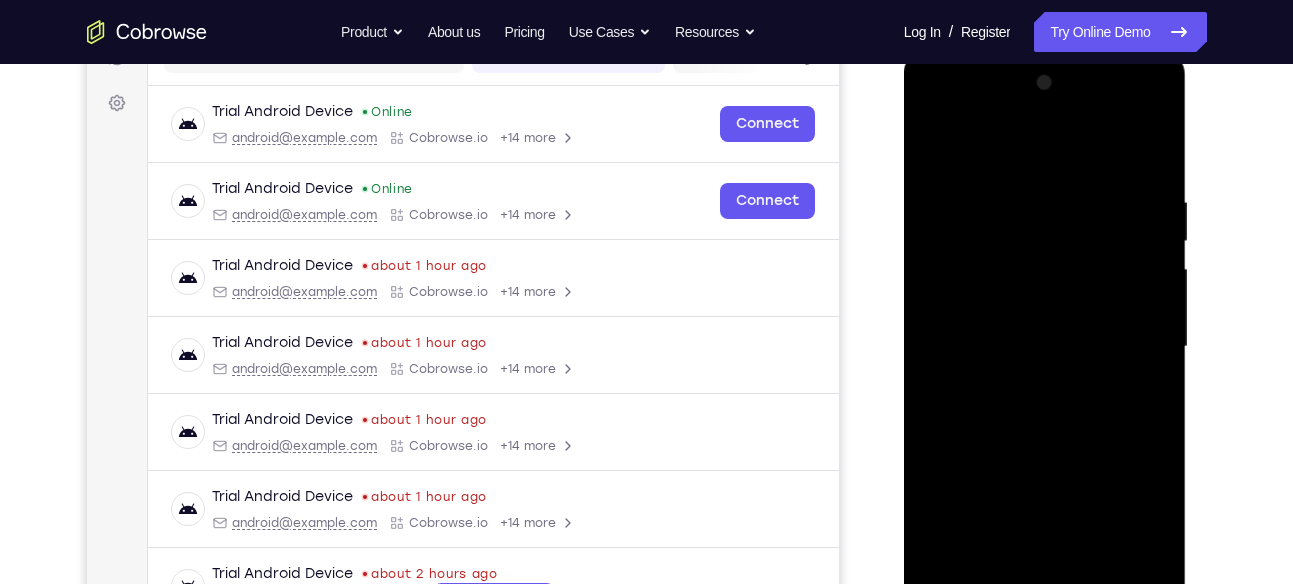 drag, startPoint x: 1031, startPoint y: 164, endPoint x: 1031, endPoint y: 31, distance: 133 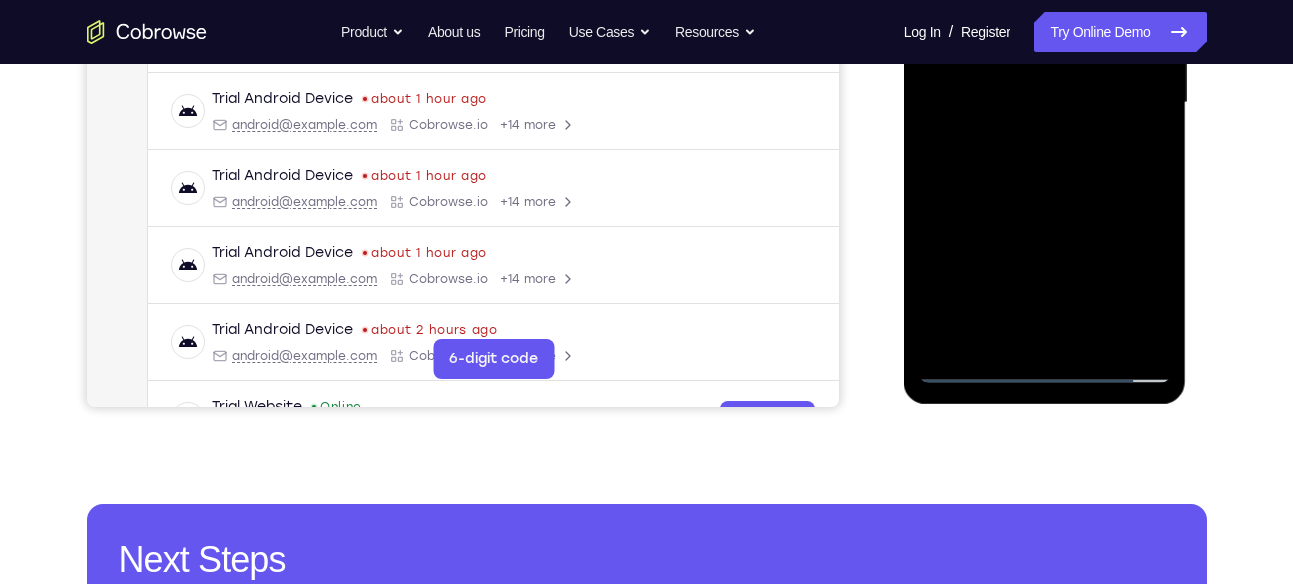 scroll, scrollTop: 529, scrollLeft: 0, axis: vertical 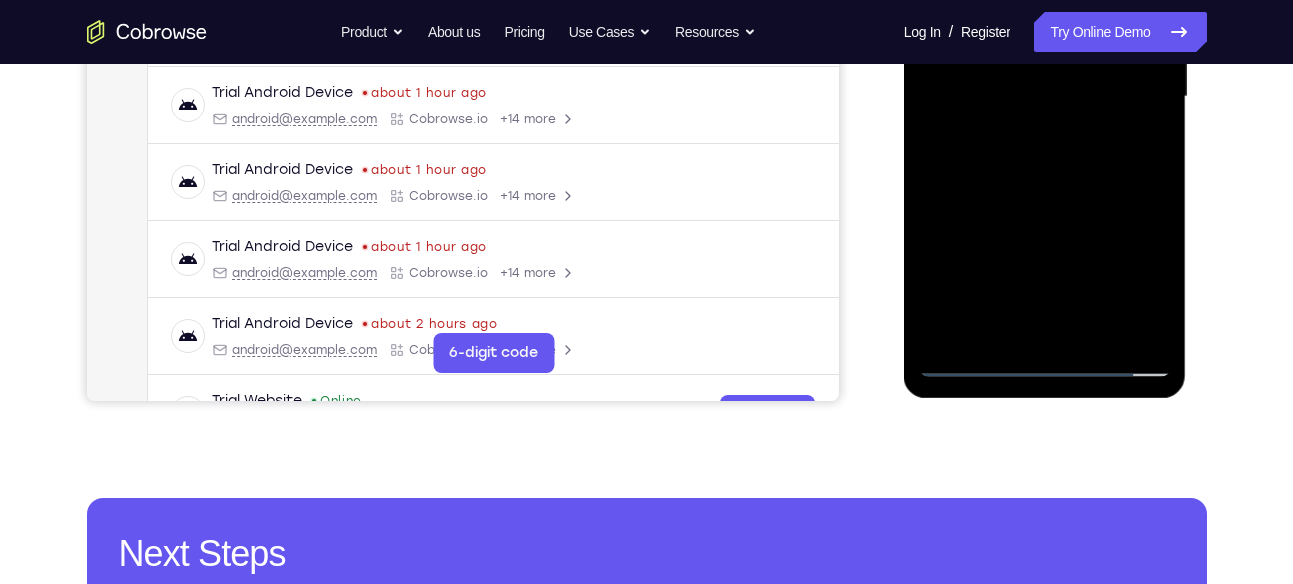 click at bounding box center (1045, 97) 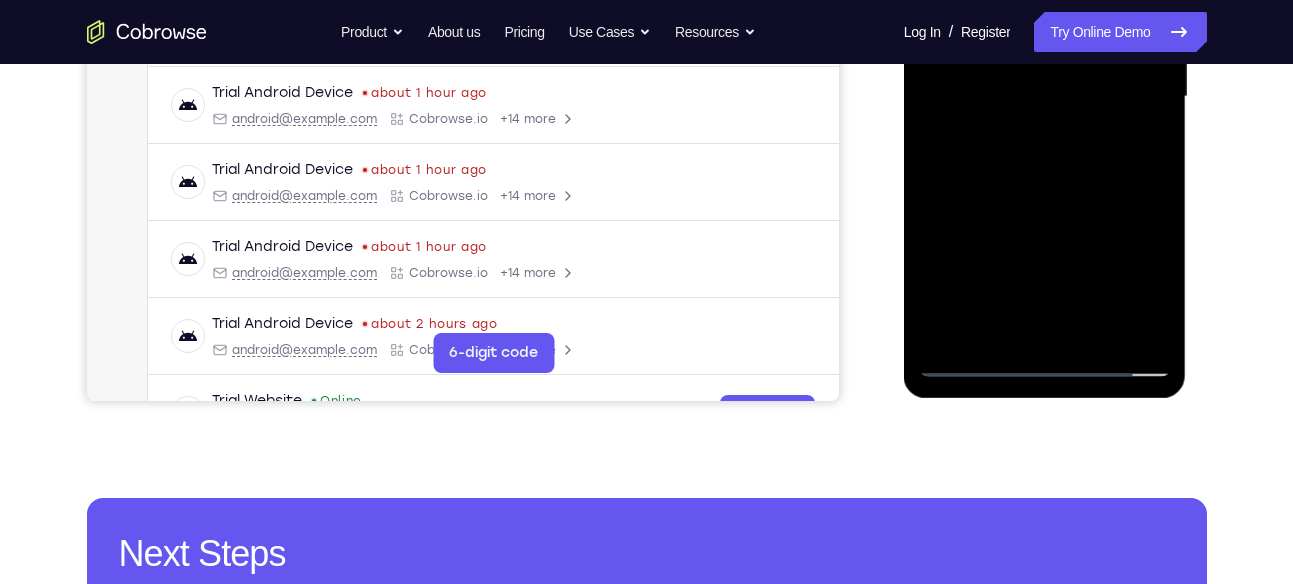 click at bounding box center [1045, 97] 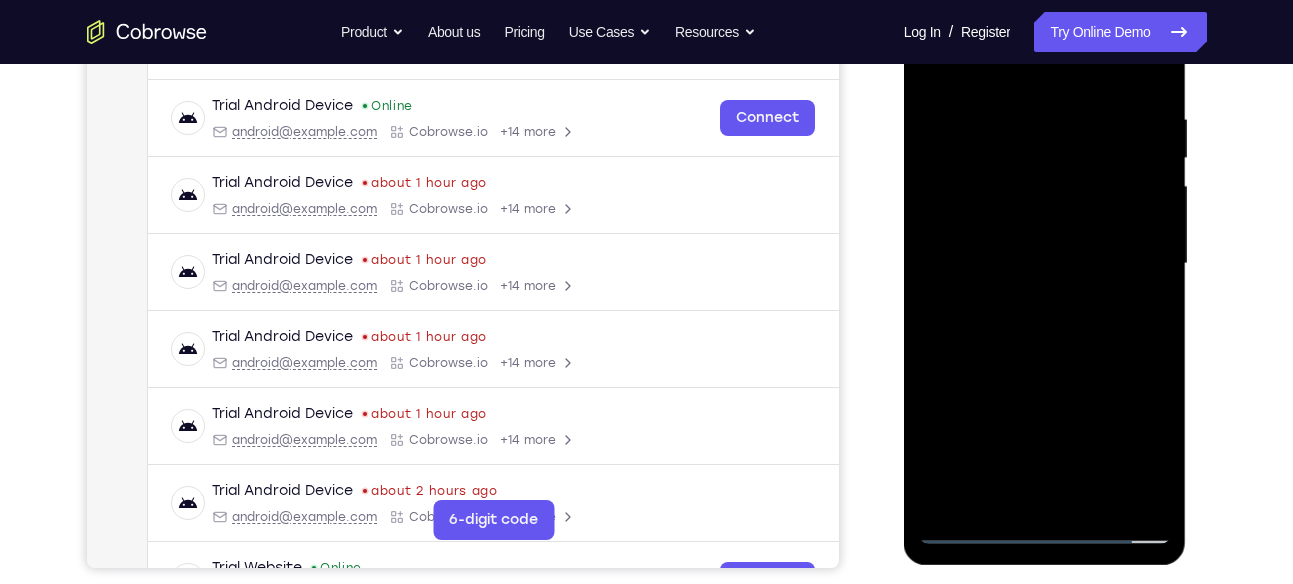 scroll, scrollTop: 361, scrollLeft: 0, axis: vertical 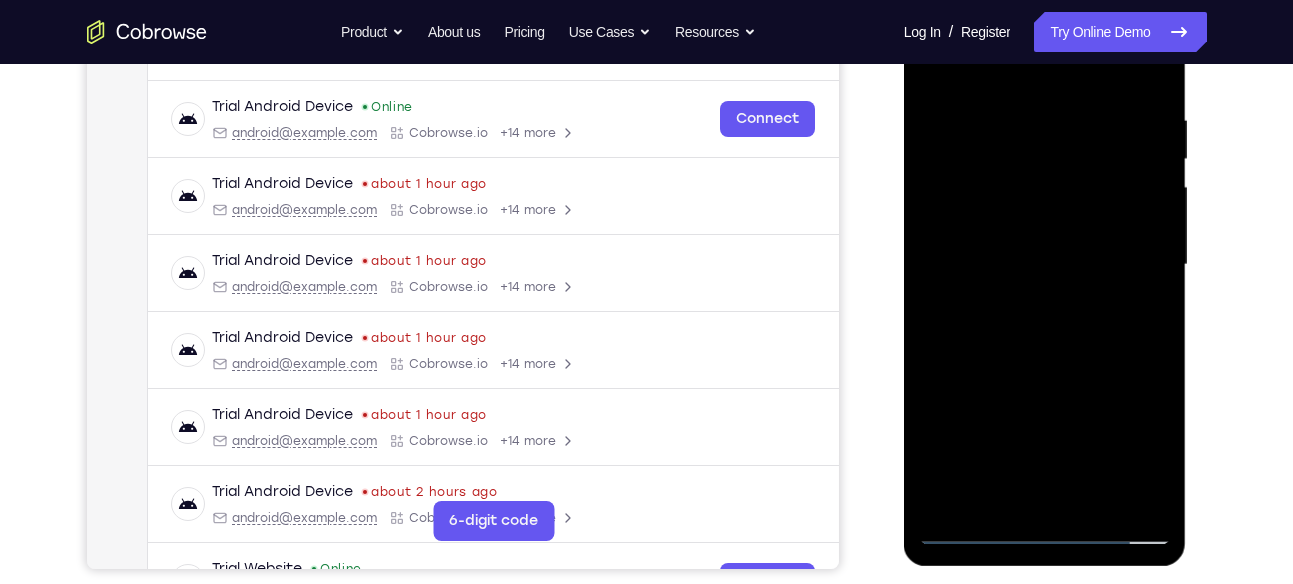 click at bounding box center (1045, 265) 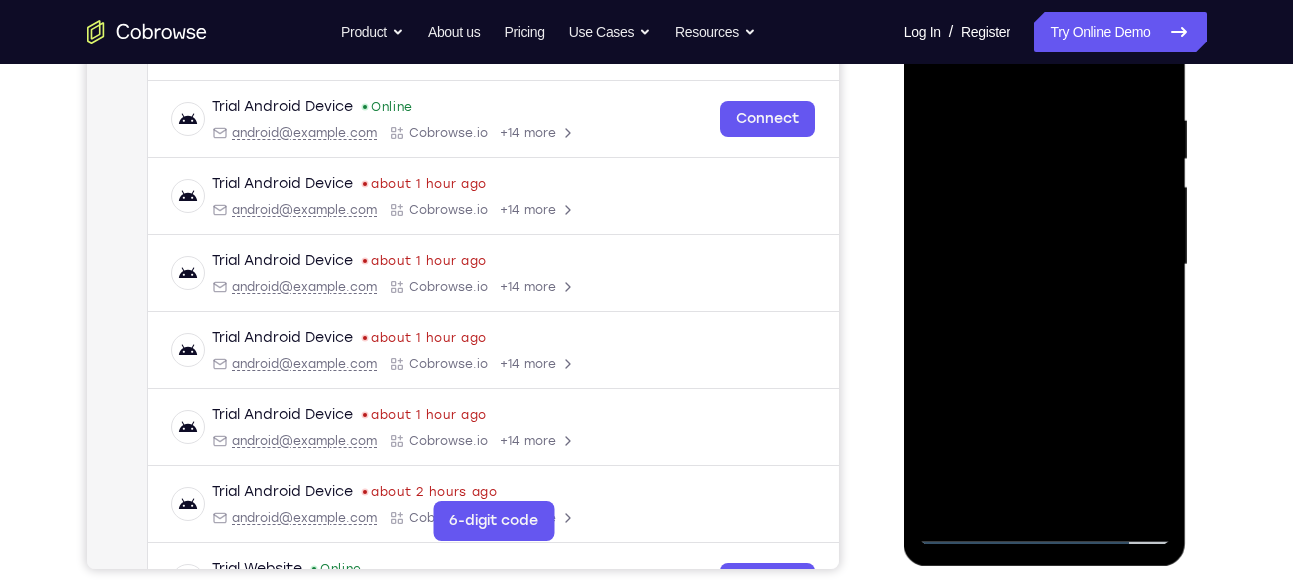 click at bounding box center [1045, 265] 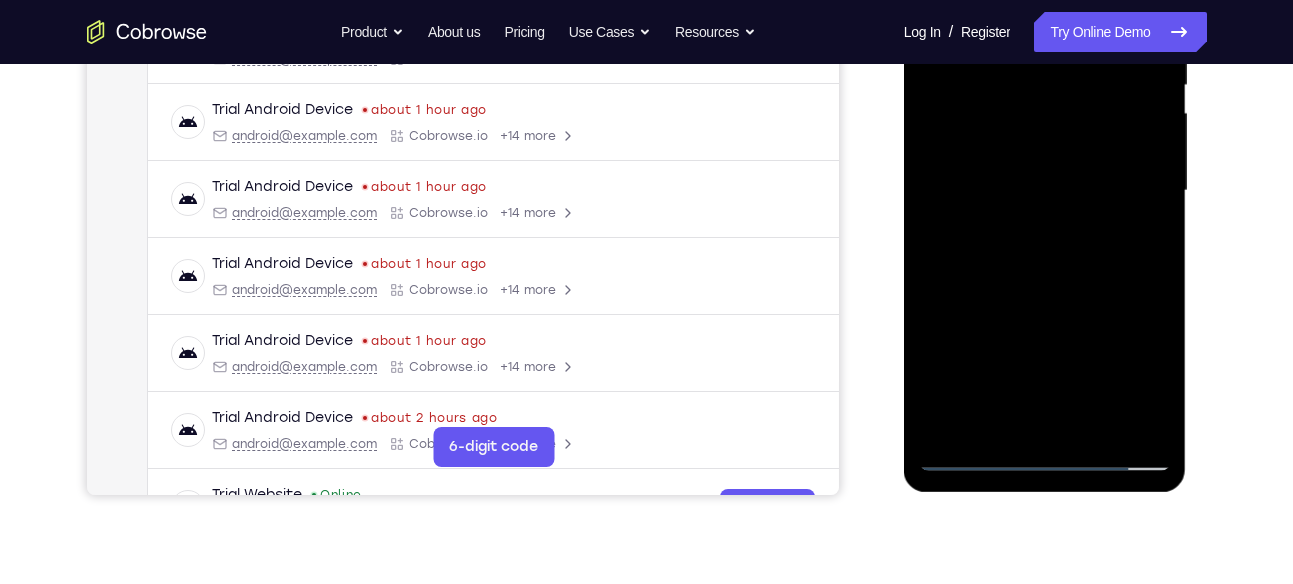 scroll, scrollTop: 482, scrollLeft: 0, axis: vertical 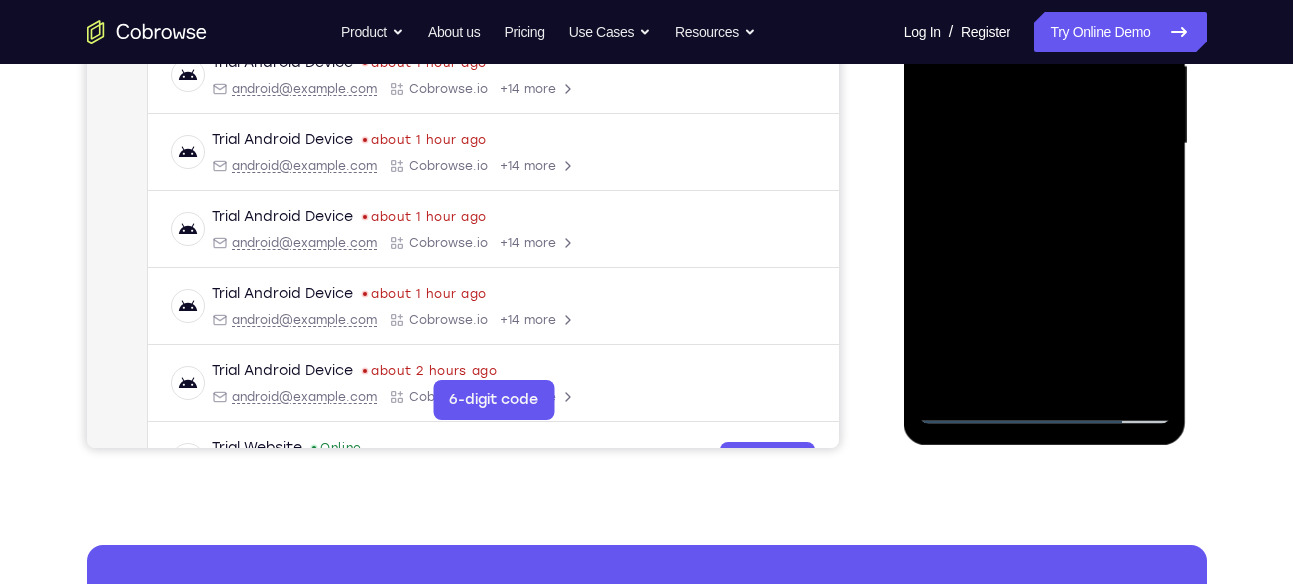 click at bounding box center (1045, 144) 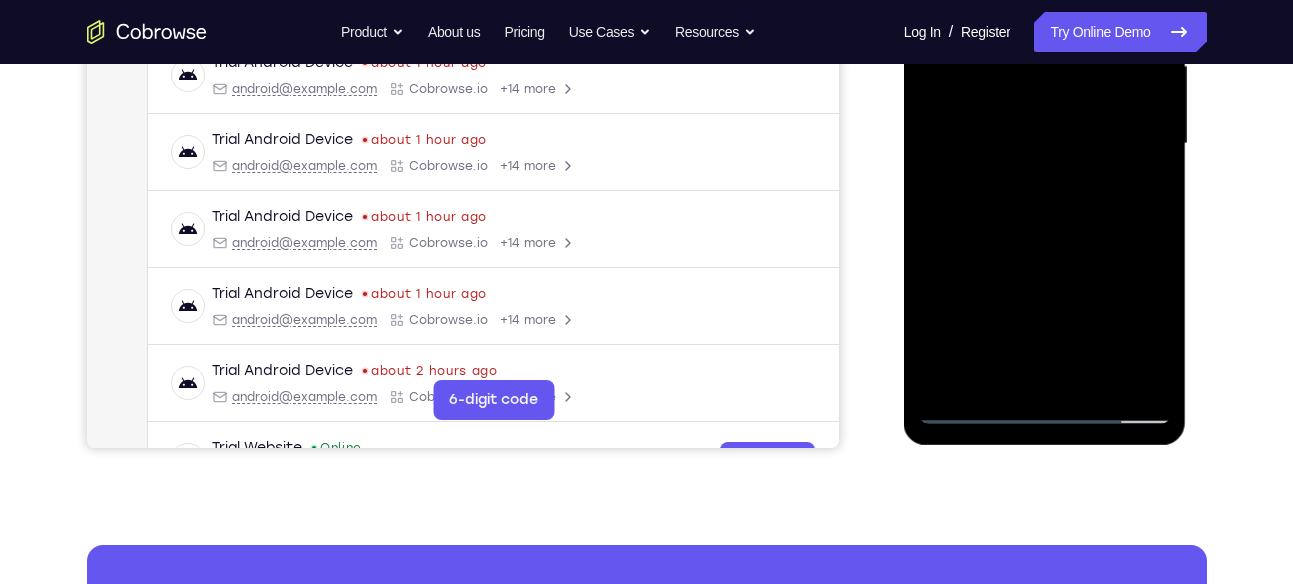 click at bounding box center [1045, 144] 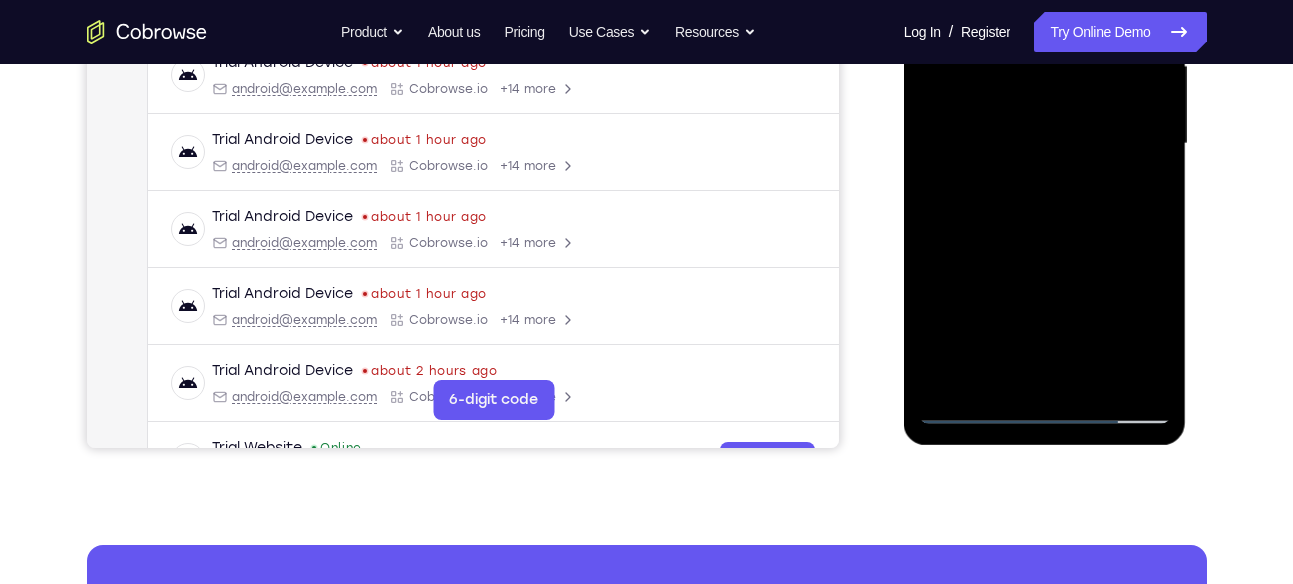 click at bounding box center [1045, 144] 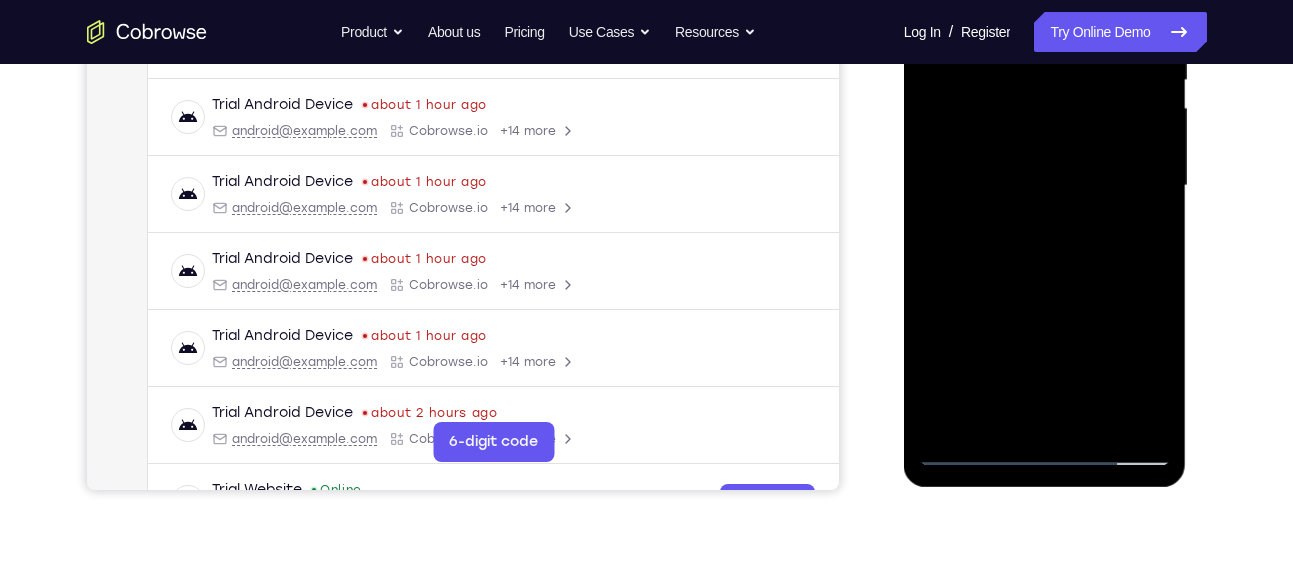 scroll, scrollTop: 367, scrollLeft: 0, axis: vertical 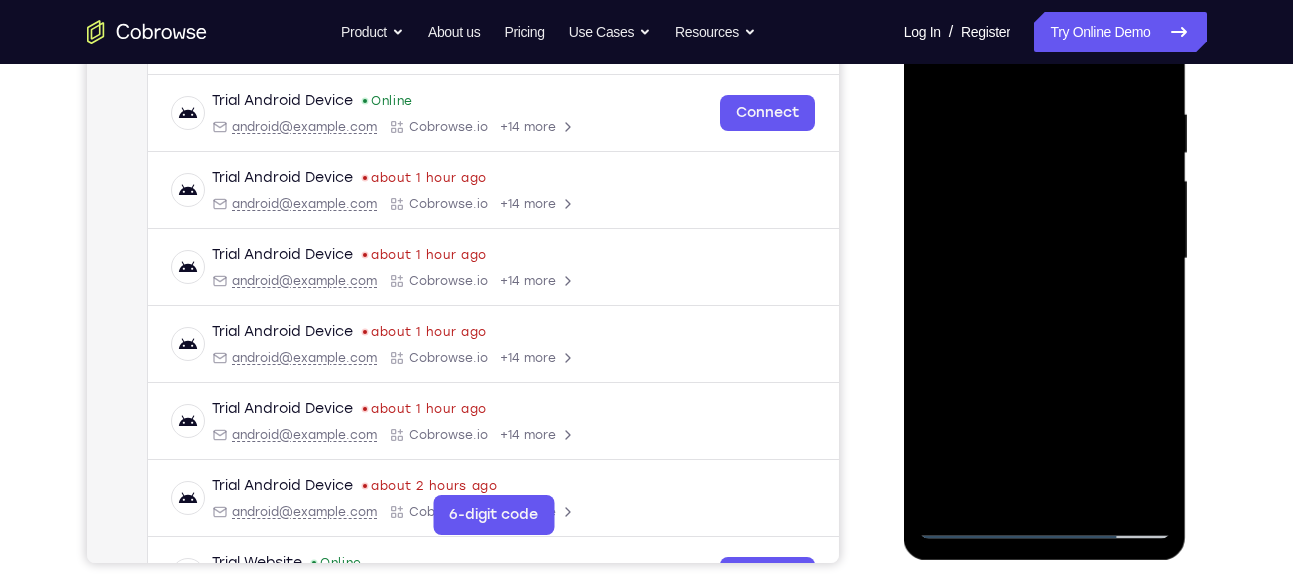 drag, startPoint x: 1090, startPoint y: 141, endPoint x: 1080, endPoint y: 186, distance: 46.09772 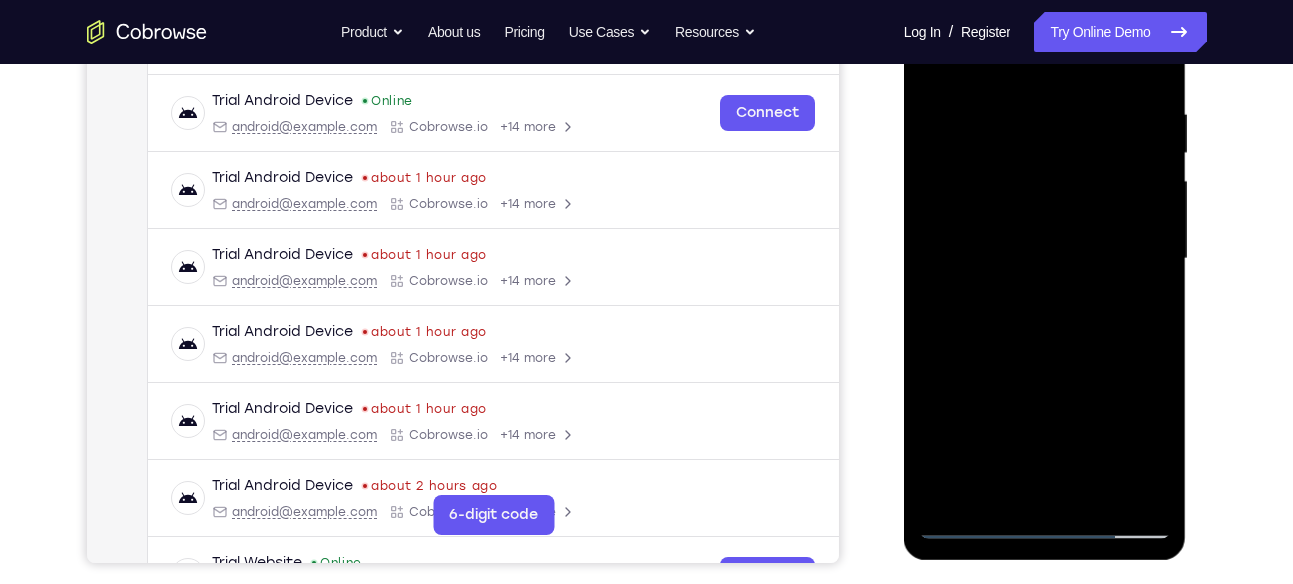 click at bounding box center (1045, 259) 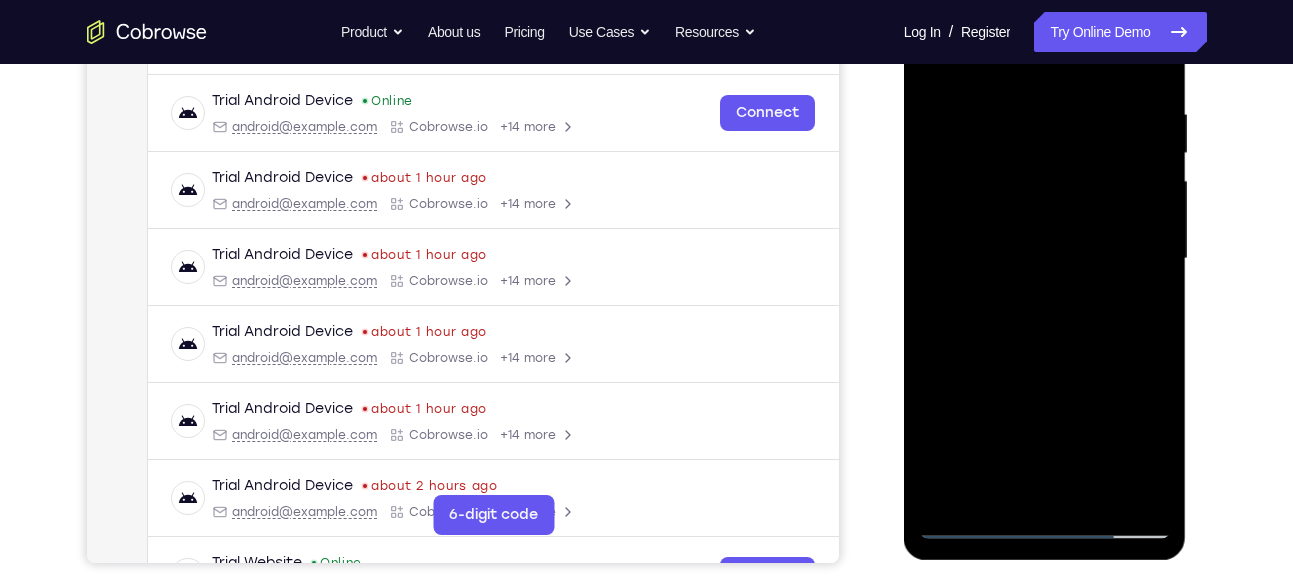 click at bounding box center [1045, 259] 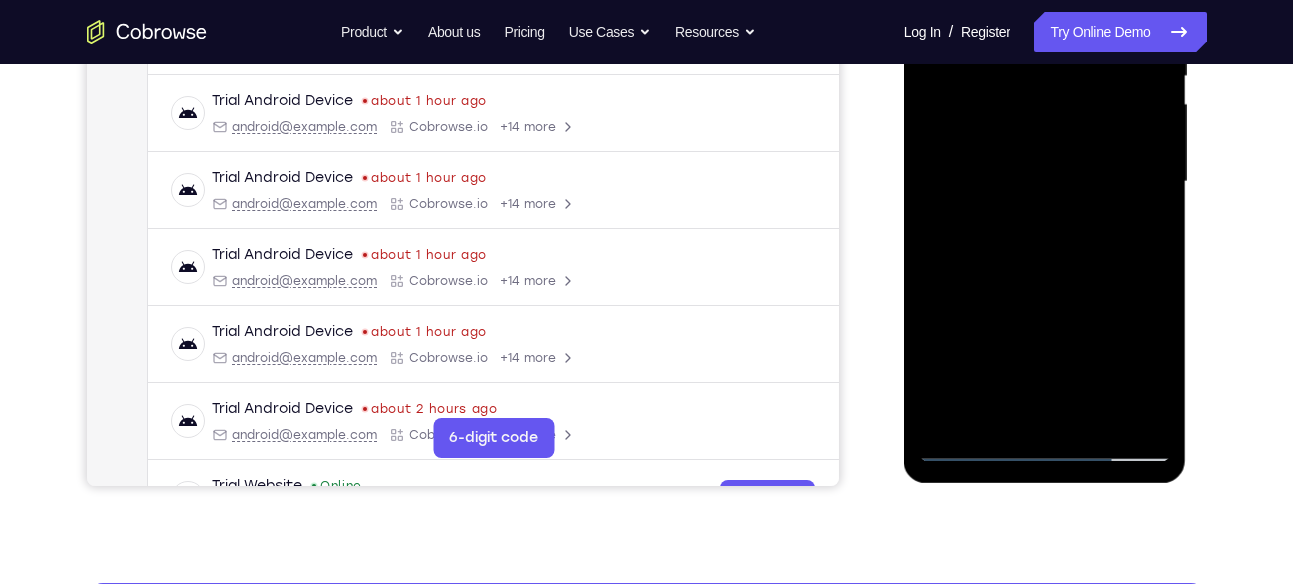 scroll, scrollTop: 453, scrollLeft: 0, axis: vertical 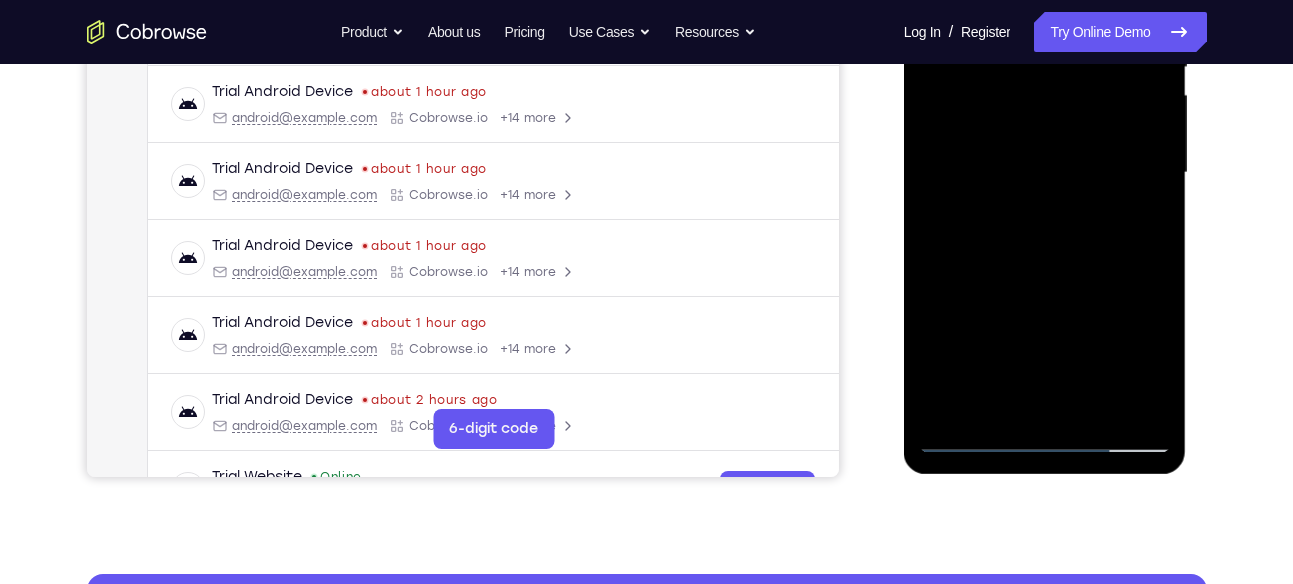 click at bounding box center [1045, 173] 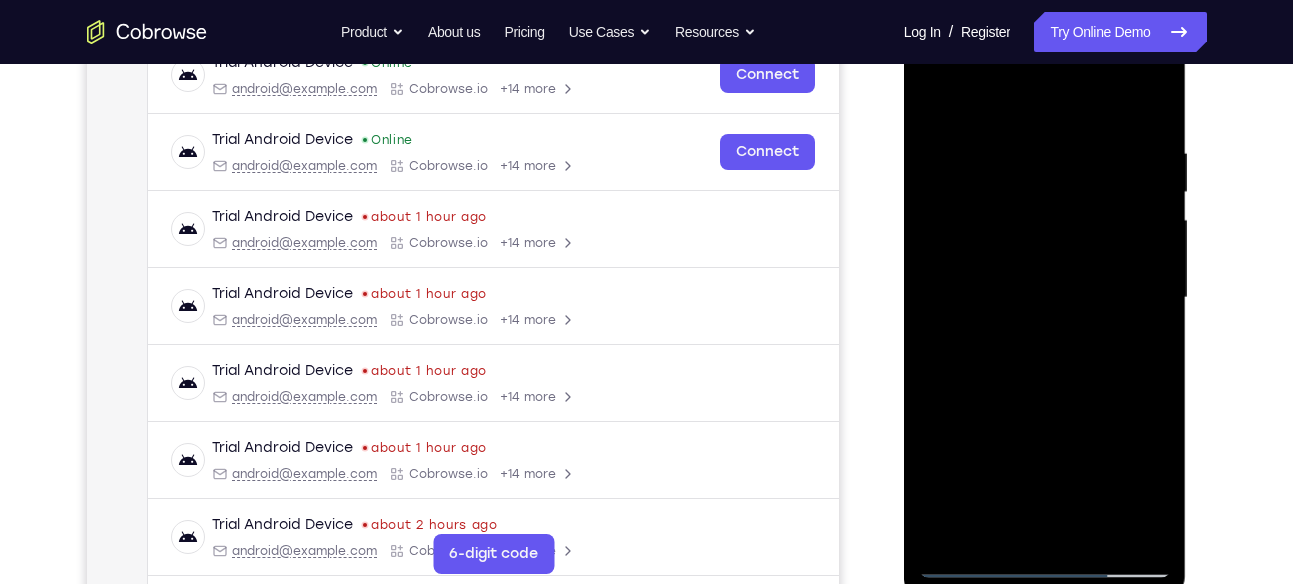 scroll, scrollTop: 324, scrollLeft: 0, axis: vertical 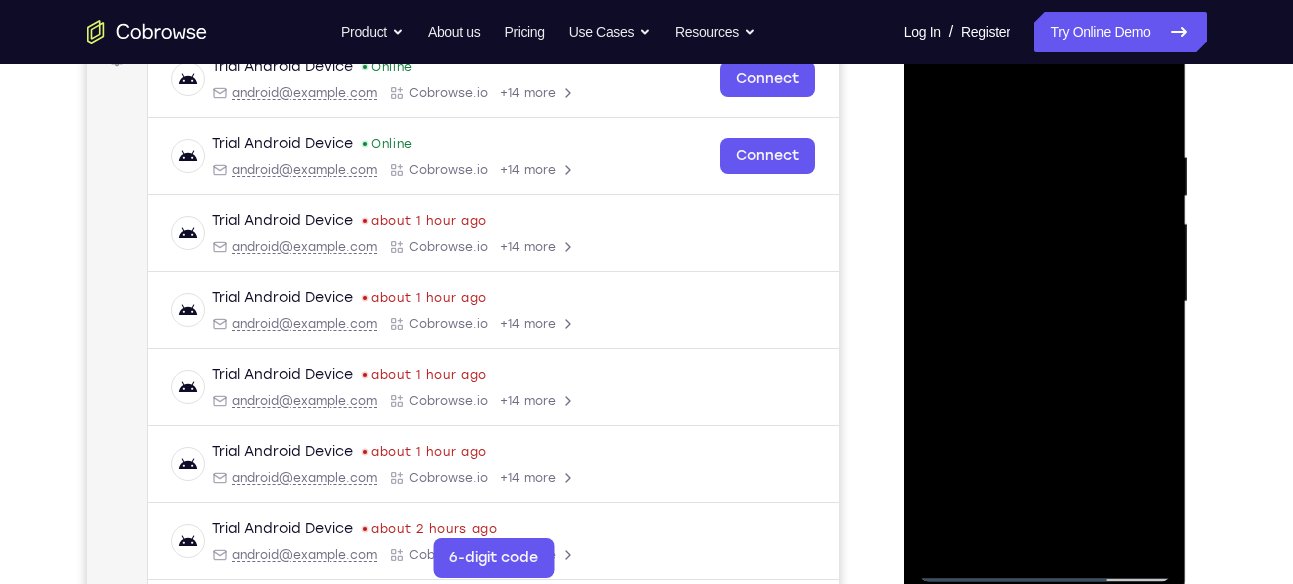 click at bounding box center (1045, 302) 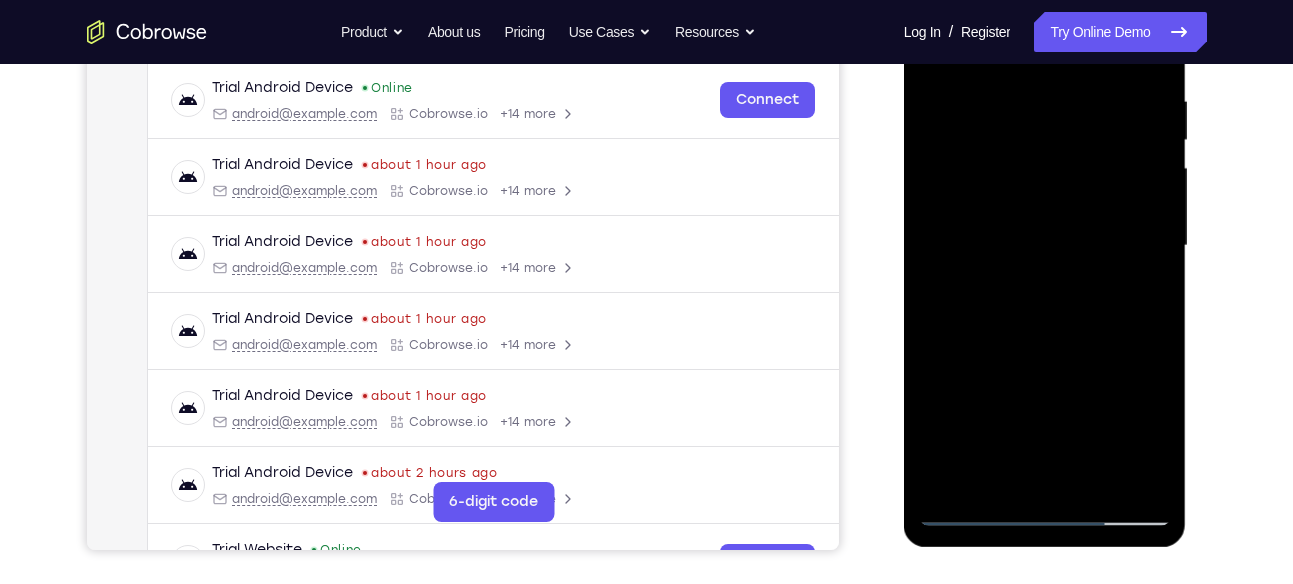 scroll, scrollTop: 382, scrollLeft: 0, axis: vertical 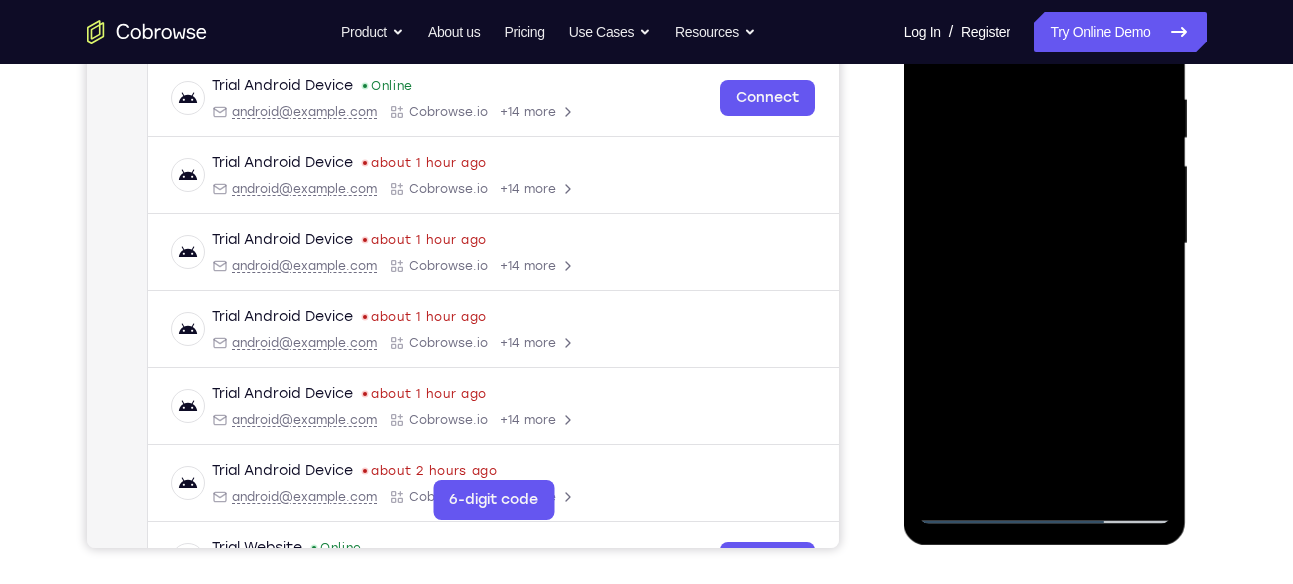 click at bounding box center (1045, 244) 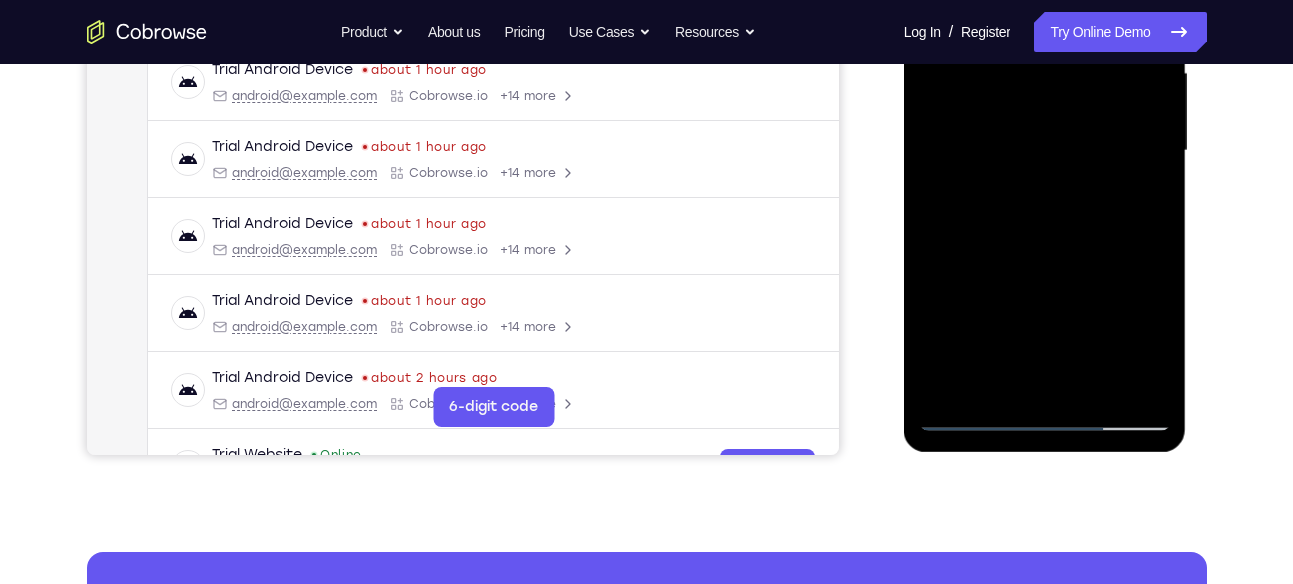 scroll, scrollTop: 542, scrollLeft: 0, axis: vertical 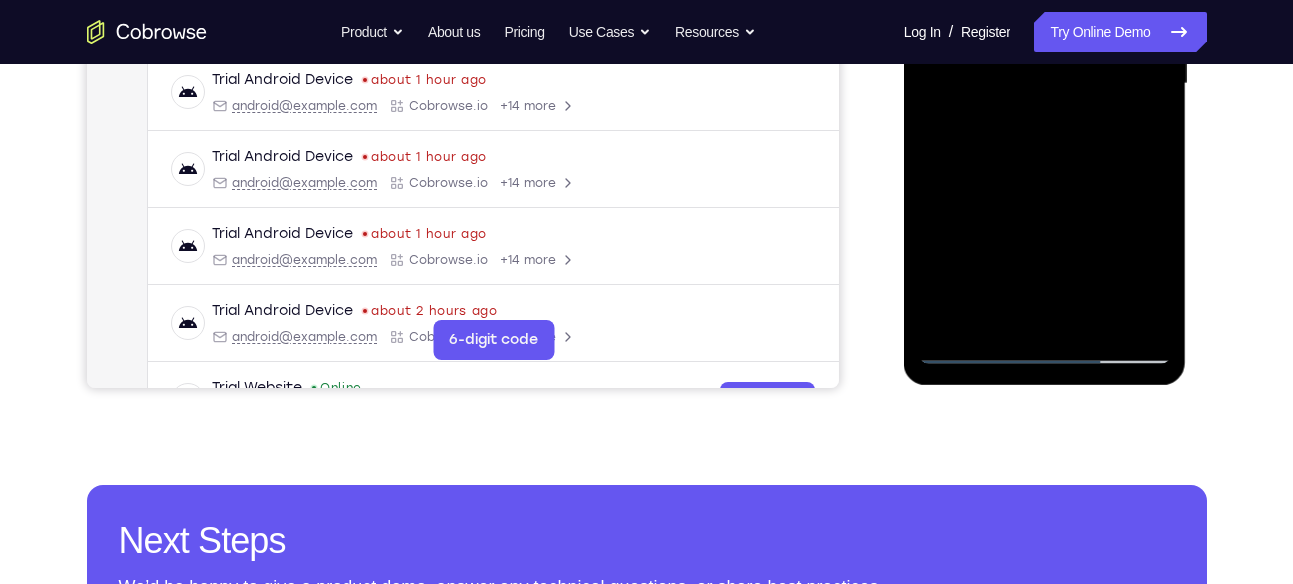 click at bounding box center (1045, 84) 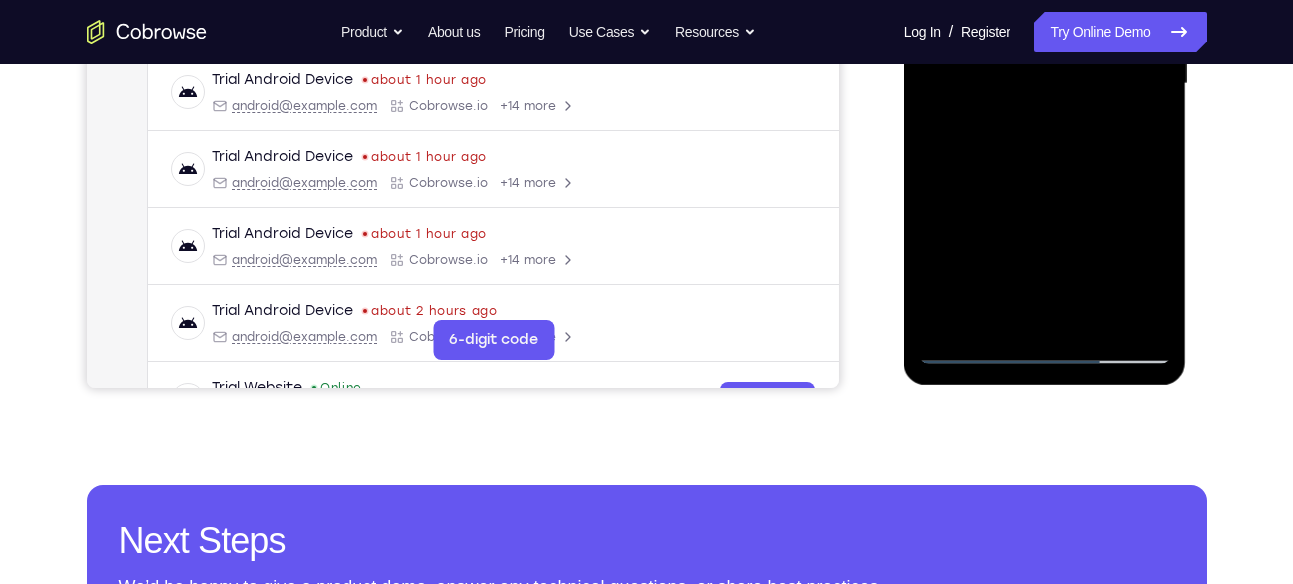 click at bounding box center [1045, 84] 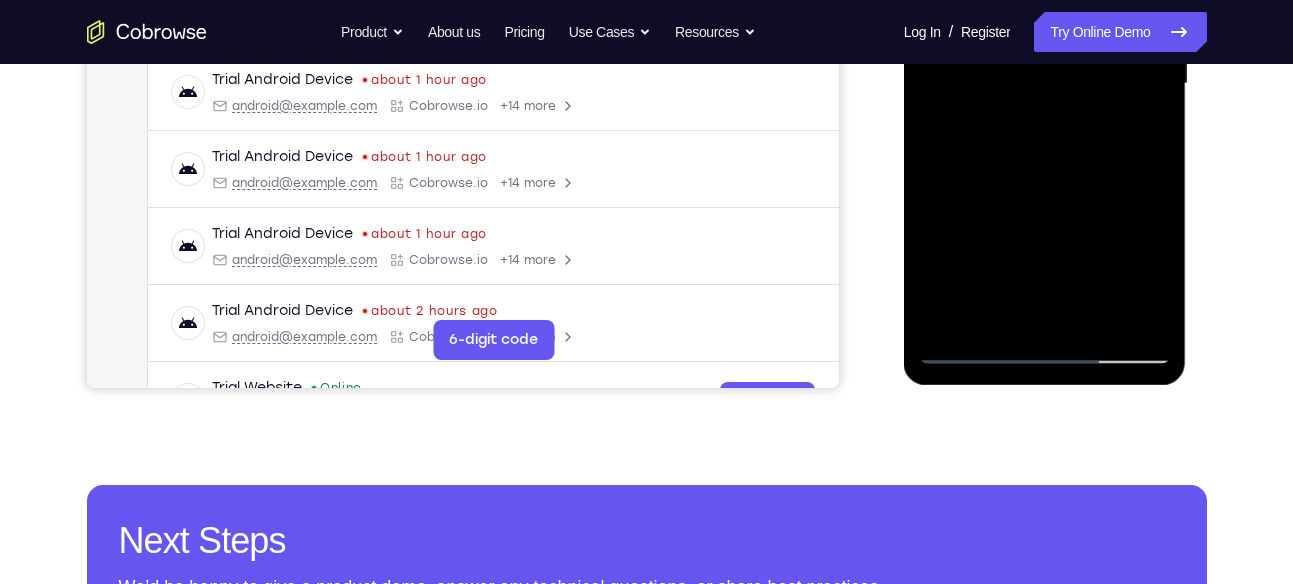 click at bounding box center (1045, 84) 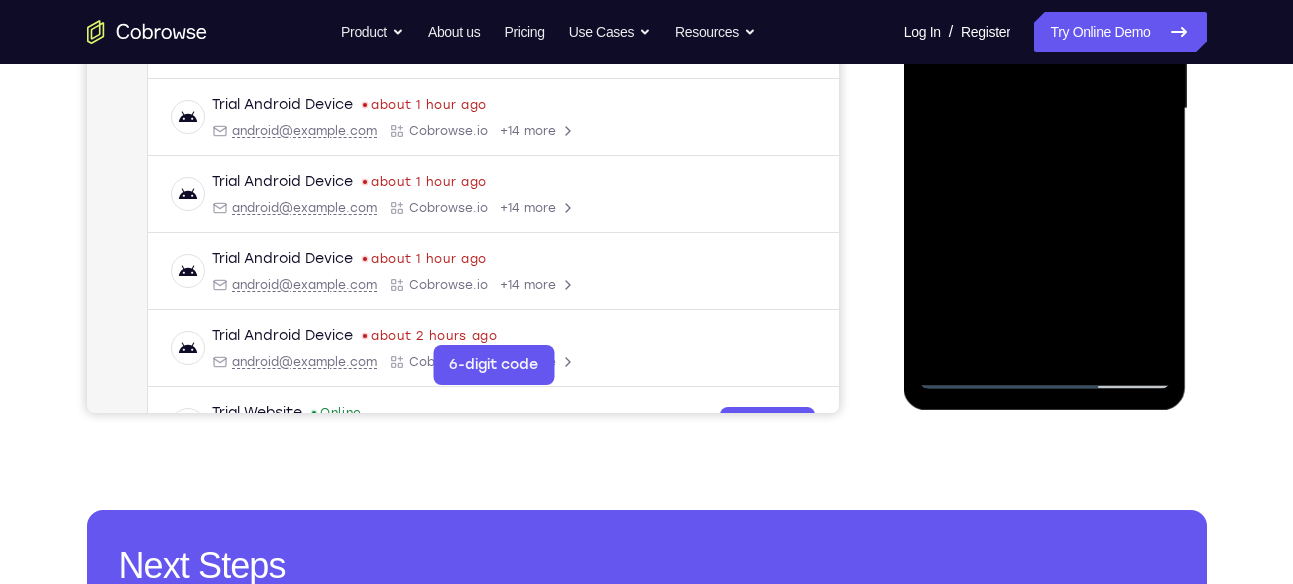 scroll, scrollTop: 435, scrollLeft: 0, axis: vertical 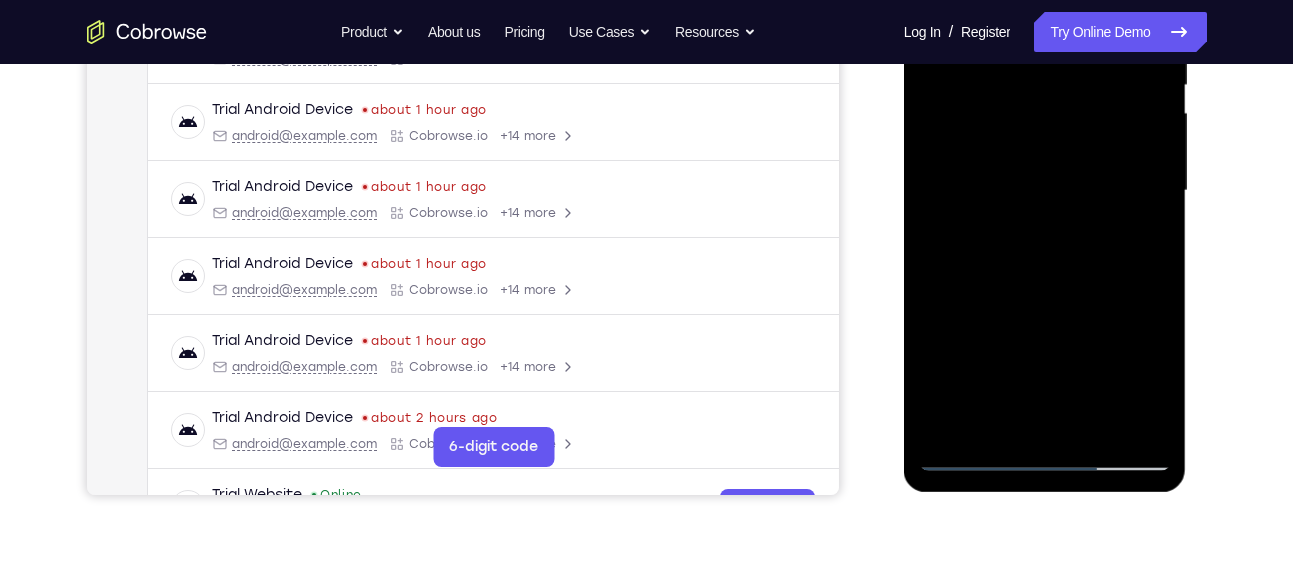 click at bounding box center (1045, 191) 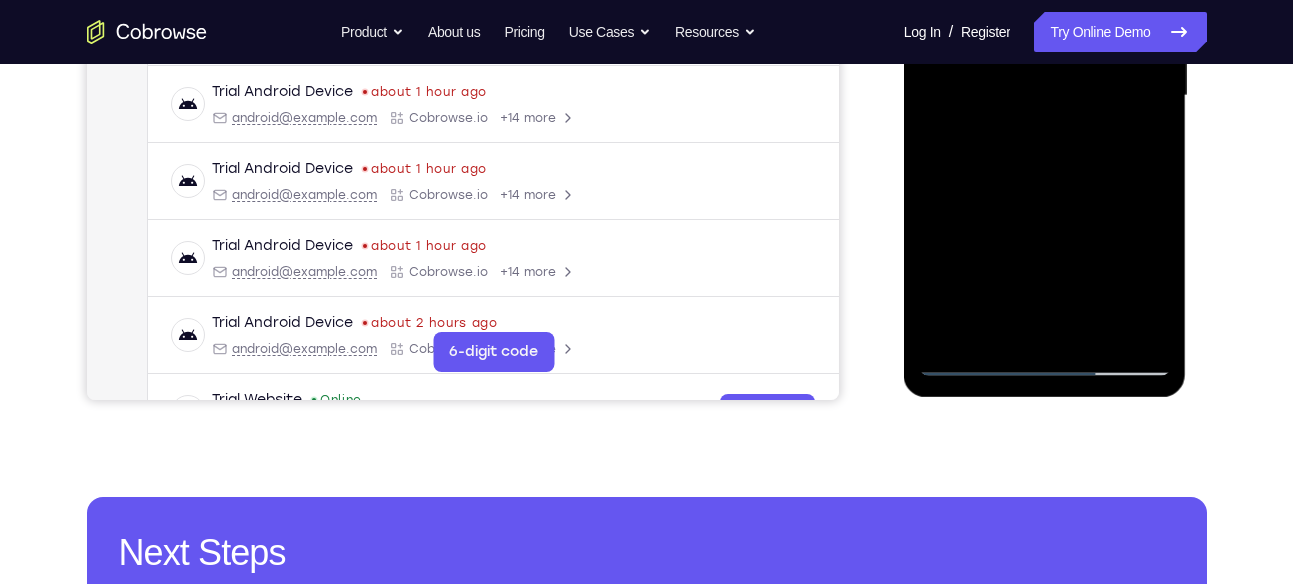 scroll, scrollTop: 531, scrollLeft: 0, axis: vertical 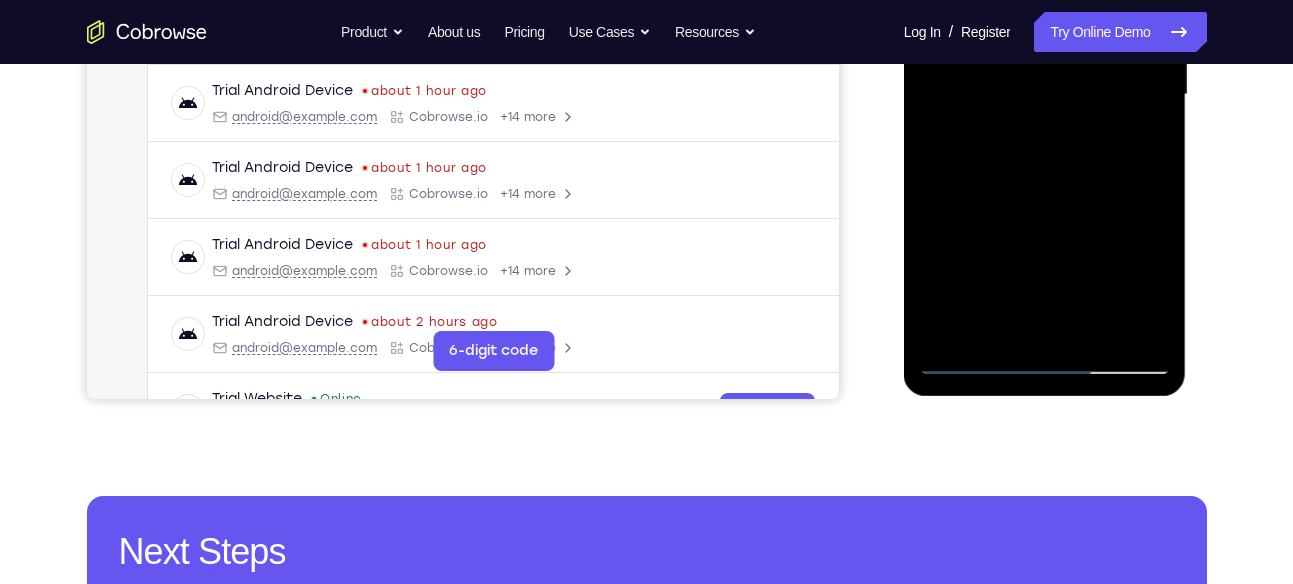 click at bounding box center (1045, 95) 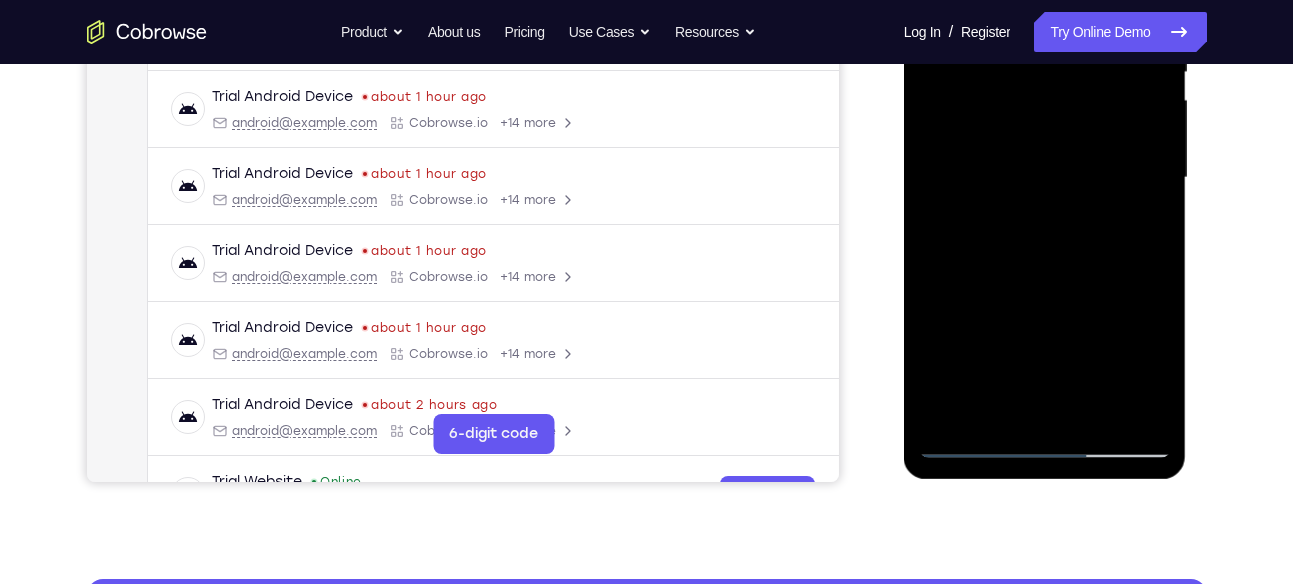 scroll, scrollTop: 496, scrollLeft: 0, axis: vertical 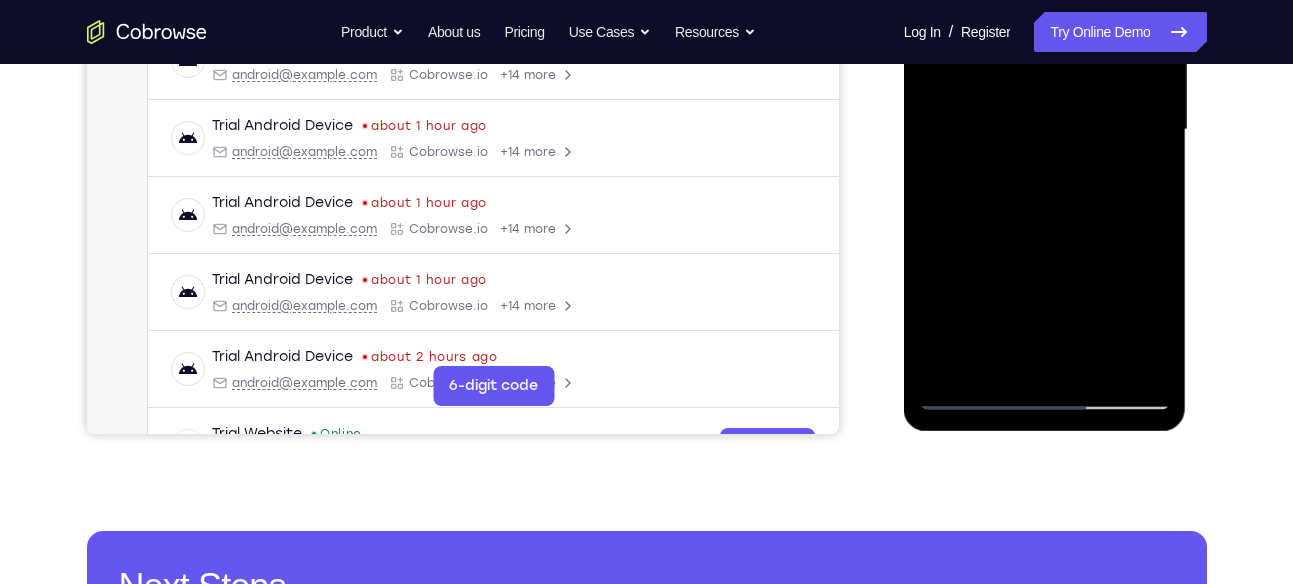 click at bounding box center [1045, 130] 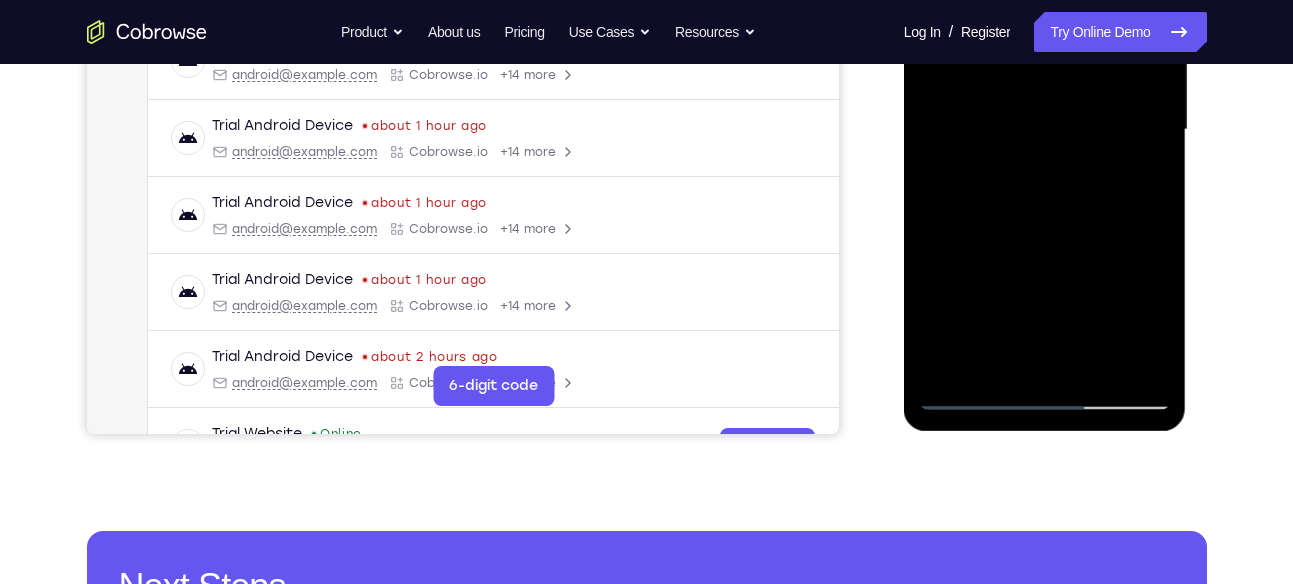 drag, startPoint x: 1015, startPoint y: 301, endPoint x: 1046, endPoint y: 220, distance: 86.72946 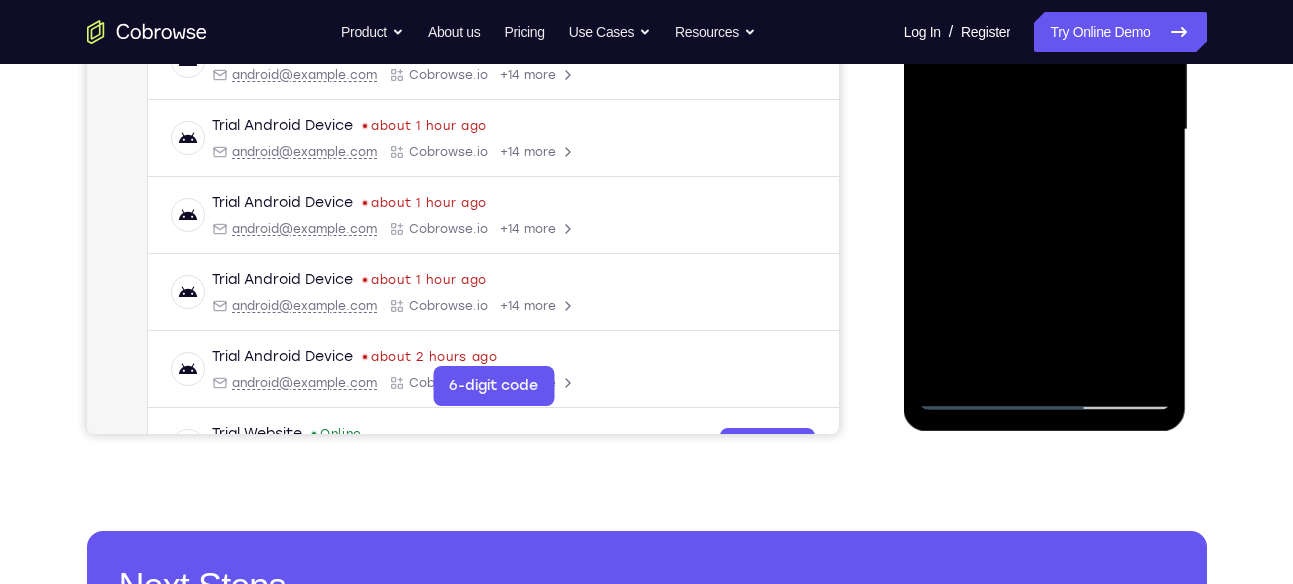 drag, startPoint x: 974, startPoint y: 263, endPoint x: 972, endPoint y: 313, distance: 50.039986 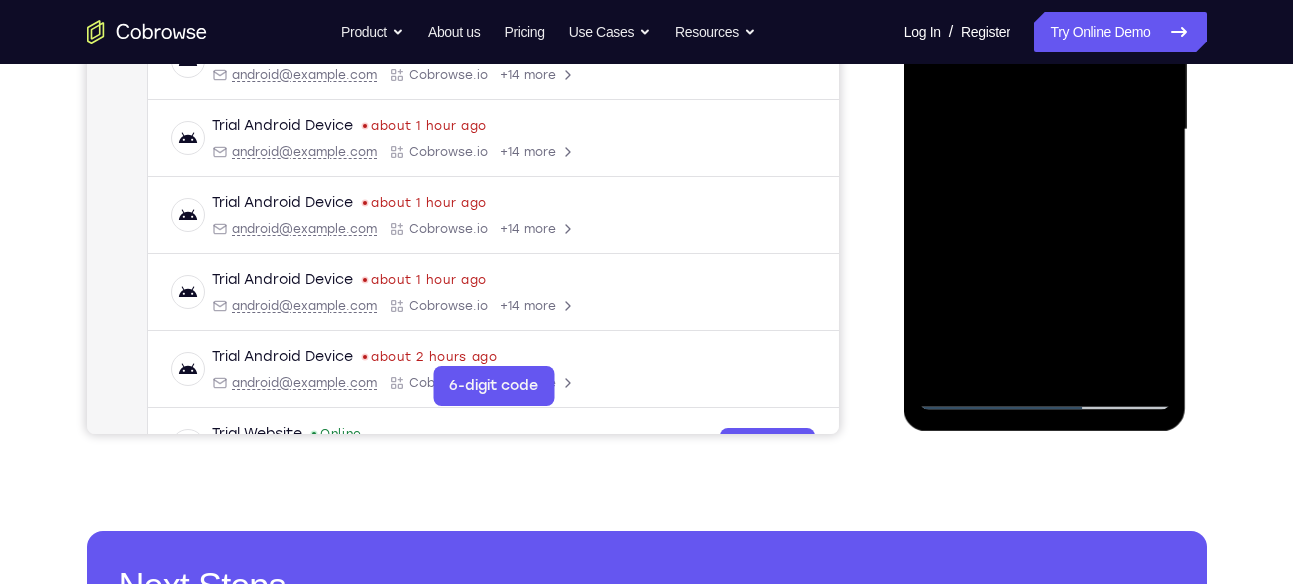 drag, startPoint x: 961, startPoint y: 252, endPoint x: 962, endPoint y: 304, distance: 52.009613 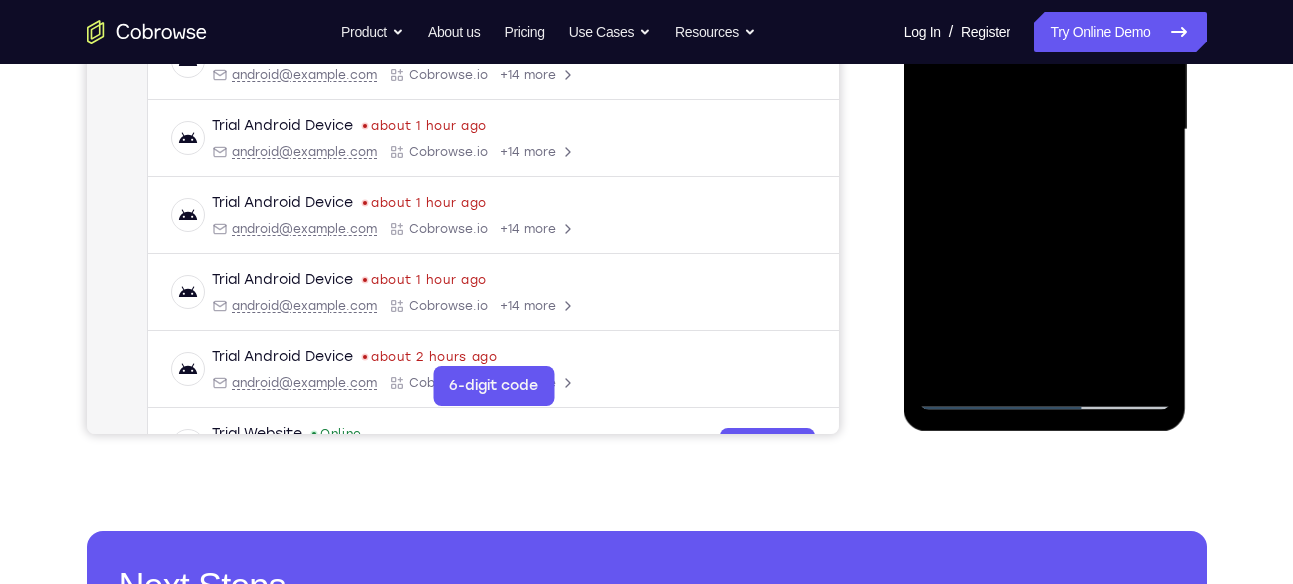 click at bounding box center [1045, 130] 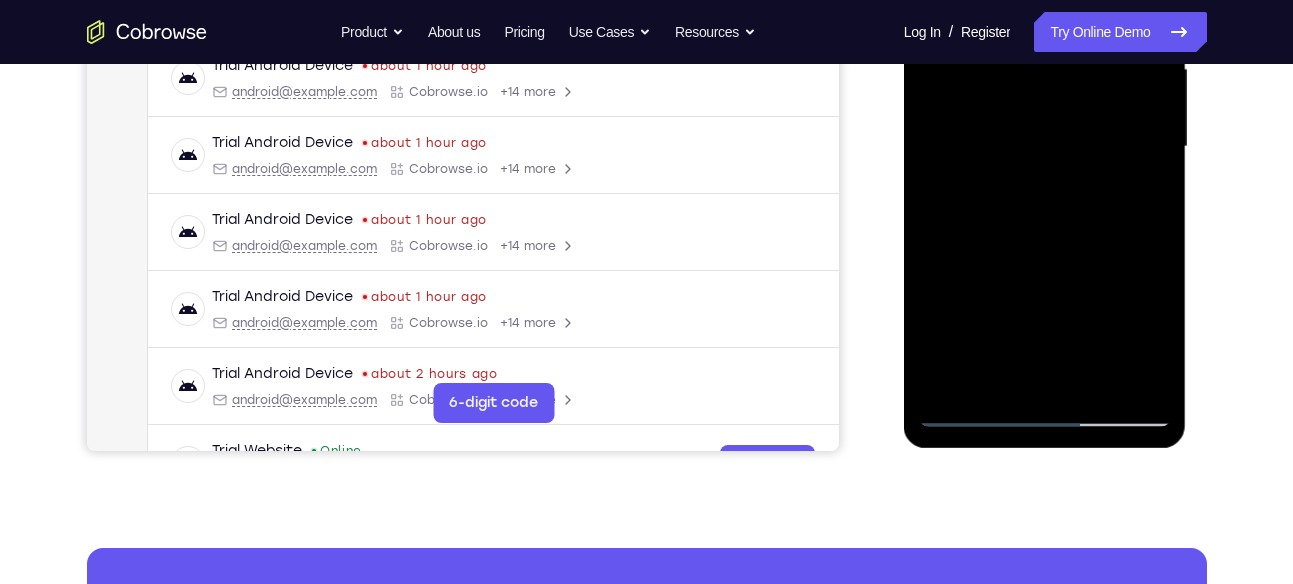scroll, scrollTop: 474, scrollLeft: 0, axis: vertical 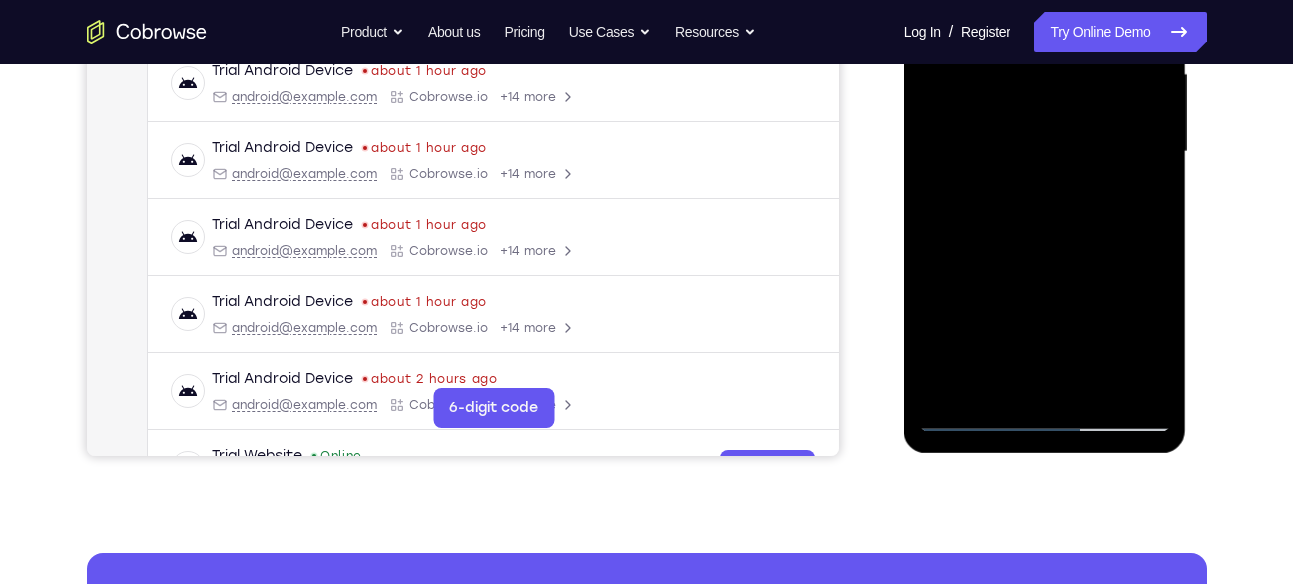 click at bounding box center [1045, 152] 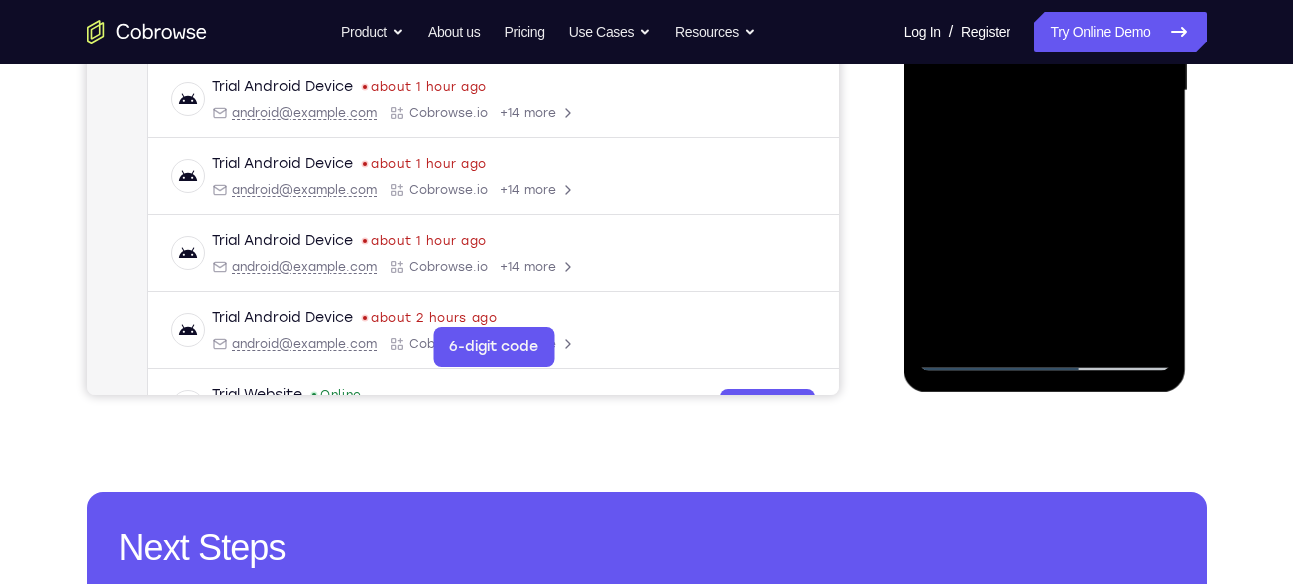 scroll, scrollTop: 540, scrollLeft: 0, axis: vertical 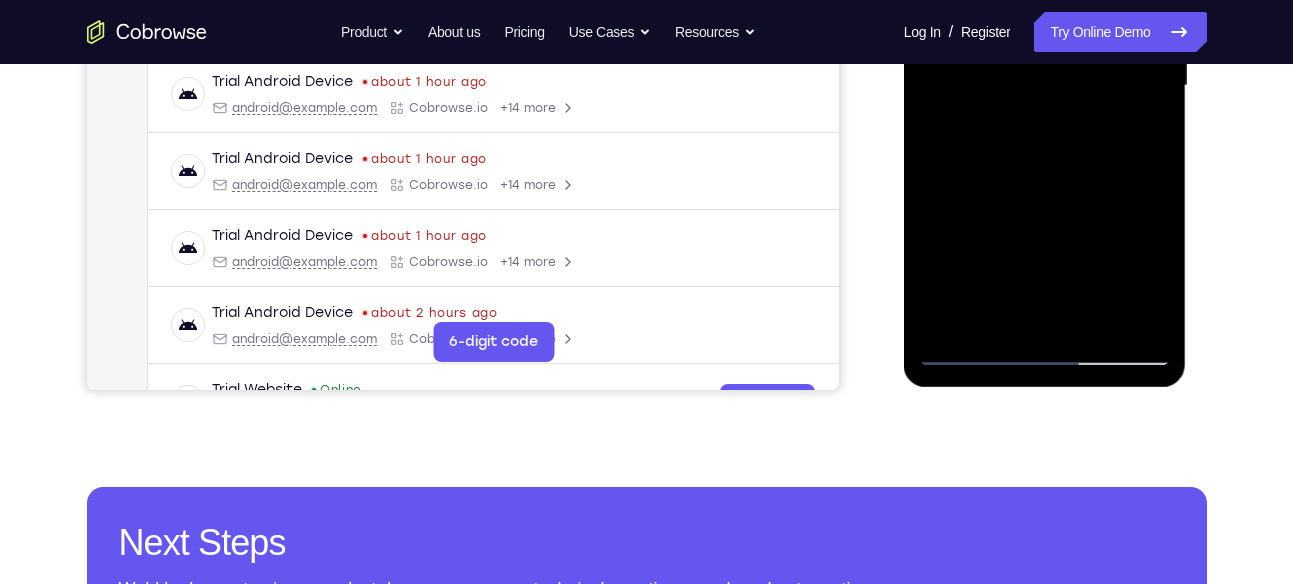 click at bounding box center [1045, 86] 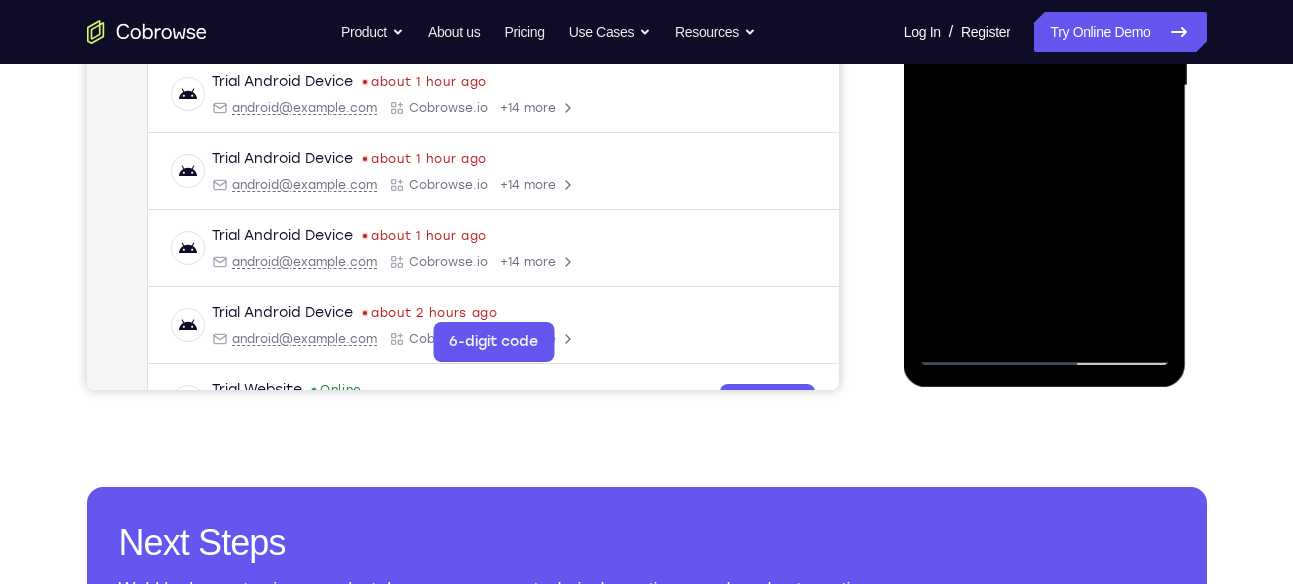 click at bounding box center [1045, 86] 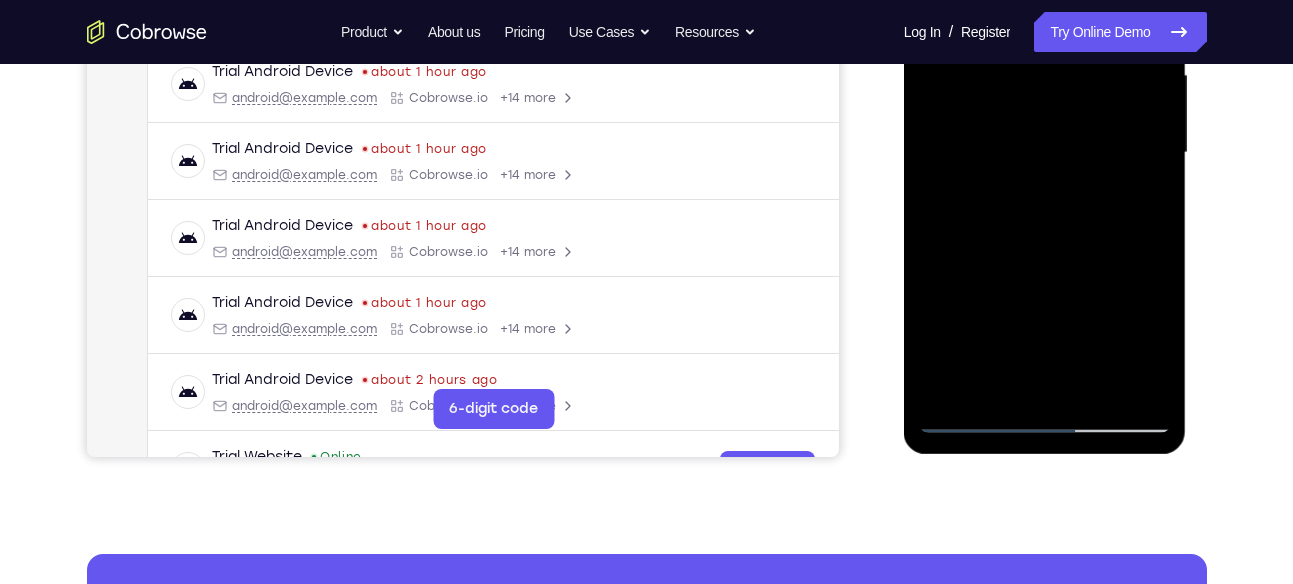 scroll, scrollTop: 465, scrollLeft: 0, axis: vertical 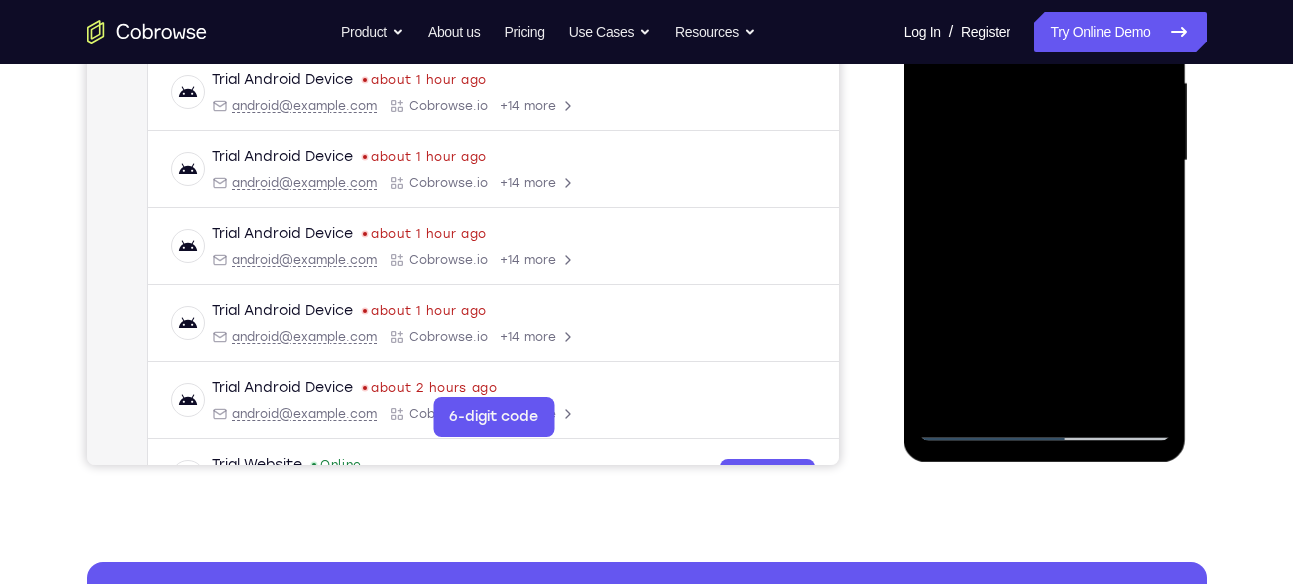 click at bounding box center (1045, 161) 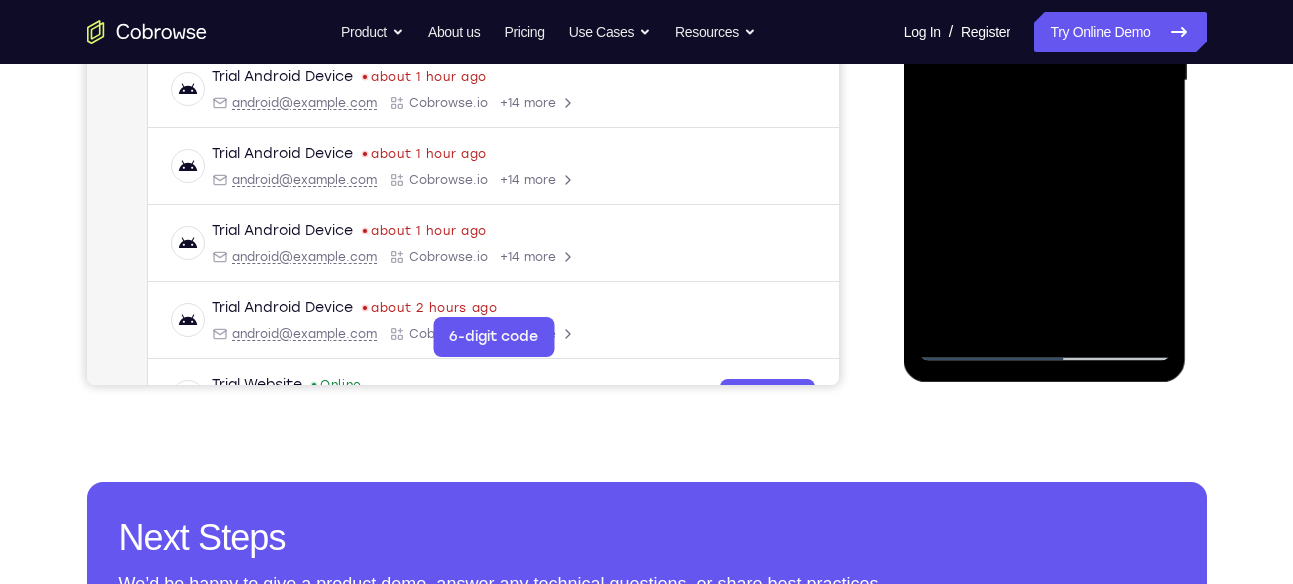 scroll, scrollTop: 554, scrollLeft: 0, axis: vertical 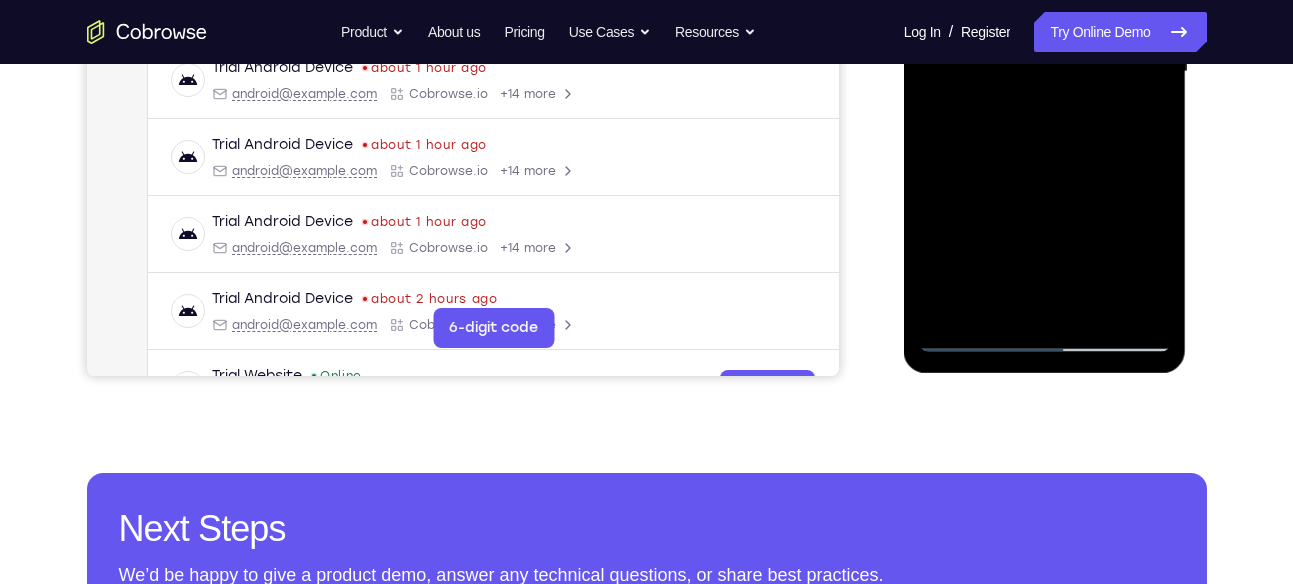 click at bounding box center [1045, 72] 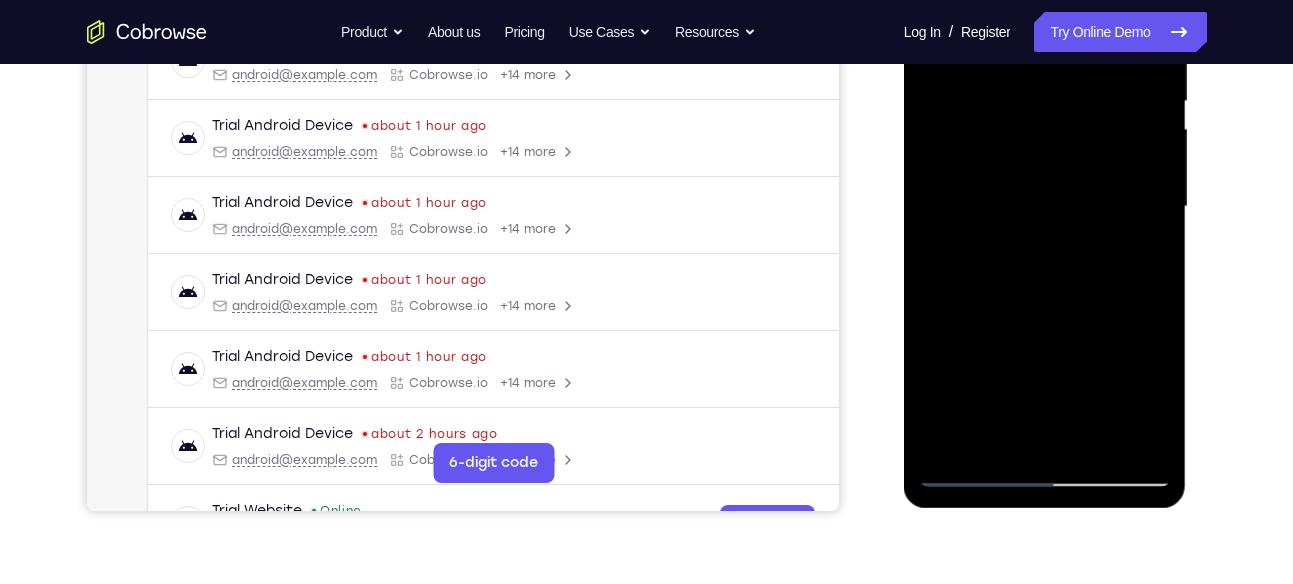 scroll, scrollTop: 416, scrollLeft: 0, axis: vertical 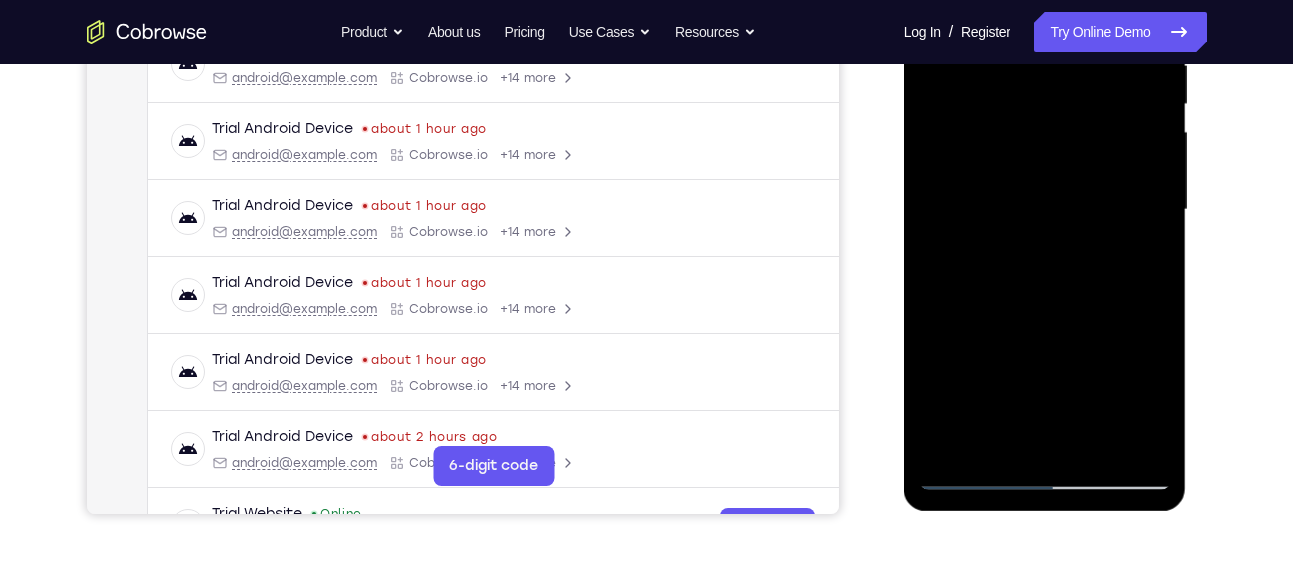 click at bounding box center (1045, 210) 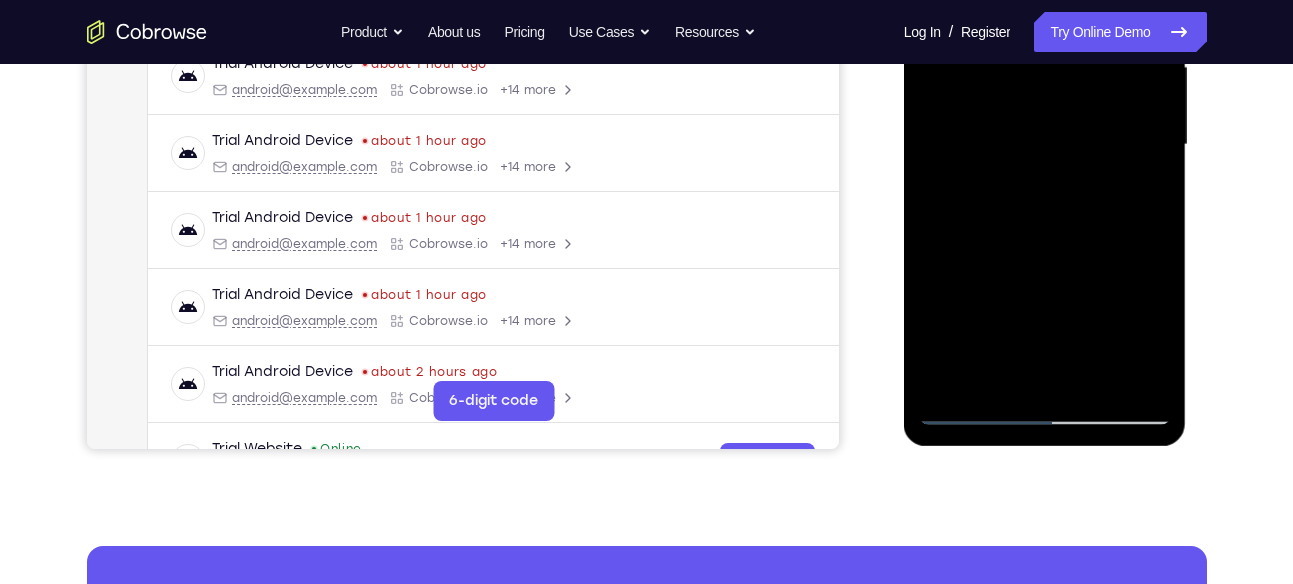 scroll, scrollTop: 491, scrollLeft: 0, axis: vertical 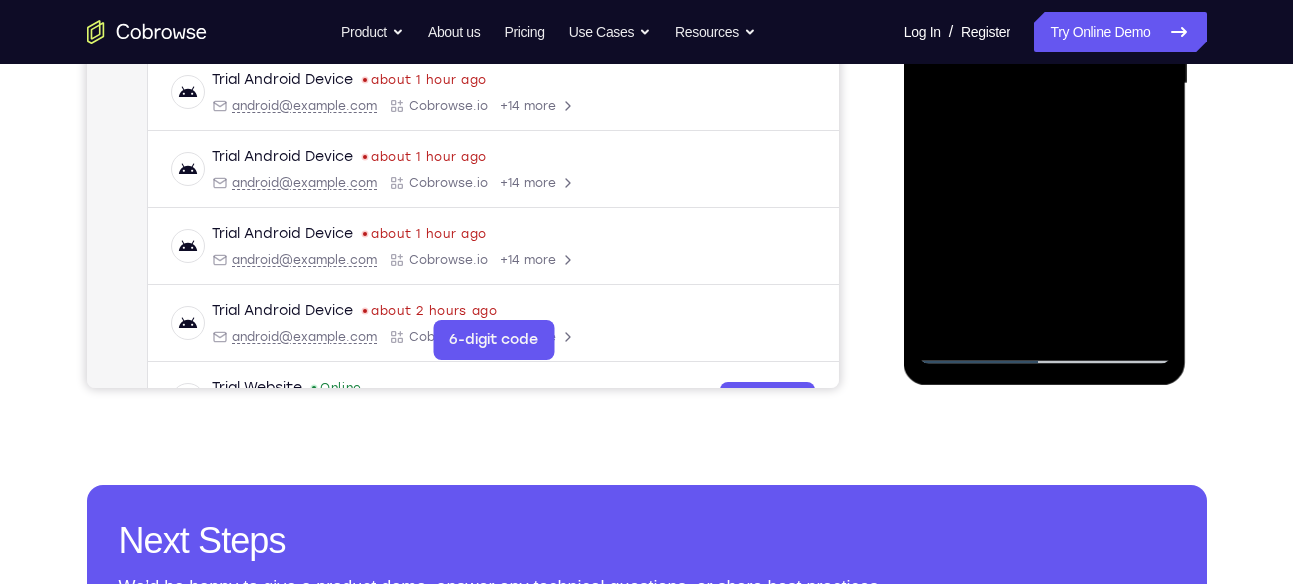 click at bounding box center [1045, 84] 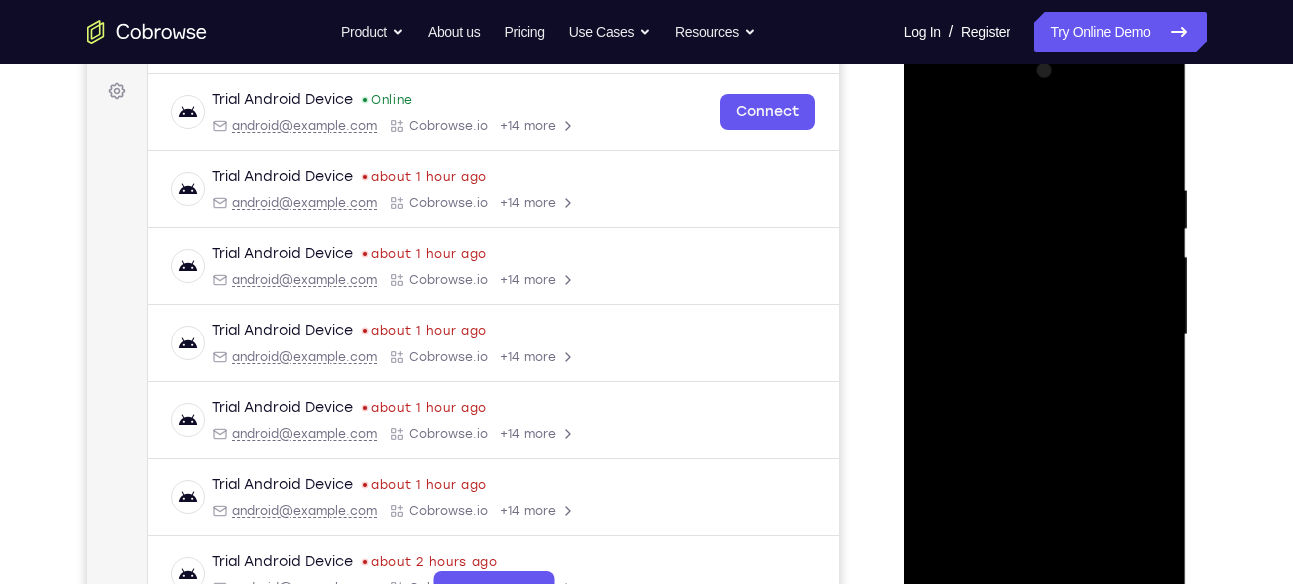 scroll, scrollTop: 287, scrollLeft: 0, axis: vertical 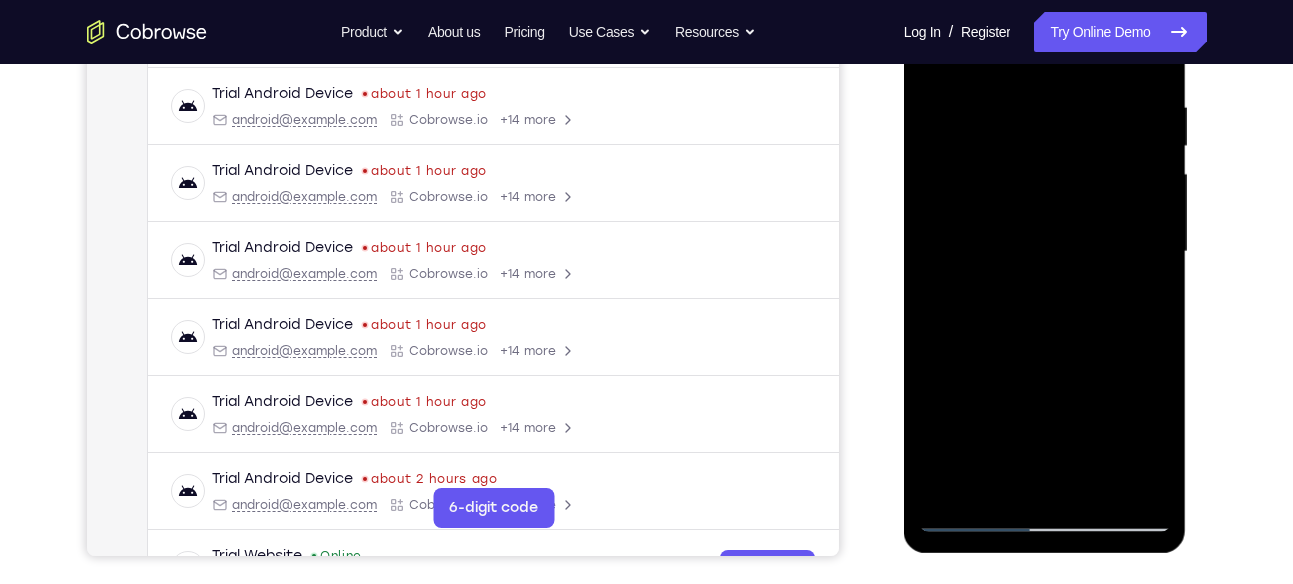 click at bounding box center [1045, 252] 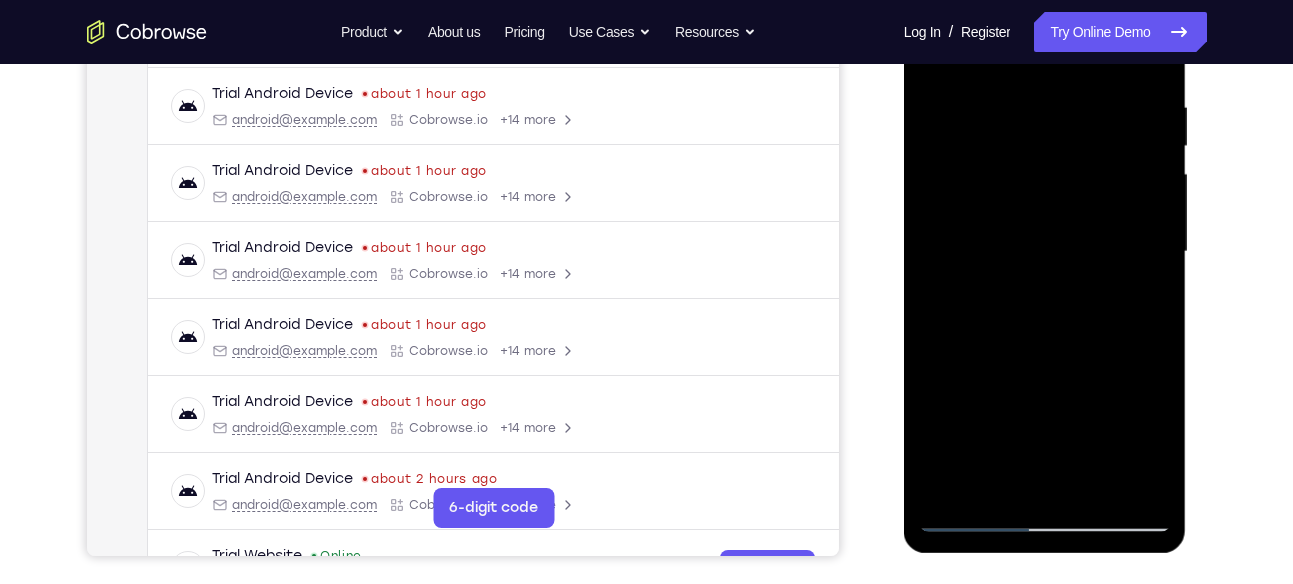 scroll, scrollTop: 449, scrollLeft: 0, axis: vertical 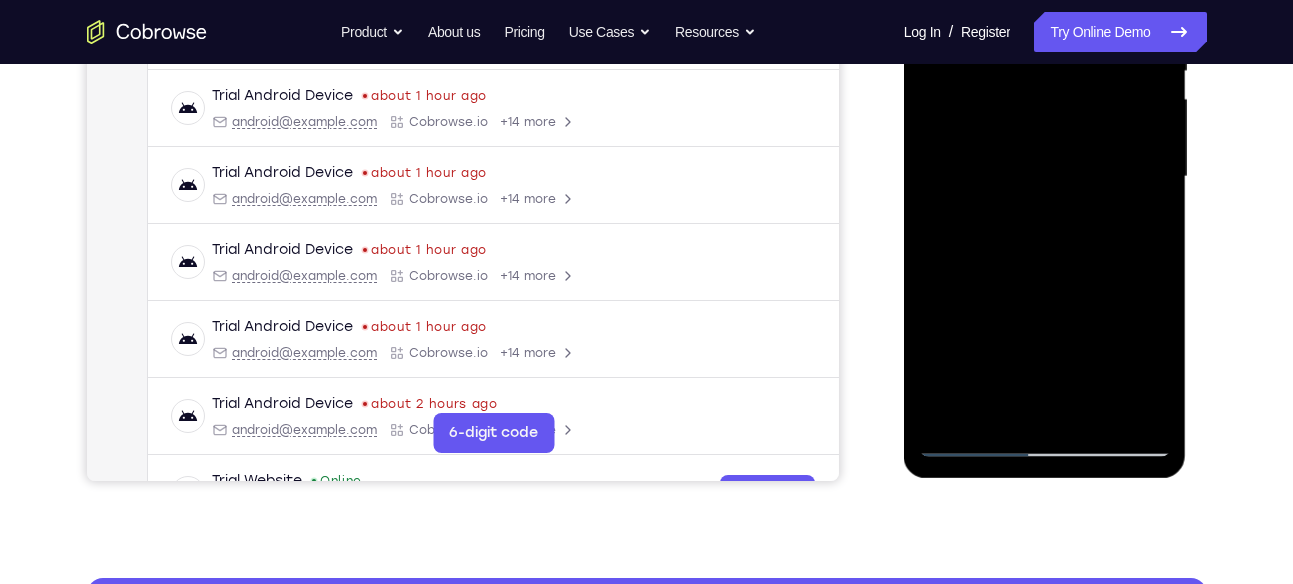 click at bounding box center [1045, 177] 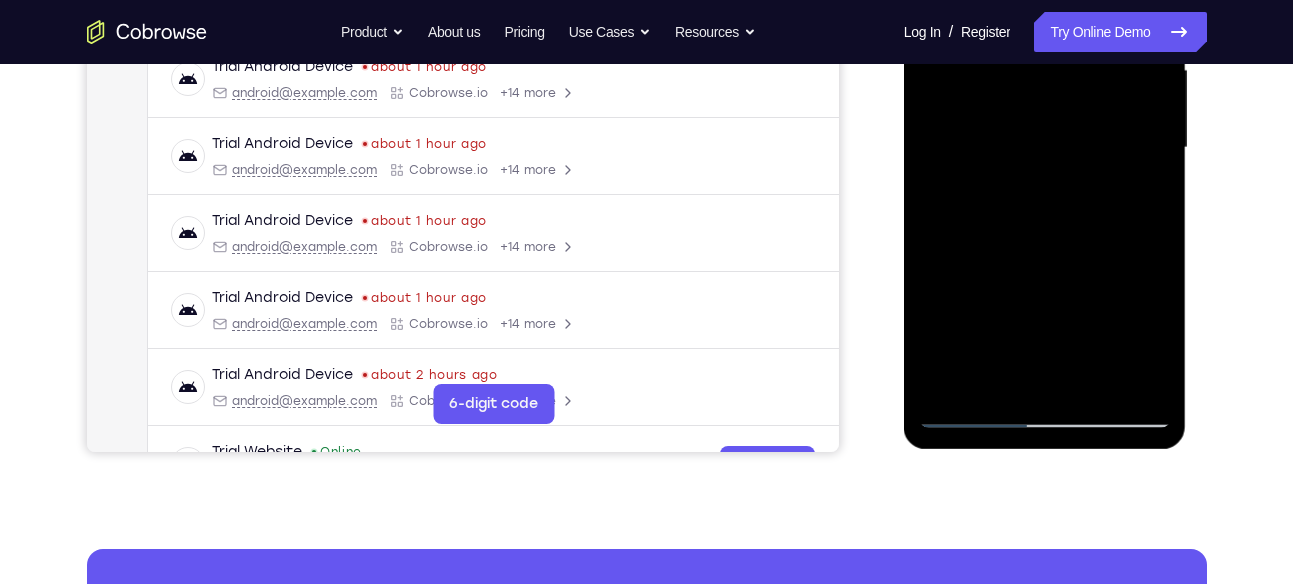 scroll, scrollTop: 506, scrollLeft: 0, axis: vertical 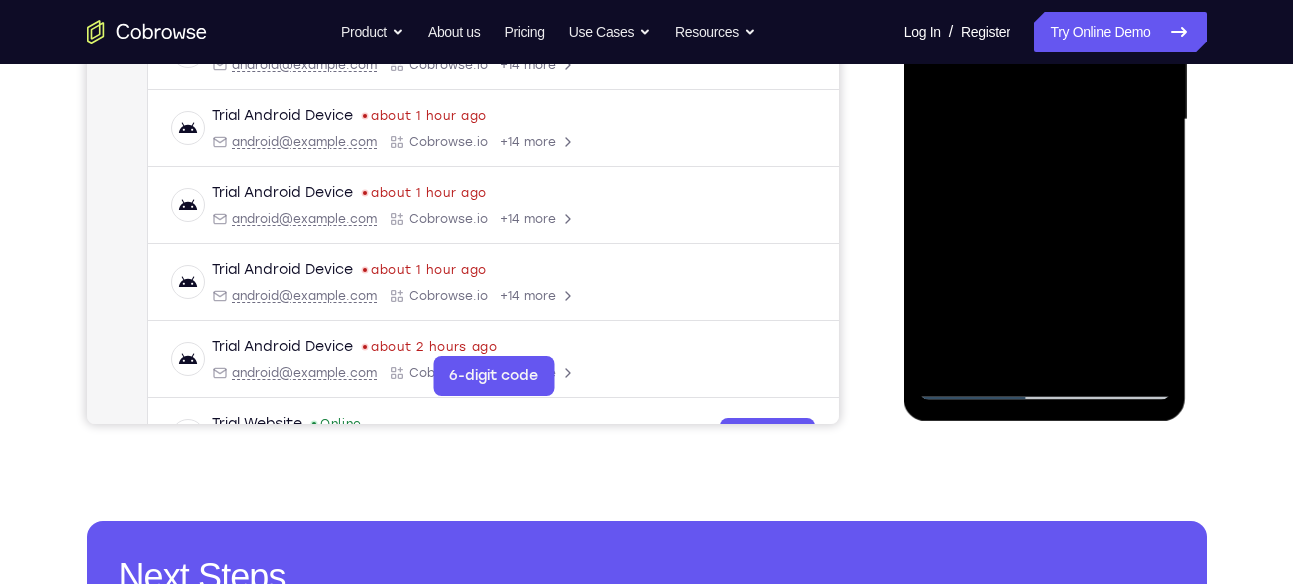 click at bounding box center [1045, 120] 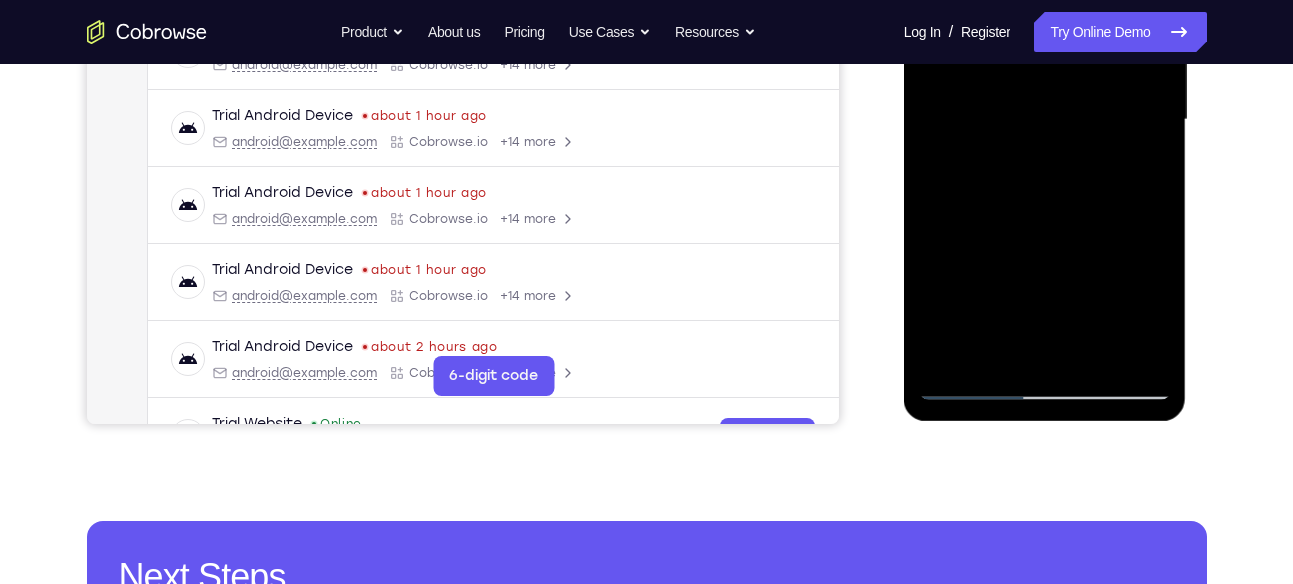 click at bounding box center (1045, 120) 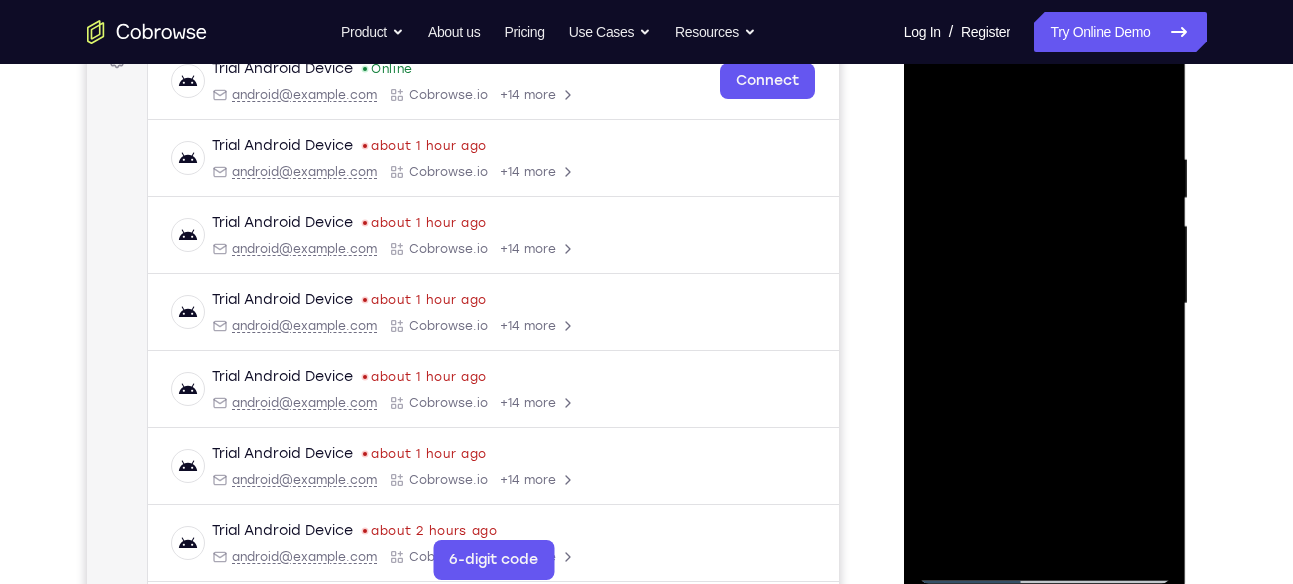 scroll, scrollTop: 321, scrollLeft: 0, axis: vertical 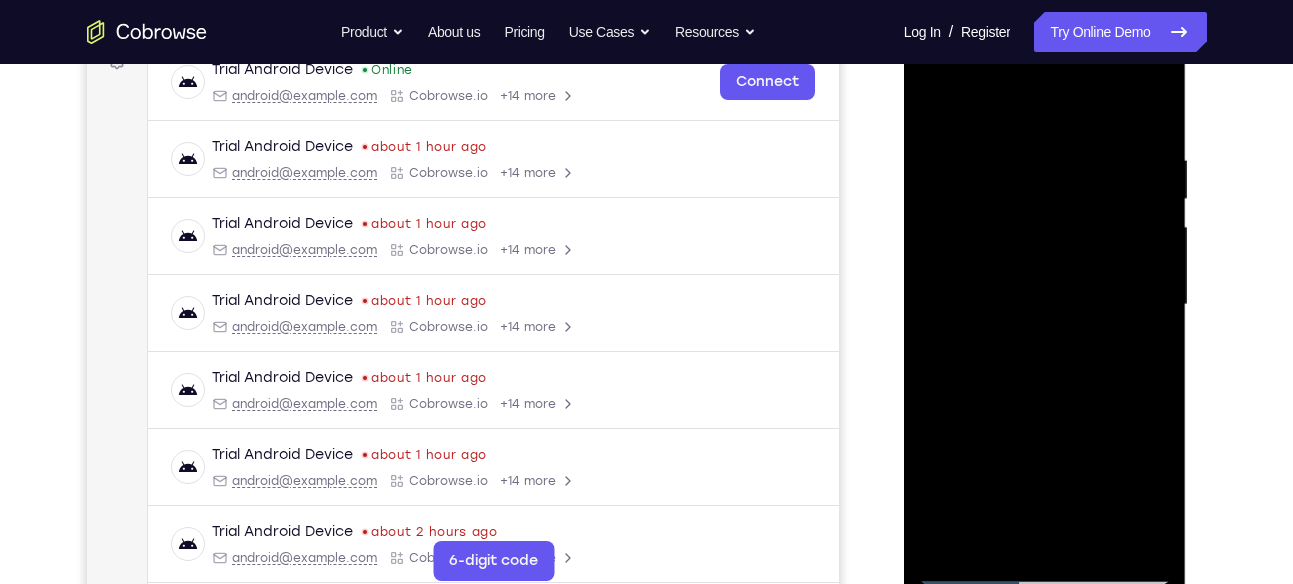 click at bounding box center [1045, 305] 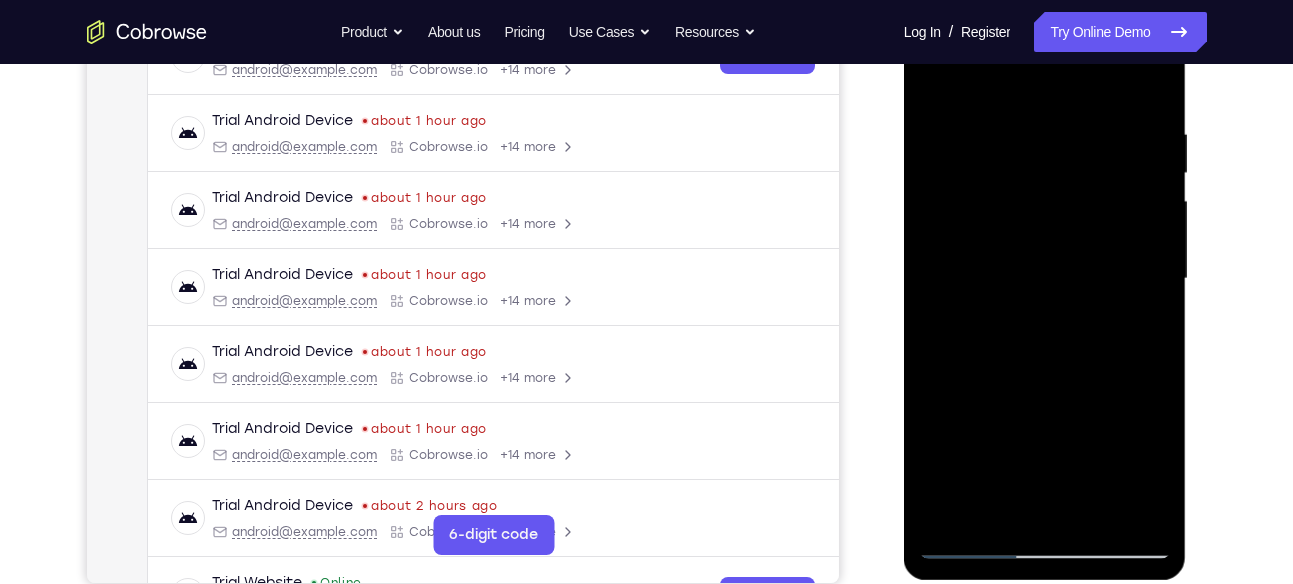 scroll, scrollTop: 342, scrollLeft: 0, axis: vertical 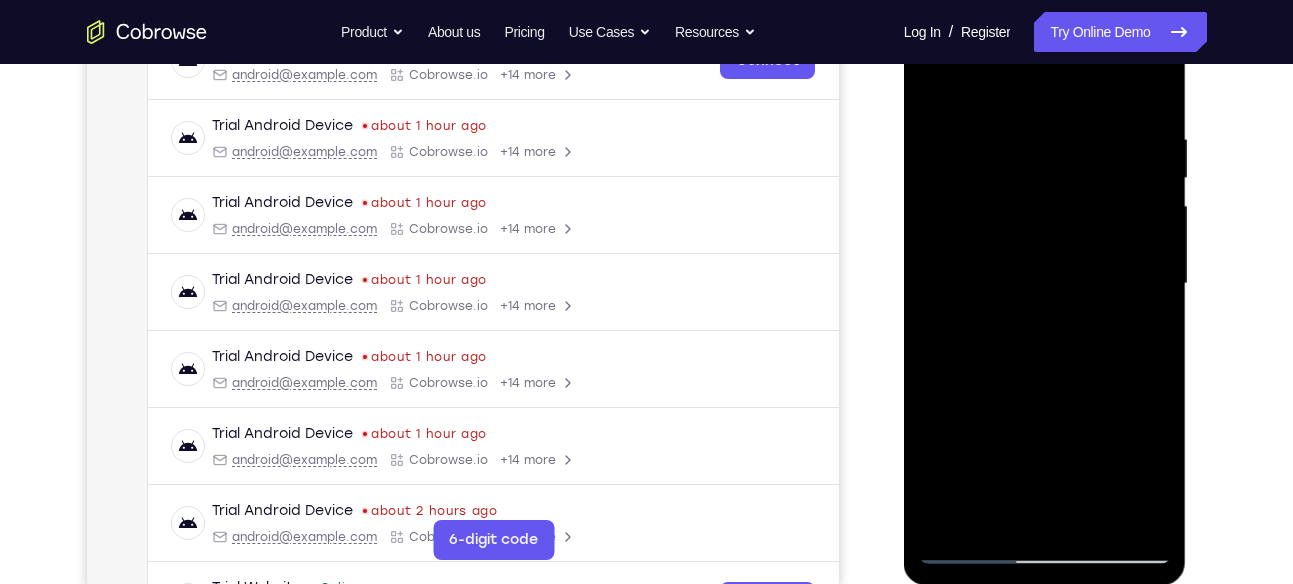 click at bounding box center (1045, 284) 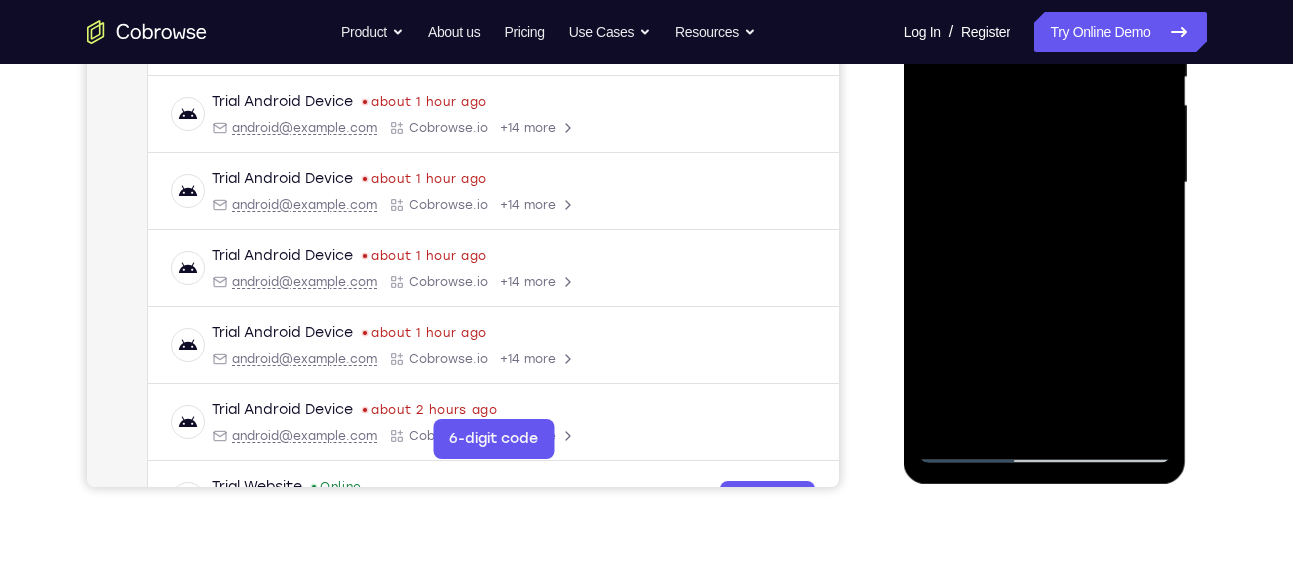 scroll, scrollTop: 480, scrollLeft: 0, axis: vertical 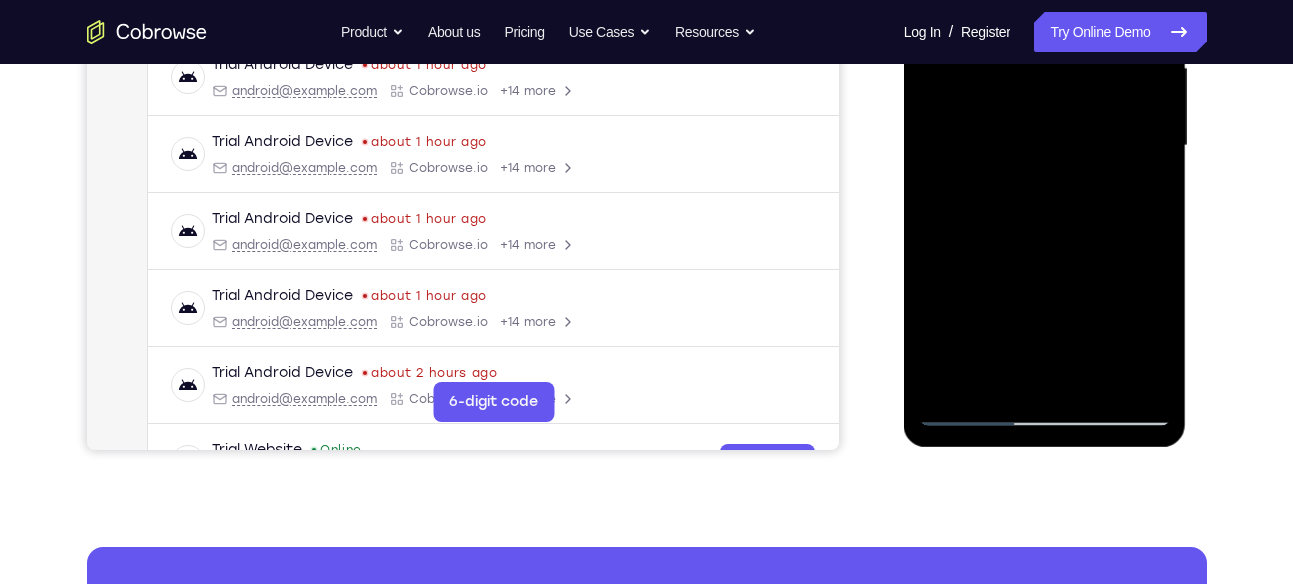 click at bounding box center (1045, 146) 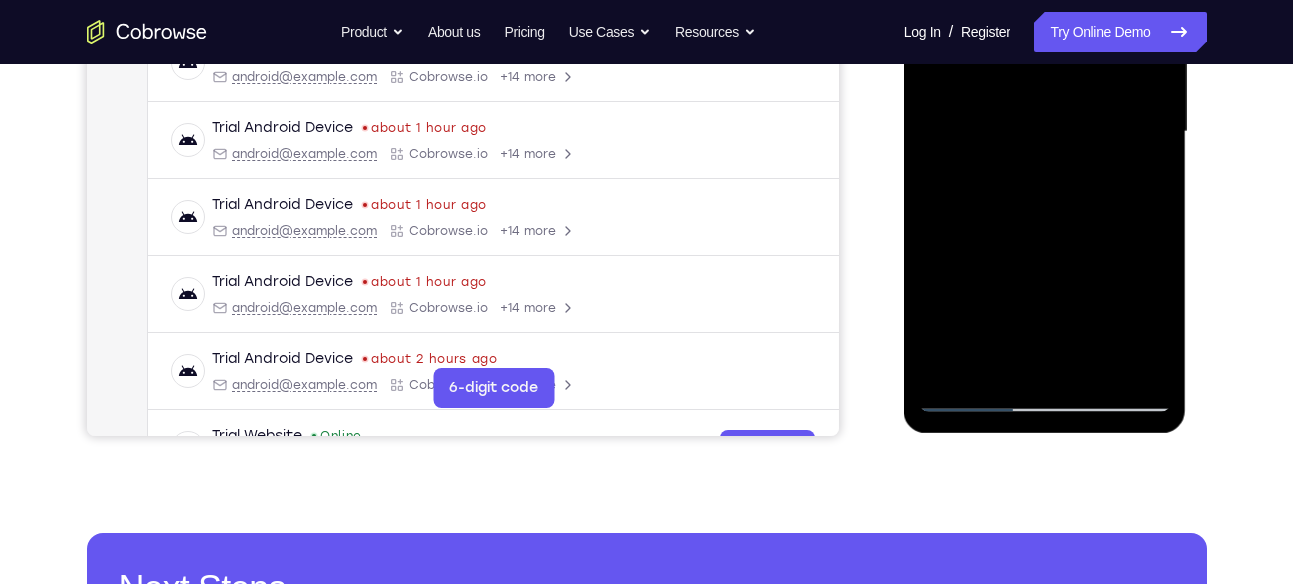 scroll, scrollTop: 491, scrollLeft: 0, axis: vertical 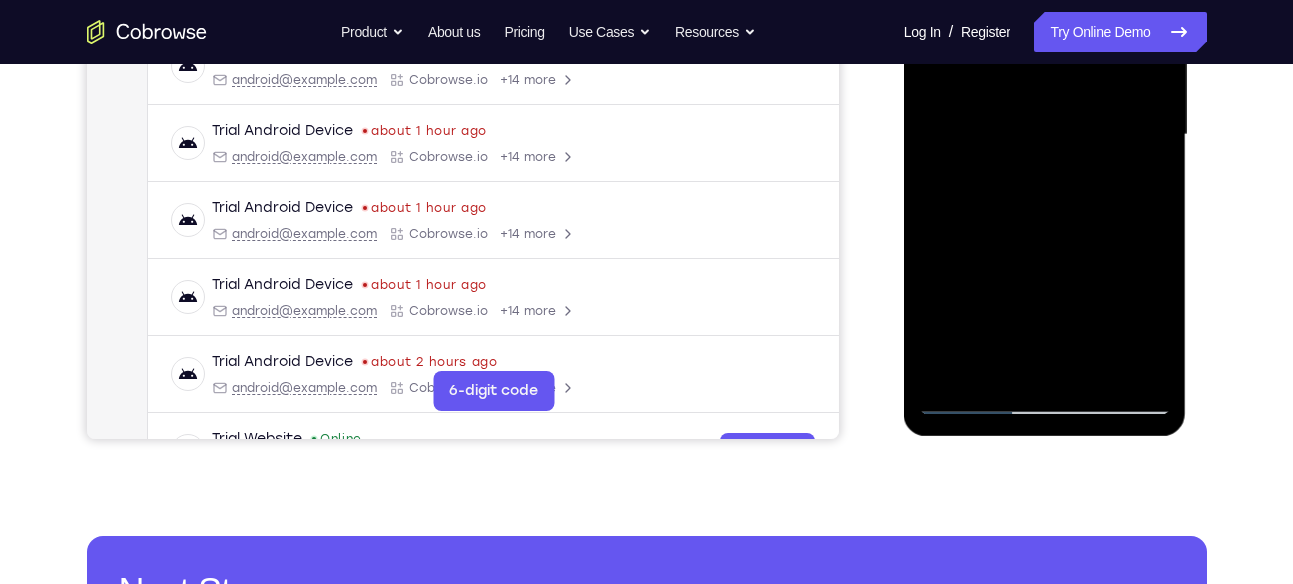 click at bounding box center (1045, 135) 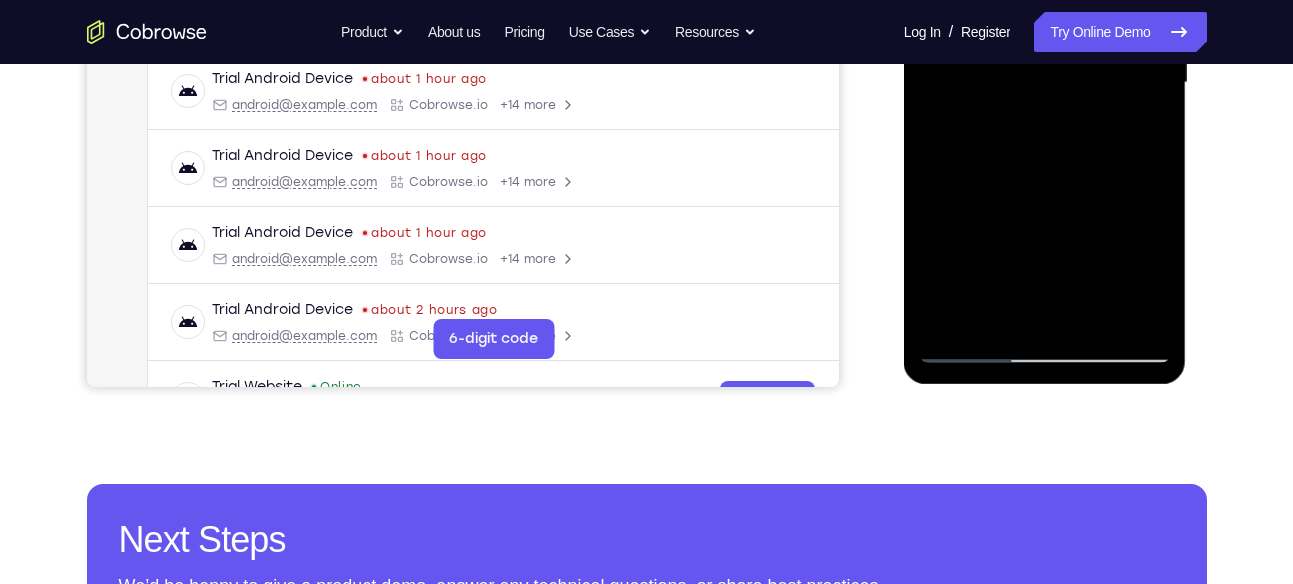 scroll, scrollTop: 545, scrollLeft: 0, axis: vertical 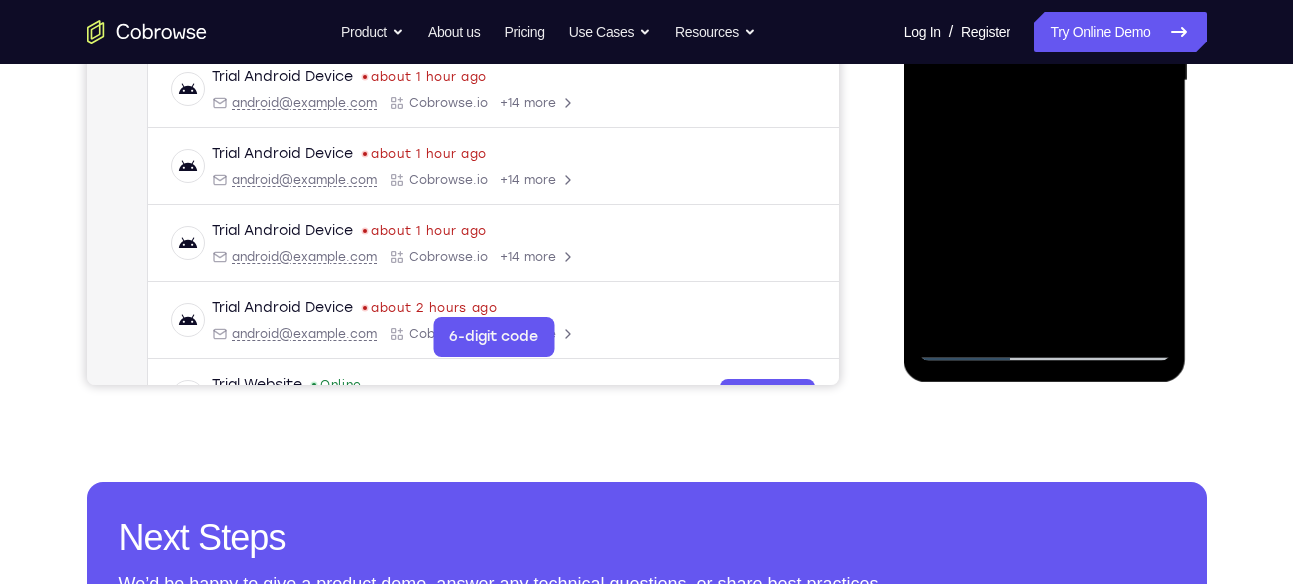 click at bounding box center [1045, 81] 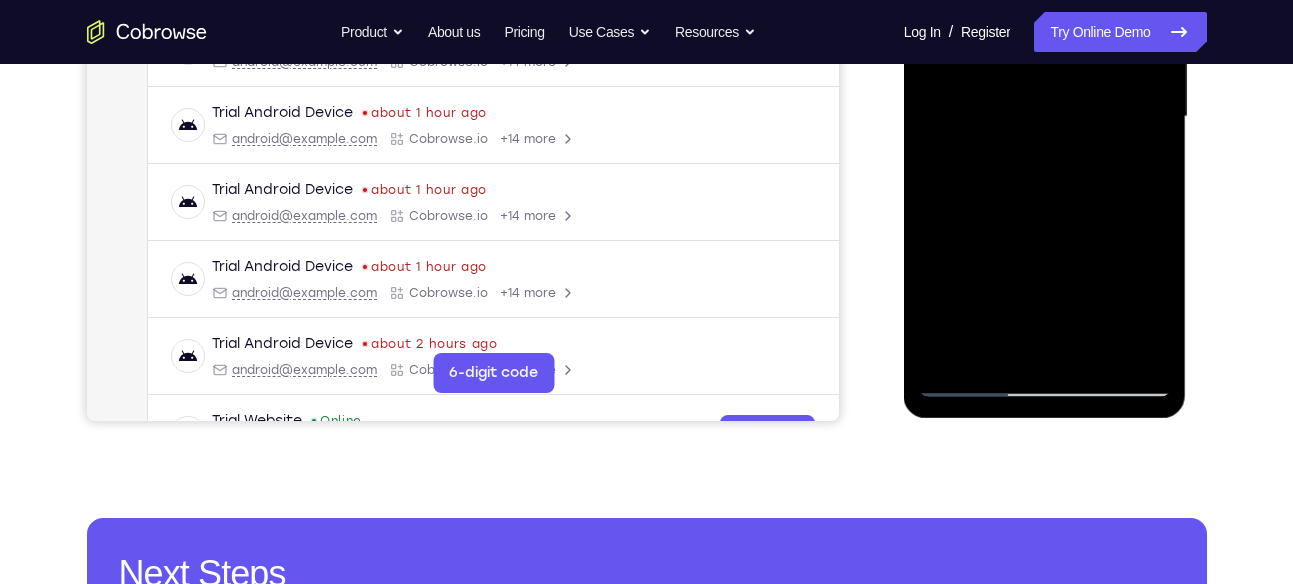 scroll, scrollTop: 506, scrollLeft: 0, axis: vertical 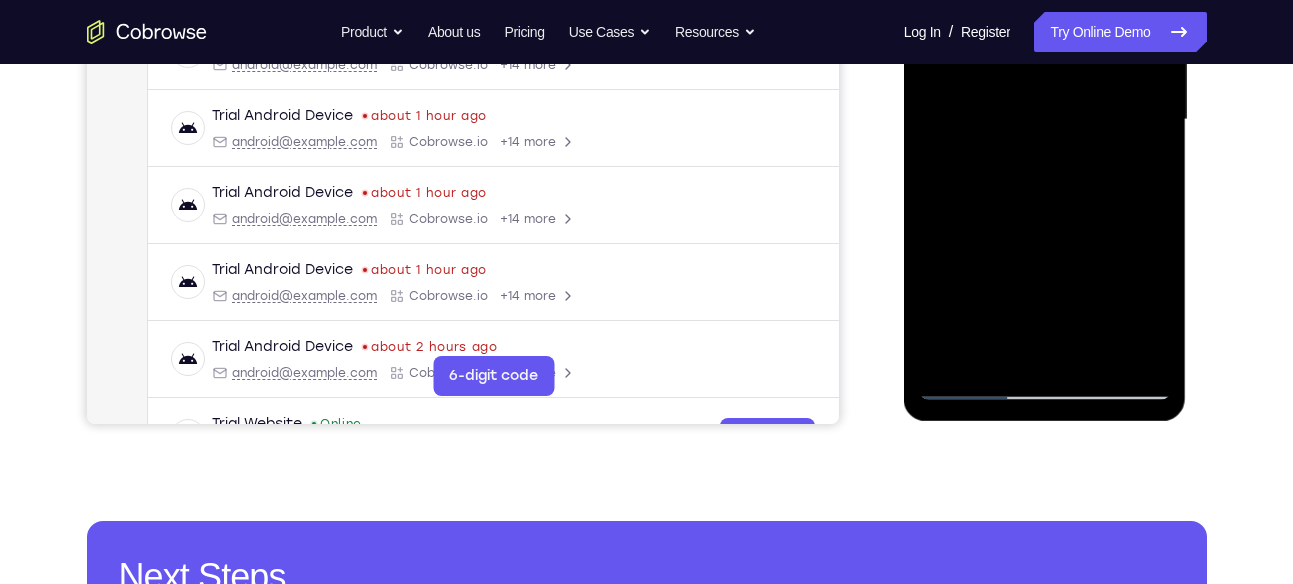 click at bounding box center [1045, 120] 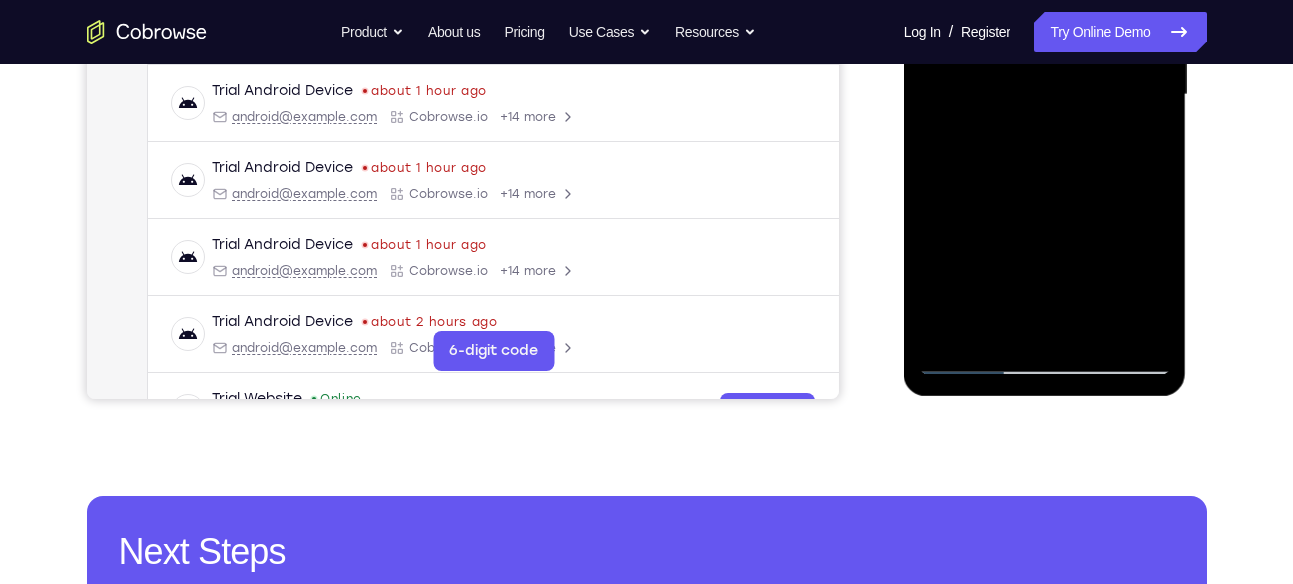 scroll, scrollTop: 559, scrollLeft: 0, axis: vertical 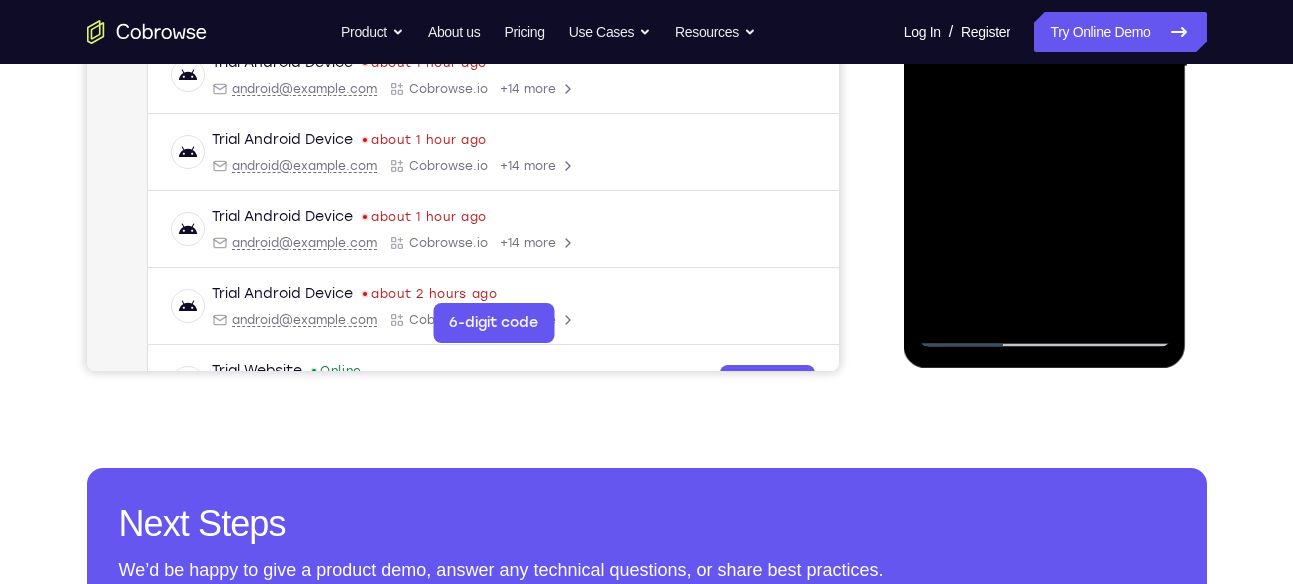 click at bounding box center (1045, 67) 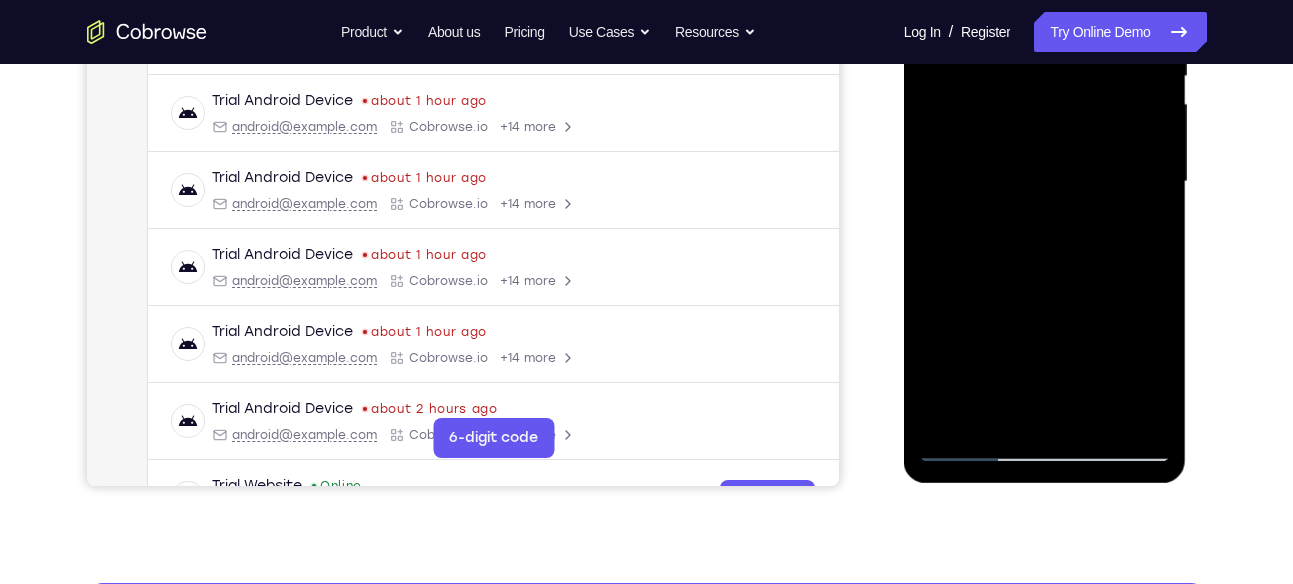 scroll, scrollTop: 443, scrollLeft: 0, axis: vertical 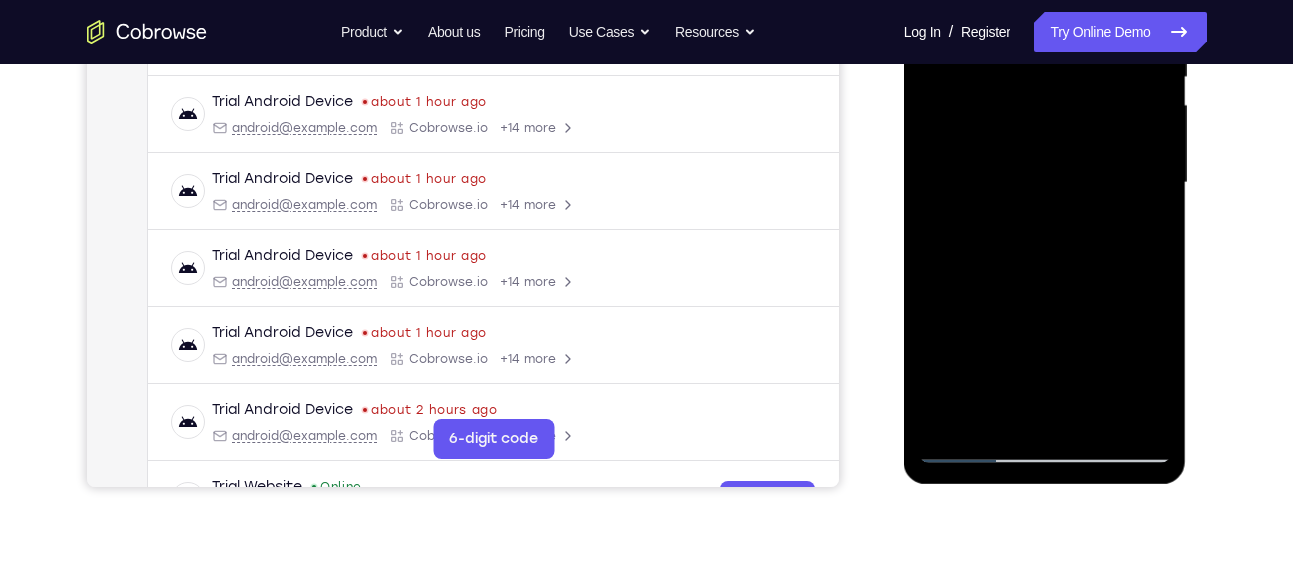click at bounding box center [1045, 183] 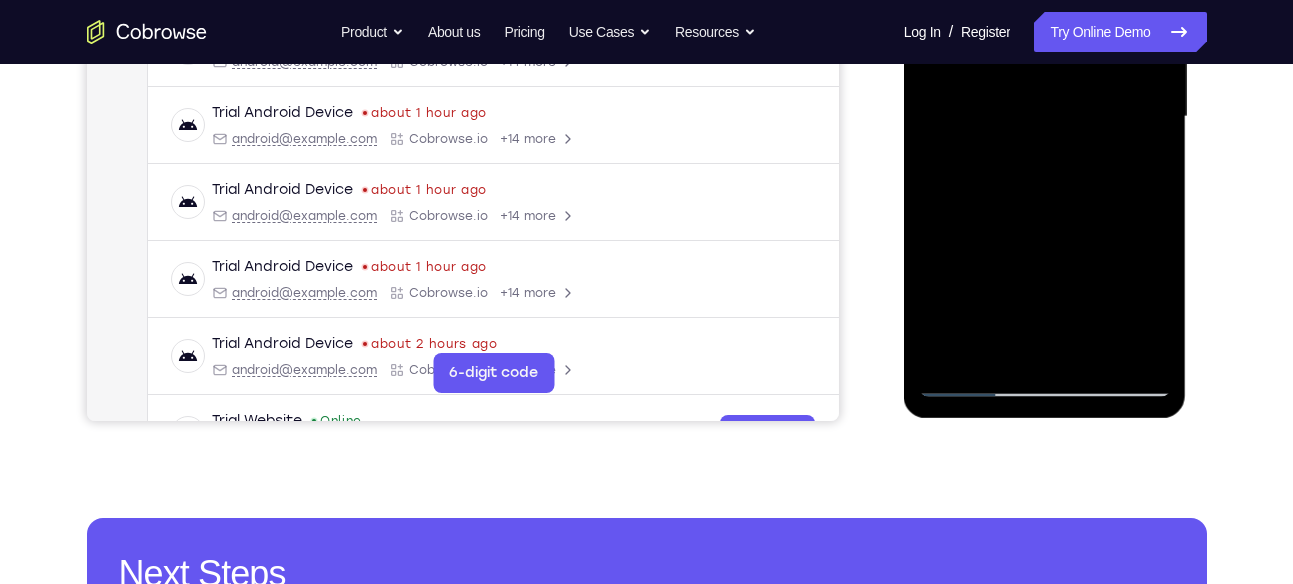 scroll, scrollTop: 512, scrollLeft: 0, axis: vertical 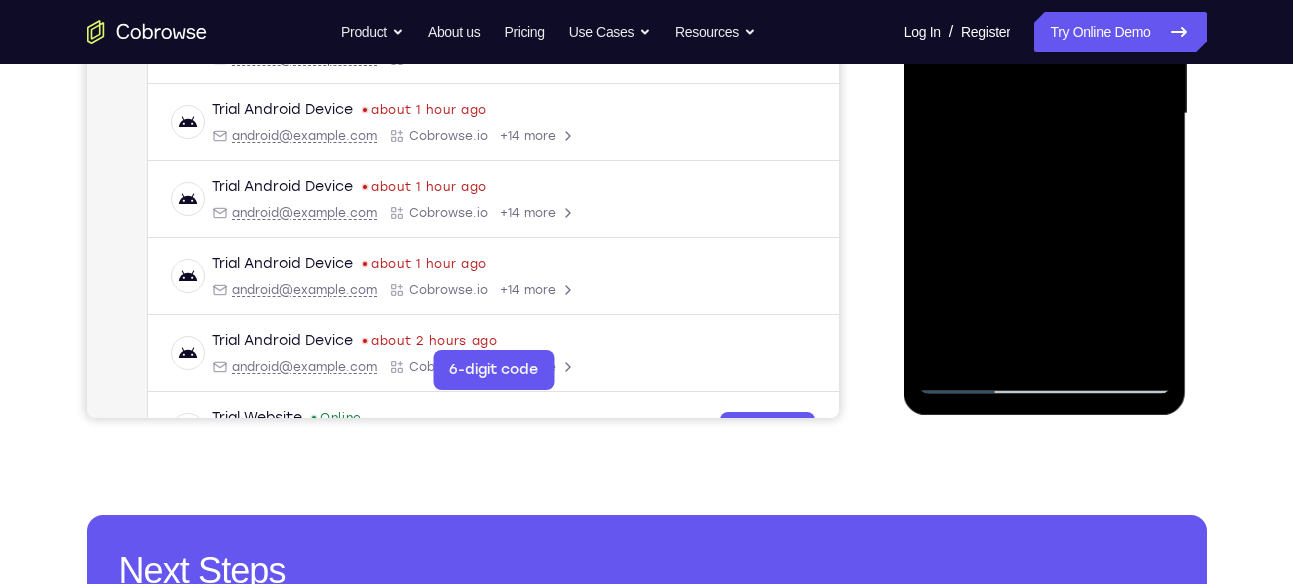 click at bounding box center (1045, 114) 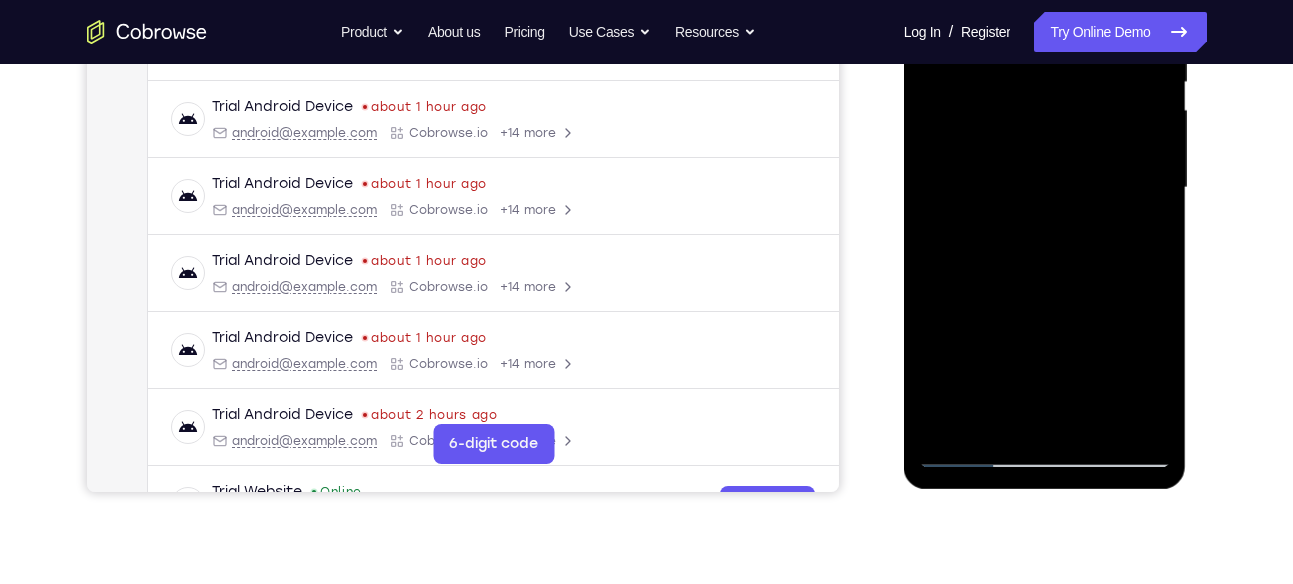scroll, scrollTop: 436, scrollLeft: 0, axis: vertical 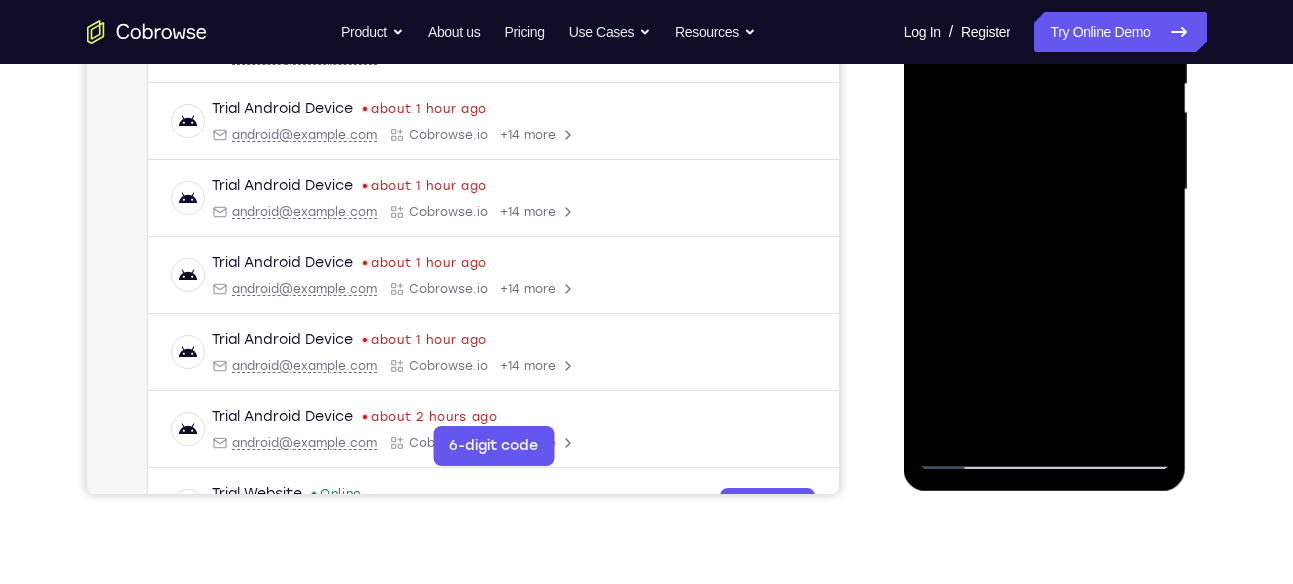 click at bounding box center [1045, 190] 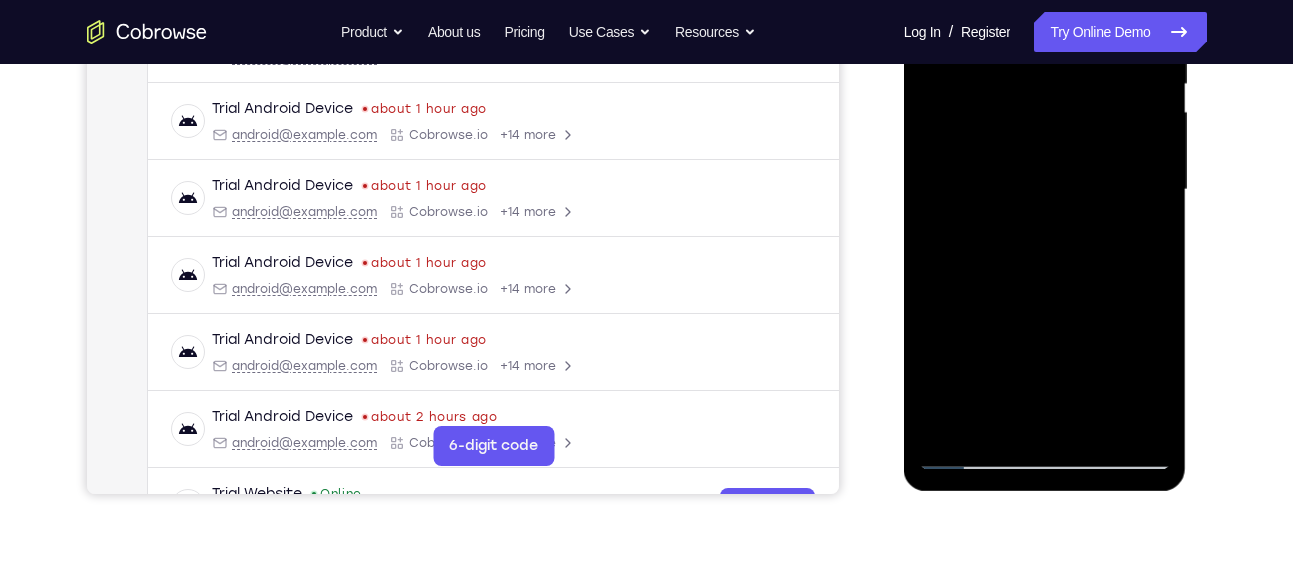 click at bounding box center (1045, 190) 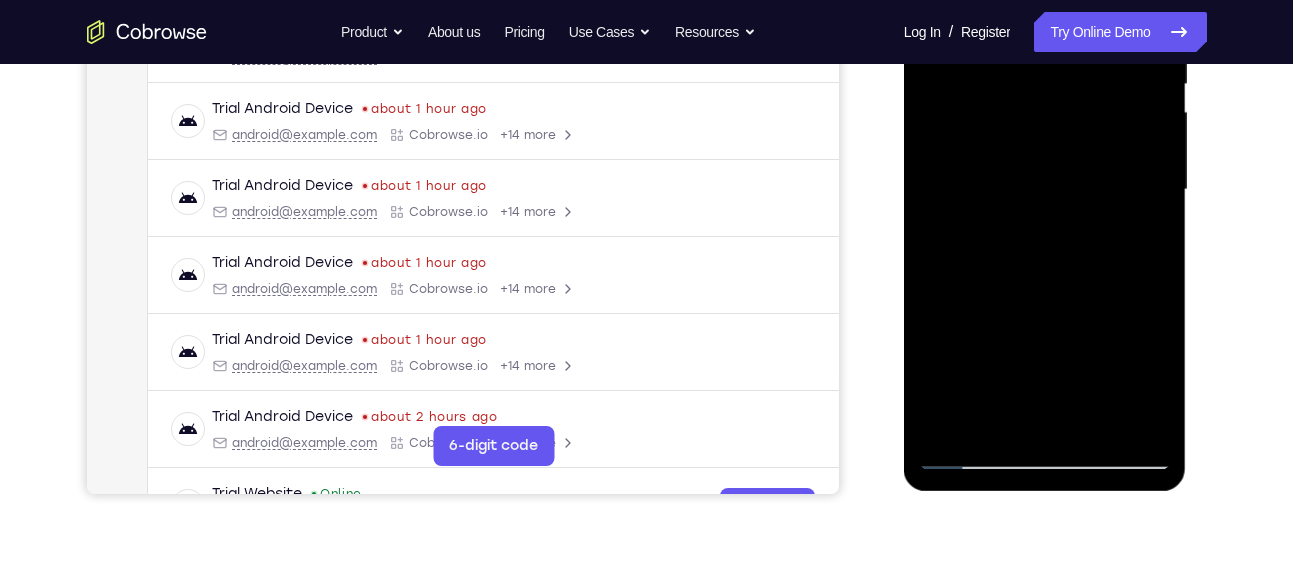 scroll, scrollTop: 433, scrollLeft: 0, axis: vertical 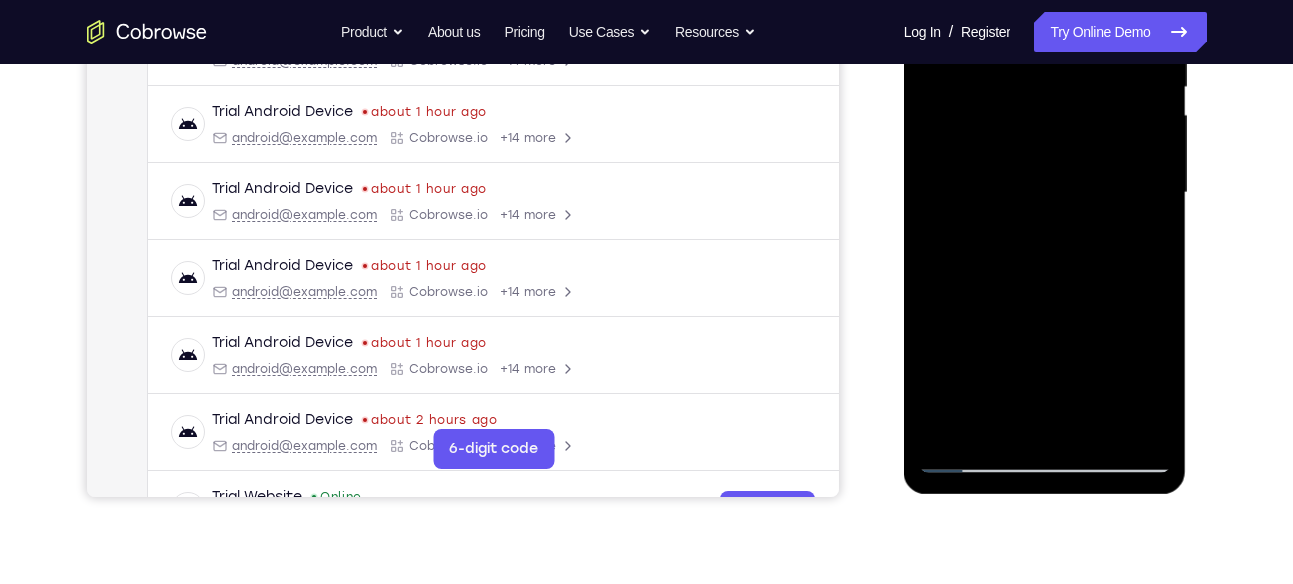 click at bounding box center [1045, 193] 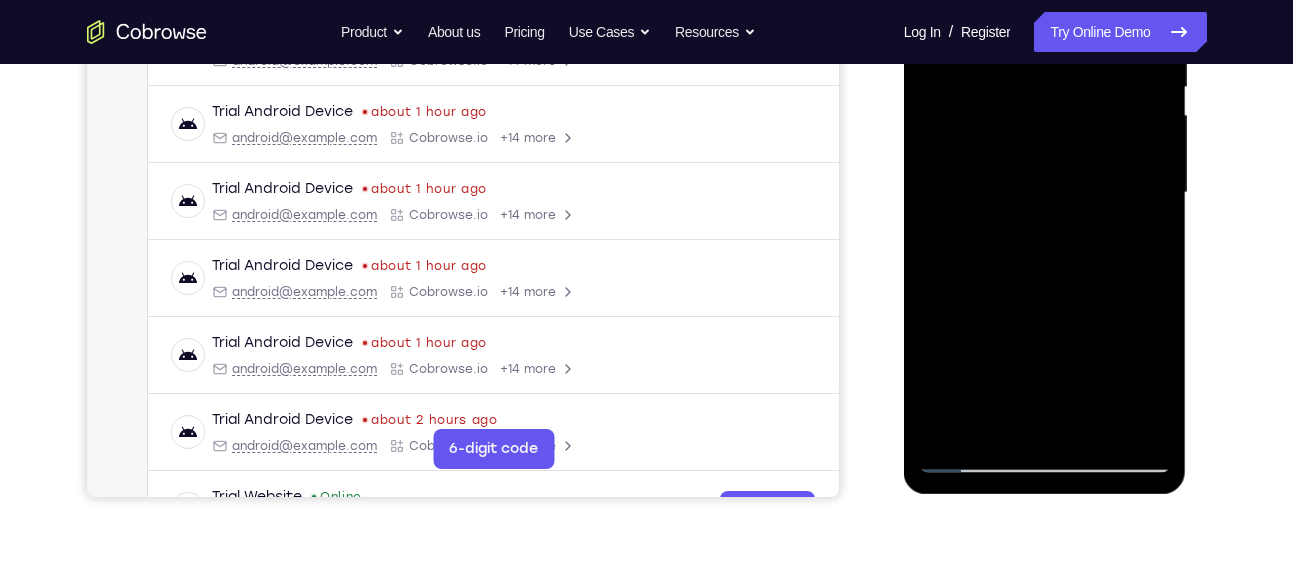 scroll, scrollTop: 519, scrollLeft: 0, axis: vertical 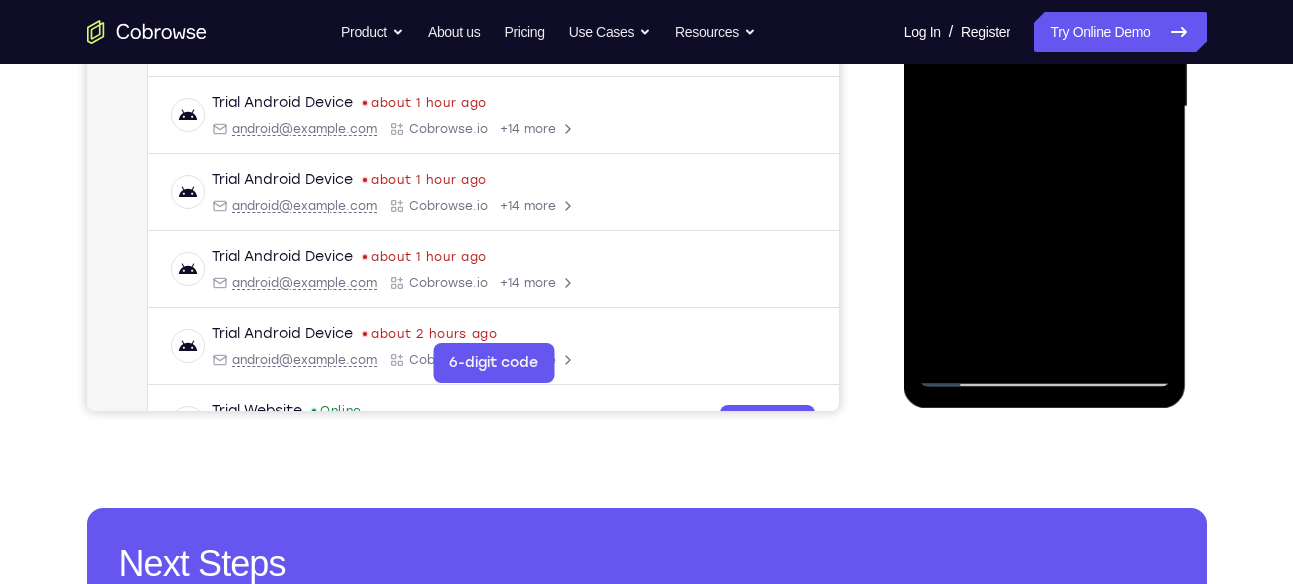 click at bounding box center (1045, 107) 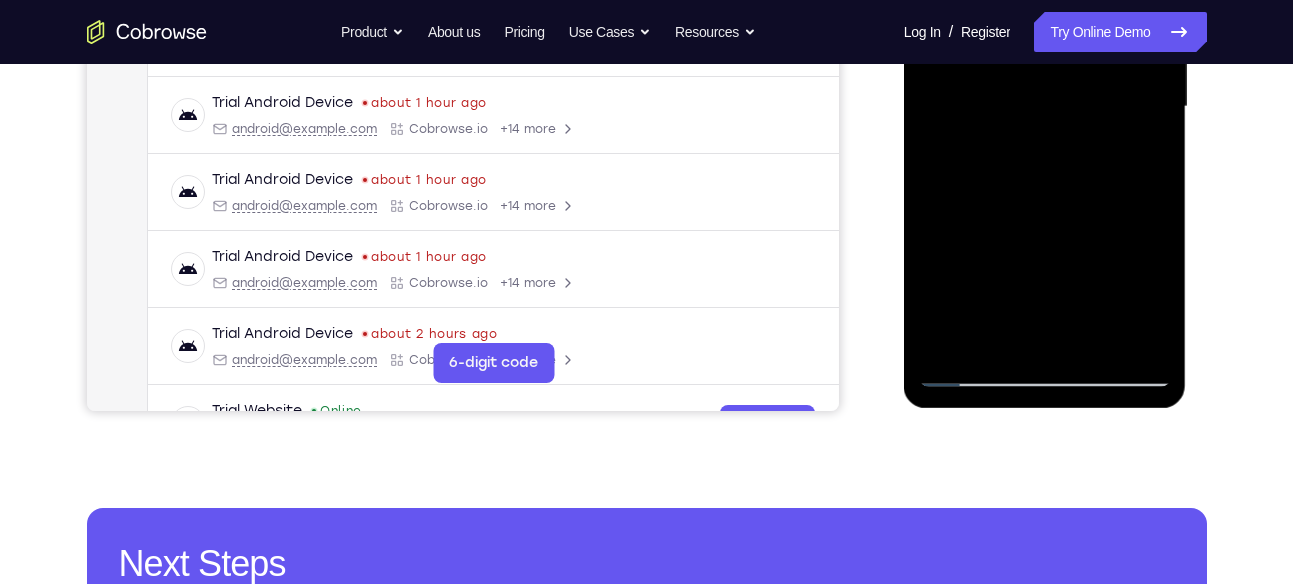 scroll, scrollTop: 513, scrollLeft: 0, axis: vertical 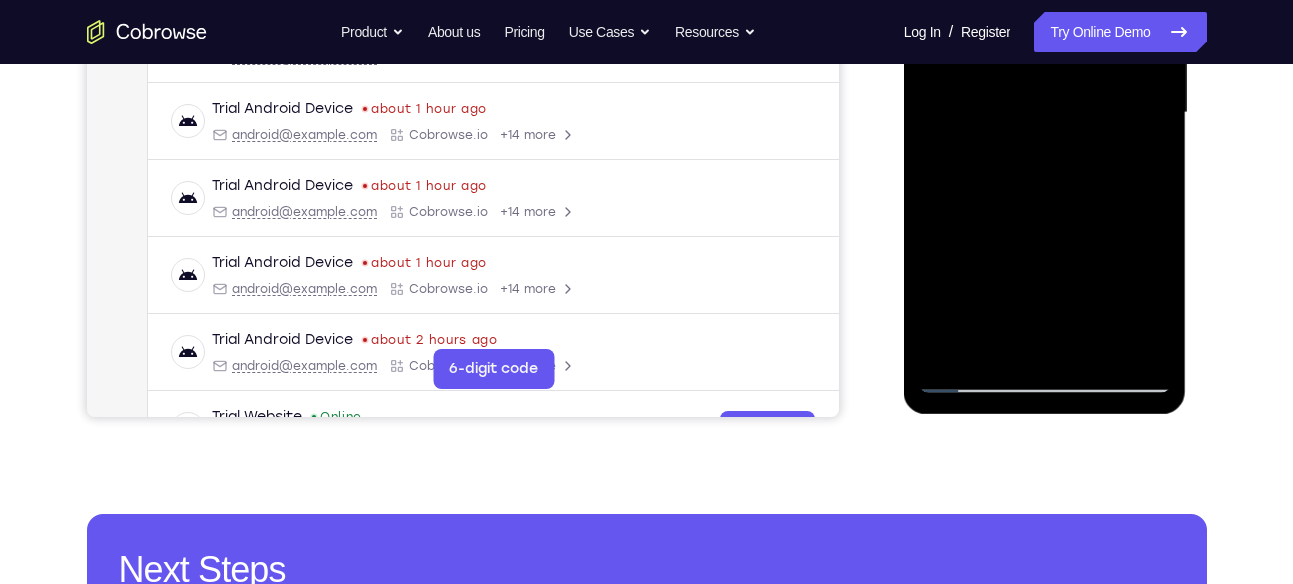 click at bounding box center [1045, 113] 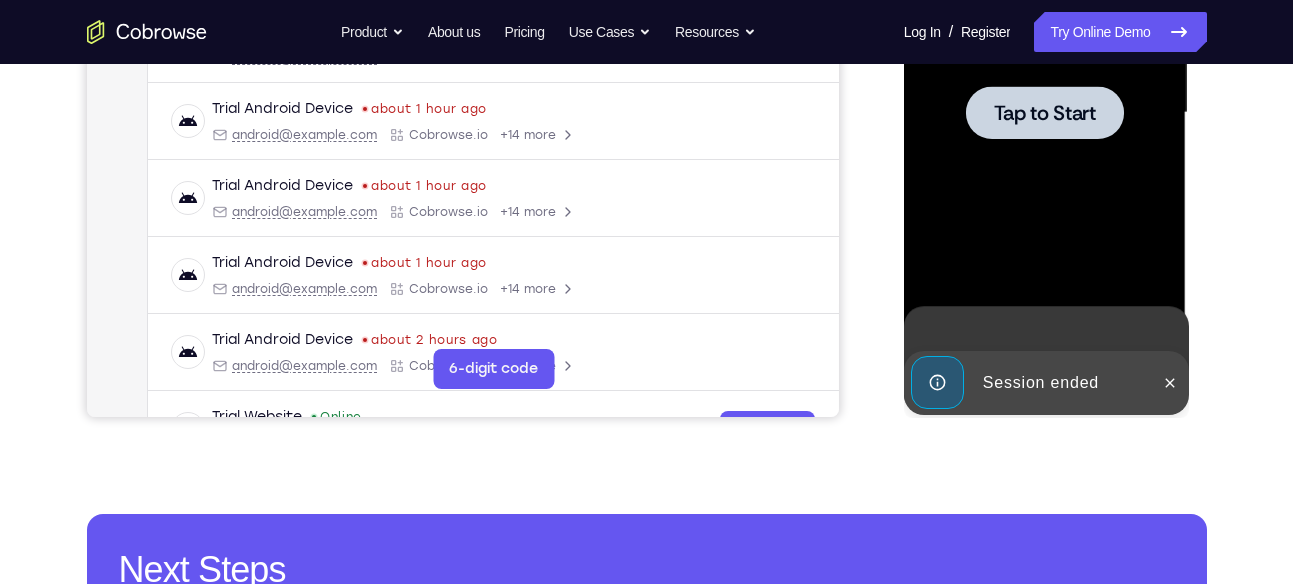 scroll, scrollTop: 527, scrollLeft: 0, axis: vertical 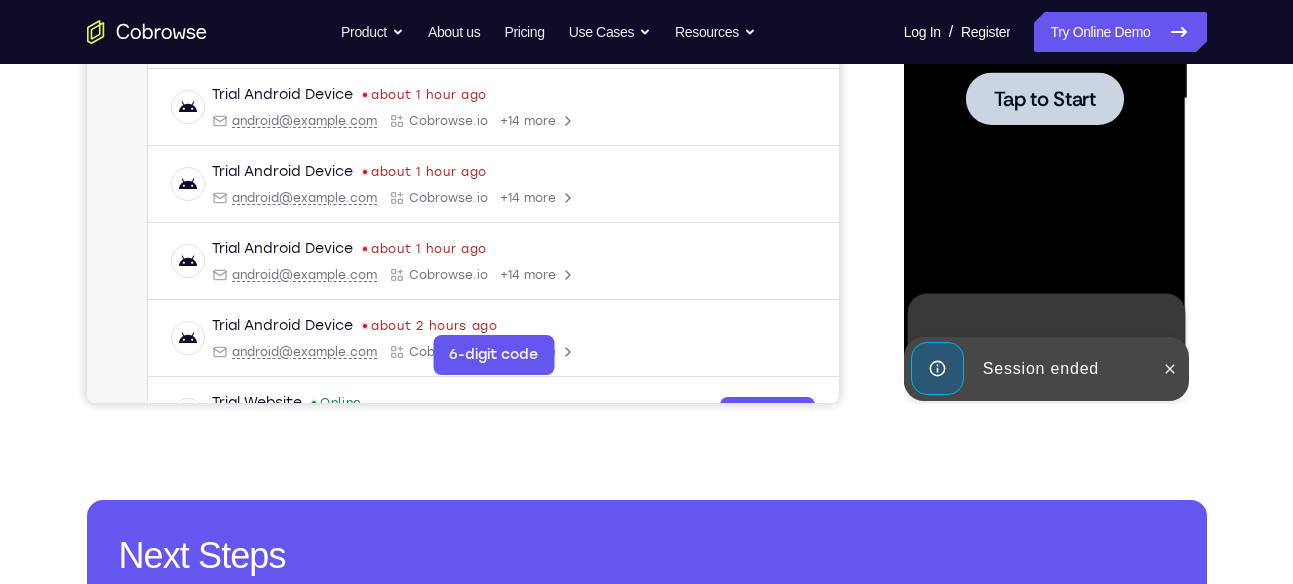 click at bounding box center (1045, 99) 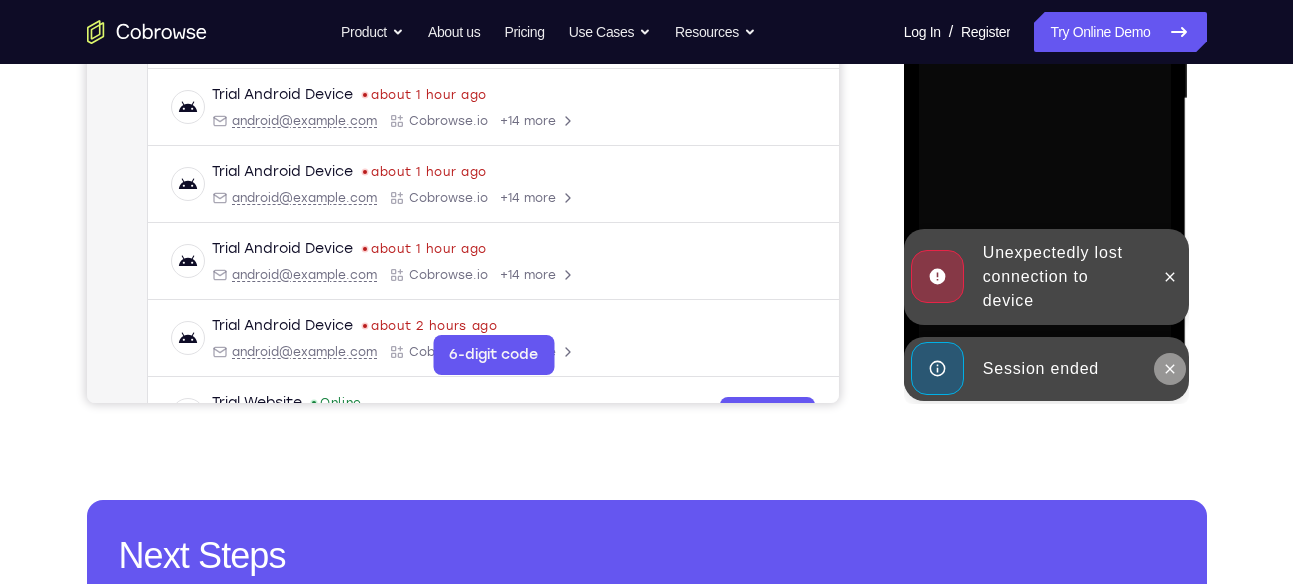 click 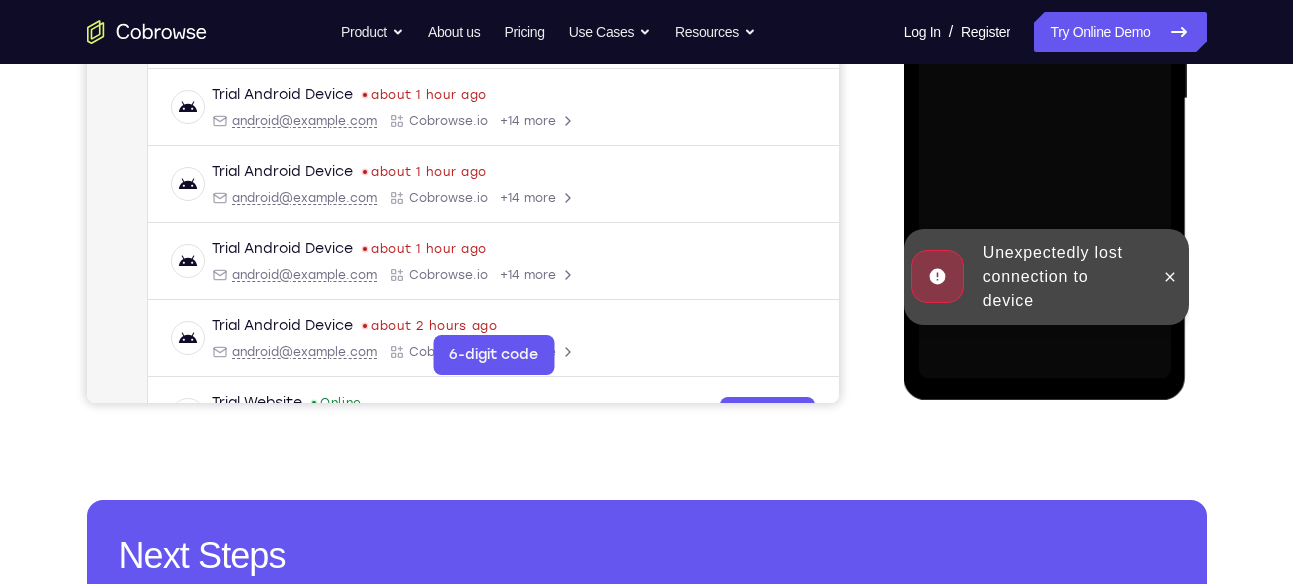 click at bounding box center [1170, 277] 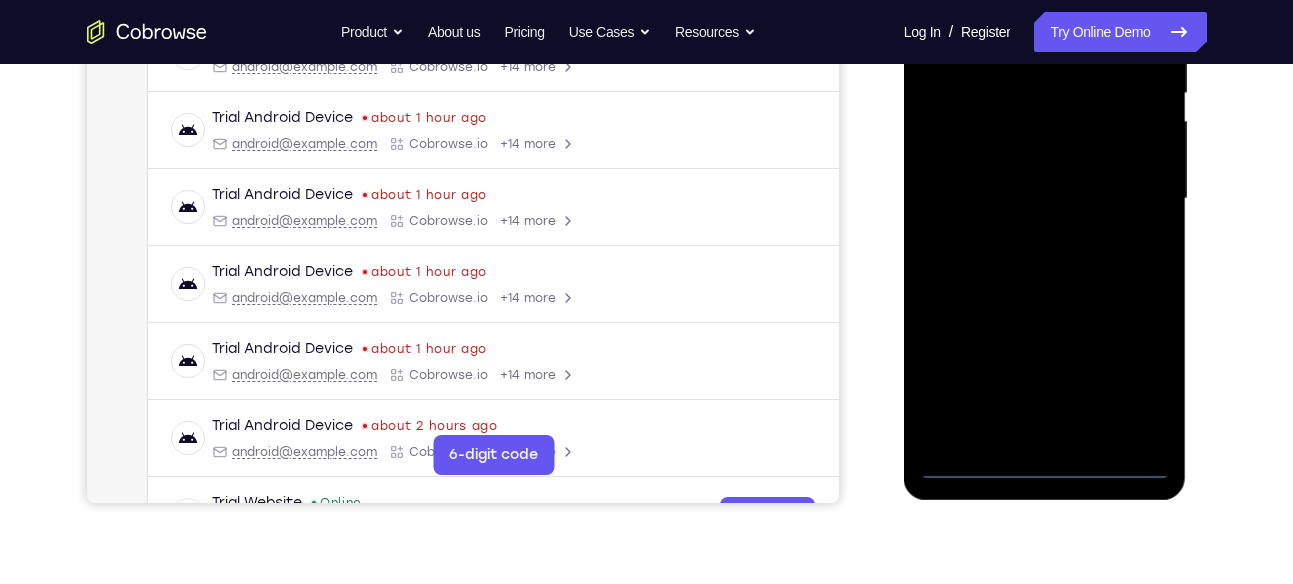scroll, scrollTop: 448, scrollLeft: 0, axis: vertical 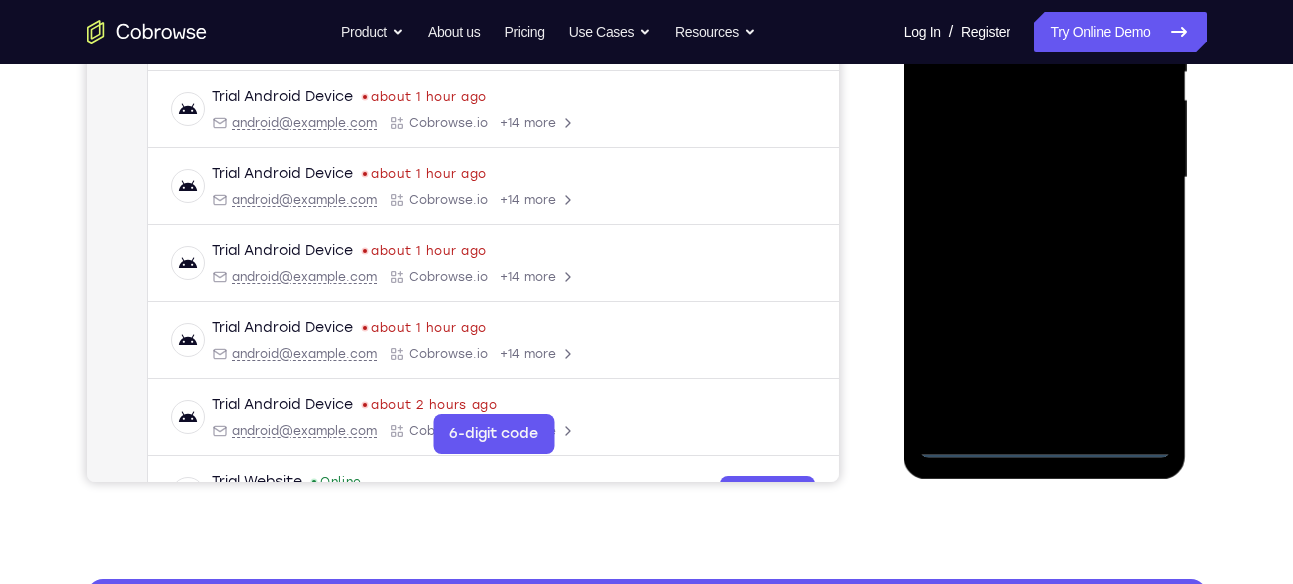 click at bounding box center [1045, 178] 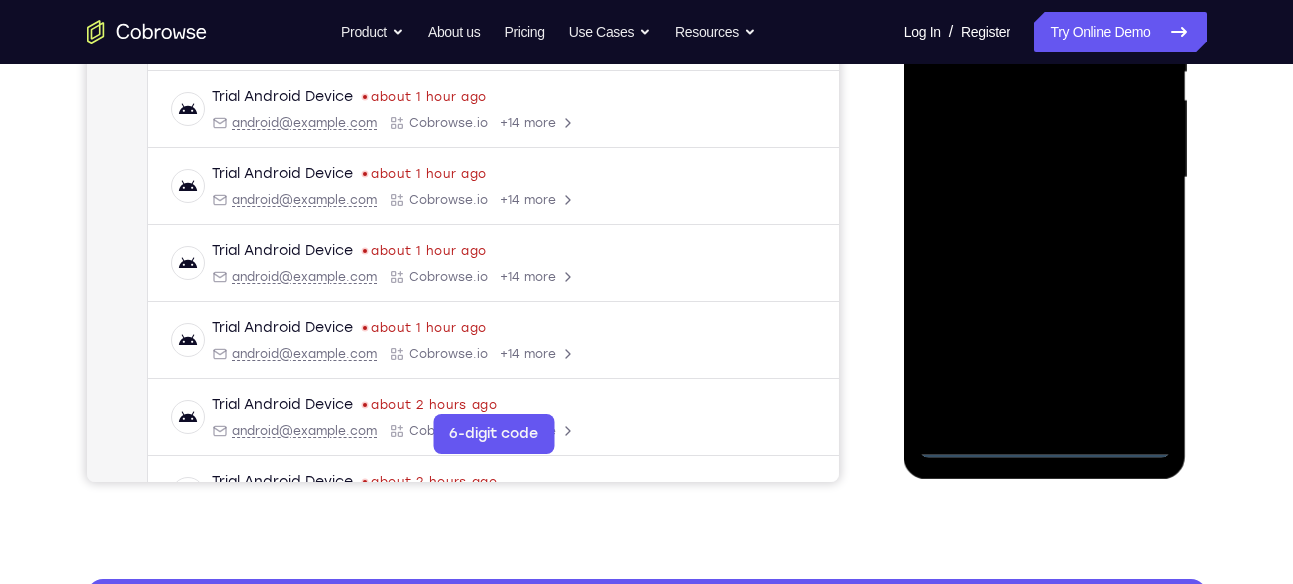click at bounding box center [1045, 178] 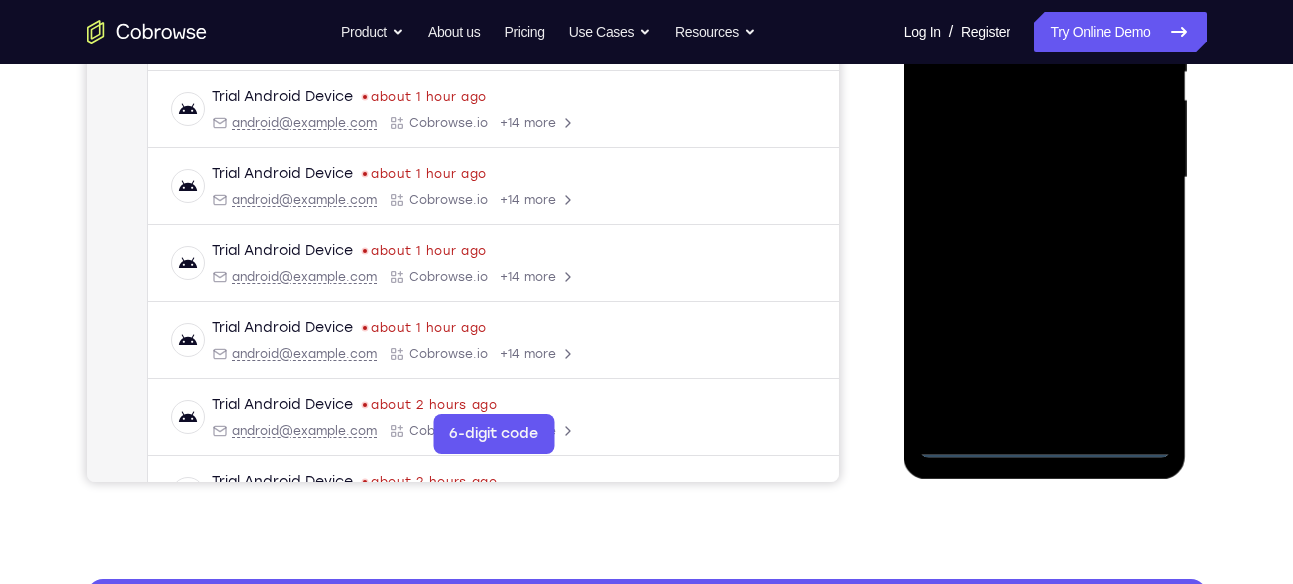 click at bounding box center (1045, 178) 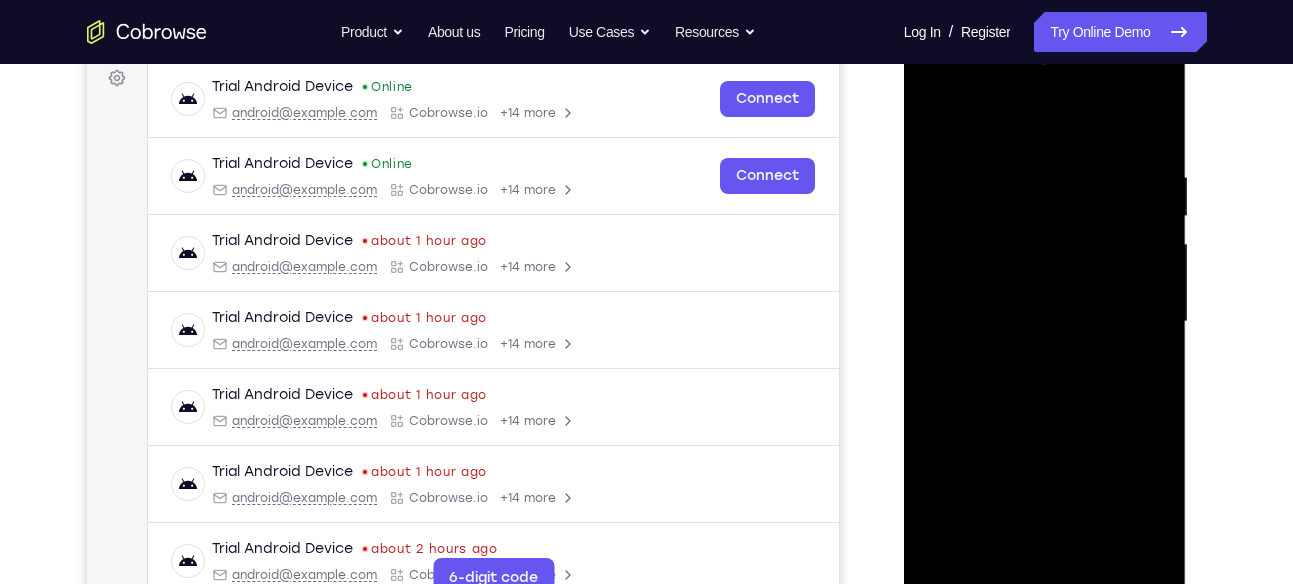 scroll, scrollTop: 283, scrollLeft: 0, axis: vertical 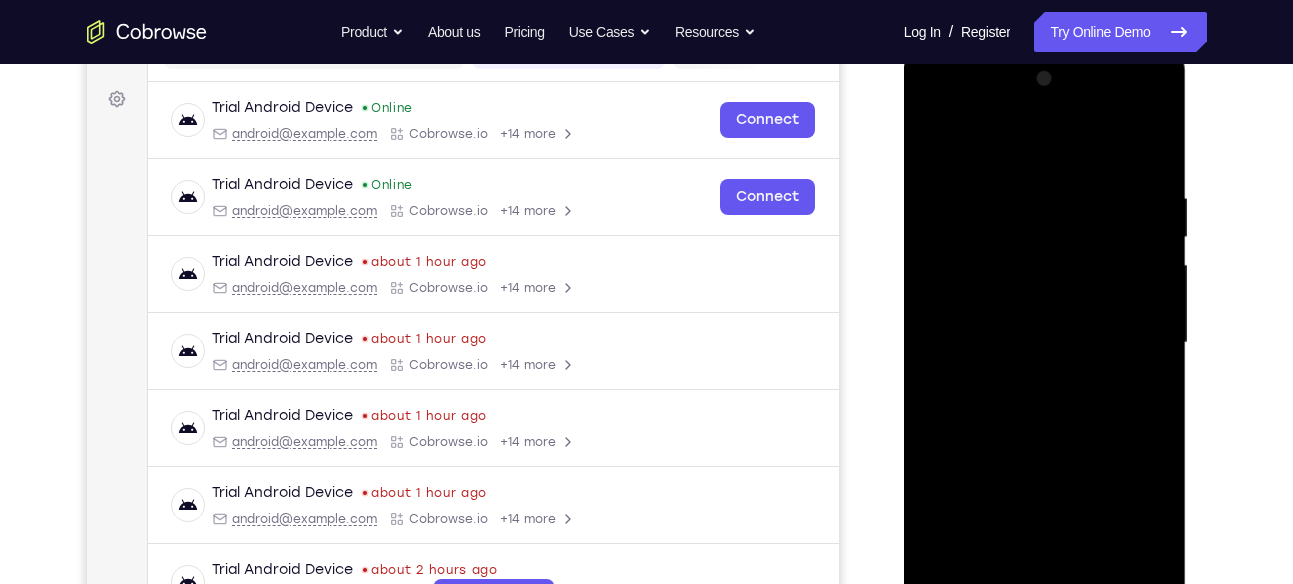 click at bounding box center [1045, 343] 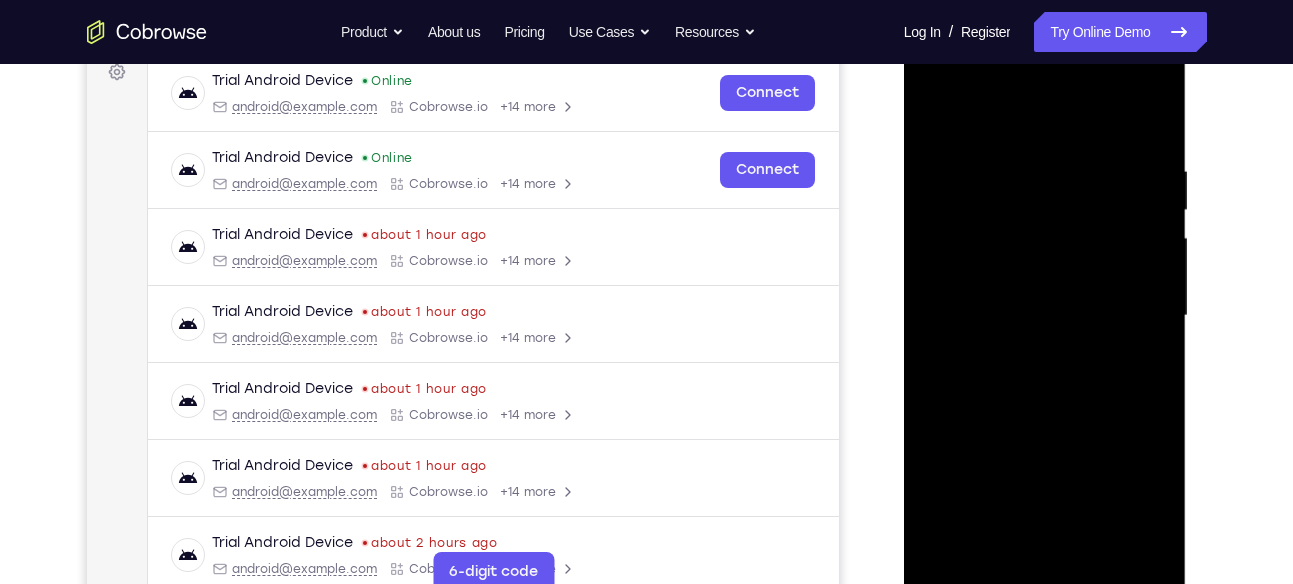 scroll, scrollTop: 315, scrollLeft: 0, axis: vertical 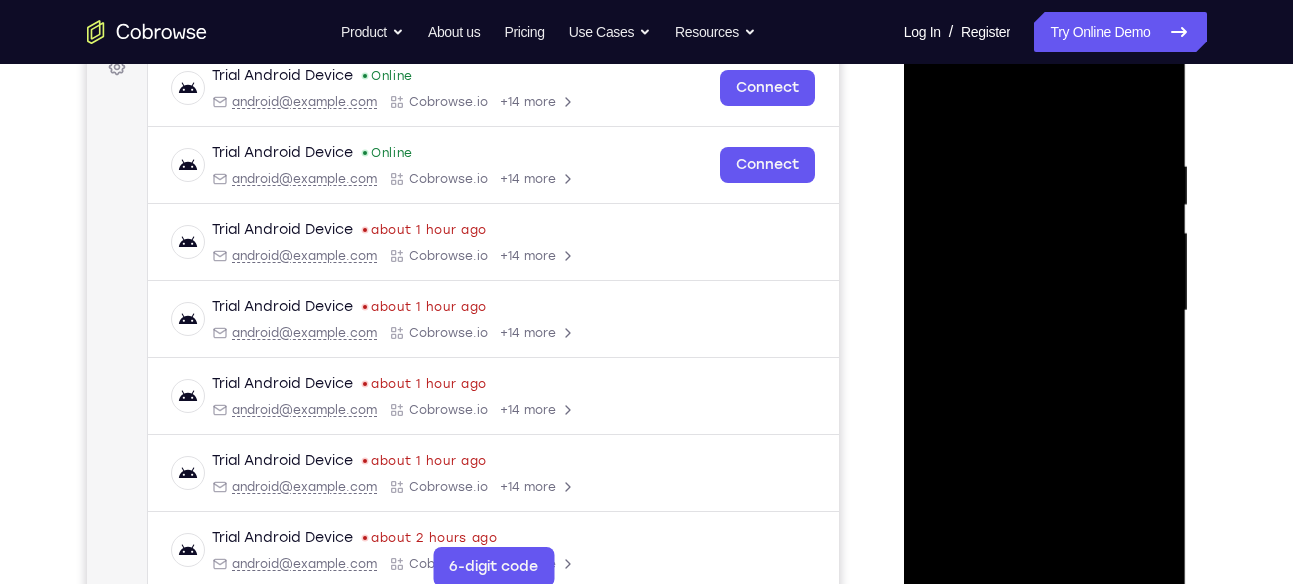 click at bounding box center (1045, 311) 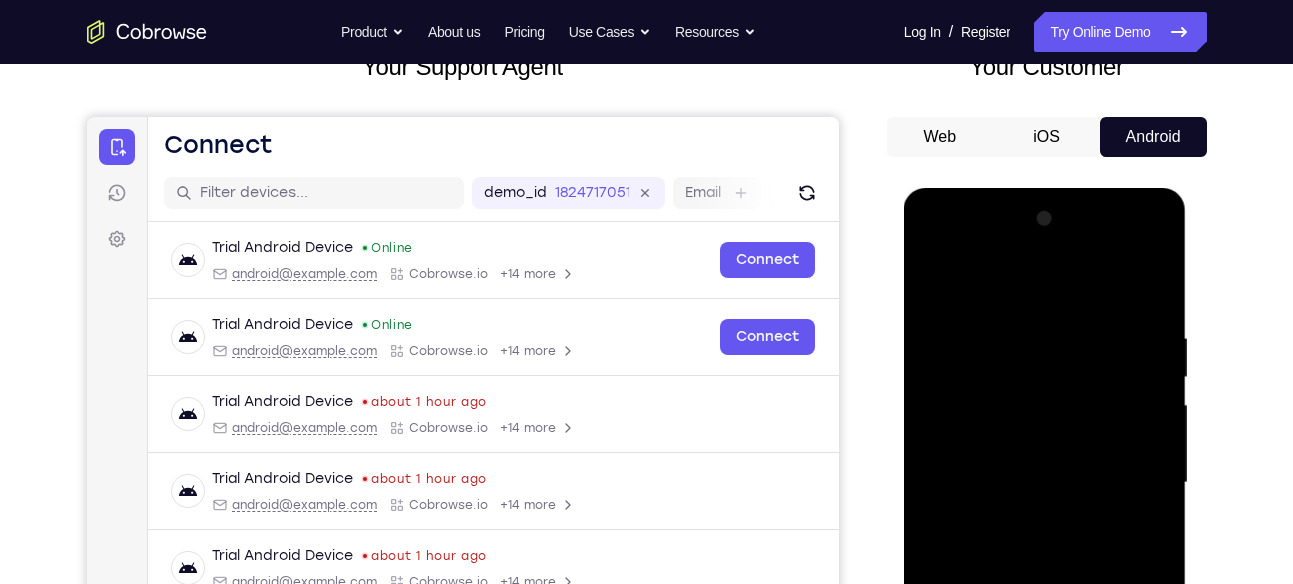 scroll, scrollTop: 144, scrollLeft: 0, axis: vertical 